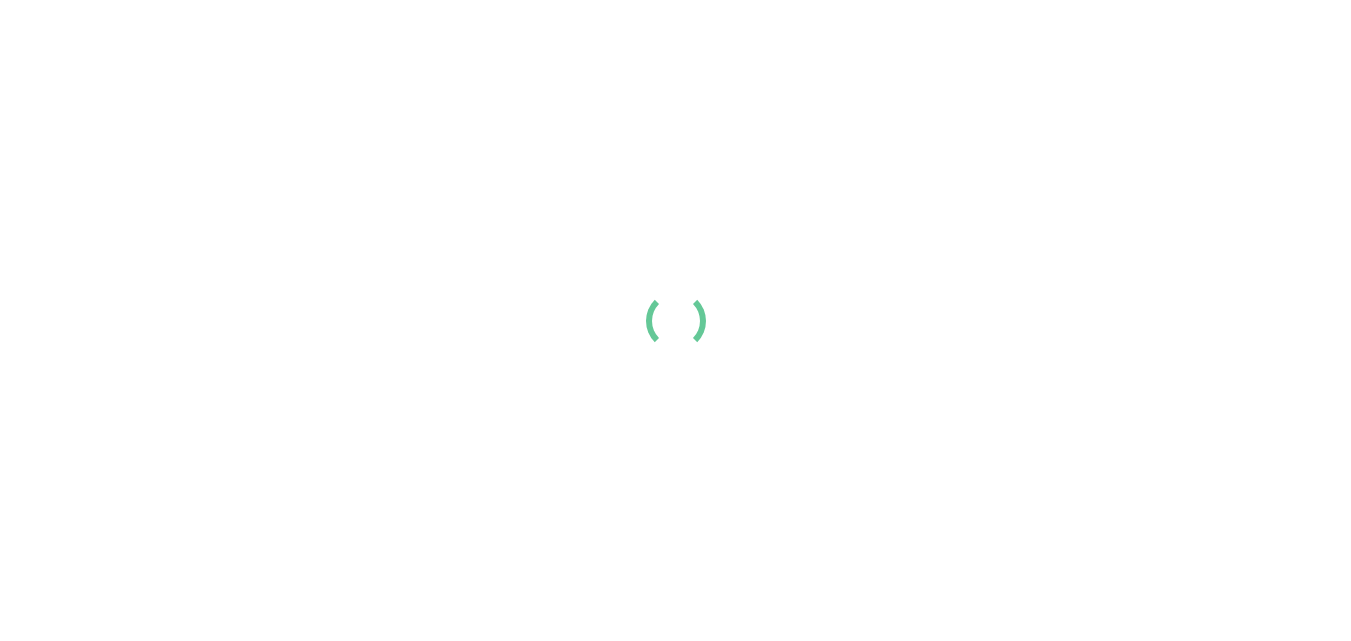 scroll, scrollTop: 0, scrollLeft: 0, axis: both 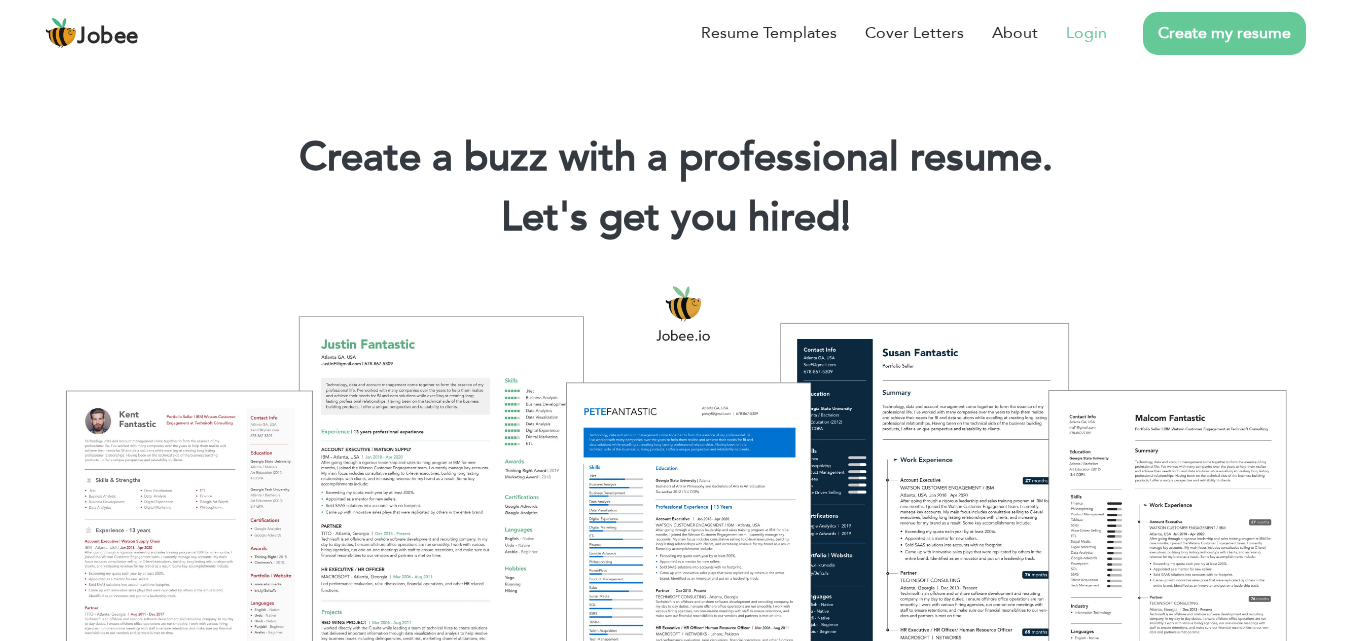 click on "Login" at bounding box center (1086, 33) 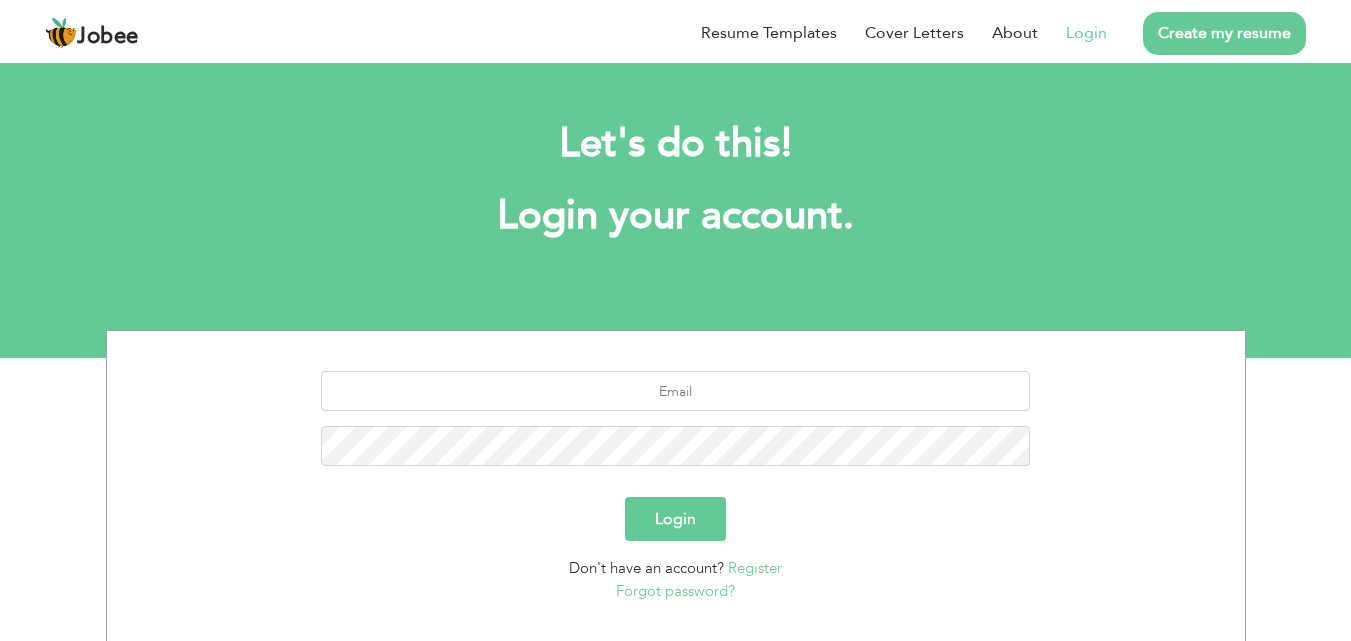 scroll, scrollTop: 0, scrollLeft: 0, axis: both 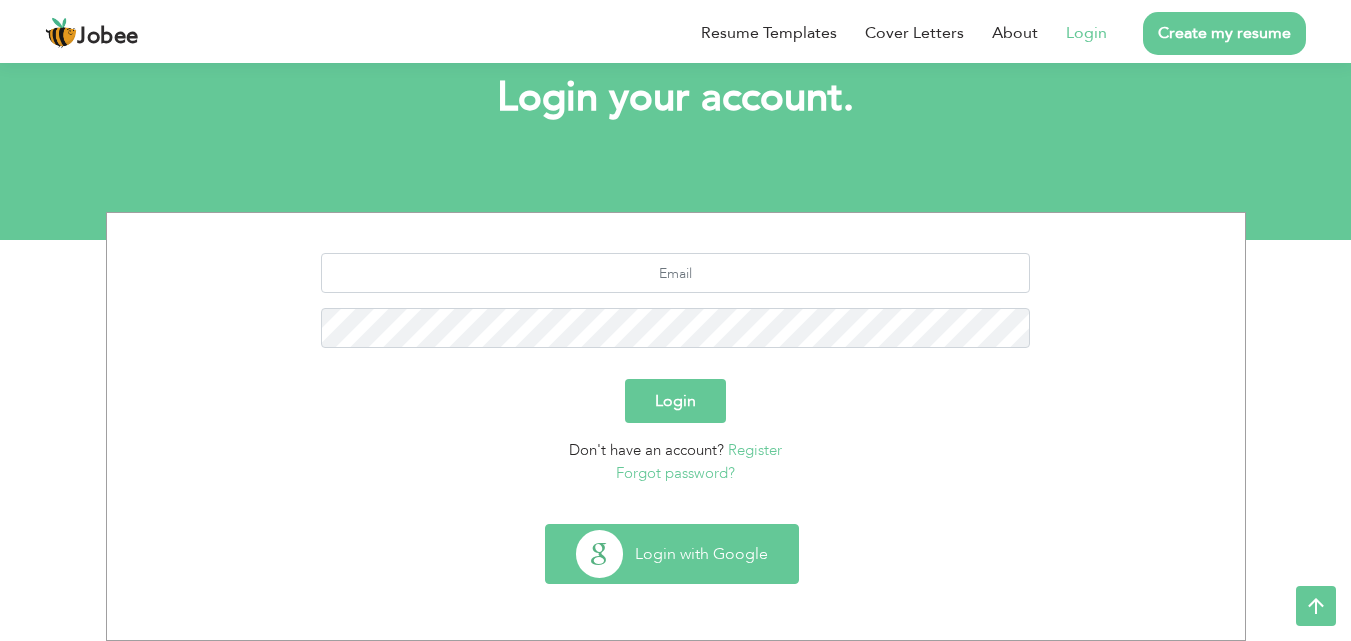click on "Login with Google" at bounding box center [672, 554] 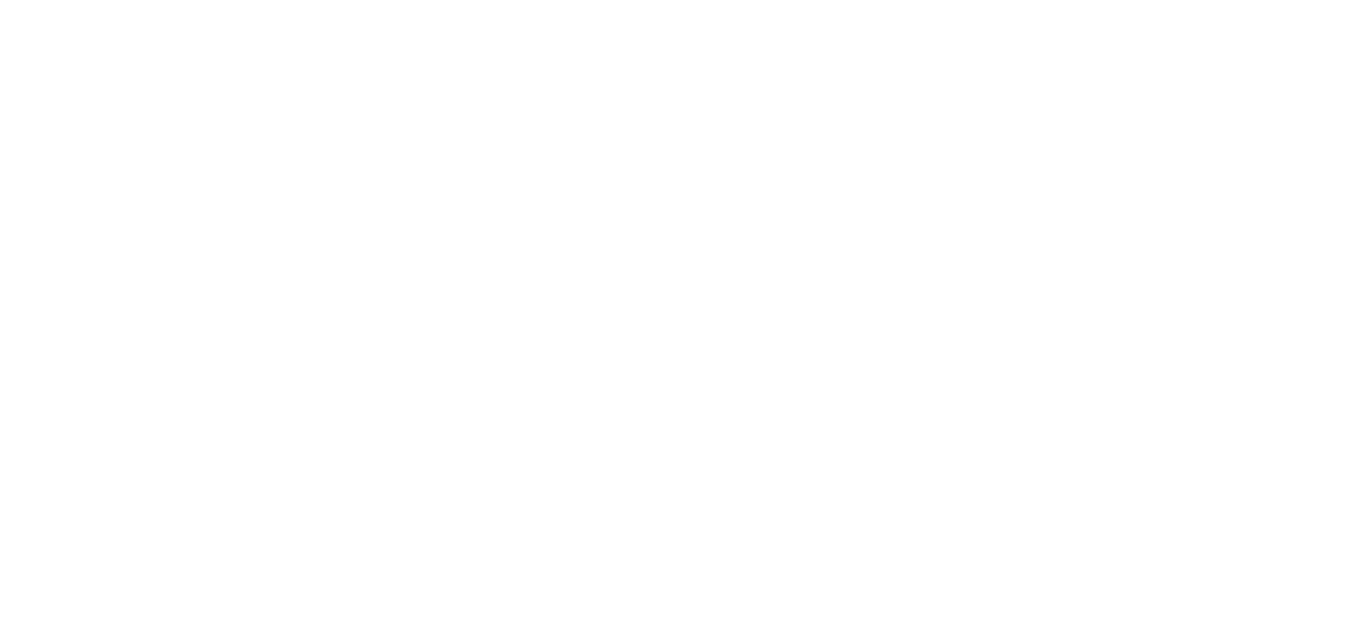 scroll, scrollTop: 0, scrollLeft: 0, axis: both 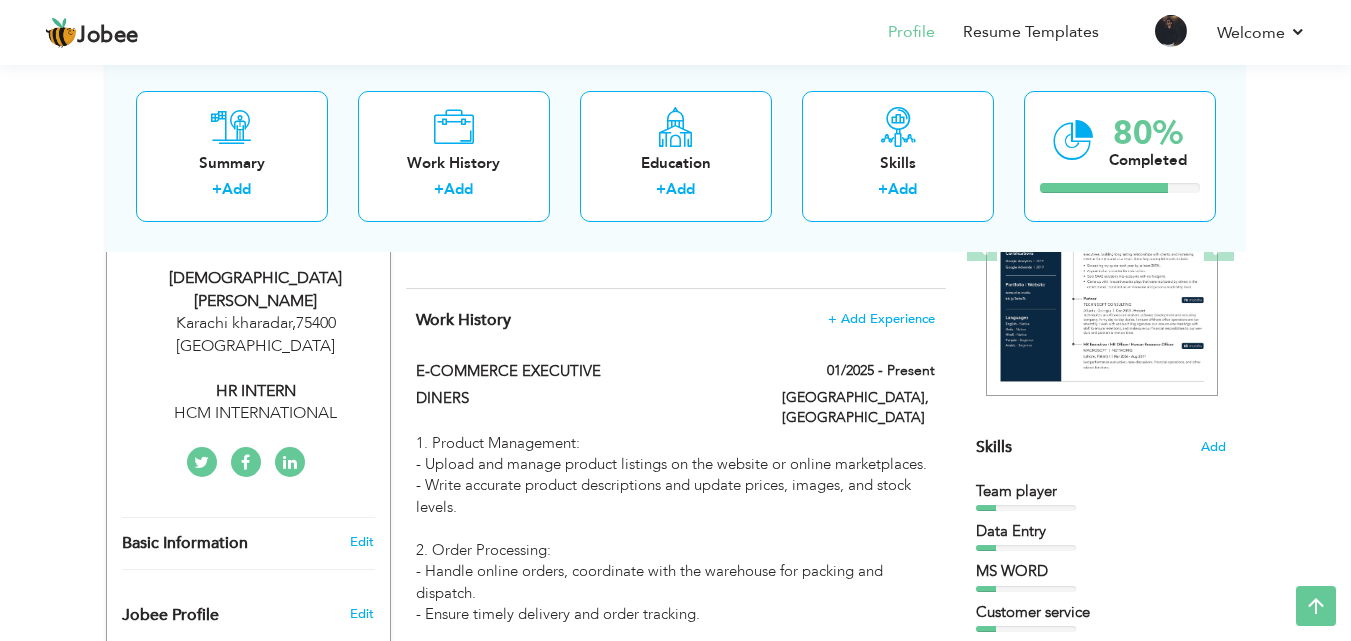 click on "[DEMOGRAPHIC_DATA][PERSON_NAME]
Karachi kharadar ,  75400 [GEOGRAPHIC_DATA]
HR INTERN
HCM INTERNATIONAL" at bounding box center (248, 346) 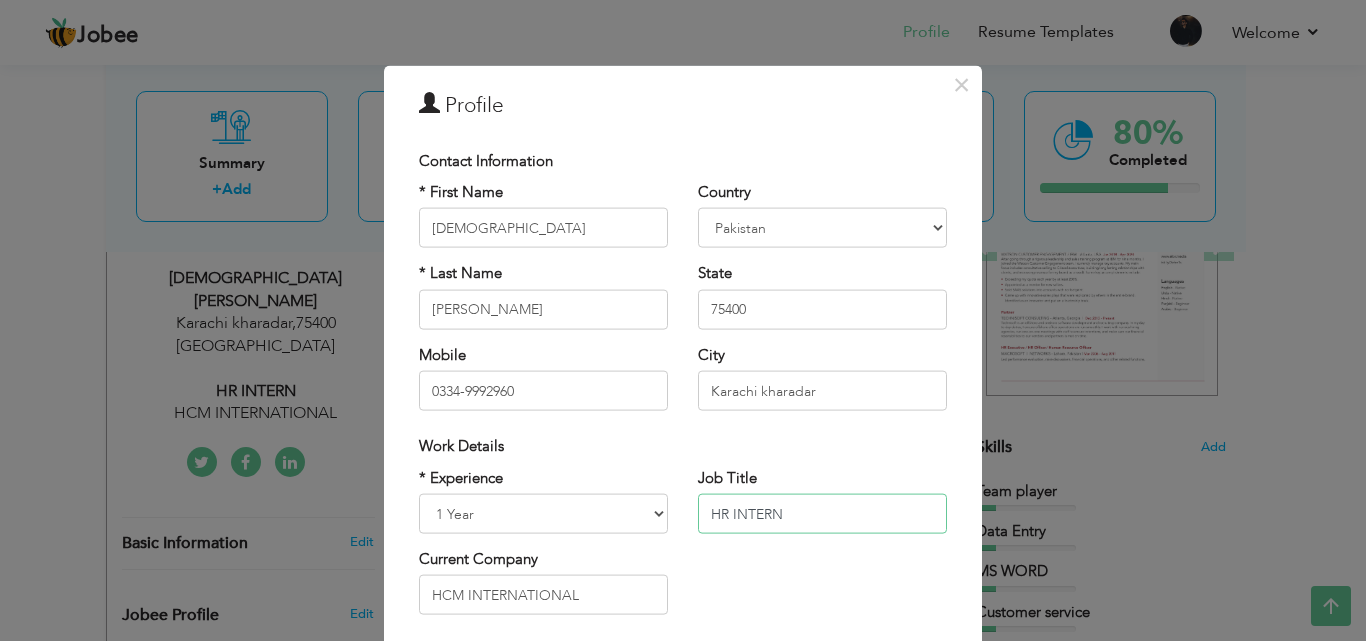 click on "HR INTERN" at bounding box center (822, 514) 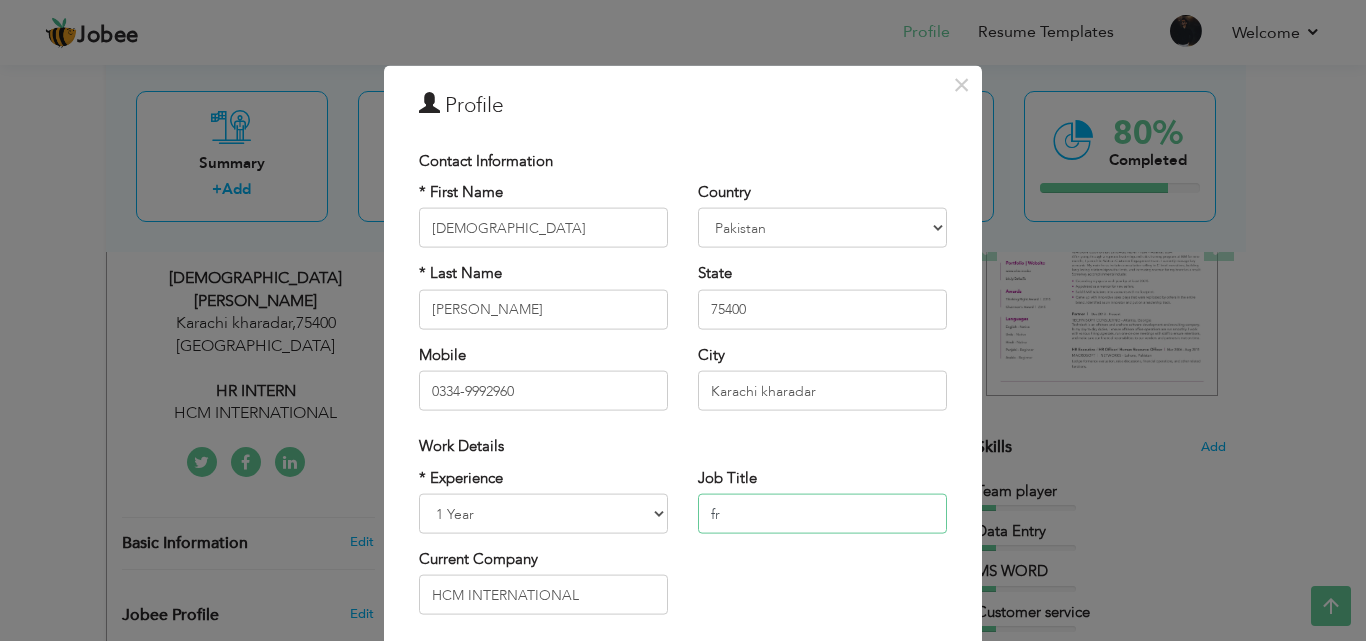 type on "f" 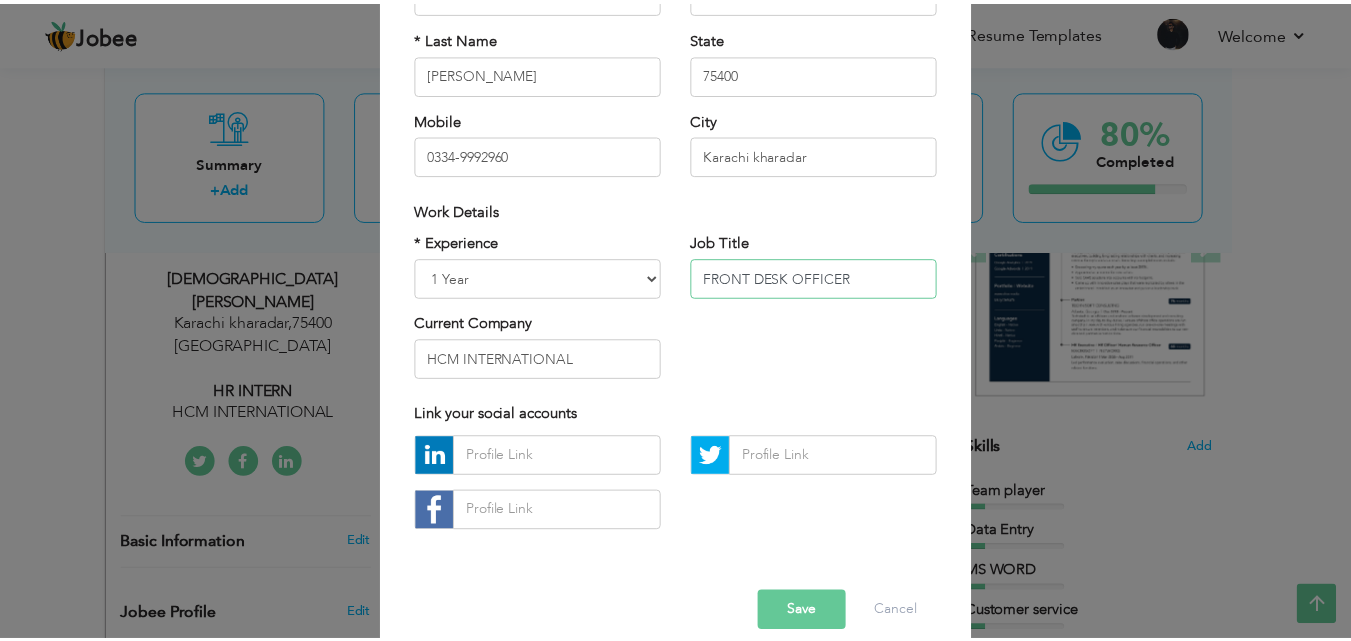 scroll, scrollTop: 261, scrollLeft: 0, axis: vertical 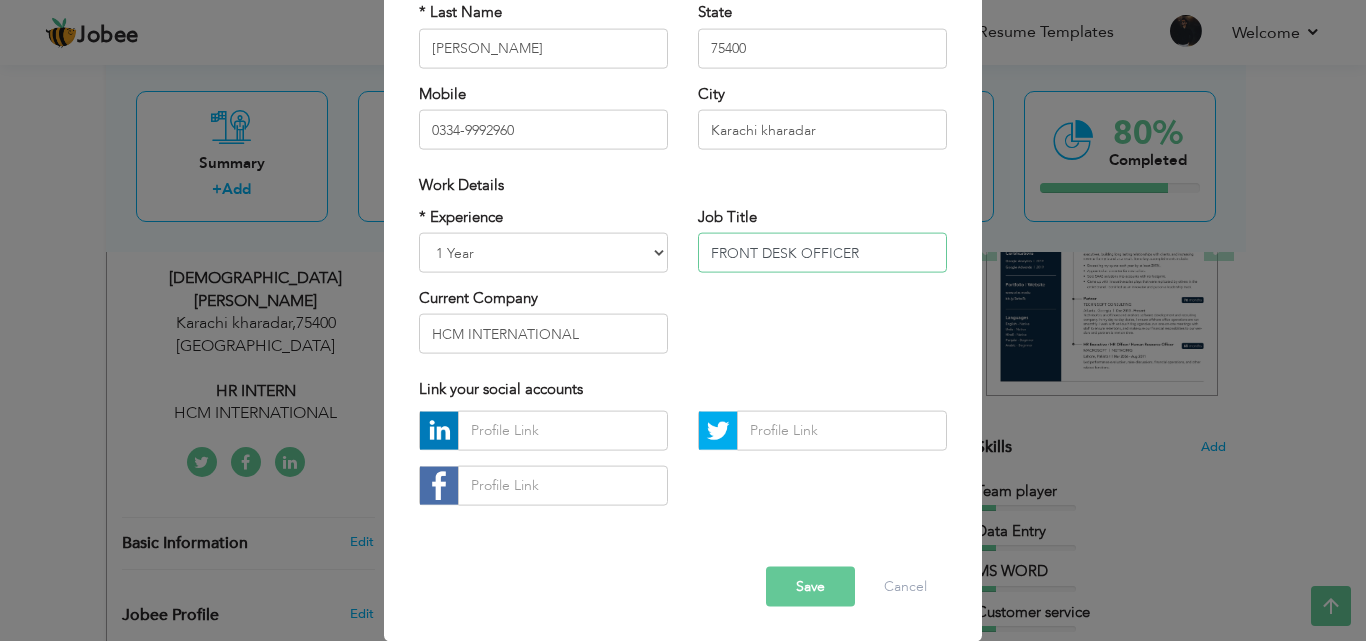 type on "FRONT DESK OFFICER" 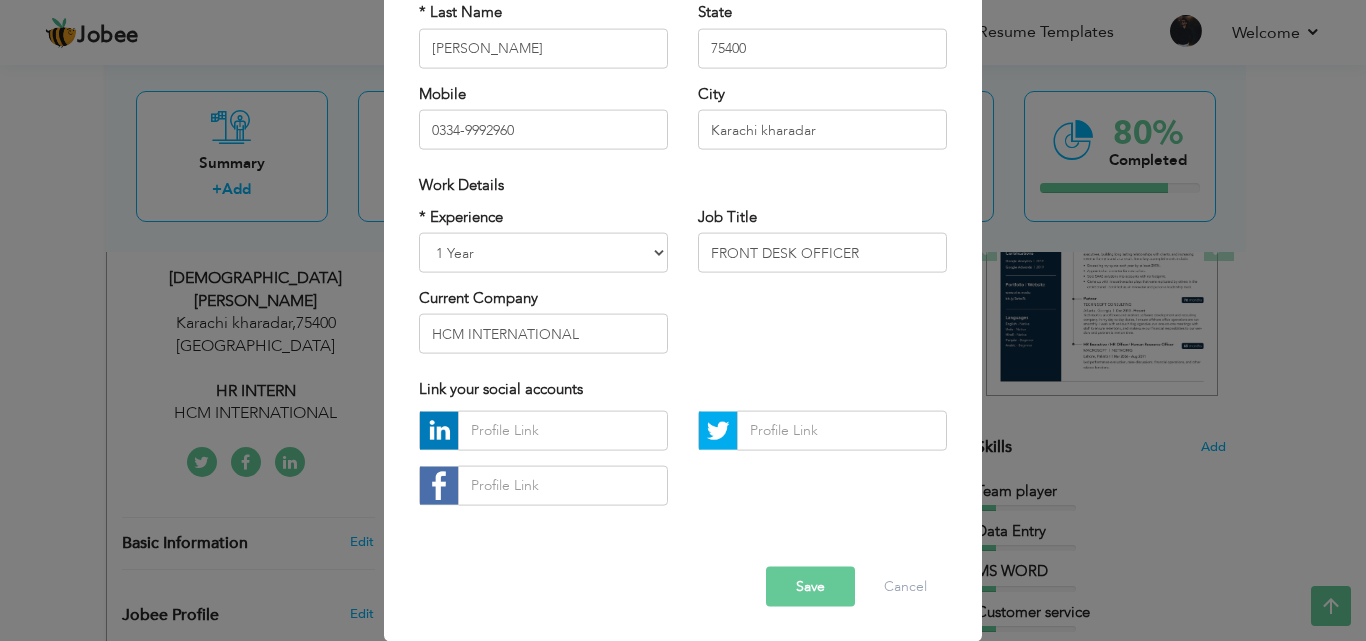 click on "Save" at bounding box center (810, 586) 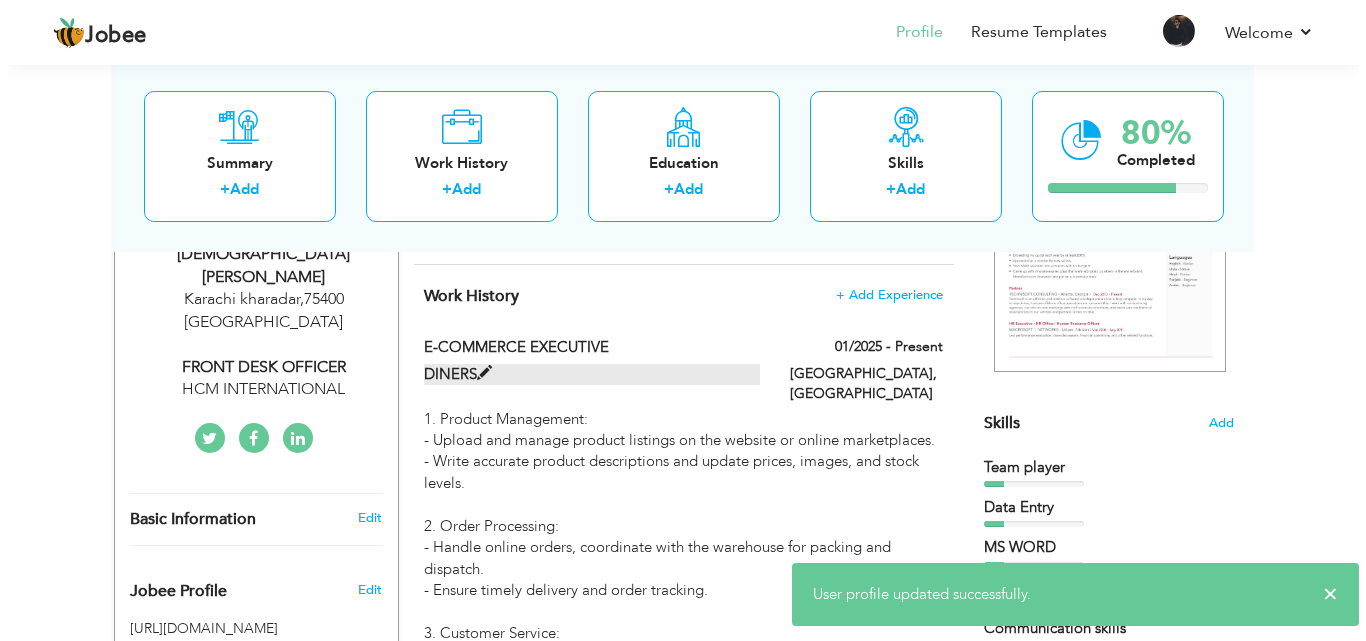 scroll, scrollTop: 367, scrollLeft: 0, axis: vertical 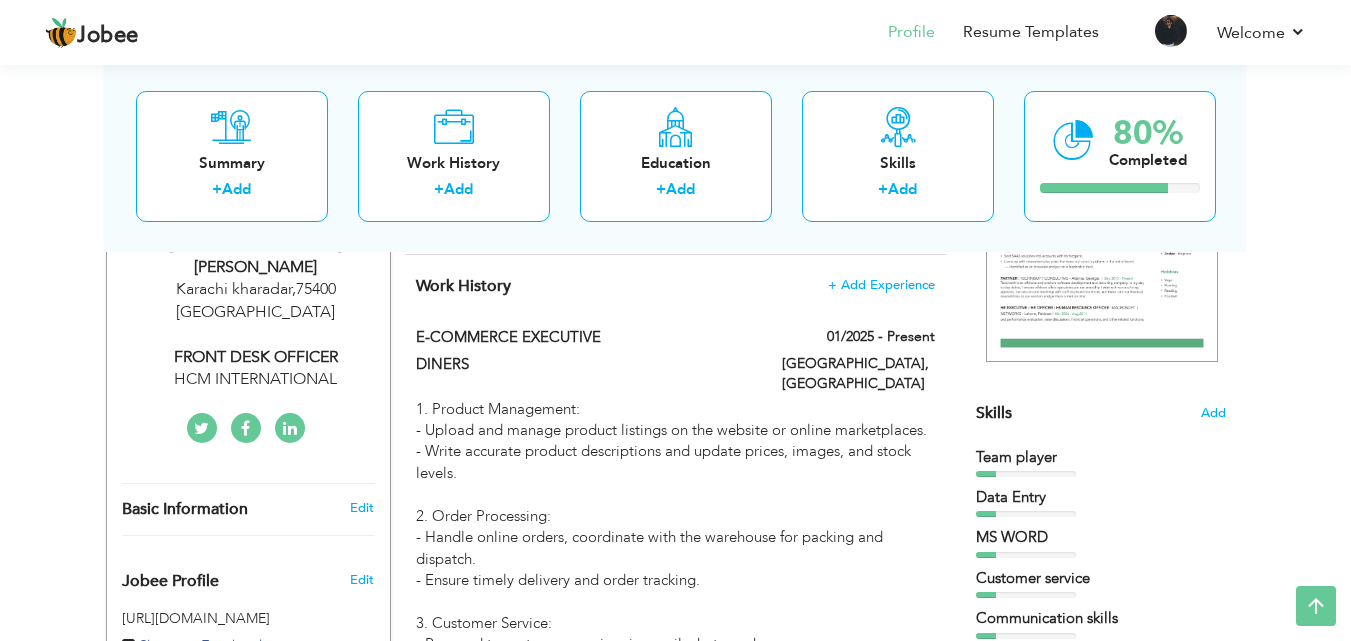 click on "HCM INTERNATIONAL" at bounding box center [256, 379] 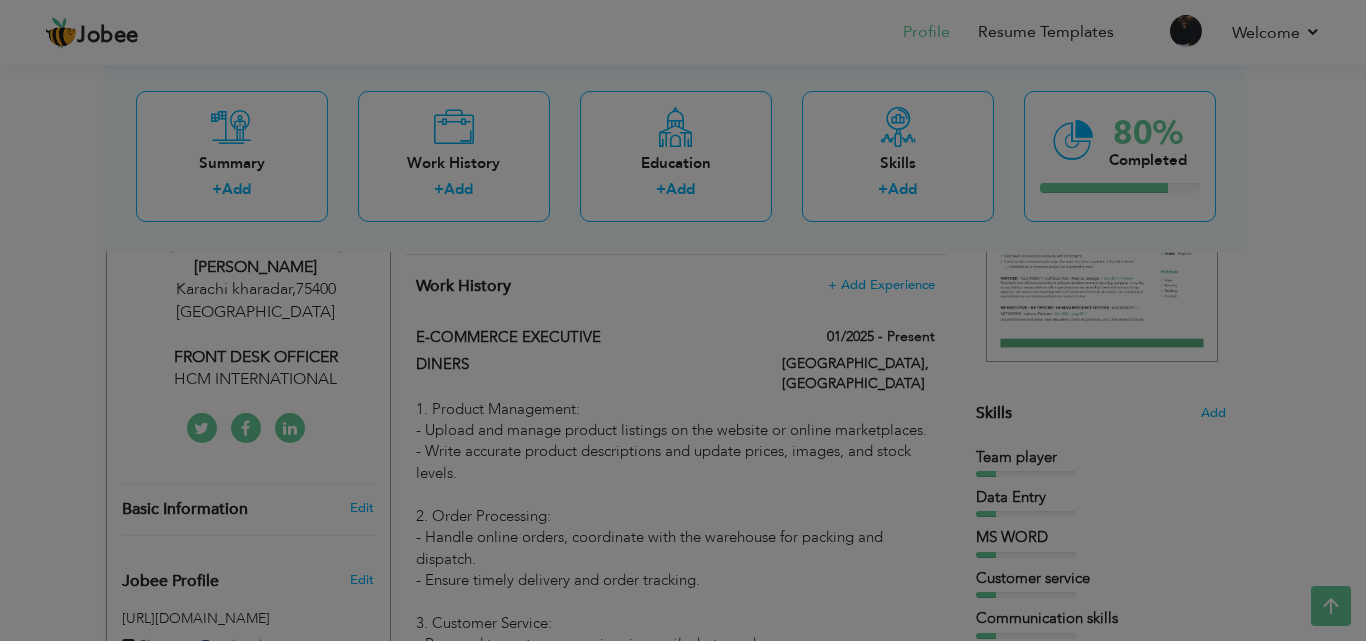 scroll, scrollTop: 0, scrollLeft: 0, axis: both 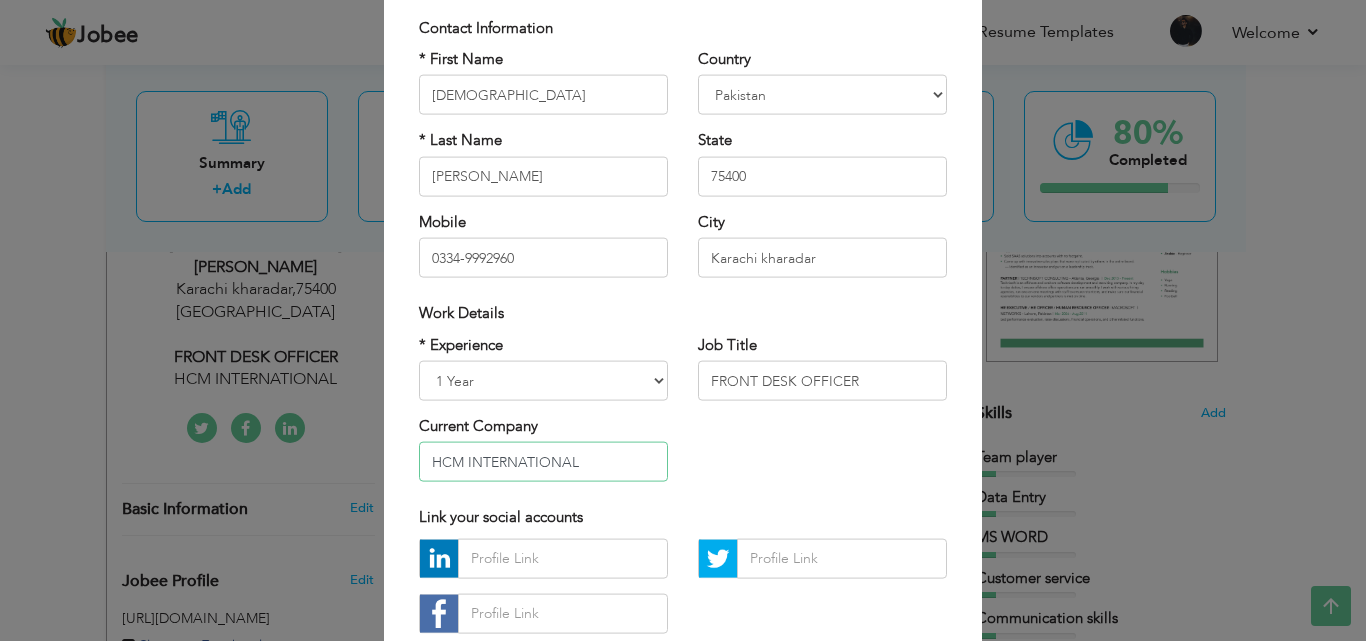 click on "HCM INTERNATIONAL" at bounding box center (543, 462) 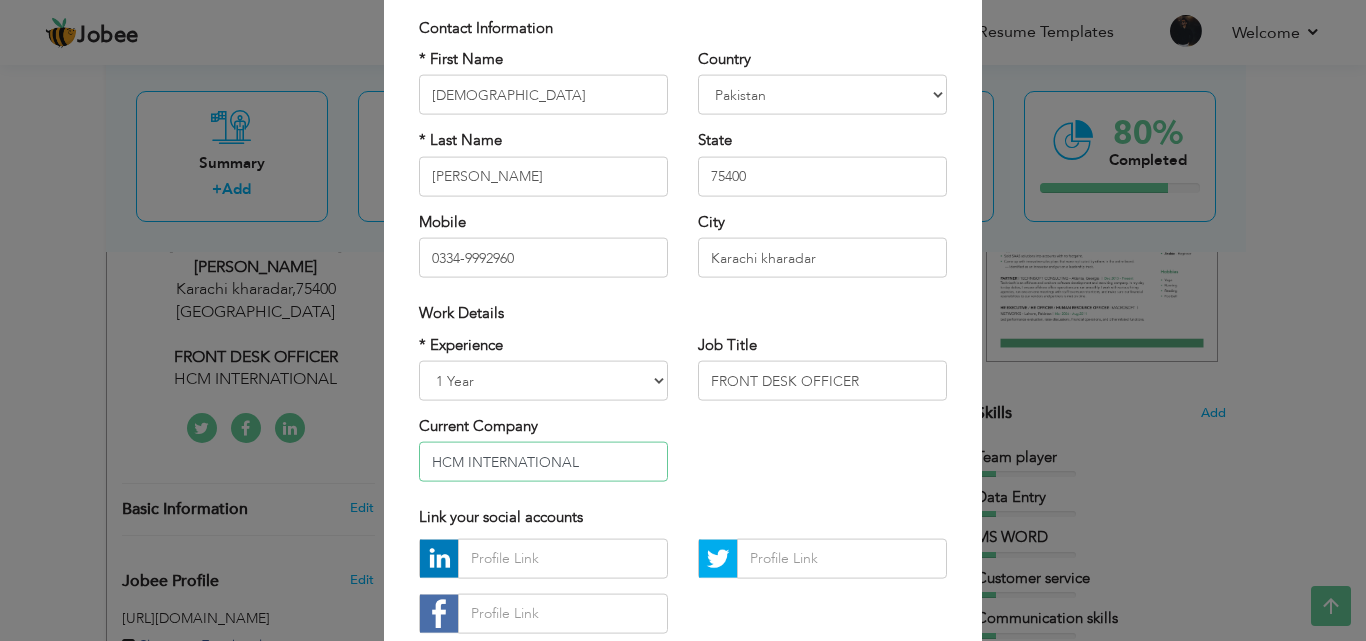 type on "m" 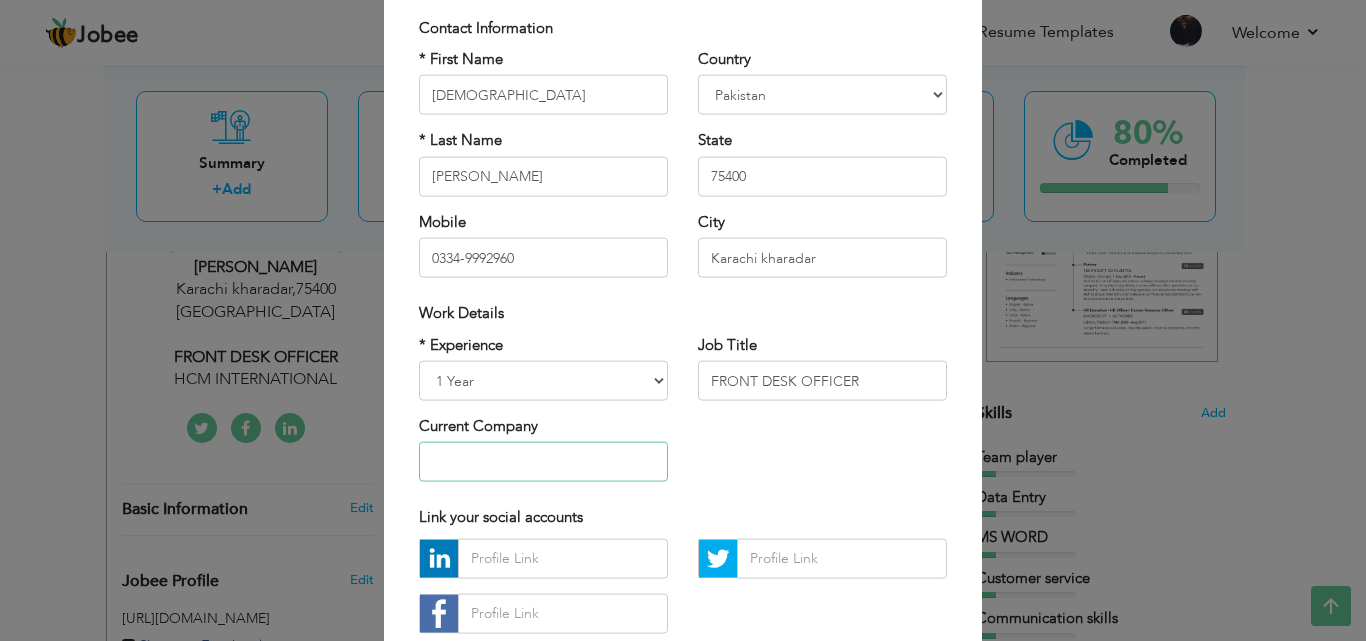 type on "m" 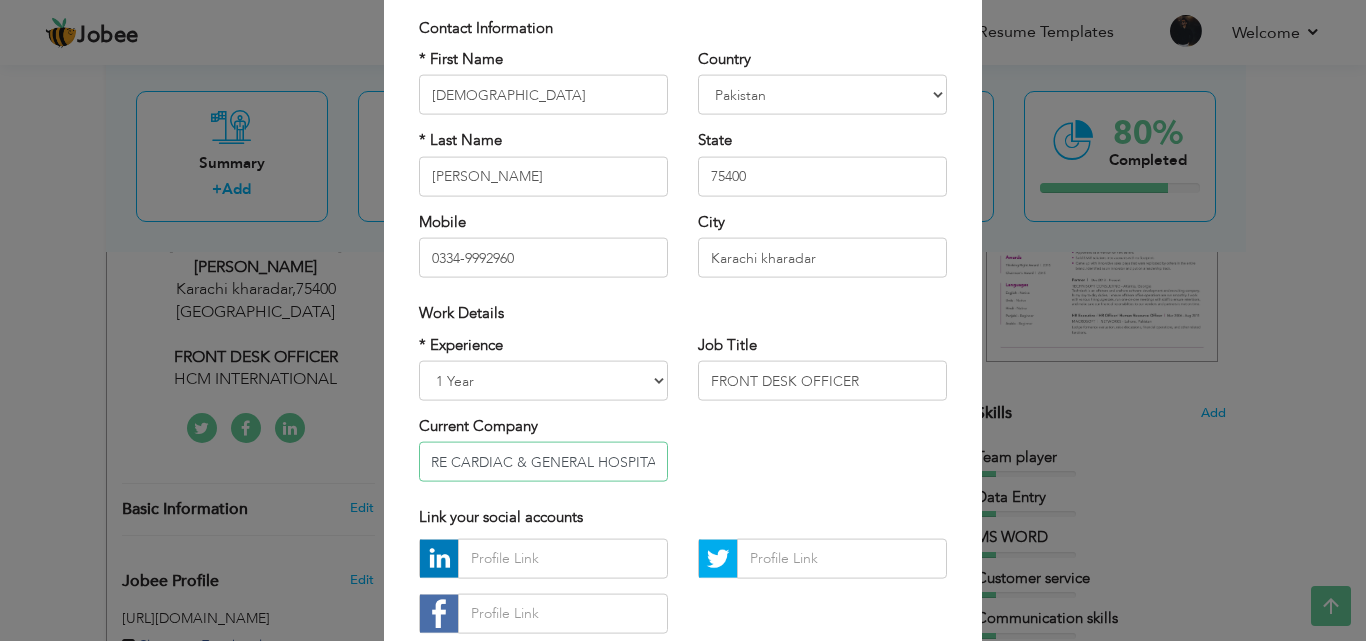 scroll, scrollTop: 0, scrollLeft: 62, axis: horizontal 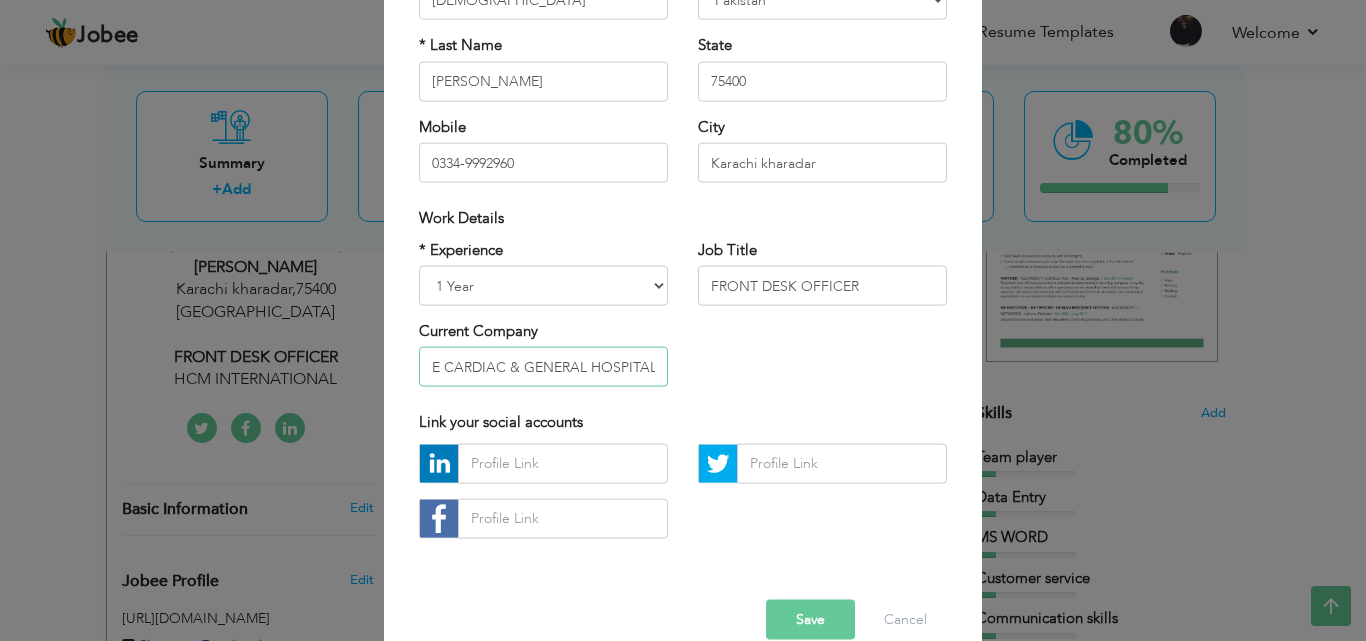 type on "MEDICARE CARDIAC & GENERAL HOSPITAL" 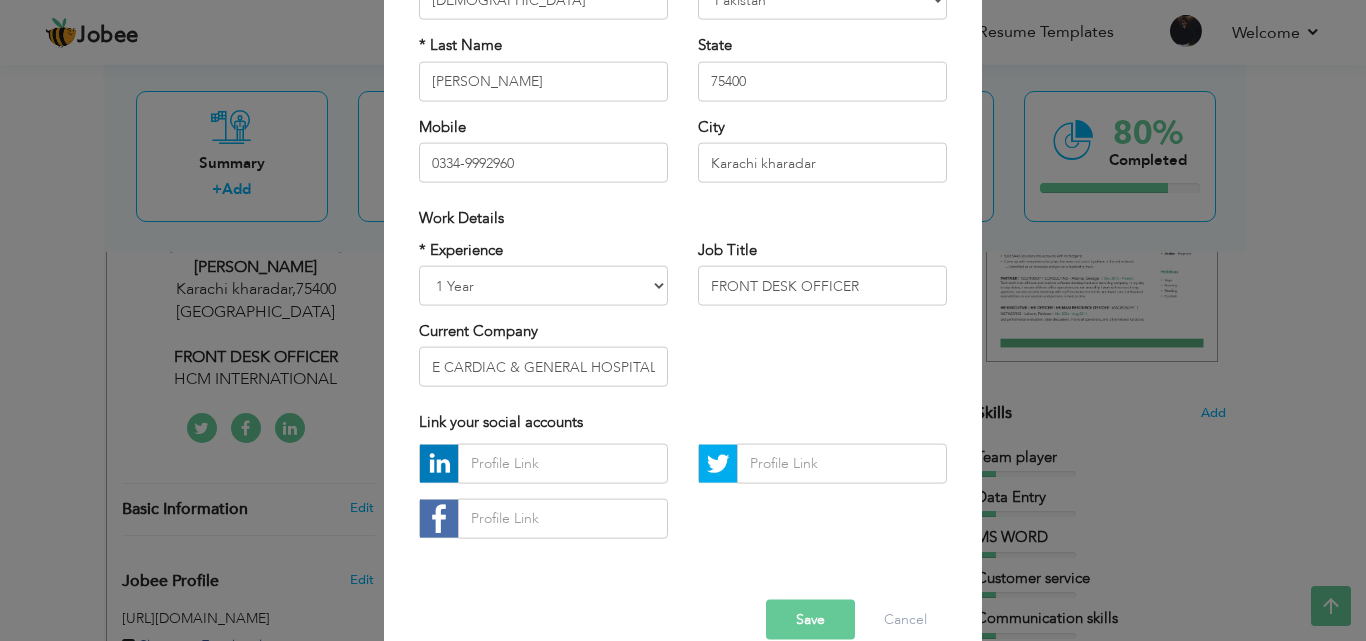 click on "Save" at bounding box center (810, 619) 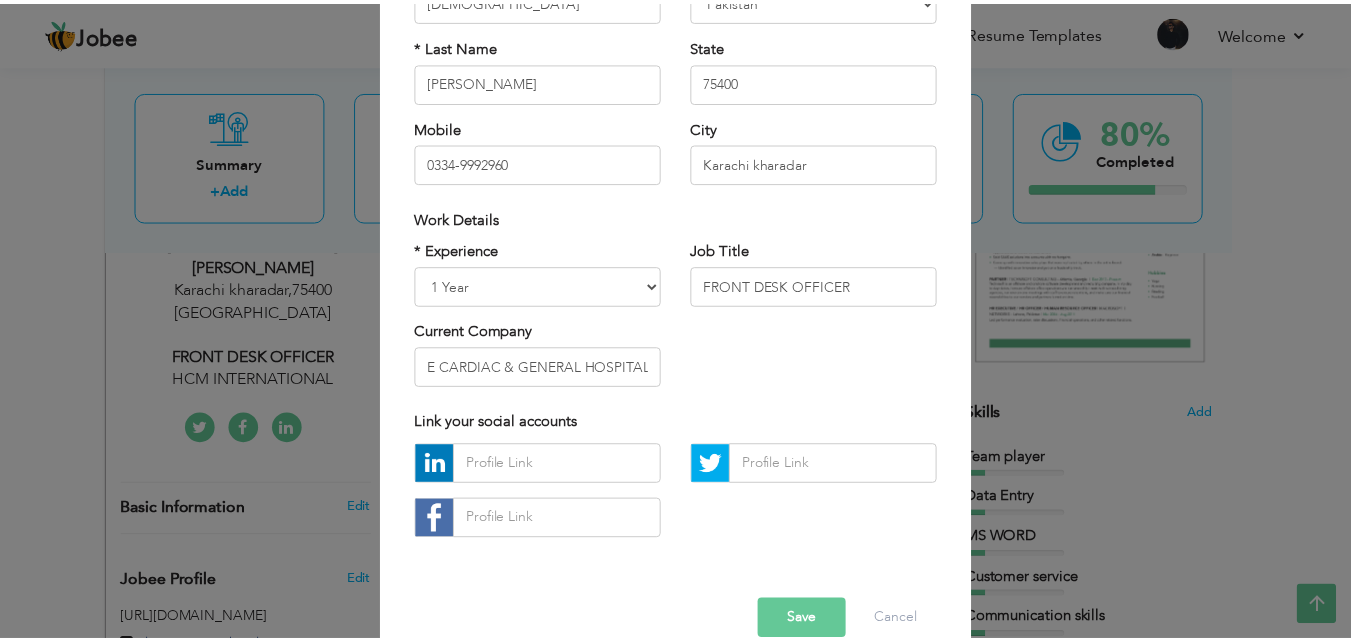 scroll, scrollTop: 0, scrollLeft: 0, axis: both 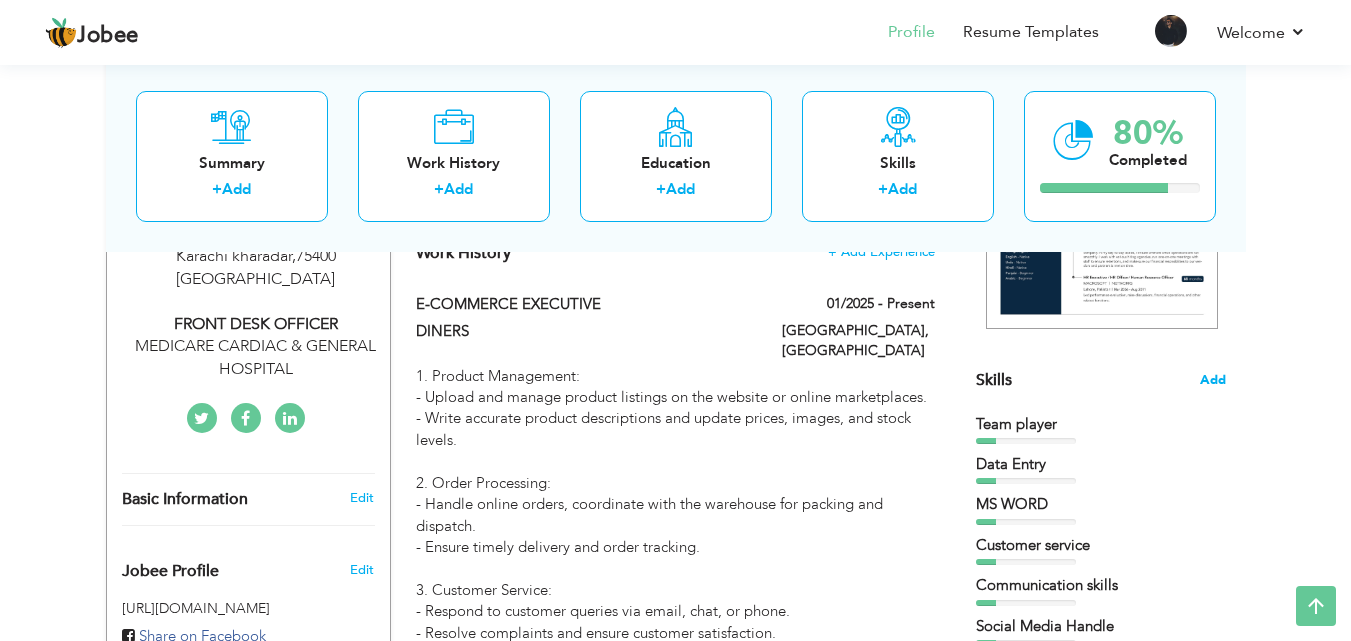 click on "Add" at bounding box center (1213, 380) 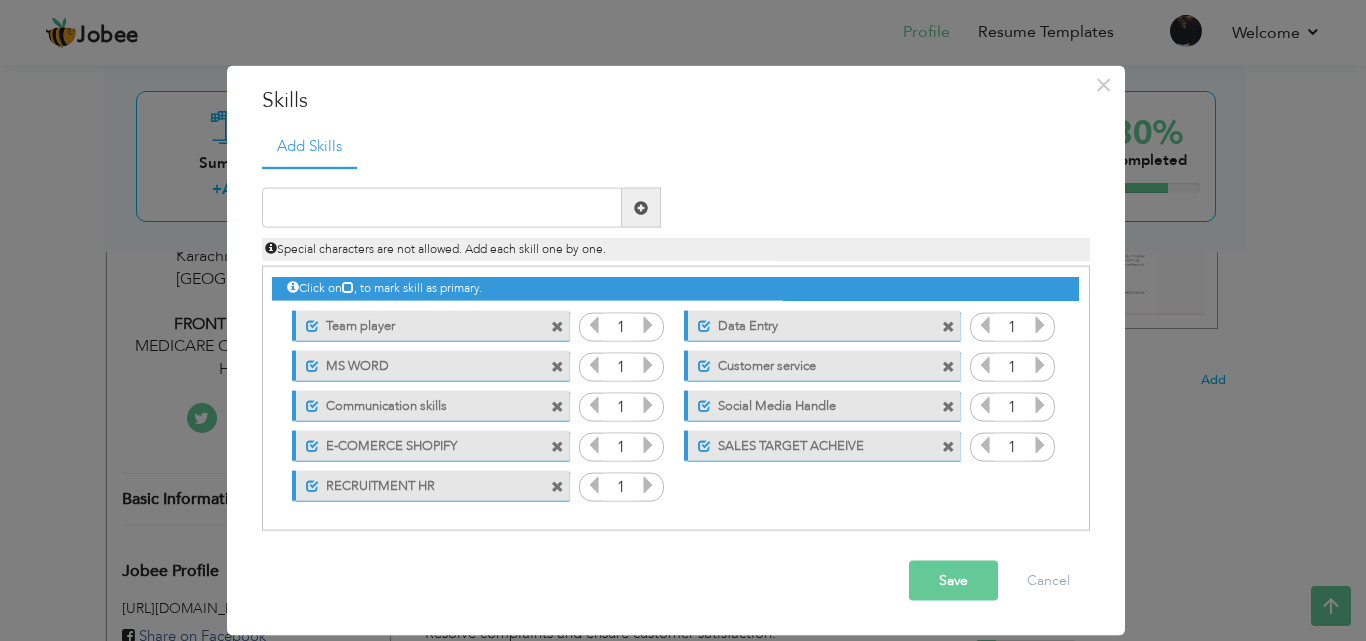 click at bounding box center [948, 446] 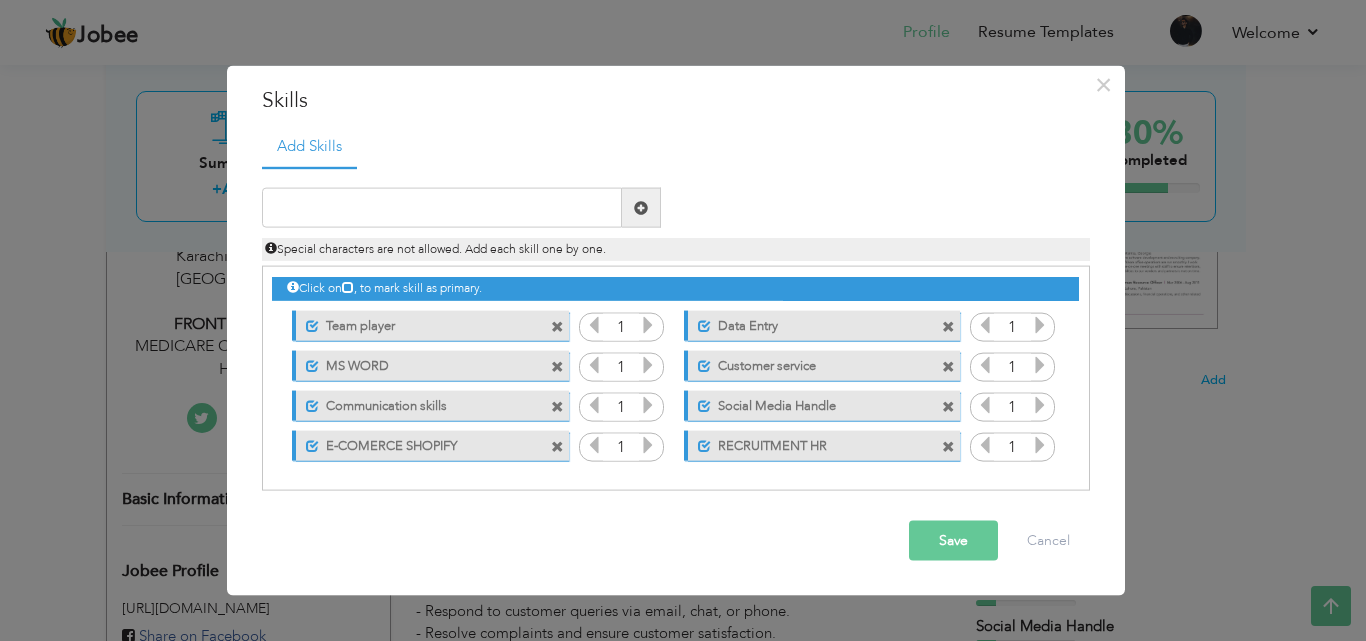 click at bounding box center (557, 446) 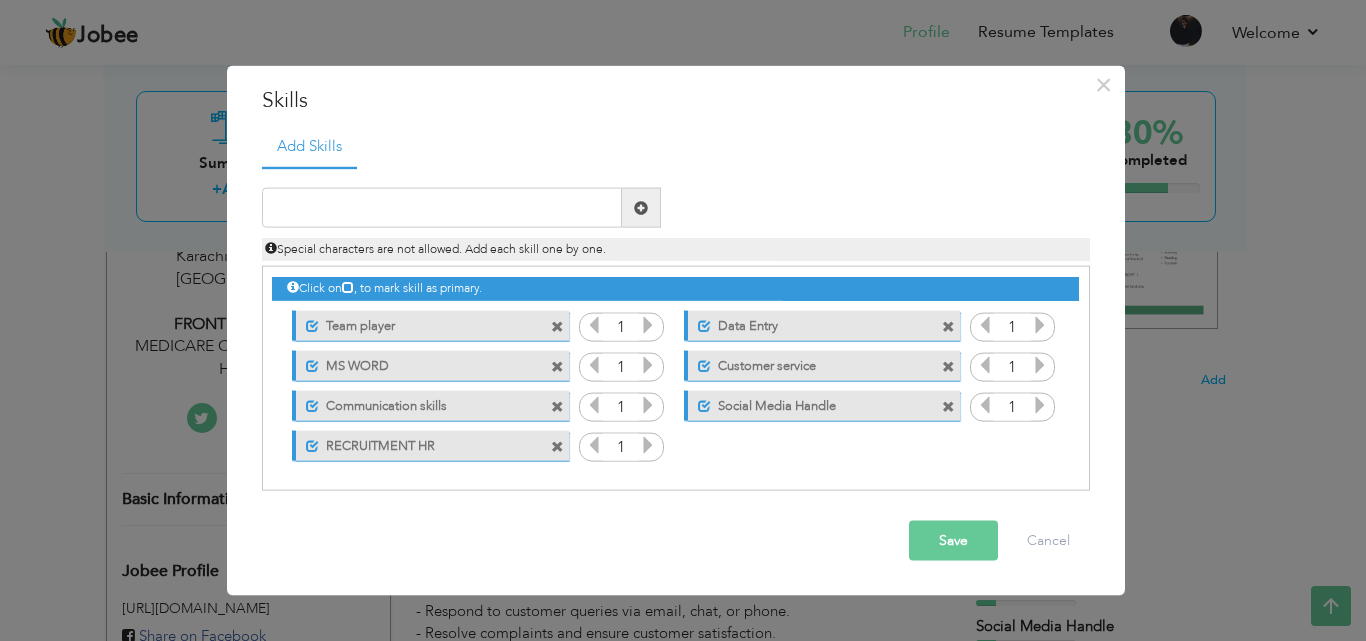 click at bounding box center [557, 446] 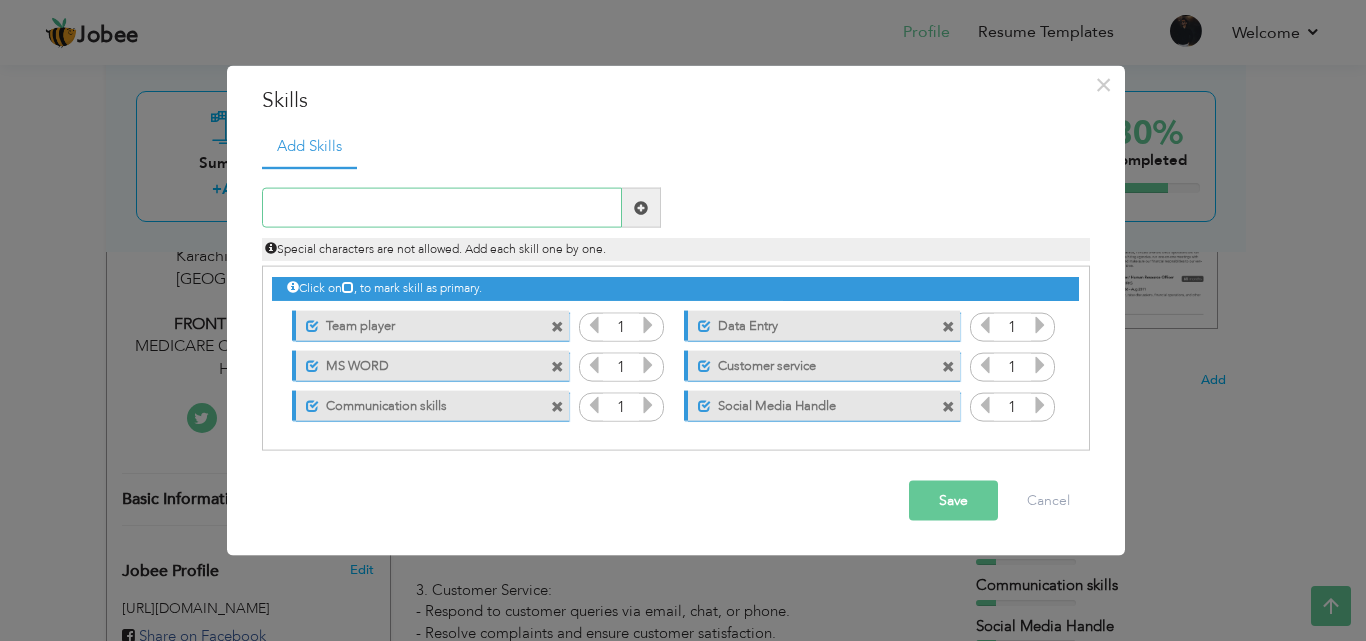 click at bounding box center [442, 208] 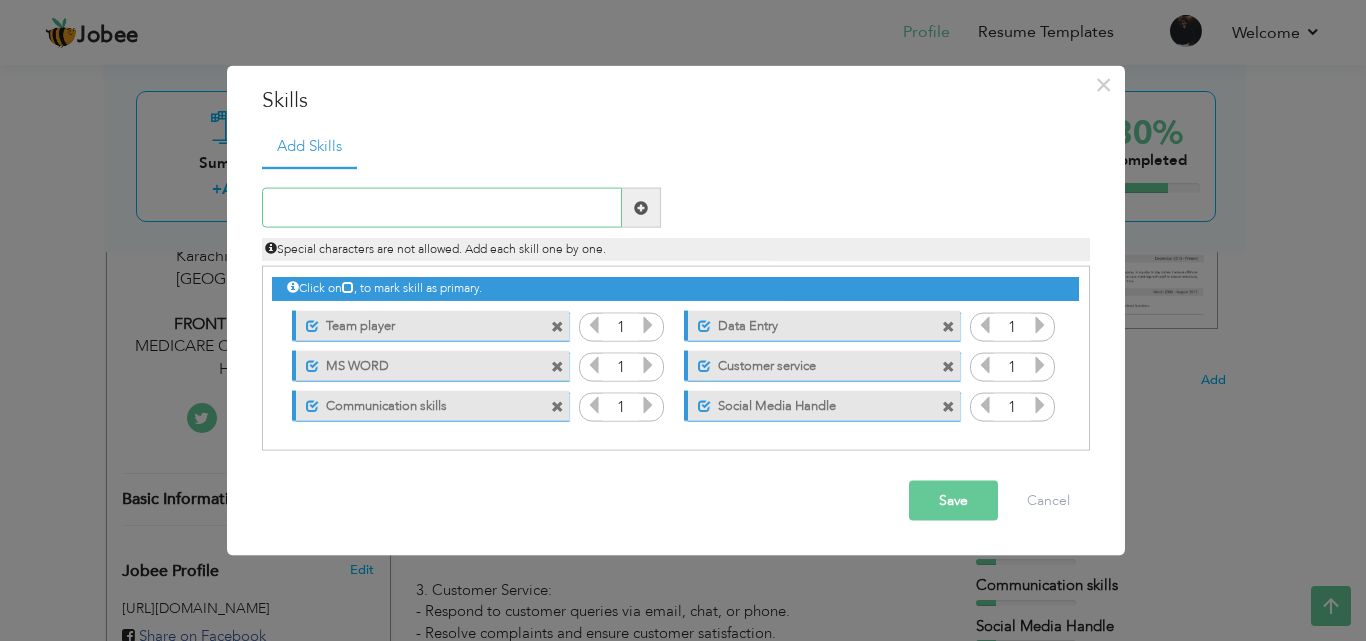 type on "p" 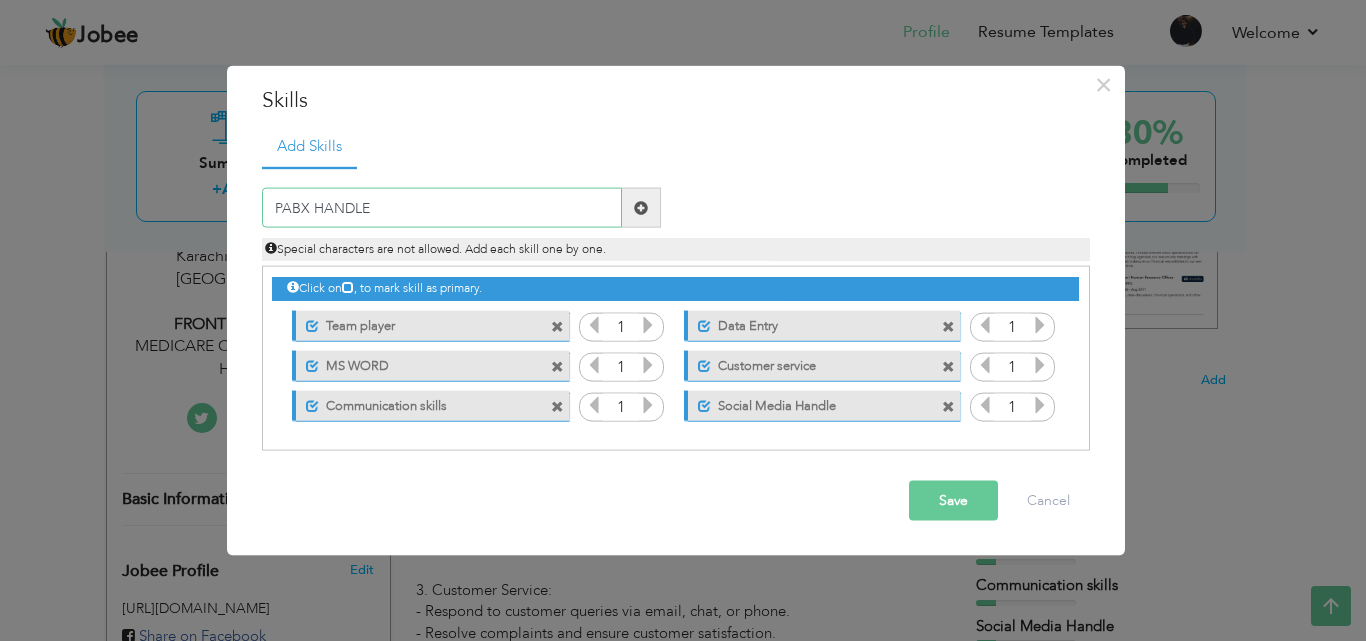 type on "PABX HANDLE" 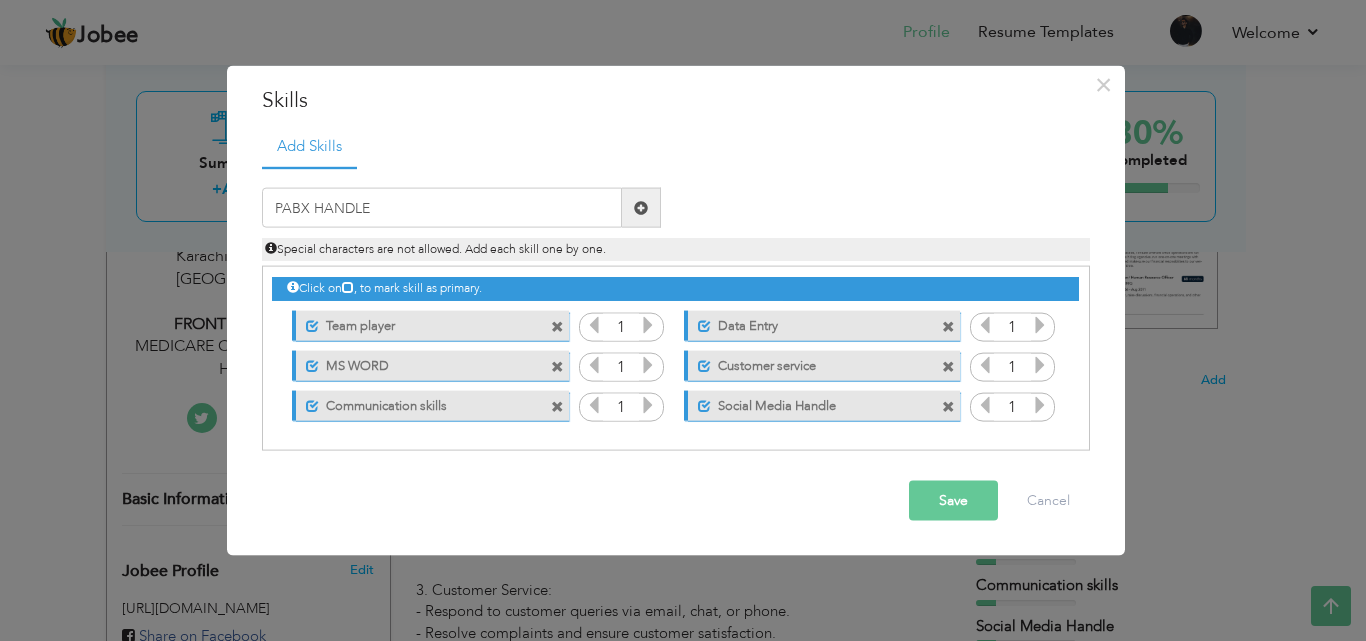 click on "Save" at bounding box center [953, 501] 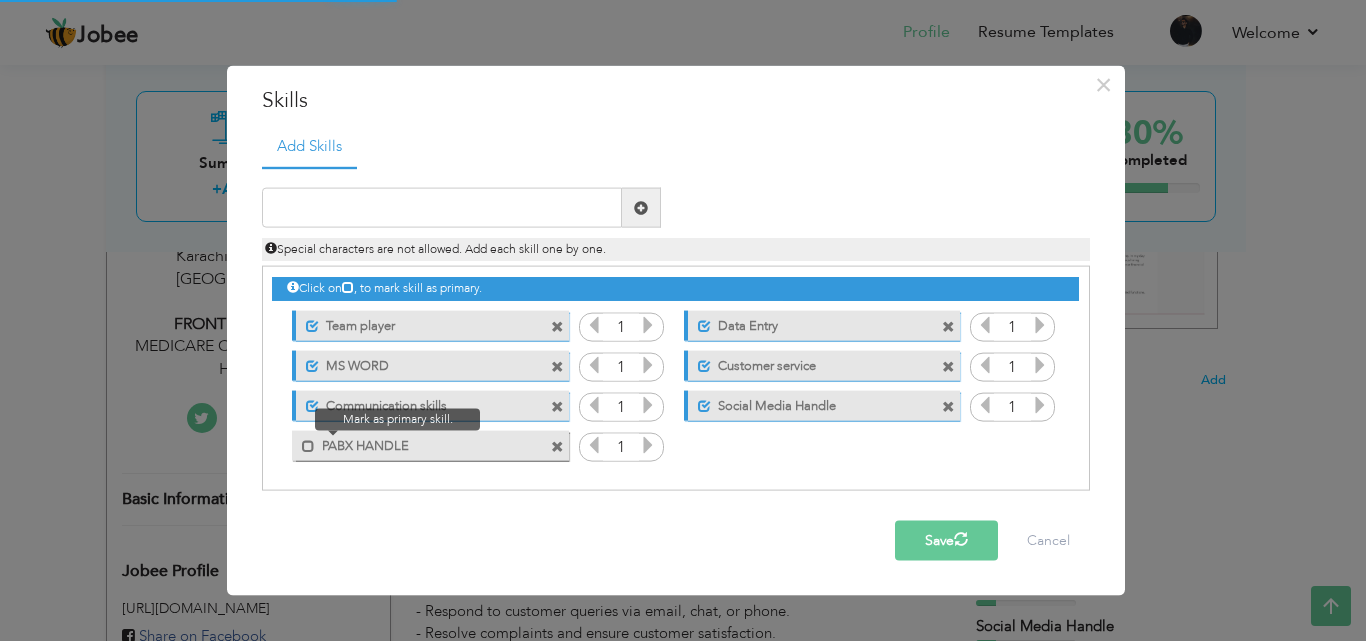click at bounding box center (303, 440) 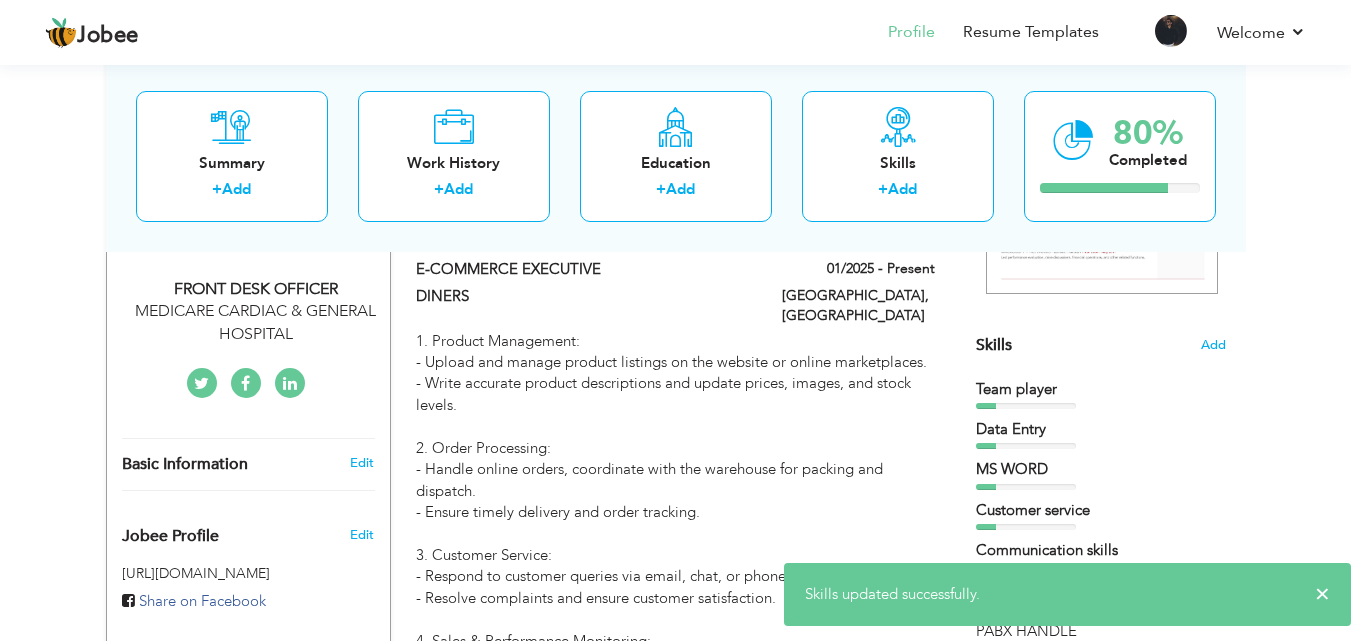 scroll, scrollTop: 400, scrollLeft: 0, axis: vertical 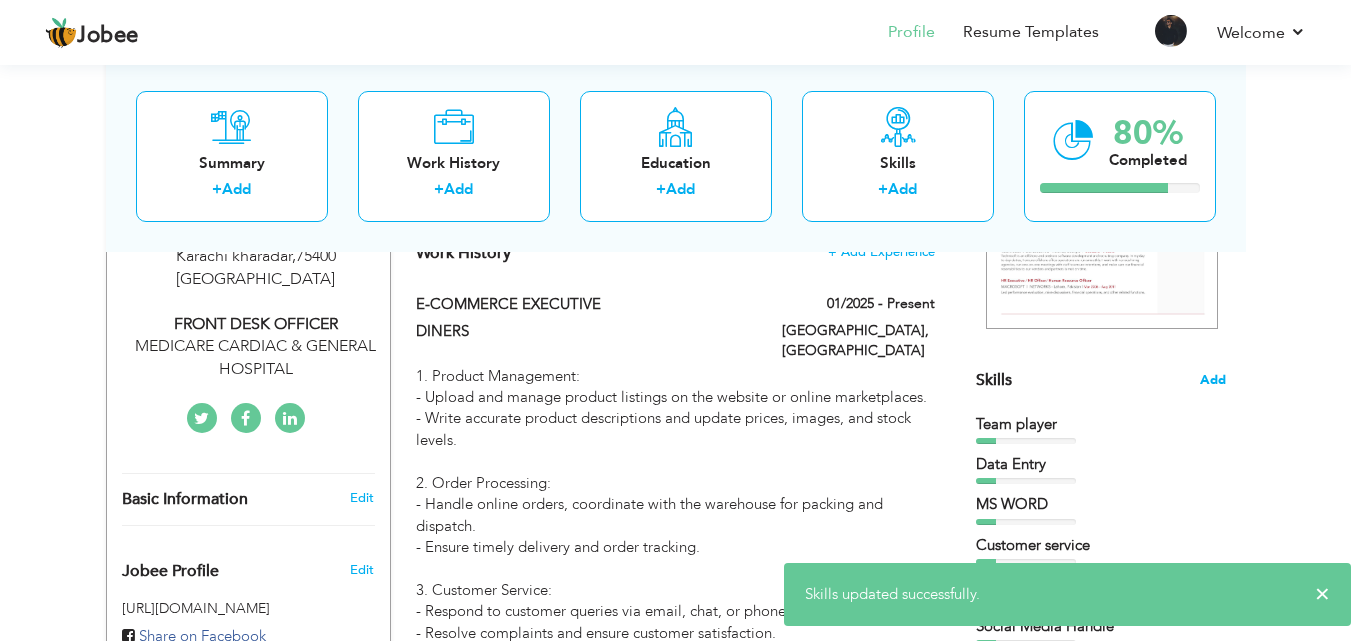 click on "Add" at bounding box center (1213, 380) 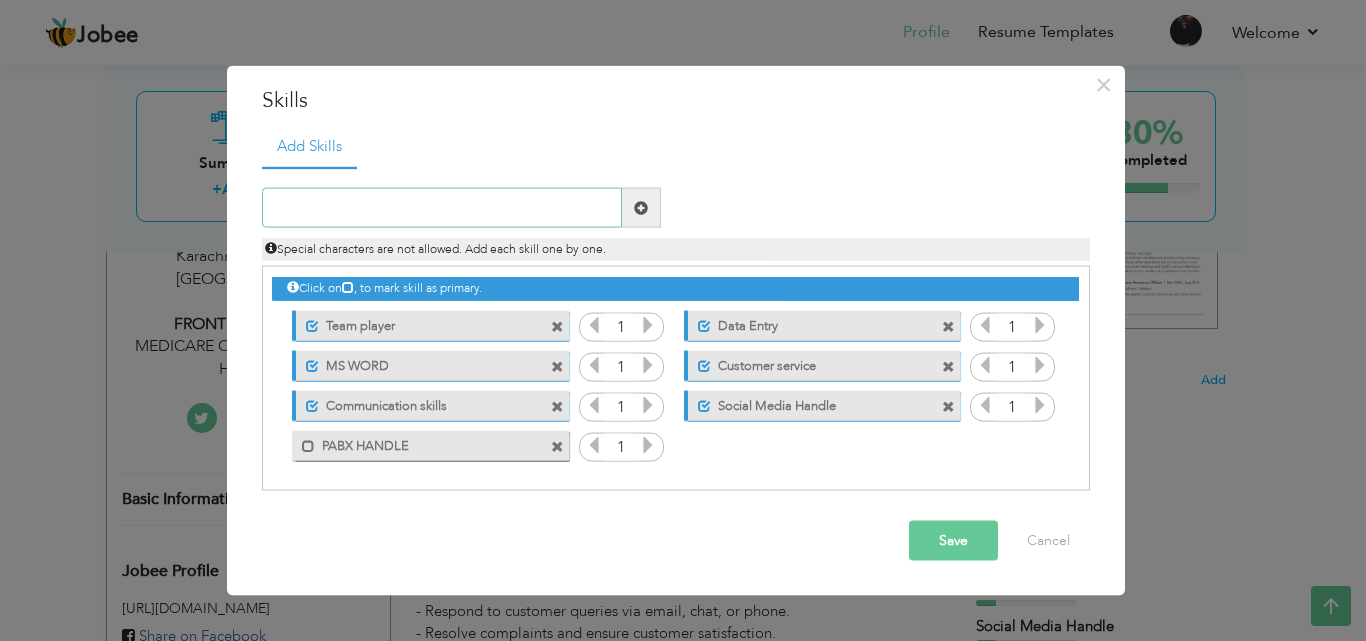 click at bounding box center (442, 208) 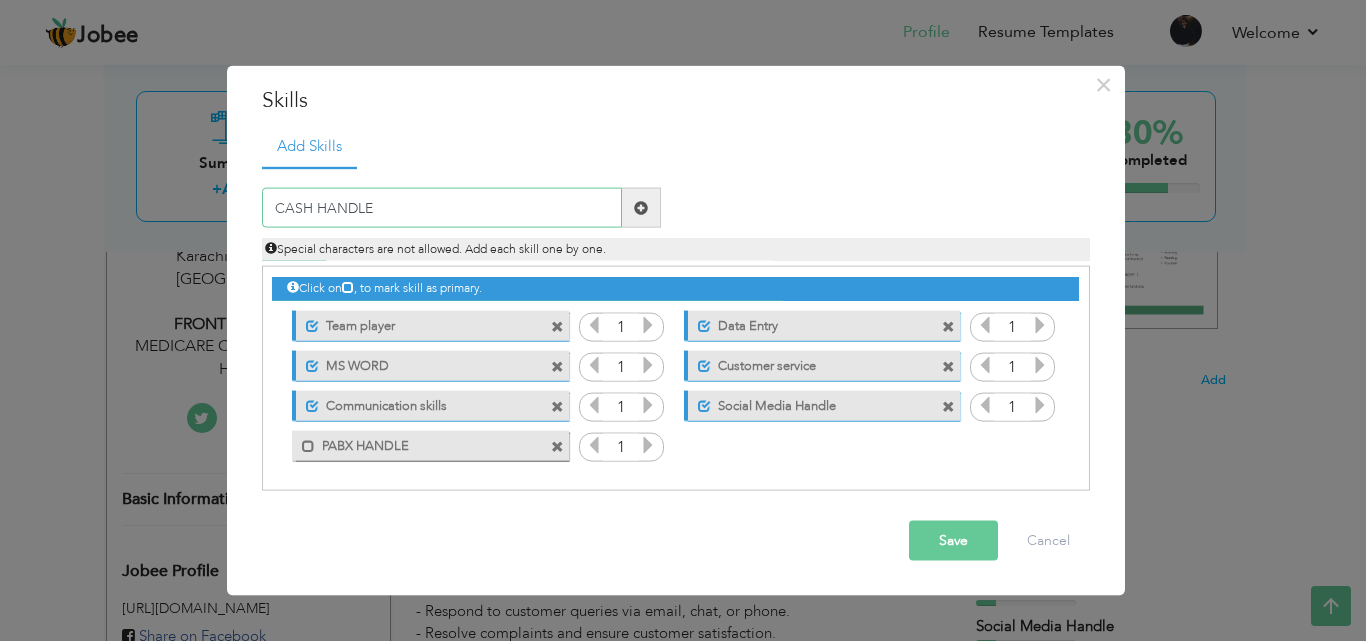 type on "CASH HANDLE" 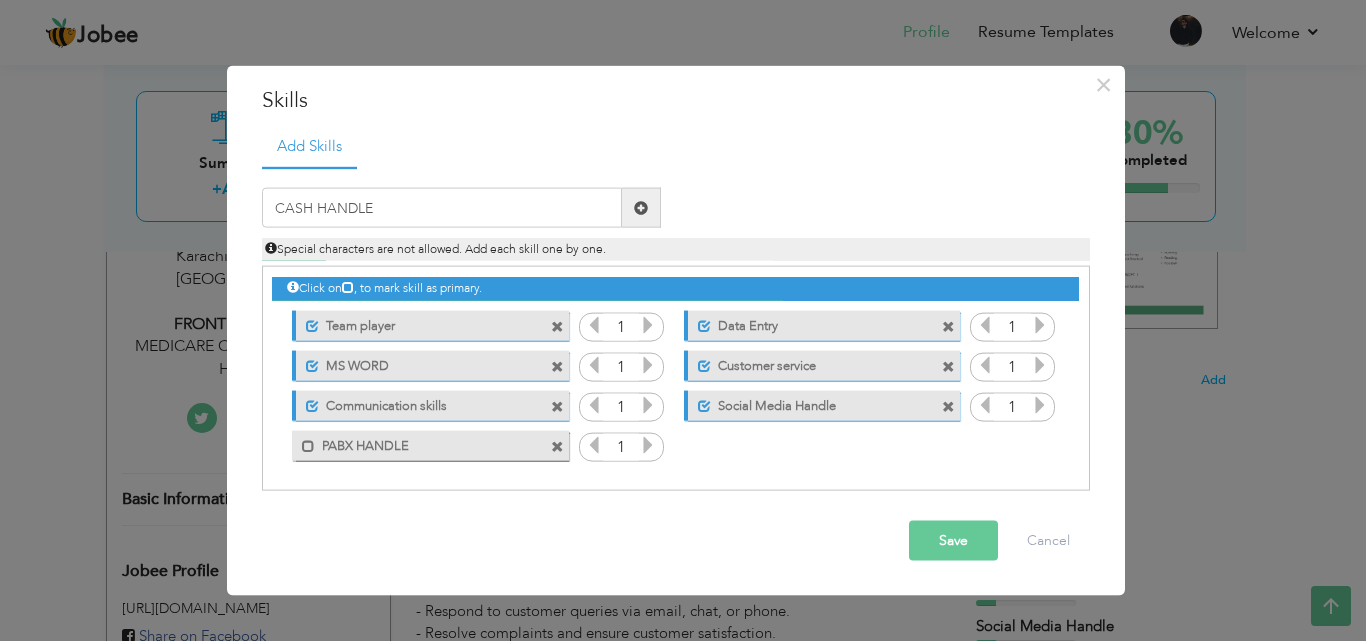 click on "Save" at bounding box center (953, 541) 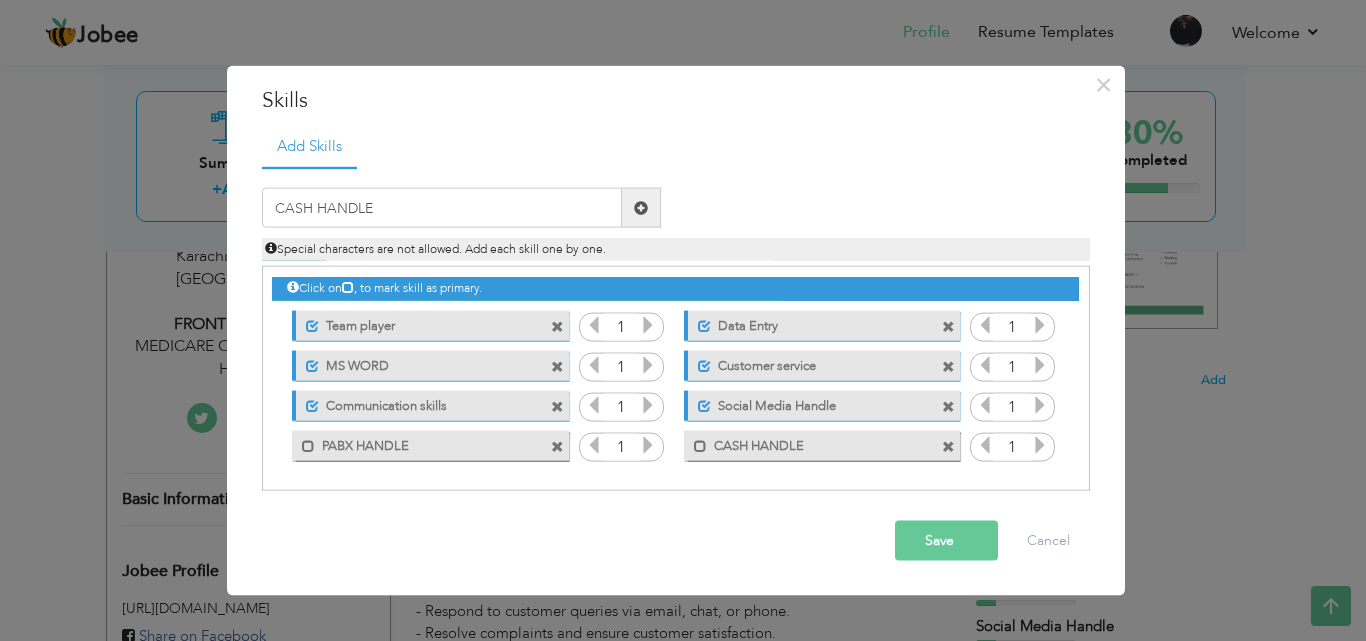 type 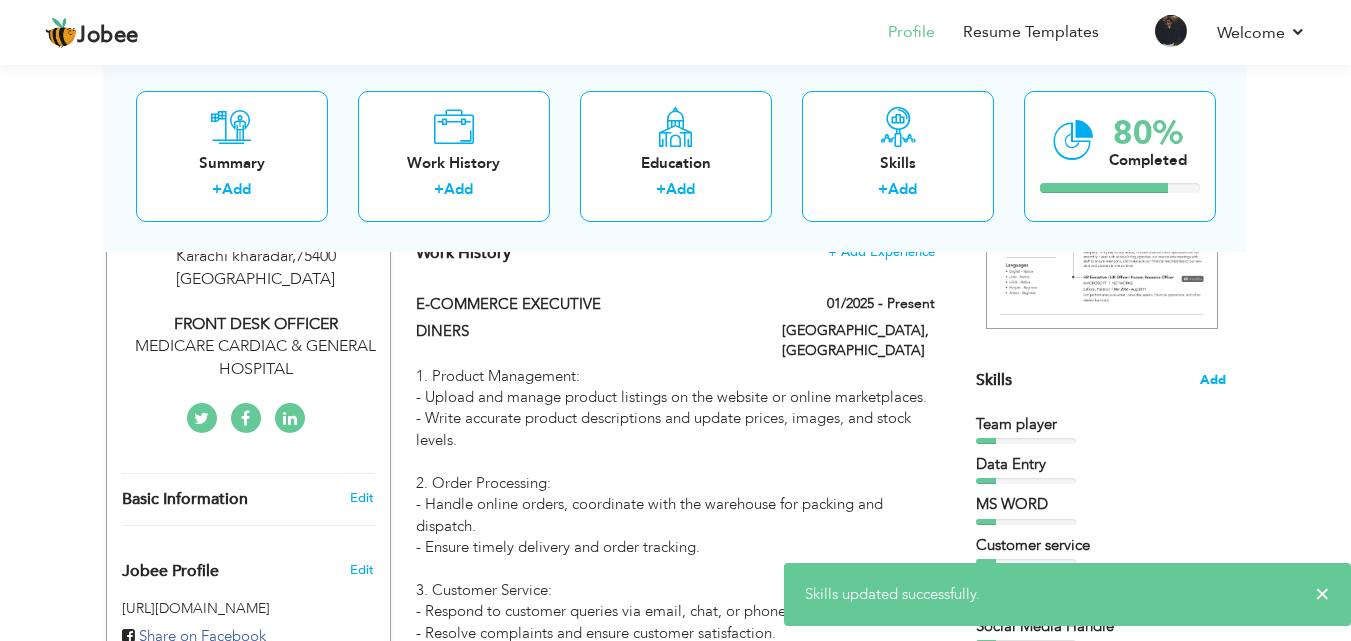 click on "Add" at bounding box center [1213, 380] 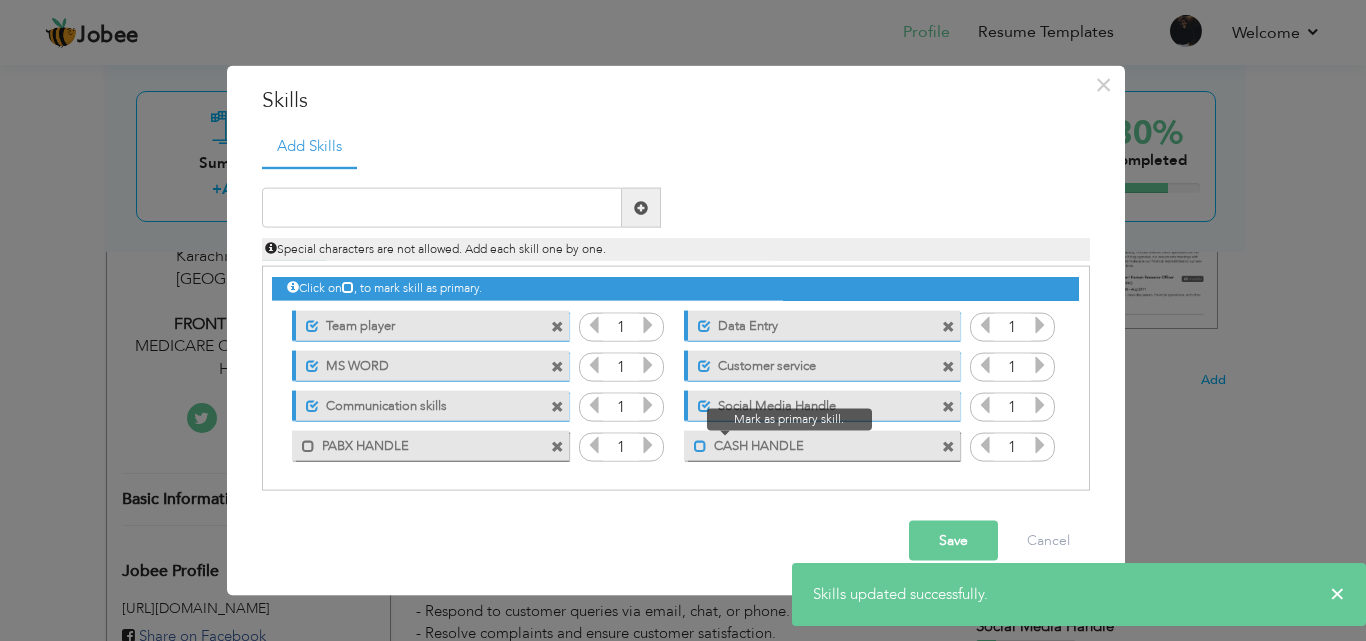 click at bounding box center (700, 445) 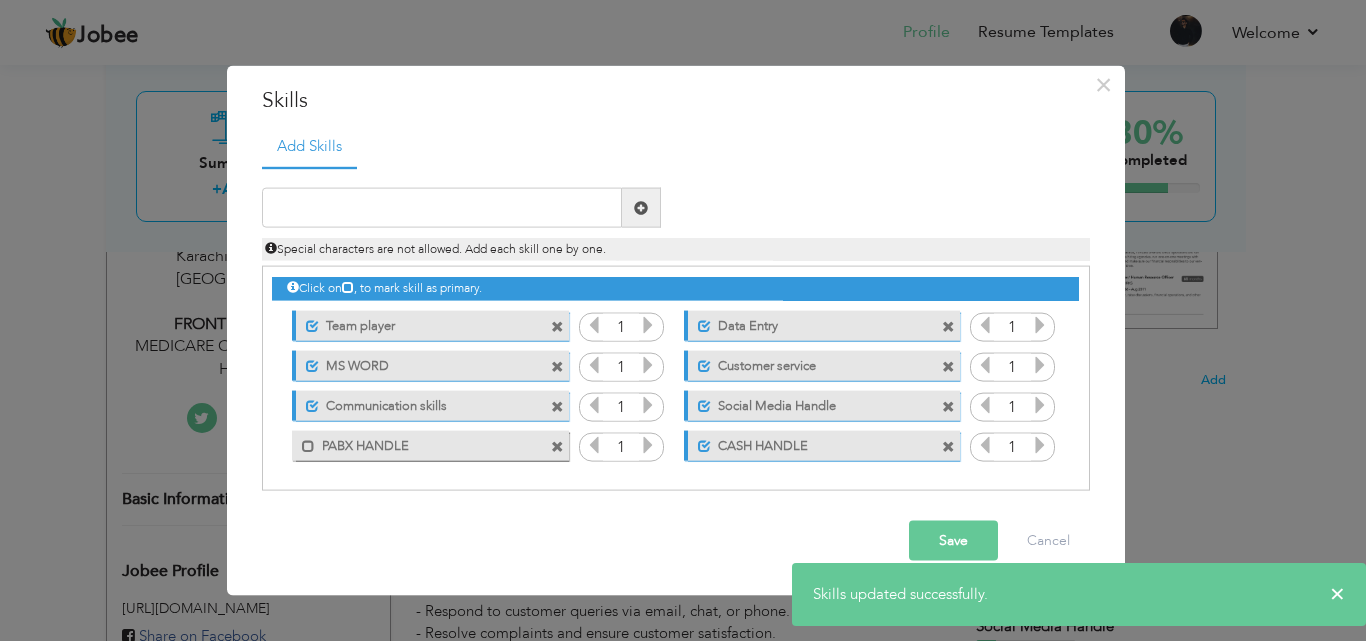 drag, startPoint x: 308, startPoint y: 449, endPoint x: 328, endPoint y: 452, distance: 20.22375 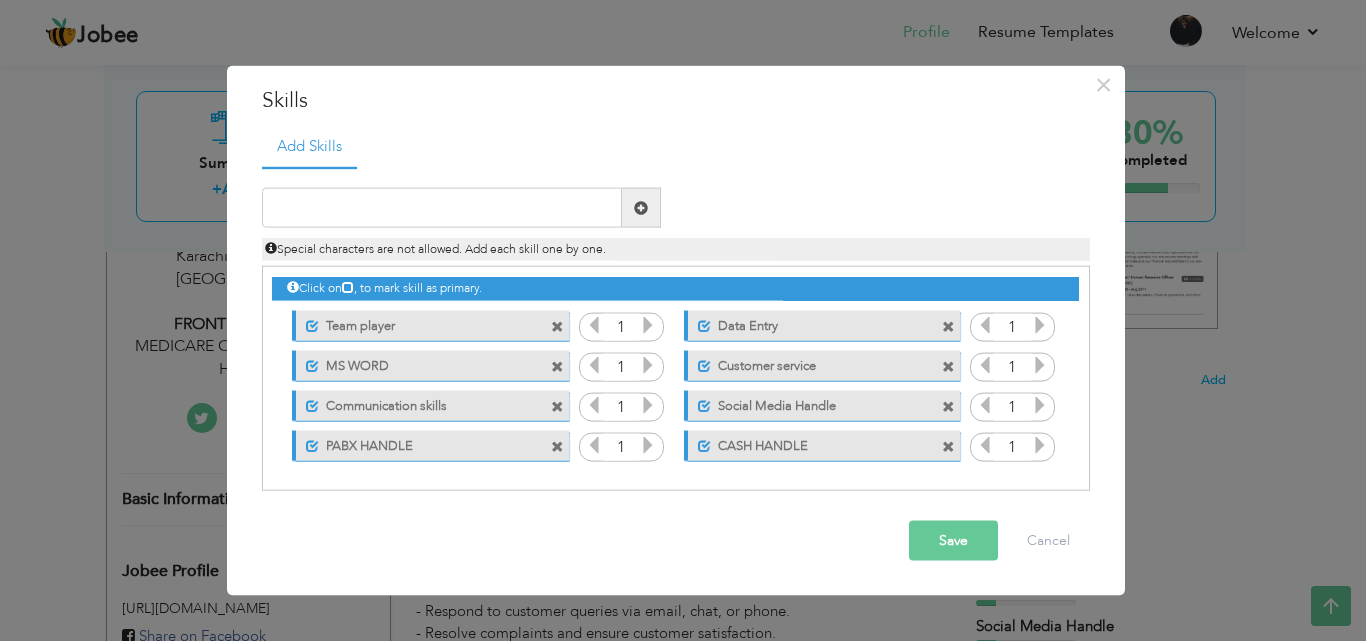click on "Save" at bounding box center [953, 541] 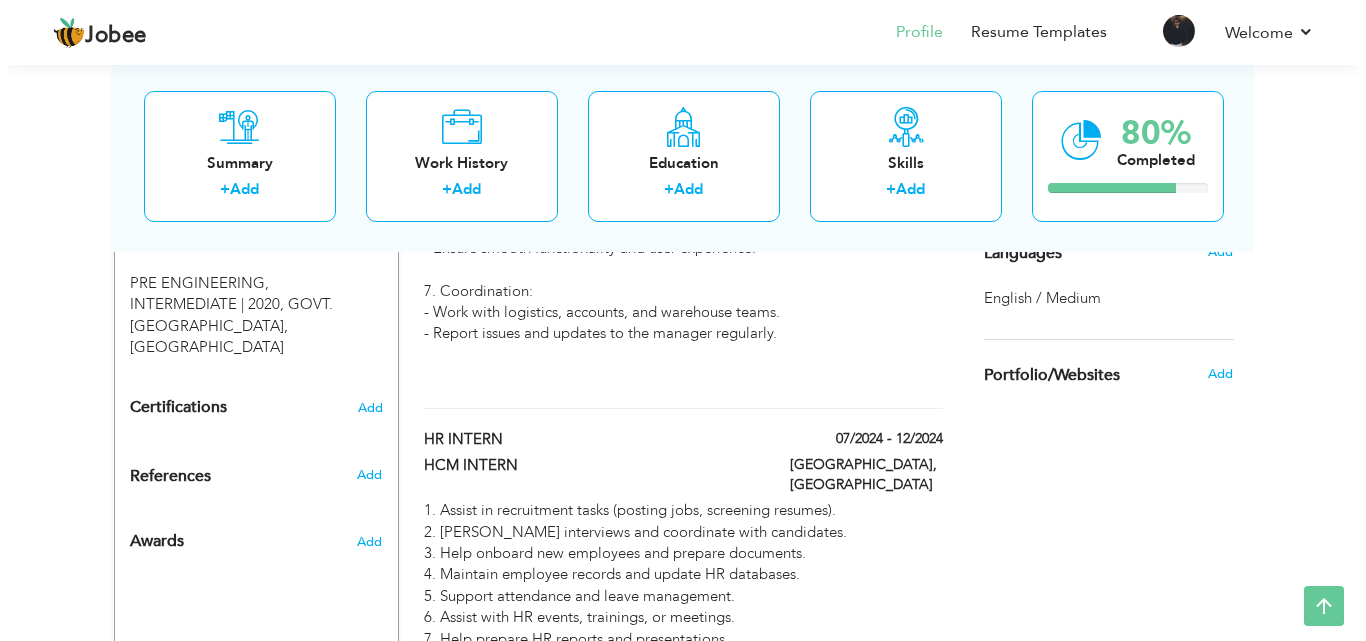 scroll, scrollTop: 1028, scrollLeft: 0, axis: vertical 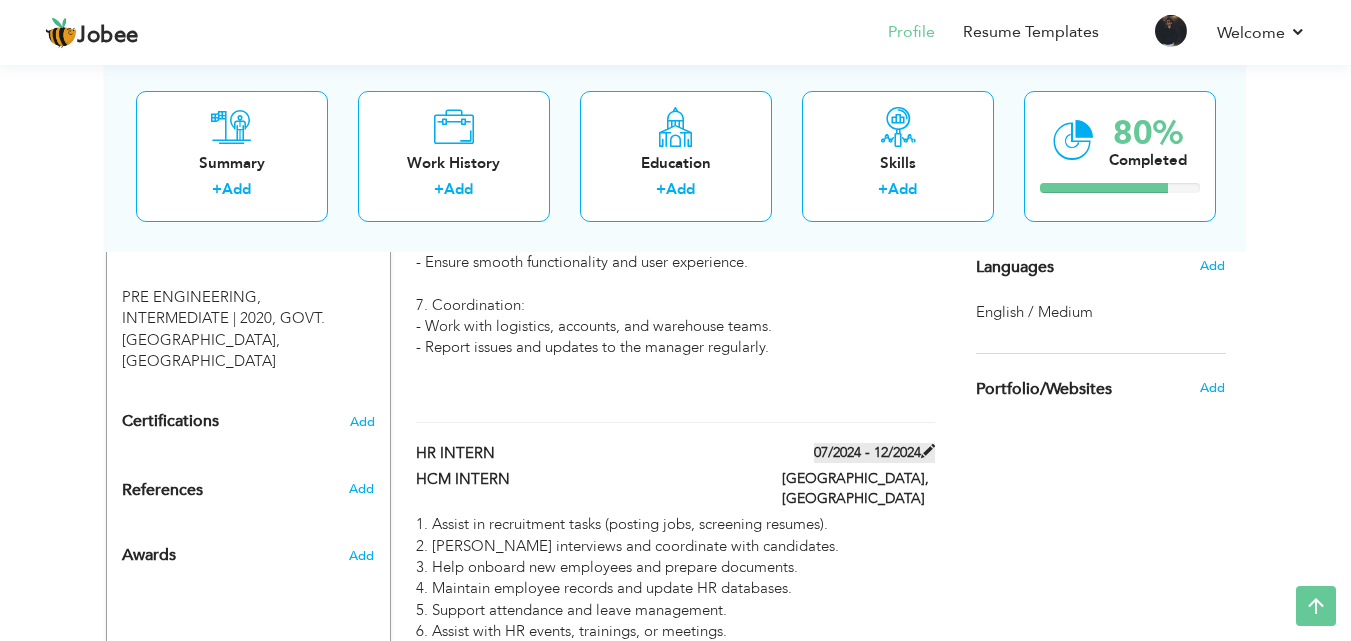 click at bounding box center [928, 451] 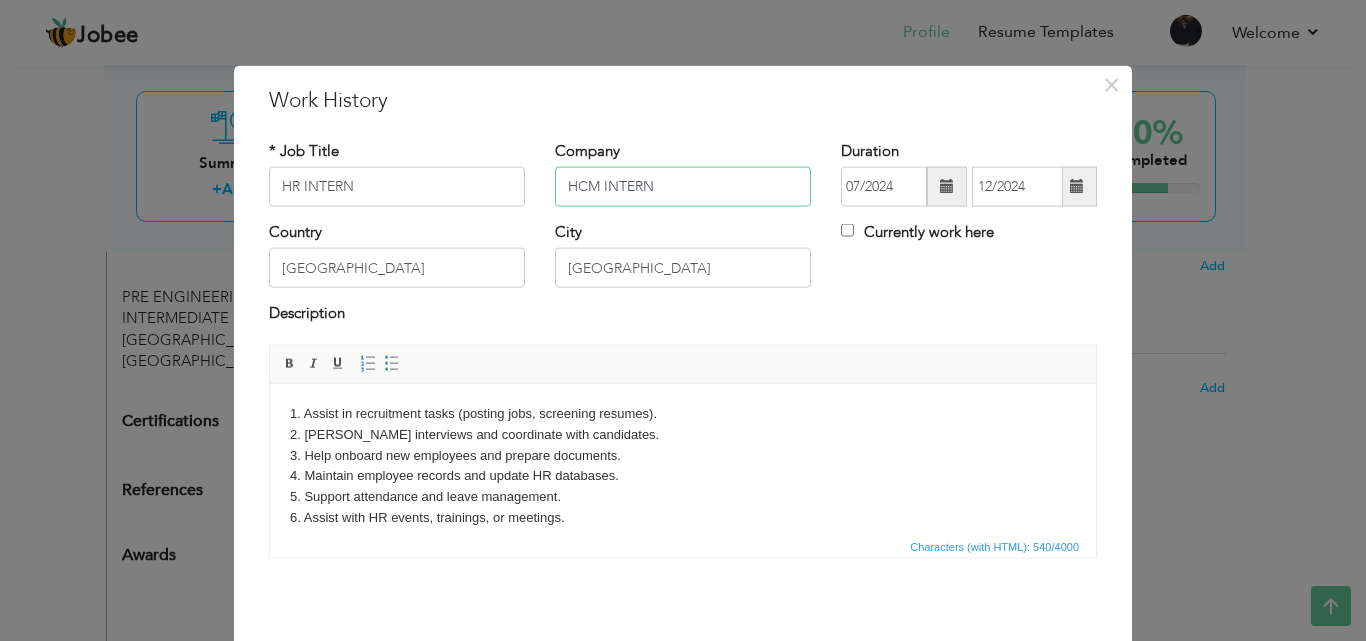 click on "HCM INTERN" at bounding box center [683, 187] 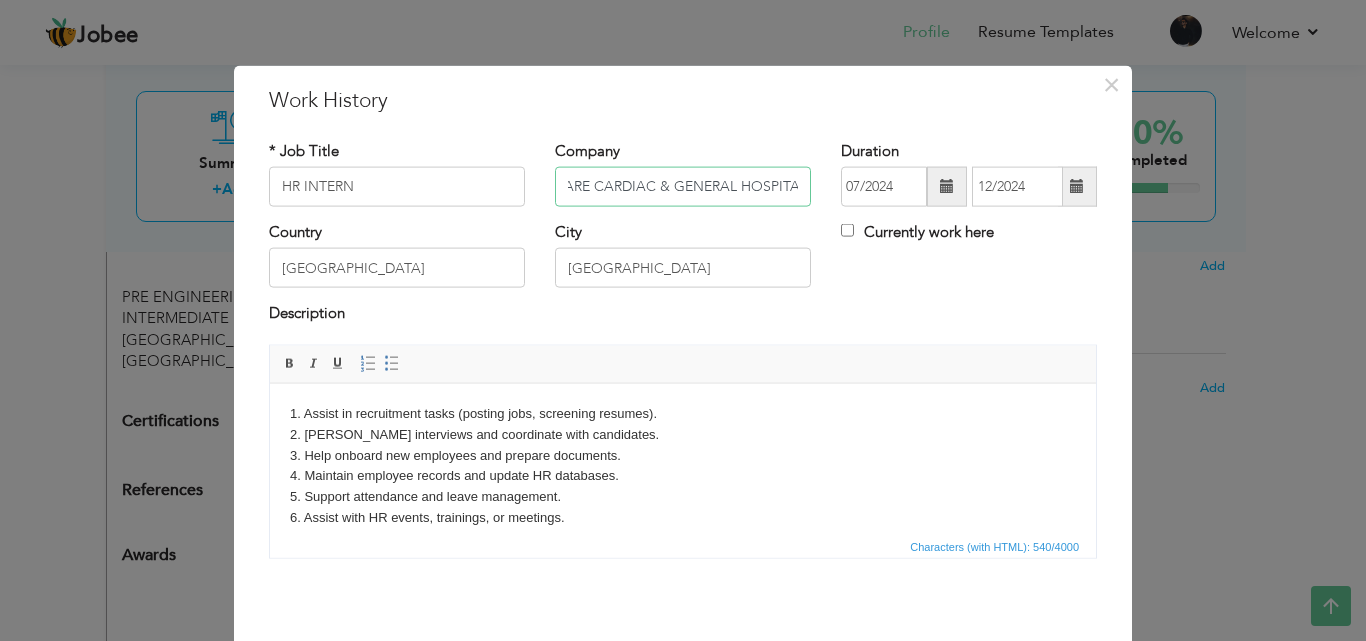 scroll, scrollTop: 0, scrollLeft: 55, axis: horizontal 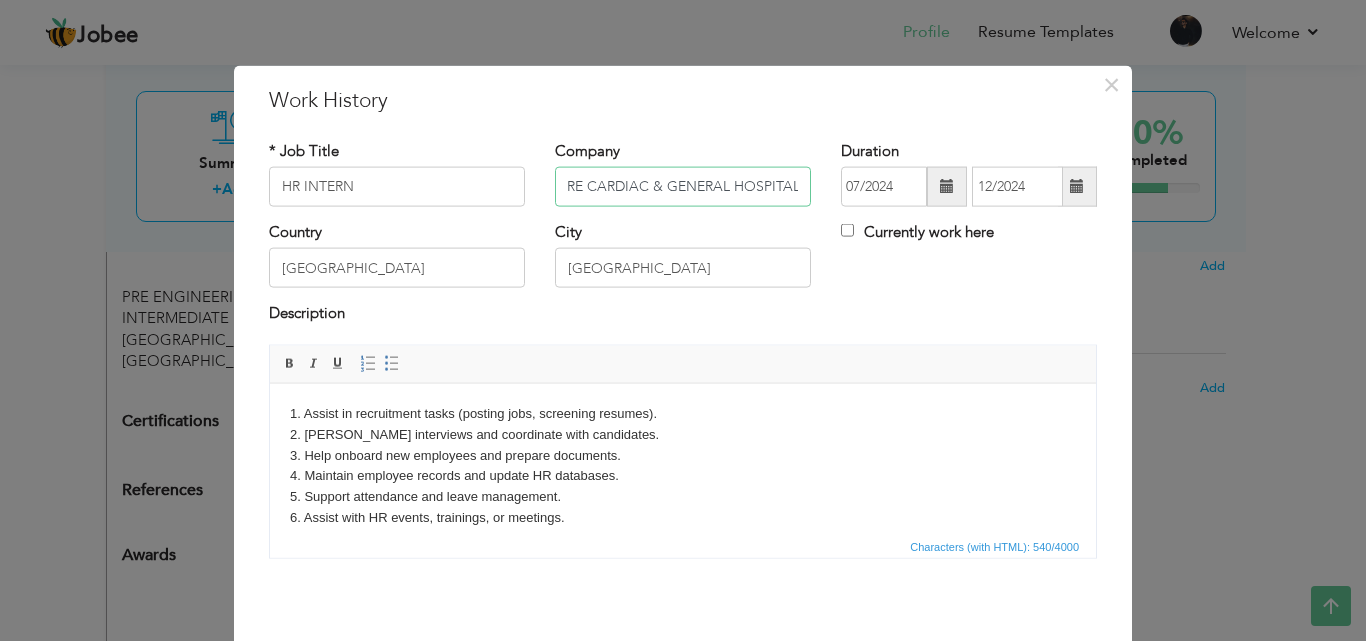 type on "MEDICARE CARDIAC & GENERAL HOSPITAL" 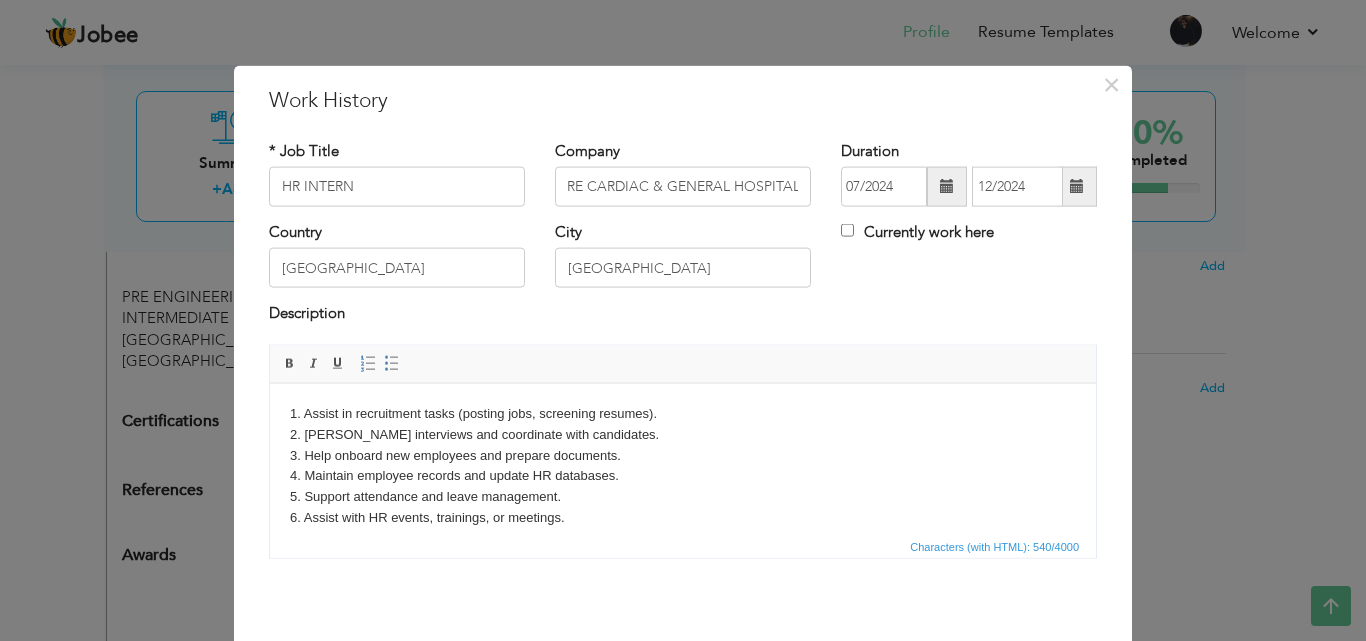 scroll, scrollTop: 0, scrollLeft: 0, axis: both 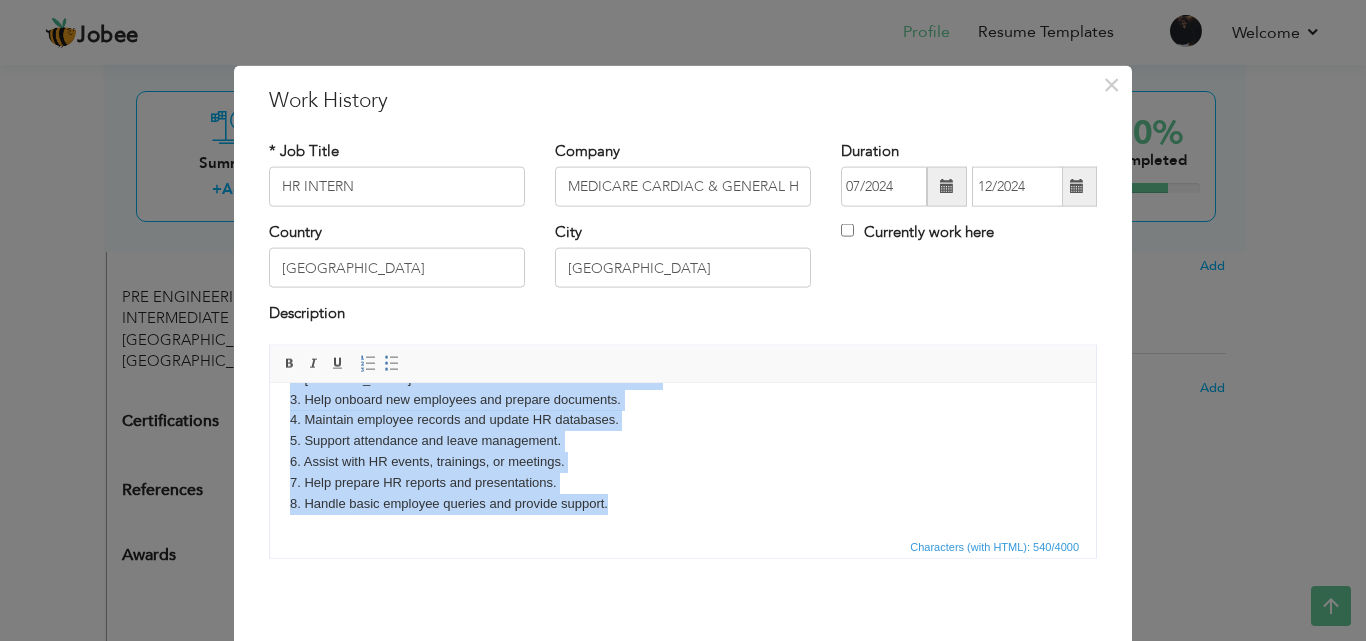 drag, startPoint x: 292, startPoint y: 414, endPoint x: 704, endPoint y: 542, distance: 431.42554 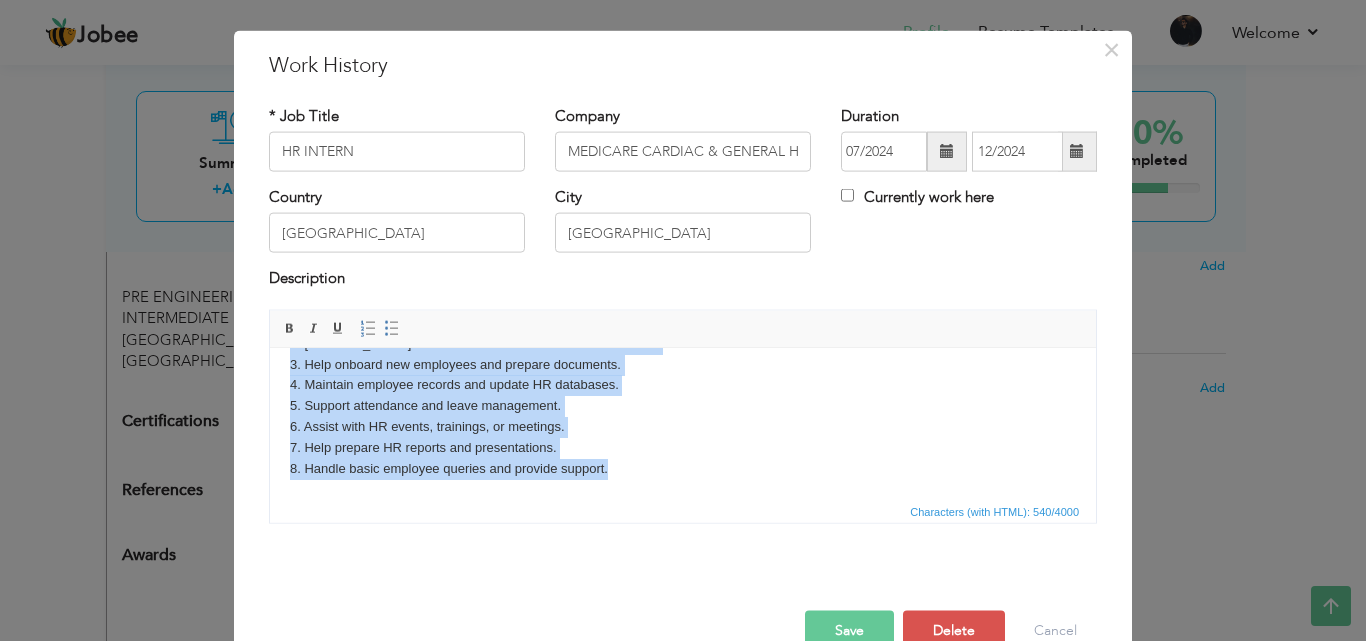 scroll, scrollTop: 67, scrollLeft: 0, axis: vertical 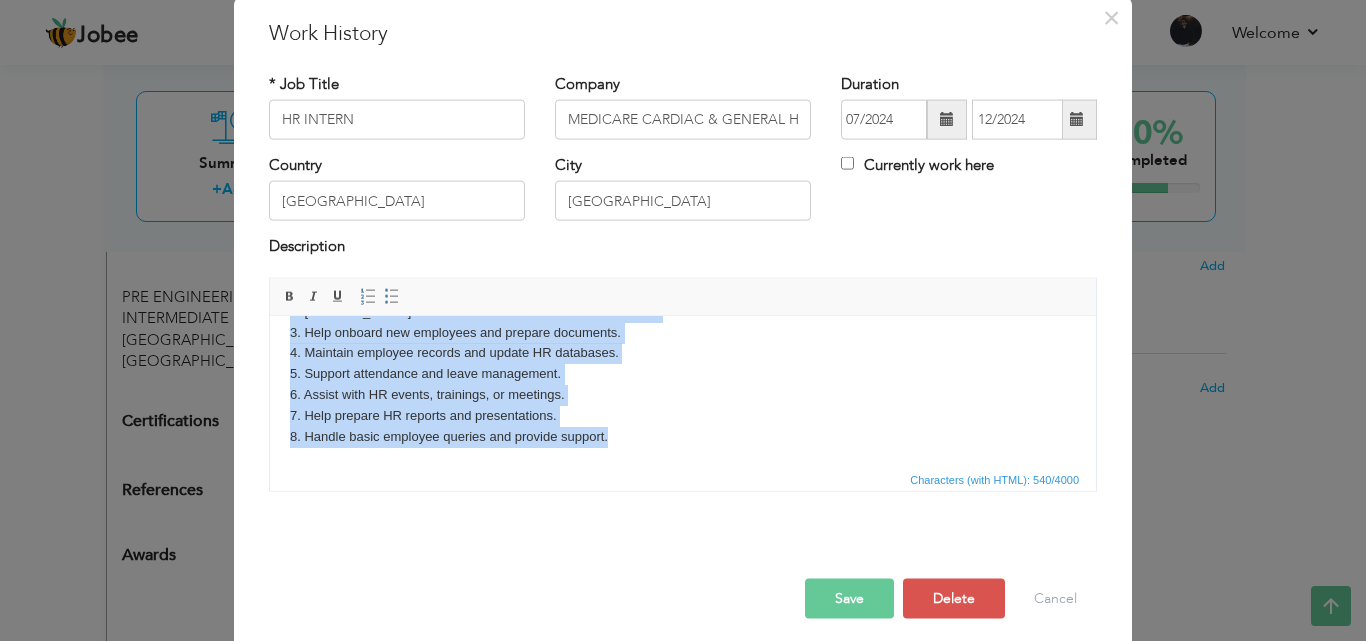 type 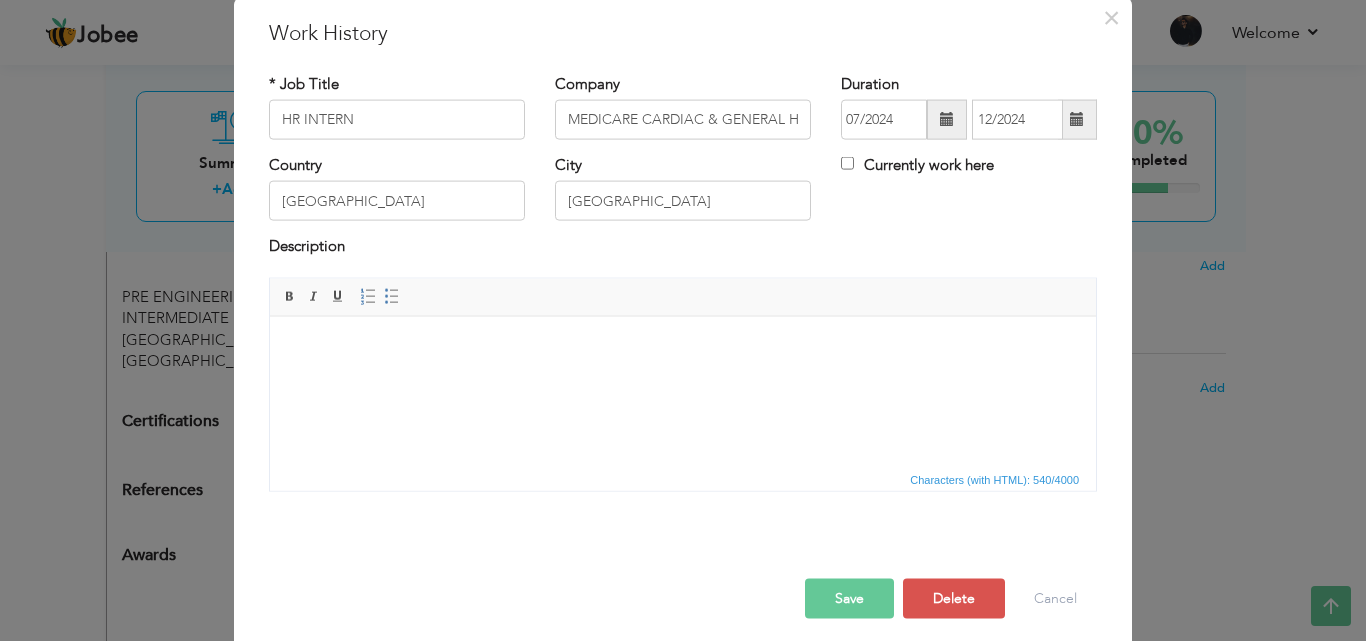 scroll, scrollTop: 0, scrollLeft: 0, axis: both 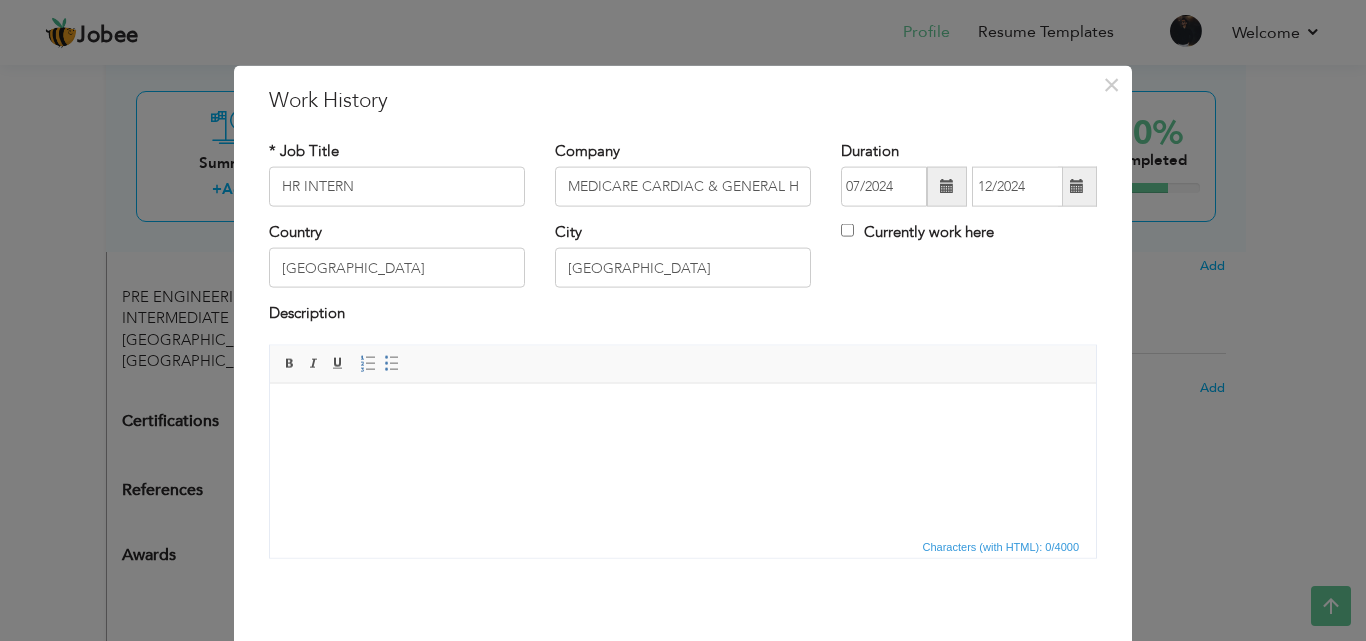 click at bounding box center (947, 187) 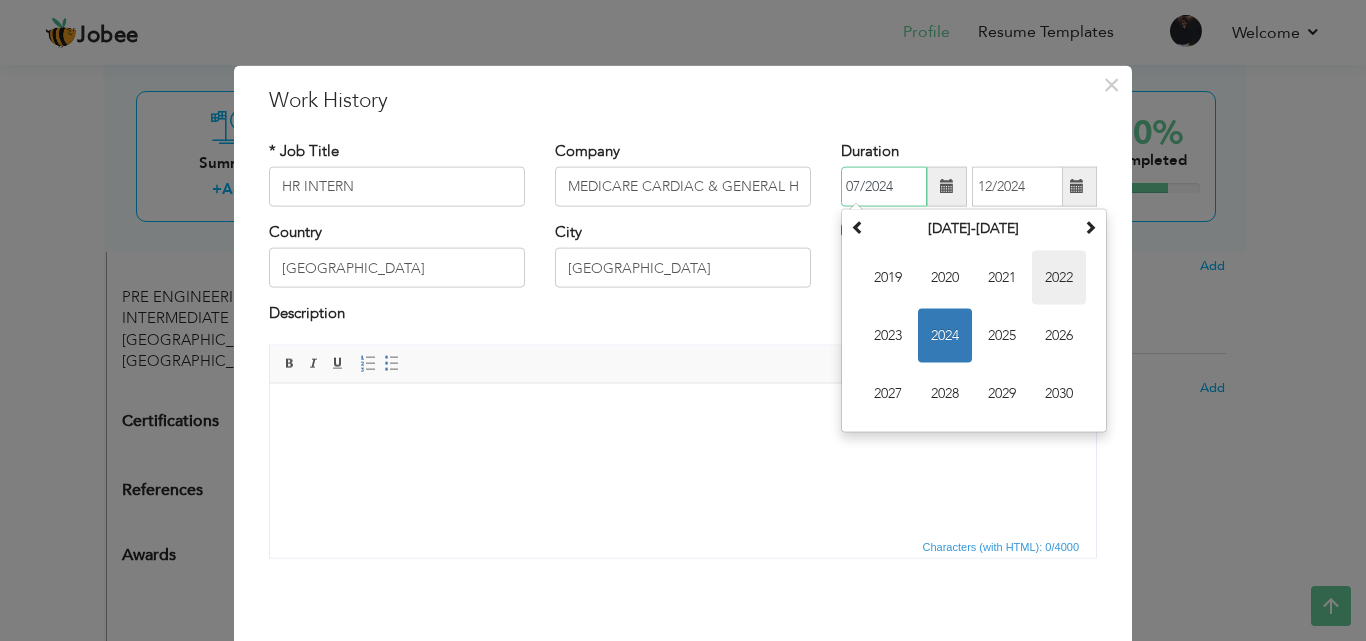 click on "2022" at bounding box center (1059, 278) 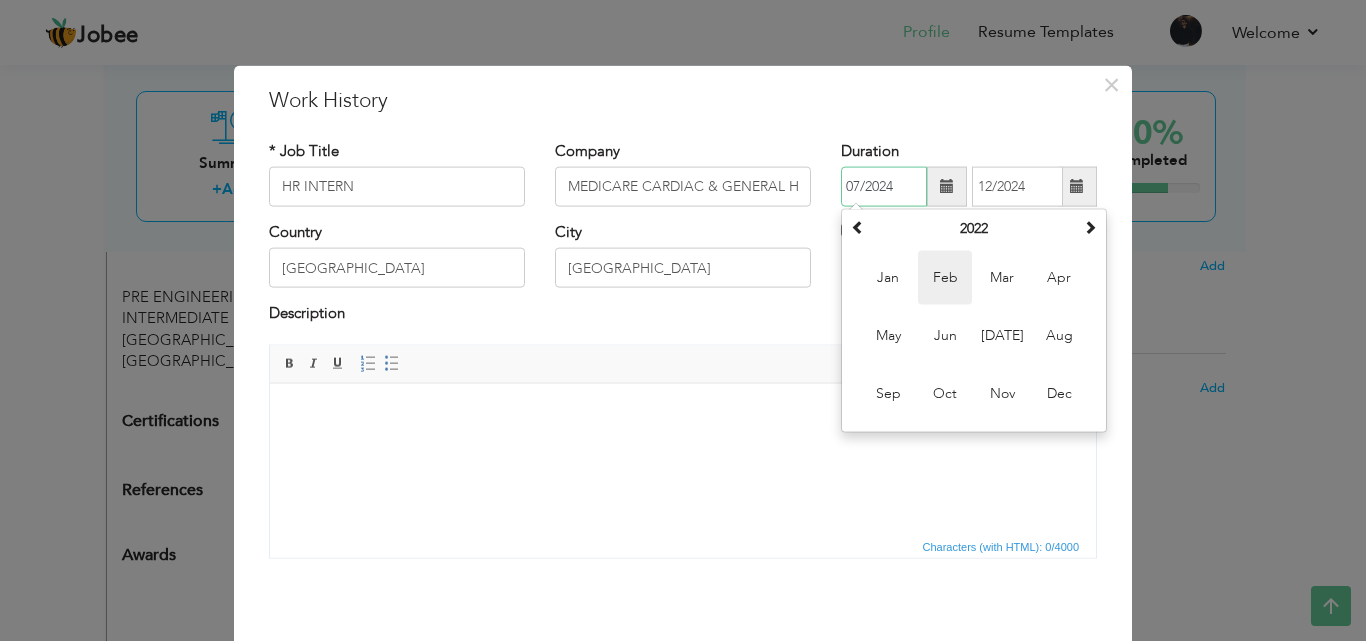 click on "Feb" at bounding box center [945, 278] 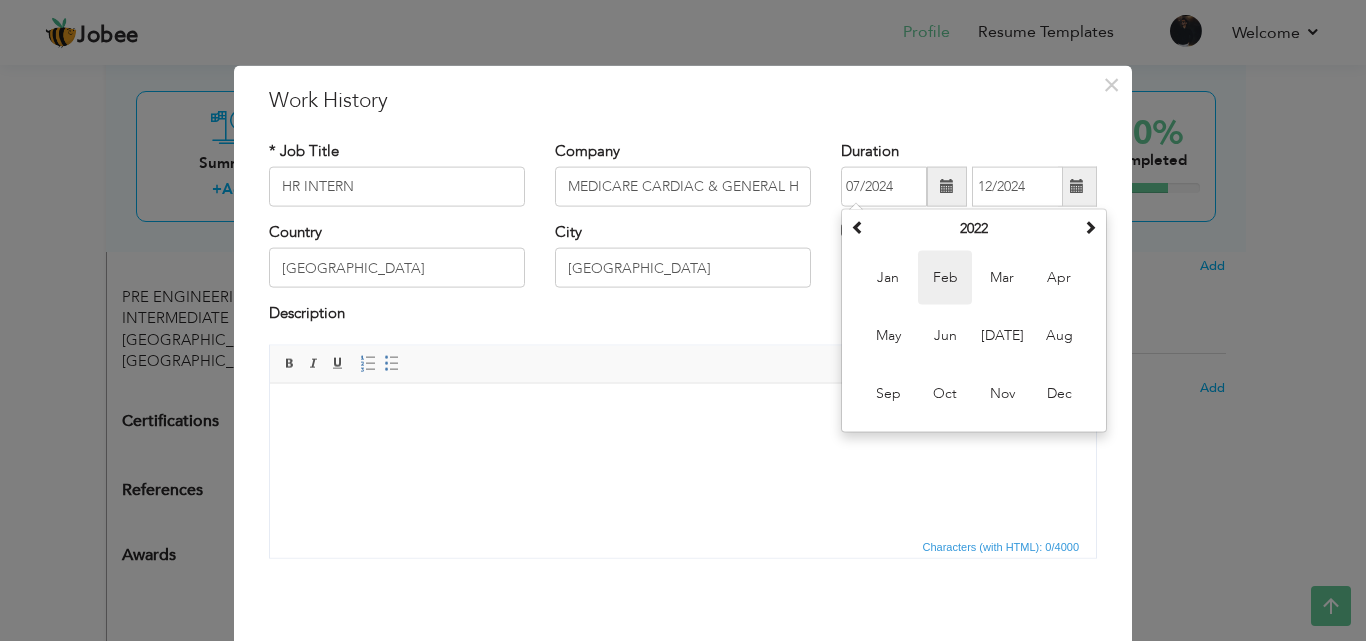 type on "02/2022" 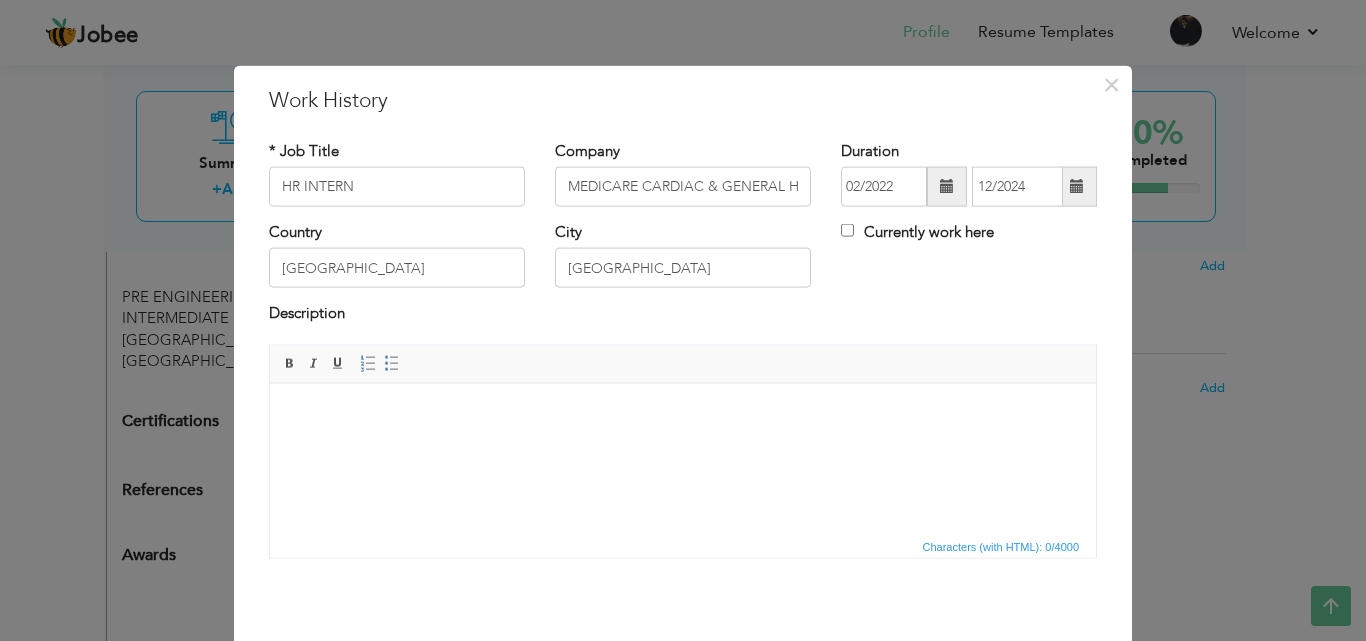 click at bounding box center [1077, 186] 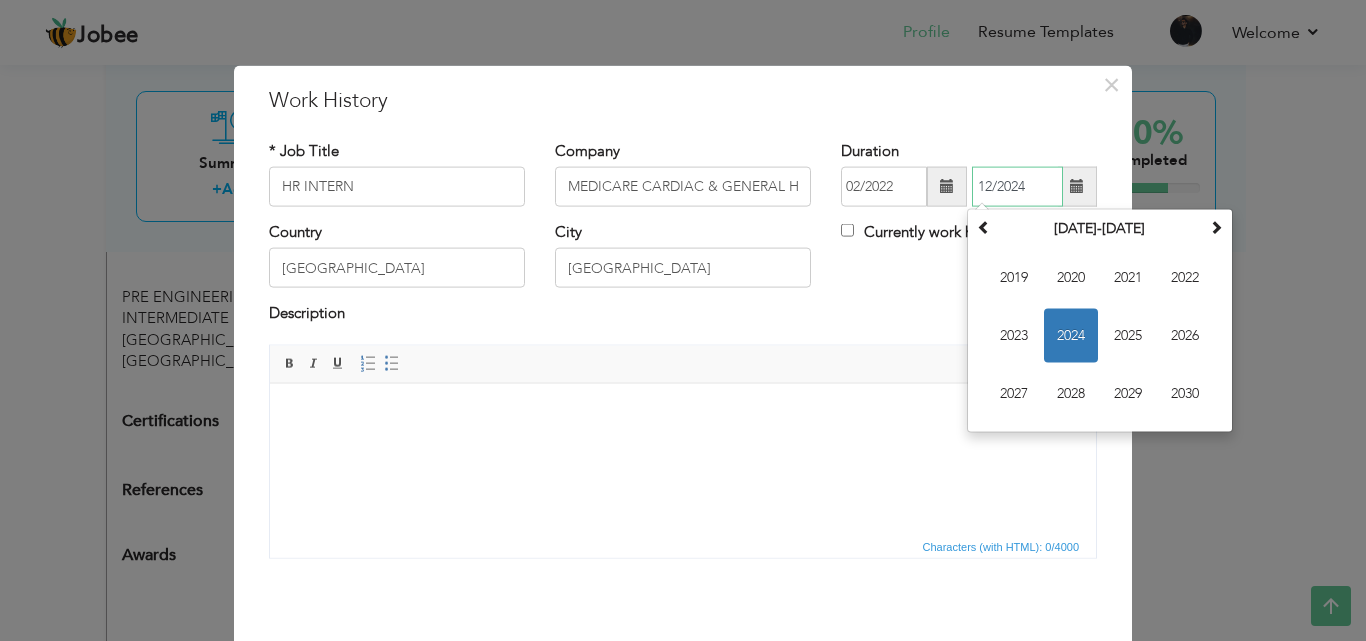 click on "2024" at bounding box center (1071, 336) 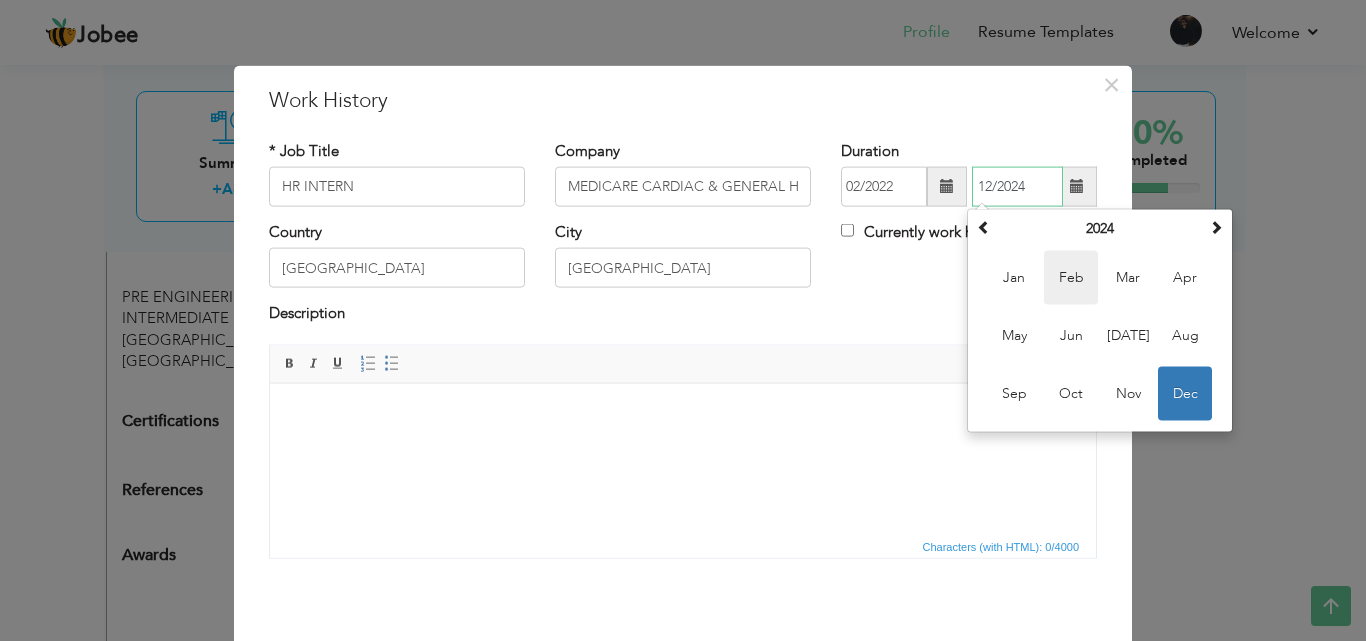 click on "Feb" at bounding box center (1071, 278) 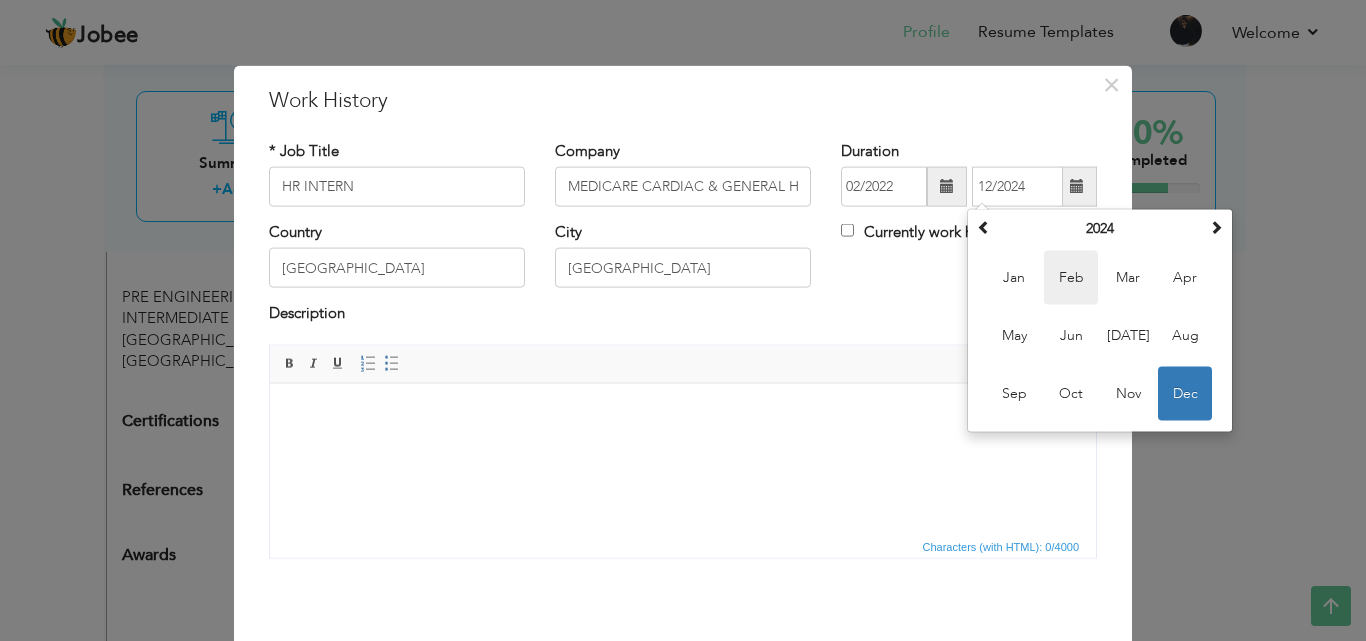type on "02/2024" 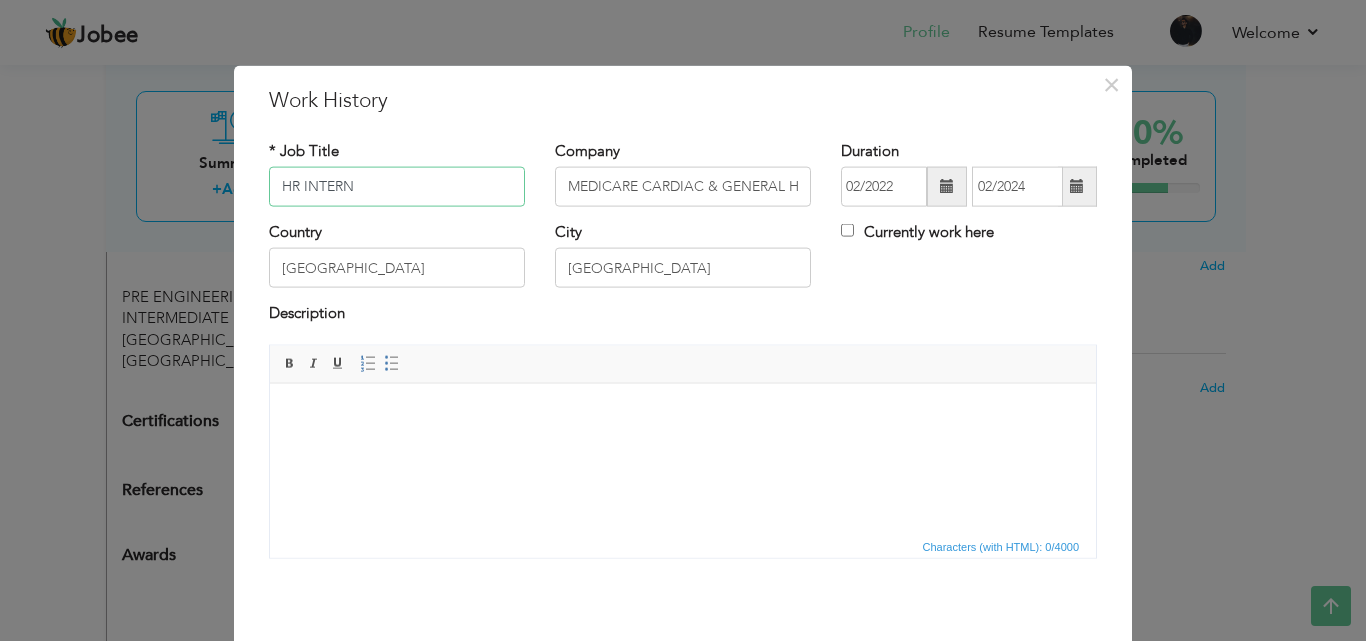 click on "HR INTERN" at bounding box center [397, 187] 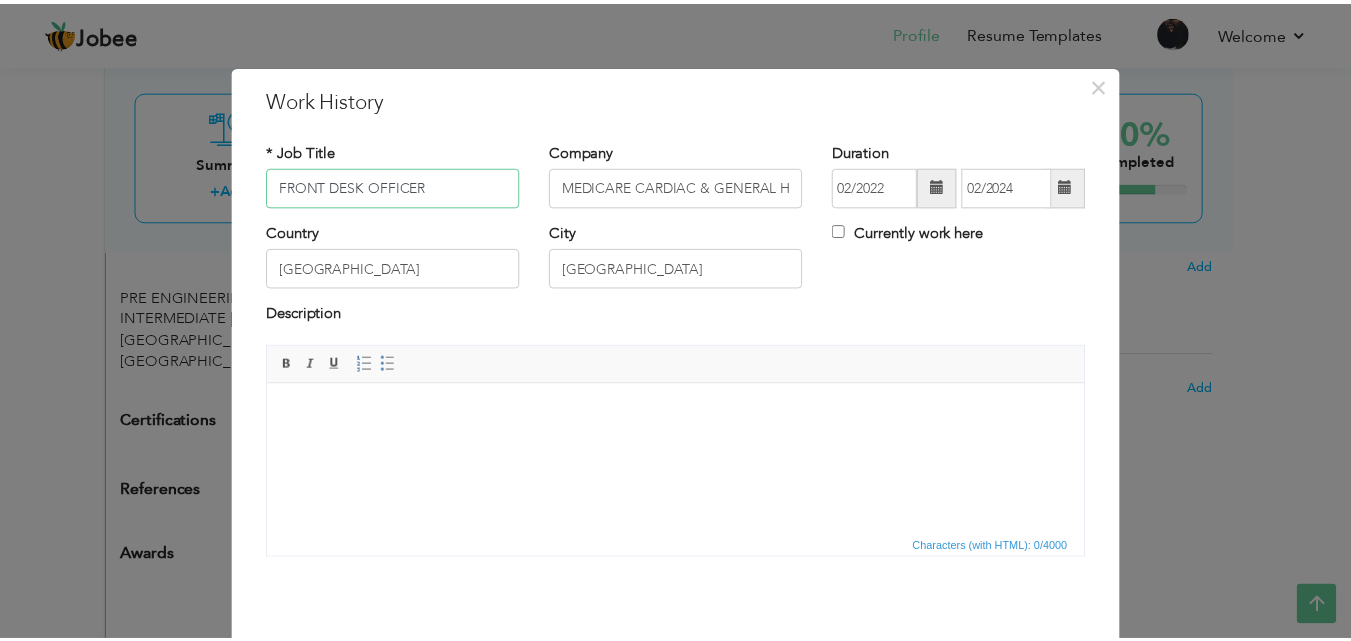 scroll, scrollTop: 79, scrollLeft: 0, axis: vertical 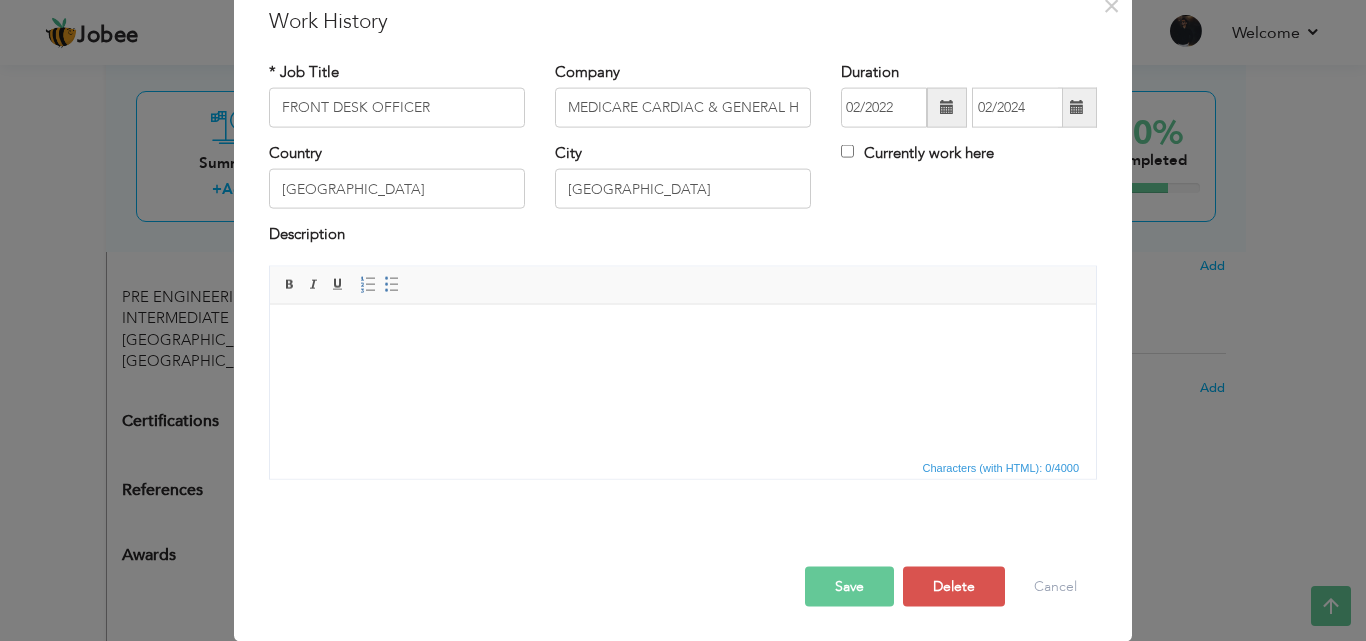 click on "Save" at bounding box center (849, 586) 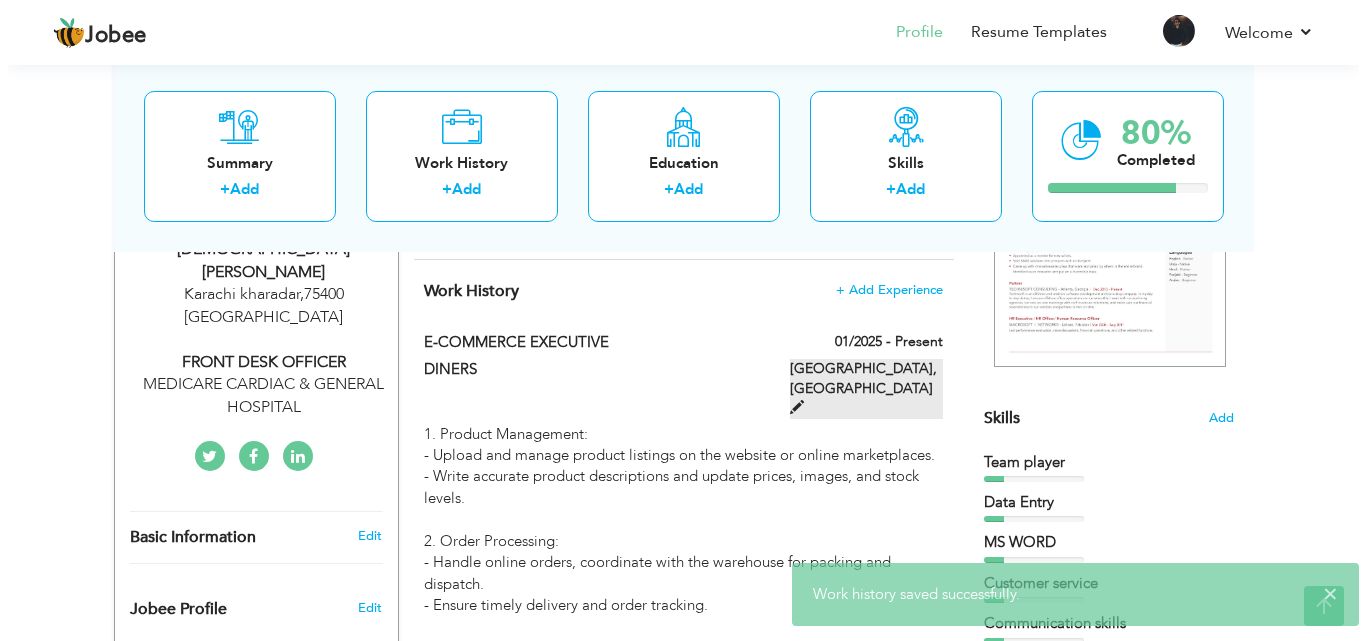 scroll, scrollTop: 361, scrollLeft: 0, axis: vertical 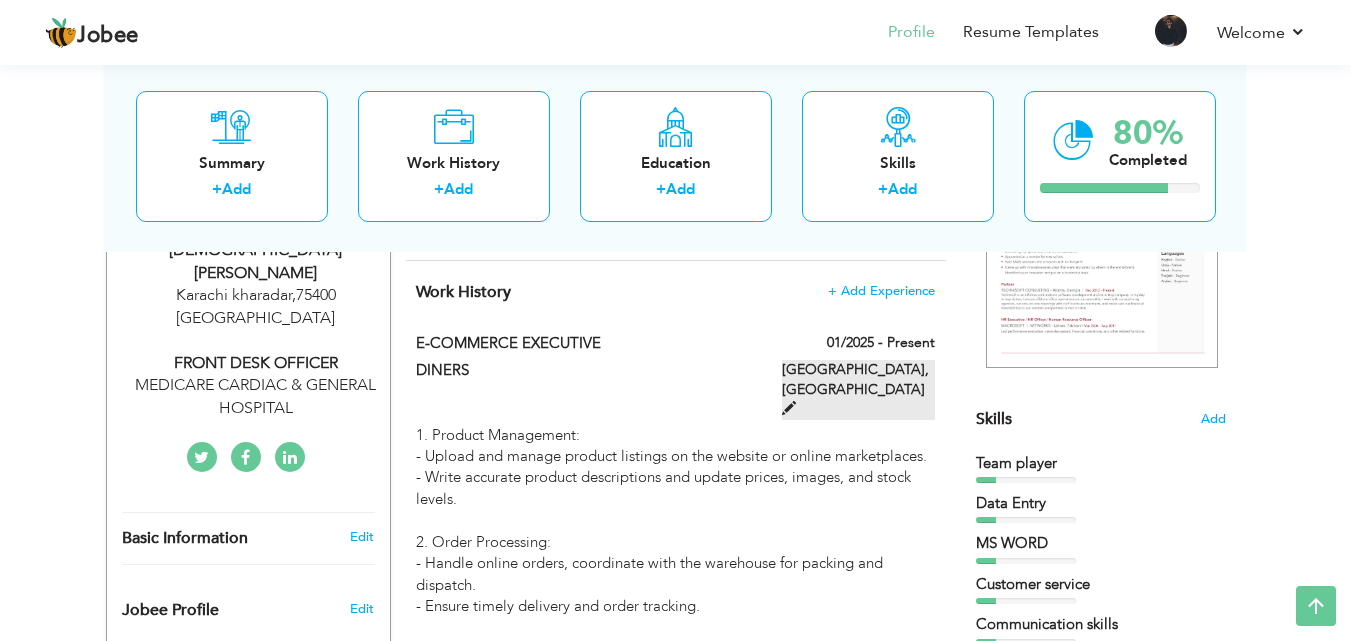 click on "[GEOGRAPHIC_DATA], [GEOGRAPHIC_DATA]" at bounding box center [858, 390] 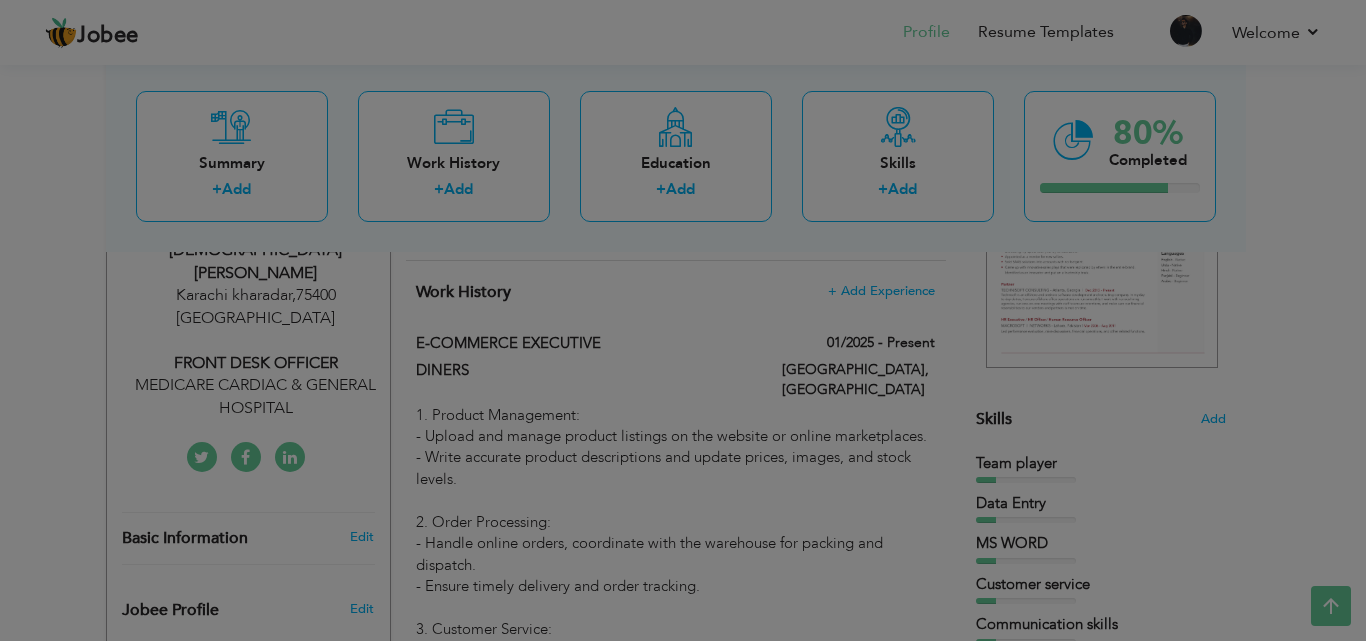scroll, scrollTop: 0, scrollLeft: 0, axis: both 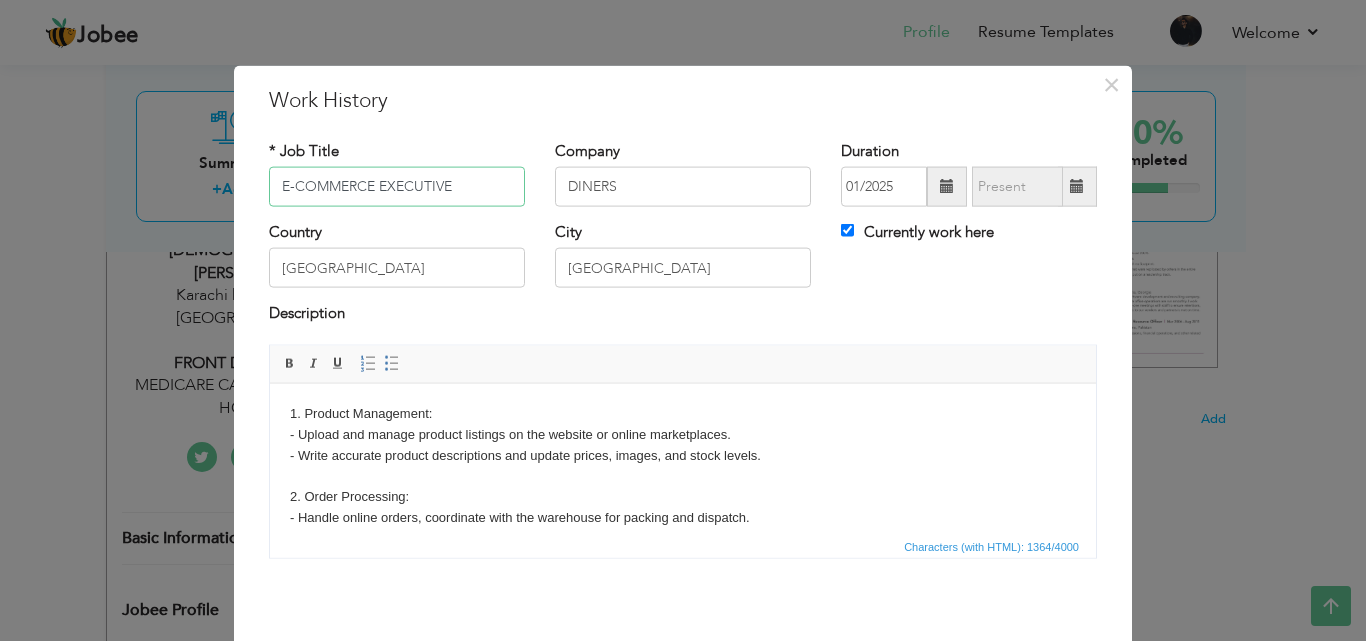 click on "E-COMMERCE EXECUTIVE" at bounding box center [397, 187] 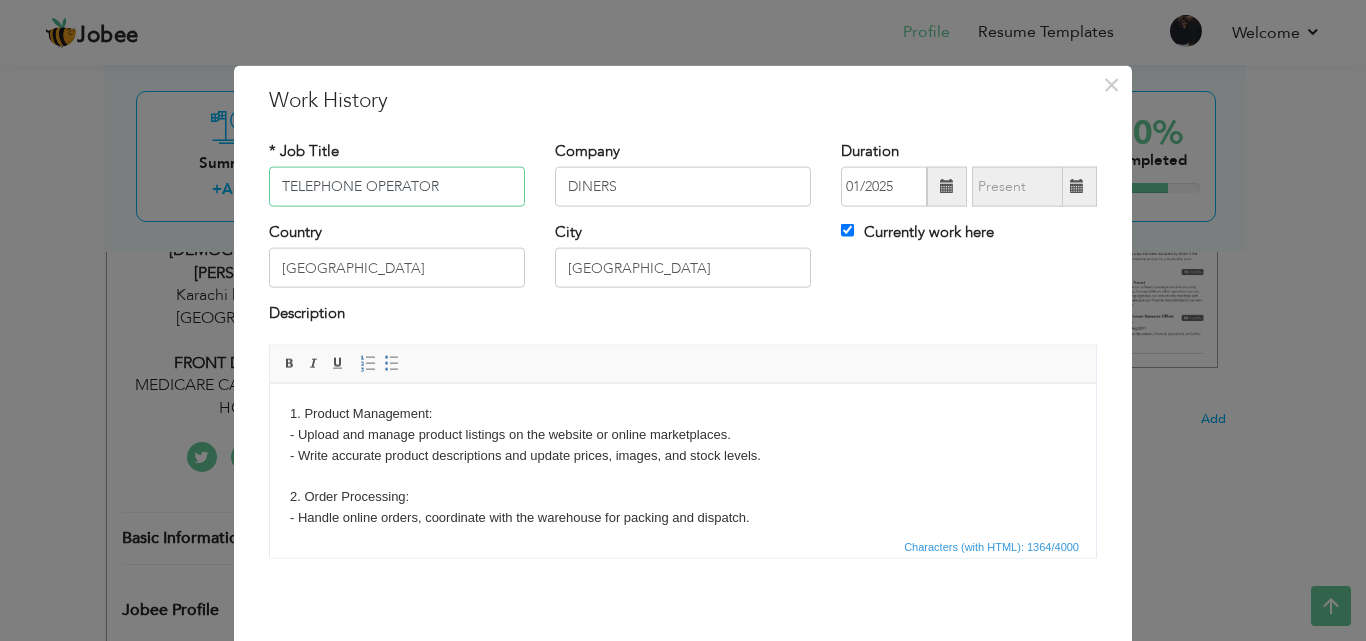 type on "TELEPHONE OPERATOR" 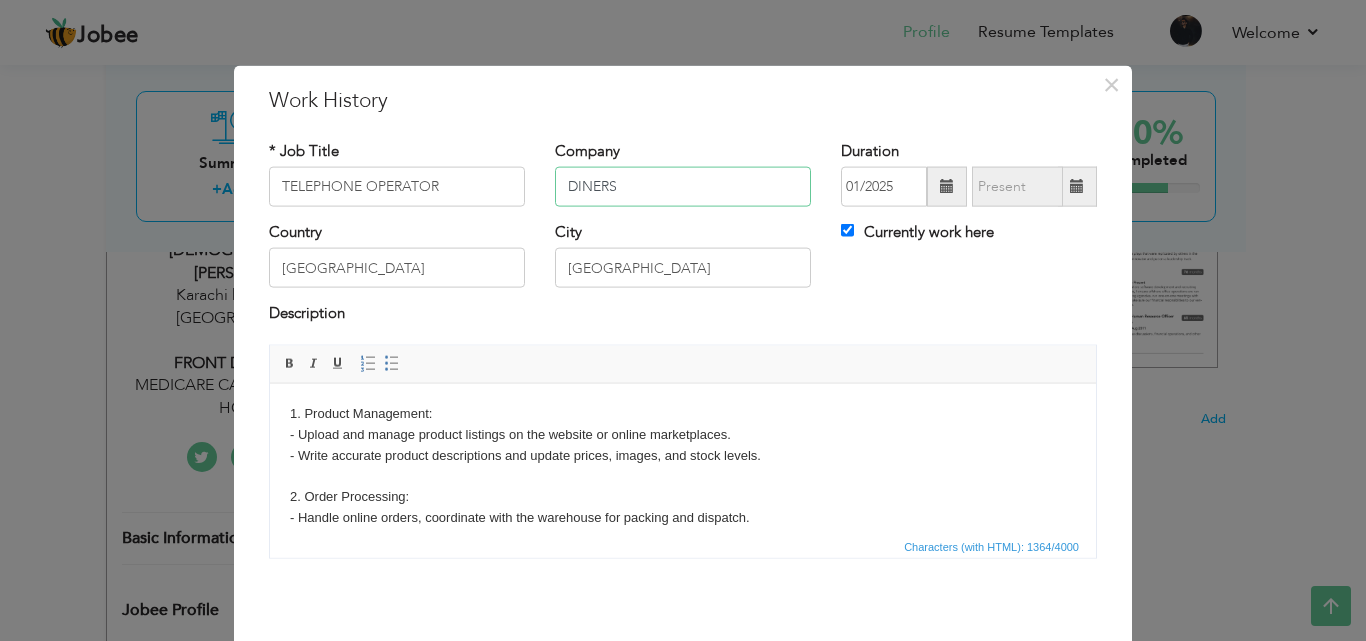 click on "DINERS" at bounding box center (683, 187) 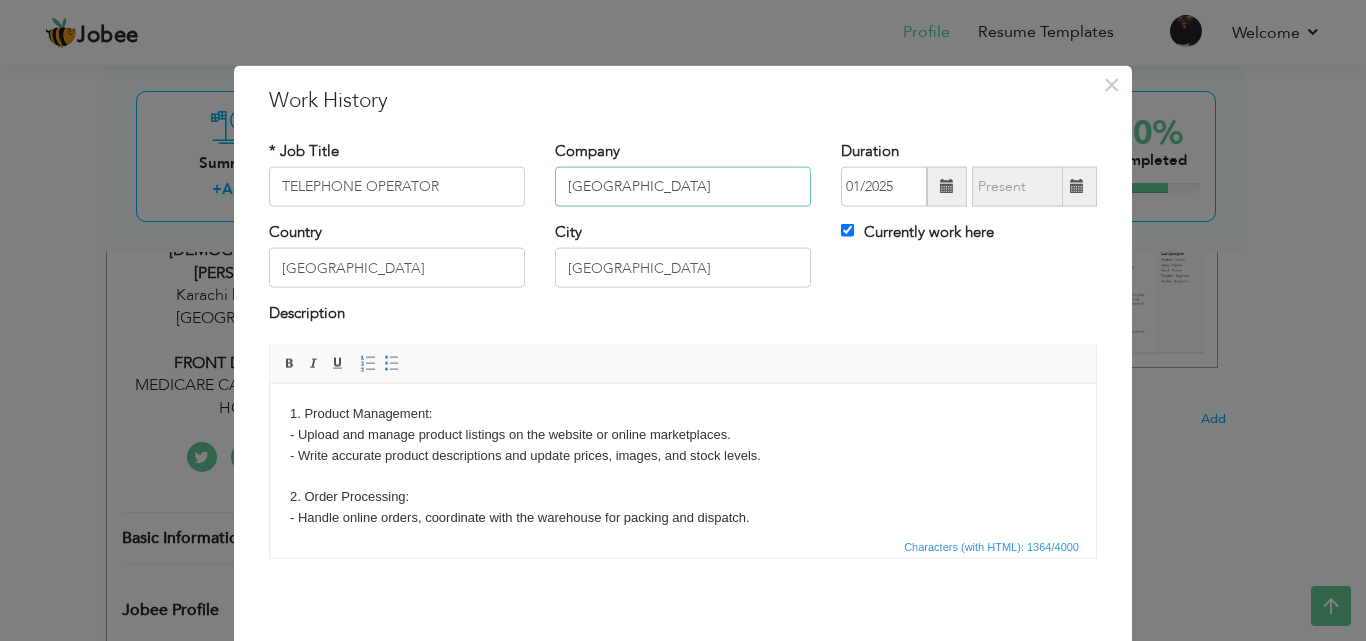 type on "ZIAUDDIN HOSPITAL" 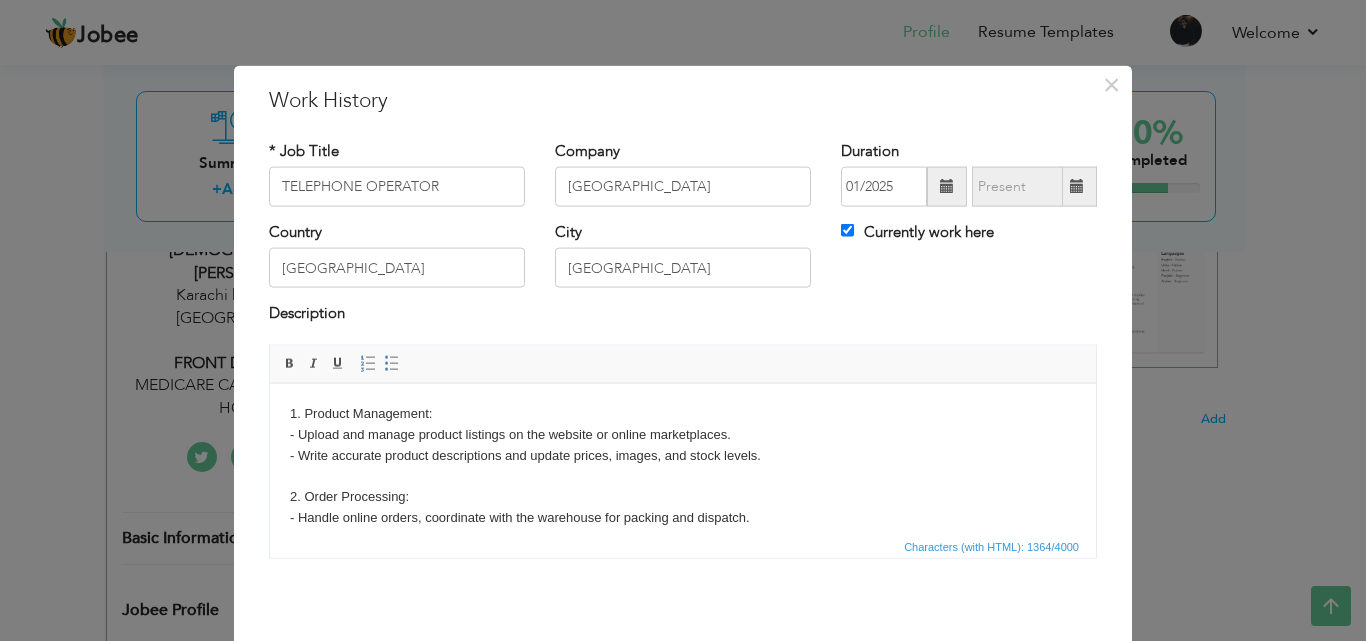 click at bounding box center [947, 187] 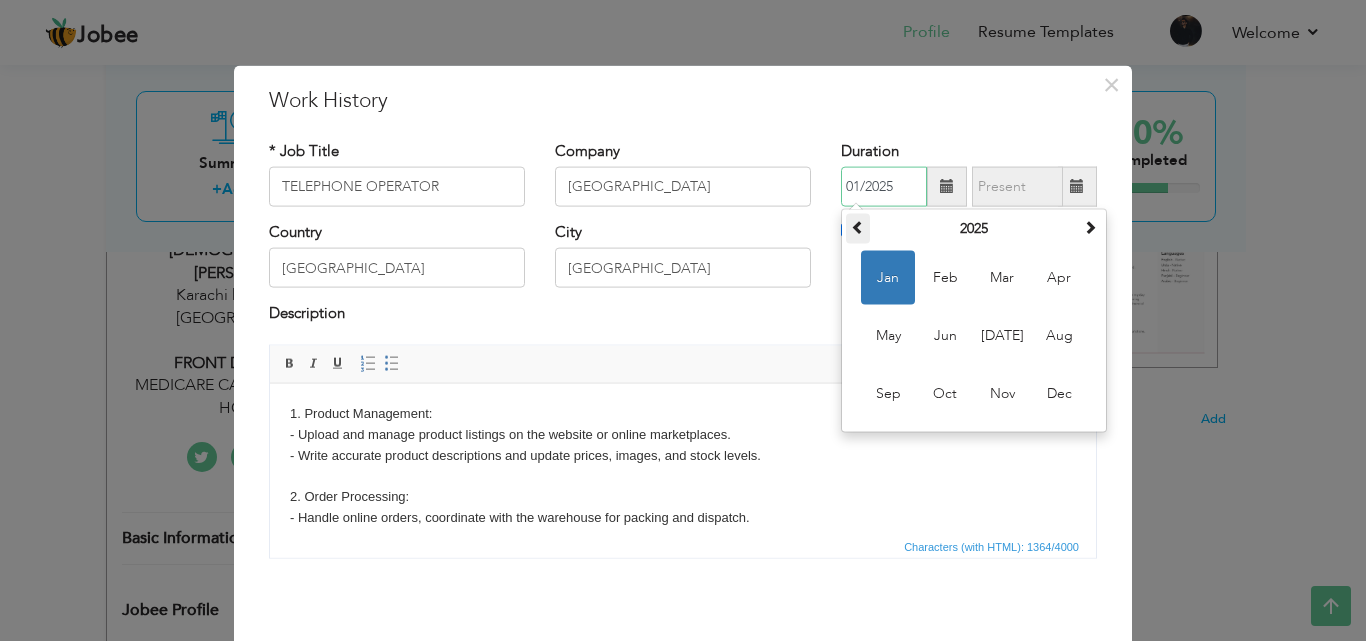 click at bounding box center (858, 229) 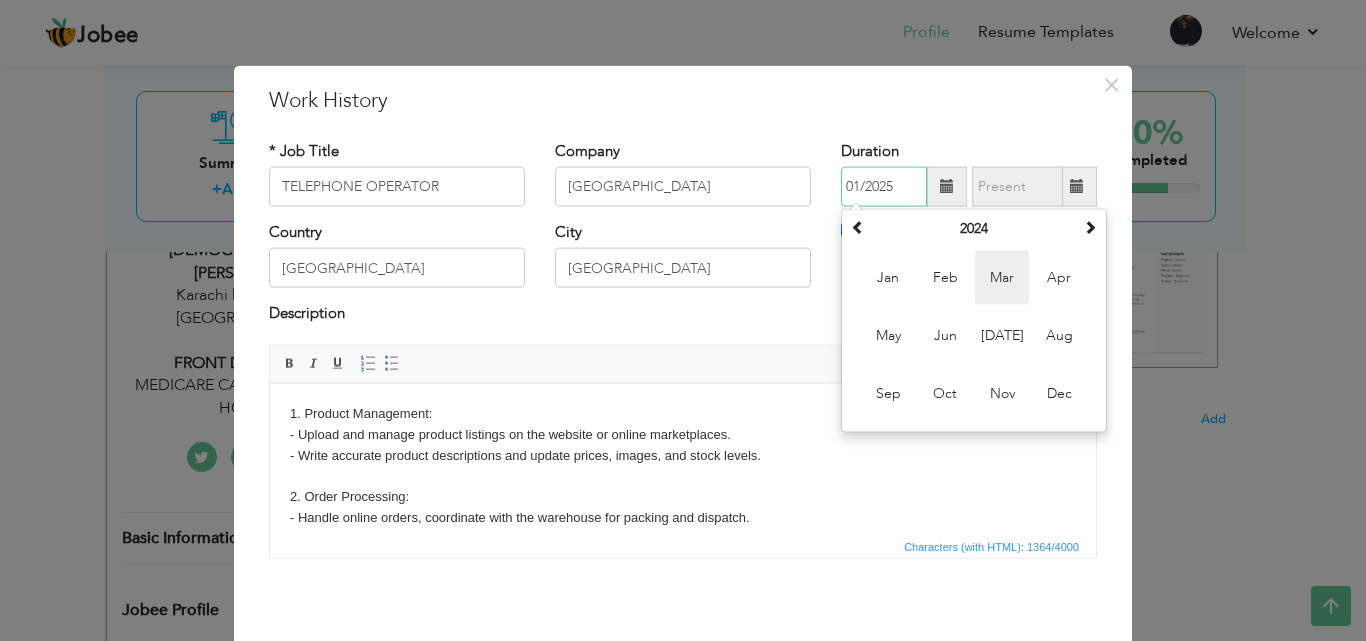 click on "Mar" at bounding box center [1002, 278] 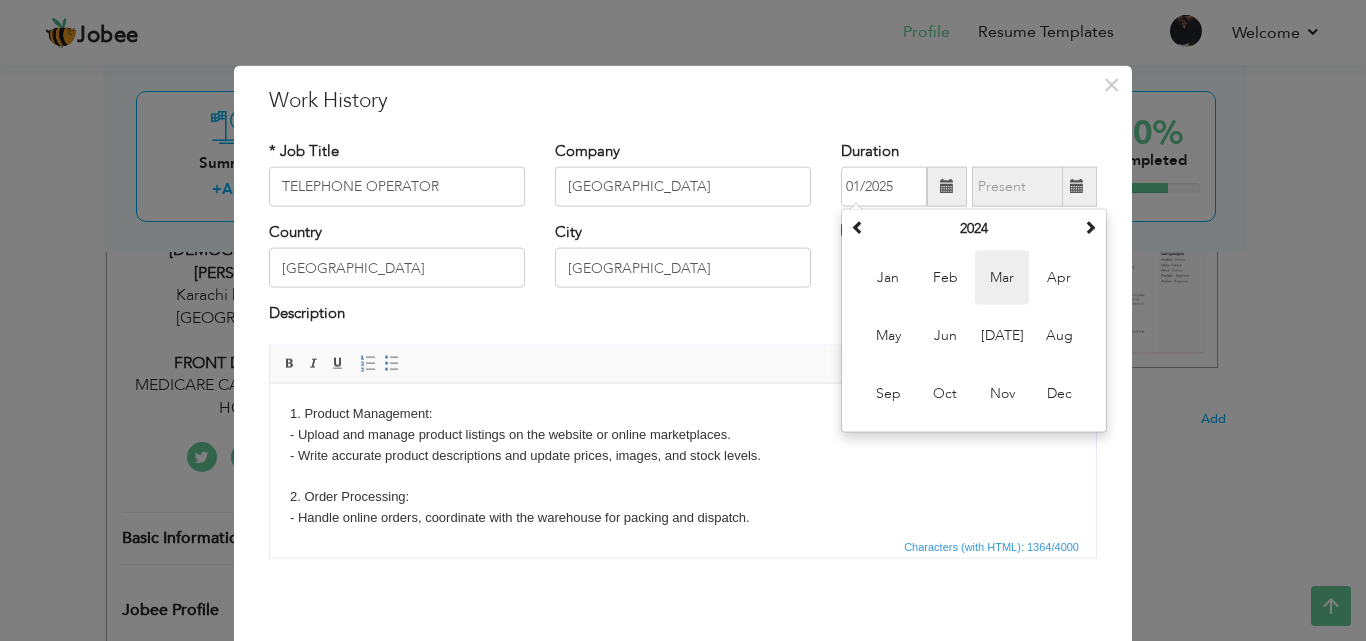 type on "03/2024" 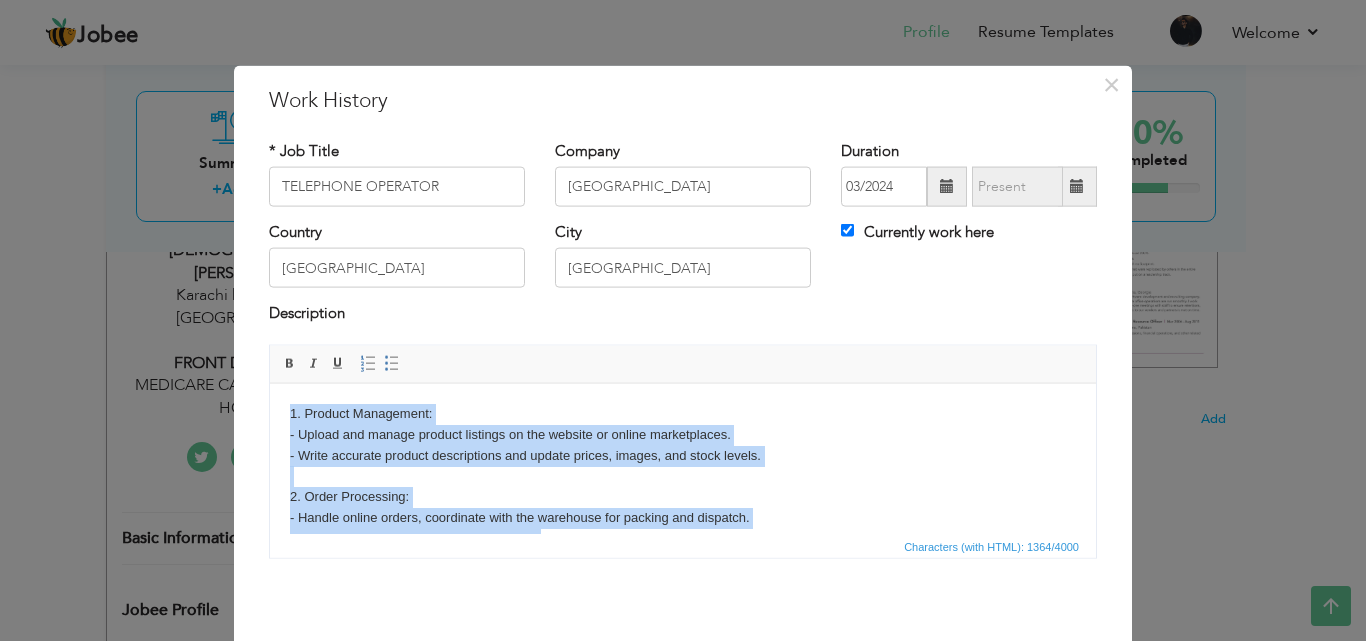 scroll, scrollTop: 493, scrollLeft: 0, axis: vertical 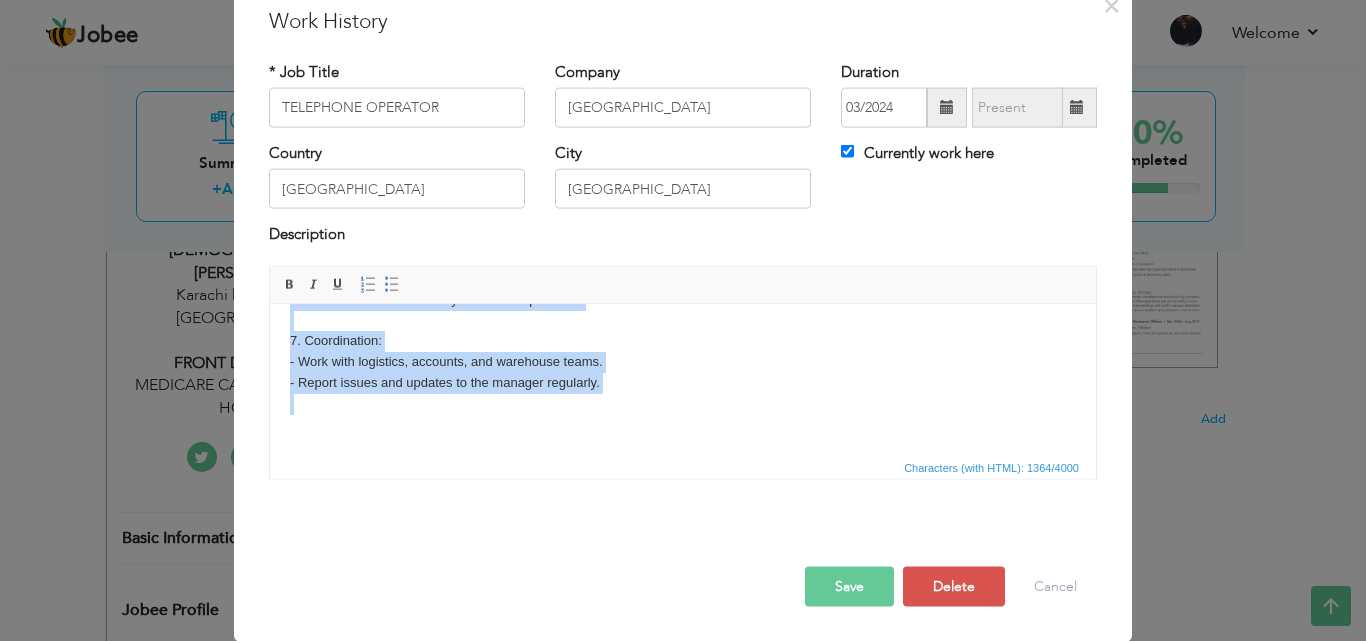 drag, startPoint x: 294, startPoint y: 333, endPoint x: 634, endPoint y: 629, distance: 450.79486 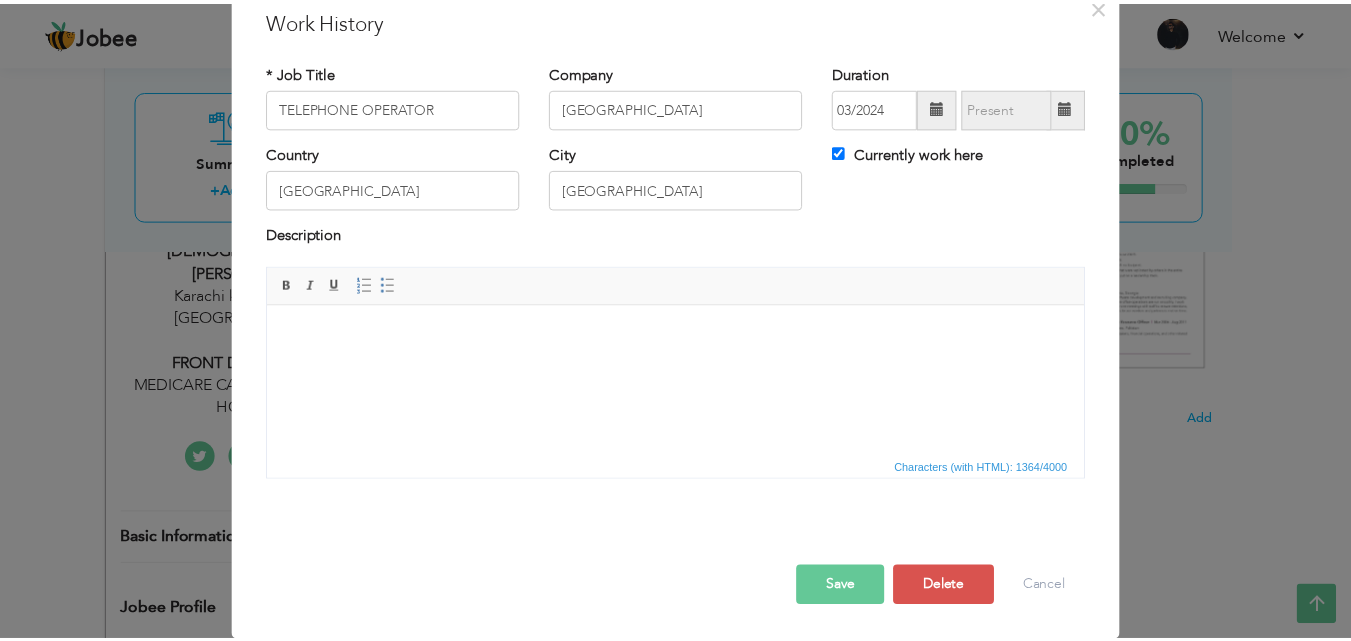 scroll, scrollTop: 0, scrollLeft: 0, axis: both 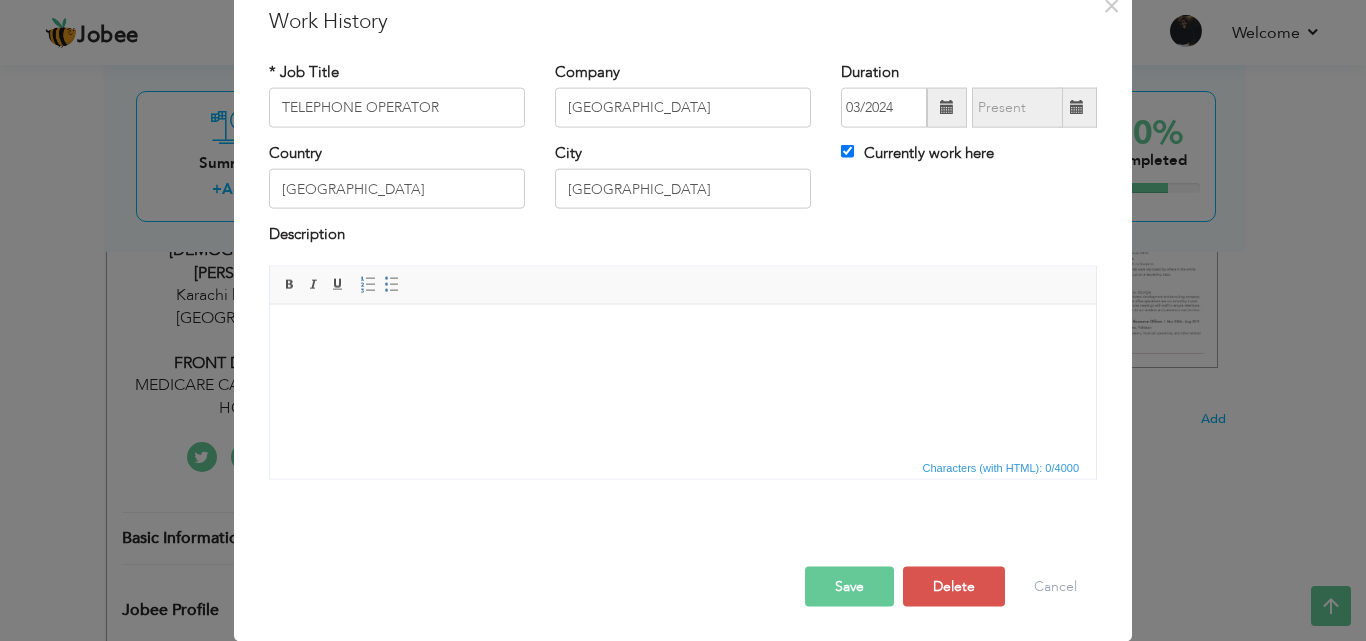 click on "Save" at bounding box center (849, 586) 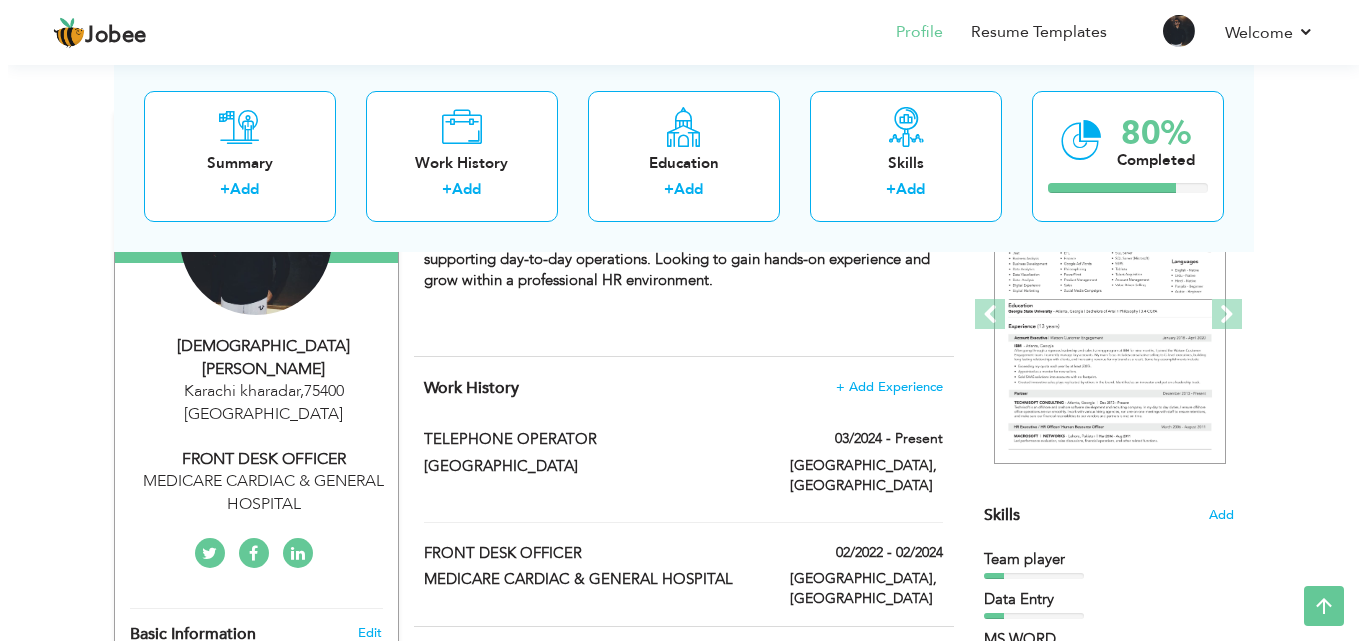 scroll, scrollTop: 261, scrollLeft: 0, axis: vertical 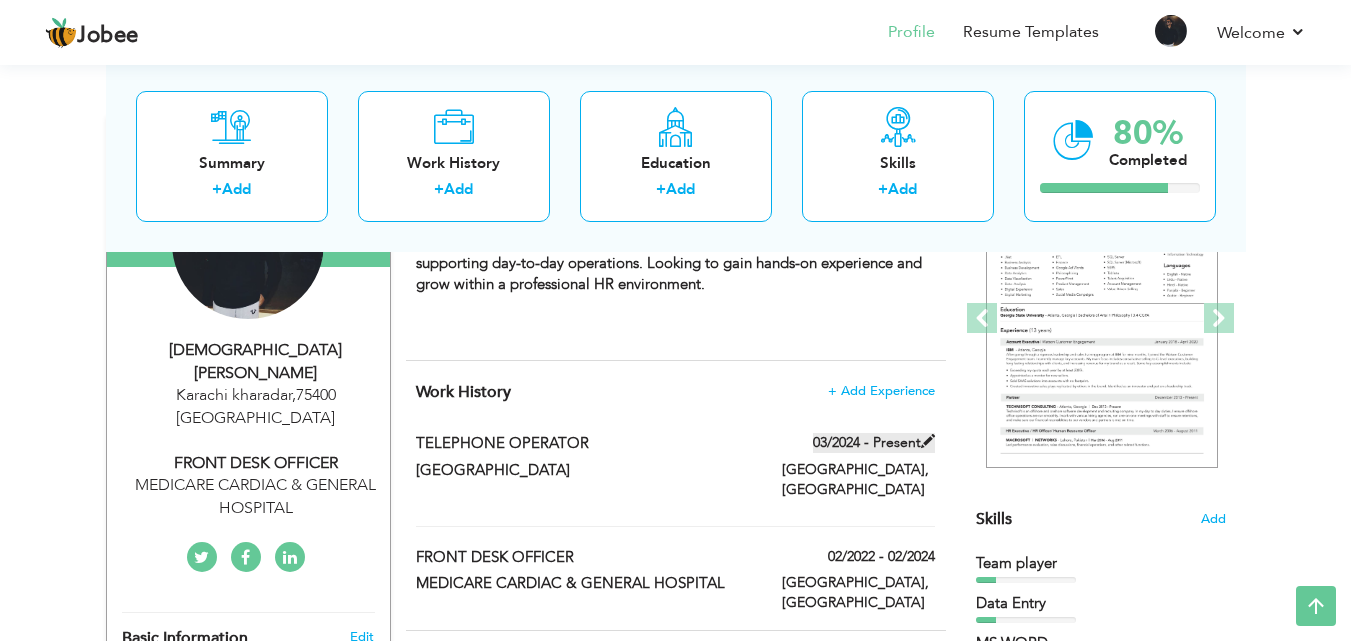 click at bounding box center (928, 441) 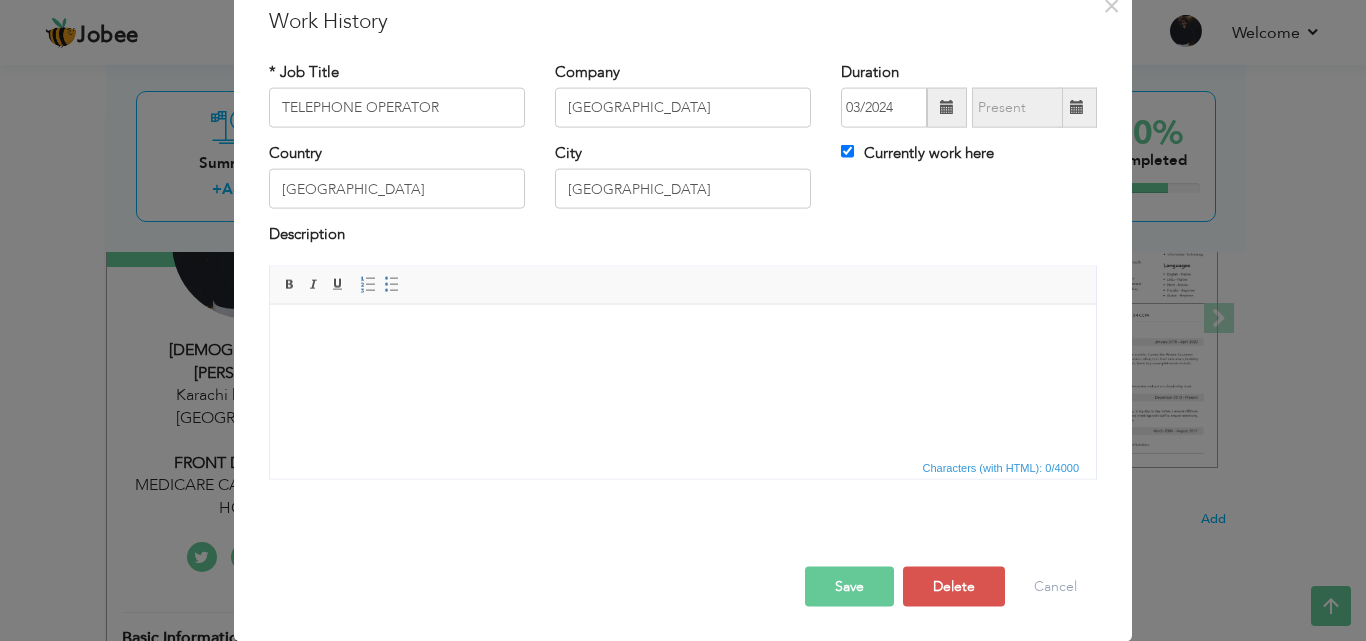 scroll, scrollTop: 0, scrollLeft: 0, axis: both 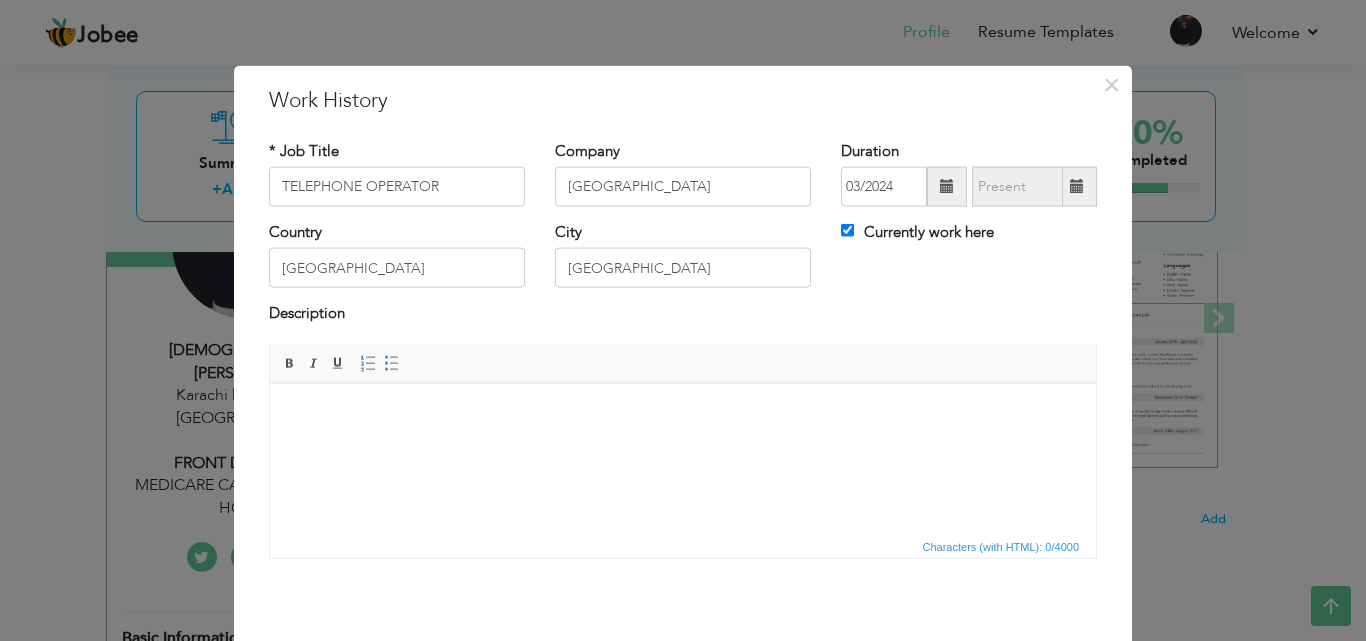 click at bounding box center (683, 413) 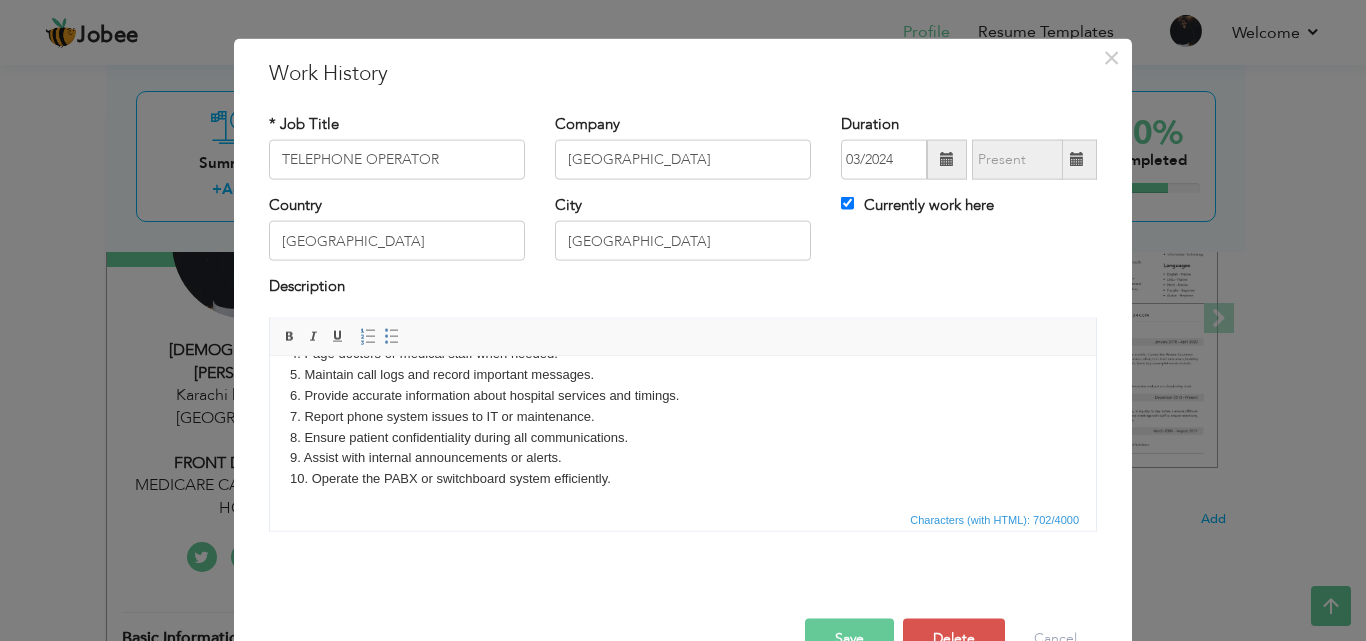 scroll, scrollTop: 67, scrollLeft: 0, axis: vertical 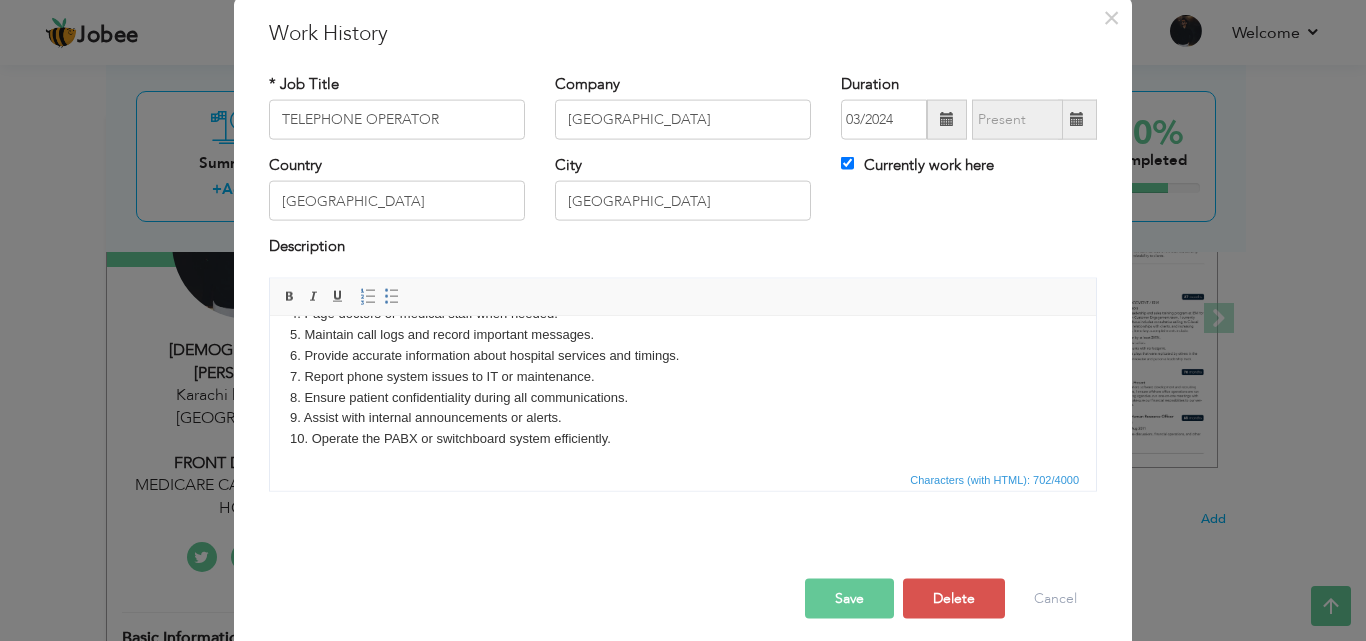 click on "Save" at bounding box center [849, 598] 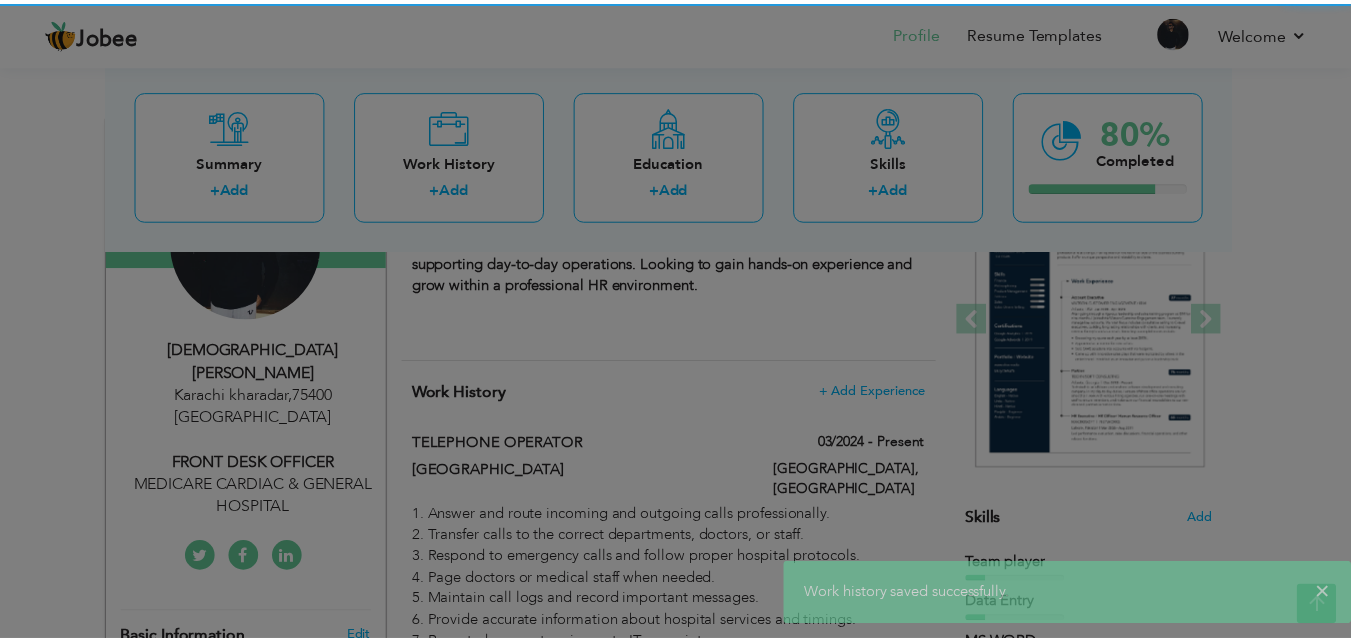 scroll, scrollTop: 0, scrollLeft: 0, axis: both 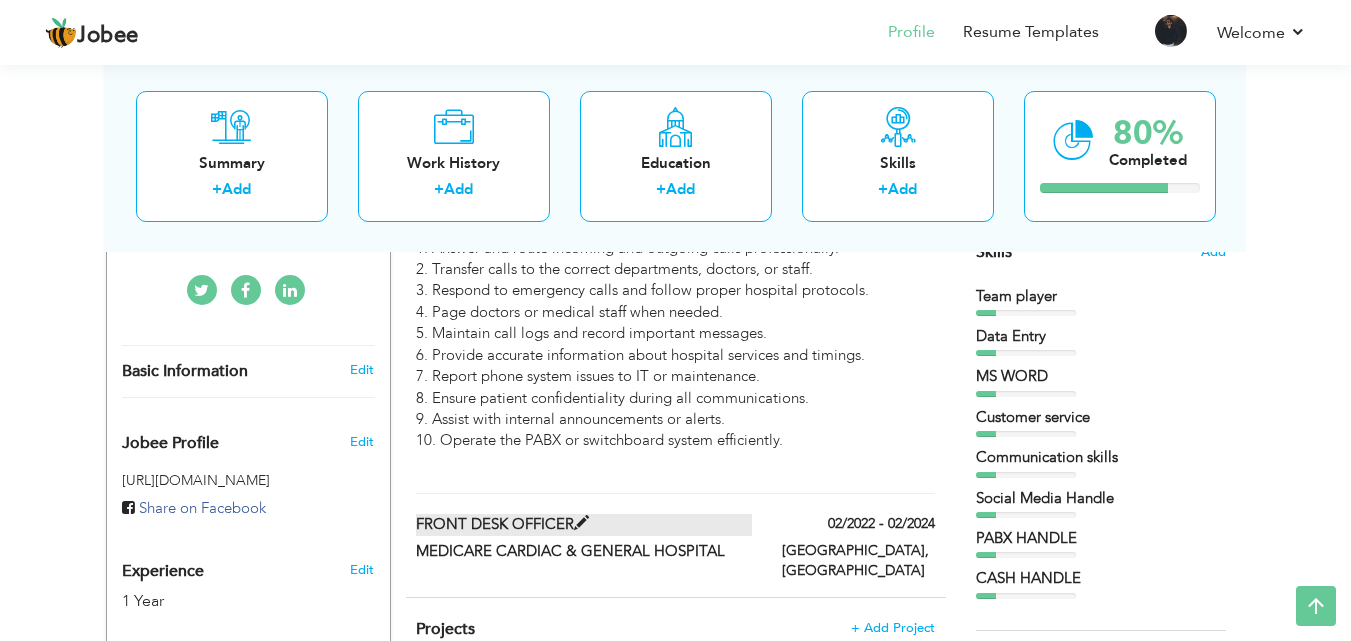 click at bounding box center (581, 523) 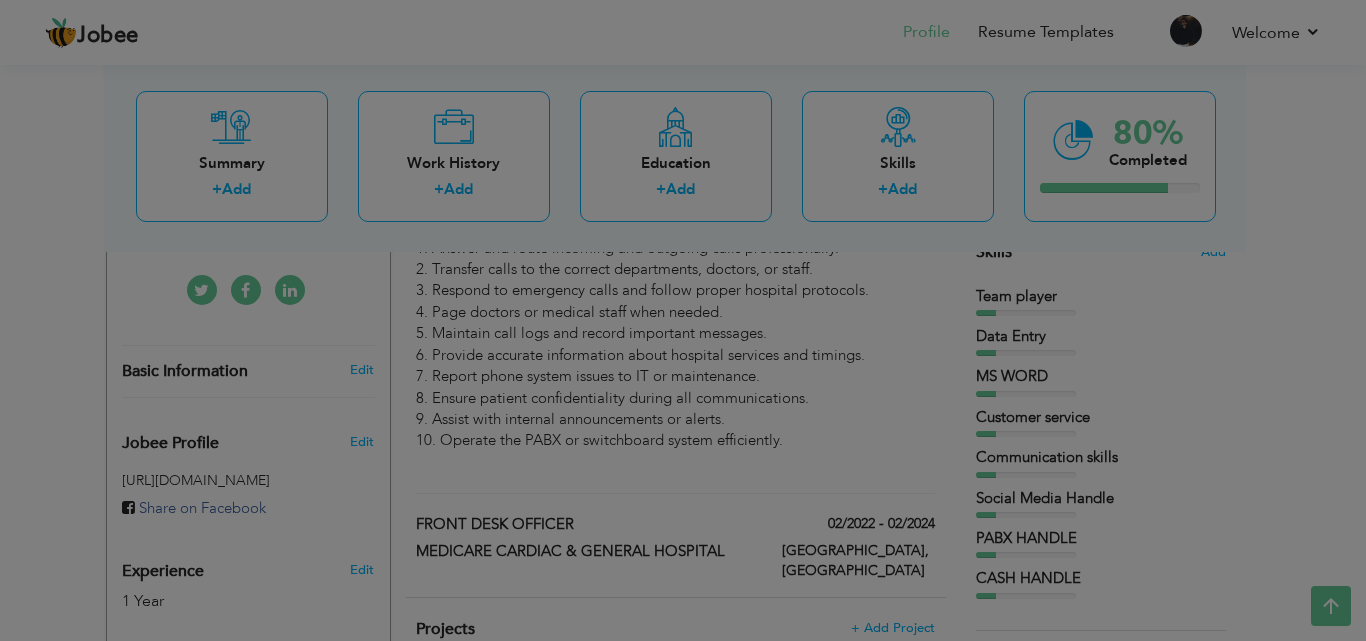scroll, scrollTop: 0, scrollLeft: 0, axis: both 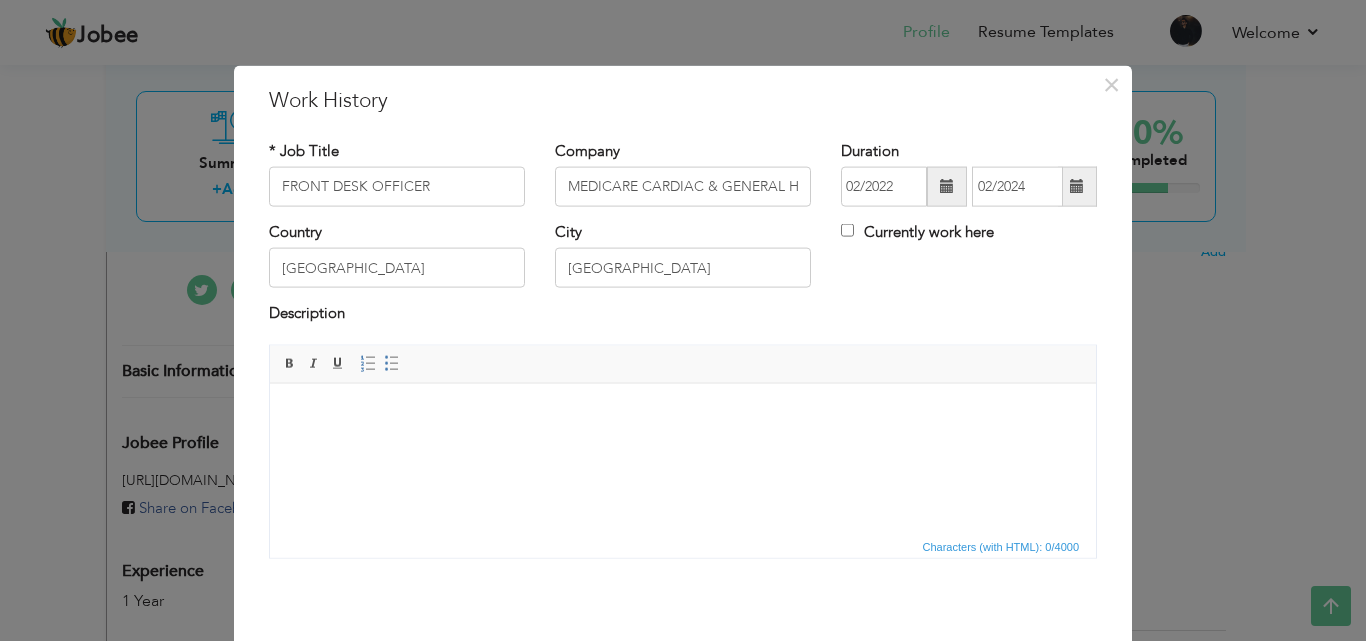 click at bounding box center [683, 413] 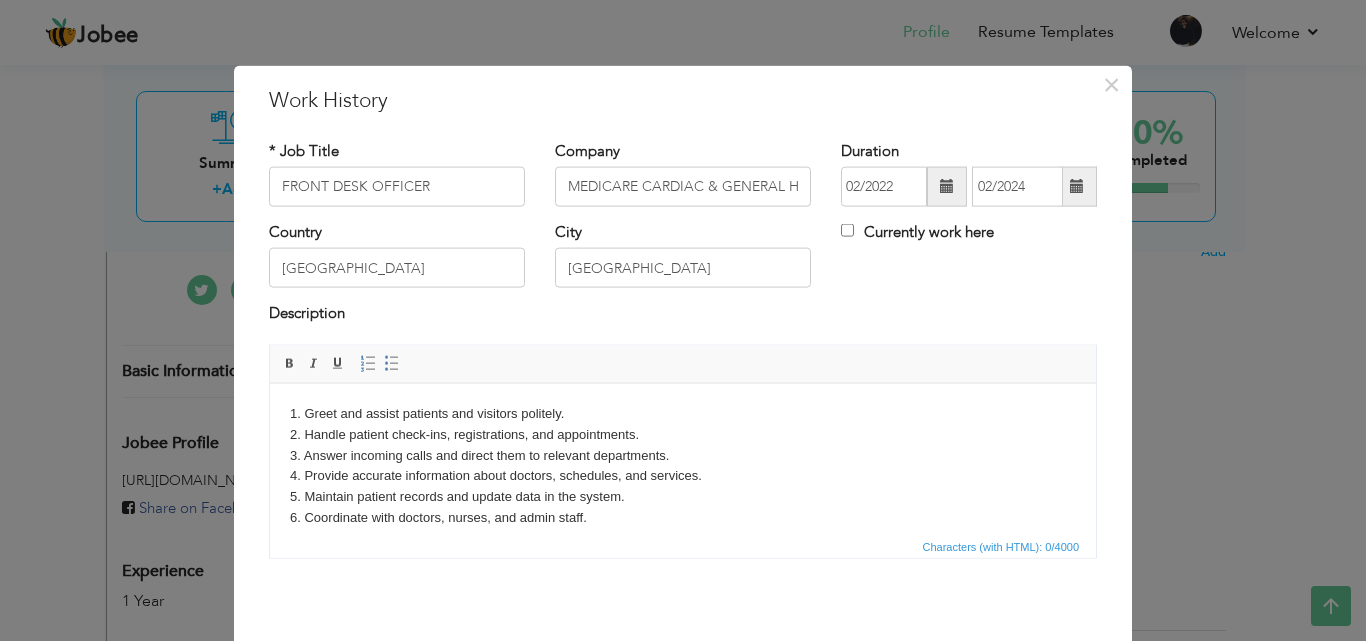 scroll, scrollTop: 95, scrollLeft: 0, axis: vertical 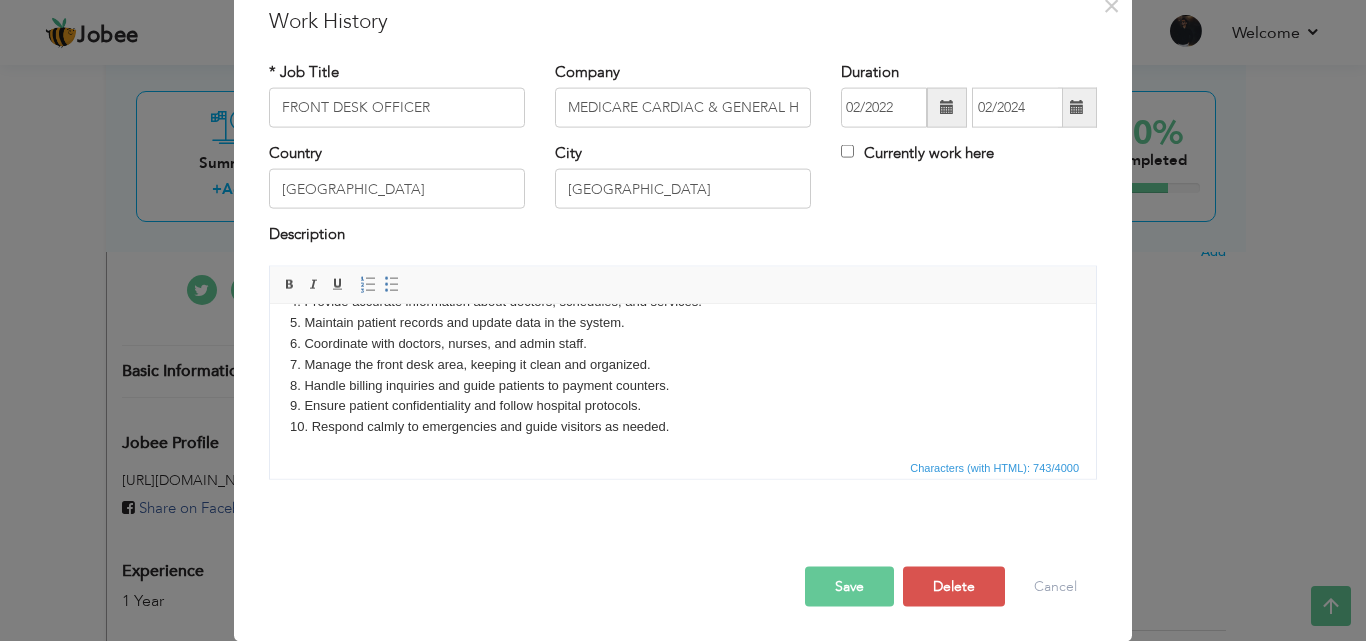 click on "Save" at bounding box center (849, 586) 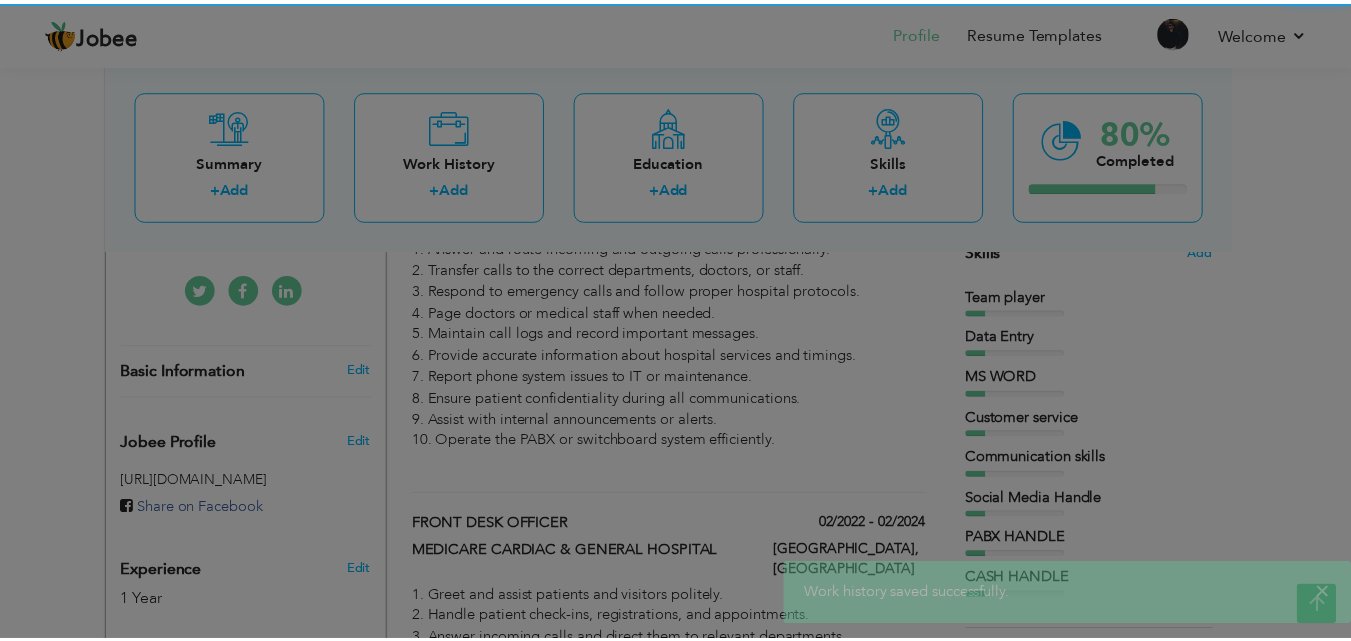 scroll, scrollTop: 0, scrollLeft: 0, axis: both 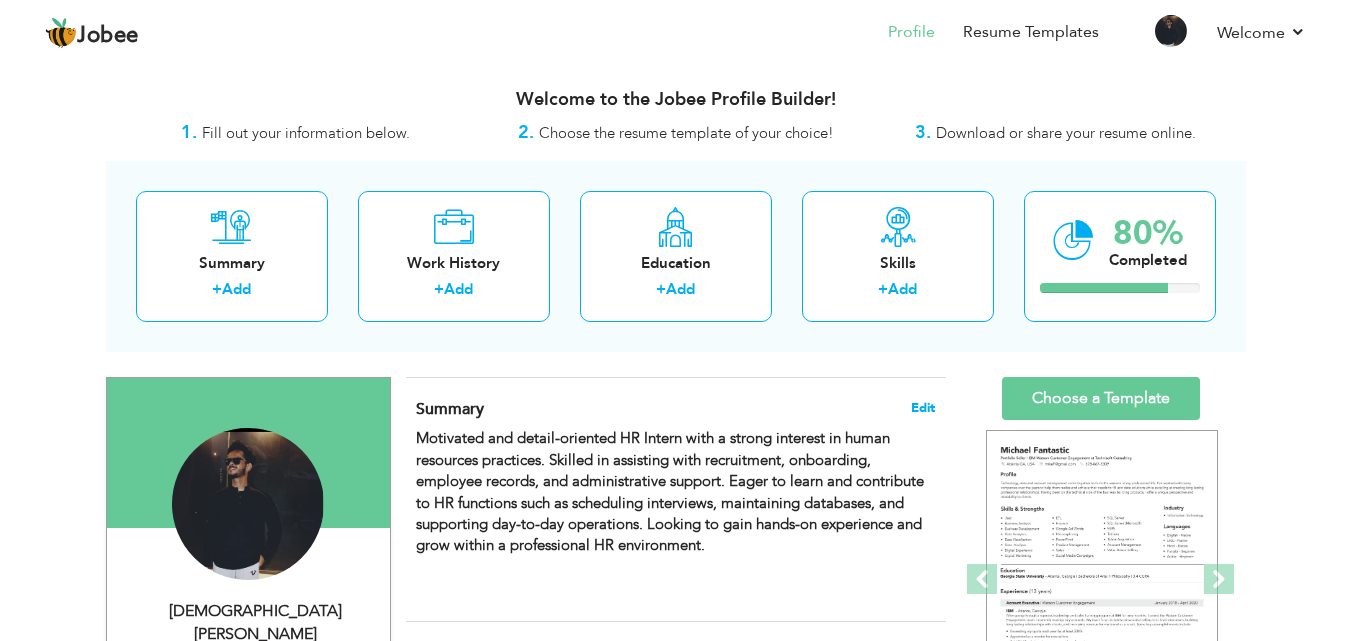 click on "Edit" at bounding box center [923, 408] 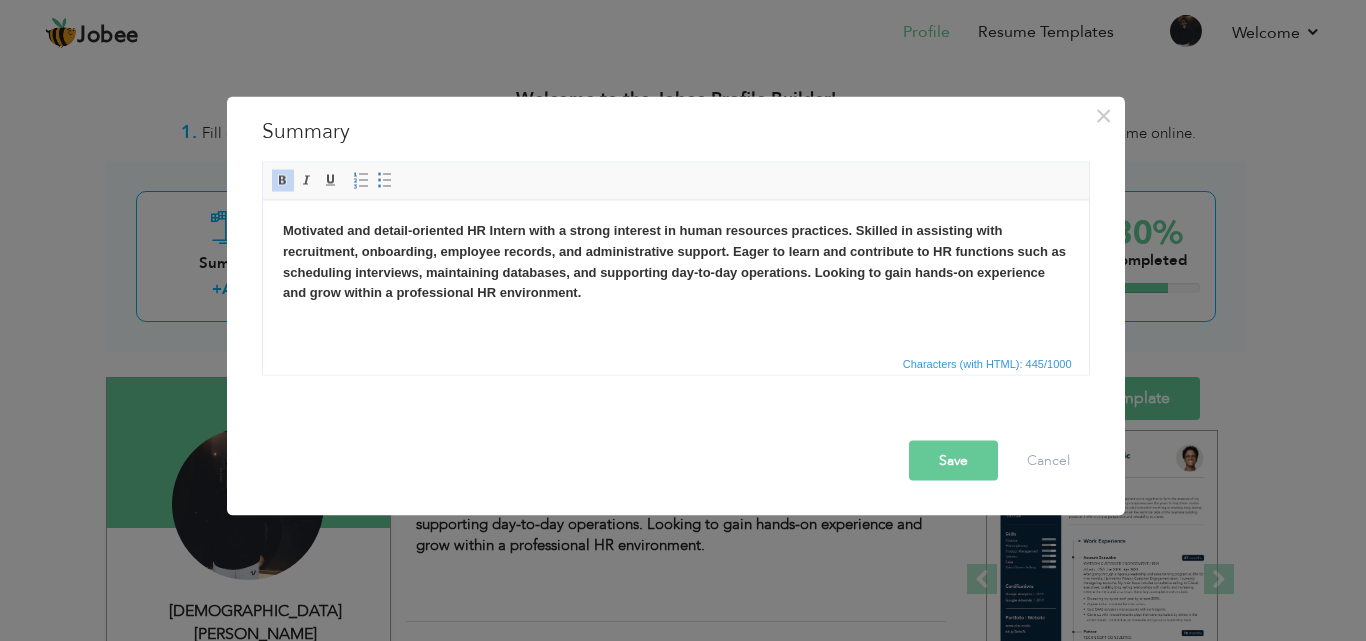 click on "Motivated and detail-oriented HR Intern with a strong interest in human resources practices. Skilled in assisting with recruitment, onboarding, employee records, and administrative support. Eager to learn and contribute to HR functions such as scheduling interviews, maintaining databases, and supporting day-to-day operations. Looking to gain hands-on experience and grow within a professional HR environment." at bounding box center (673, 260) 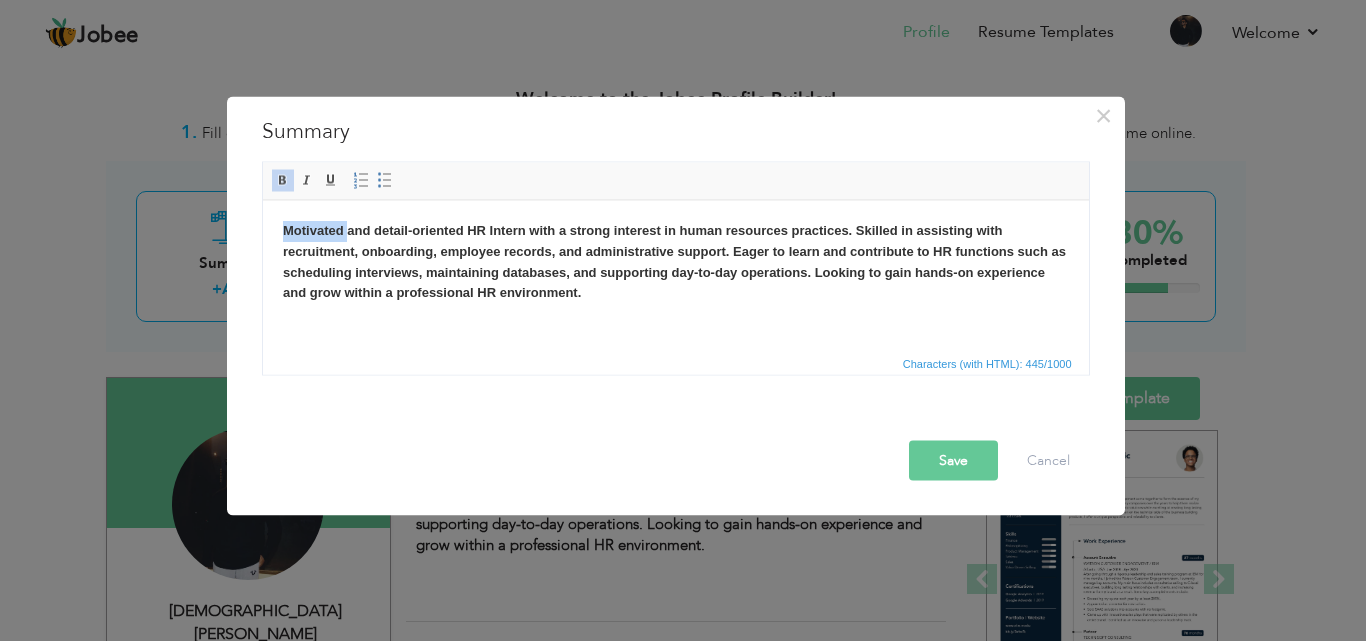 click on "Motivated and detail-oriented HR Intern with a strong interest in human resources practices. Skilled in assisting with recruitment, onboarding, employee records, and administrative support. Eager to learn and contribute to HR functions such as scheduling interviews, maintaining databases, and supporting day-to-day operations. Looking to gain hands-on experience and grow within a professional HR environment." at bounding box center (673, 260) 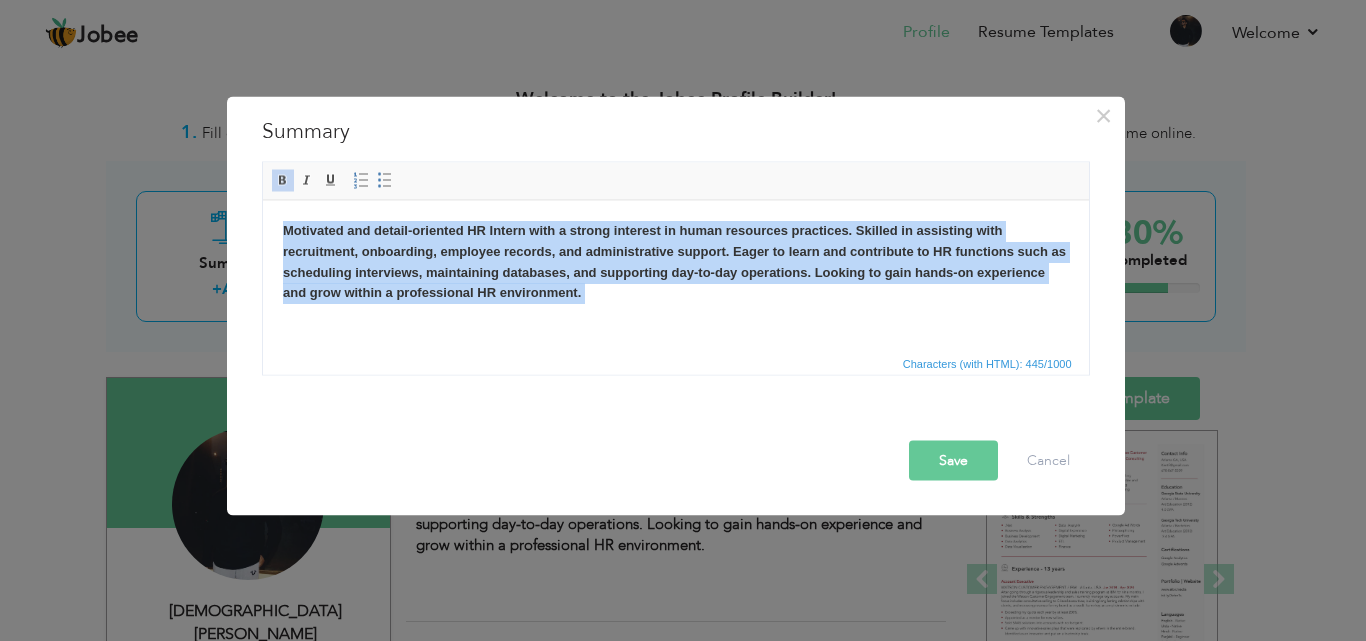 click on "Motivated and detail-oriented HR Intern with a strong interest in human resources practices. Skilled in assisting with recruitment, onboarding, employee records, and administrative support. Eager to learn and contribute to HR functions such as scheduling interviews, maintaining databases, and supporting day-to-day operations. Looking to gain hands-on experience and grow within a professional HR environment." at bounding box center [673, 260] 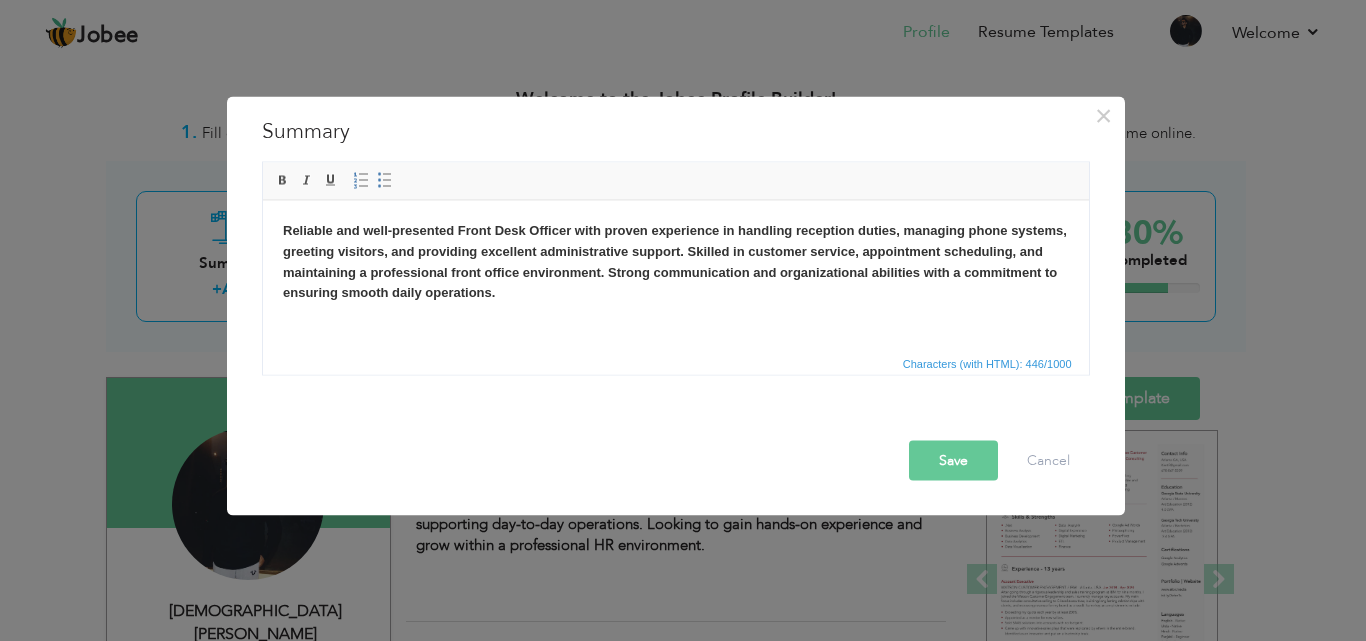 click on "Save" at bounding box center [953, 460] 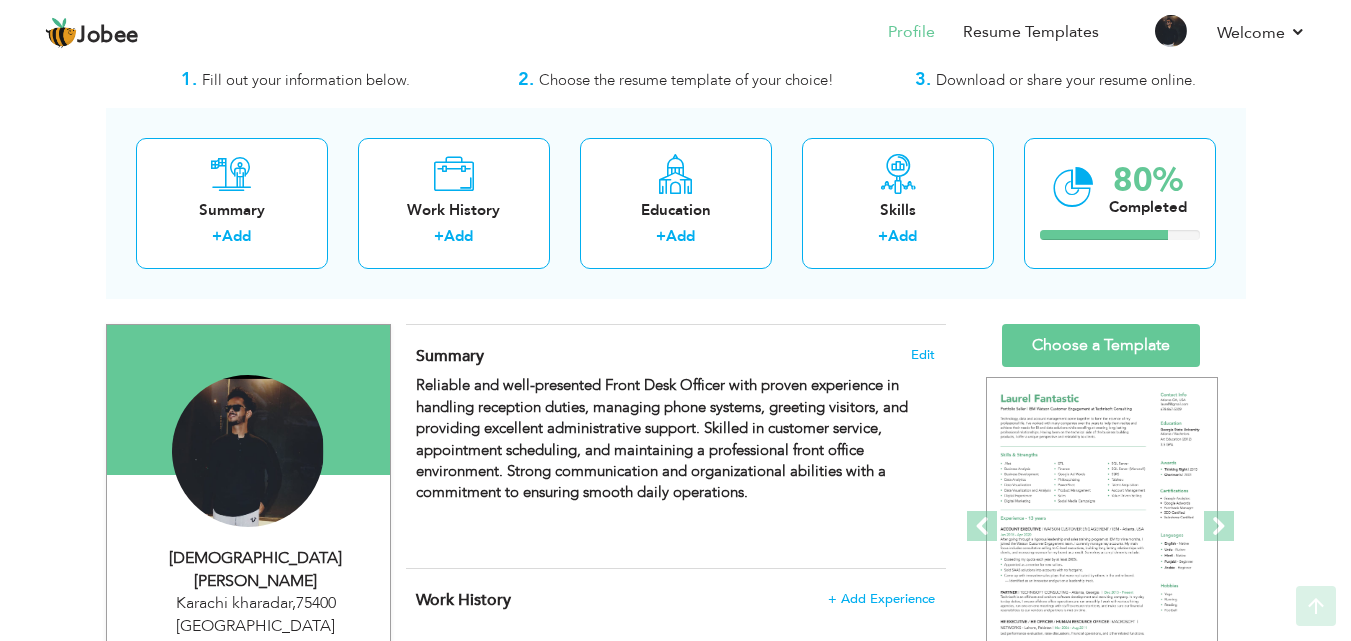 scroll, scrollTop: 0, scrollLeft: 0, axis: both 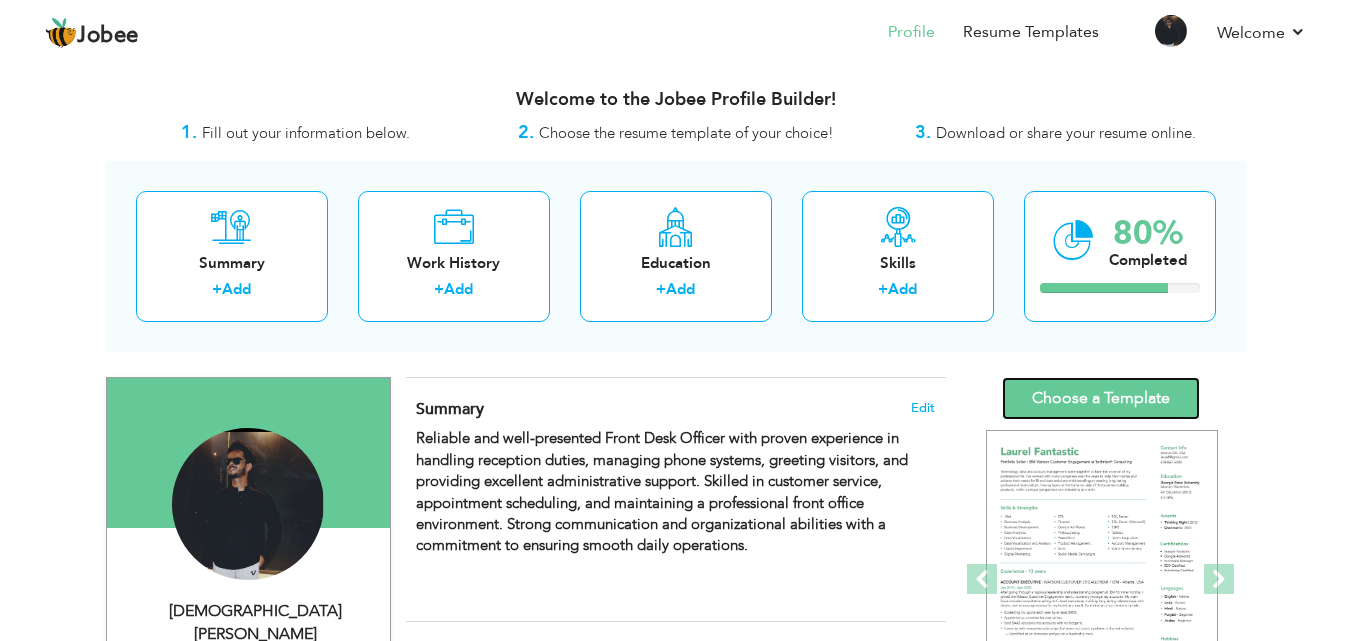 click on "Choose a Template" at bounding box center (1101, 398) 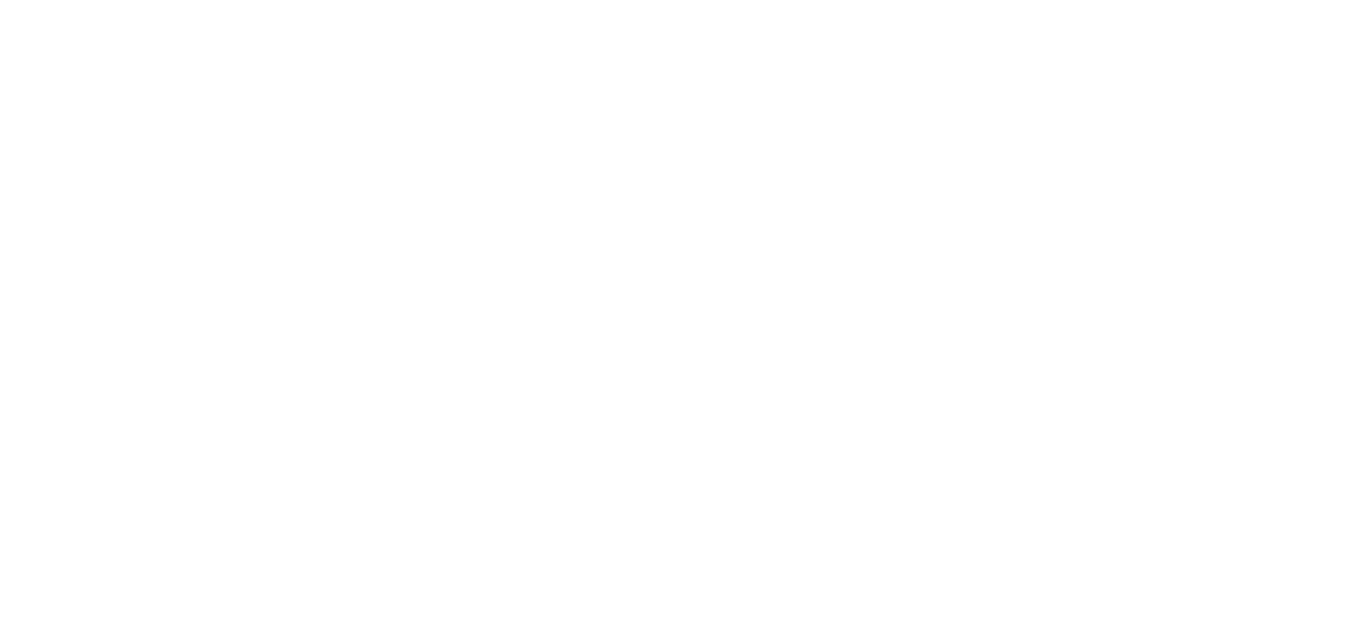 scroll, scrollTop: 0, scrollLeft: 0, axis: both 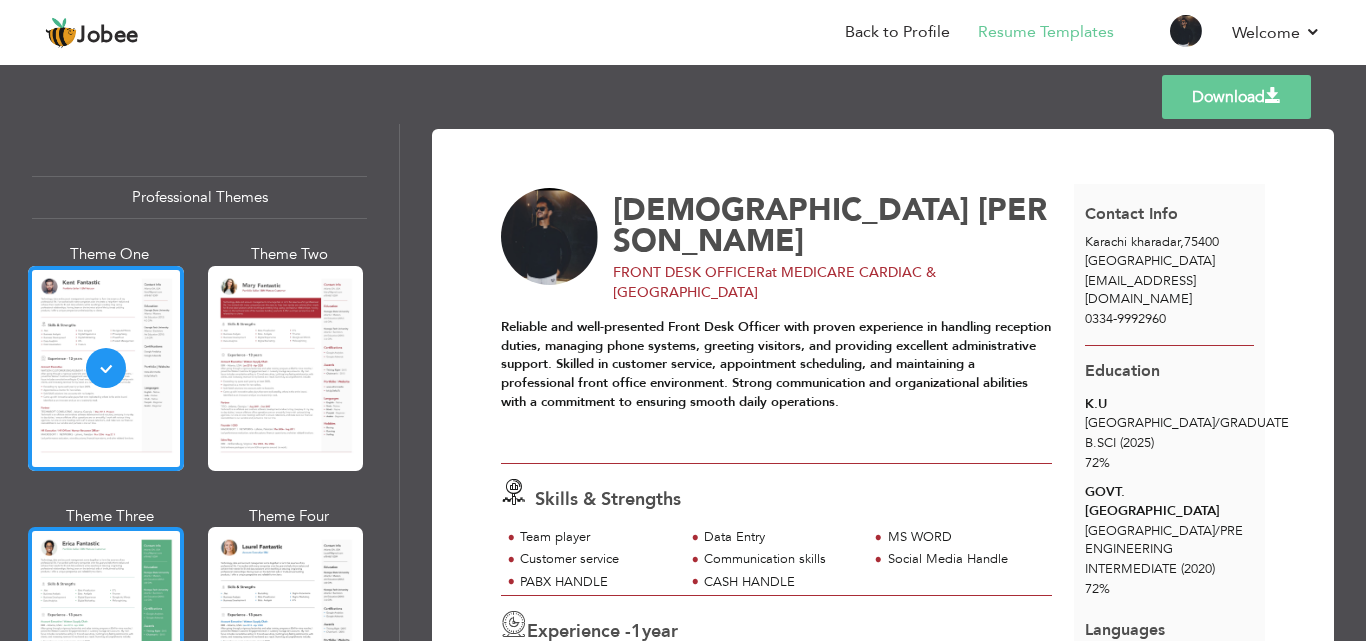 click at bounding box center (106, 629) 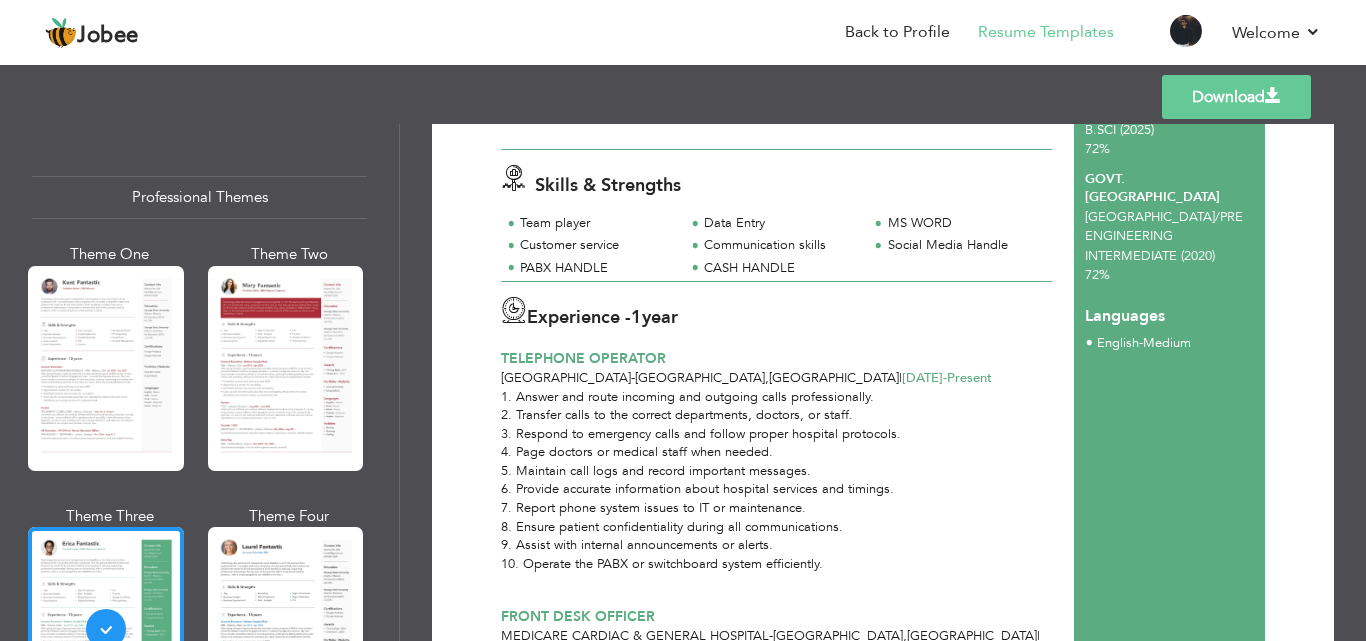 scroll, scrollTop: 300, scrollLeft: 0, axis: vertical 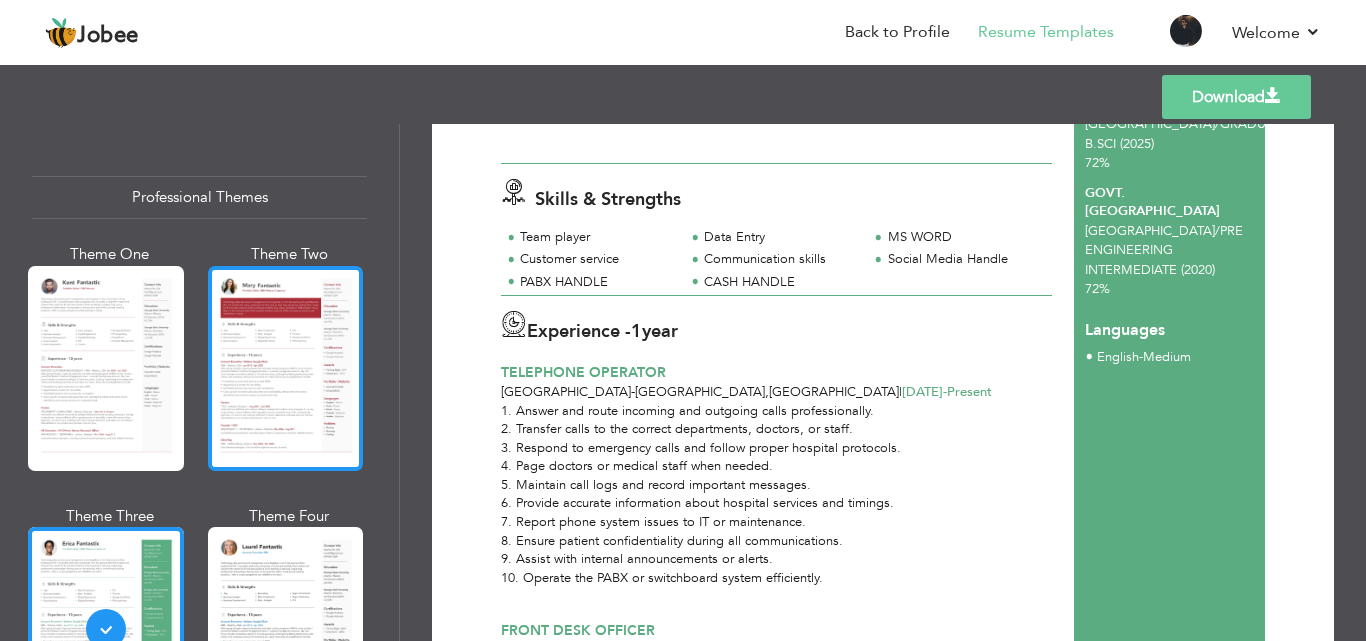 click at bounding box center (286, 368) 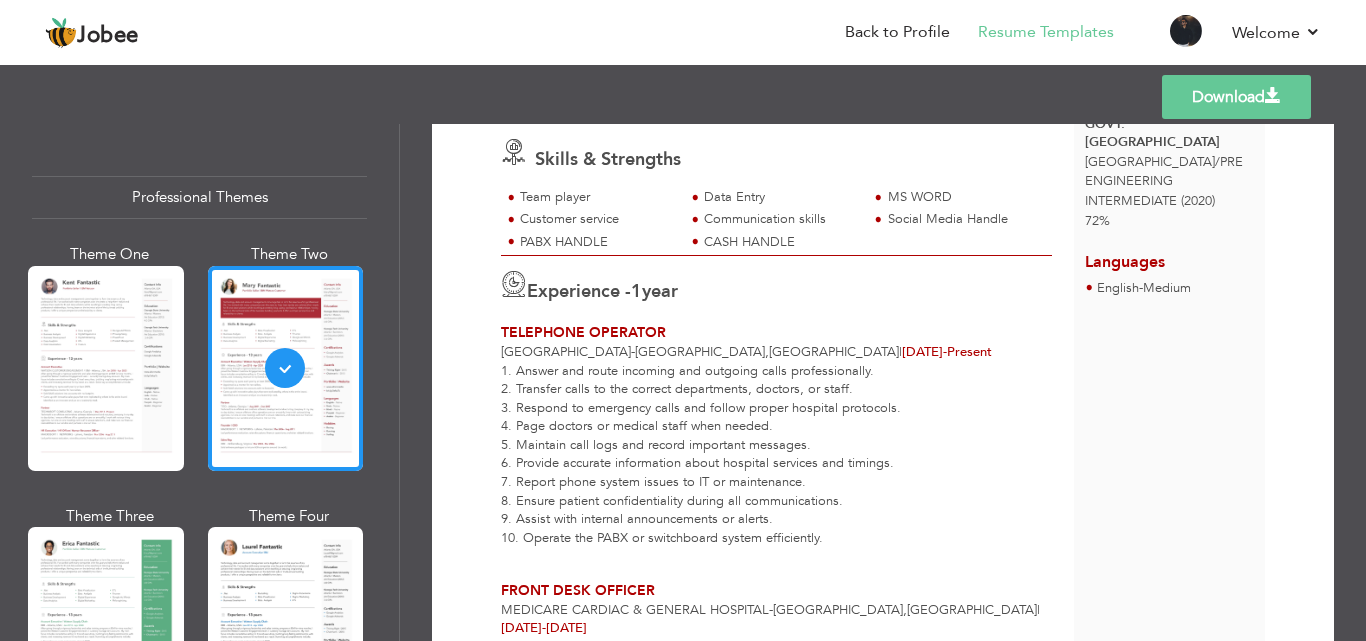 scroll, scrollTop: 333, scrollLeft: 0, axis: vertical 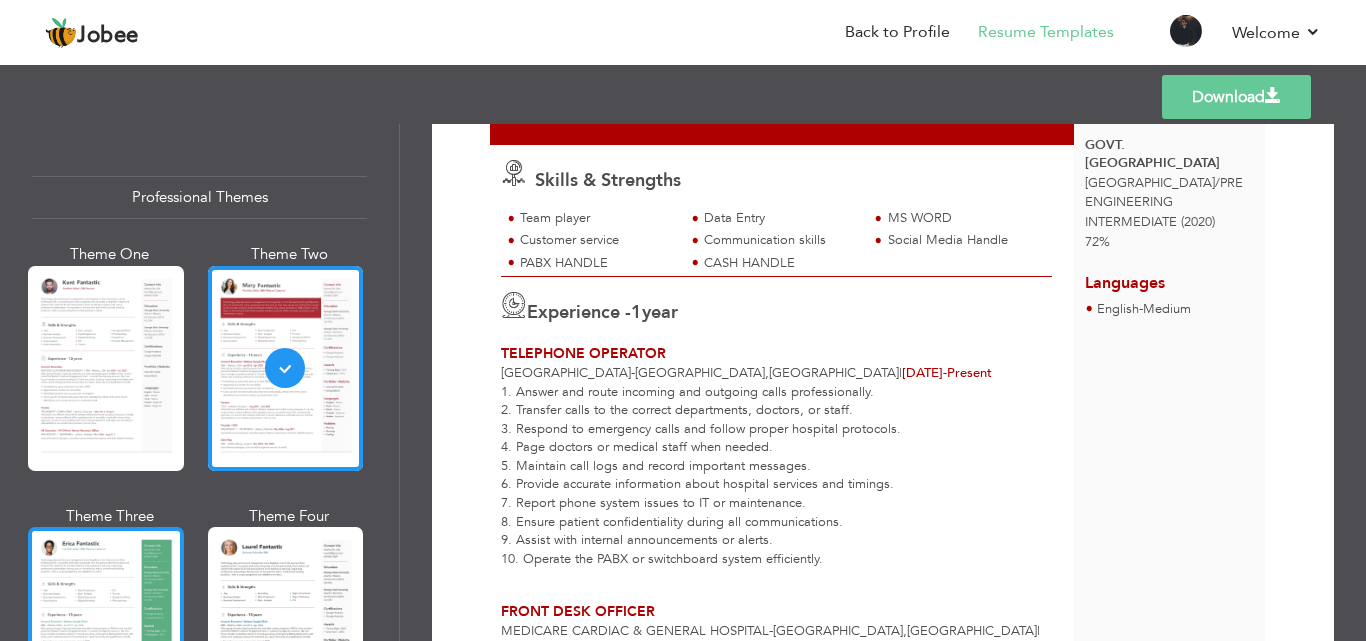 click at bounding box center (106, 629) 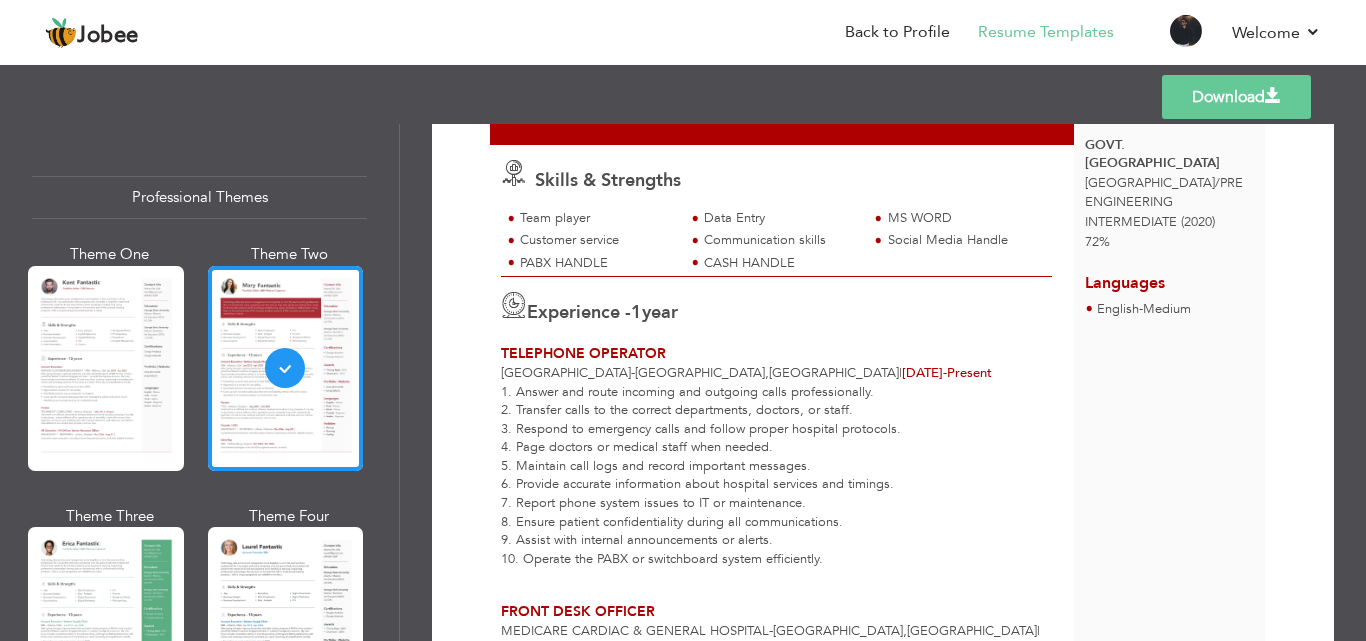scroll, scrollTop: 0, scrollLeft: 0, axis: both 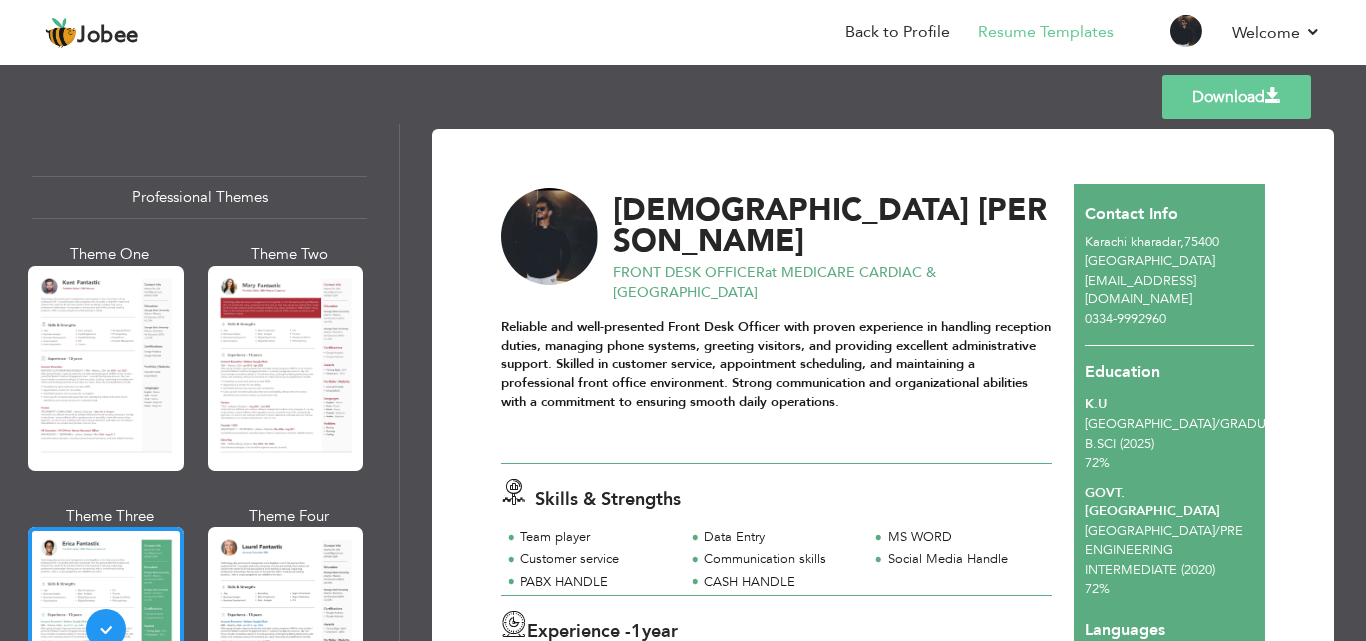 click on "Download" at bounding box center (1236, 97) 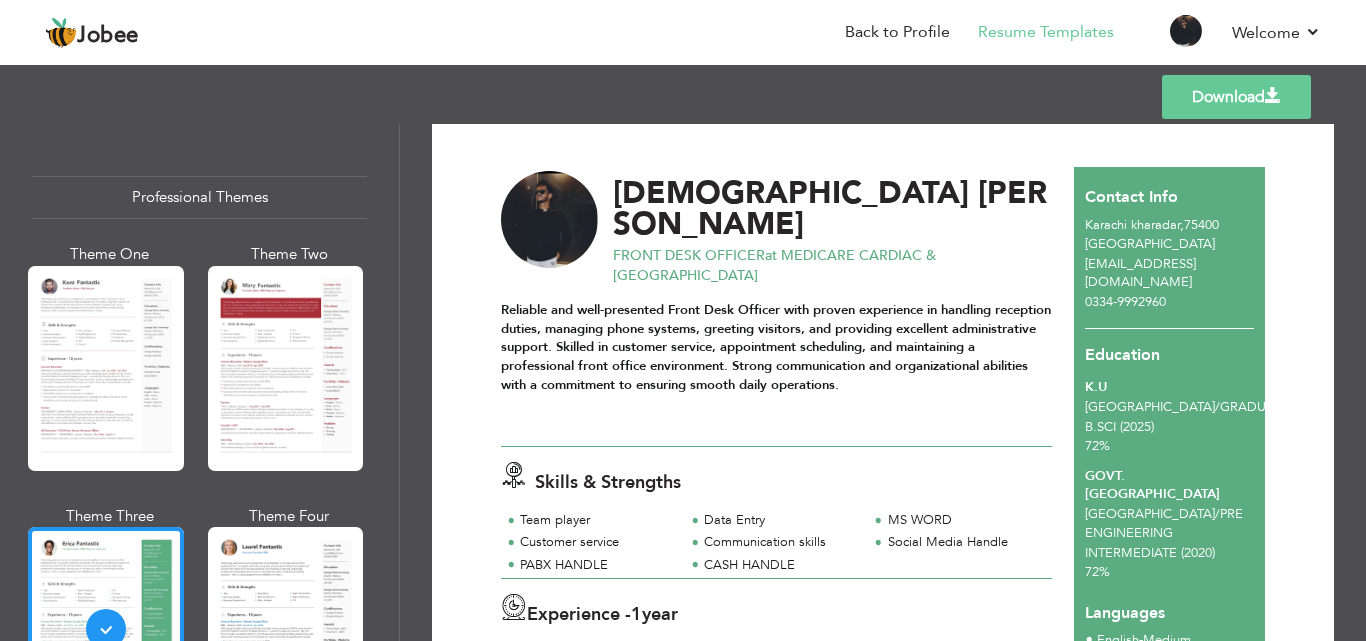 scroll, scrollTop: 34, scrollLeft: 0, axis: vertical 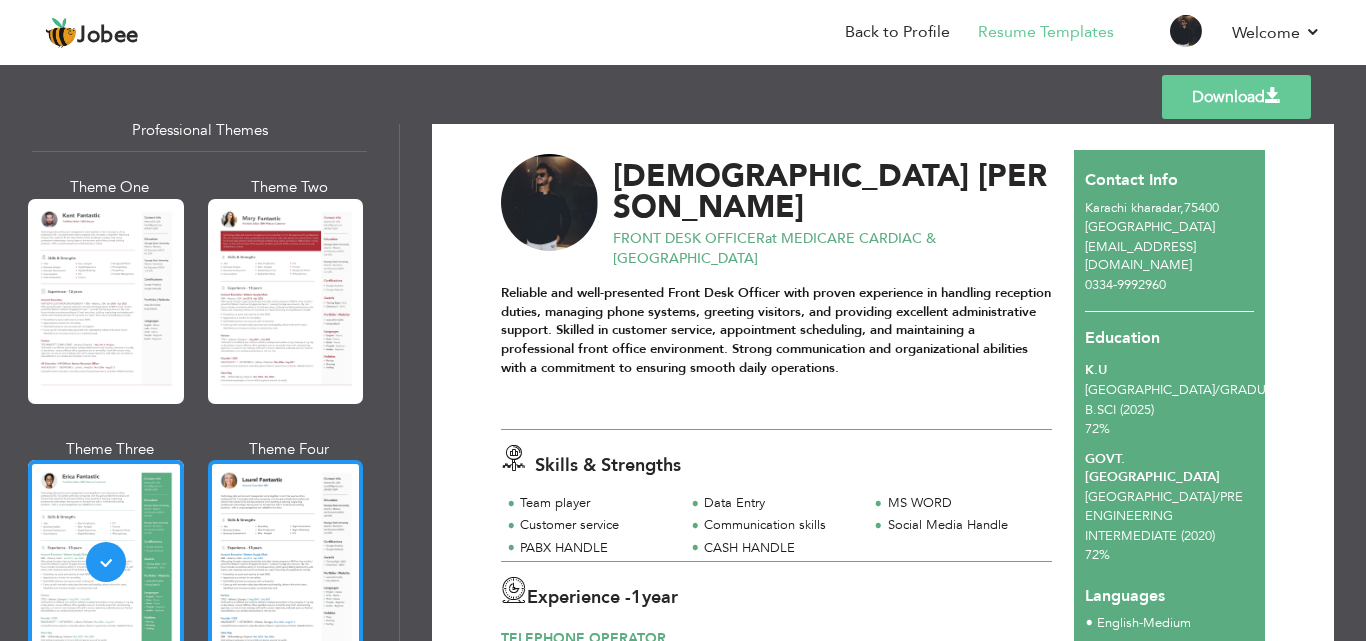 click at bounding box center [286, 562] 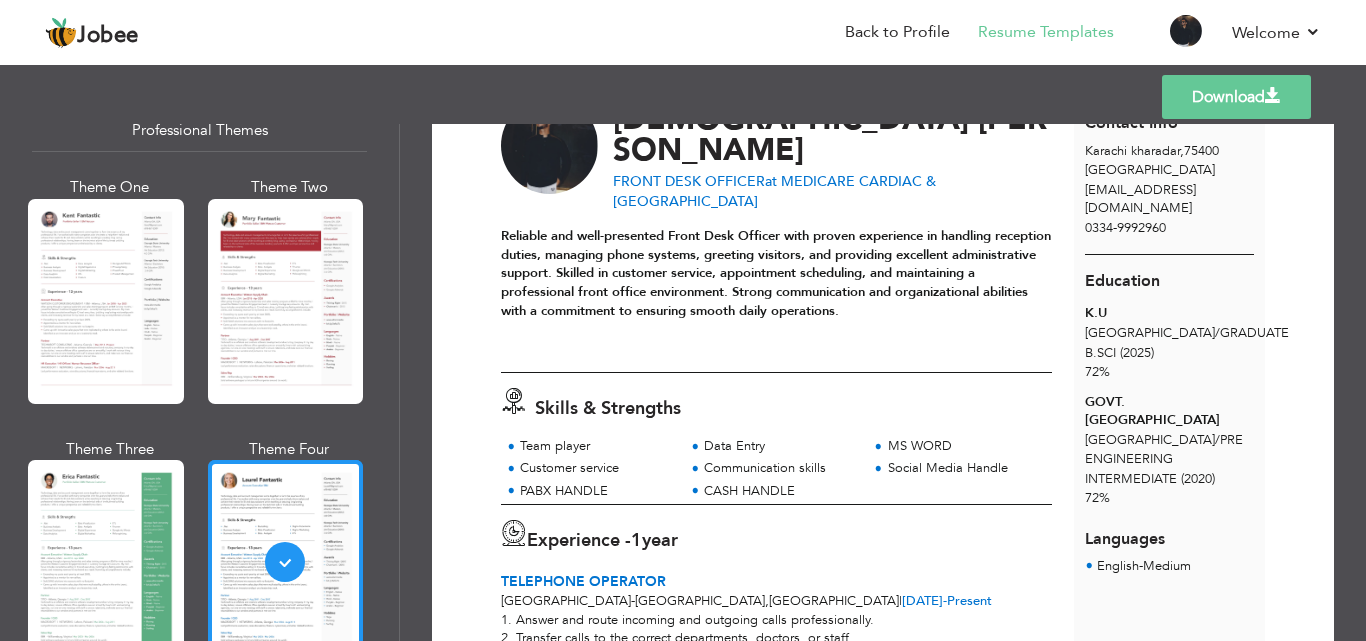 scroll, scrollTop: 100, scrollLeft: 0, axis: vertical 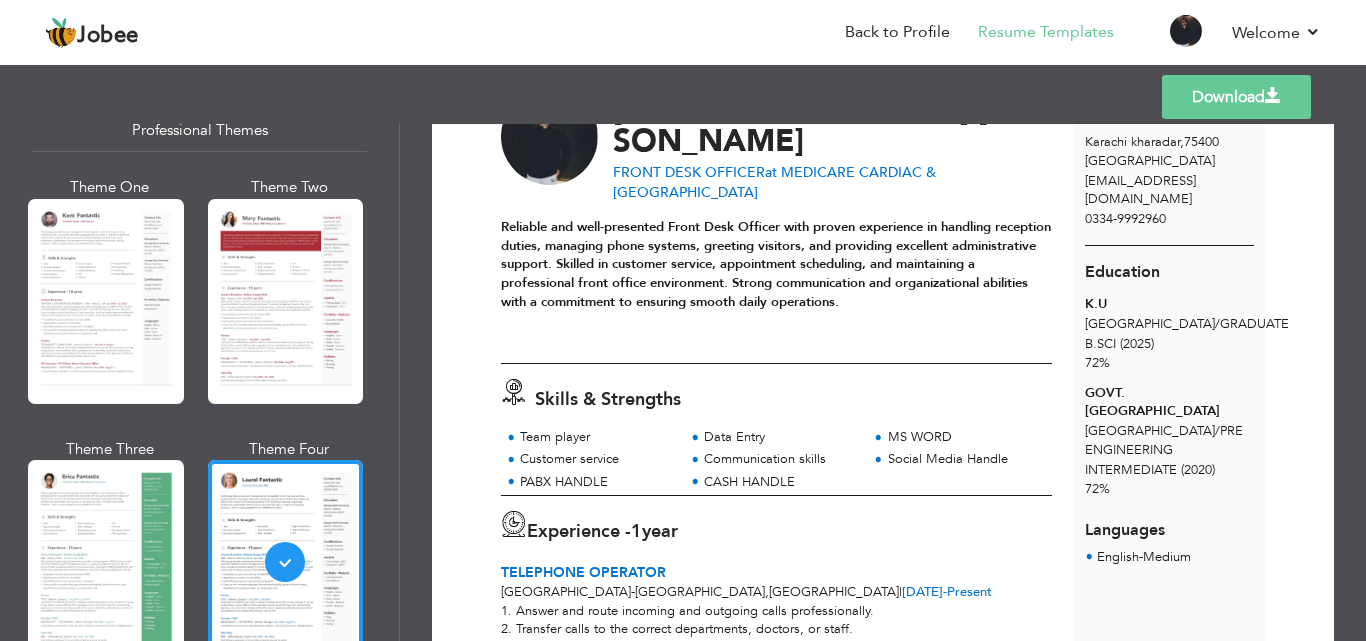 click on "Download" at bounding box center (1236, 97) 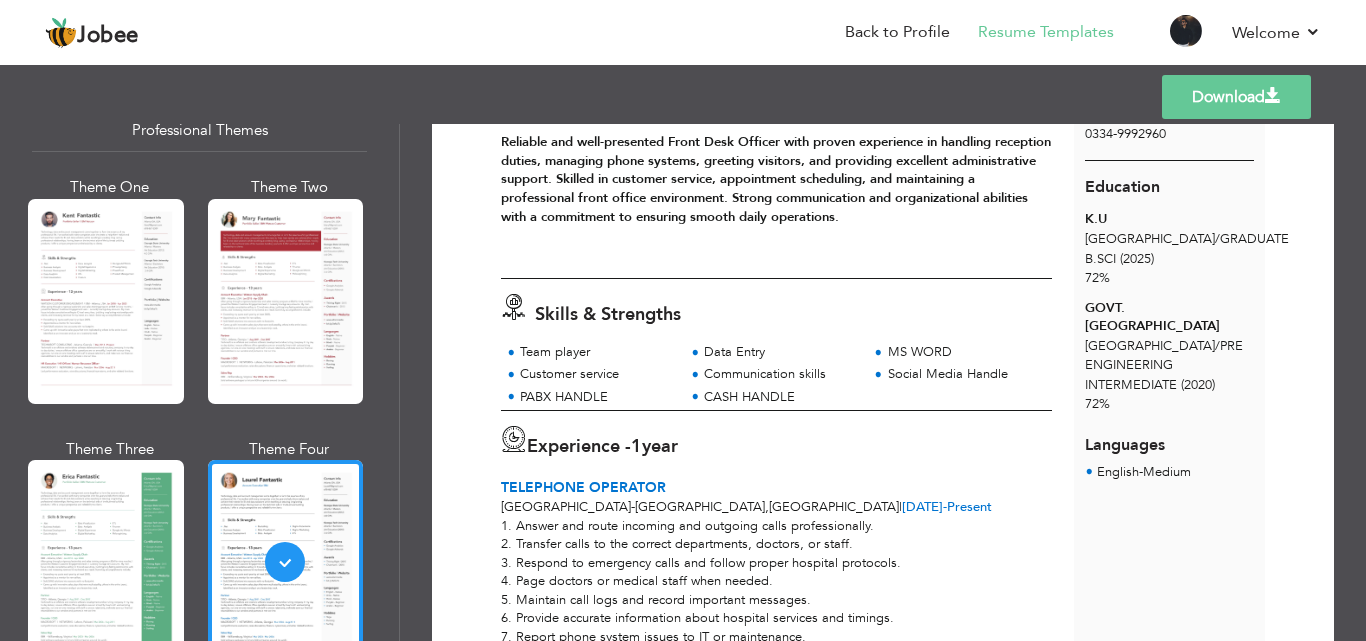 scroll, scrollTop: 200, scrollLeft: 0, axis: vertical 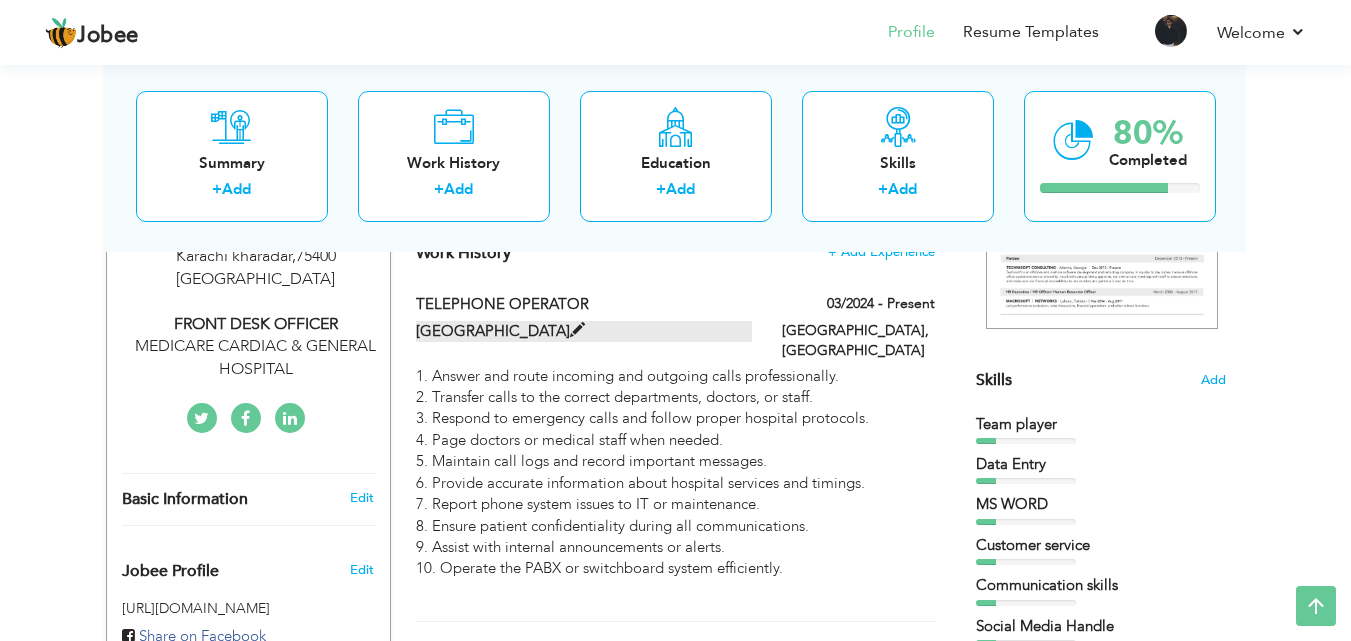 click at bounding box center [577, 330] 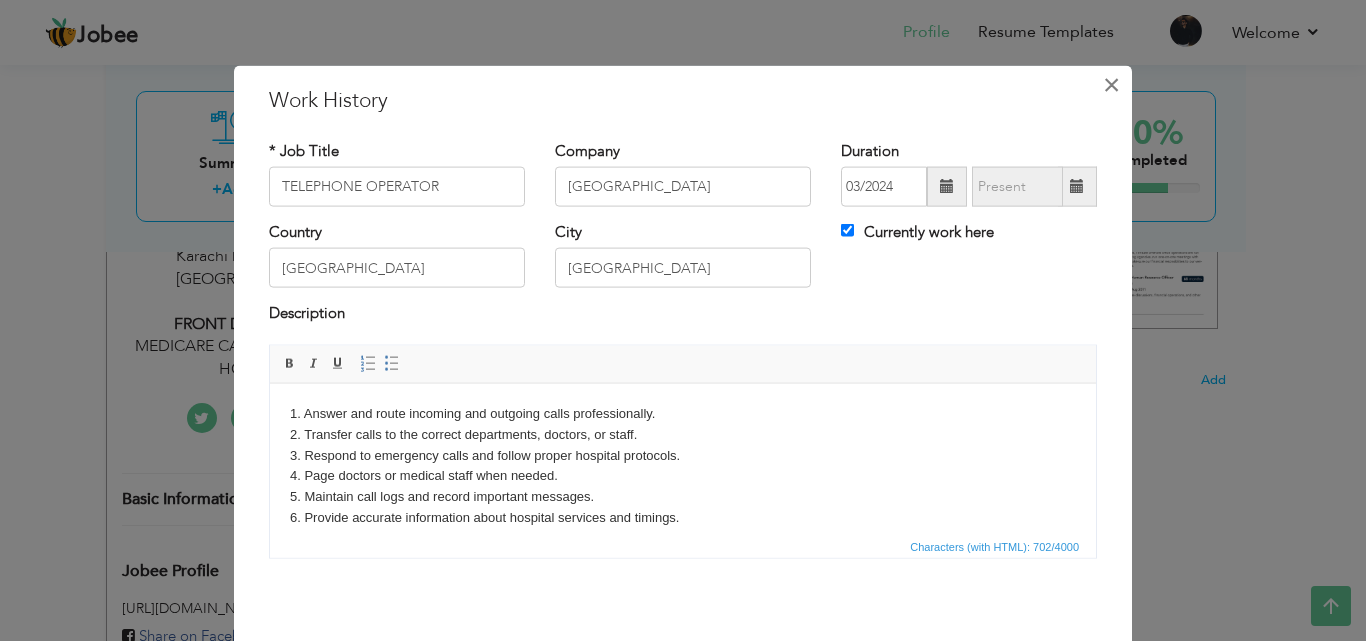 click on "×" at bounding box center [1111, 84] 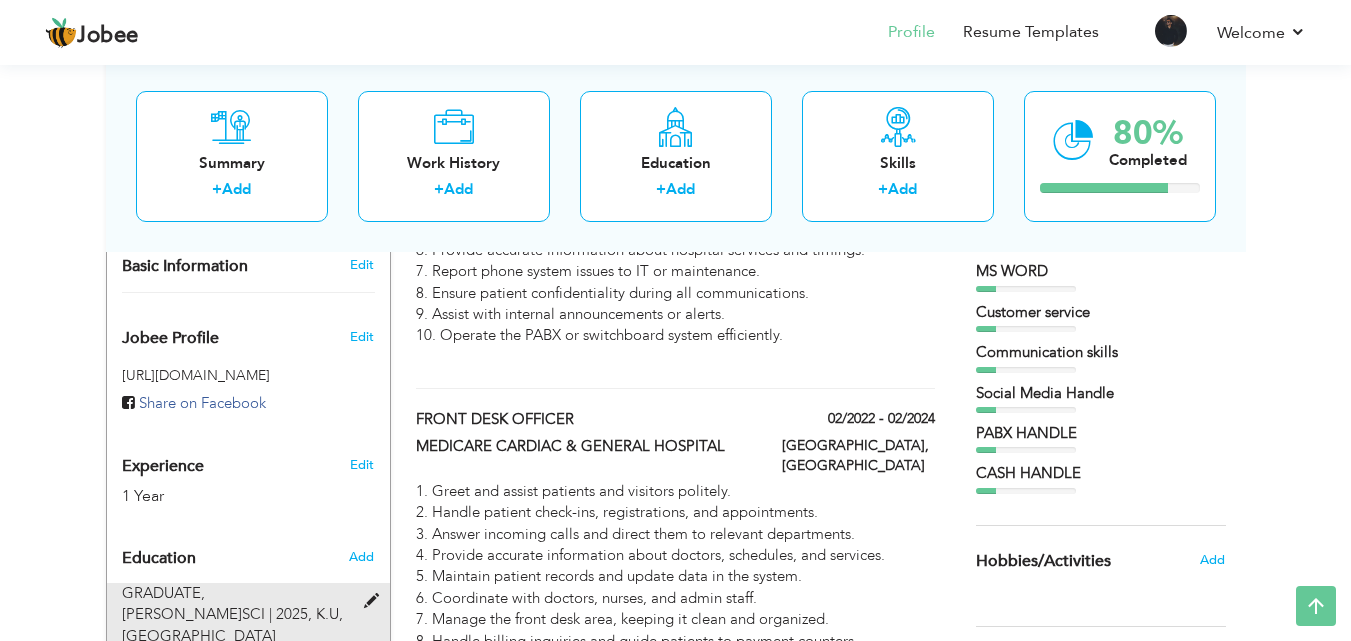 scroll, scrollTop: 700, scrollLeft: 0, axis: vertical 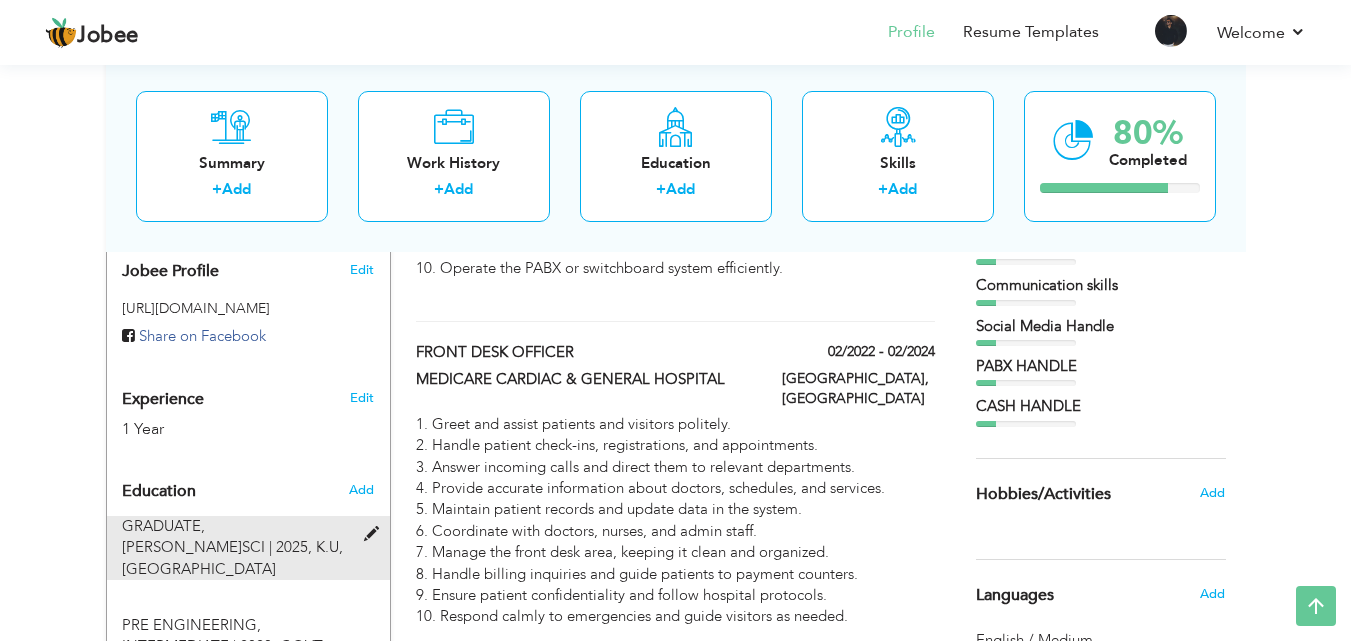 click at bounding box center (376, 534) 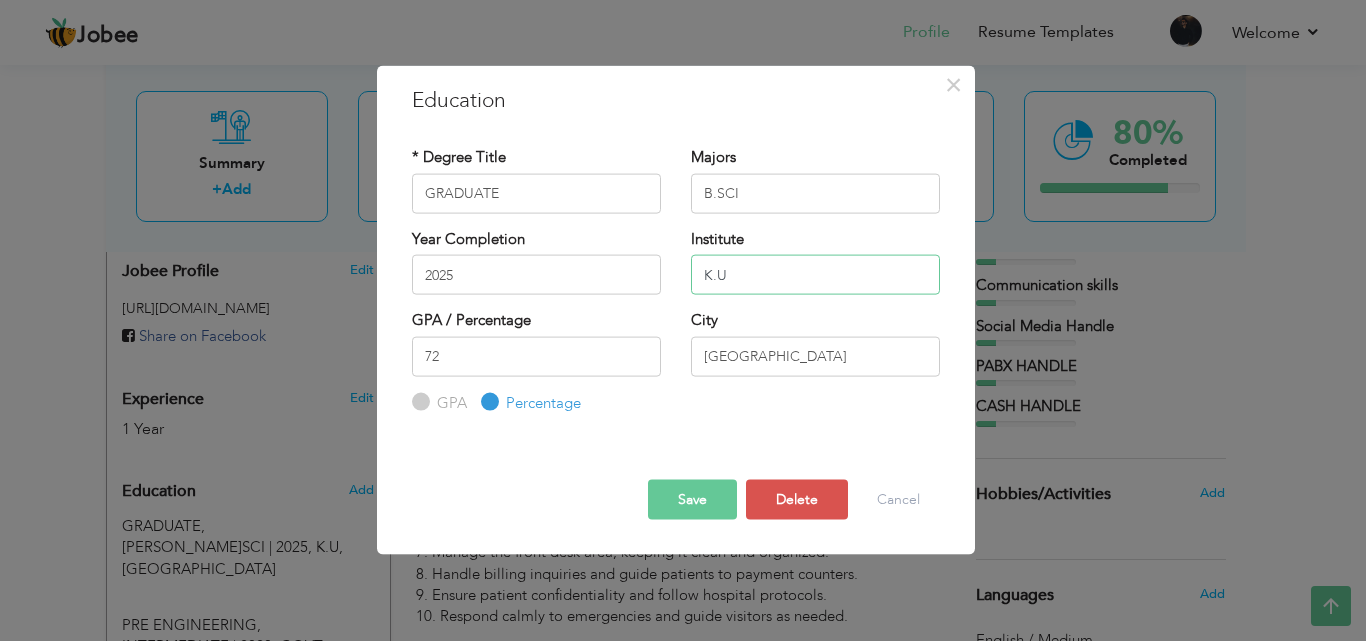 click on "K.U" at bounding box center (815, 275) 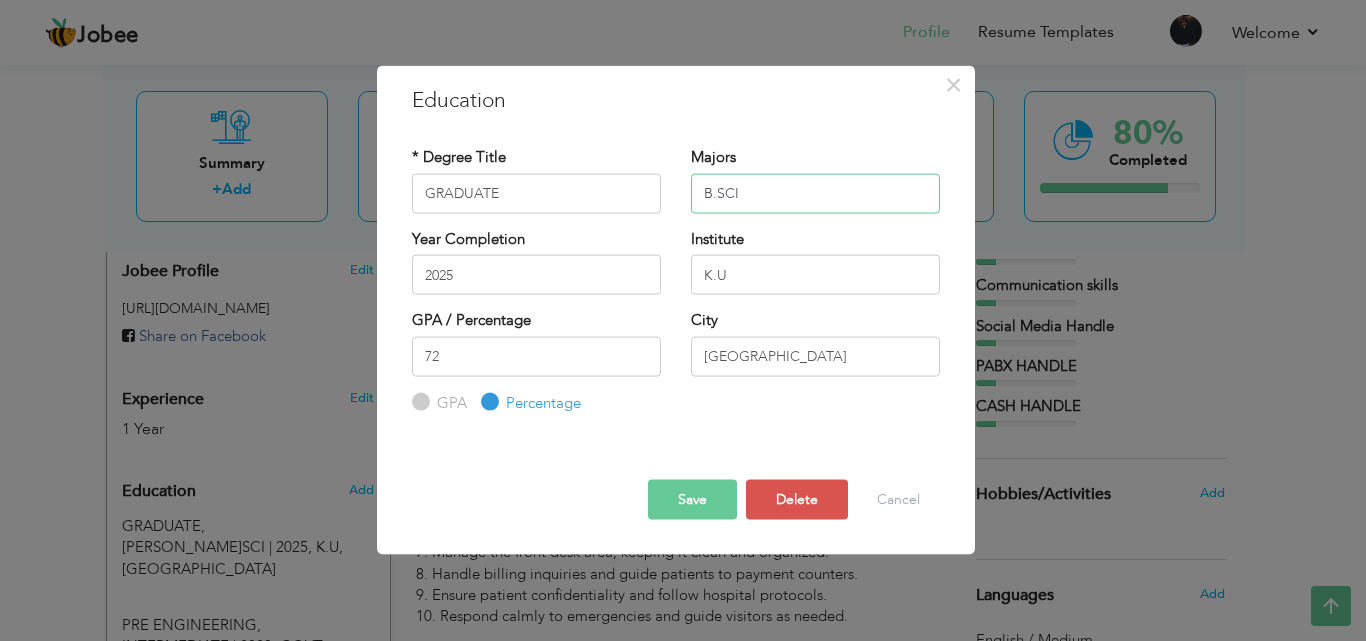 click on "B.SCI" at bounding box center (815, 193) 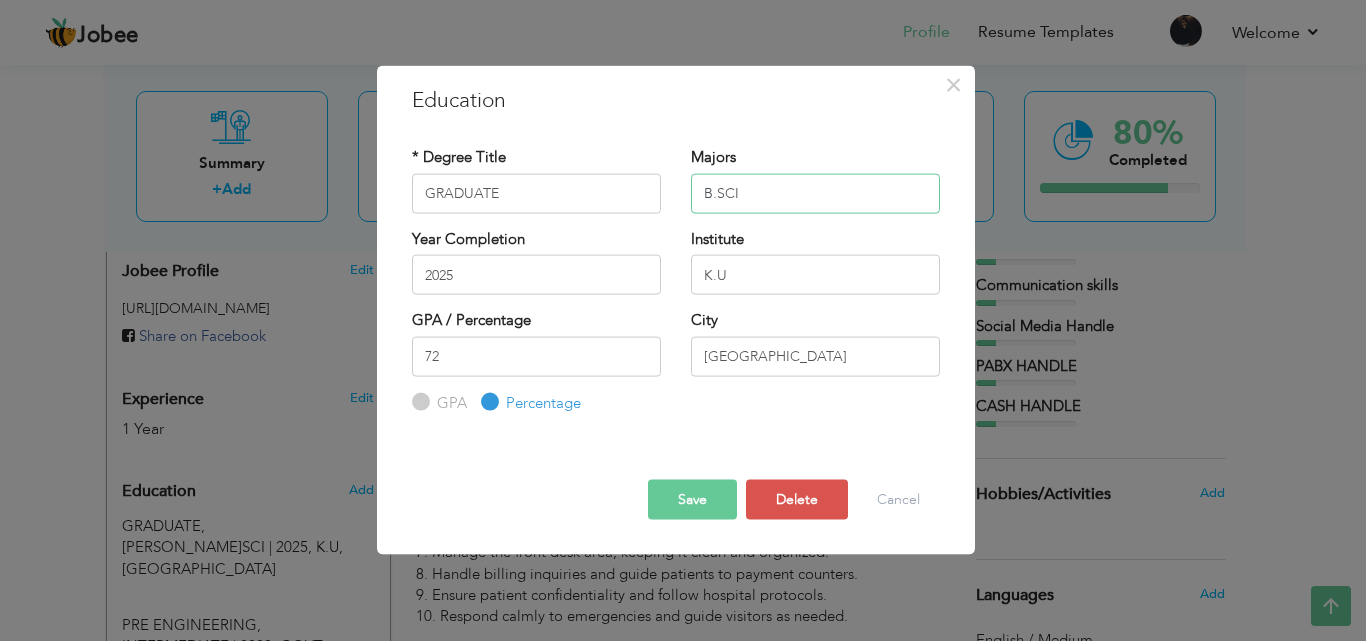 click on "B.SCI" at bounding box center [815, 193] 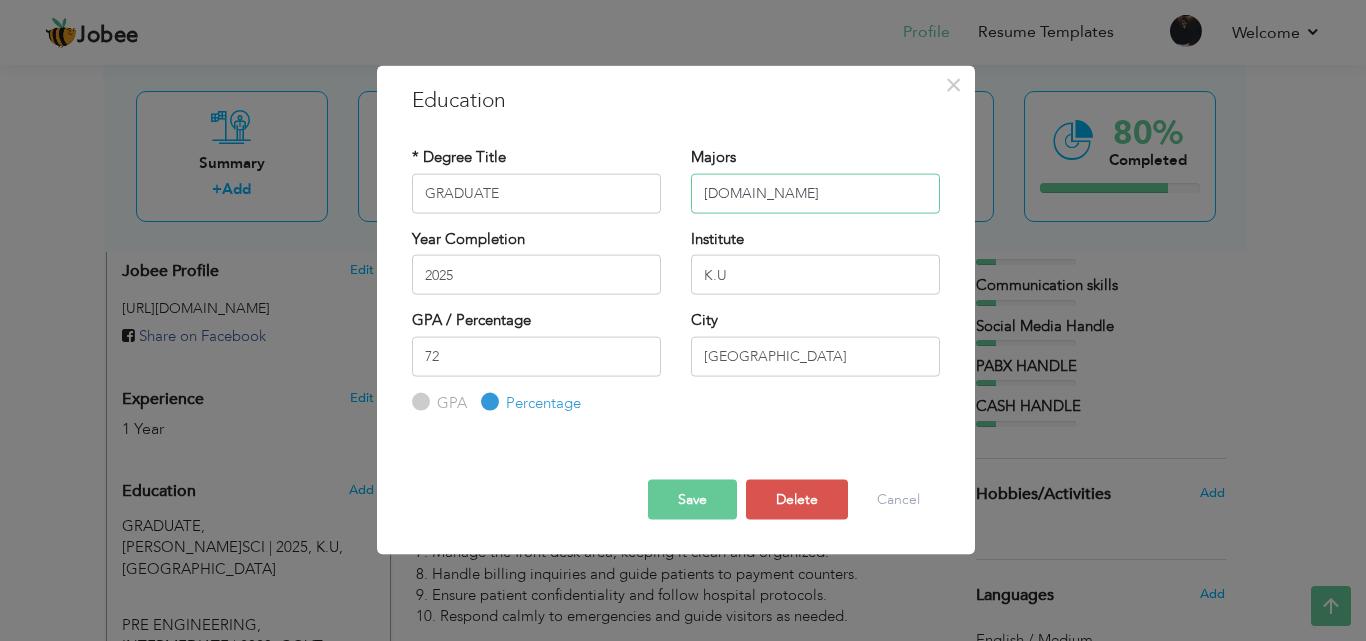click on "B.CI" at bounding box center [815, 193] 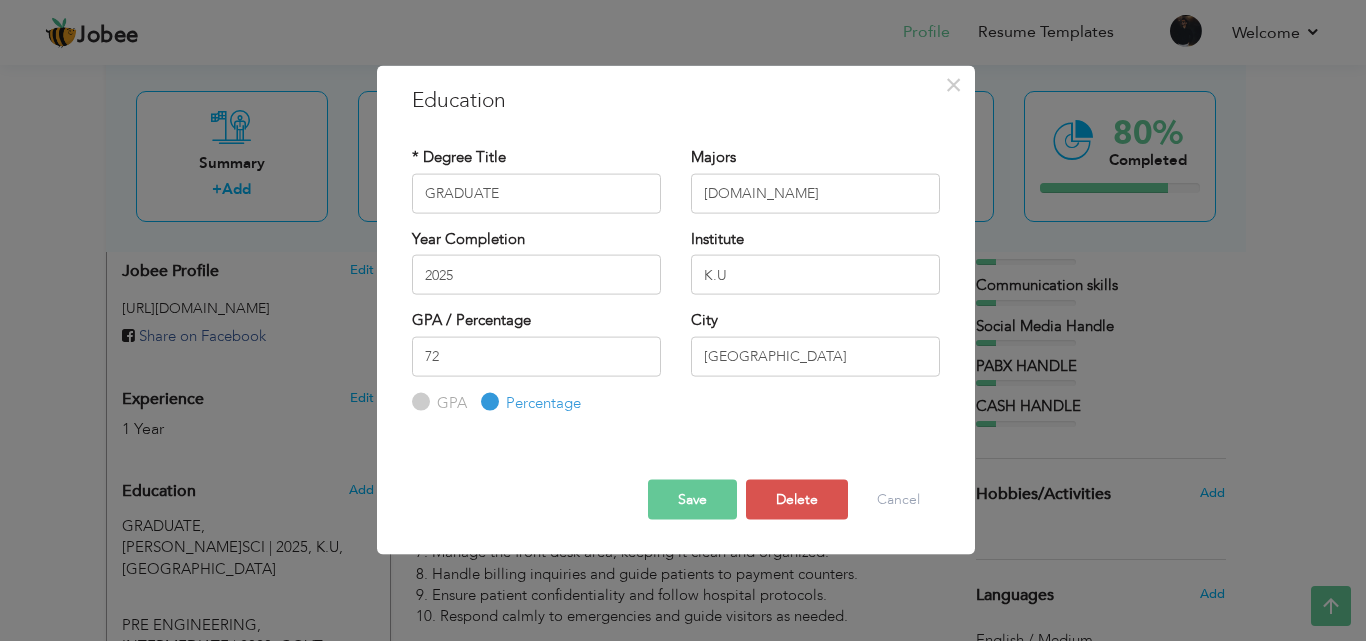 click on "Save" at bounding box center (692, 500) 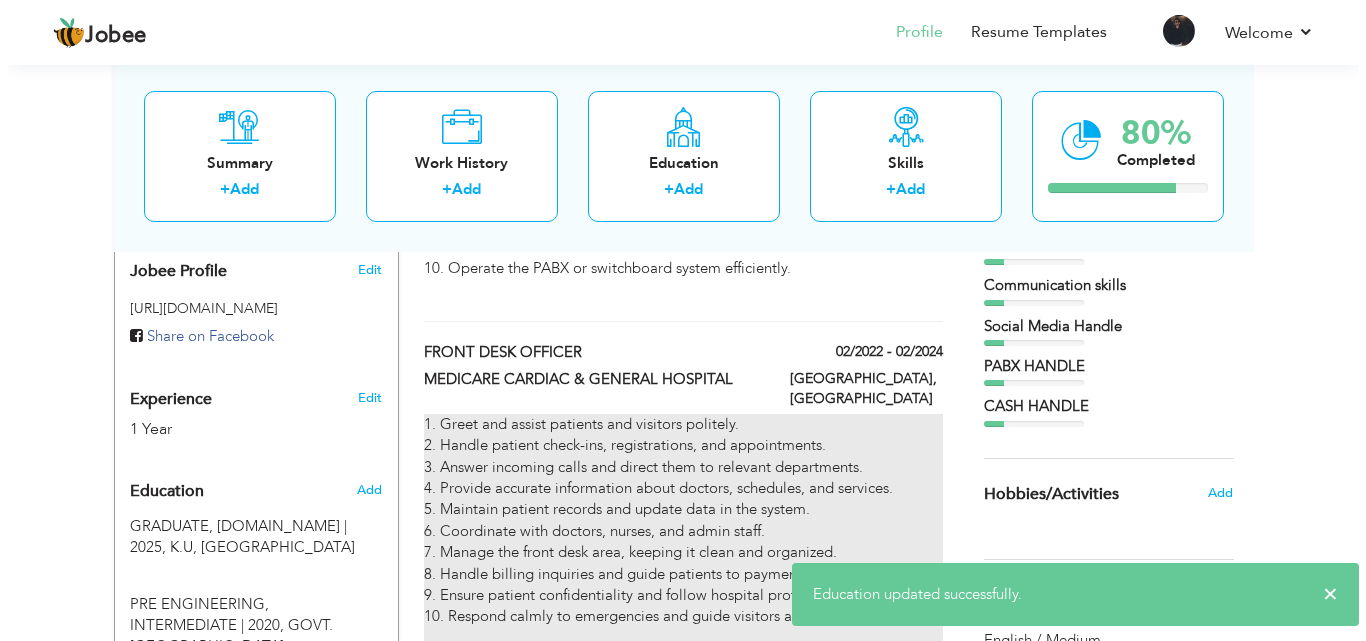 scroll, scrollTop: 667, scrollLeft: 0, axis: vertical 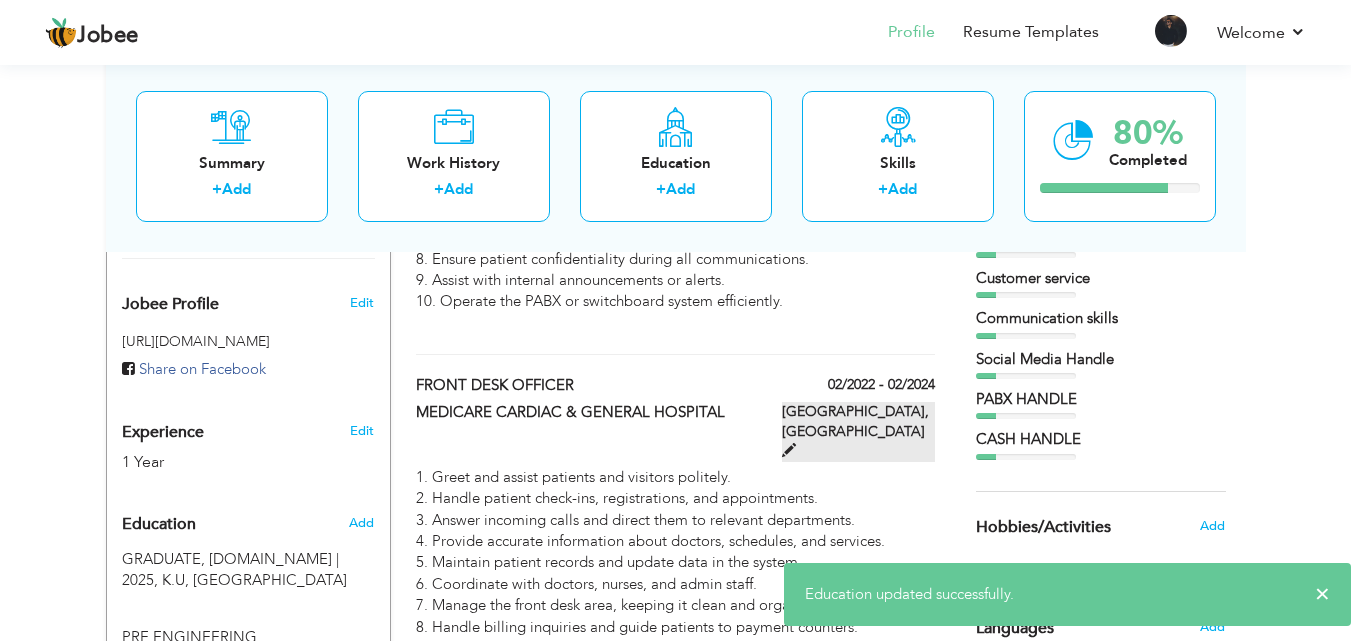 click at bounding box center (789, 450) 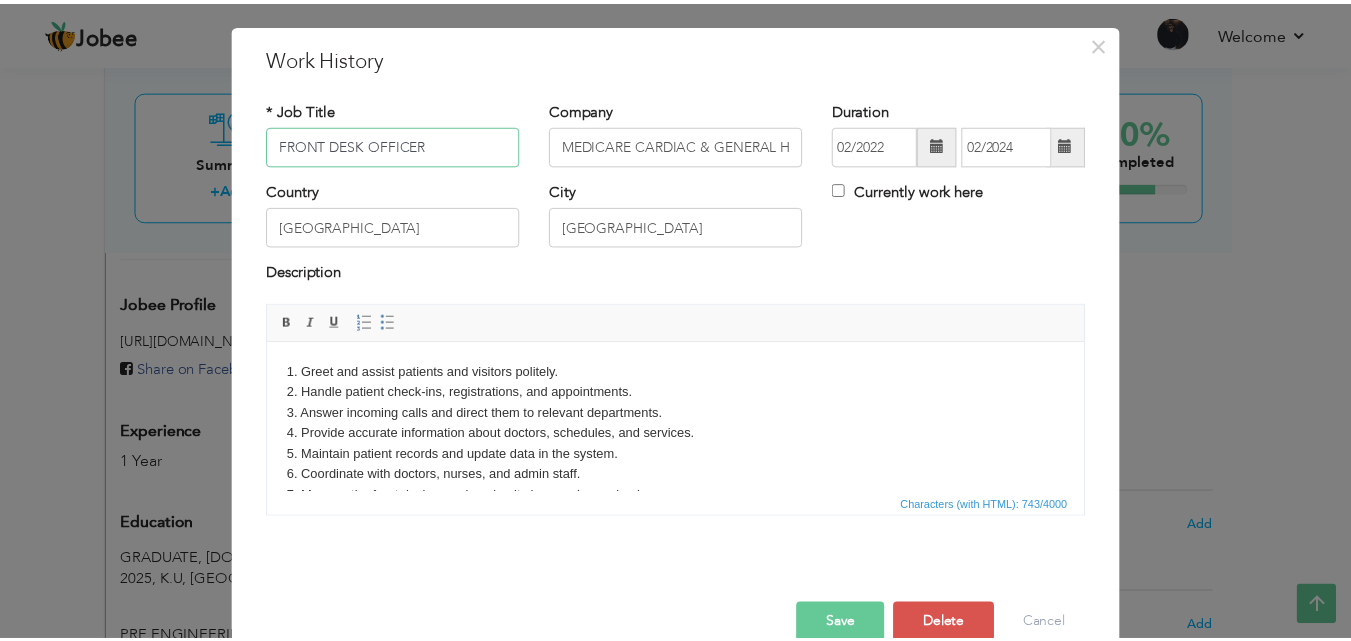 scroll, scrollTop: 79, scrollLeft: 0, axis: vertical 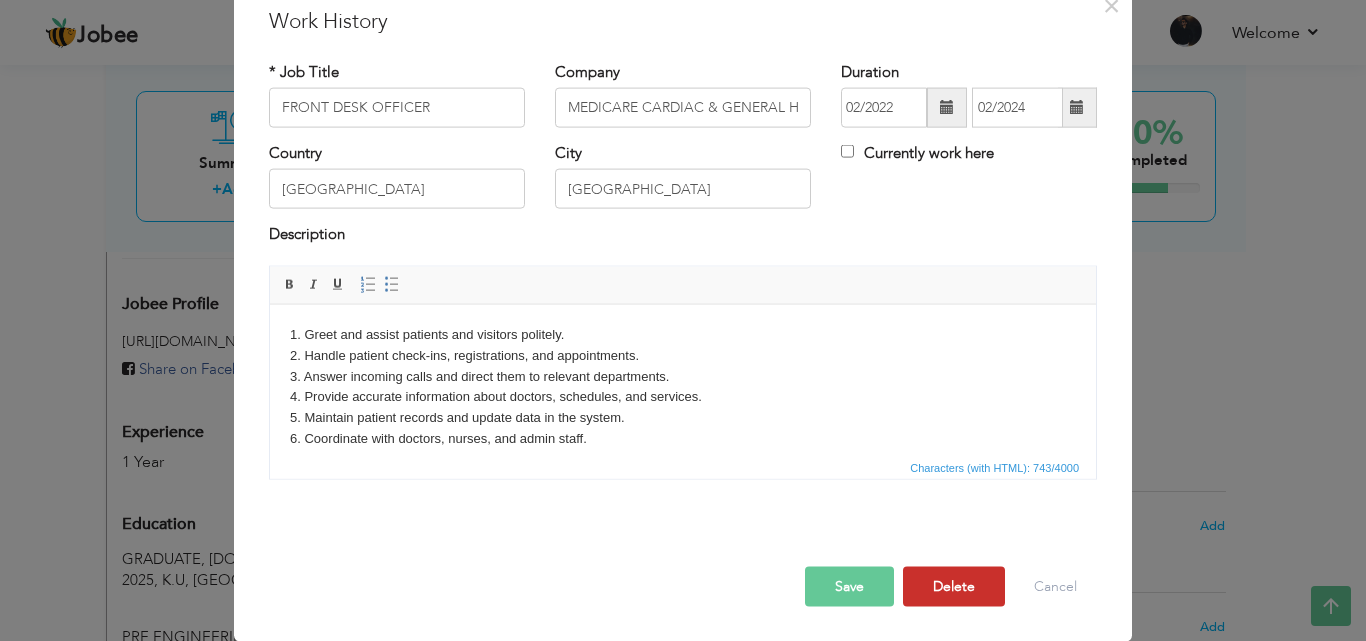 click on "Delete" at bounding box center (954, 586) 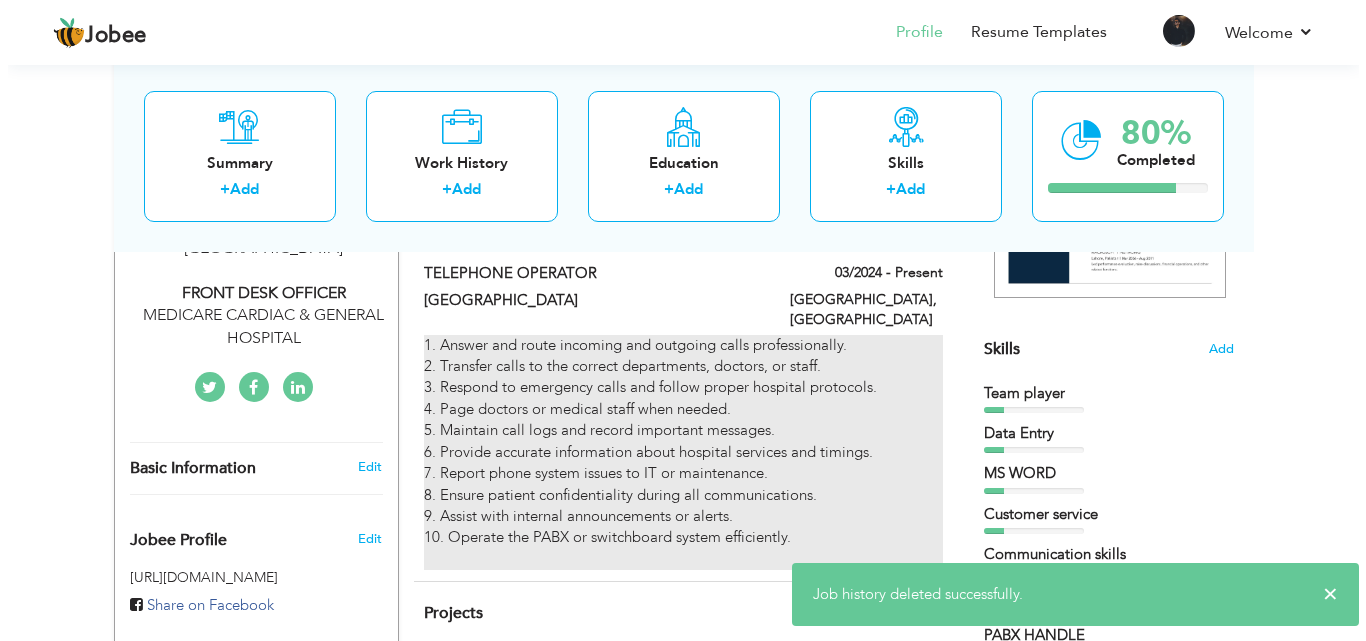 scroll, scrollTop: 367, scrollLeft: 0, axis: vertical 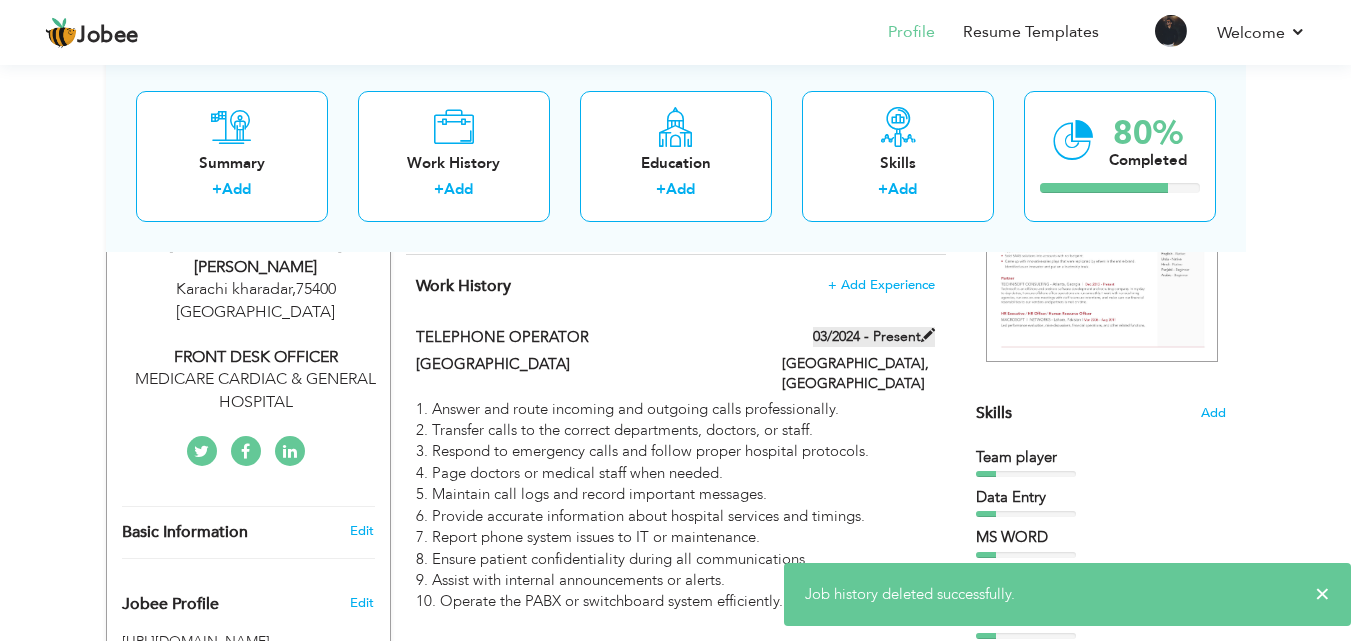 click at bounding box center [928, 335] 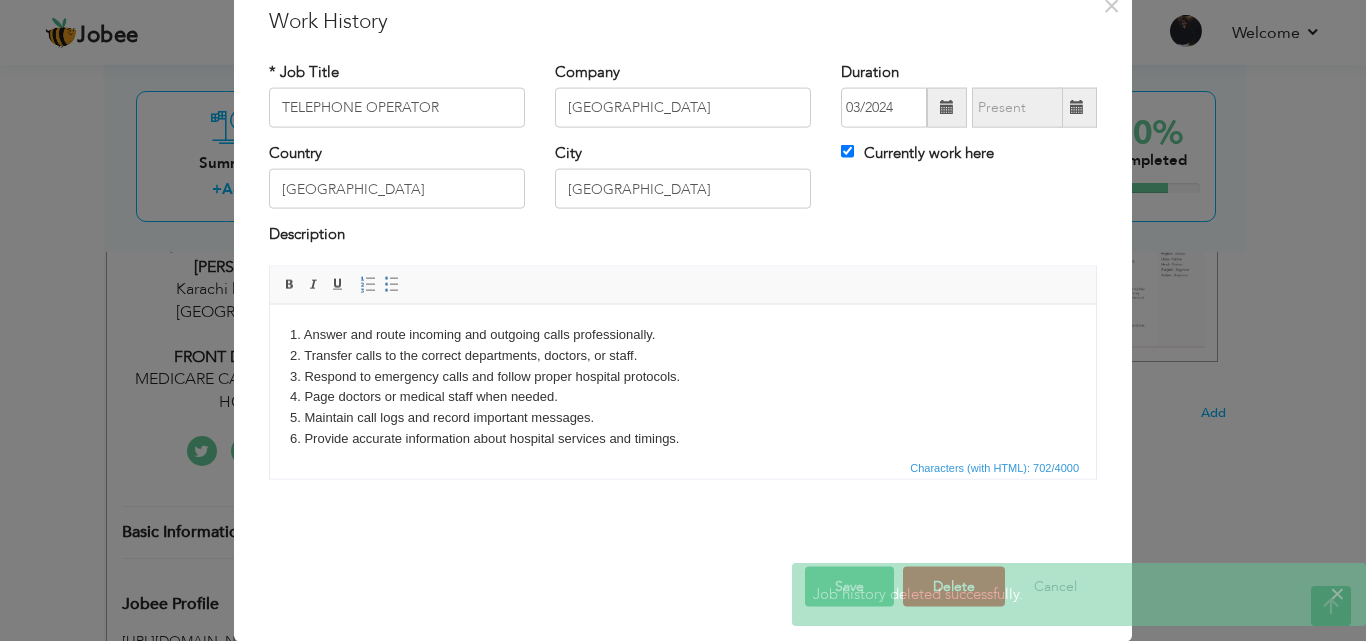 scroll, scrollTop: 0, scrollLeft: 0, axis: both 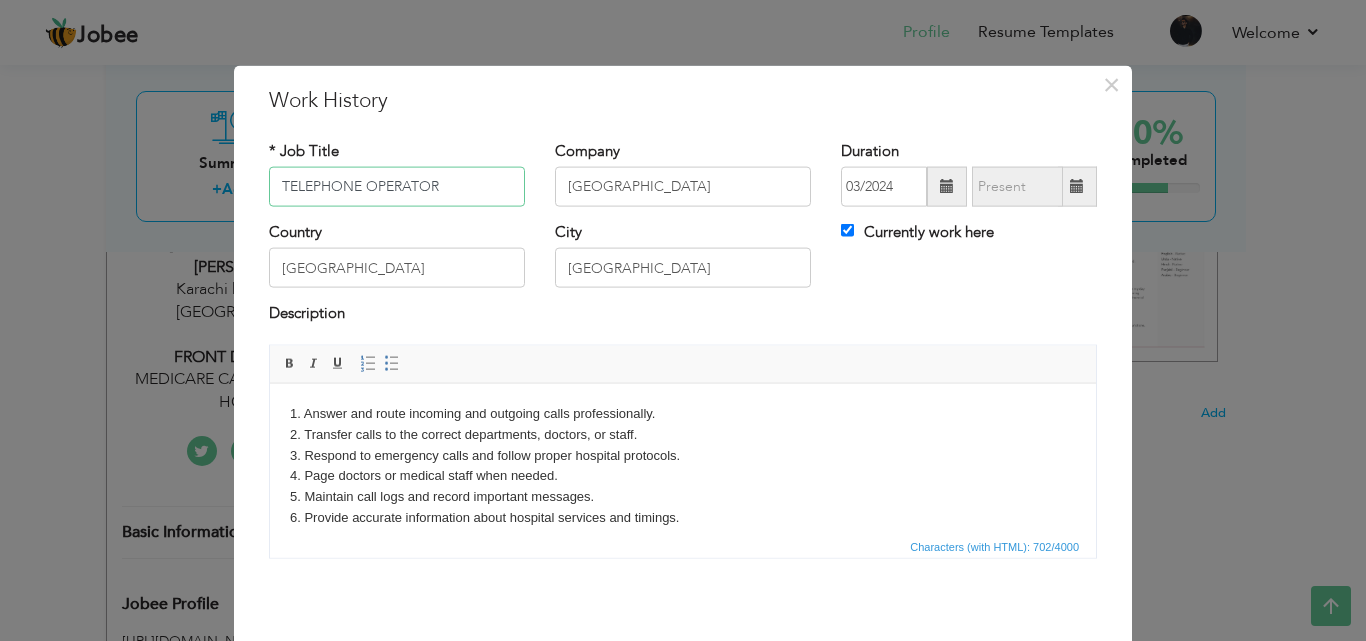 drag, startPoint x: 438, startPoint y: 187, endPoint x: 205, endPoint y: 205, distance: 233.69424 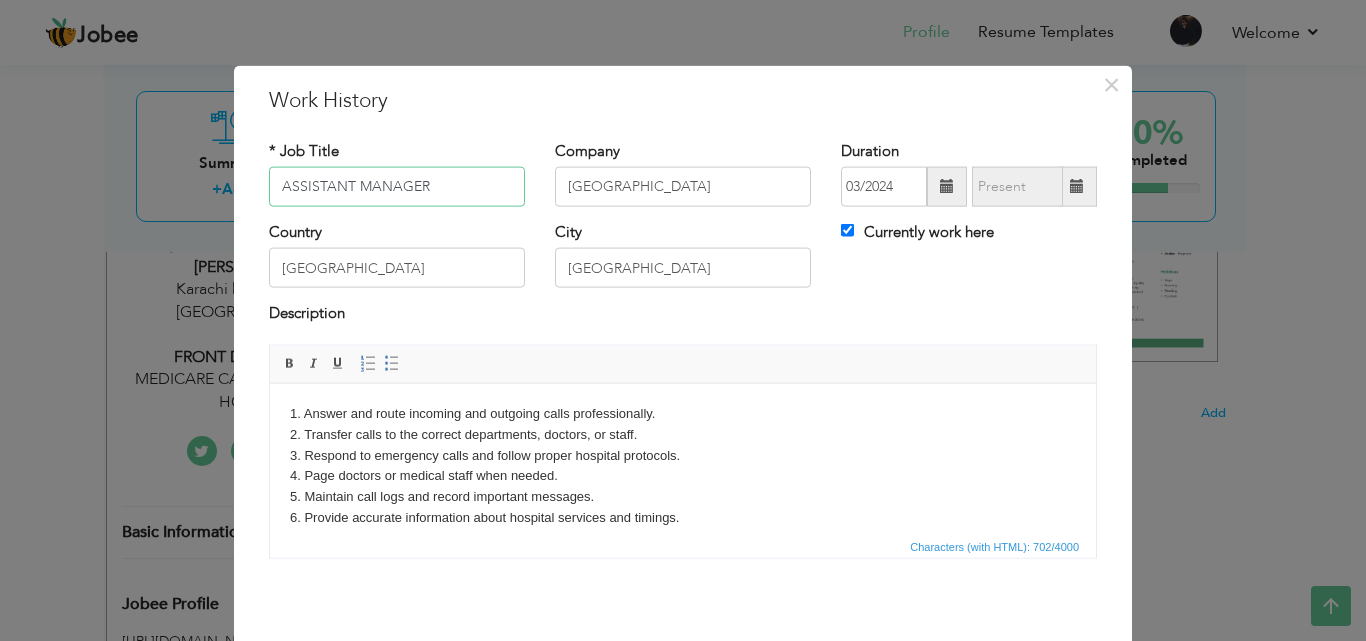 type on "ASSISTANT MANAGER" 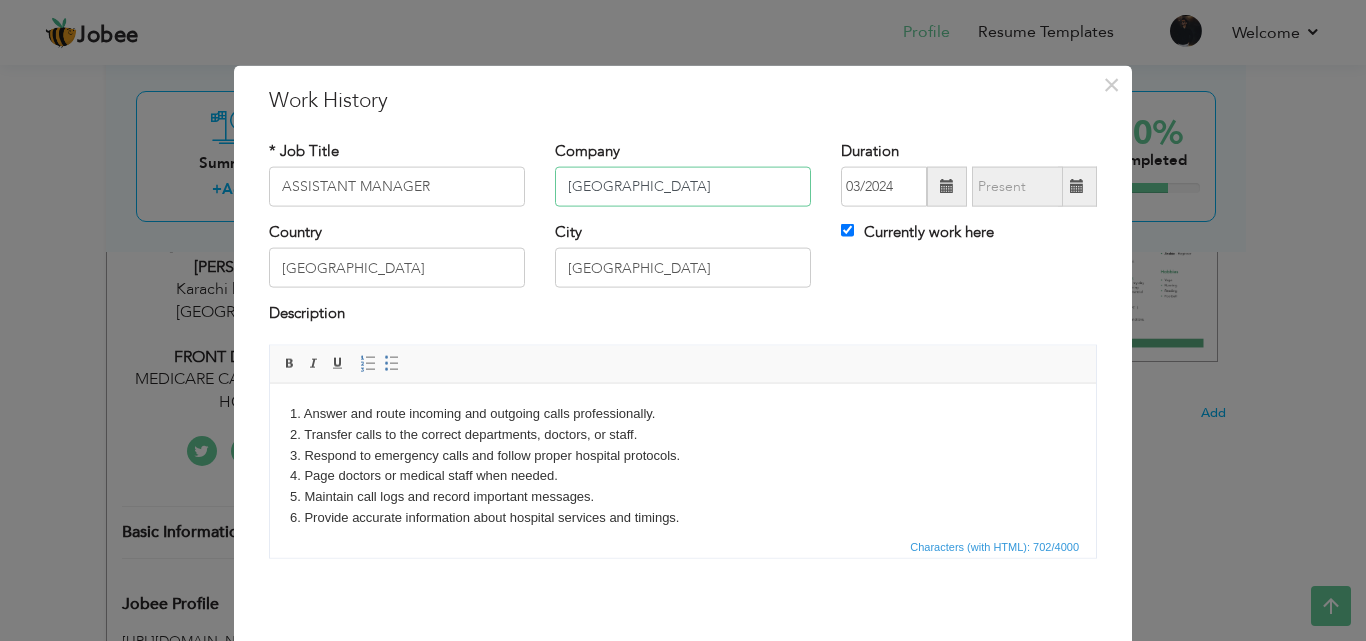 drag, startPoint x: 554, startPoint y: 189, endPoint x: 798, endPoint y: 210, distance: 244.90202 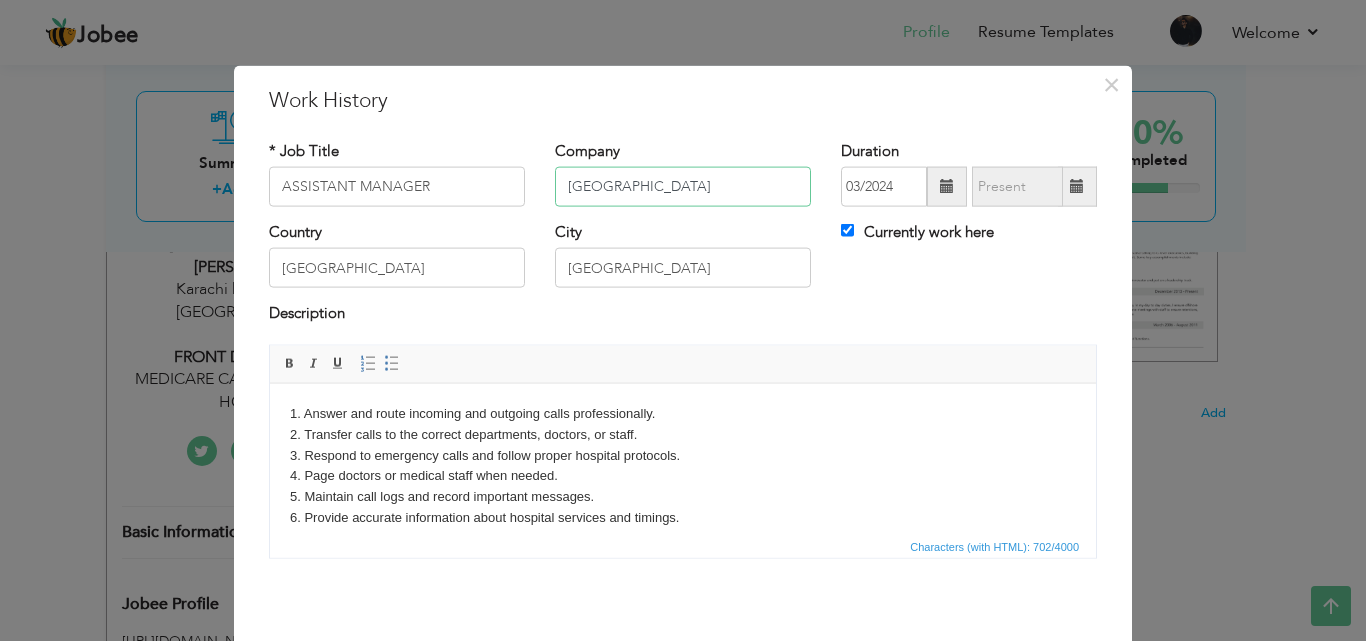 type on "JINNAH MEDICAL COLLEGE" 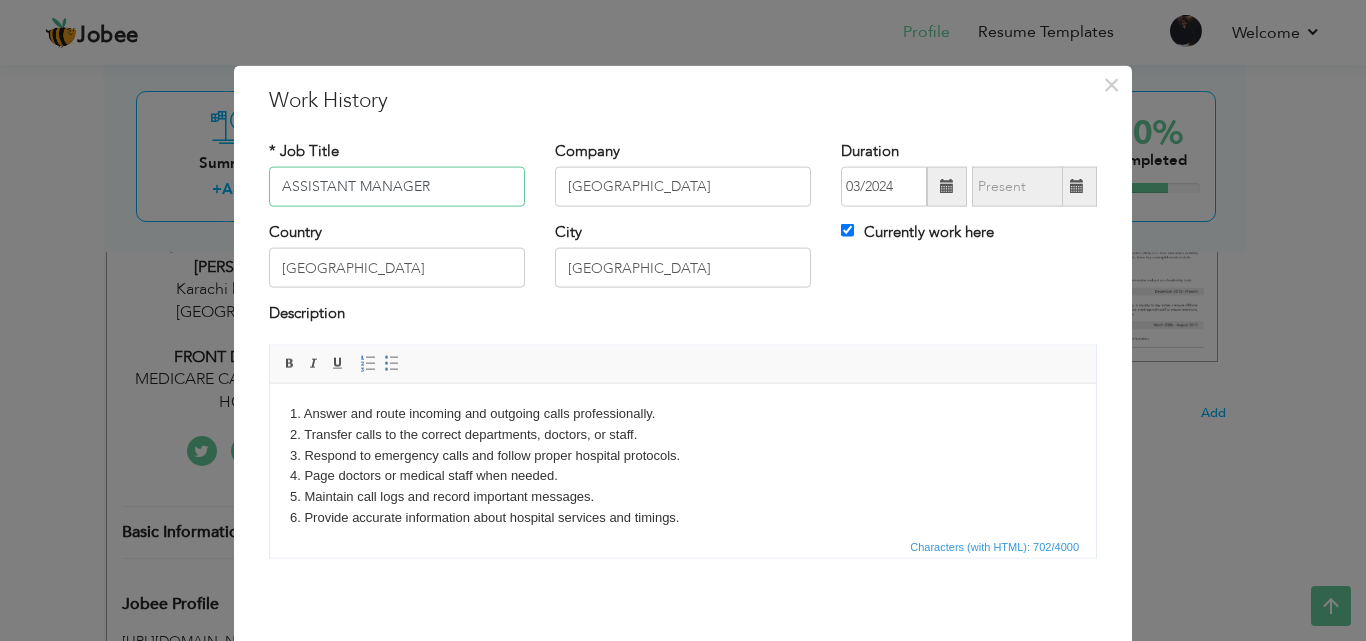 click on "ASSISTANT MANAGER" at bounding box center [397, 187] 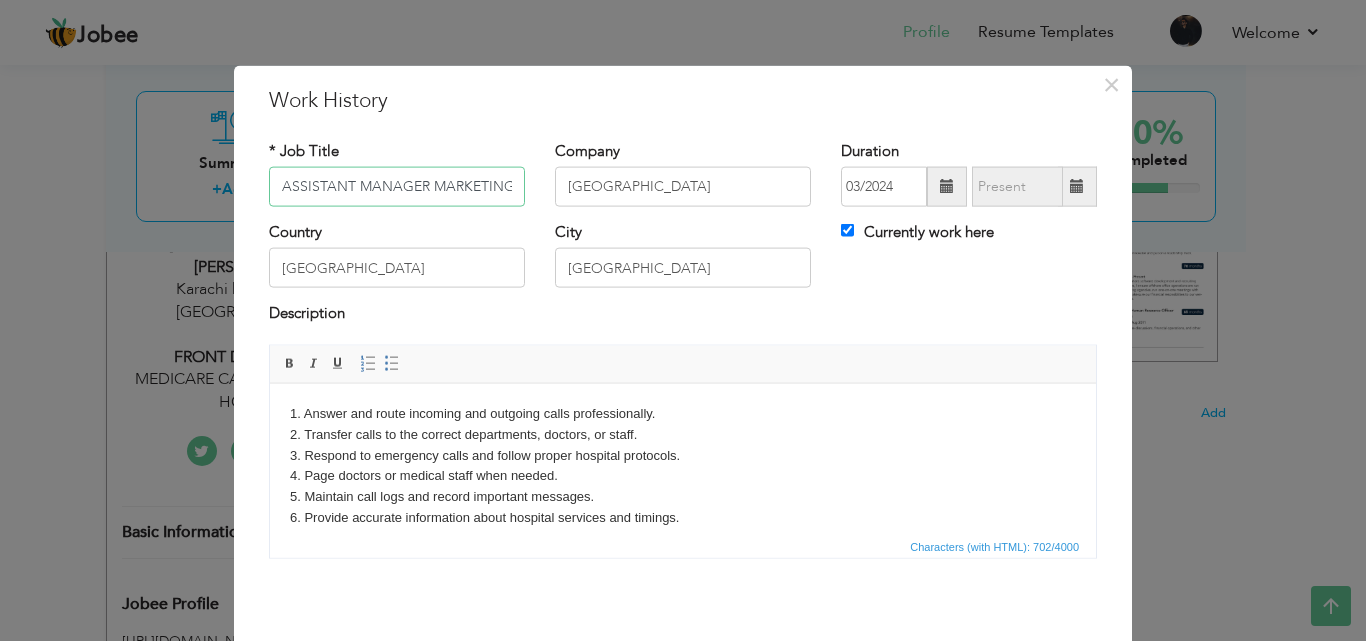type on "ASSISTANT MANAGER MARKETING" 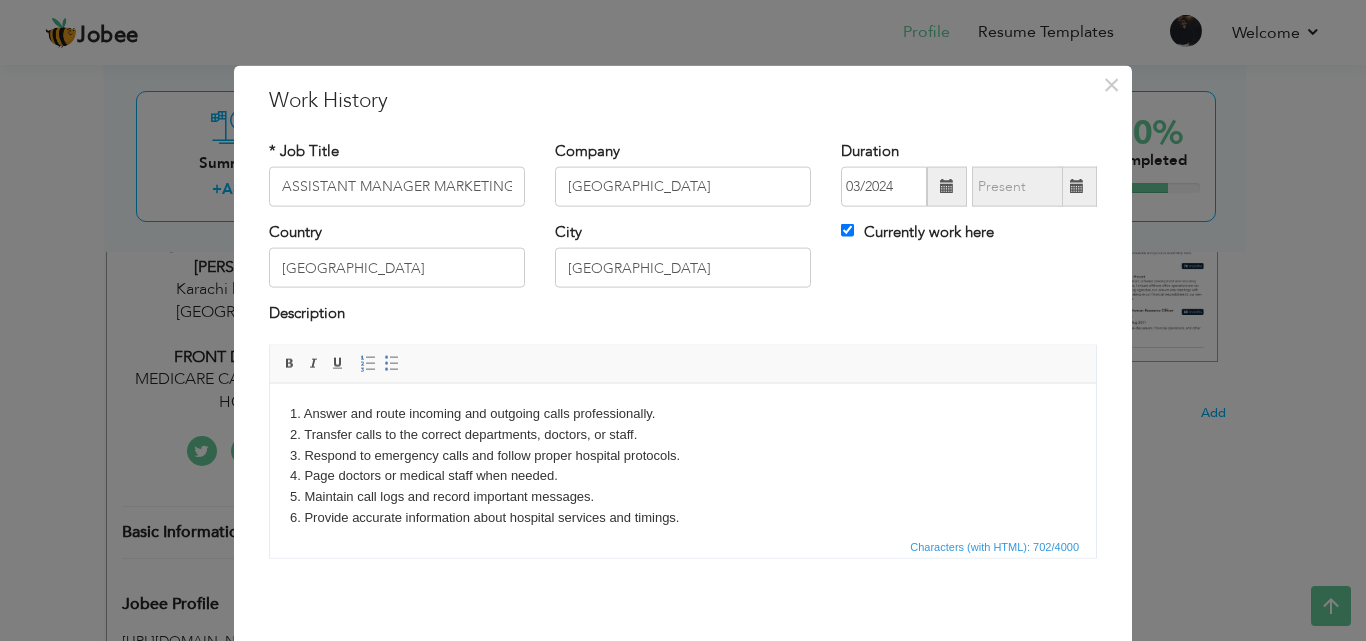 click at bounding box center [1077, 186] 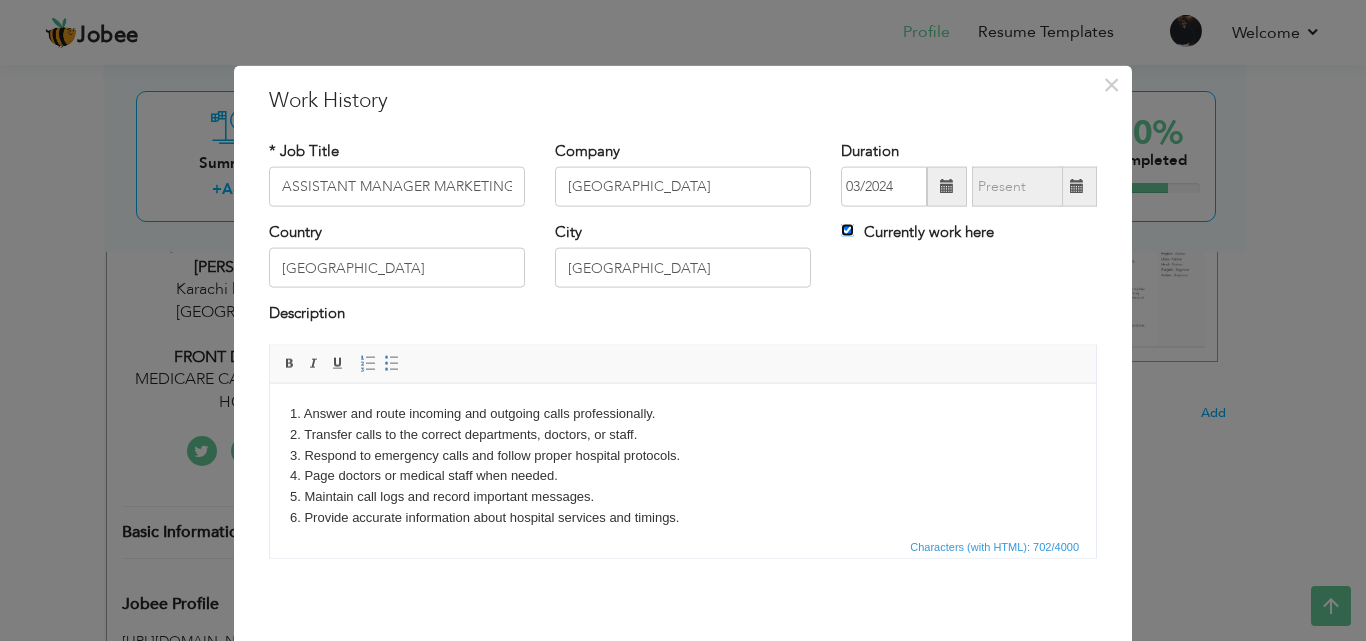 click on "Currently work here" at bounding box center (847, 230) 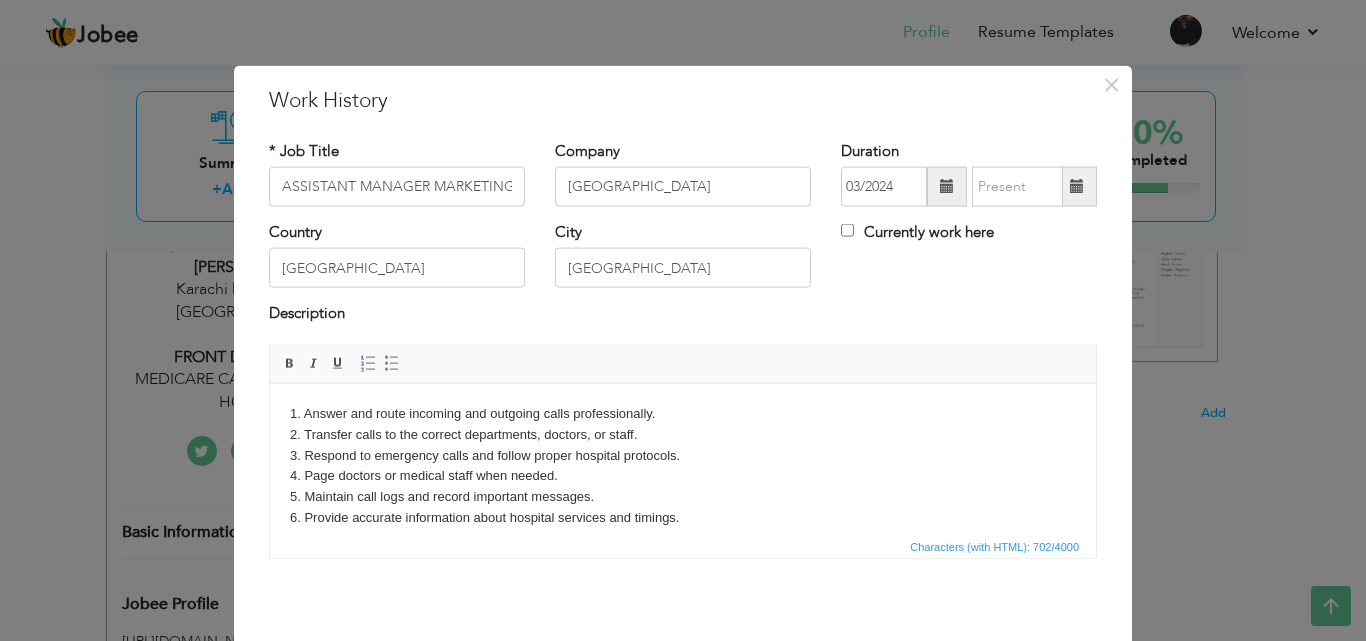 click at bounding box center (1077, 186) 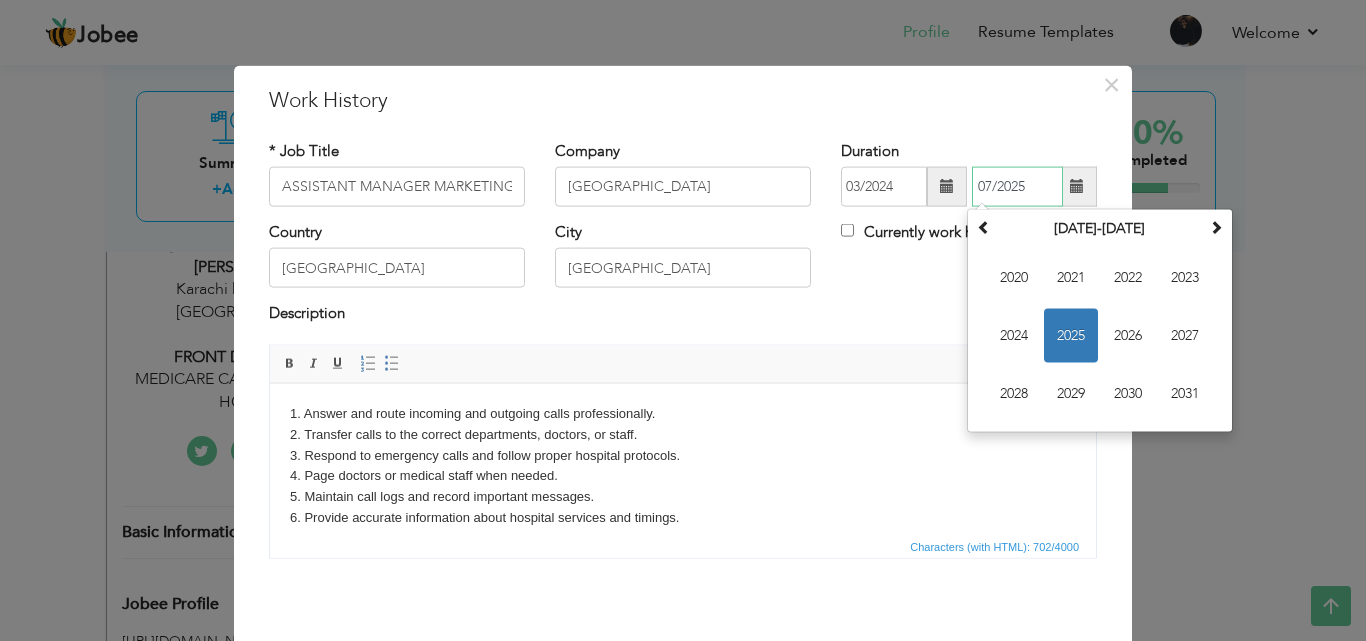 click on "2025" at bounding box center (1071, 336) 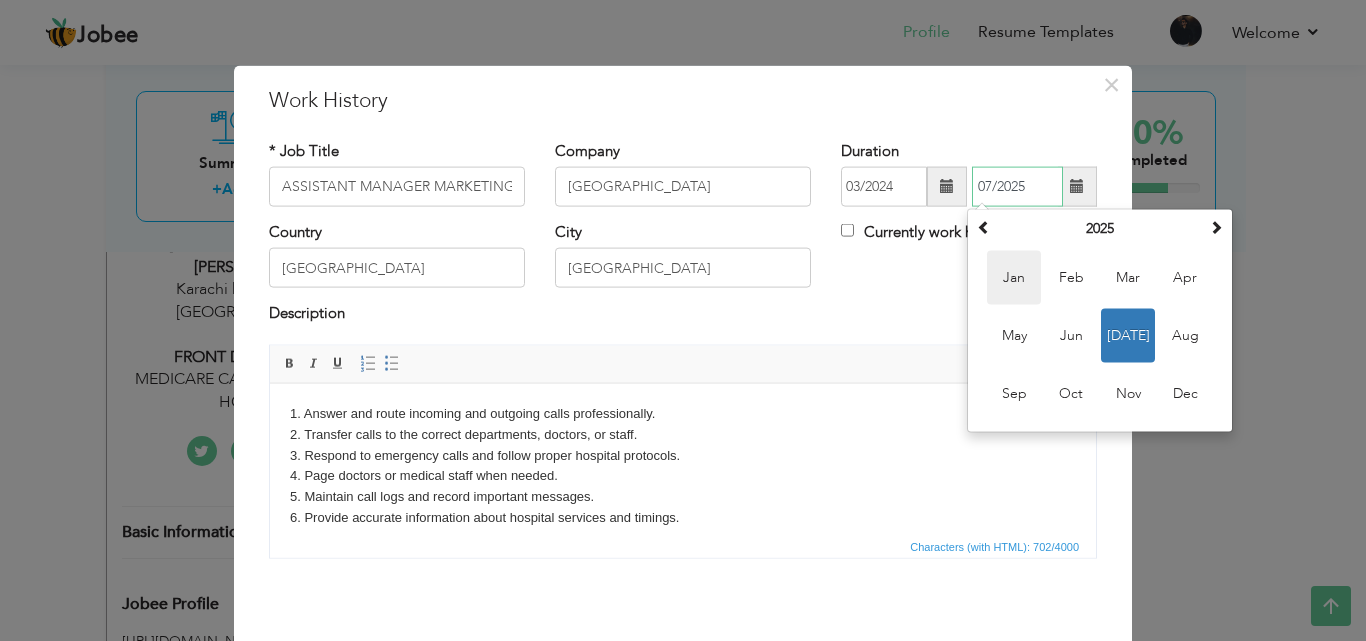 click on "Jan" at bounding box center [1014, 278] 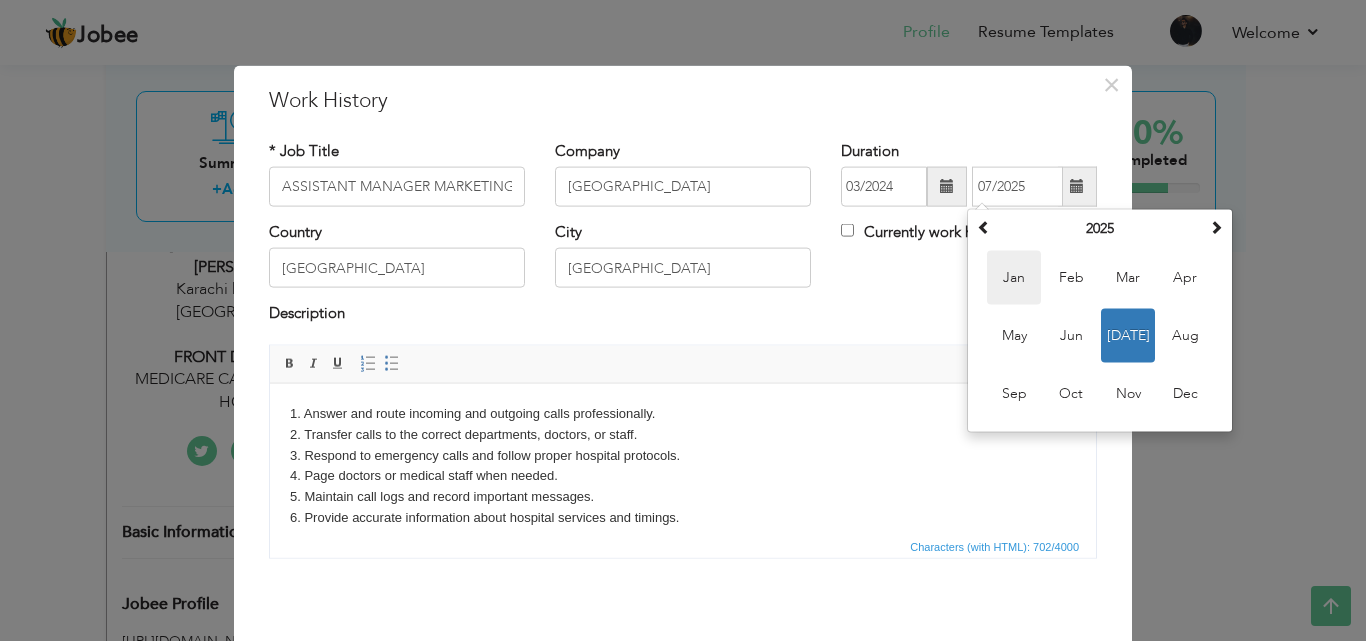 type on "01/2025" 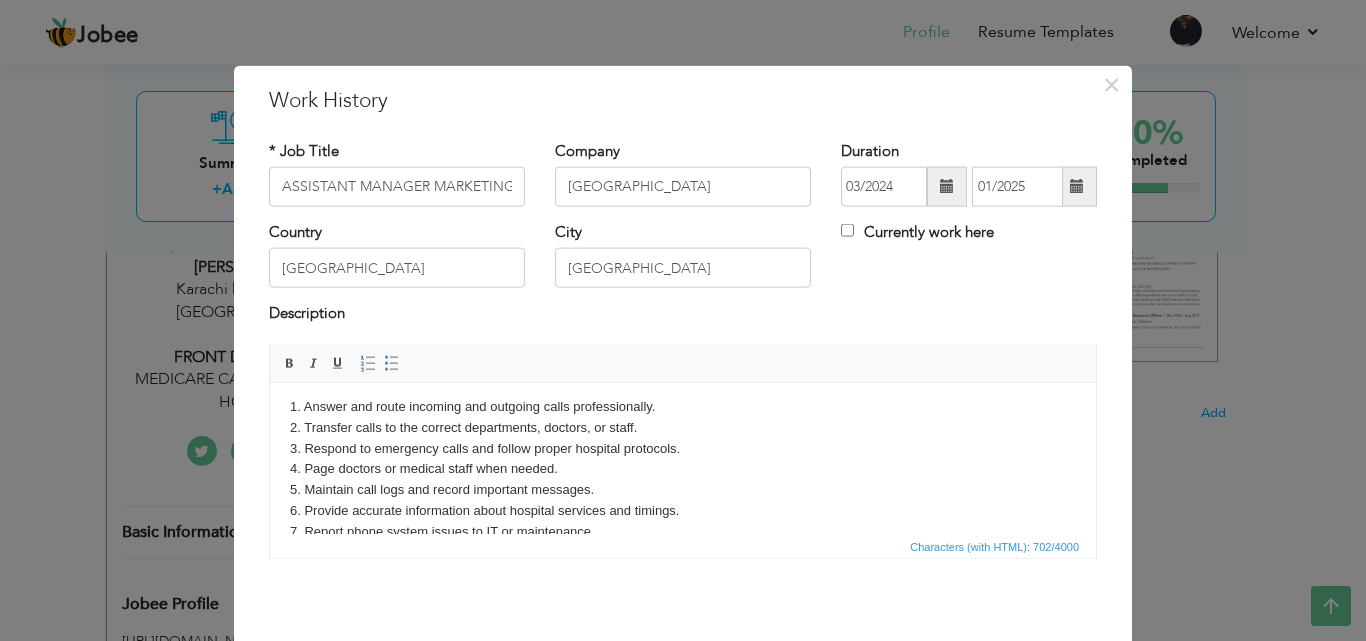 scroll, scrollTop: 0, scrollLeft: 0, axis: both 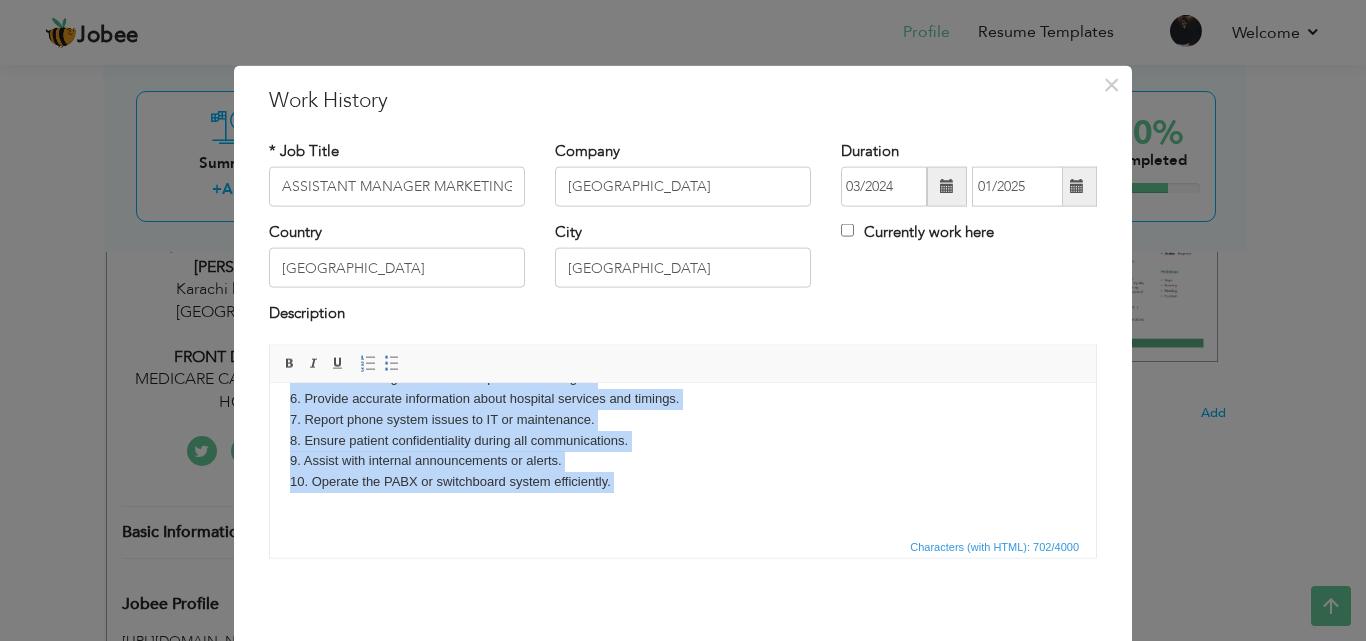 drag, startPoint x: 295, startPoint y: 400, endPoint x: 786, endPoint y: 562, distance: 517.0348 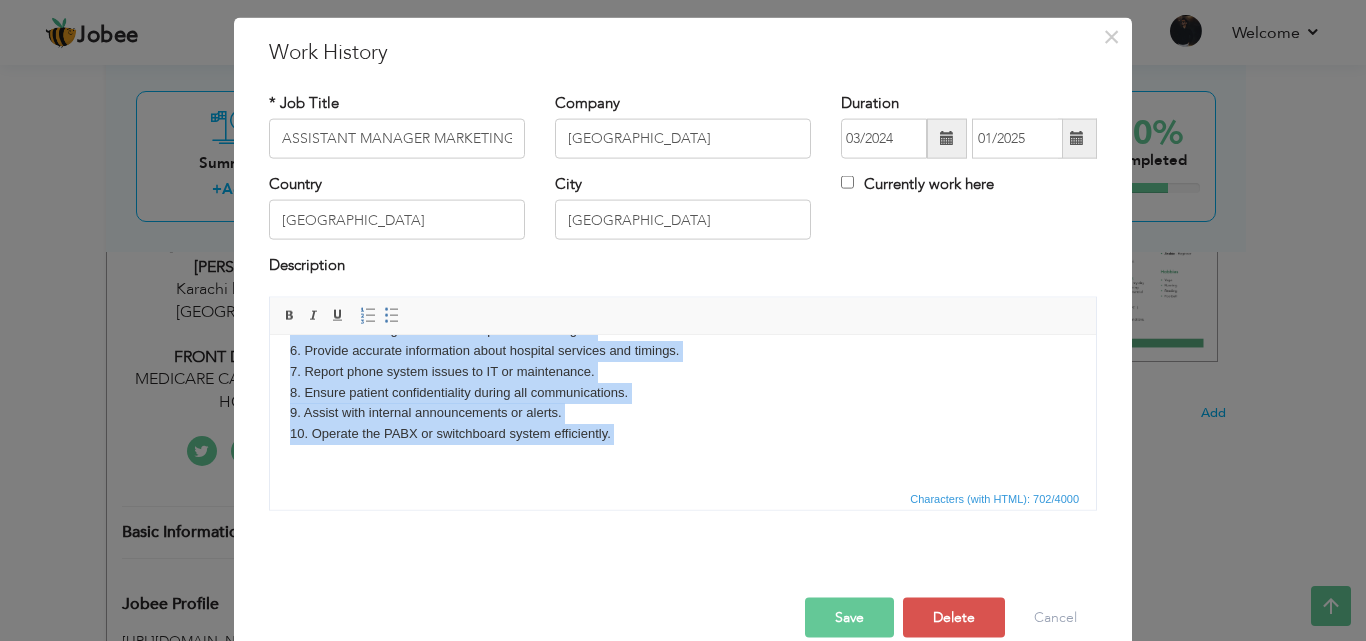 scroll, scrollTop: 79, scrollLeft: 0, axis: vertical 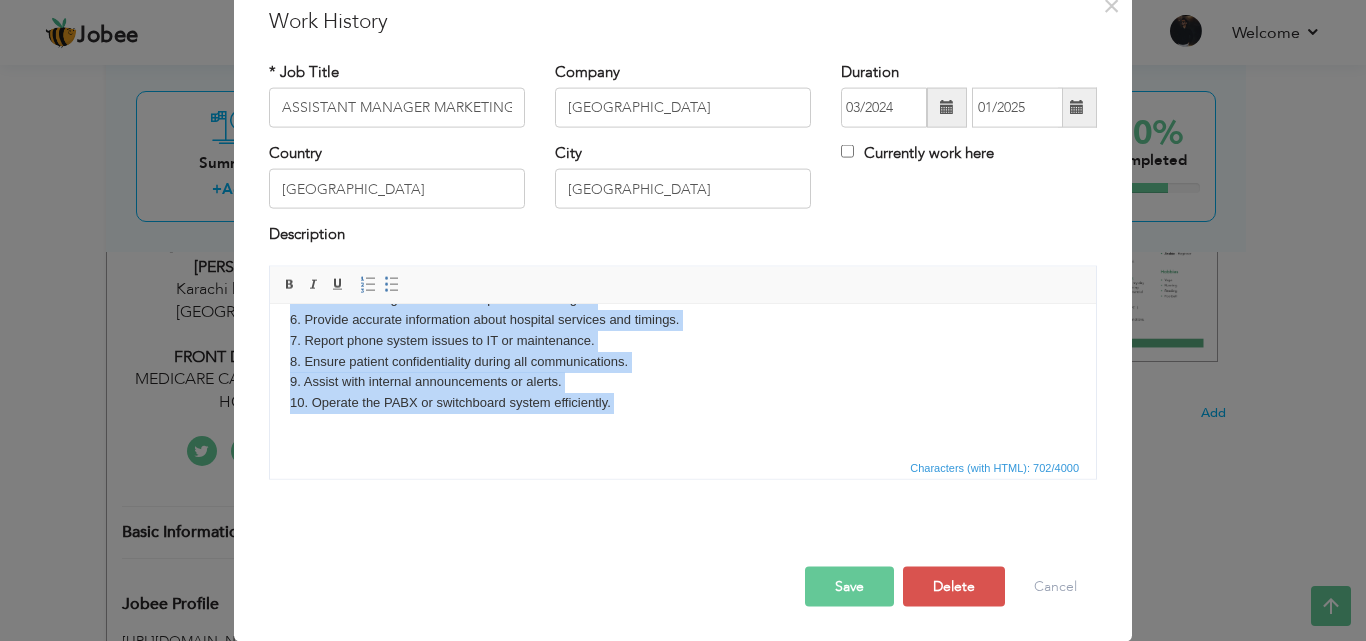 type 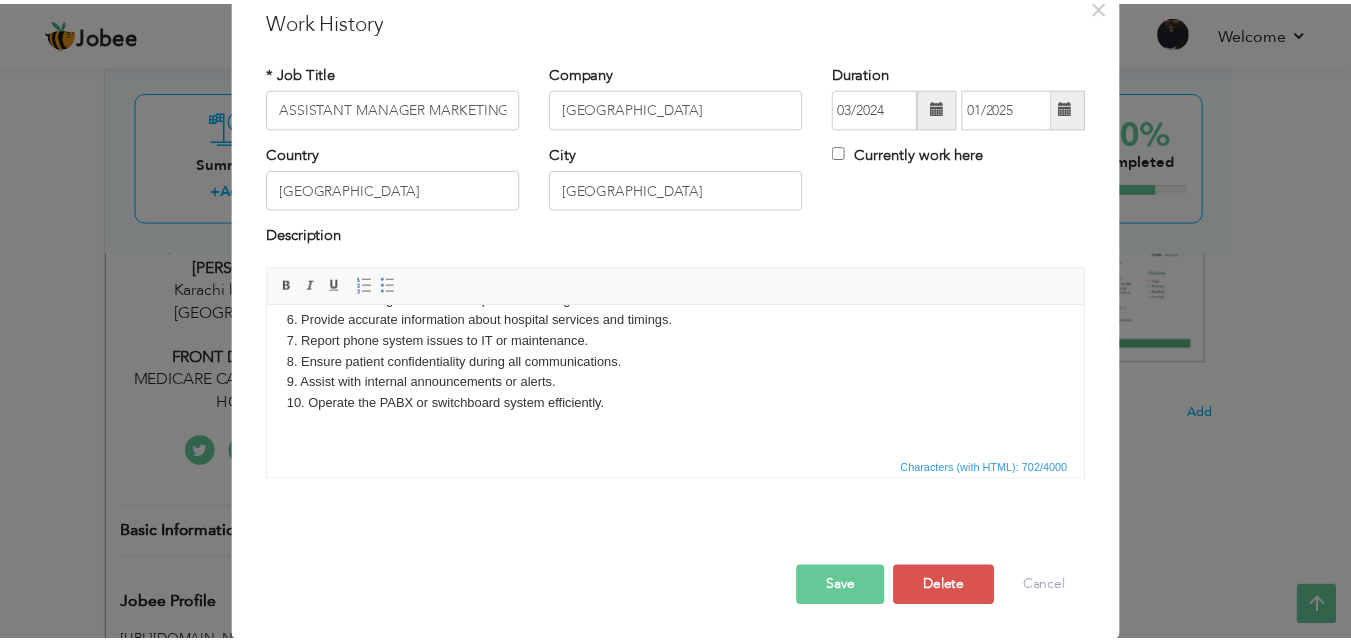 scroll, scrollTop: 0, scrollLeft: 0, axis: both 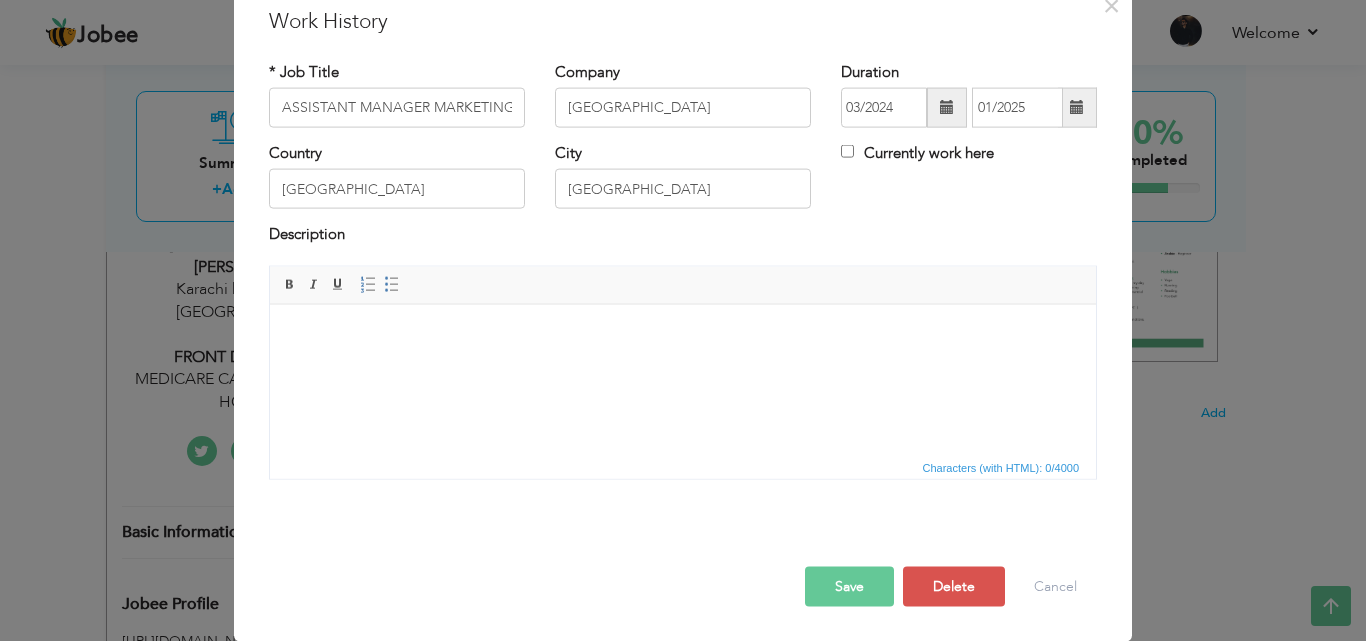 click on "Save" at bounding box center [849, 586] 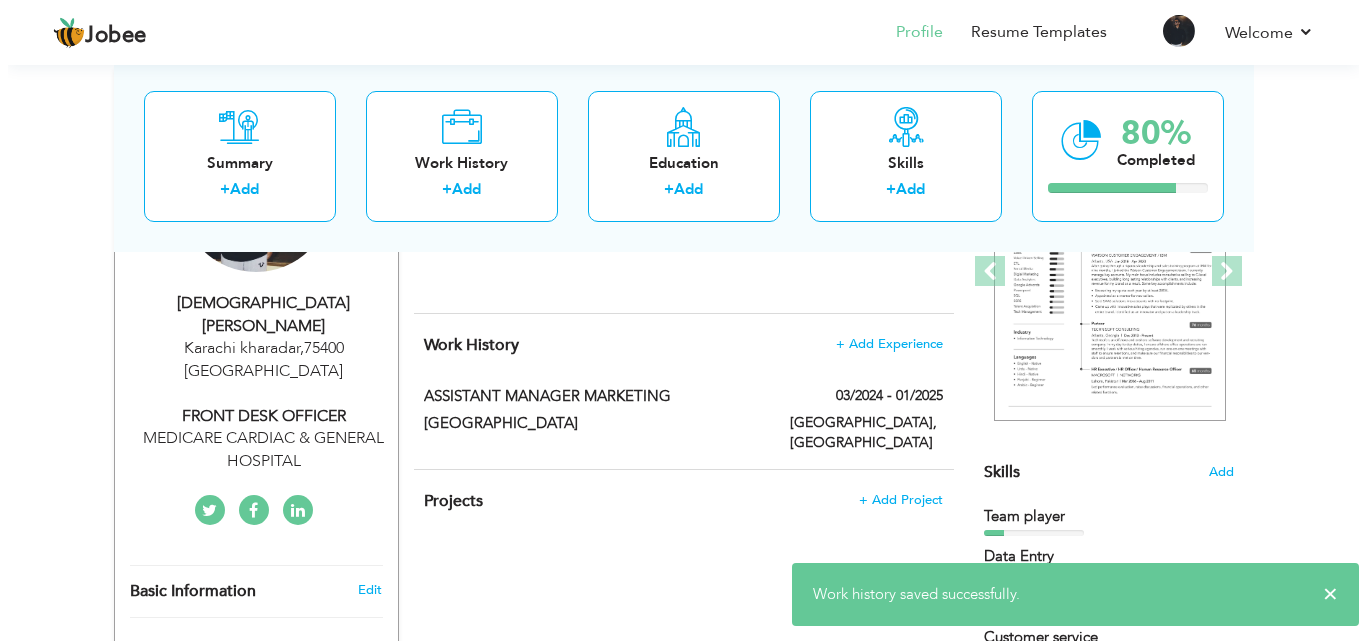scroll, scrollTop: 300, scrollLeft: 0, axis: vertical 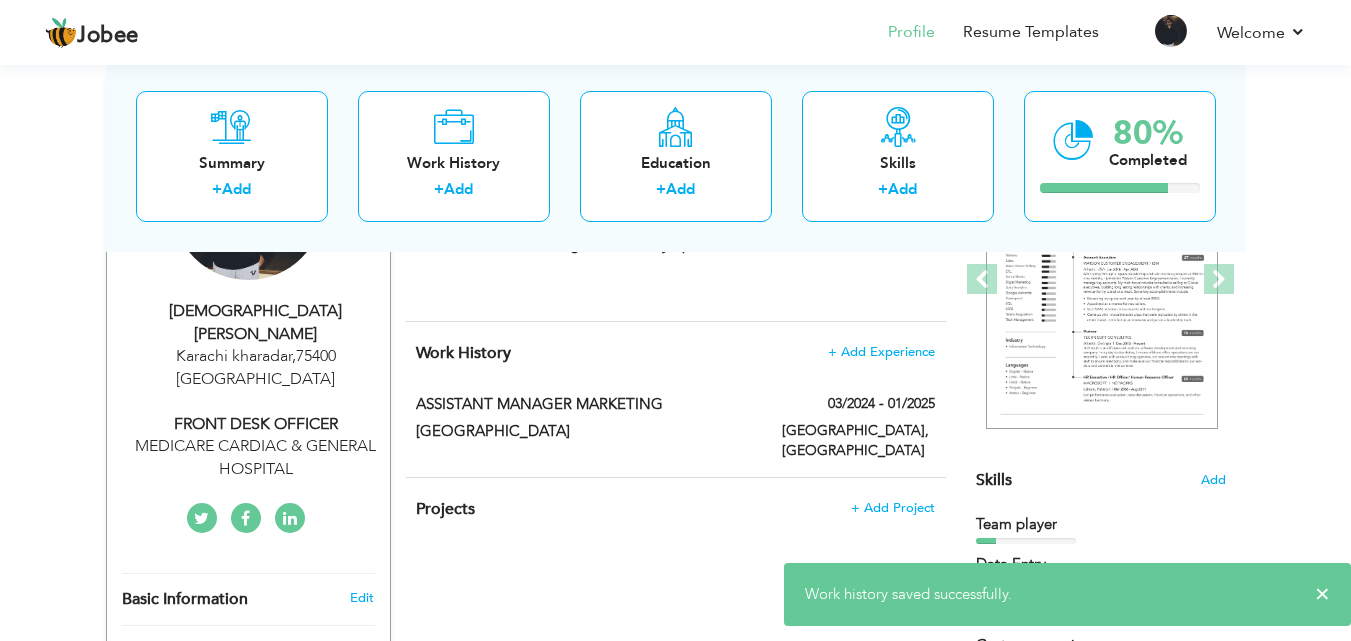 click on "FRONT DESK OFFICER" at bounding box center [256, 424] 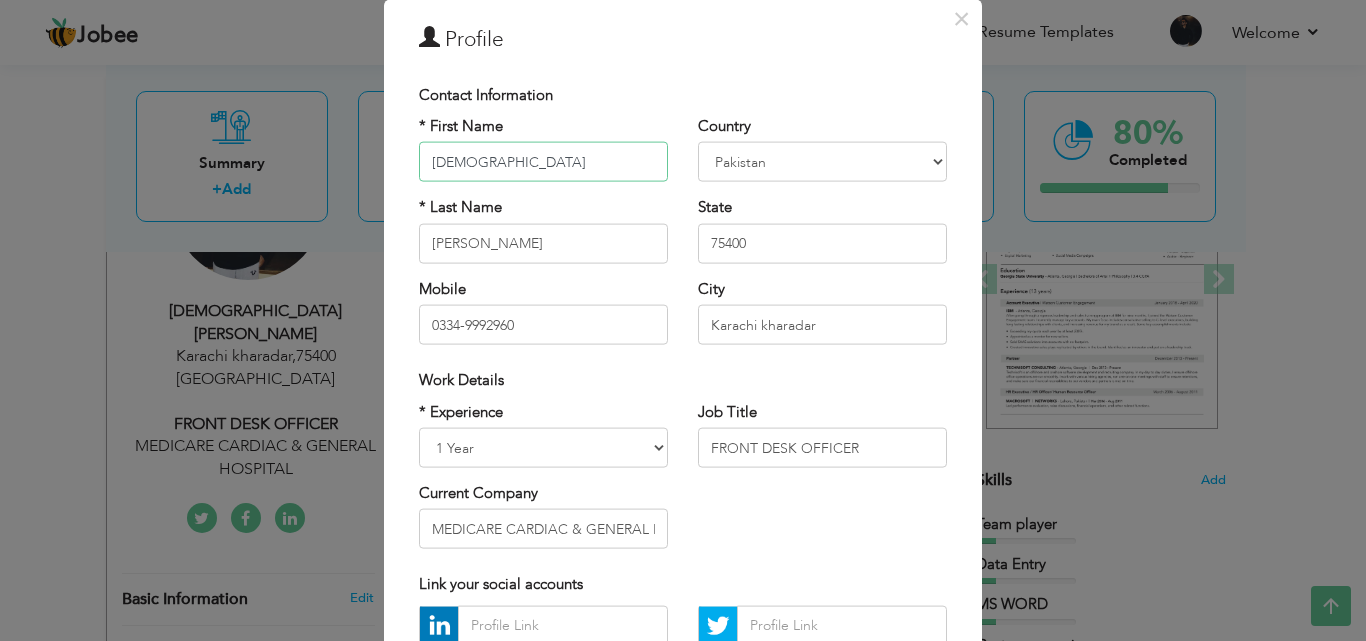 scroll, scrollTop: 67, scrollLeft: 0, axis: vertical 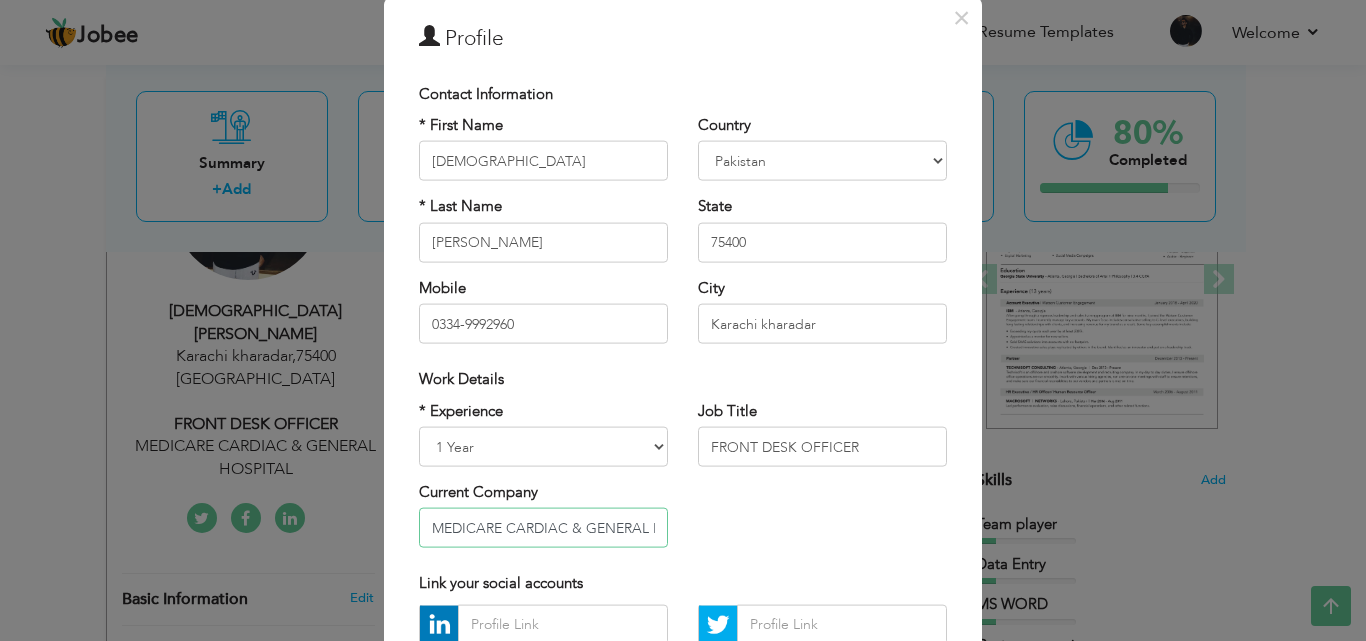 click on "MEDICARE CARDIAC & GENERAL HOSPITAL" at bounding box center (543, 528) 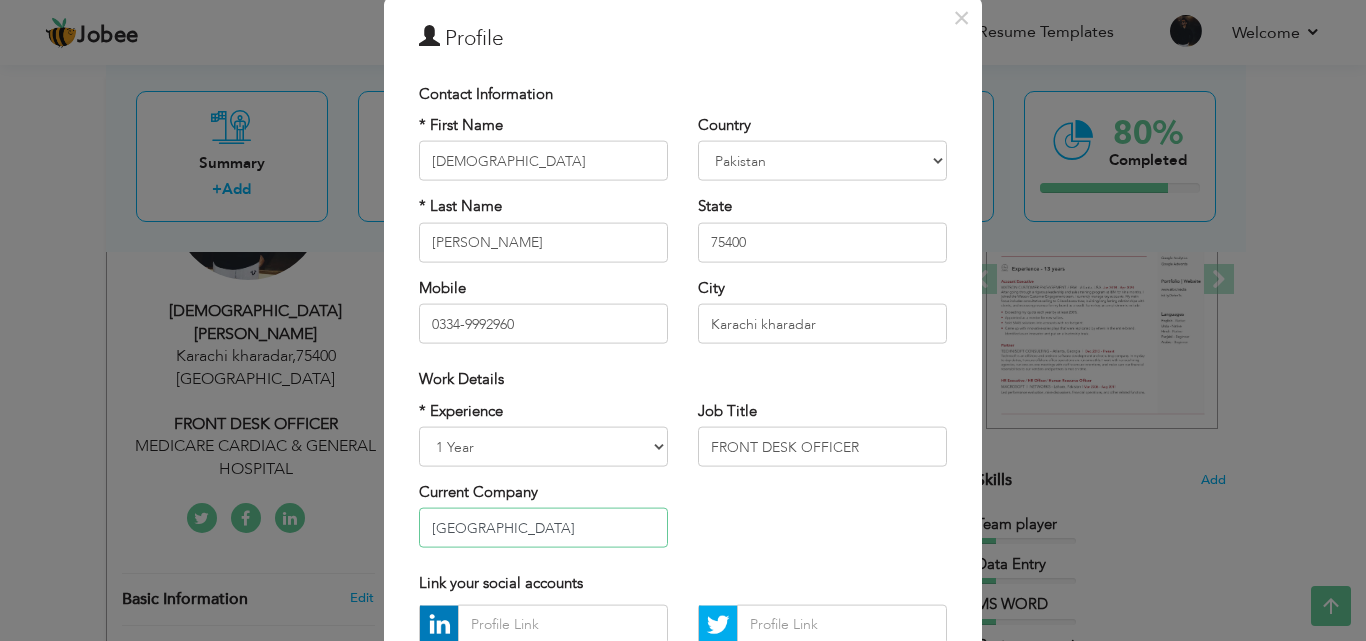 type on "[GEOGRAPHIC_DATA]" 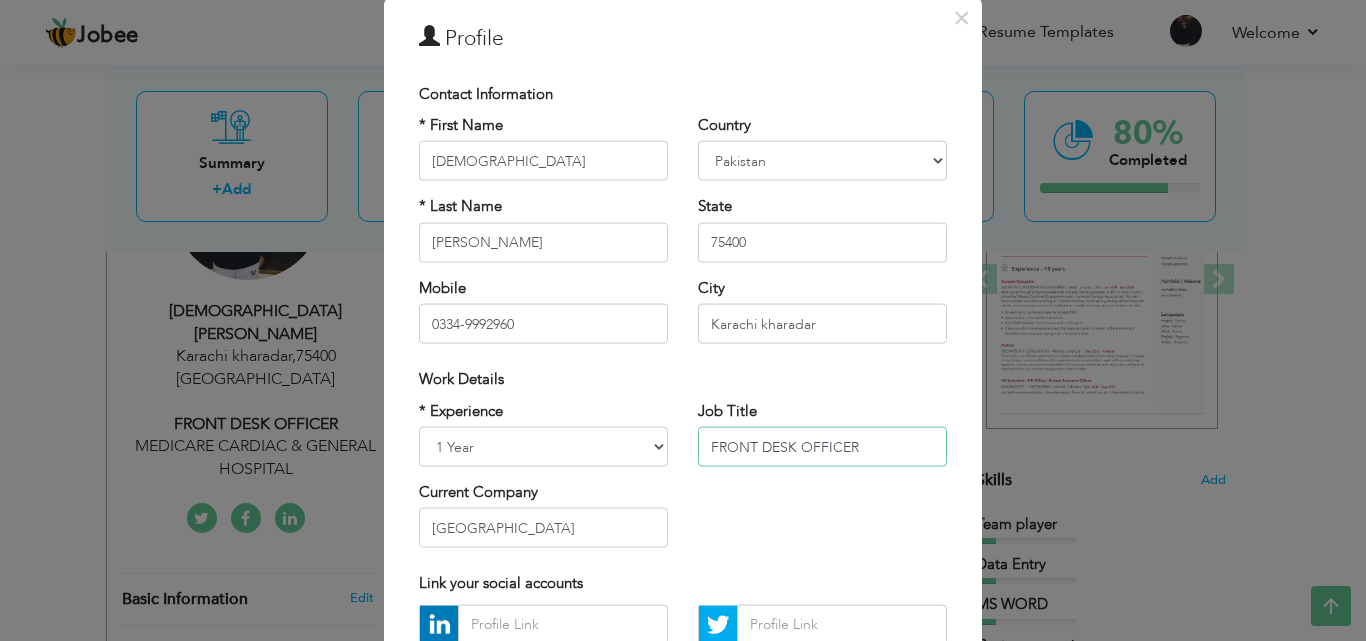 drag, startPoint x: 915, startPoint y: 449, endPoint x: 925, endPoint y: 447, distance: 10.198039 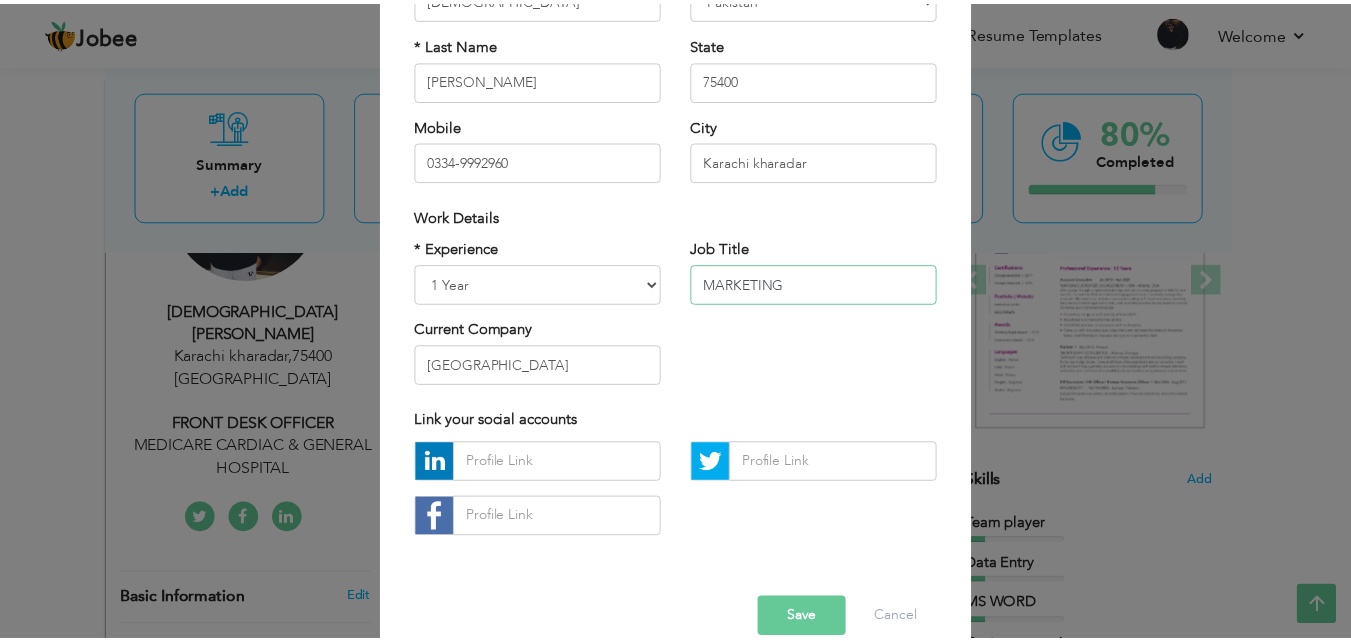 scroll, scrollTop: 261, scrollLeft: 0, axis: vertical 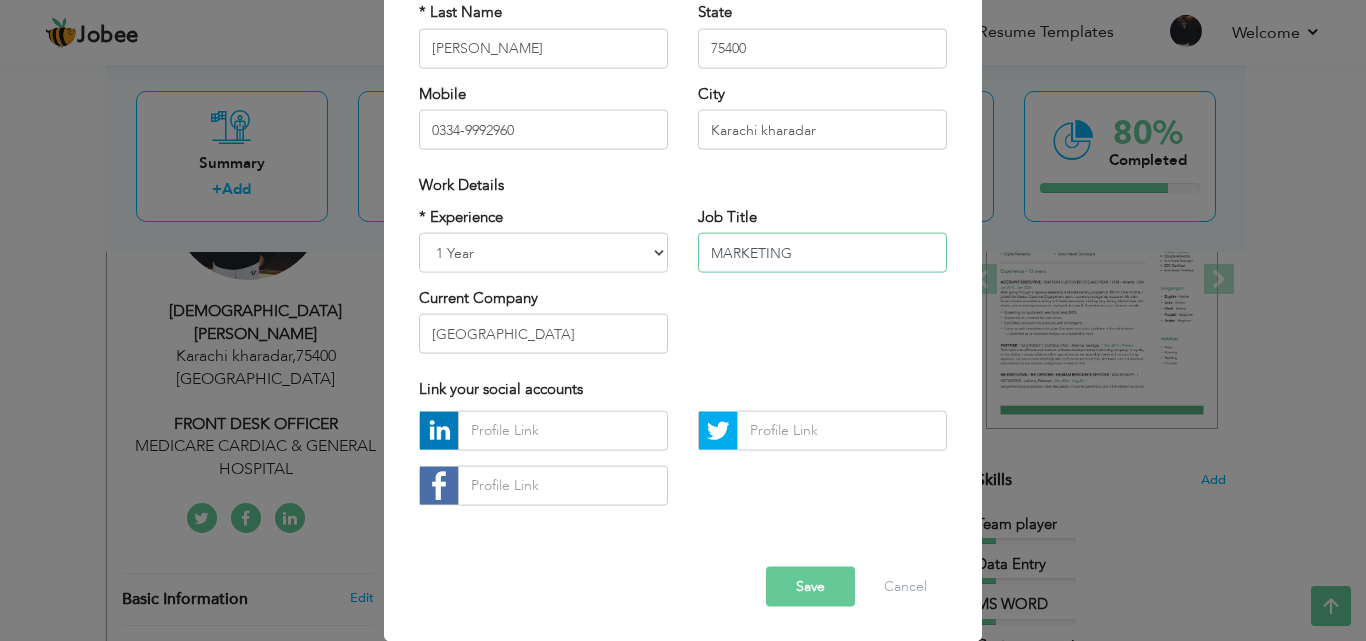 type on "MARKETING" 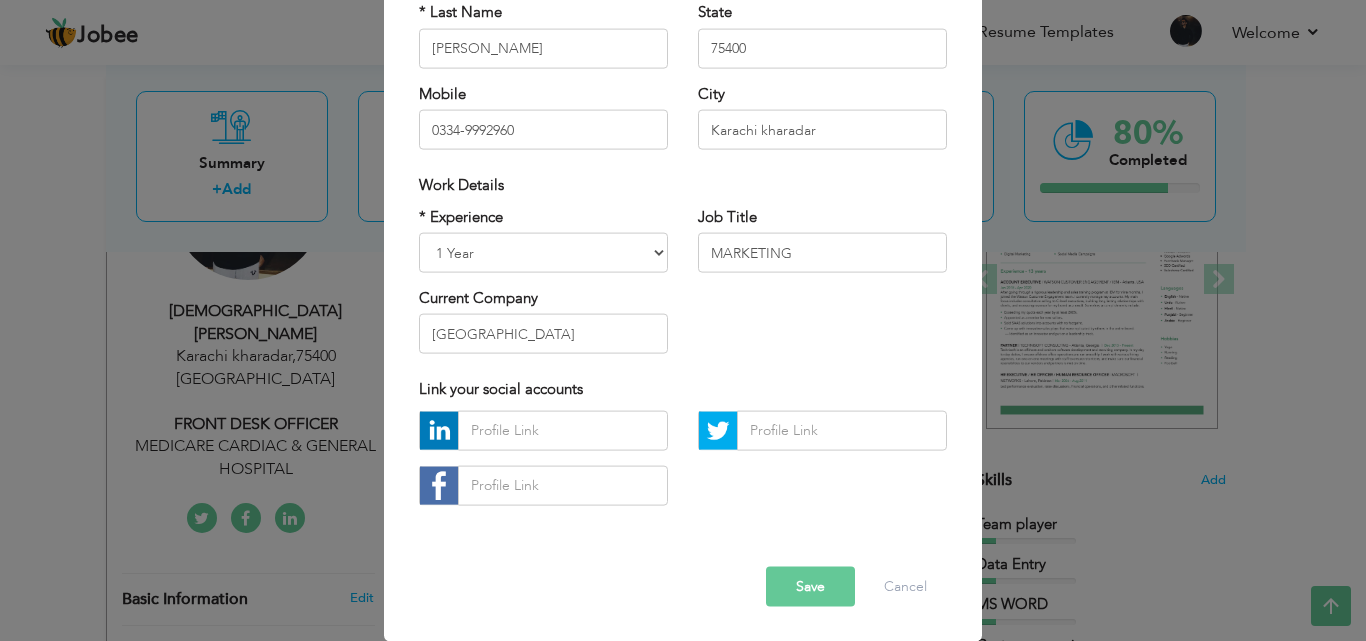 click on "Save" at bounding box center (810, 586) 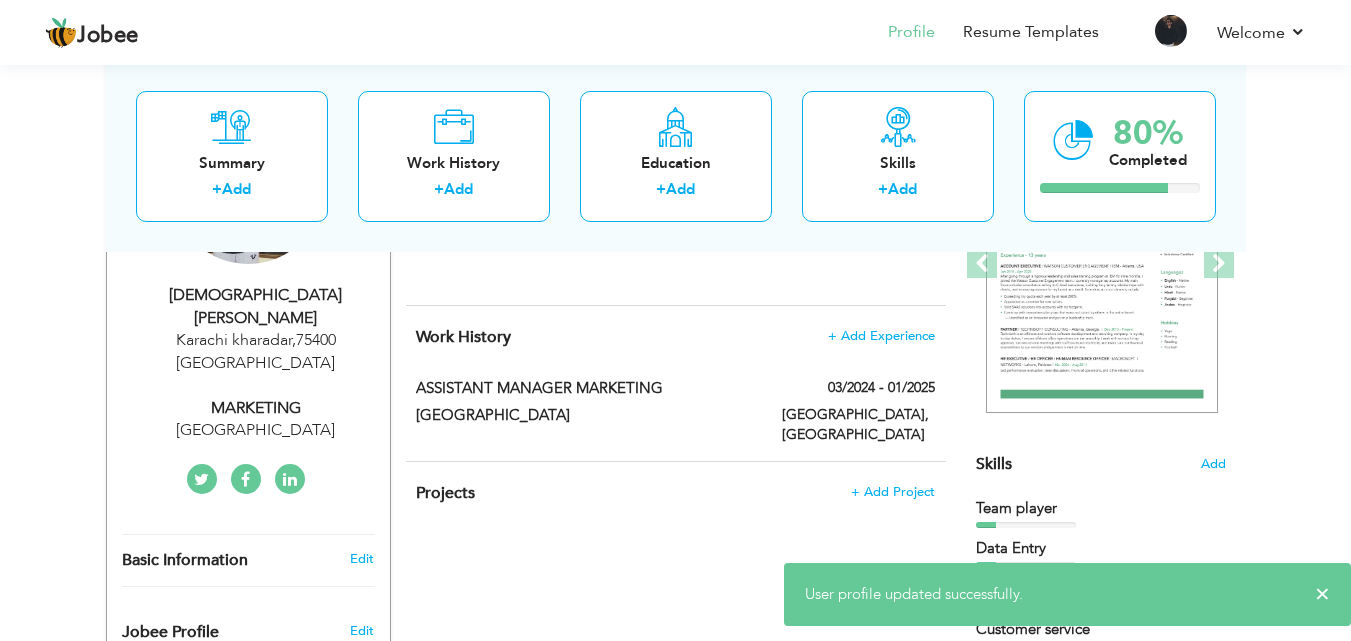 scroll, scrollTop: 367, scrollLeft: 0, axis: vertical 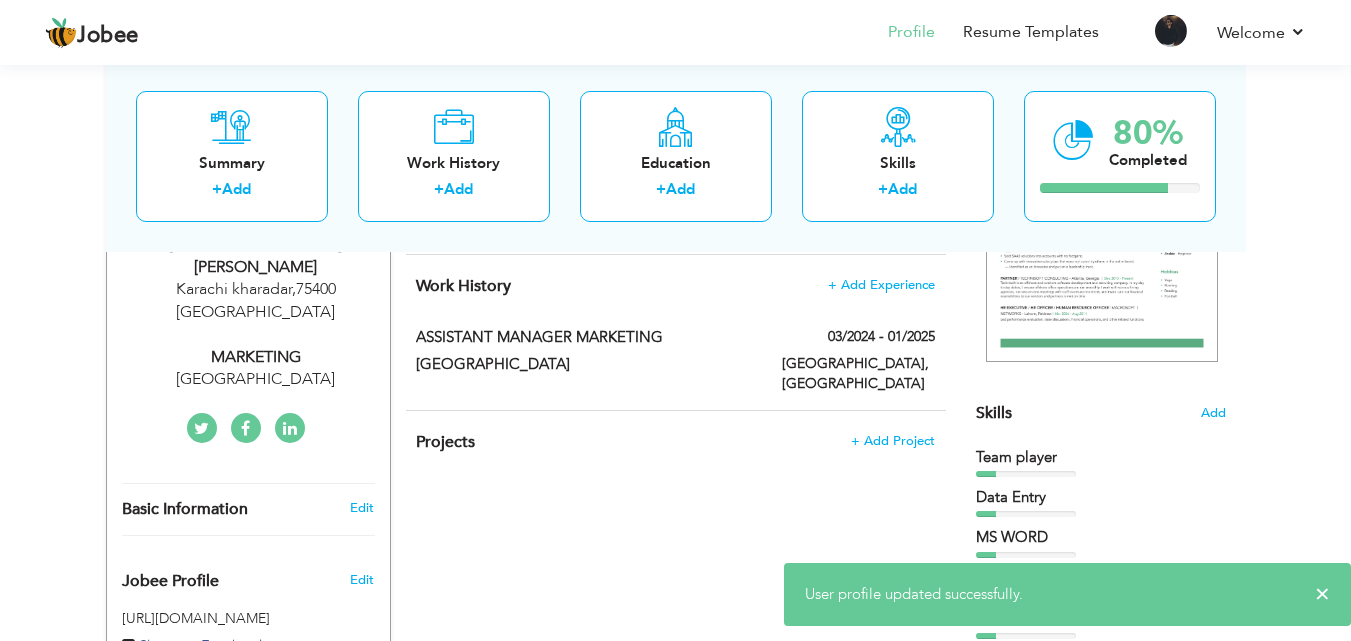 click on "Choose a Template
‹" at bounding box center [1103, 596] 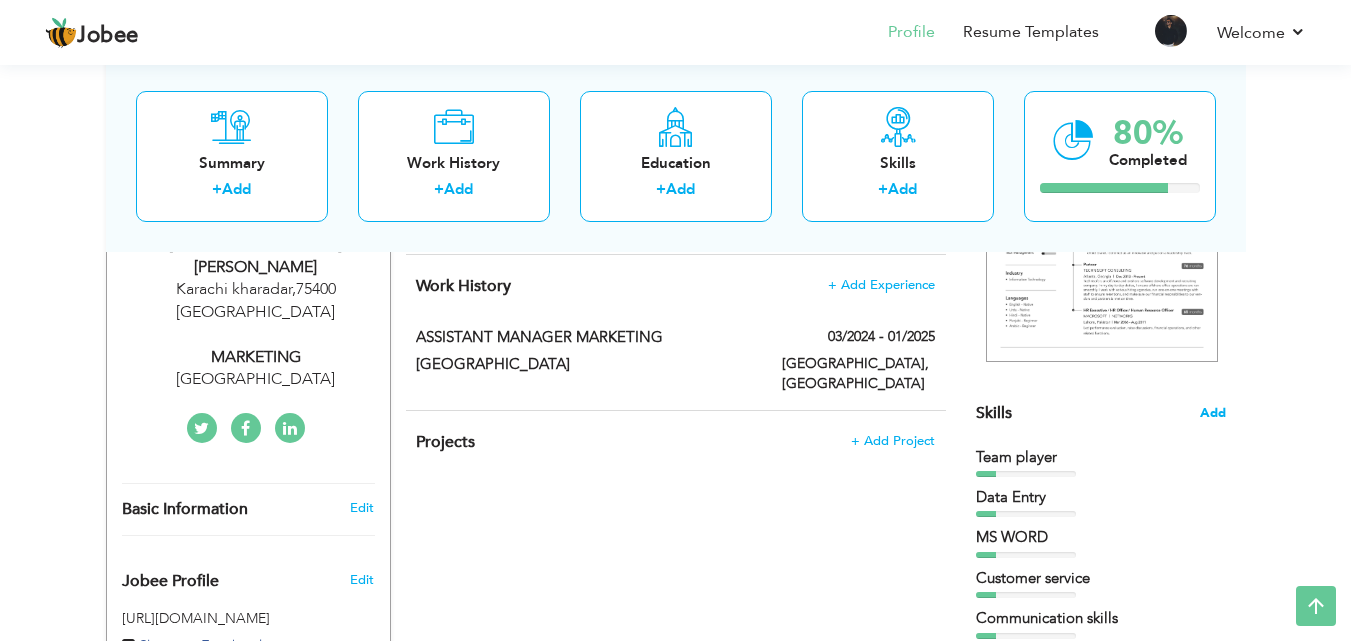 click on "Add" at bounding box center (1213, 413) 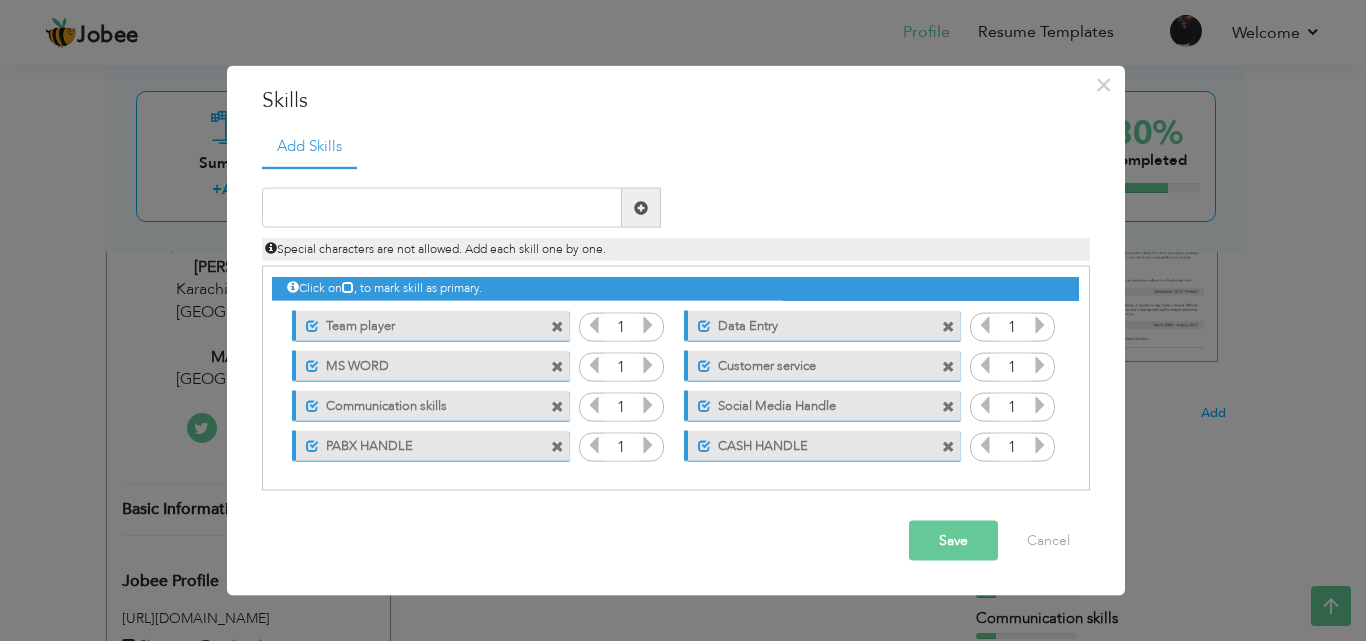 click at bounding box center (948, 446) 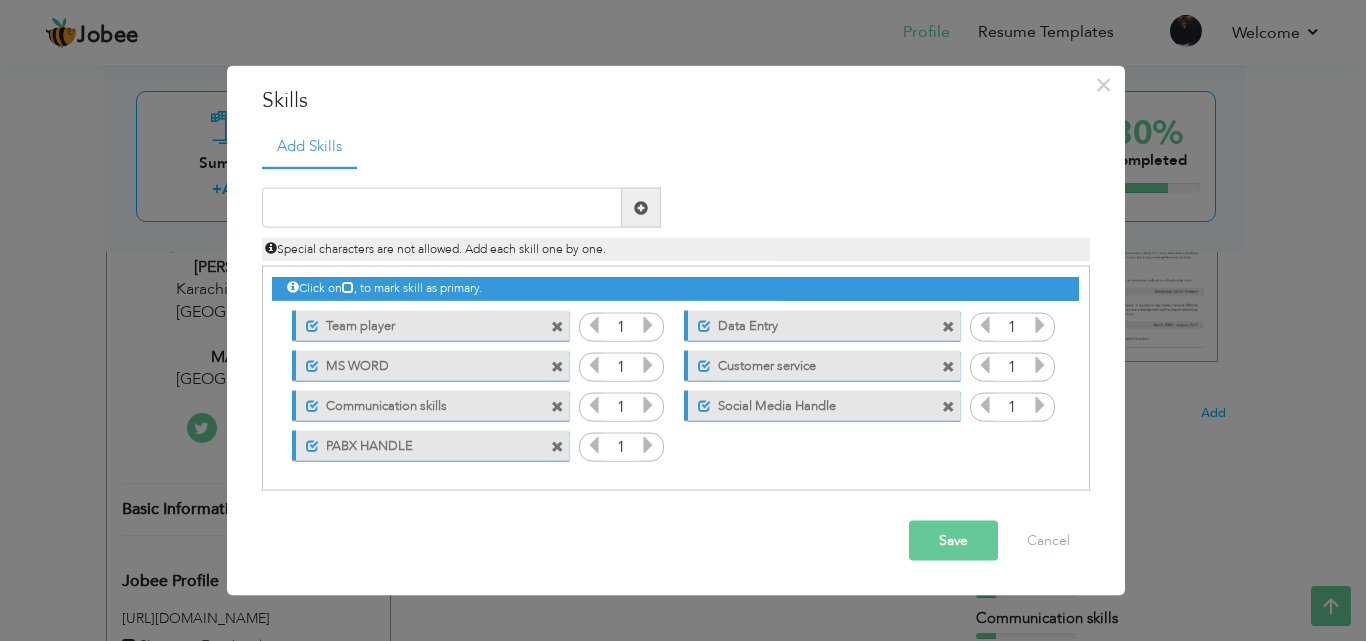 click on "Save" at bounding box center [953, 541] 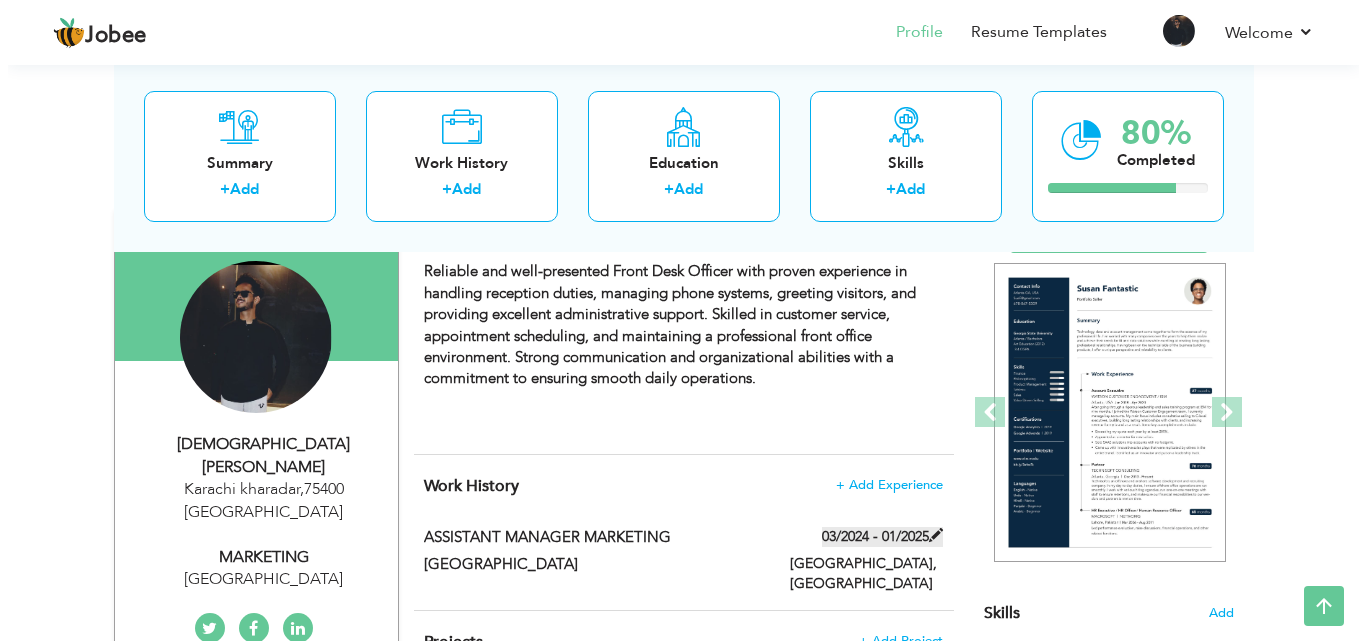 scroll, scrollTop: 233, scrollLeft: 0, axis: vertical 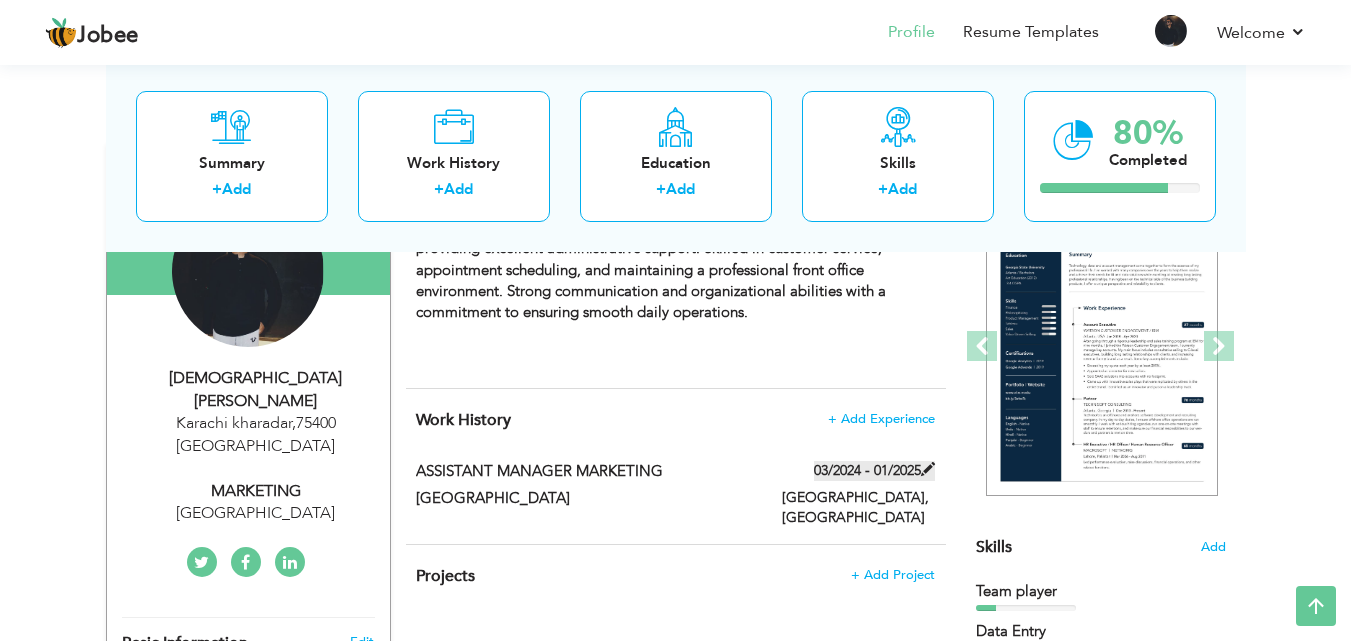 click at bounding box center (928, 469) 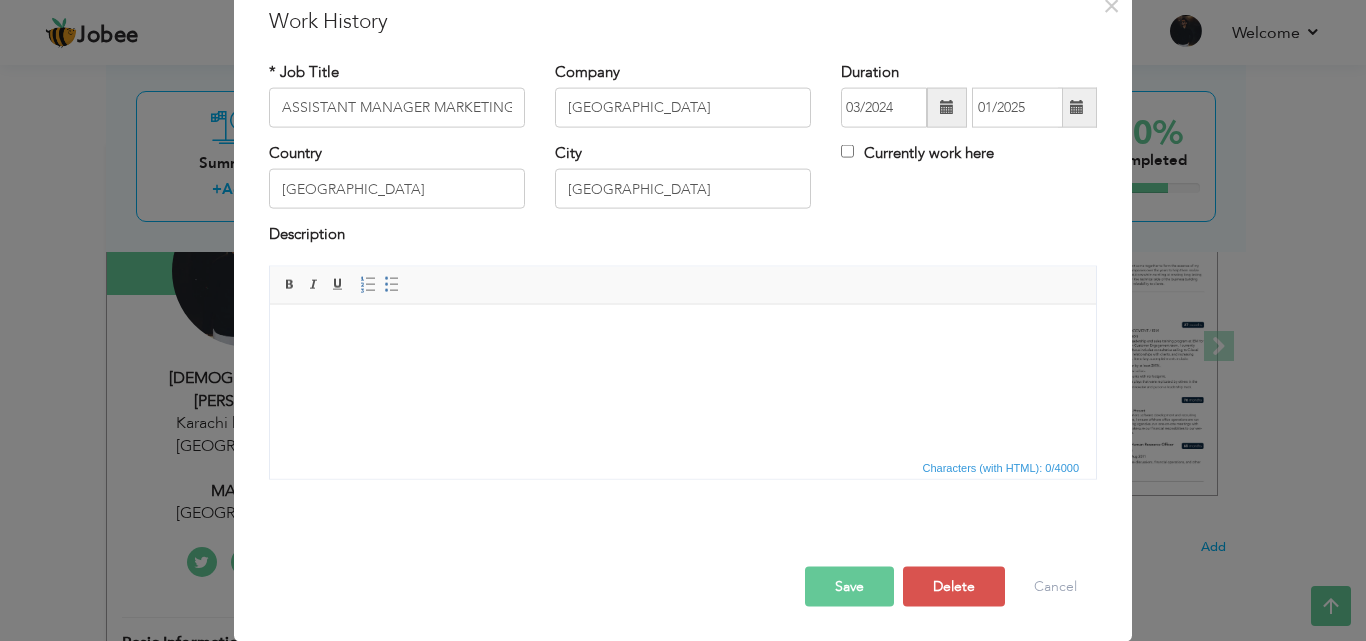 scroll, scrollTop: 0, scrollLeft: 0, axis: both 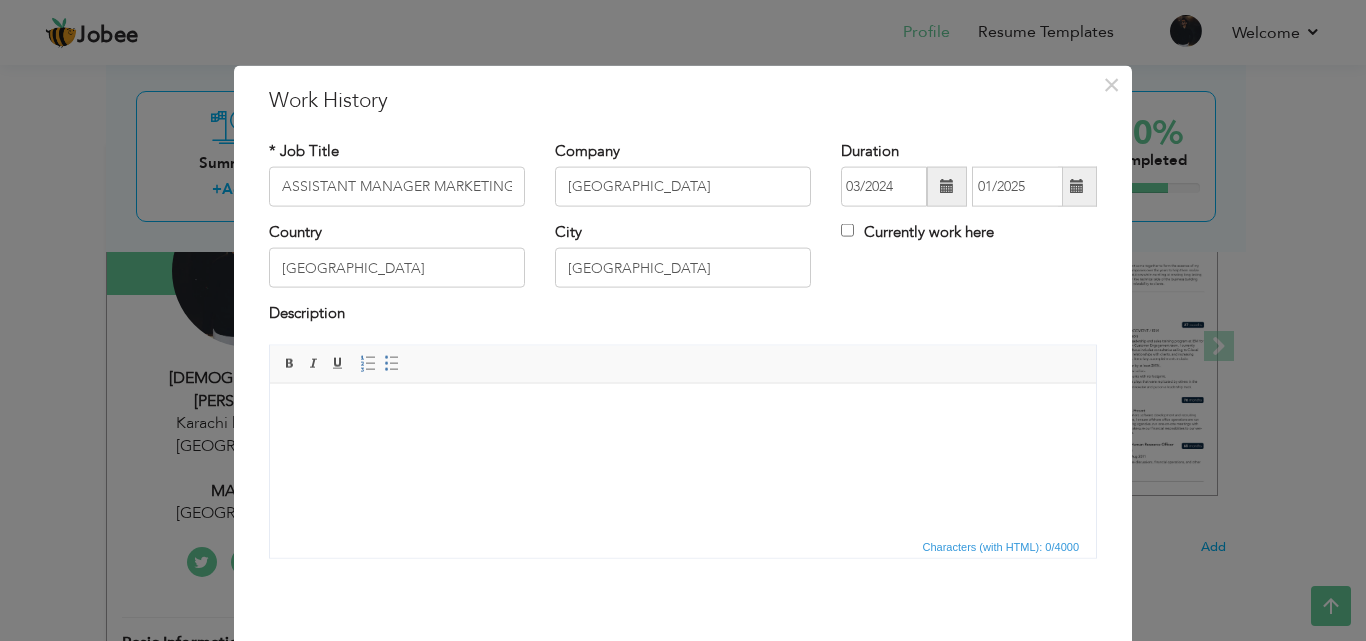 click at bounding box center [683, 413] 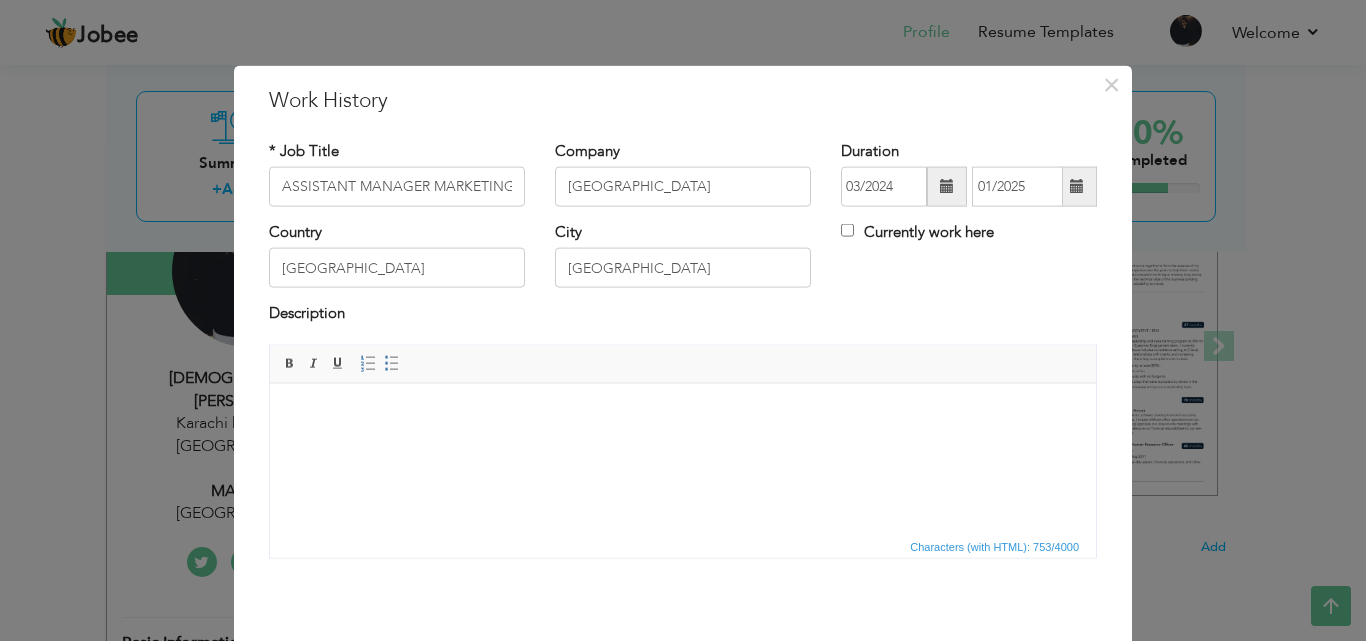 scroll, scrollTop: 74, scrollLeft: 0, axis: vertical 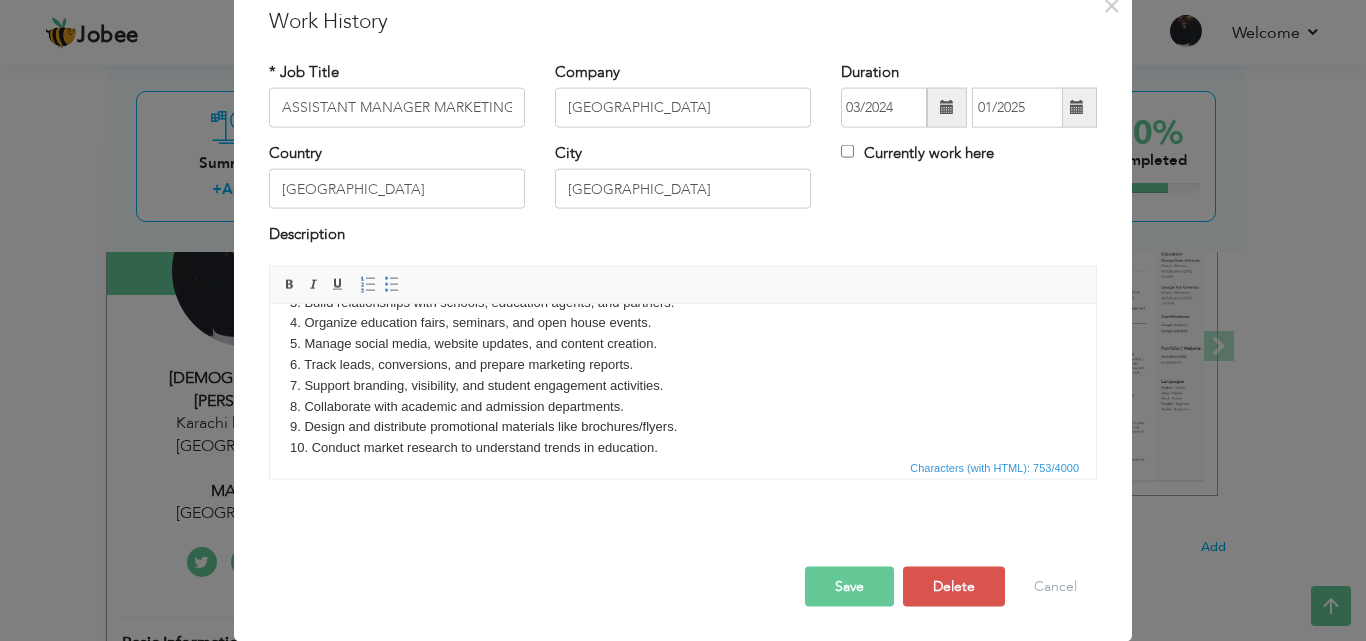 click on "Save" at bounding box center [849, 586] 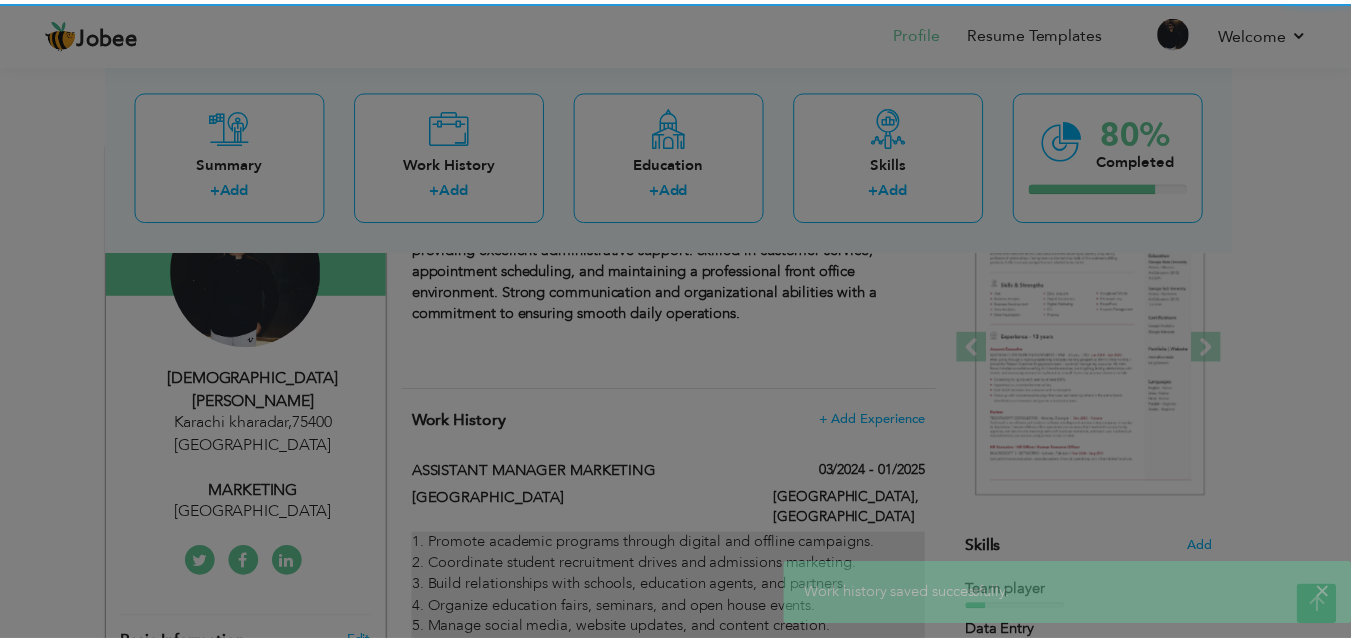 scroll, scrollTop: 0, scrollLeft: 0, axis: both 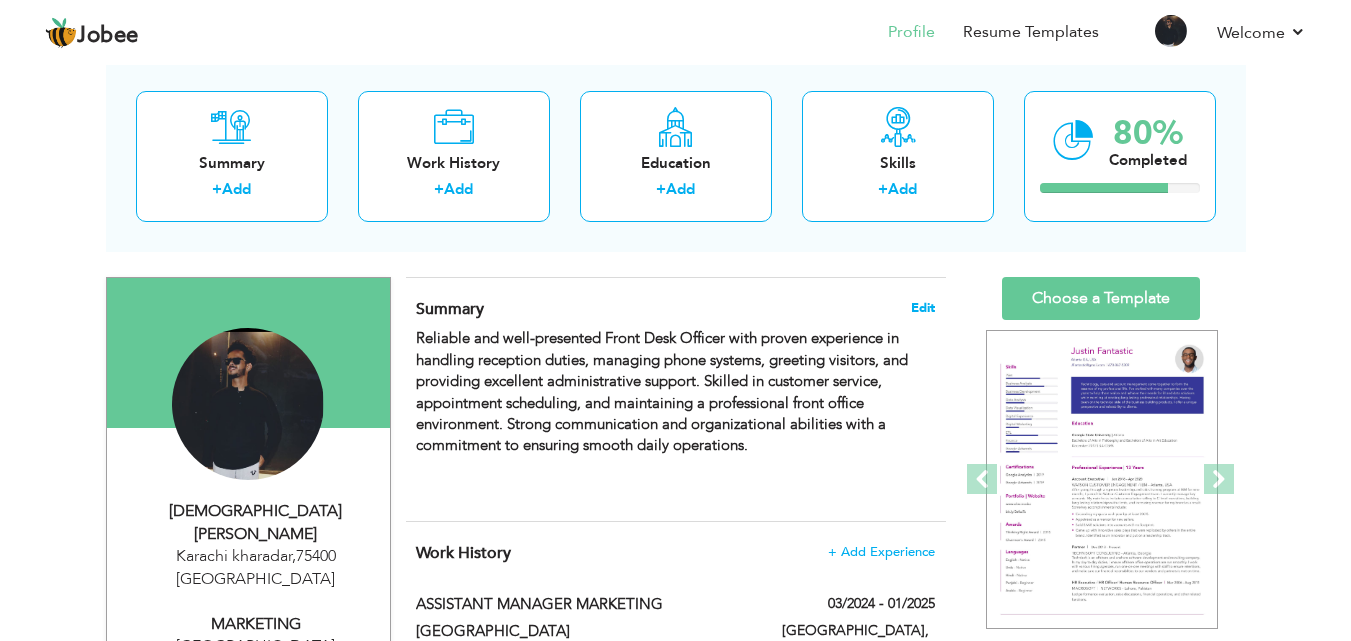 click on "Edit" at bounding box center [923, 308] 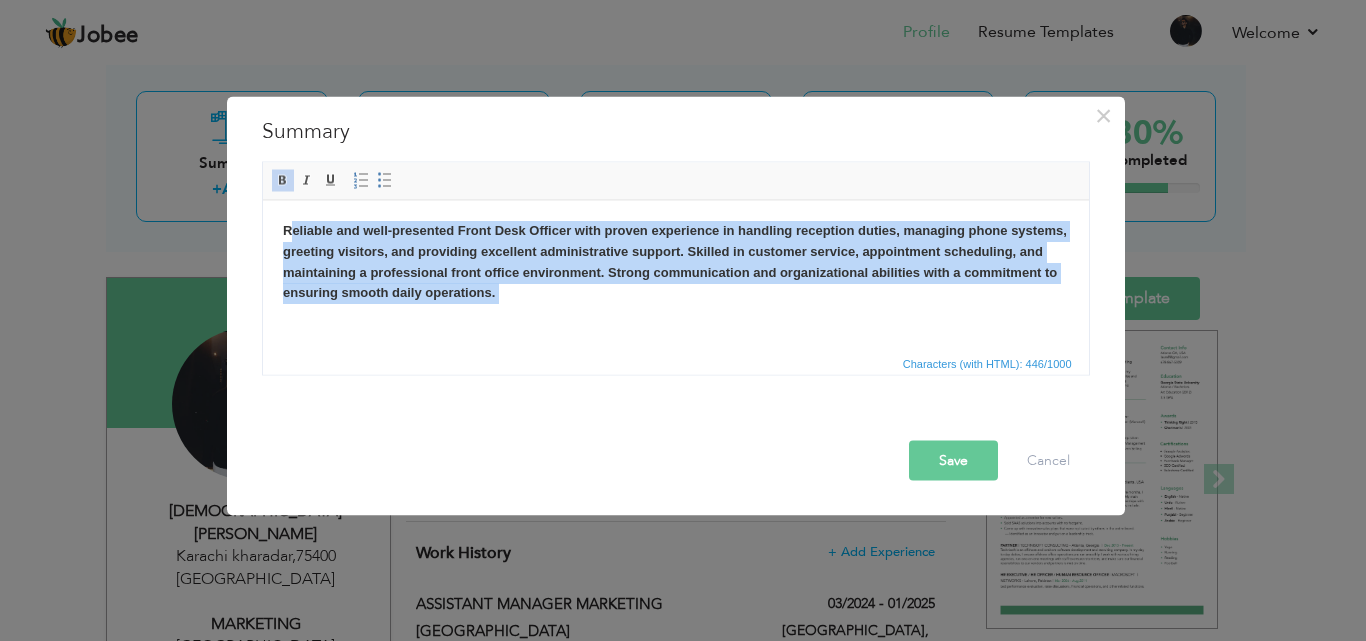 drag, startPoint x: 287, startPoint y: 229, endPoint x: 663, endPoint y: 316, distance: 385.93393 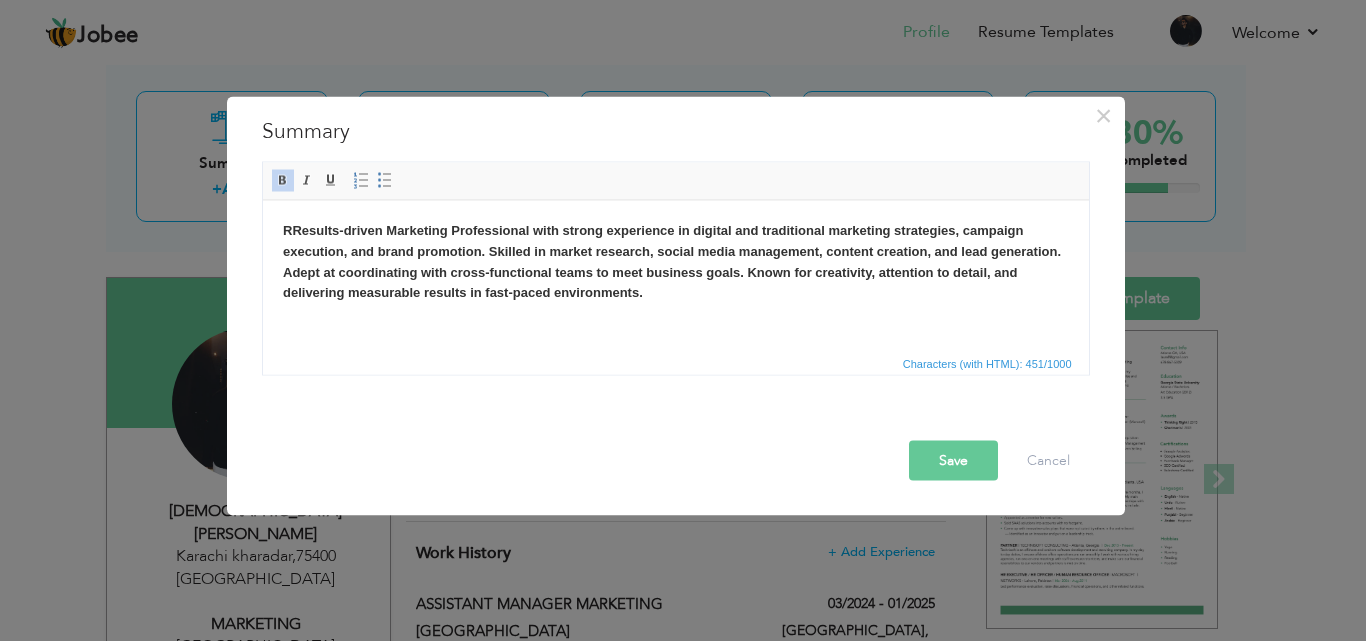 click on "Save" at bounding box center [953, 460] 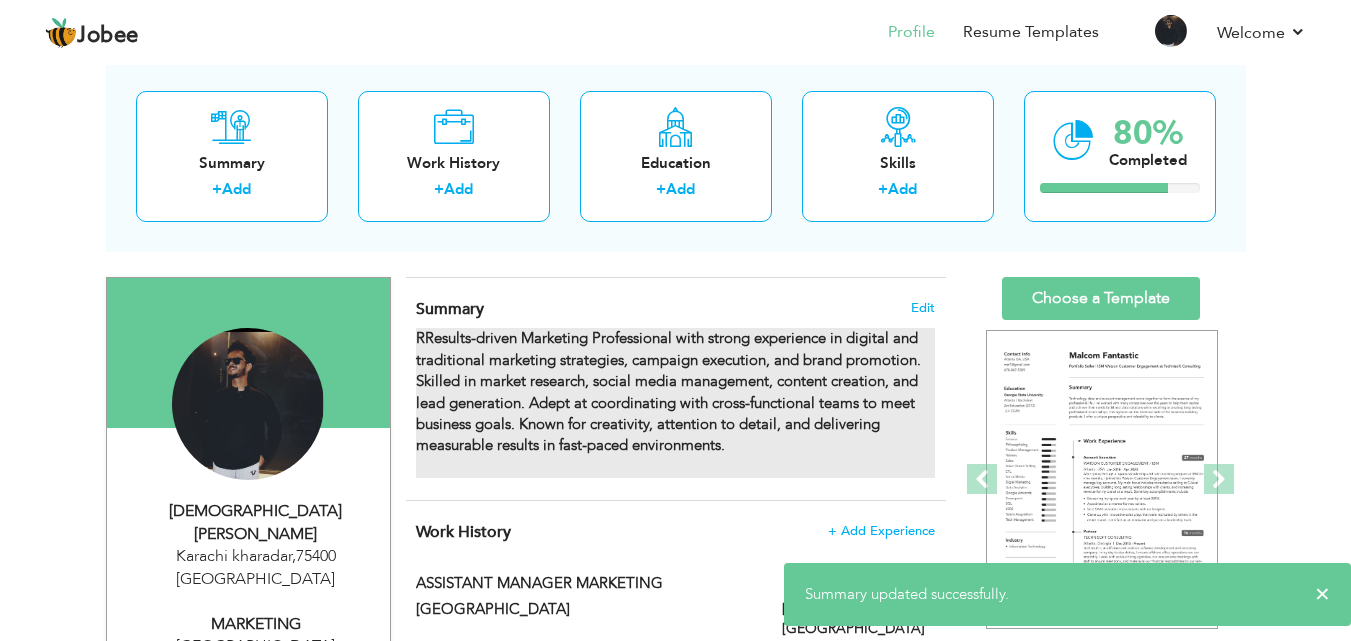 click on "RResults-driven Marketing Professional with strong experience in digital and traditional marketing strategies, campaign execution, and brand promotion. Skilled in market research, social media management, content creation, and lead generation. Adept at coordinating with cross-functional teams to meet business goals. Known for creativity, attention to detail, and delivering measurable results in fast-paced environments." at bounding box center [668, 391] 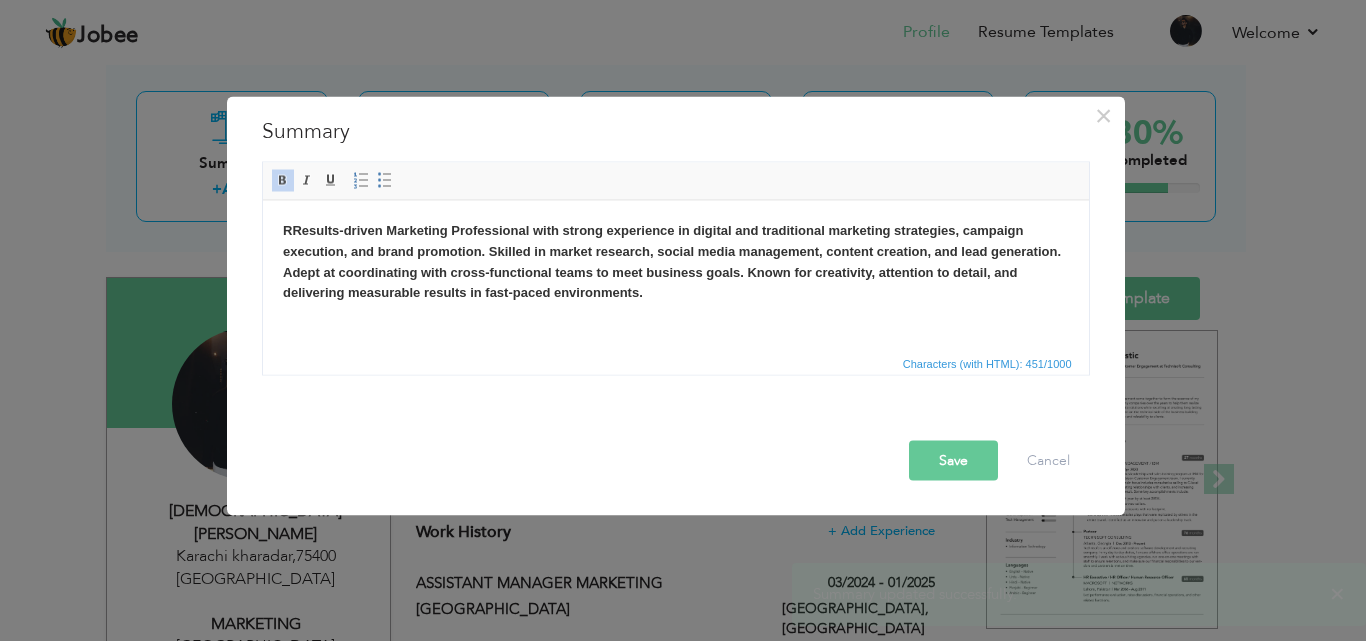 click on "RResults-driven Marketing Professional with strong experience in digital and traditional marketing strategies, campaign execution, and brand promotion. Skilled in market research, social media management, content creation, and lead generation. Adept at coordinating with cross-functional teams to meet business goals. Known for creativity, attention to detail, and delivering measurable results in fast-paced environments." at bounding box center (671, 260) 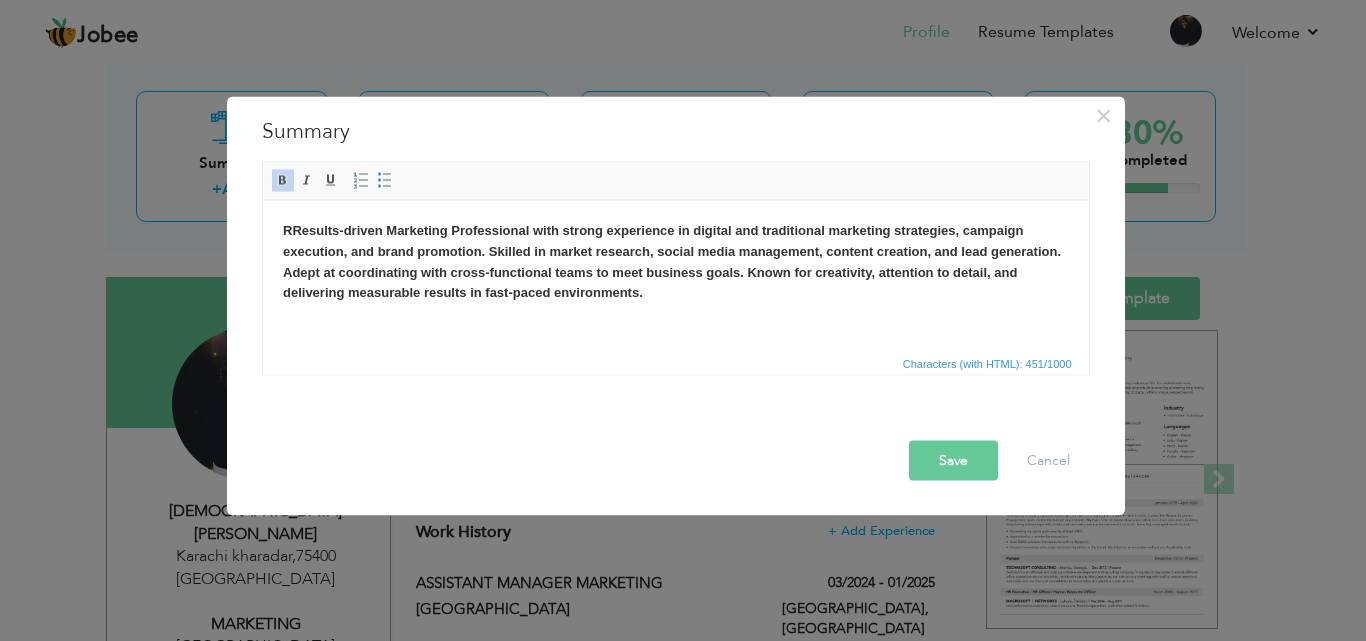type 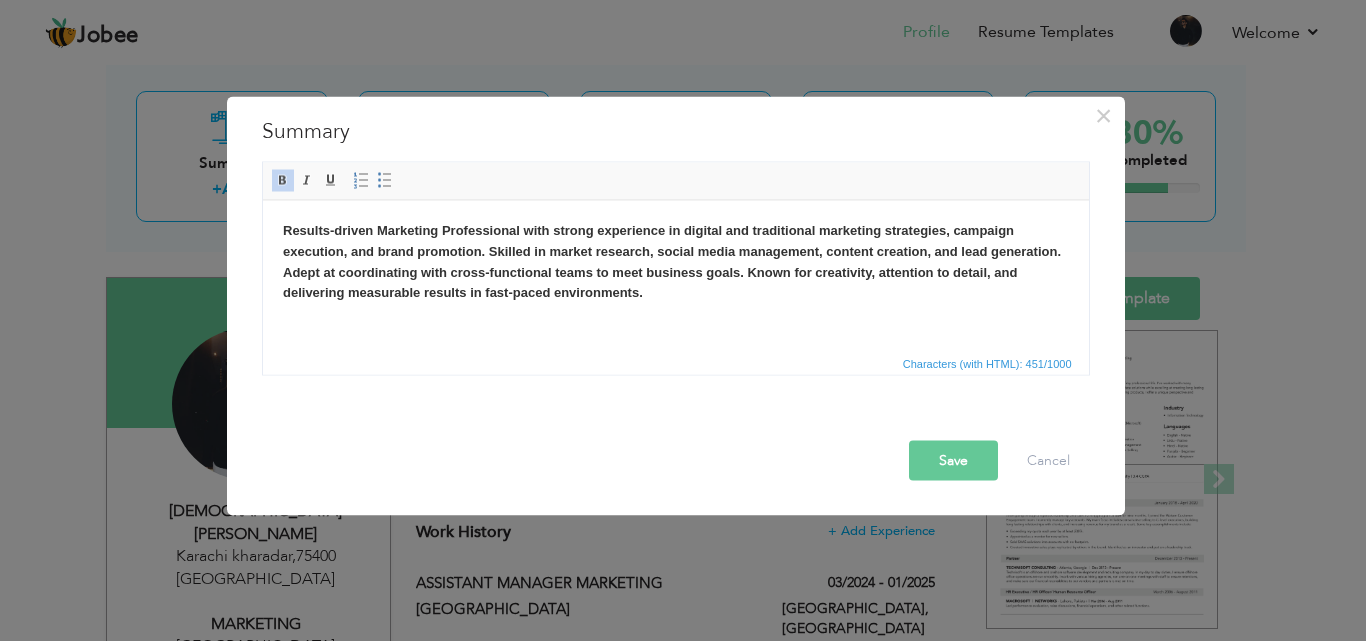 click on "Save" at bounding box center (953, 460) 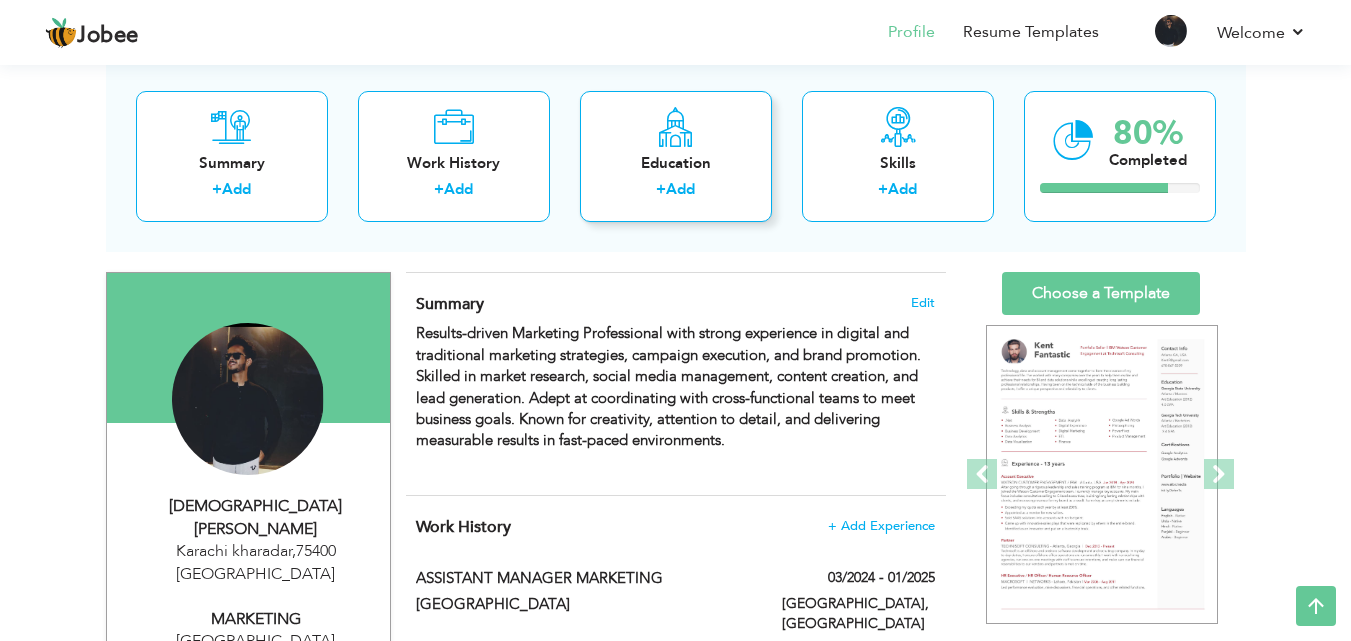 scroll, scrollTop: 100, scrollLeft: 0, axis: vertical 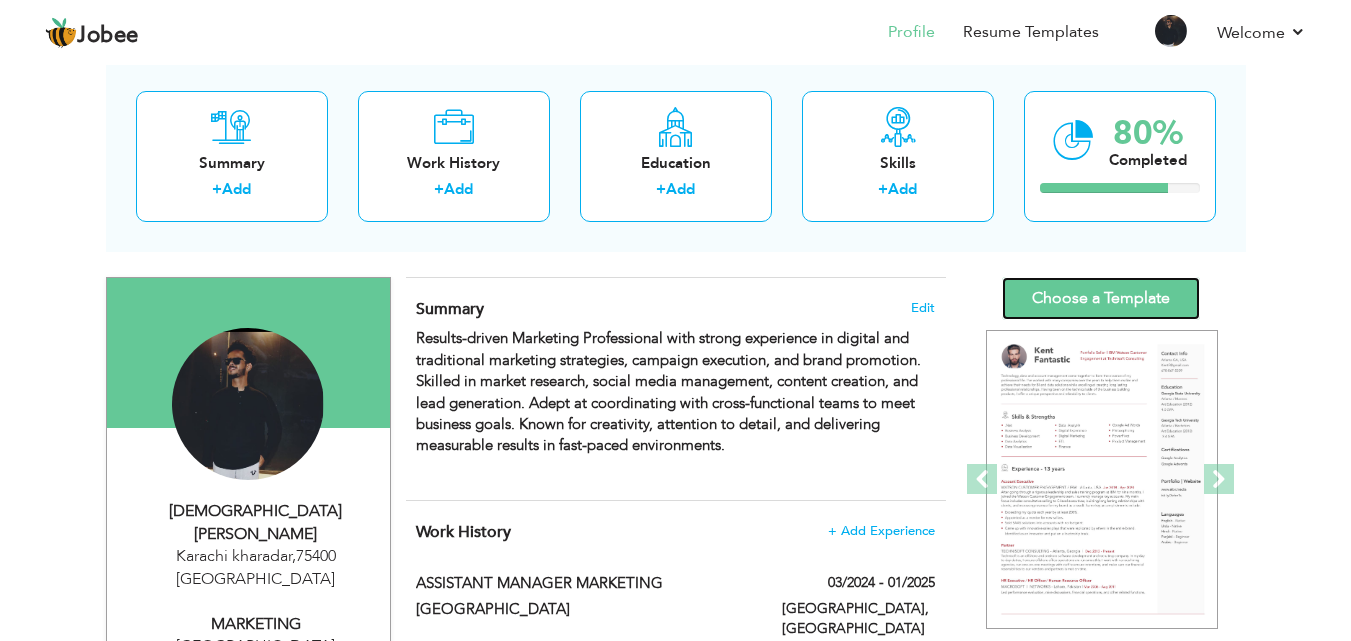 click on "Choose a Template" at bounding box center (1101, 298) 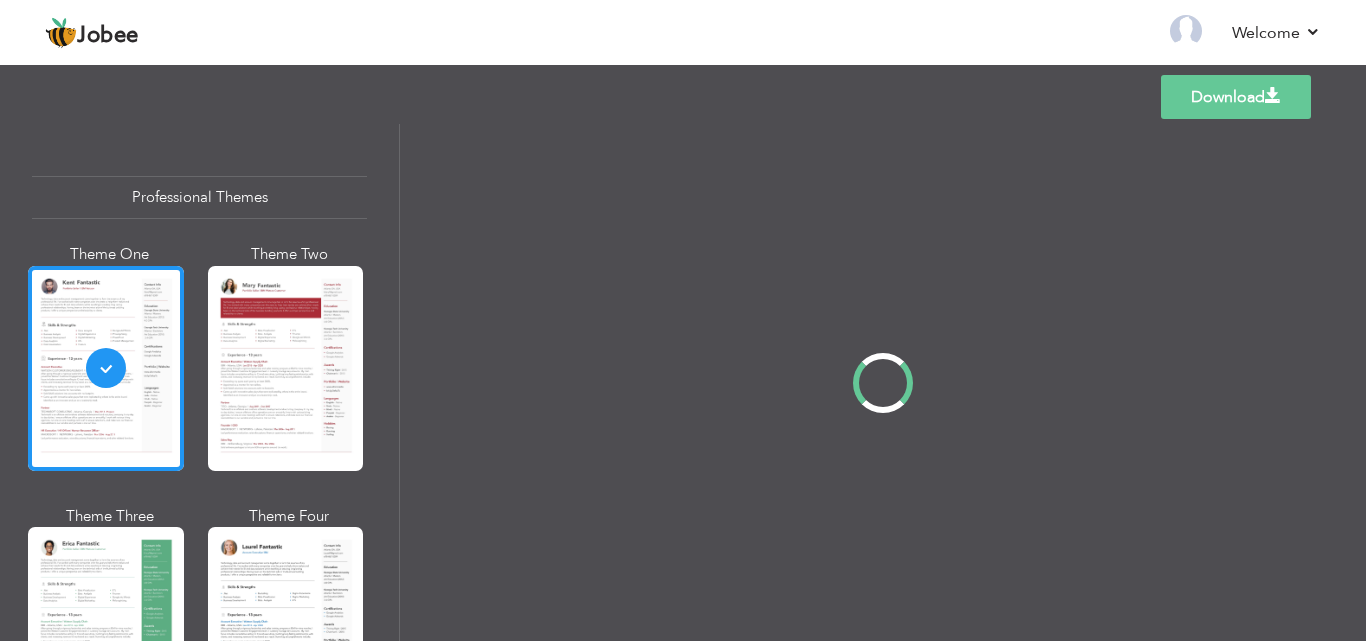 scroll, scrollTop: 0, scrollLeft: 0, axis: both 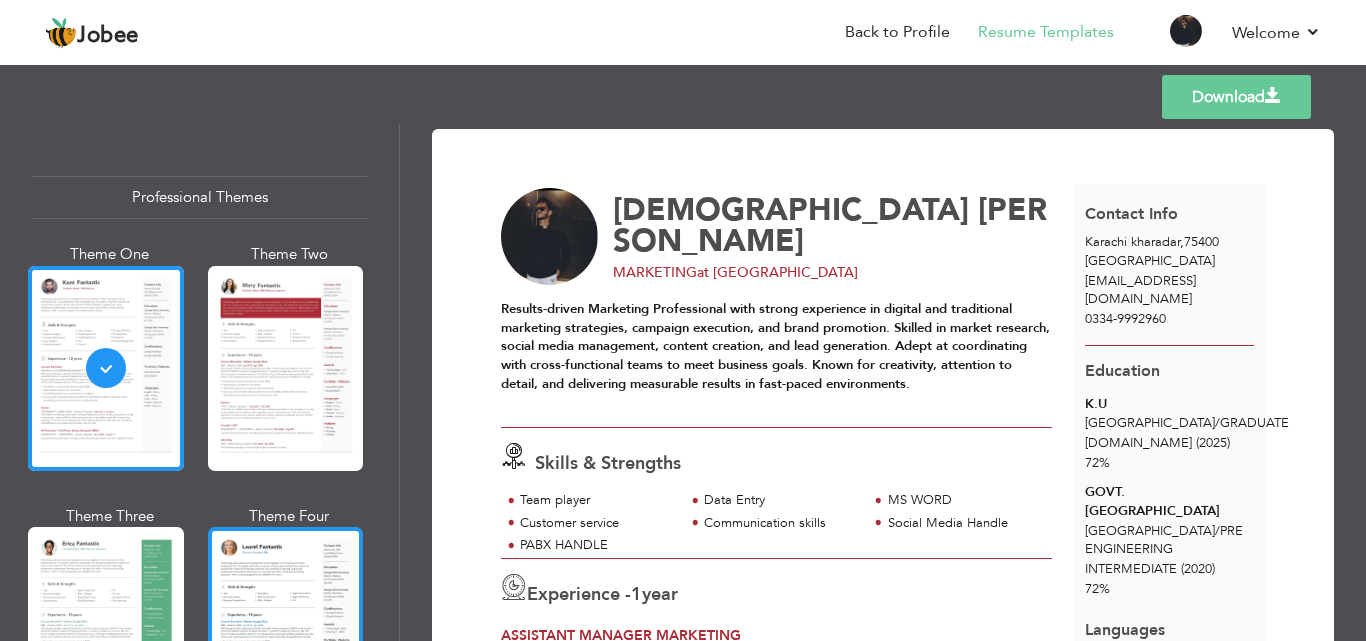 click at bounding box center [286, 629] 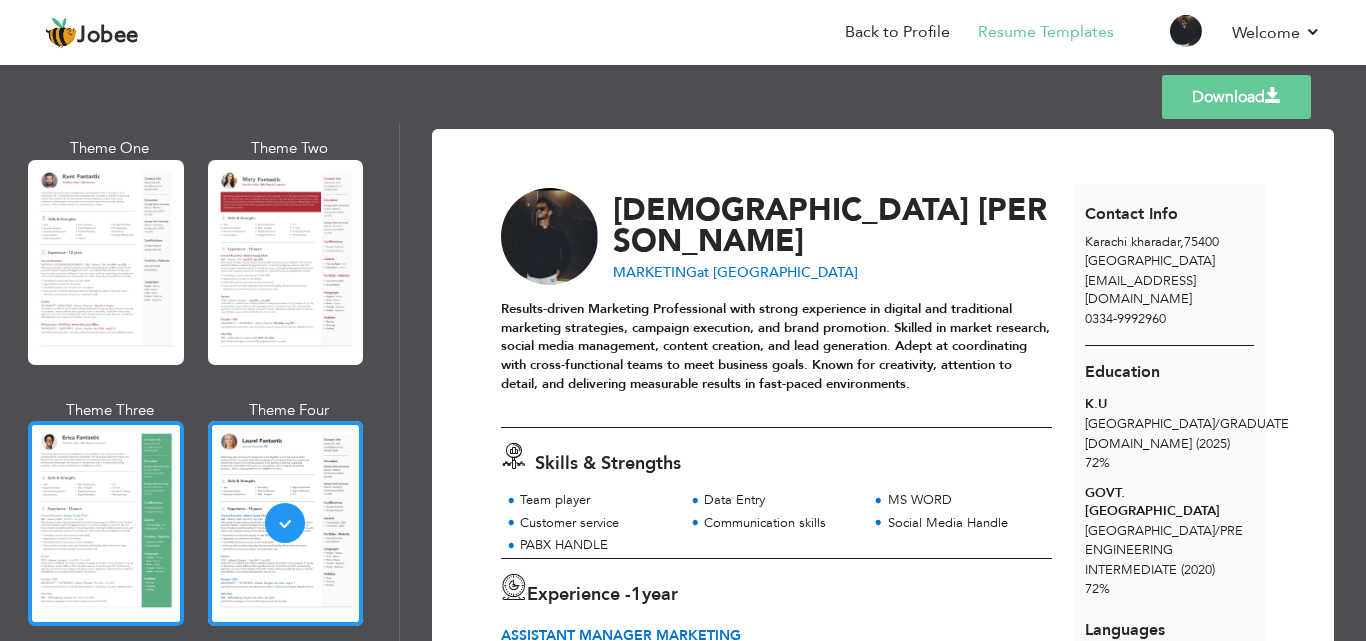 scroll, scrollTop: 133, scrollLeft: 0, axis: vertical 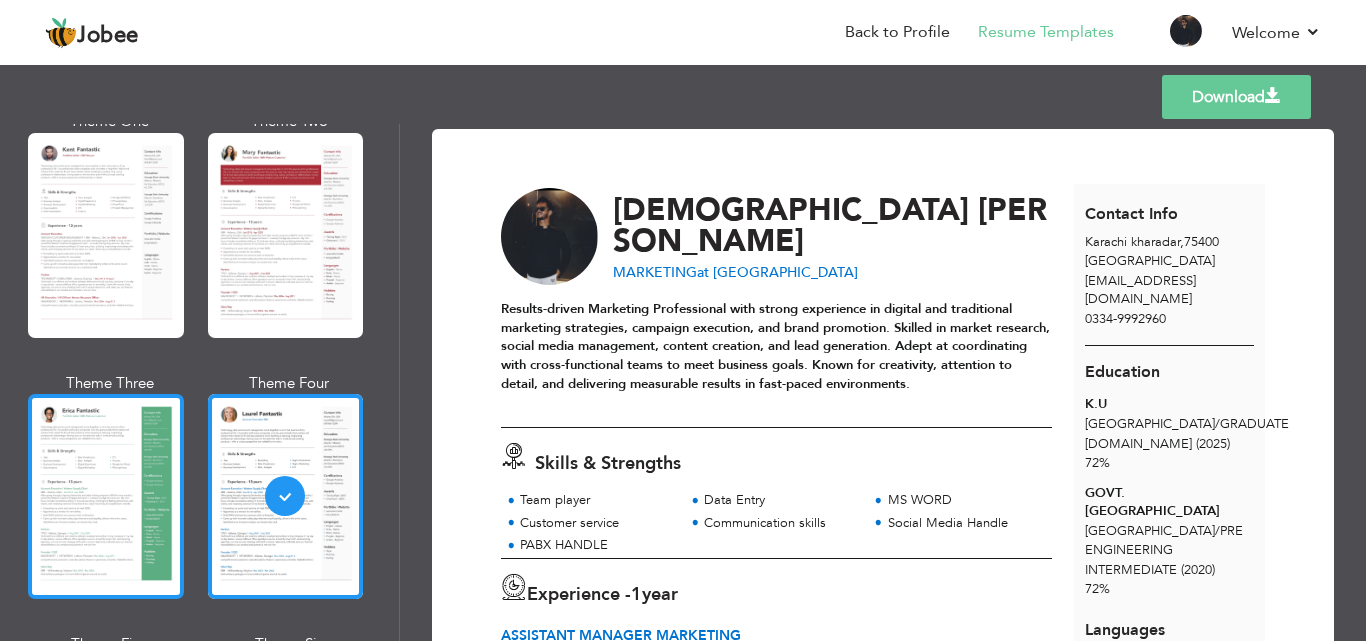 click at bounding box center (106, 496) 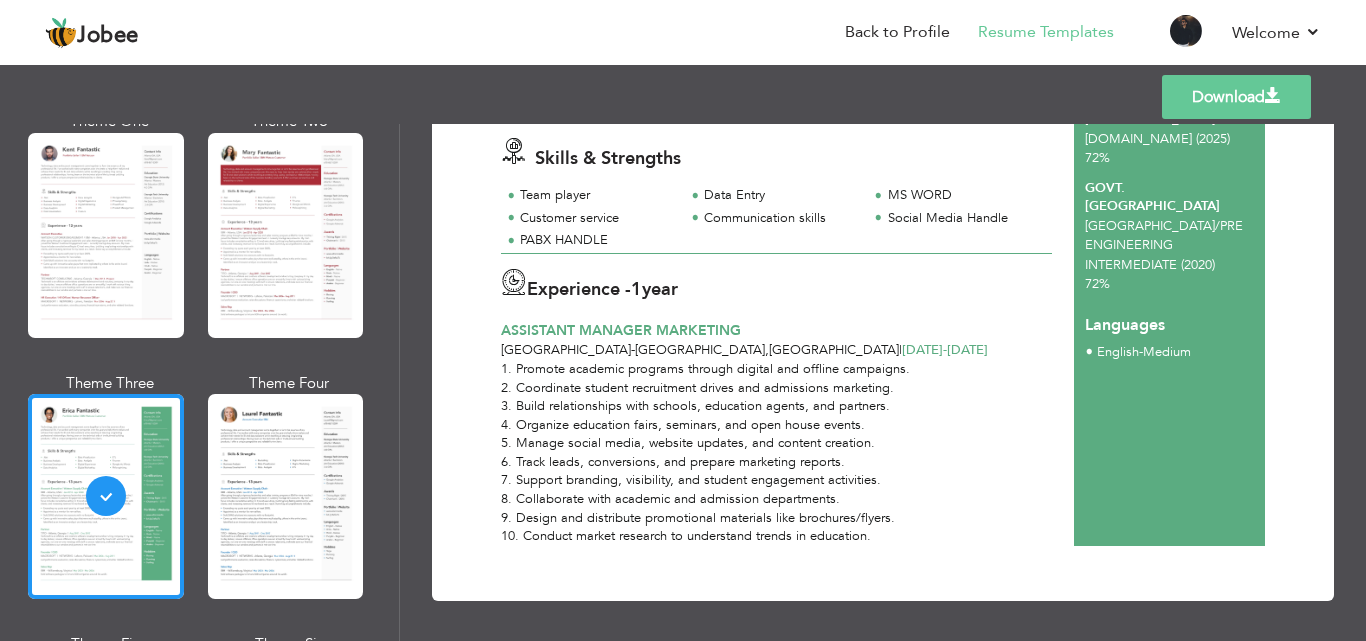 scroll, scrollTop: 307, scrollLeft: 0, axis: vertical 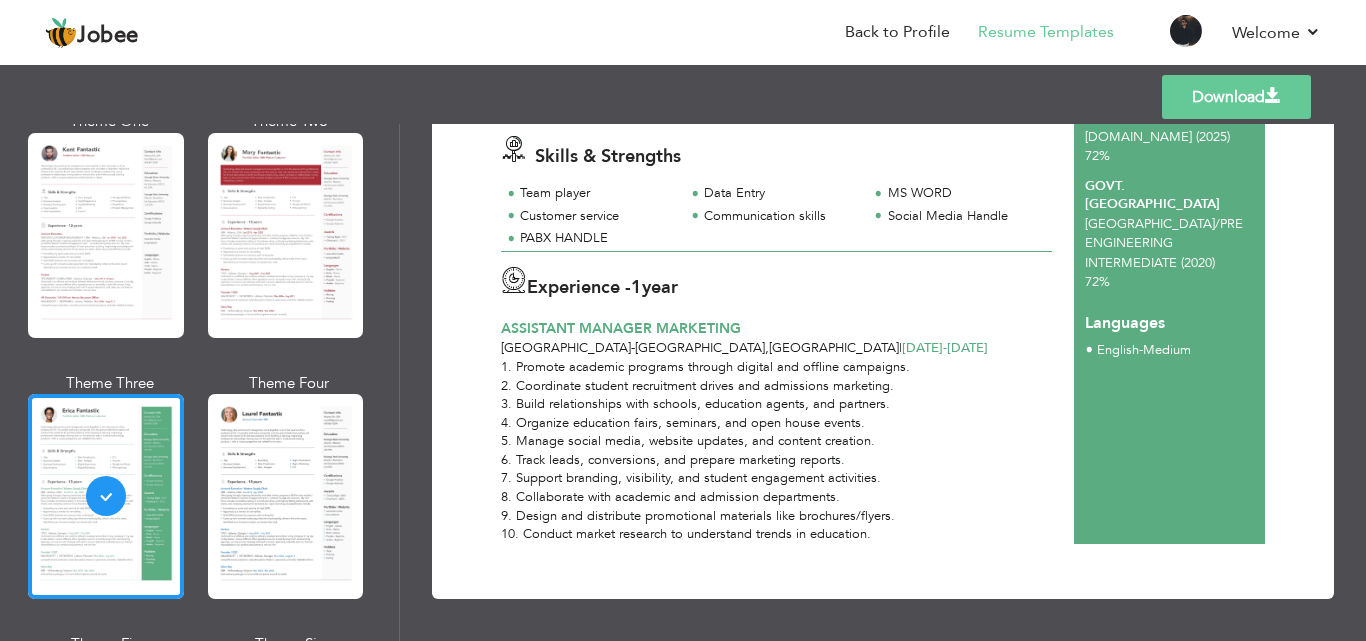 click on "Download" at bounding box center [1236, 97] 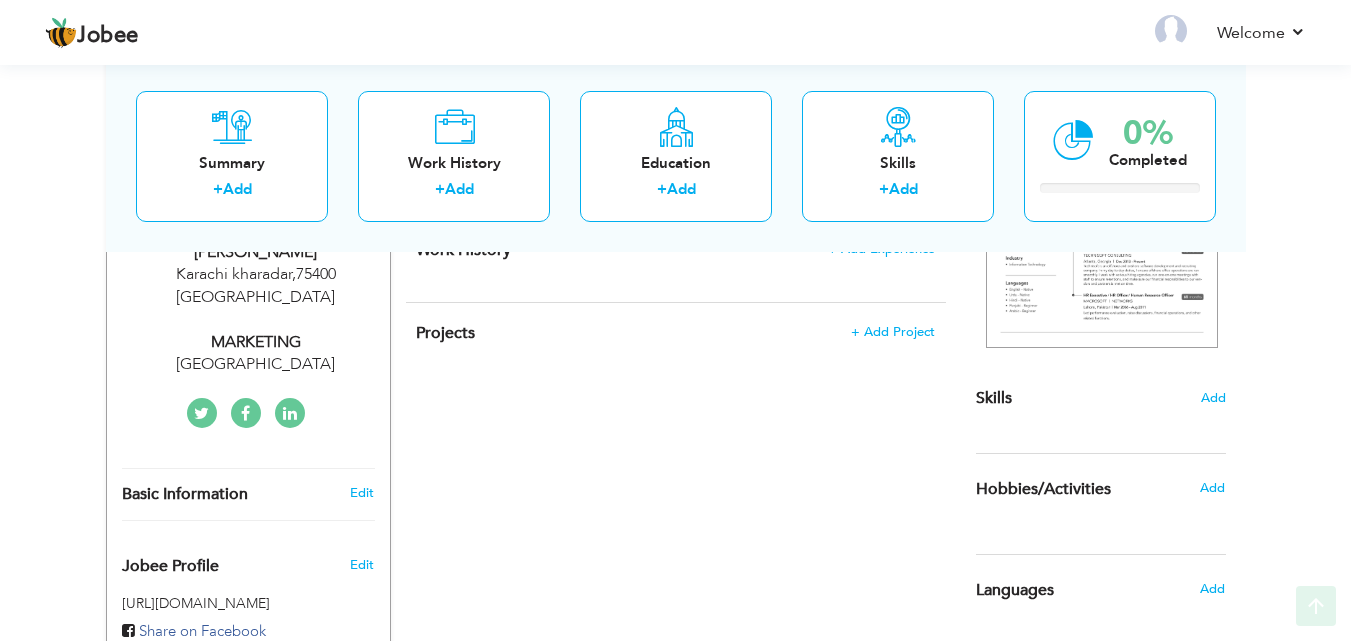 scroll, scrollTop: 382, scrollLeft: 0, axis: vertical 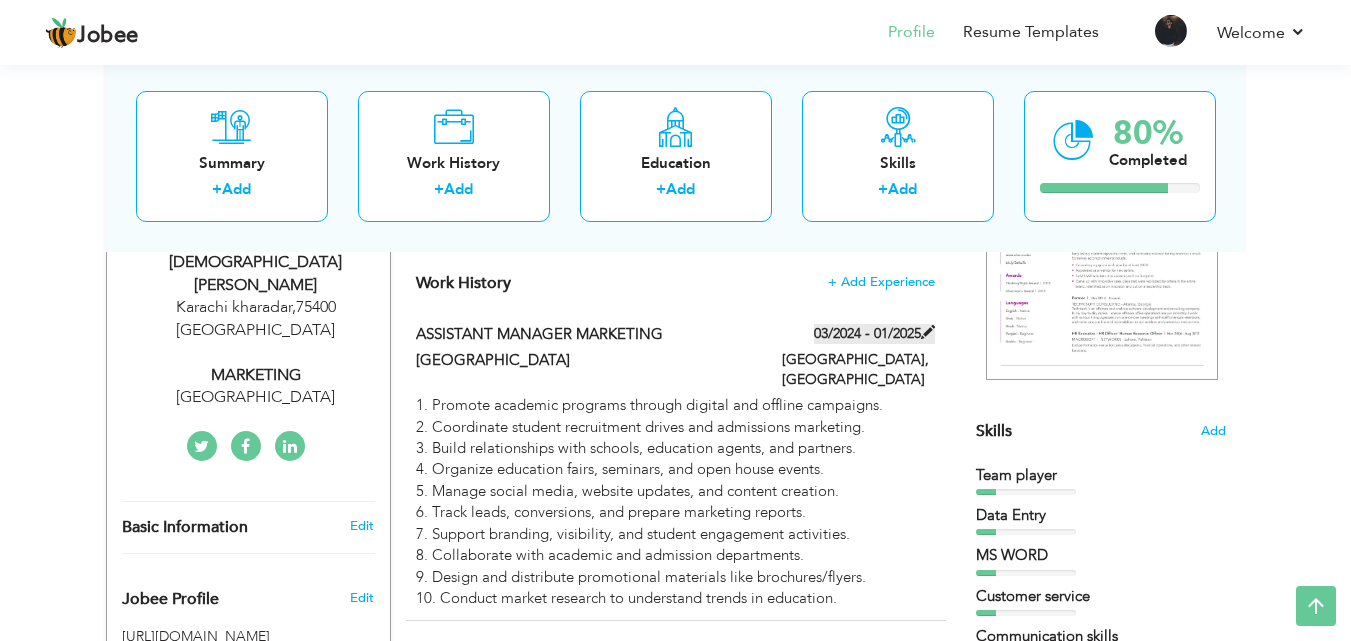 click at bounding box center [928, 332] 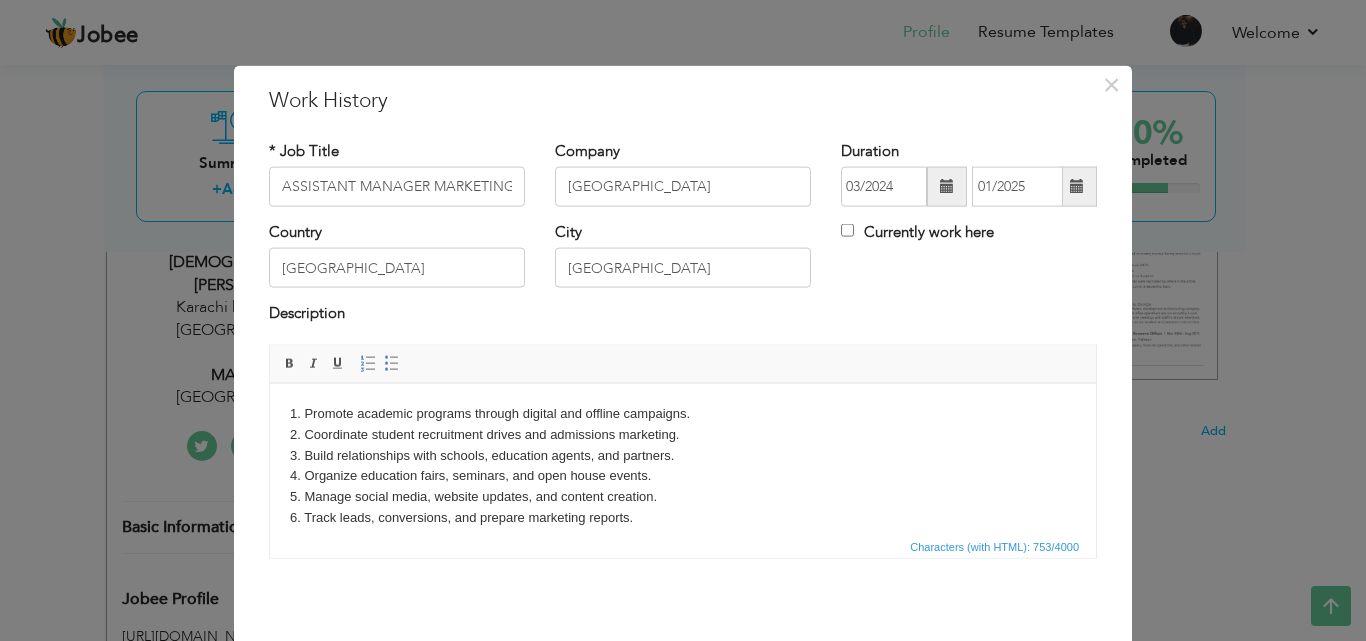 scroll, scrollTop: 98, scrollLeft: 0, axis: vertical 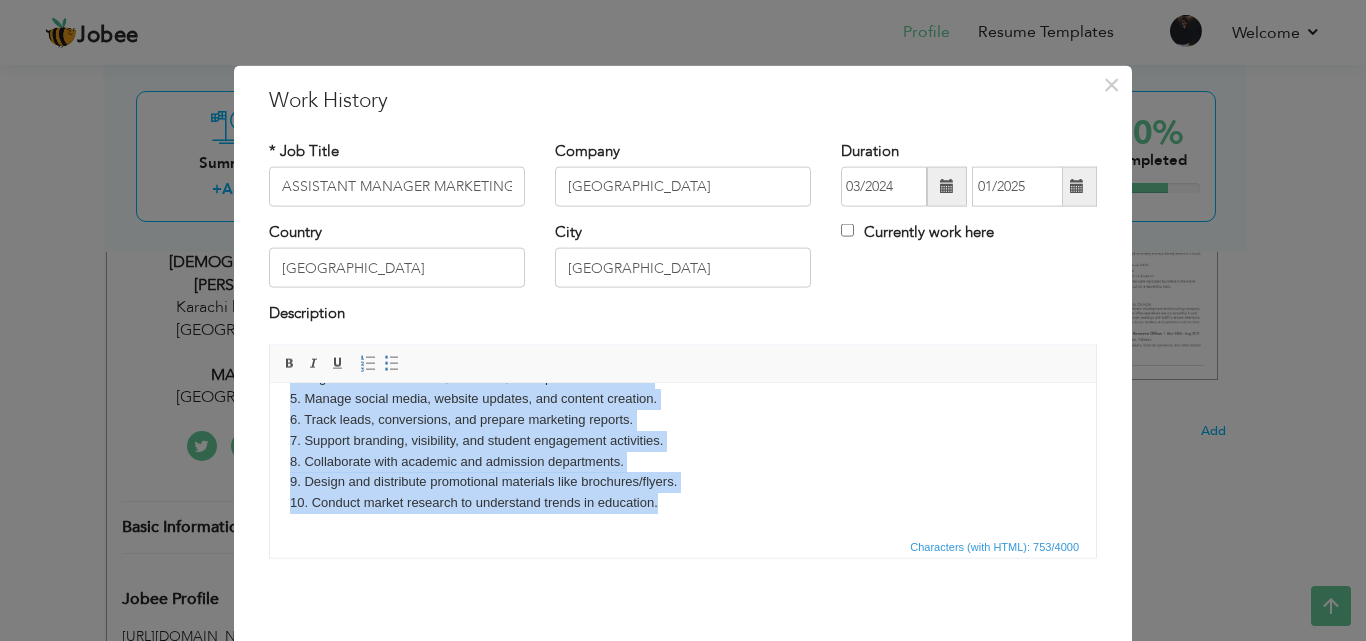 drag, startPoint x: 290, startPoint y: 404, endPoint x: 1003, endPoint y: 936, distance: 889.6027 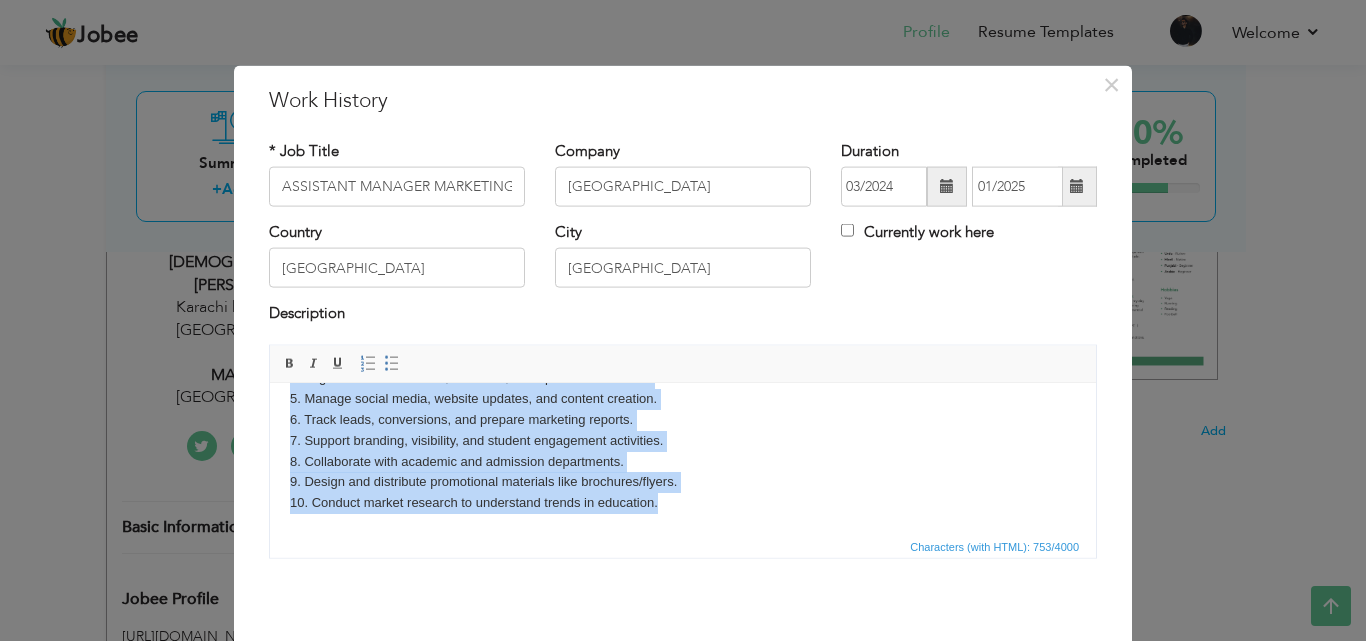 type 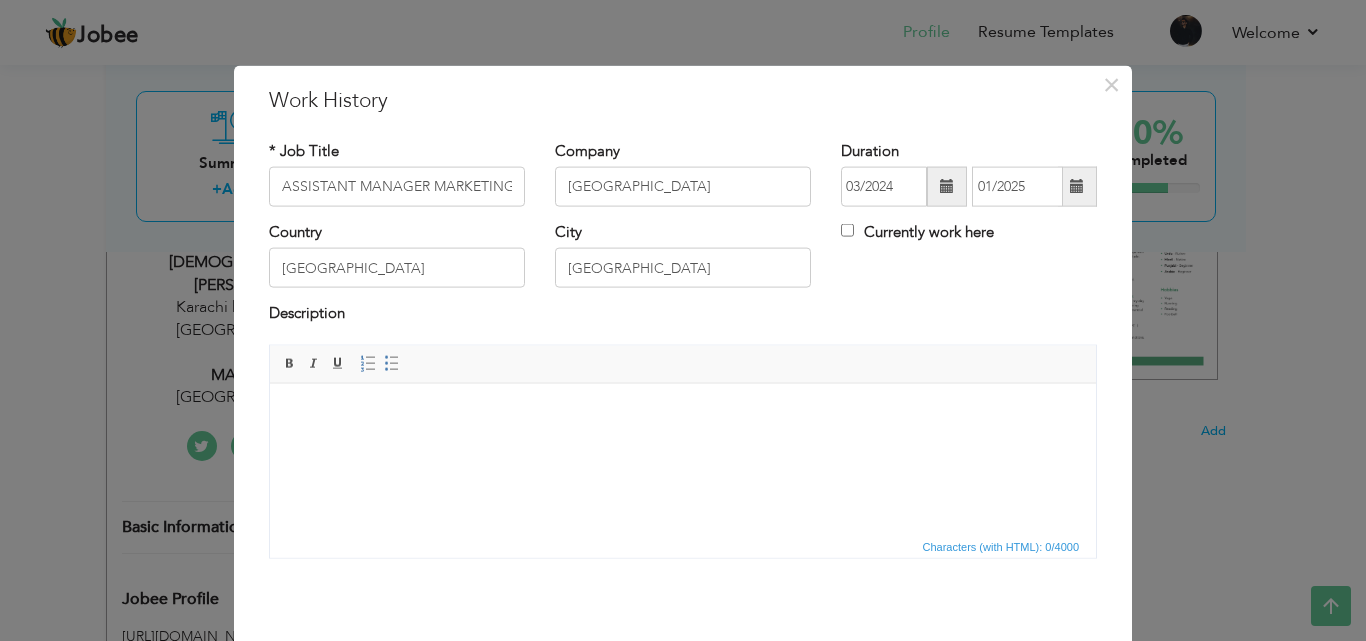 drag, startPoint x: 273, startPoint y: 176, endPoint x: 518, endPoint y: 213, distance: 247.77812 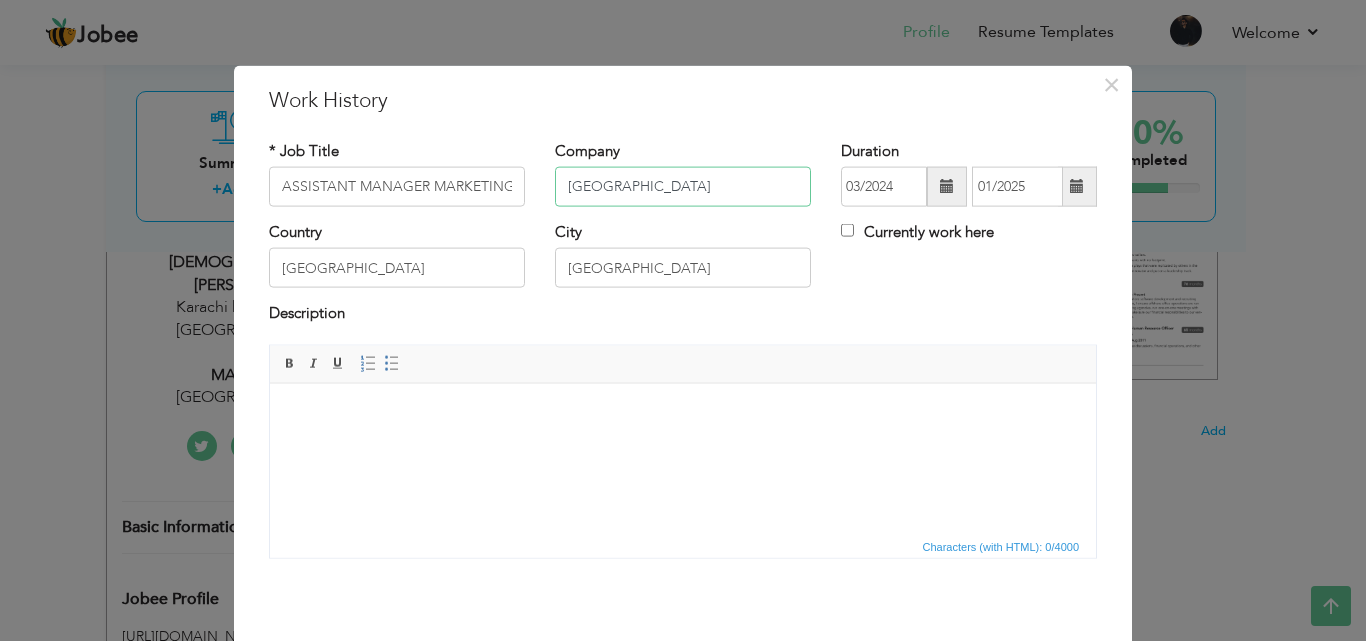 drag, startPoint x: 563, startPoint y: 186, endPoint x: 757, endPoint y: 209, distance: 195.35864 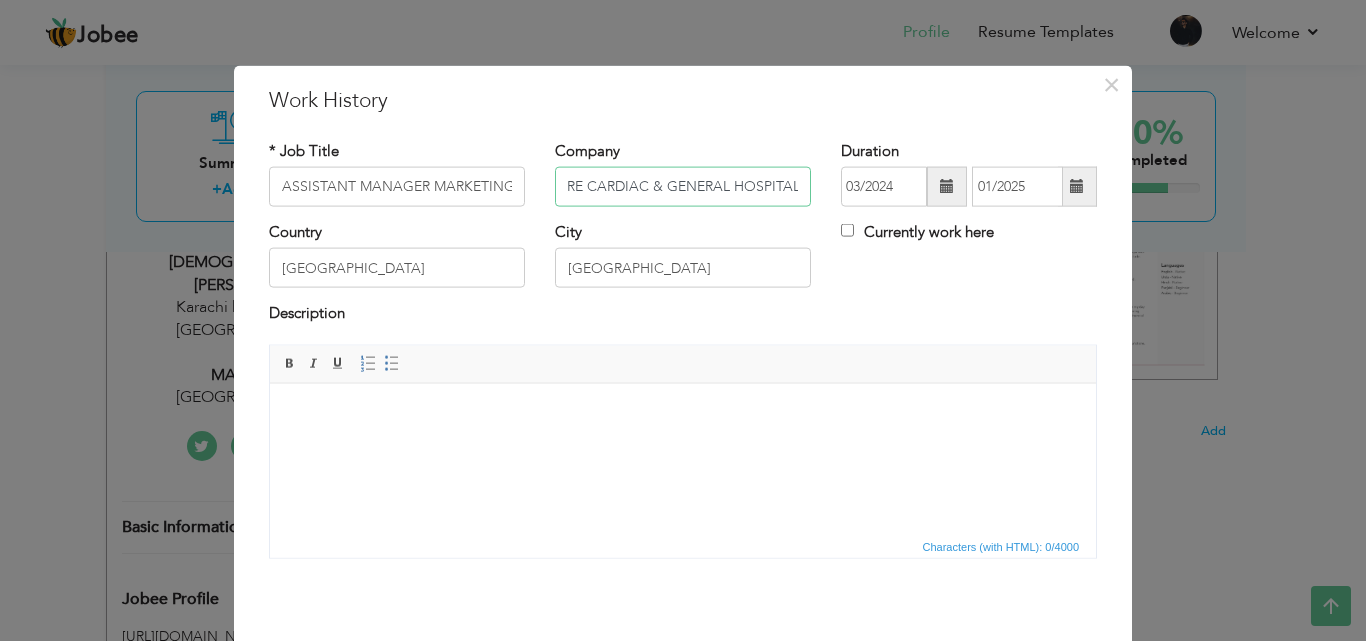 scroll, scrollTop: 0, scrollLeft: 58, axis: horizontal 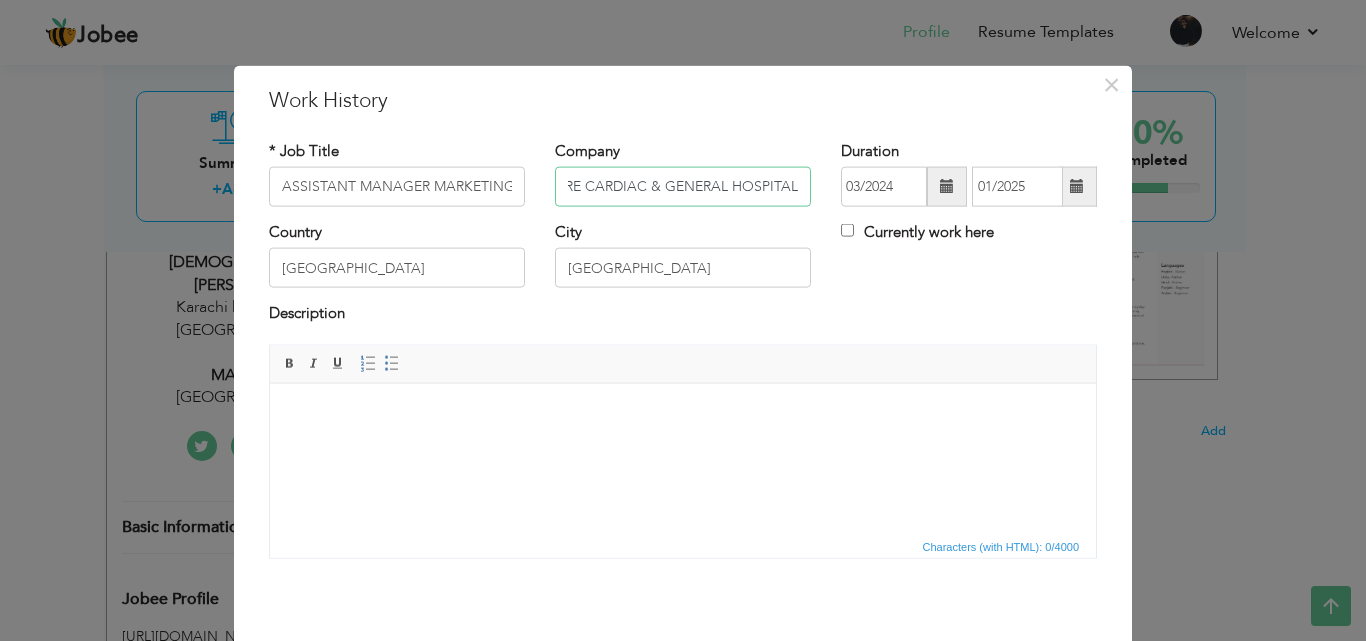 type on "MEDICARE CARDIAC & GENERAL HOSPITAL" 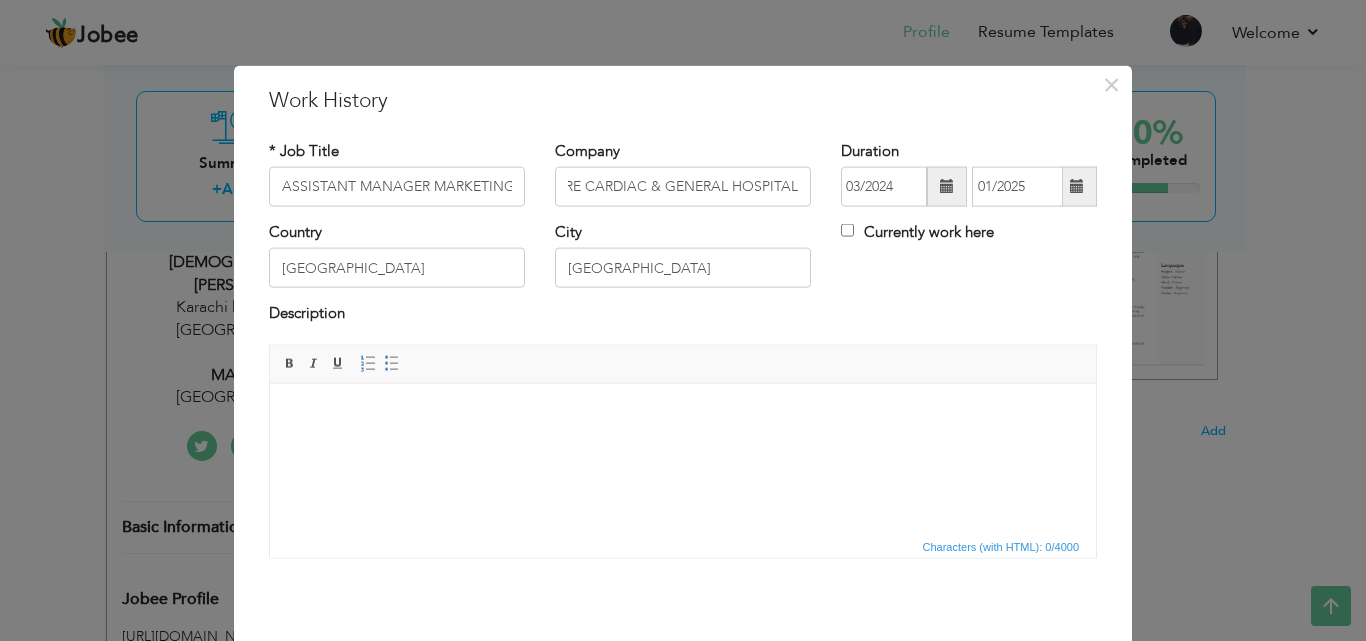 click at bounding box center [947, 186] 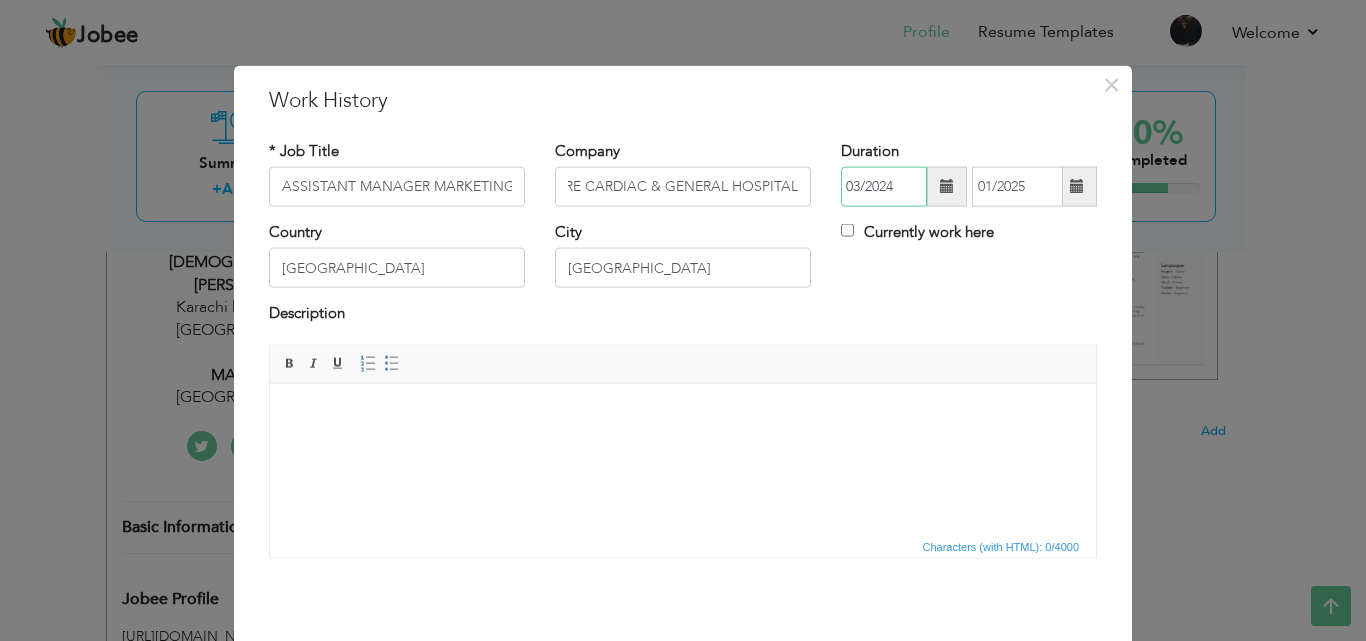 scroll, scrollTop: 0, scrollLeft: 0, axis: both 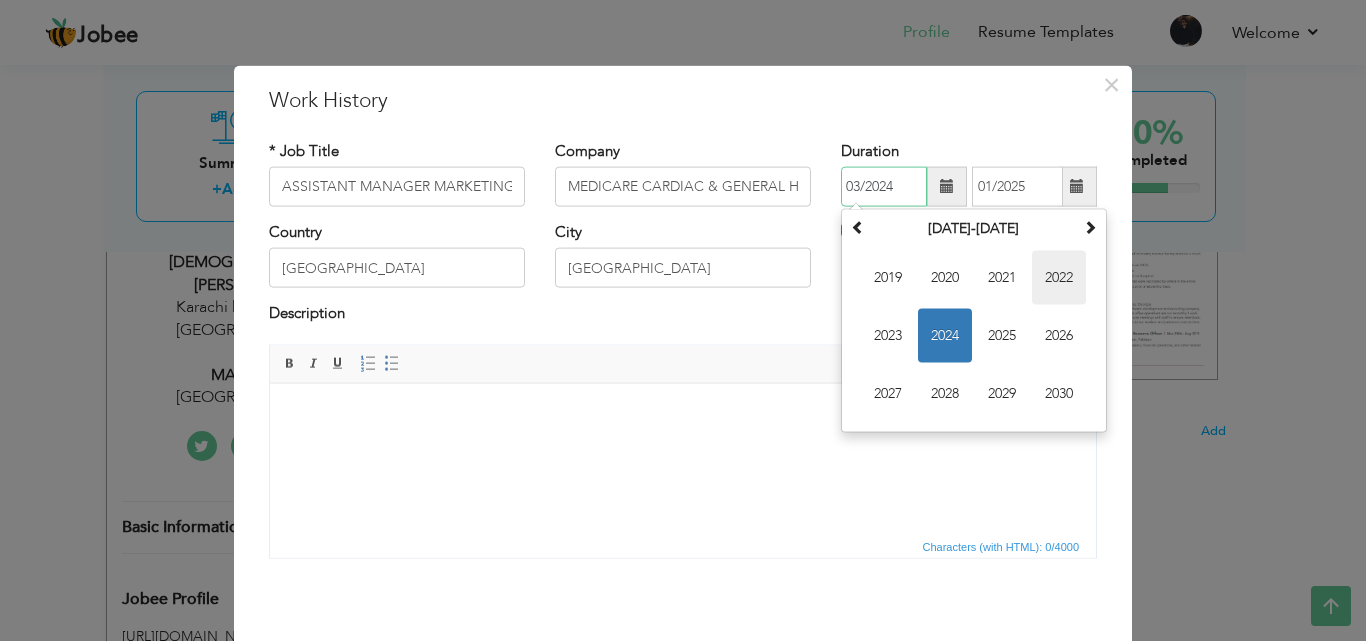 click on "2022" at bounding box center (1059, 278) 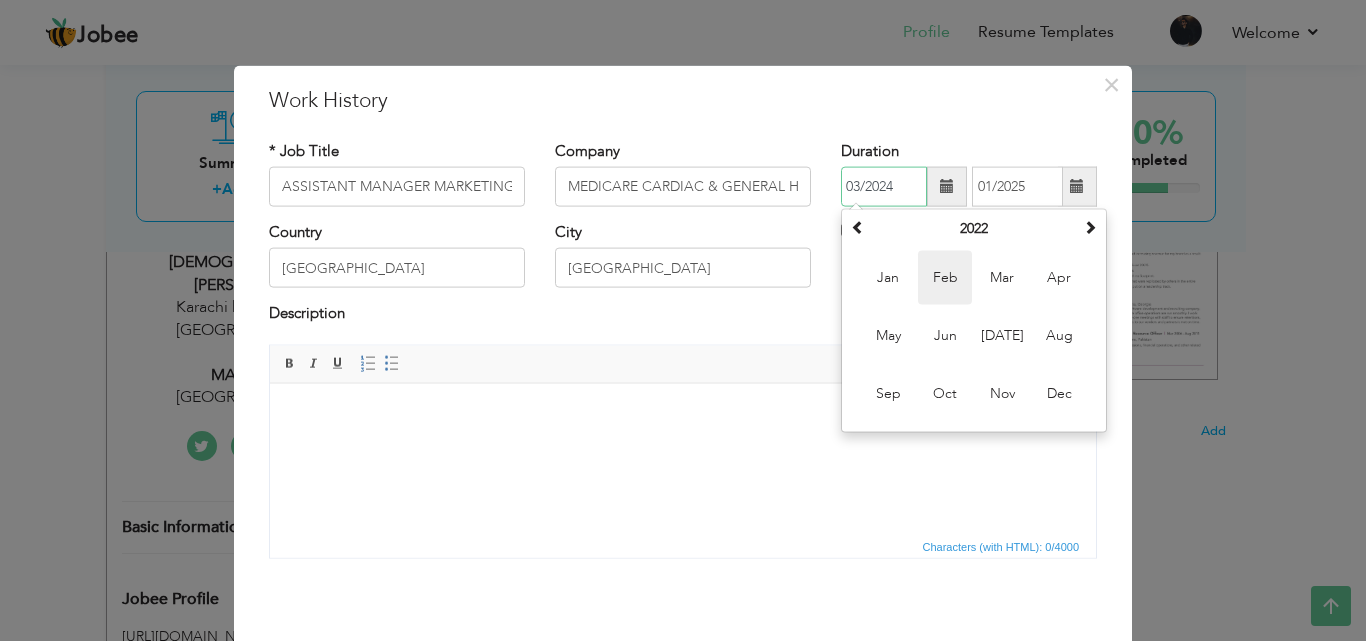 click on "Feb" at bounding box center [945, 278] 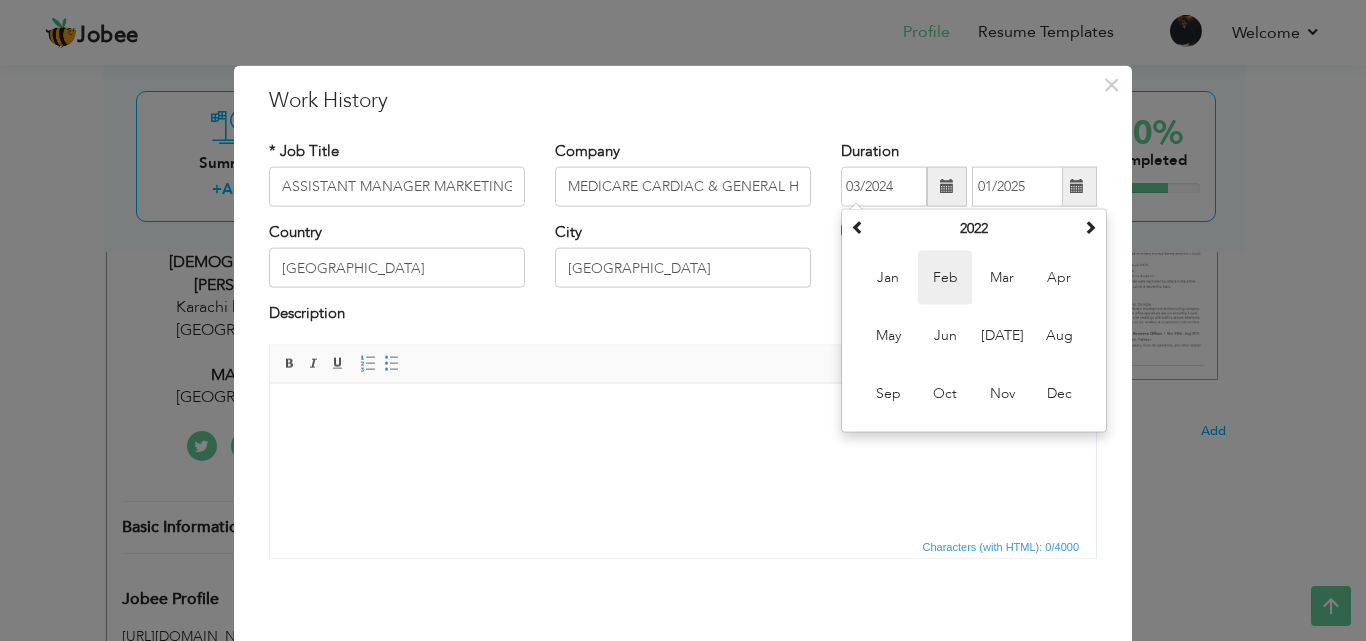 type on "02/2022" 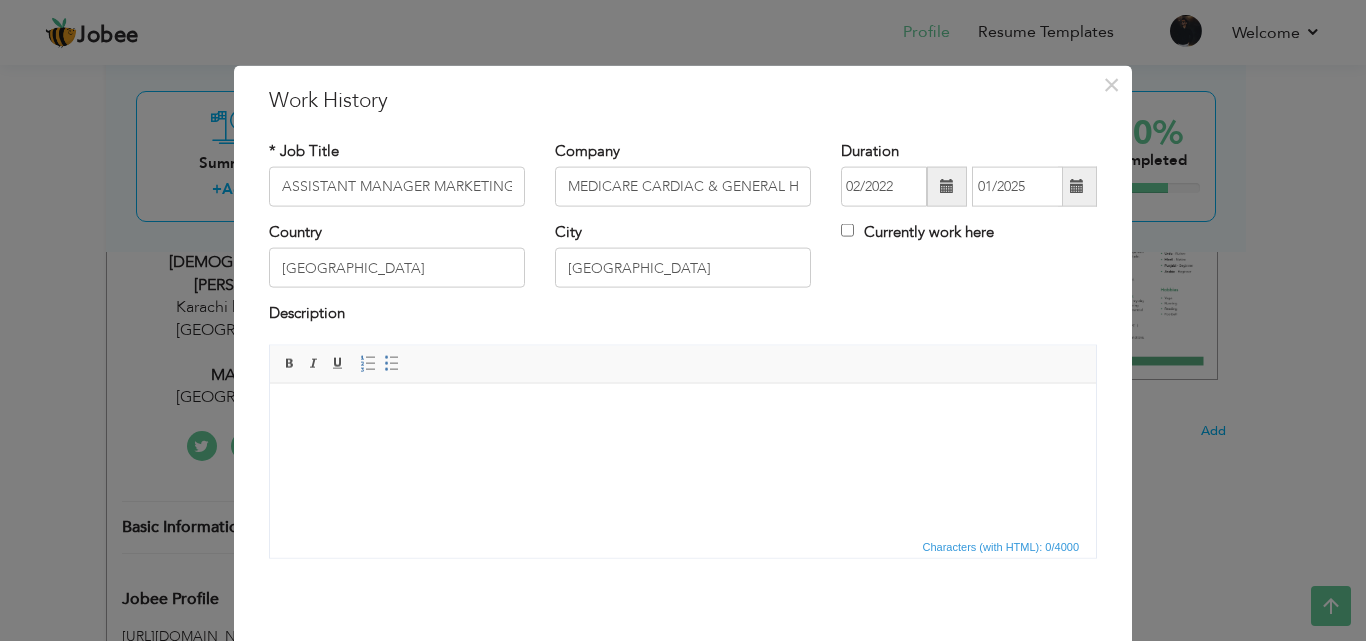 click at bounding box center (1077, 187) 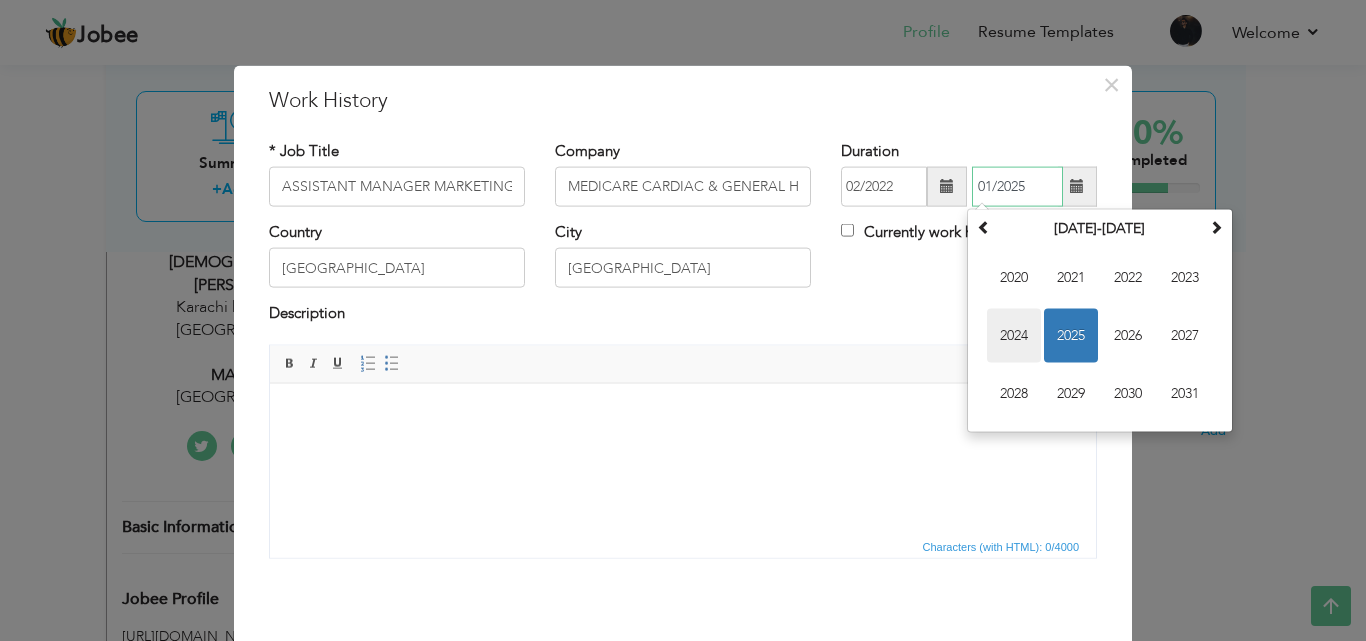click on "2024" at bounding box center (1014, 336) 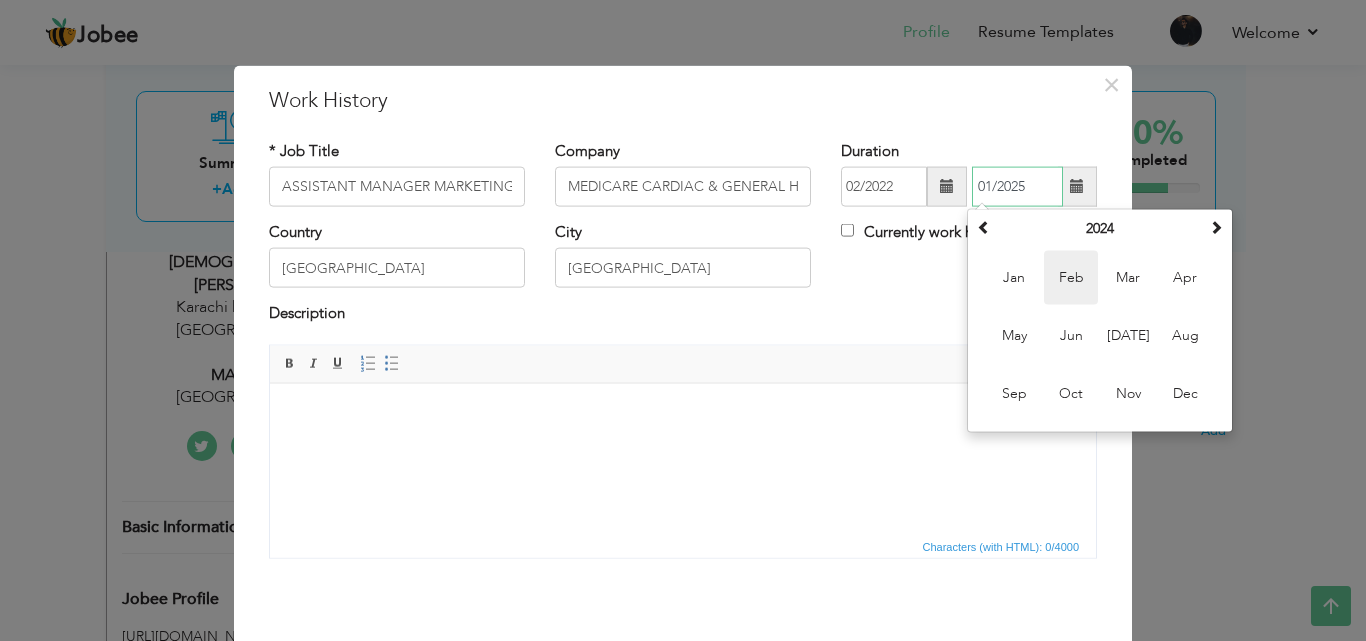 click on "Feb" at bounding box center (1071, 278) 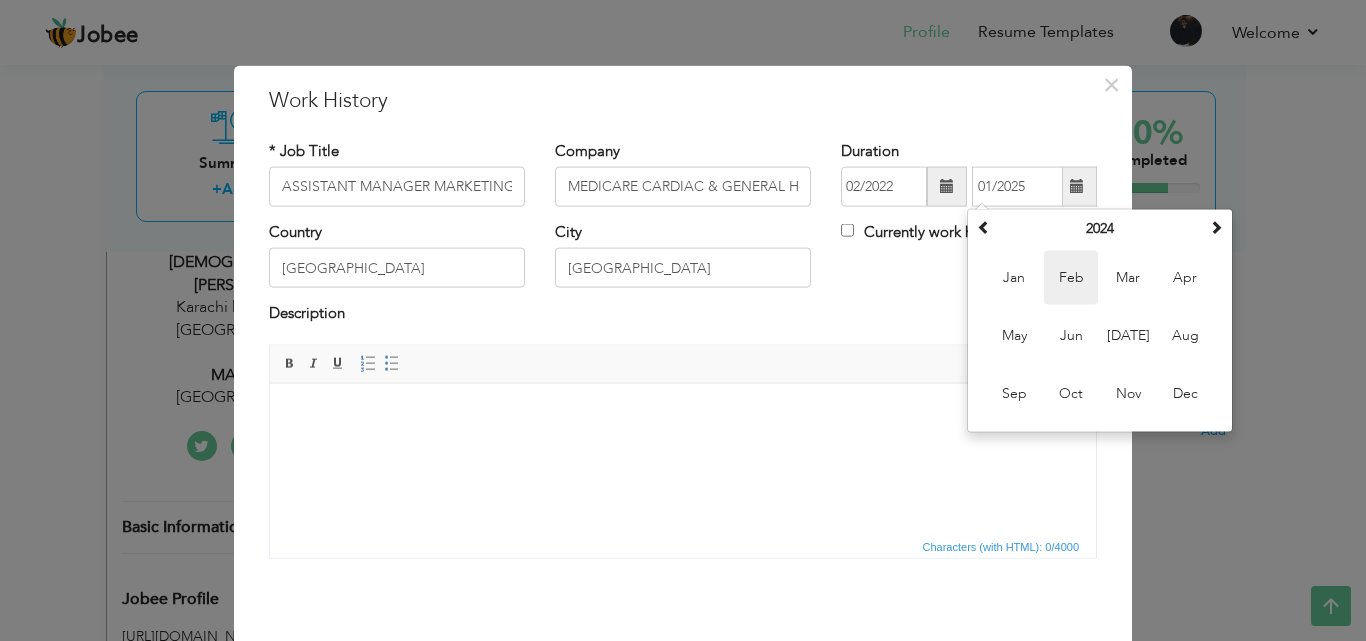 type on "02/2024" 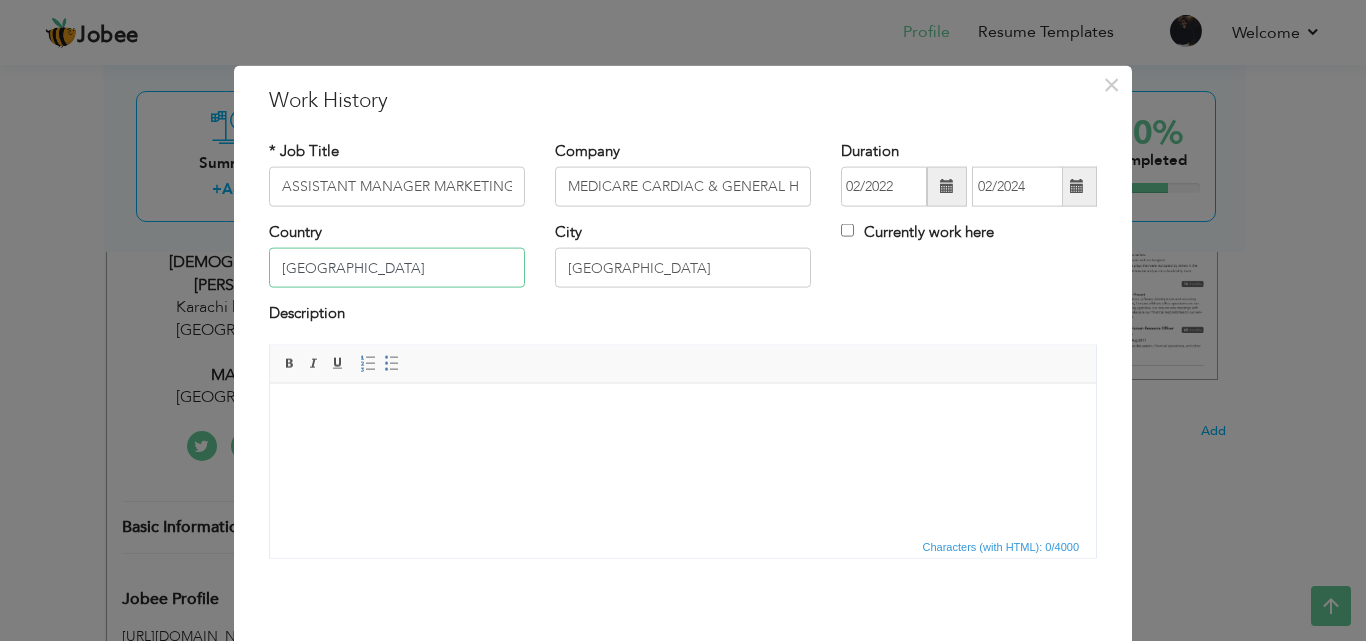 click on "[GEOGRAPHIC_DATA]" at bounding box center (397, 268) 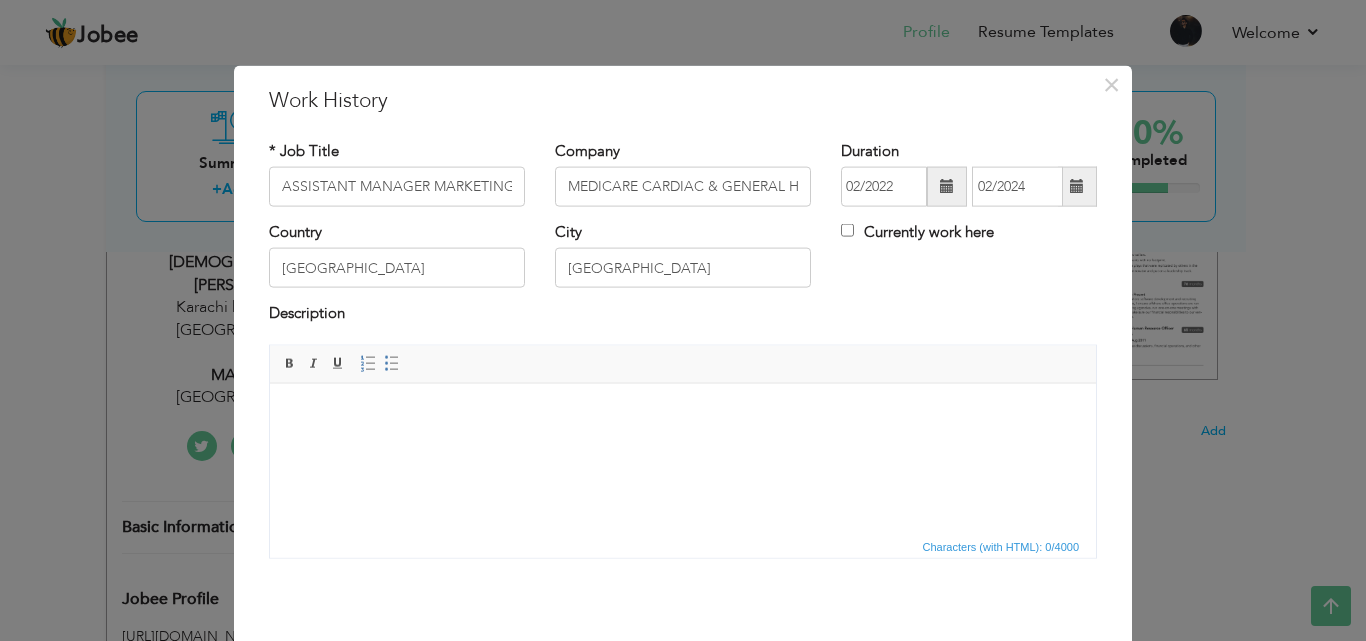 click at bounding box center [683, 413] 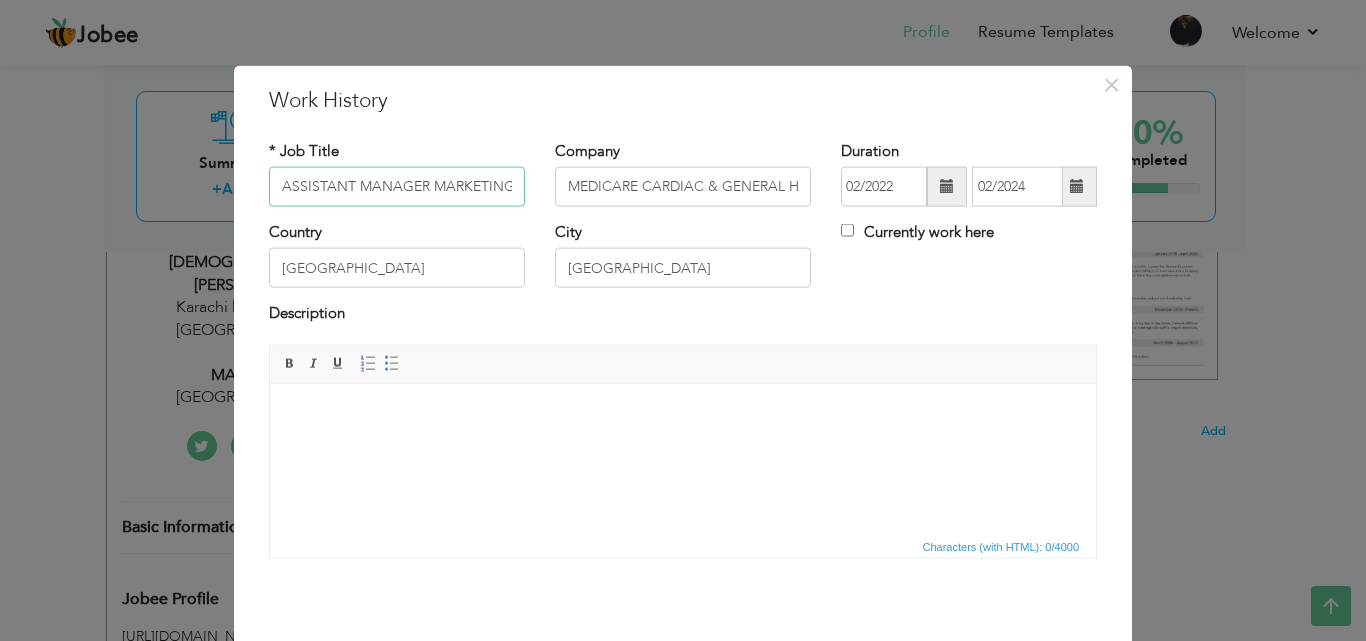 drag, startPoint x: 276, startPoint y: 180, endPoint x: 532, endPoint y: 175, distance: 256.04883 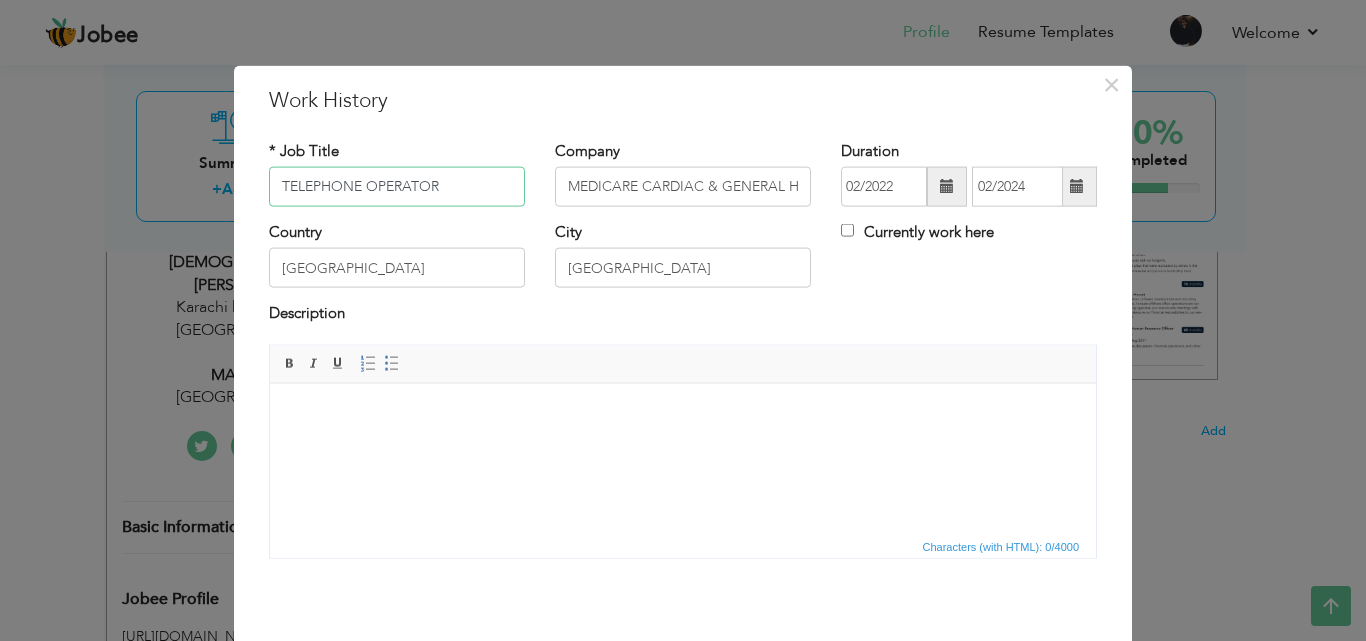 type on "TELEPHONE OPERATOR" 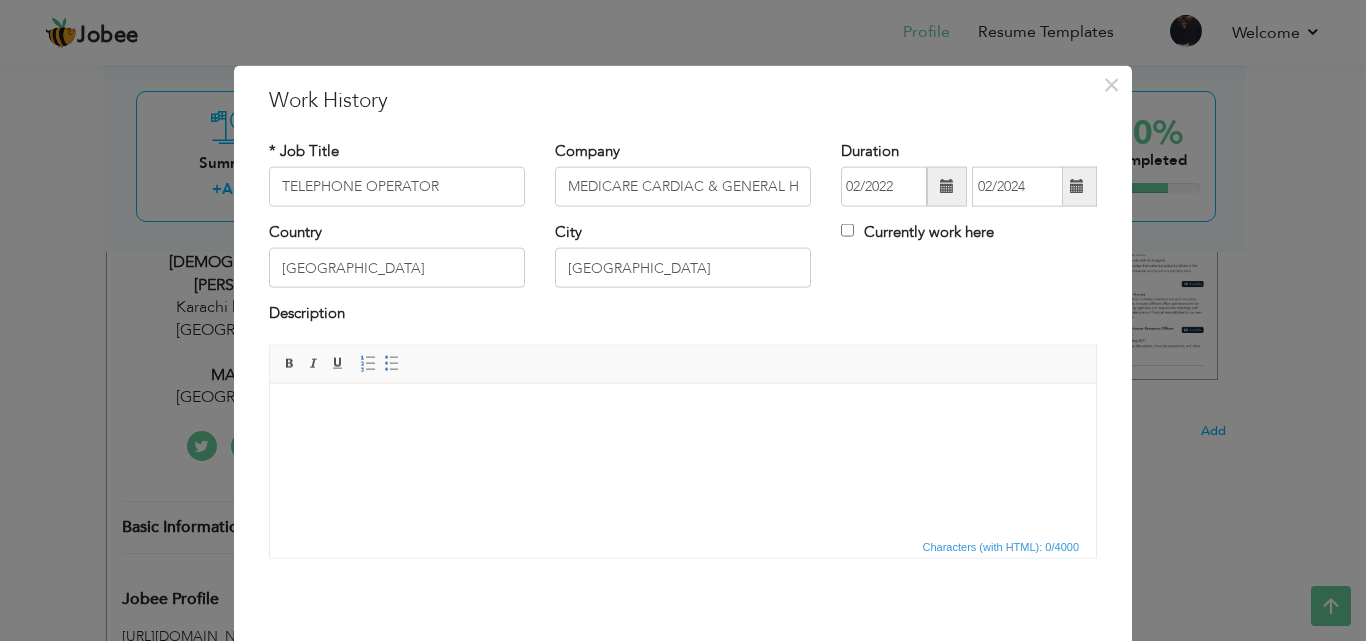 drag, startPoint x: 526, startPoint y: 431, endPoint x: 633, endPoint y: 494, distance: 124.16924 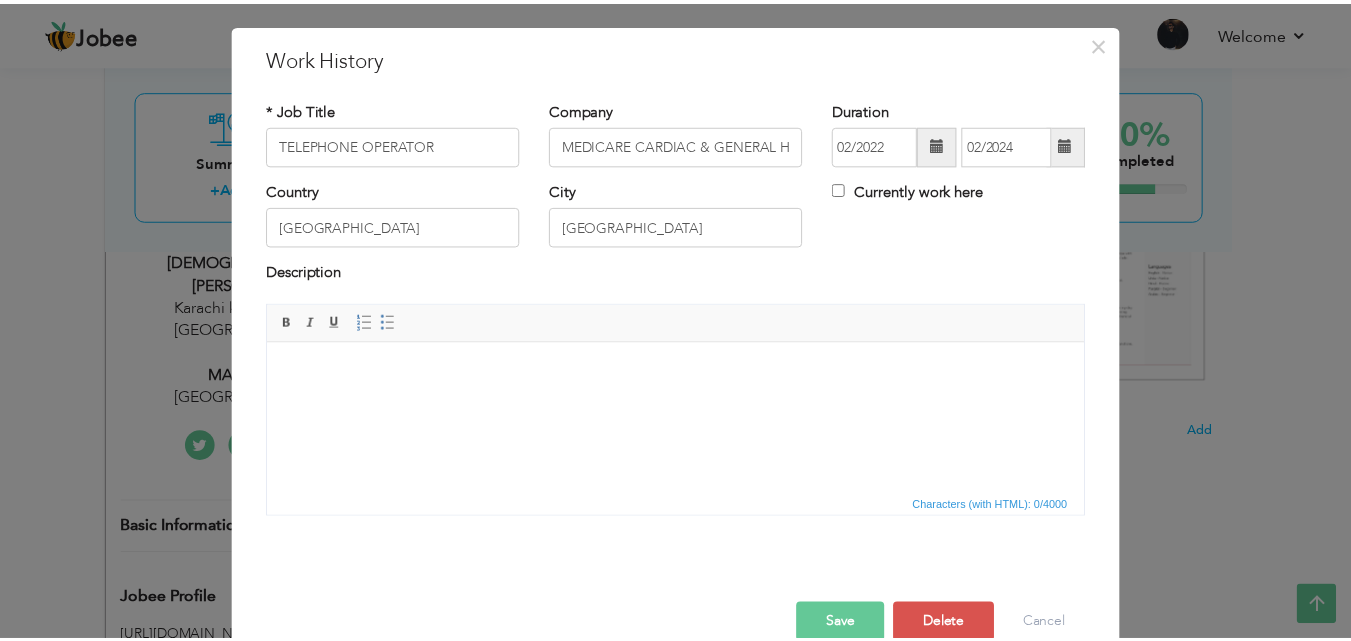 scroll, scrollTop: 79, scrollLeft: 0, axis: vertical 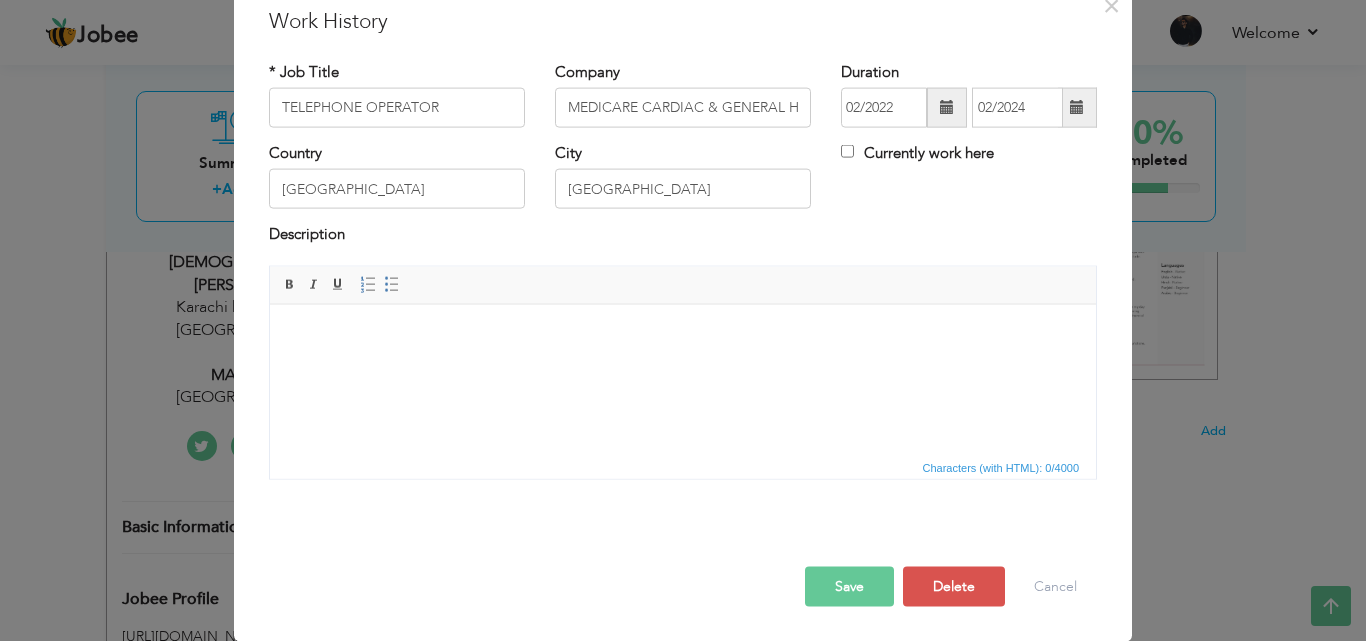 click on "Save" at bounding box center [849, 586] 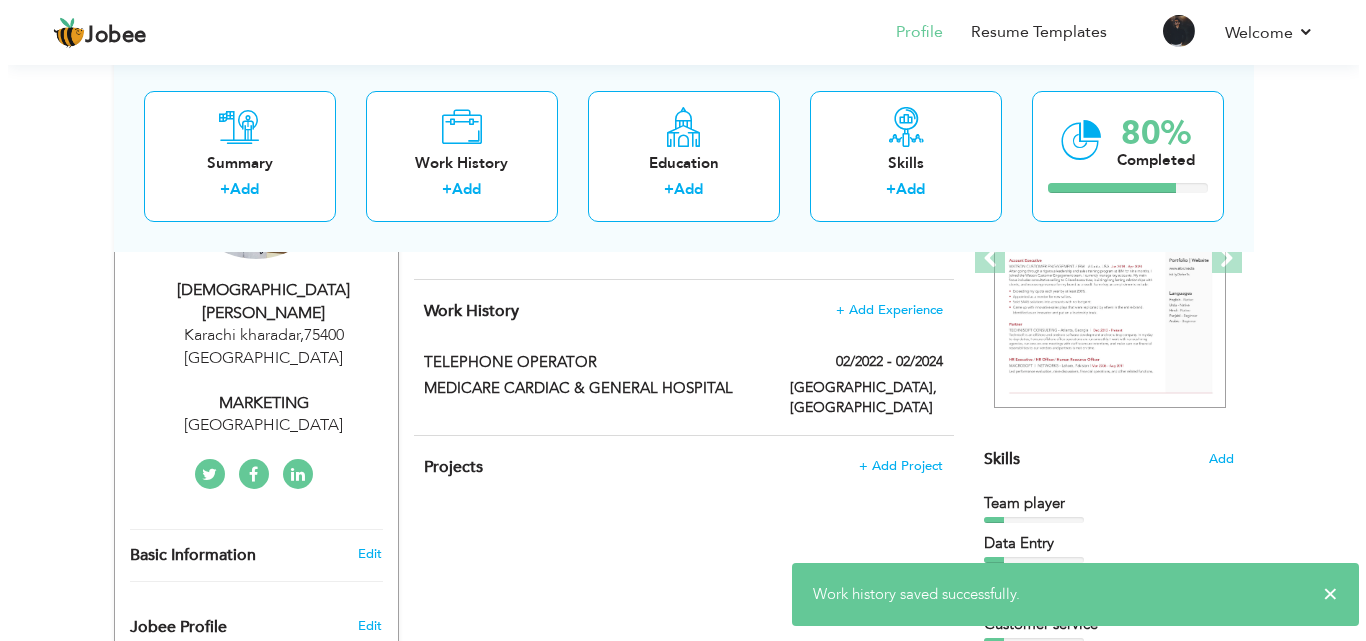 scroll, scrollTop: 315, scrollLeft: 0, axis: vertical 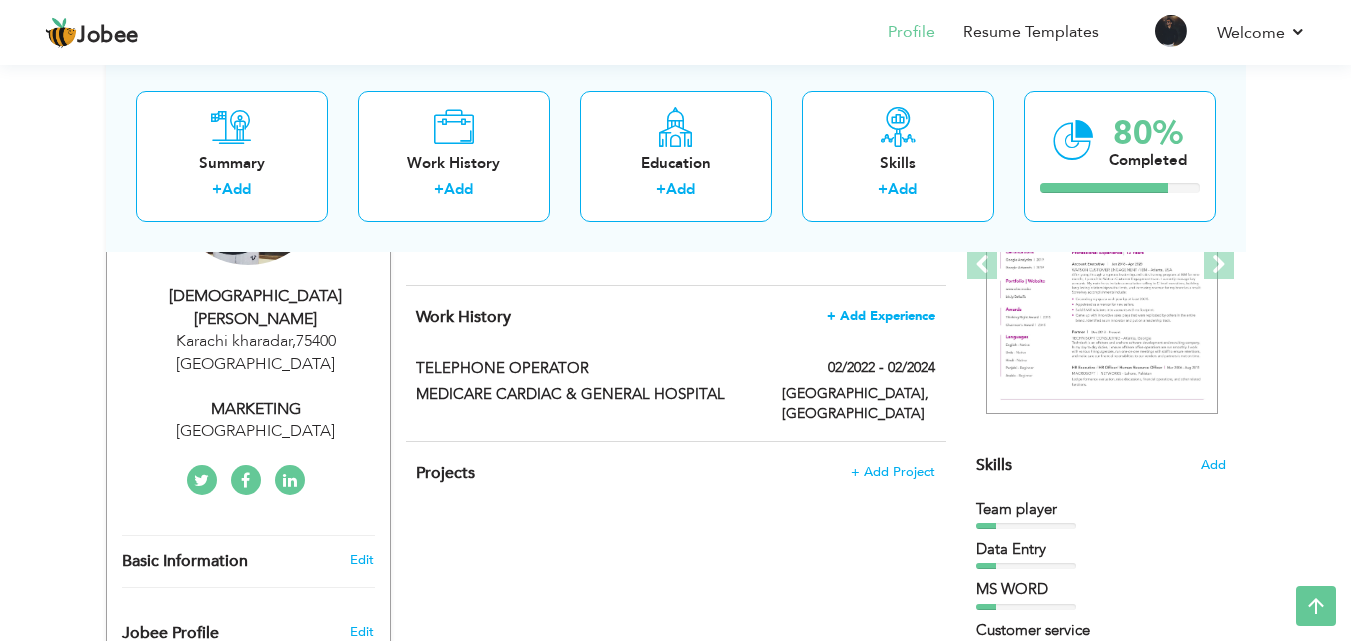 click on "+ Add Experience" at bounding box center (881, 316) 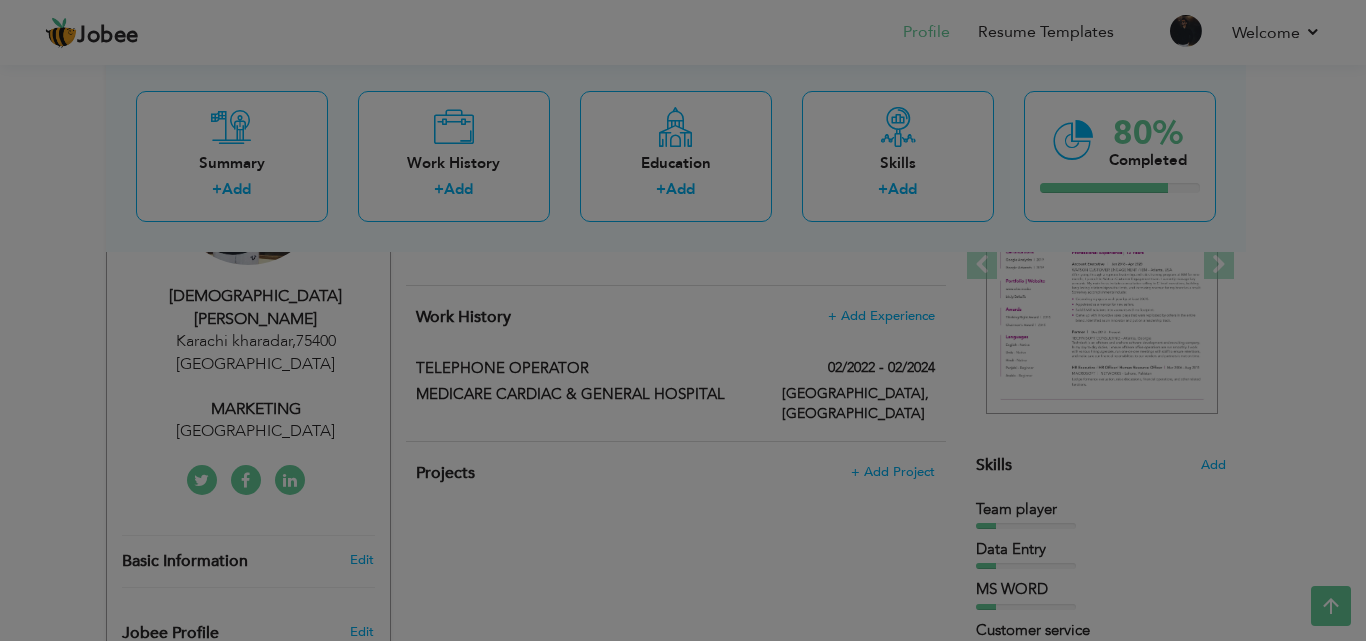 scroll, scrollTop: 0, scrollLeft: 0, axis: both 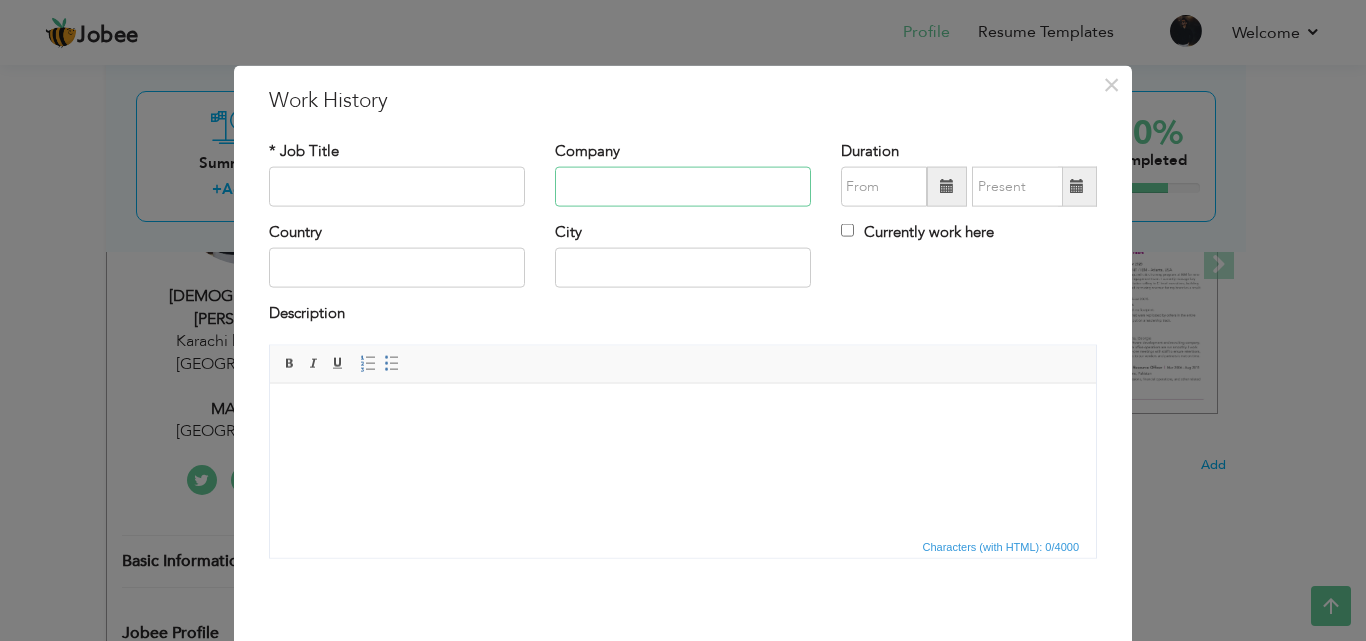 click at bounding box center [683, 187] 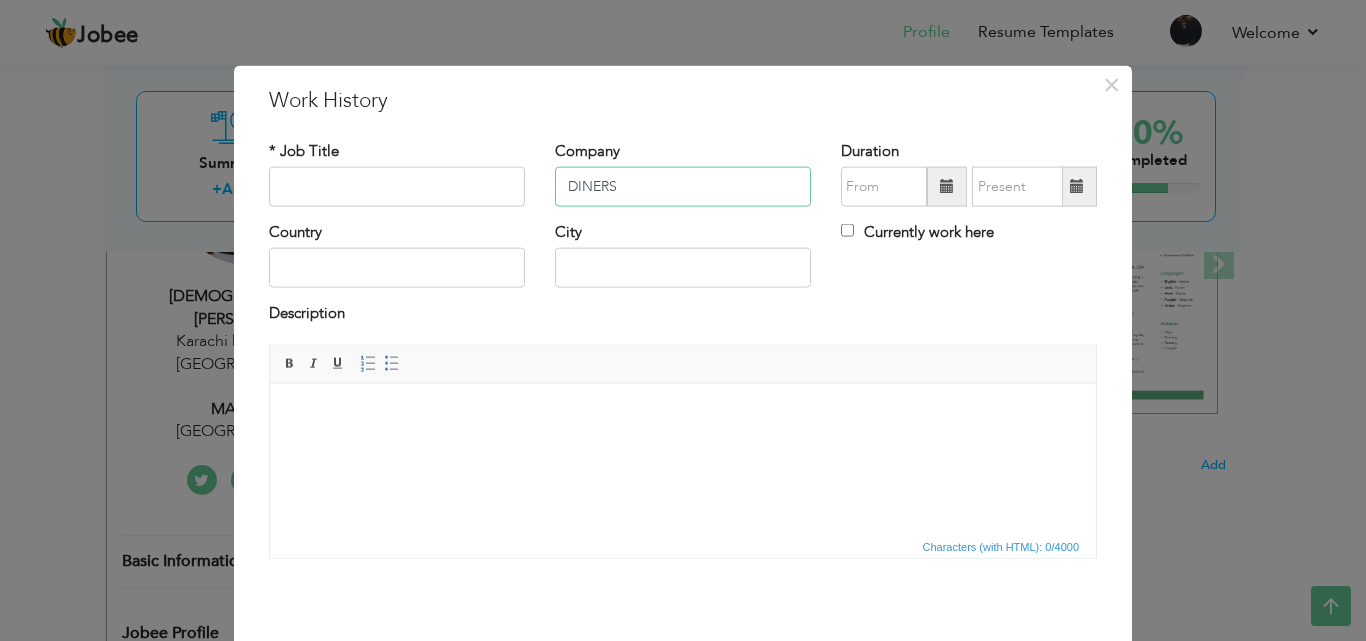 type on "DINERS" 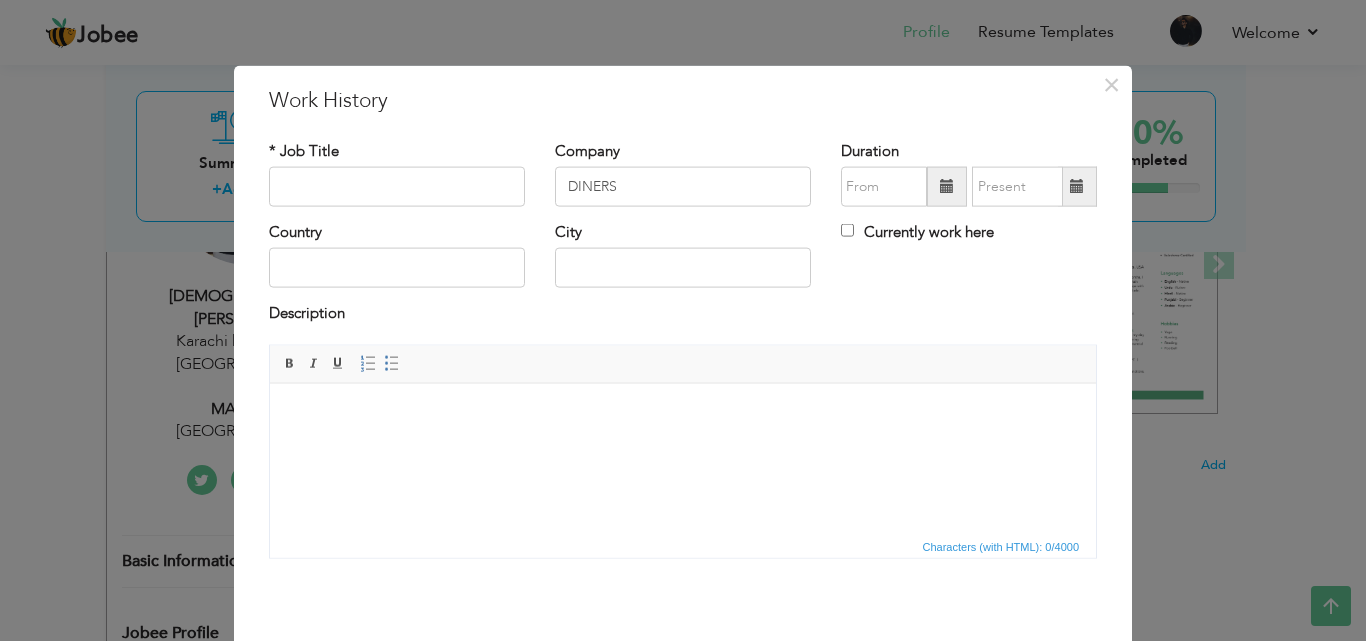click at bounding box center (947, 186) 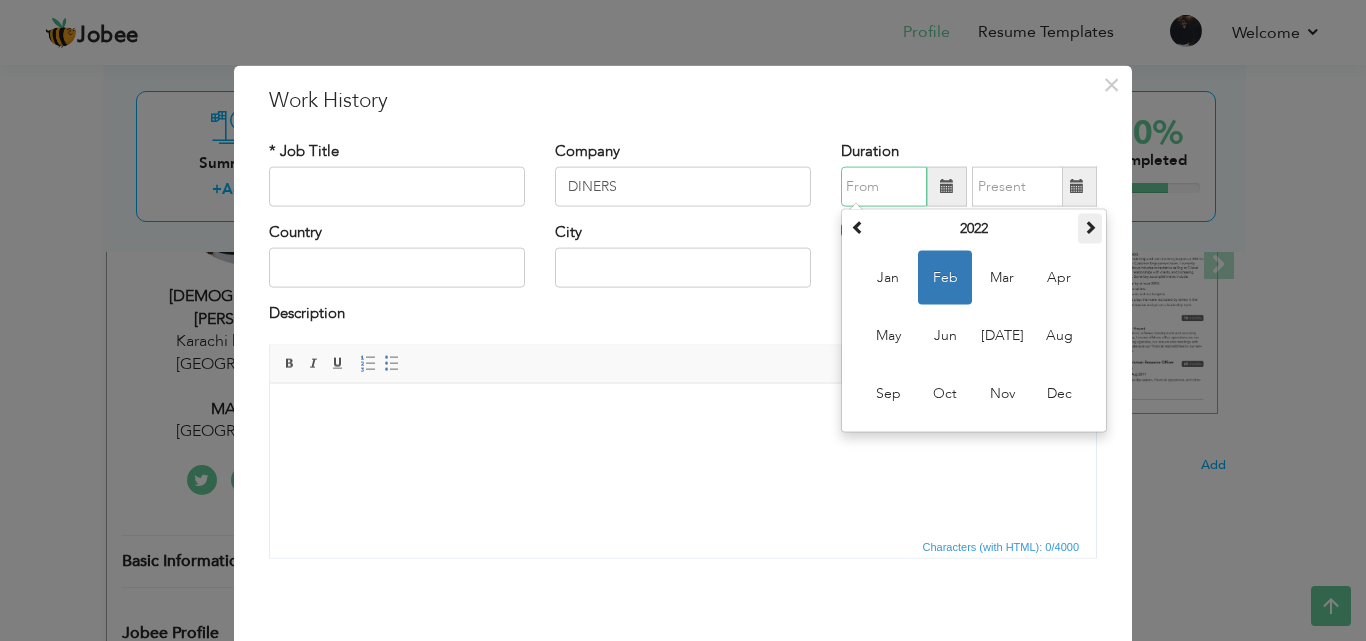 click at bounding box center (1090, 229) 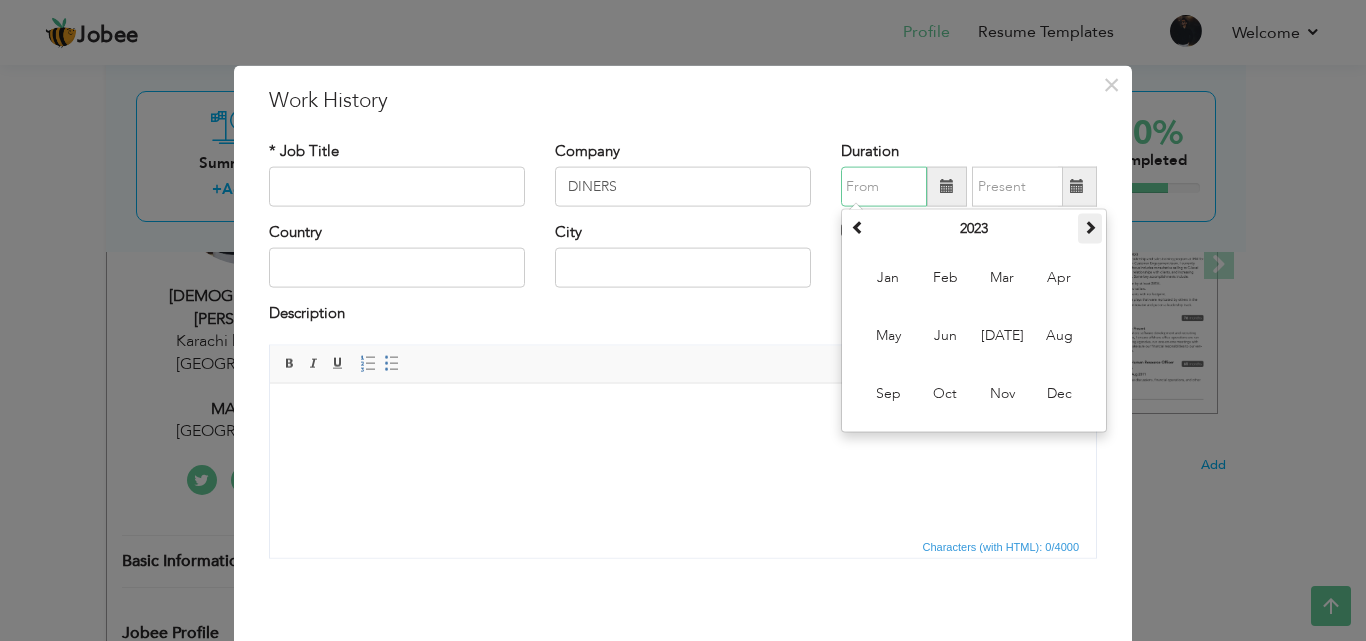 click at bounding box center (1090, 227) 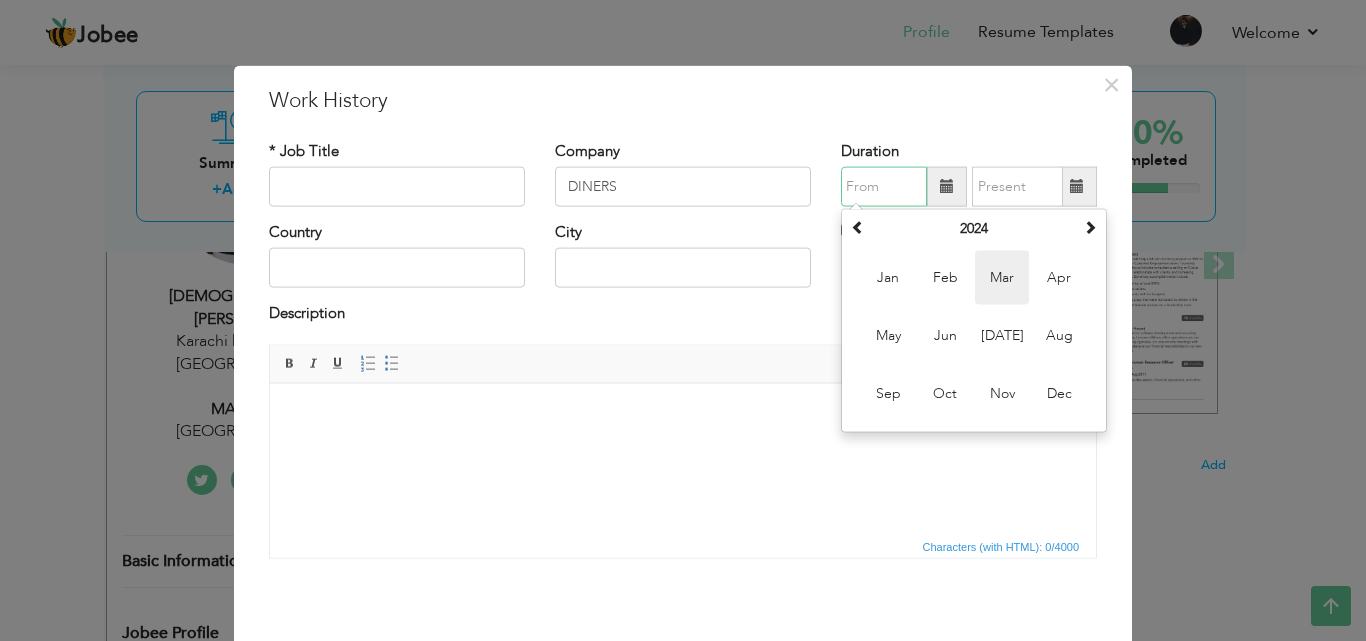 click on "Mar" at bounding box center (1002, 278) 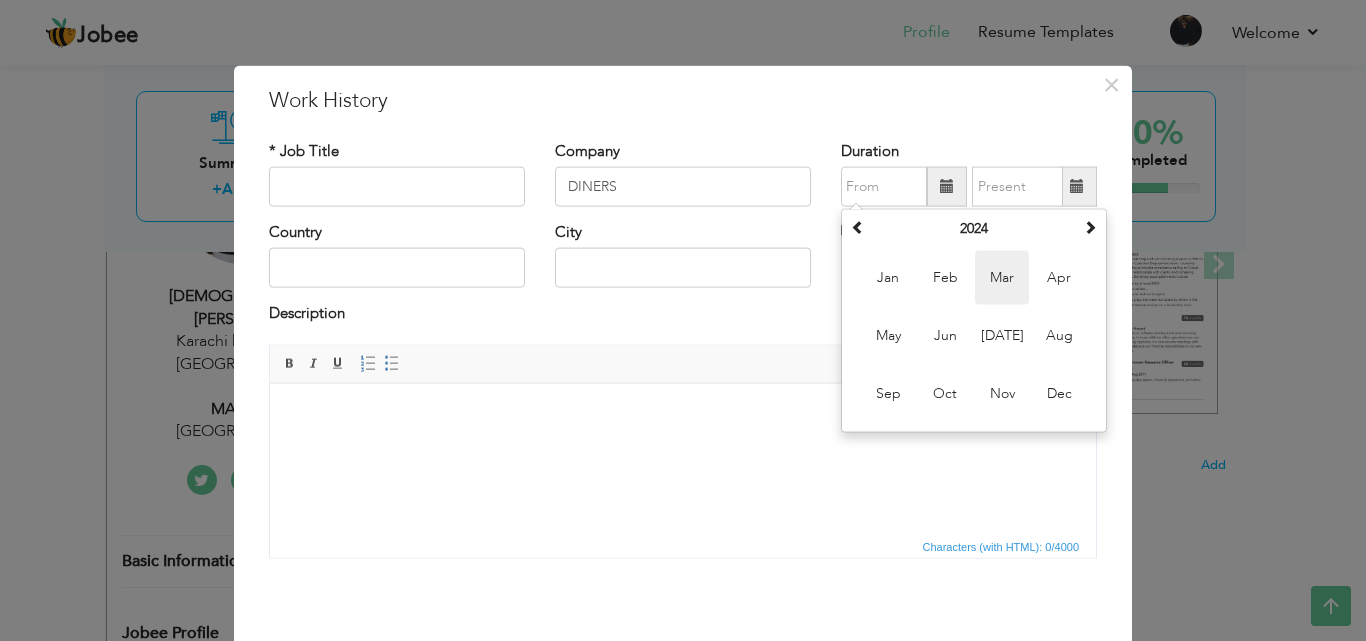 type on "03/2024" 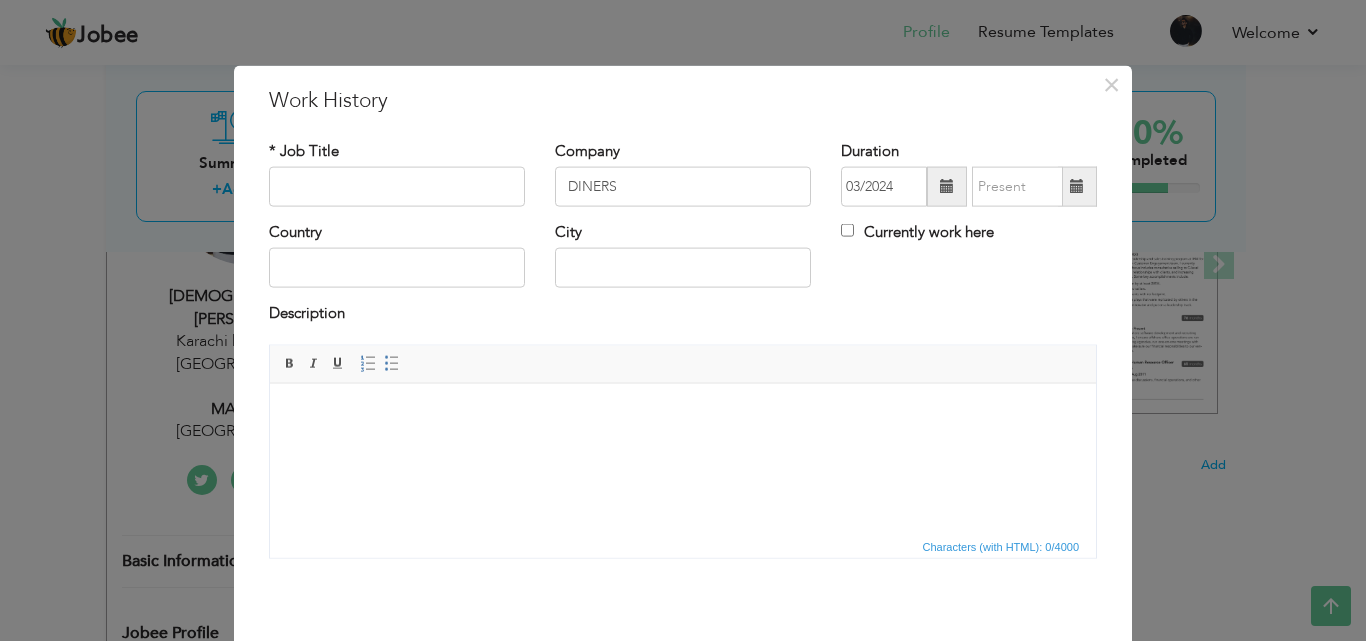 click at bounding box center (1077, 187) 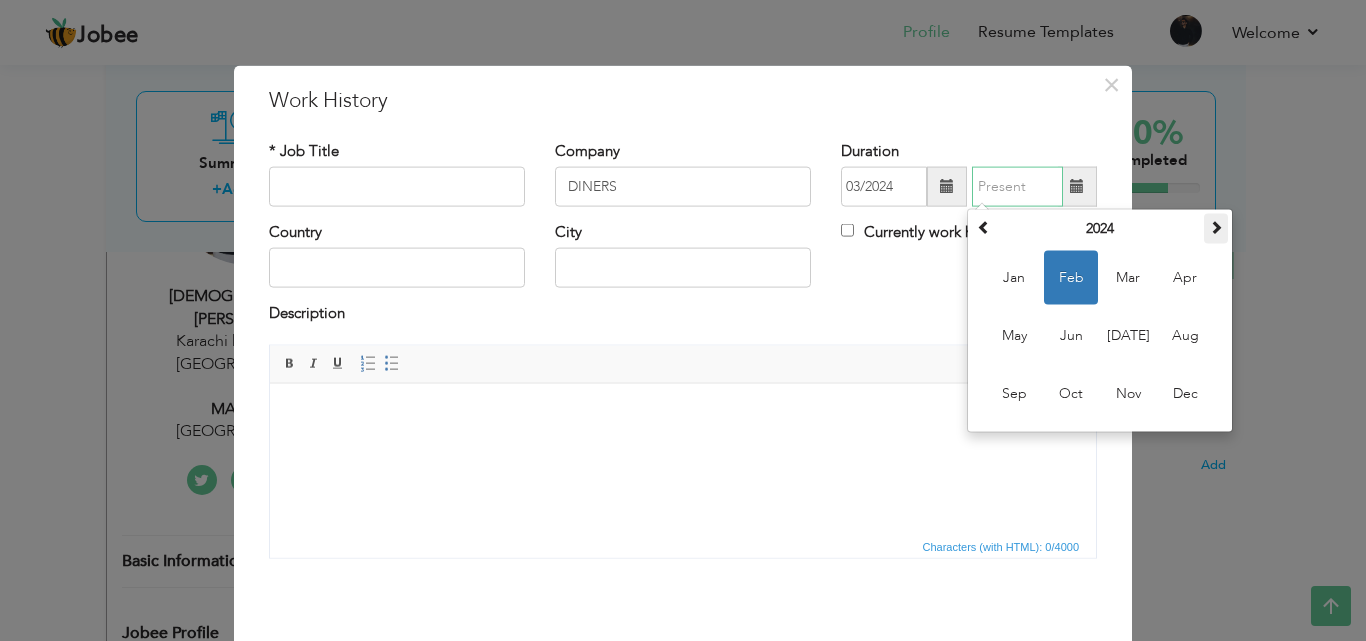 click at bounding box center (1216, 227) 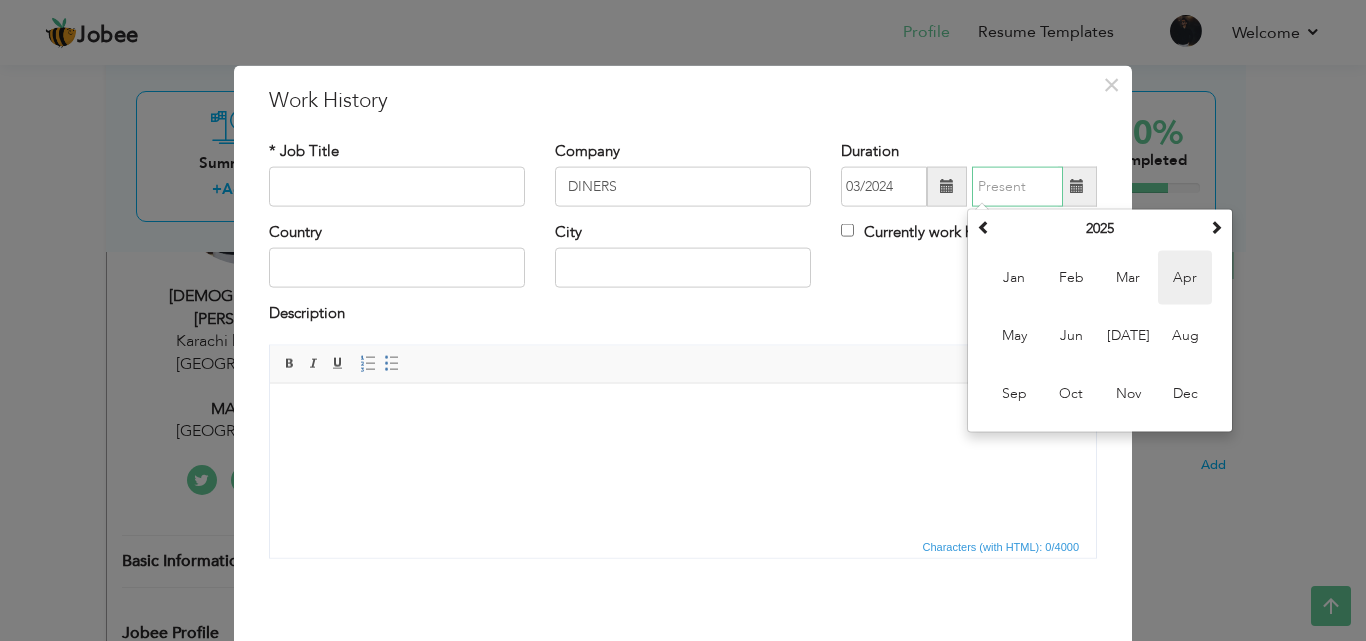 click on "Apr" at bounding box center (1185, 278) 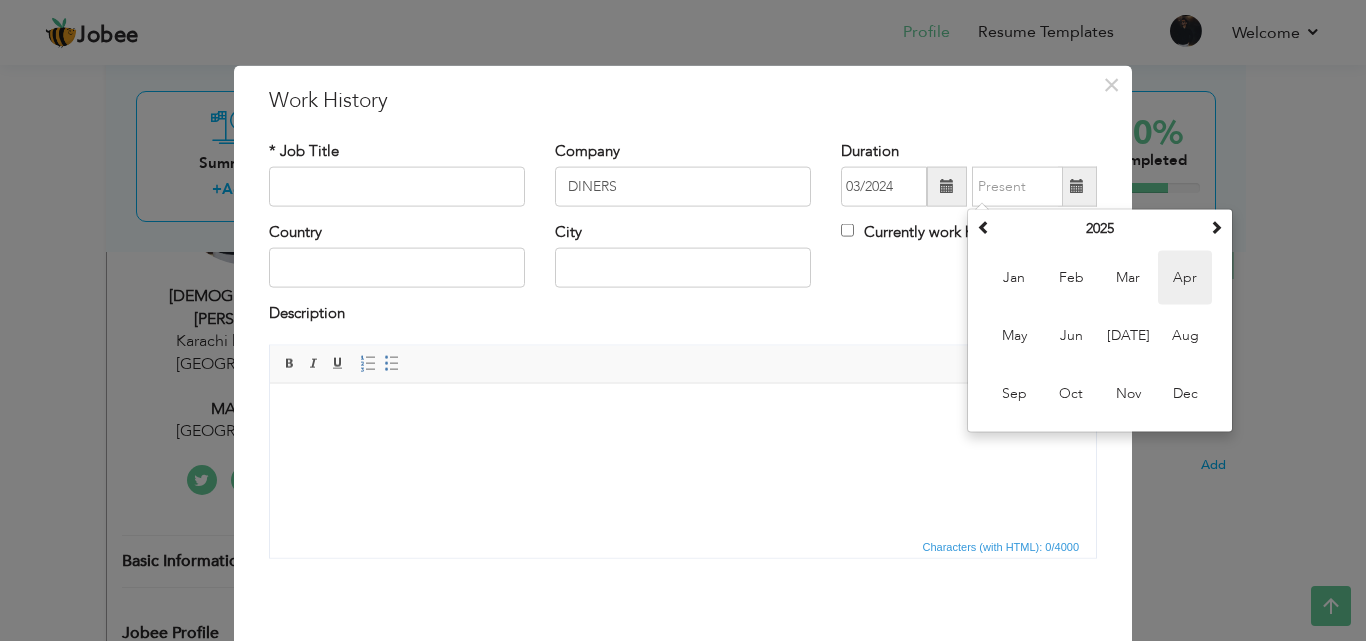 type on "04/2025" 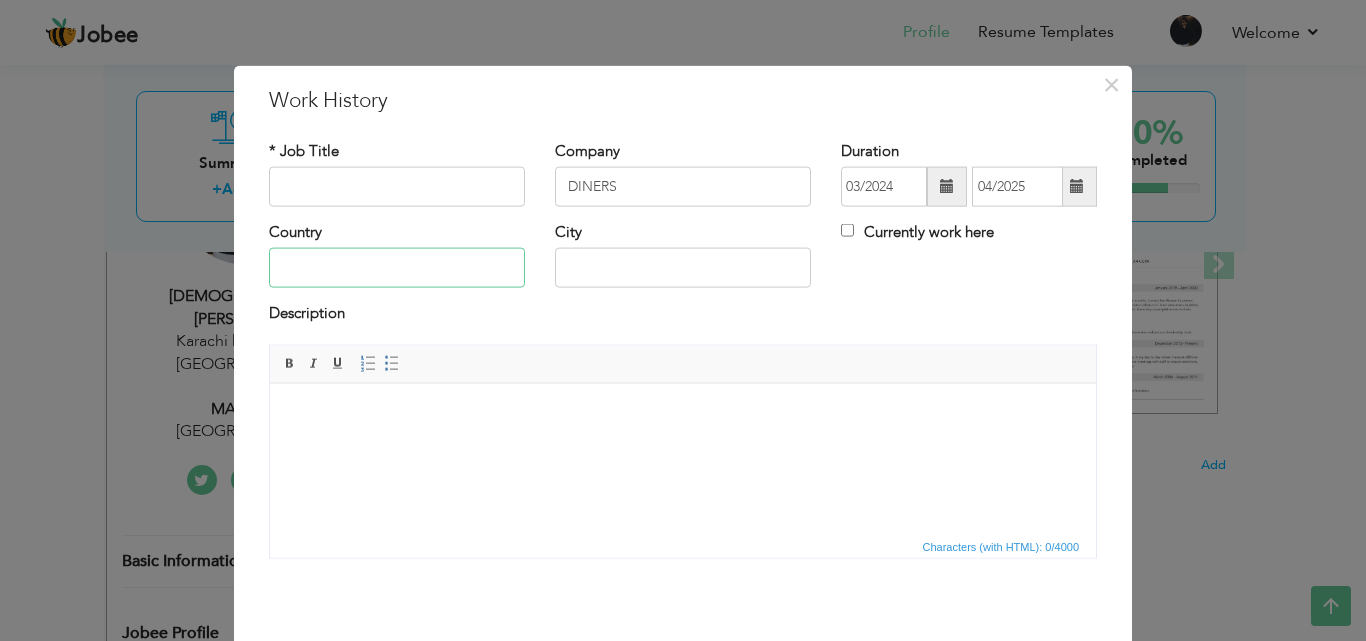 click at bounding box center [397, 268] 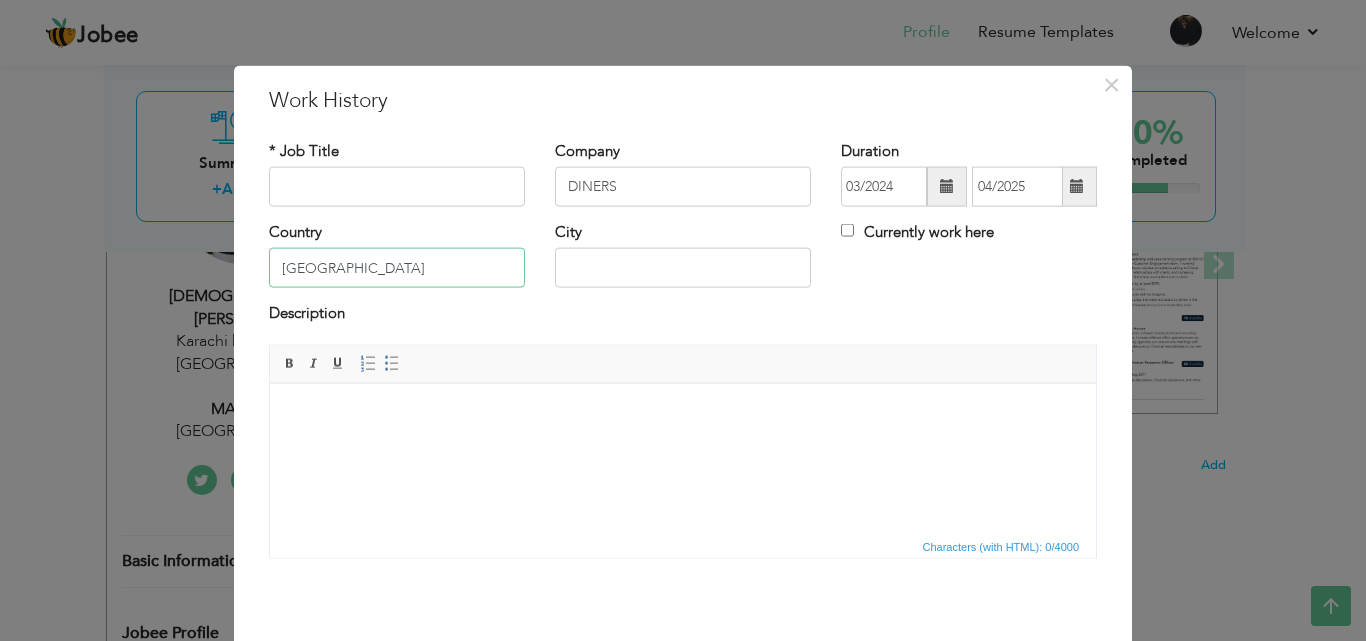 type on "[GEOGRAPHIC_DATA]" 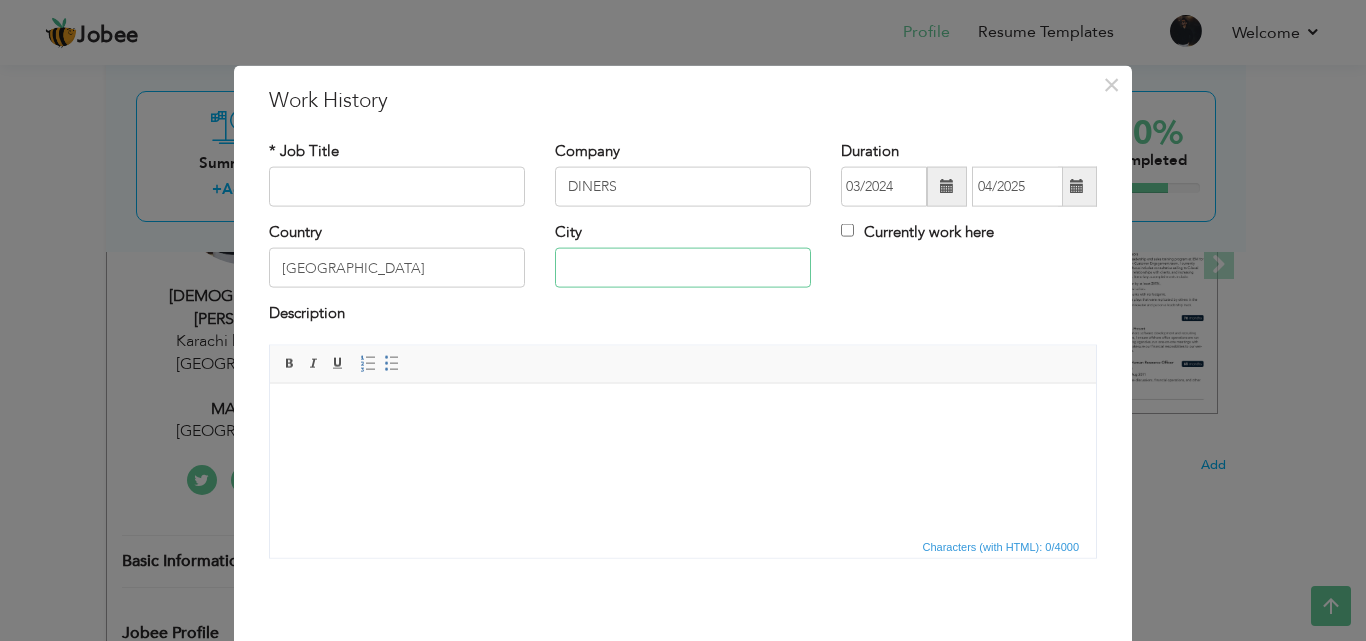click at bounding box center [683, 268] 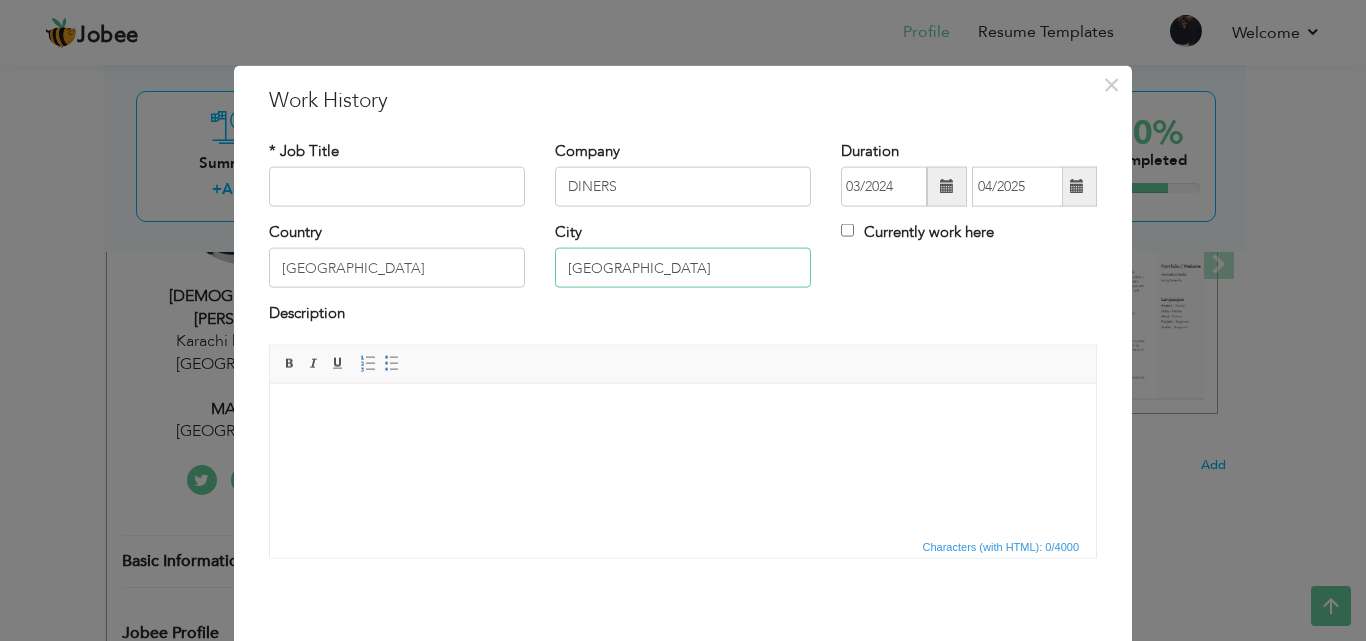 type on "[GEOGRAPHIC_DATA]" 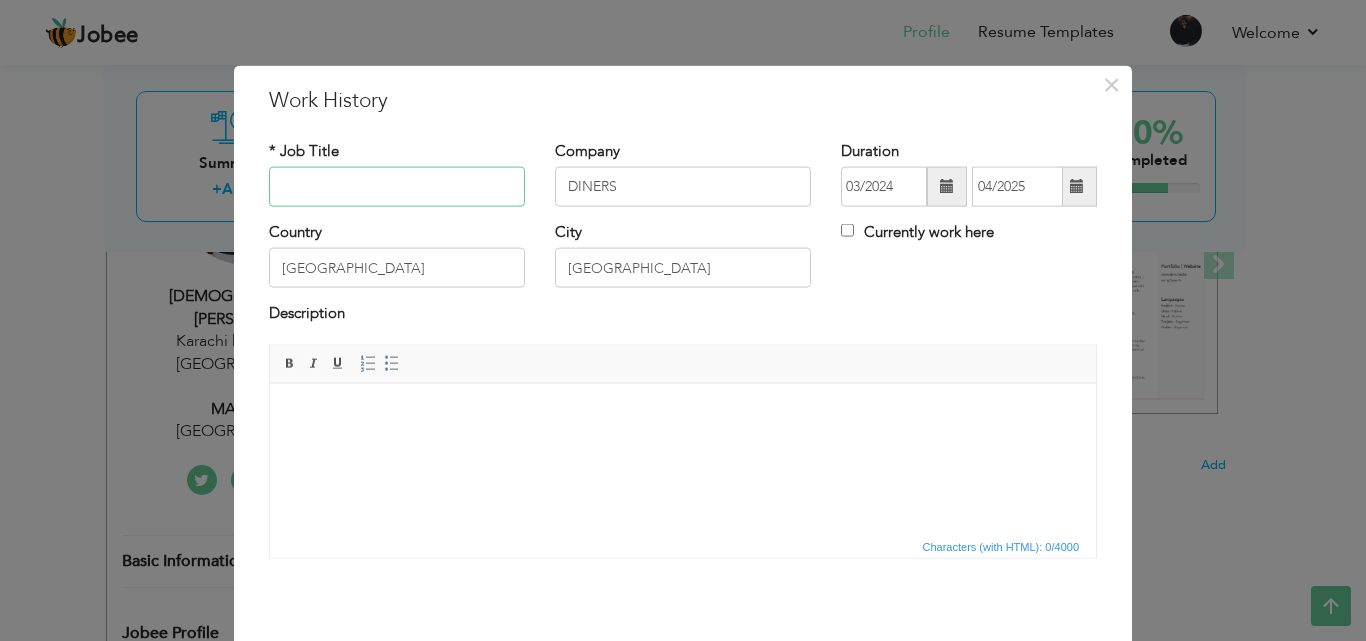 click at bounding box center (397, 187) 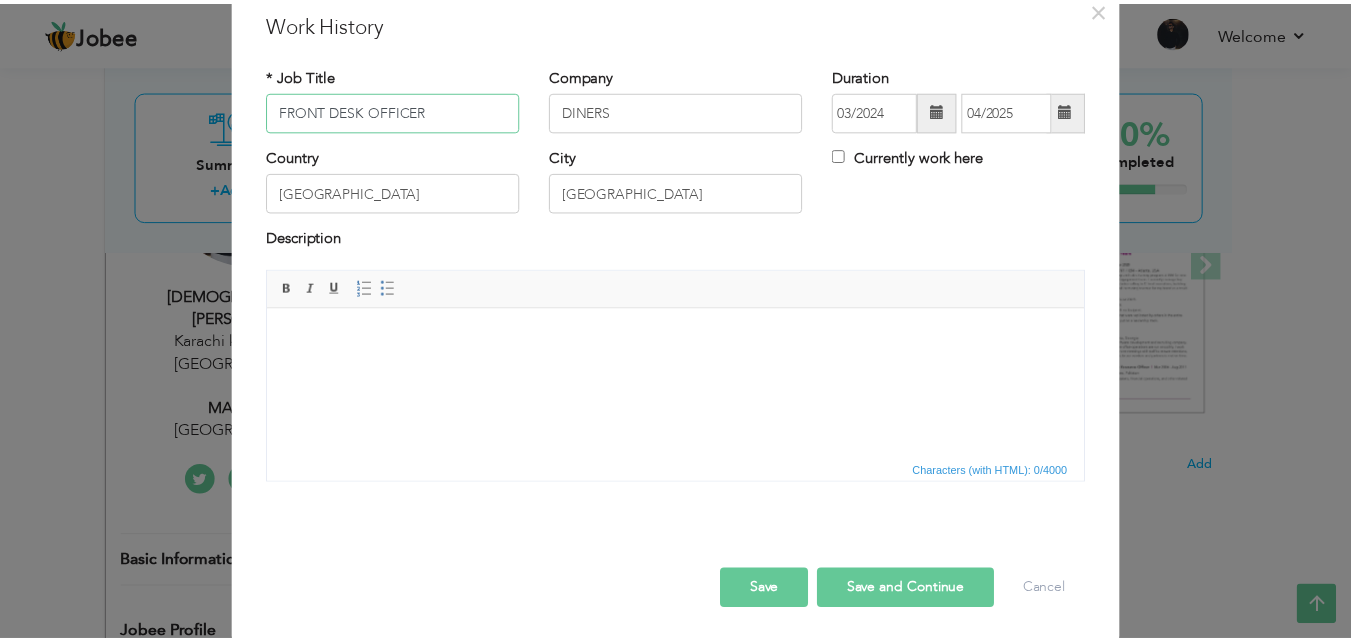 scroll, scrollTop: 79, scrollLeft: 0, axis: vertical 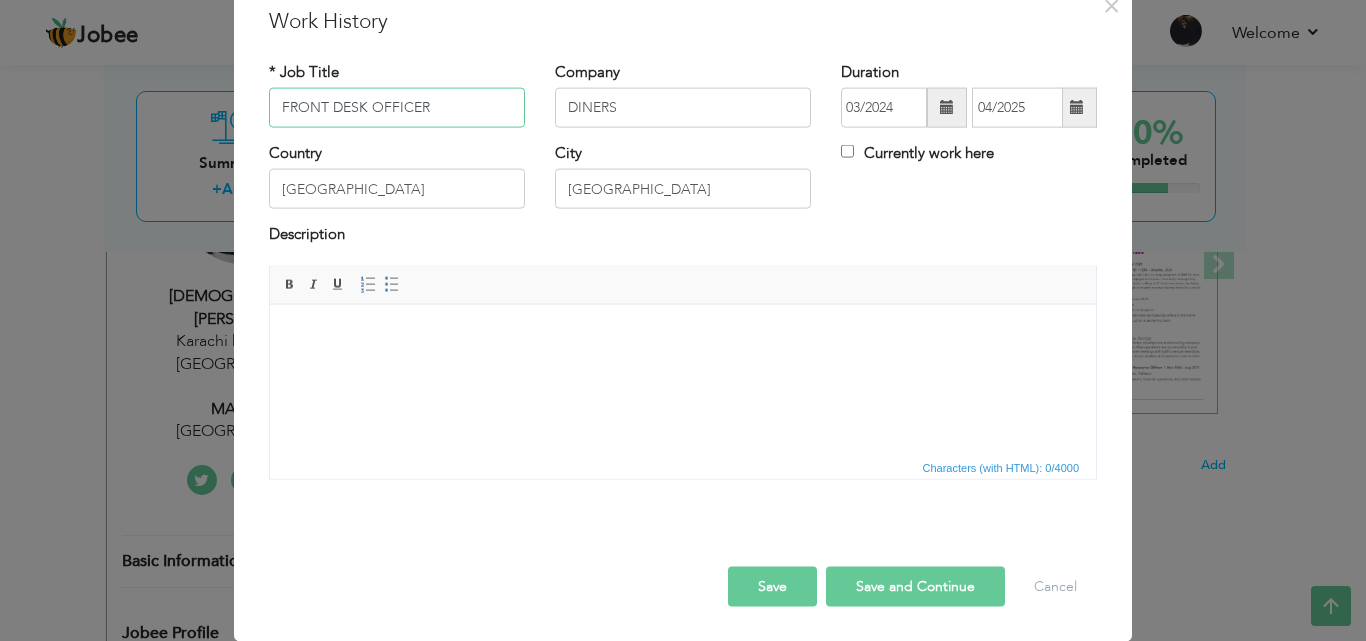 type on "FRONT DESK OFFICER" 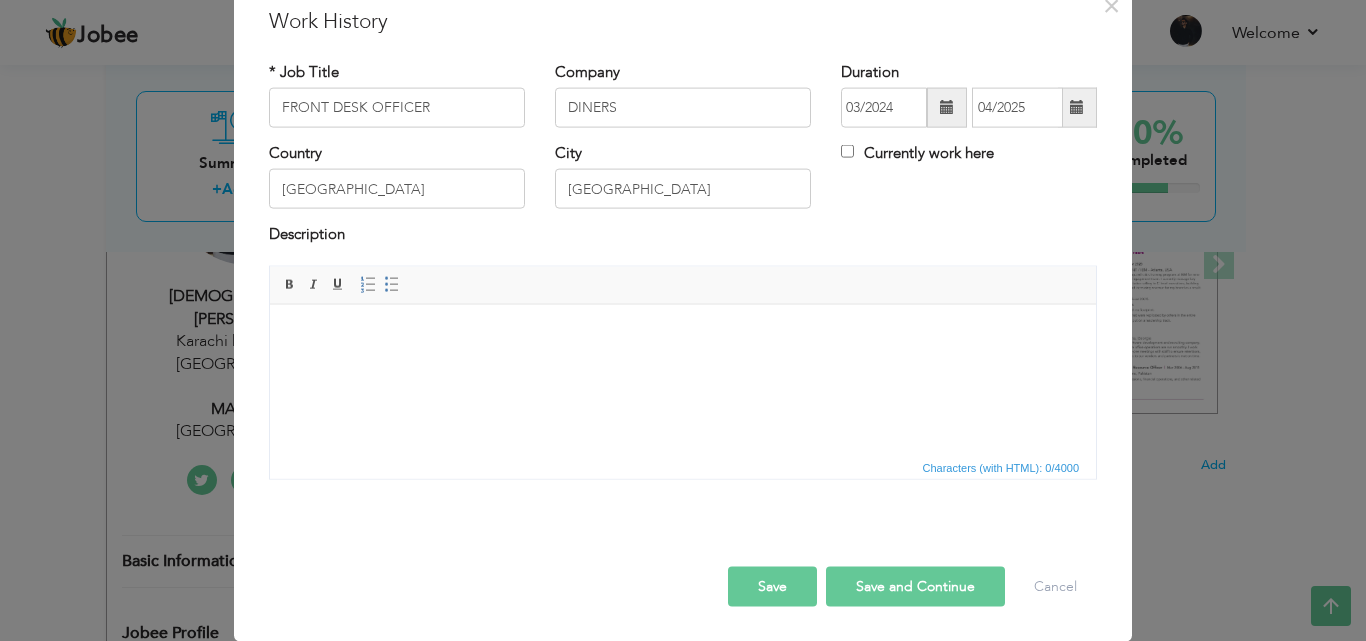 click on "Save" at bounding box center [772, 586] 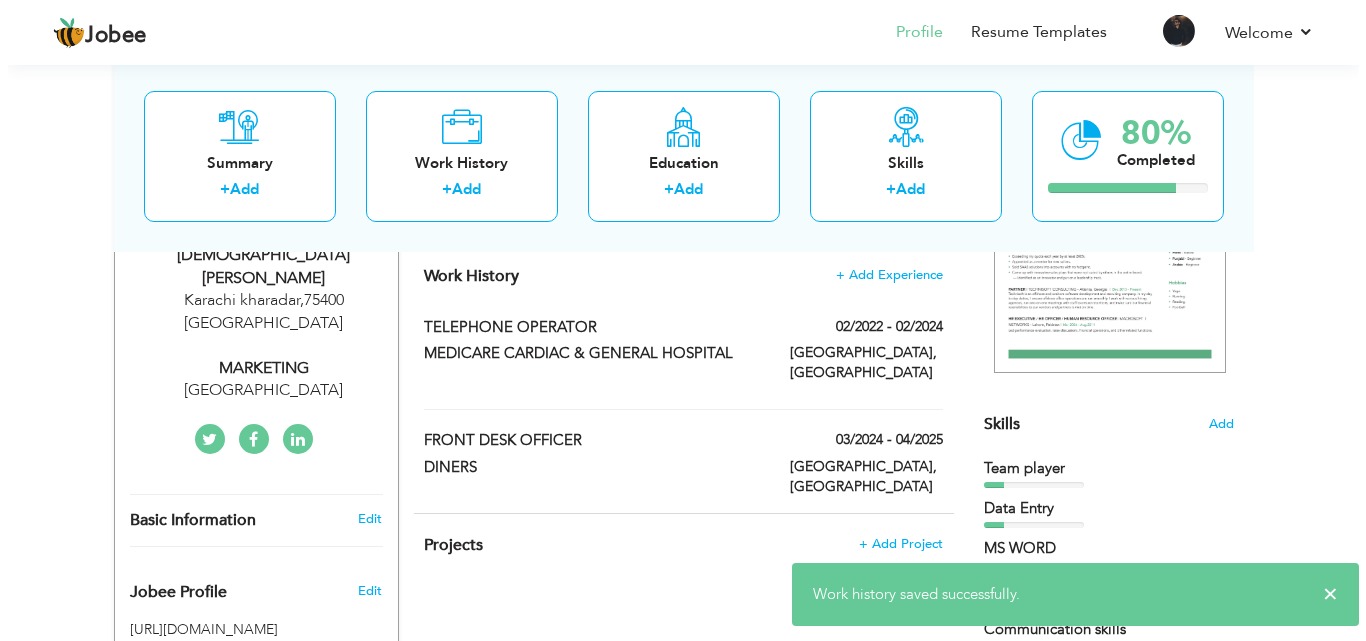 scroll, scrollTop: 349, scrollLeft: 0, axis: vertical 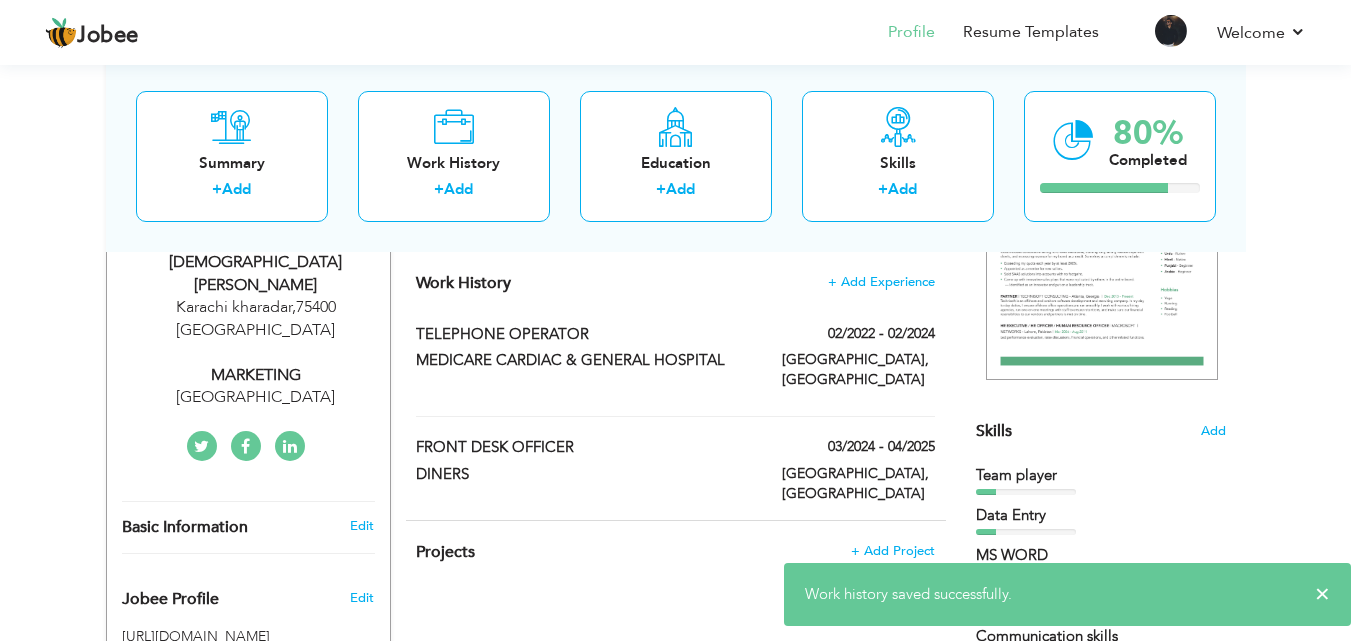 click on "MARKETING" at bounding box center [256, 375] 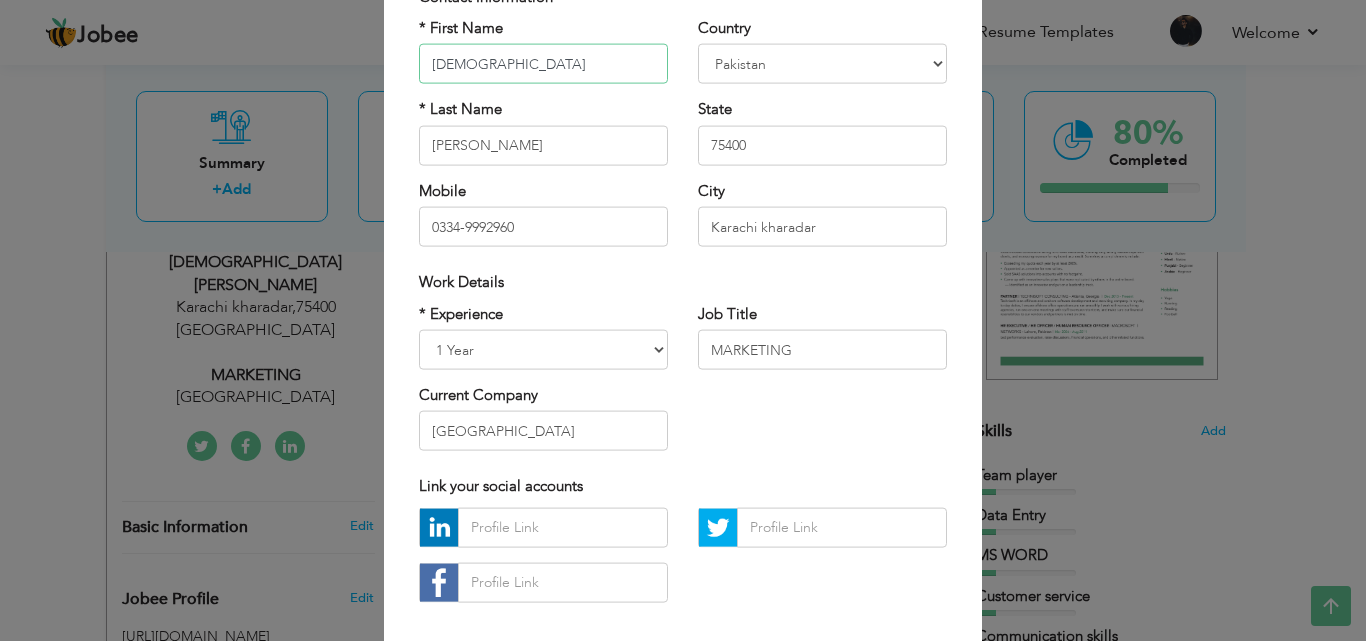 scroll, scrollTop: 167, scrollLeft: 0, axis: vertical 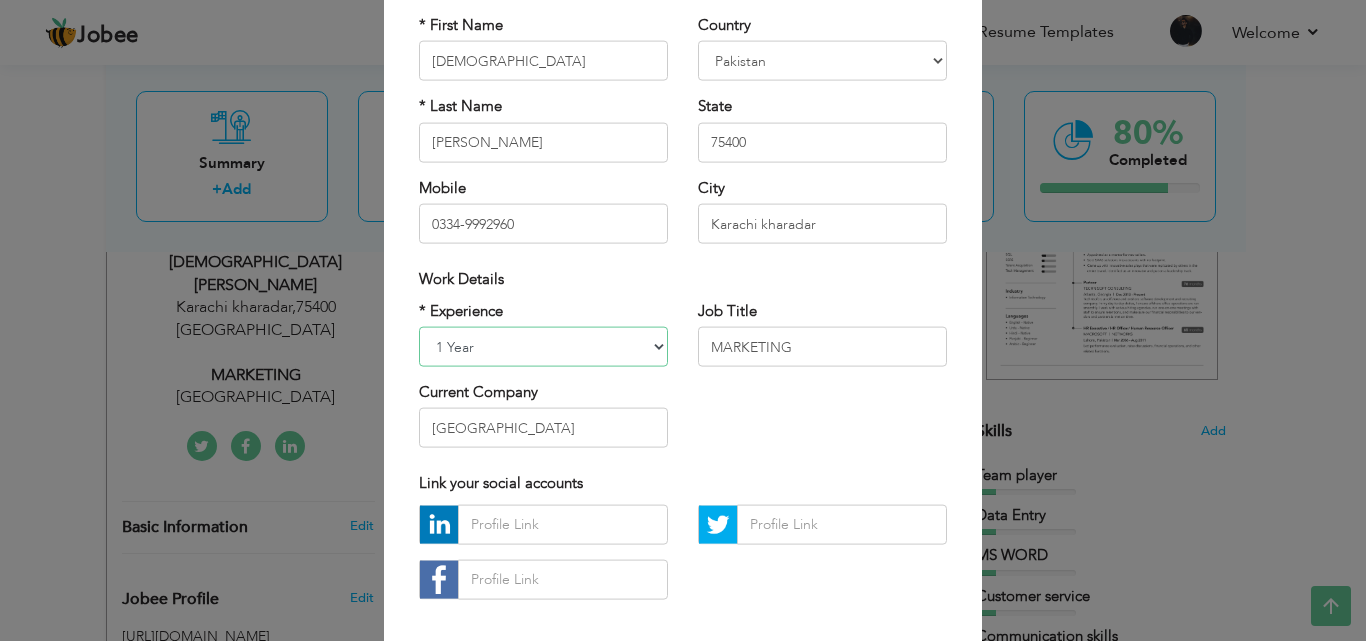 click on "Entry Level Less than 1 Year 1 Year 2 Years 3 Years 4 Years 5 Years 6 Years 7 Years 8 Years 9 Years 10 Years 11 Years 12 Years 13 Years 14 Years 15 Years 16 Years 17 Years 18 Years 19 Years 20 Years 21 Years 22 Years 23 Years 24 Years 25 Years 26 Years 27 Years 28 Years 29 Years 30 Years 31 Years 32 Years 33 Years 34 Years 35 Years More than 35 Years" at bounding box center [543, 347] 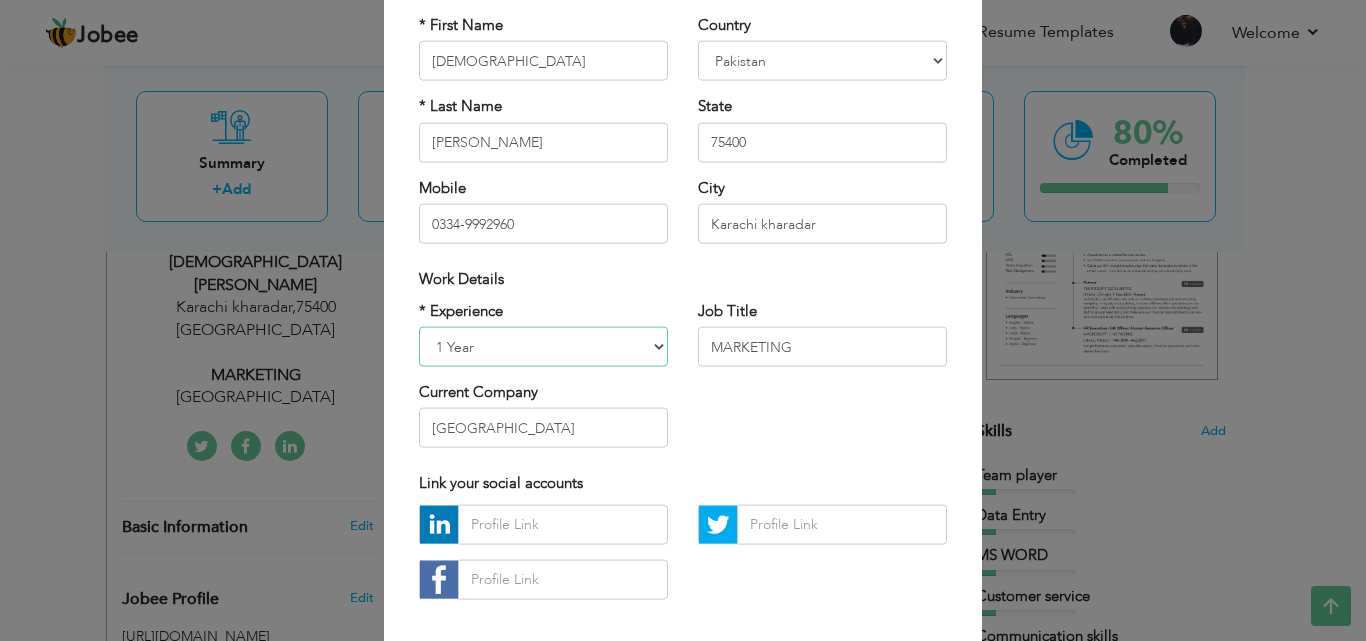 click on "Entry Level Less than 1 Year 1 Year 2 Years 3 Years 4 Years 5 Years 6 Years 7 Years 8 Years 9 Years 10 Years 11 Years 12 Years 13 Years 14 Years 15 Years 16 Years 17 Years 18 Years 19 Years 20 Years 21 Years 22 Years 23 Years 24 Years 25 Years 26 Years 27 Years 28 Years 29 Years 30 Years 31 Years 32 Years 33 Years 34 Years 35 Years More than 35 Years" at bounding box center (543, 347) 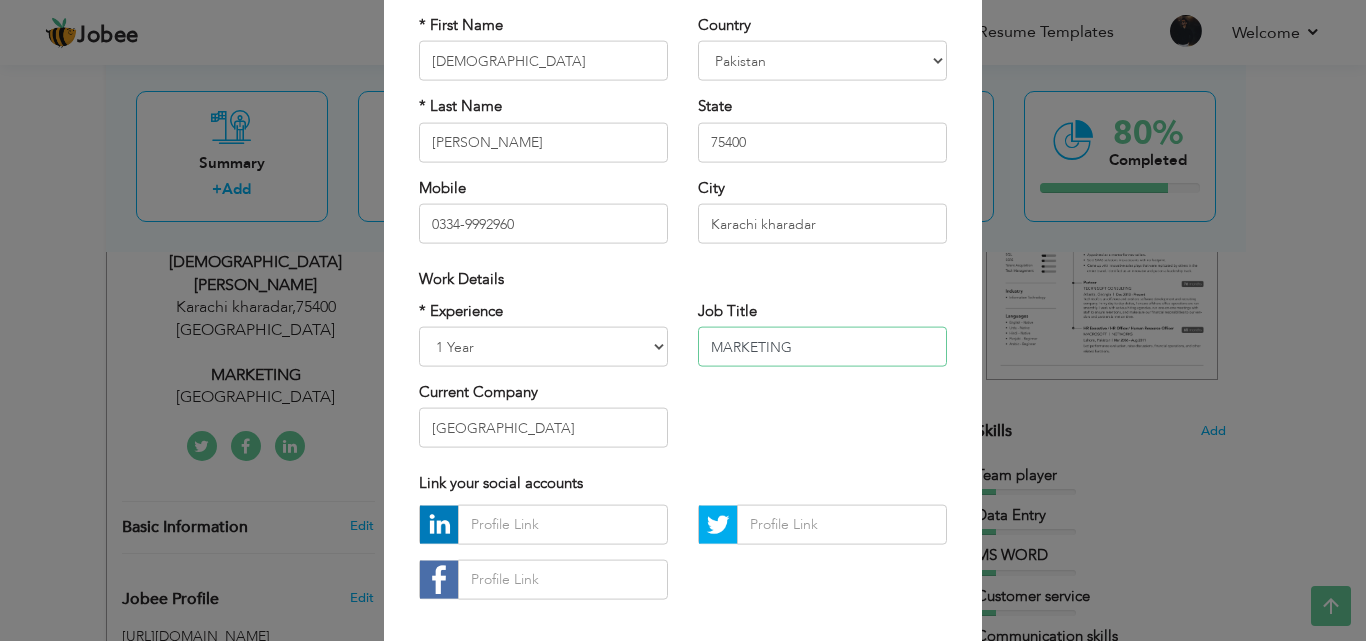 drag, startPoint x: 786, startPoint y: 343, endPoint x: 649, endPoint y: 368, distance: 139.26234 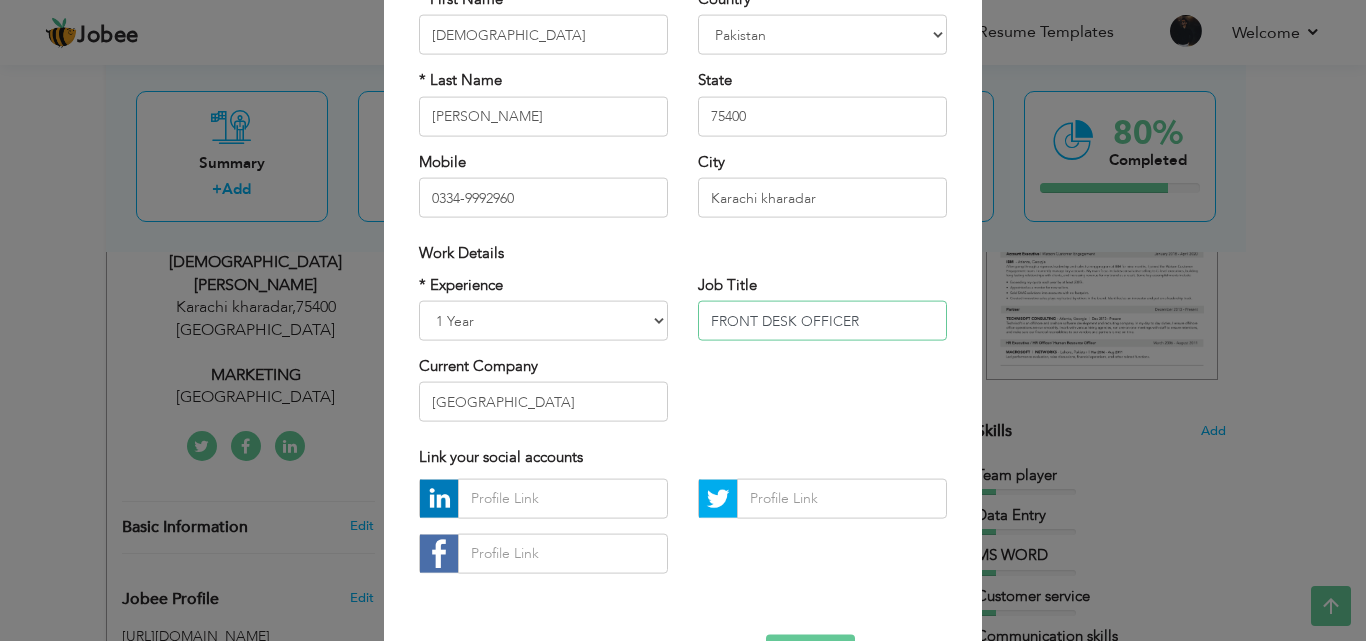 scroll, scrollTop: 200, scrollLeft: 0, axis: vertical 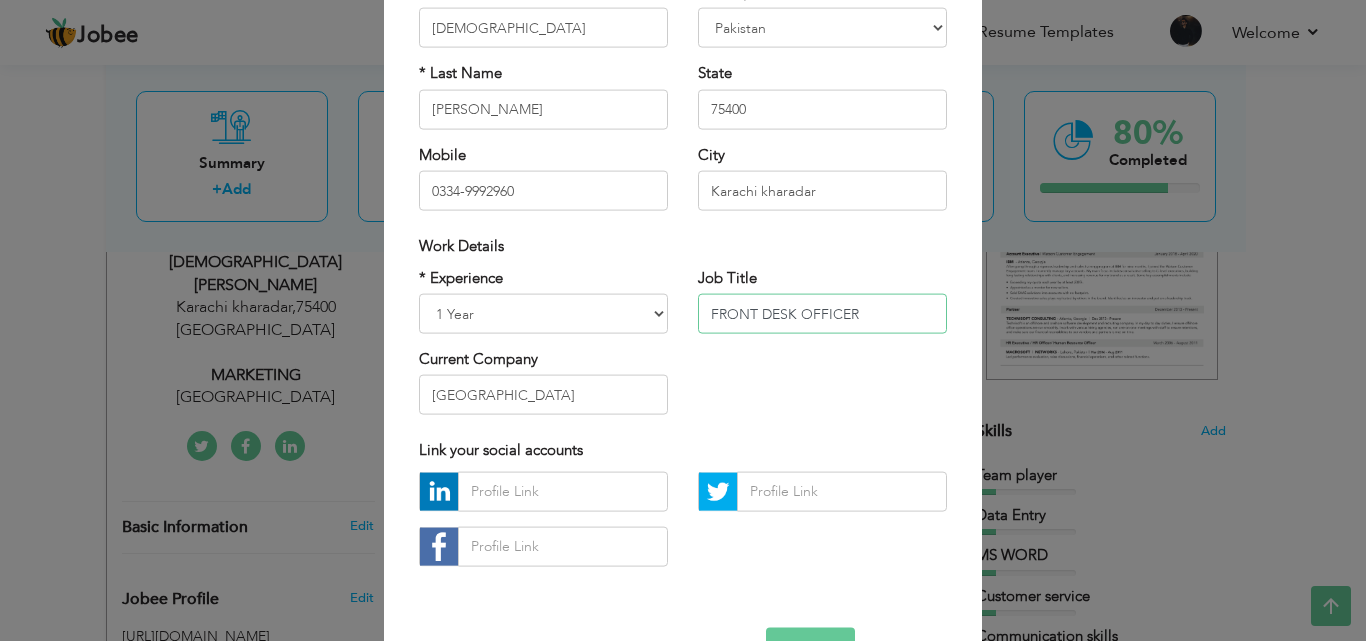 type on "FRONT DESK OFFICER" 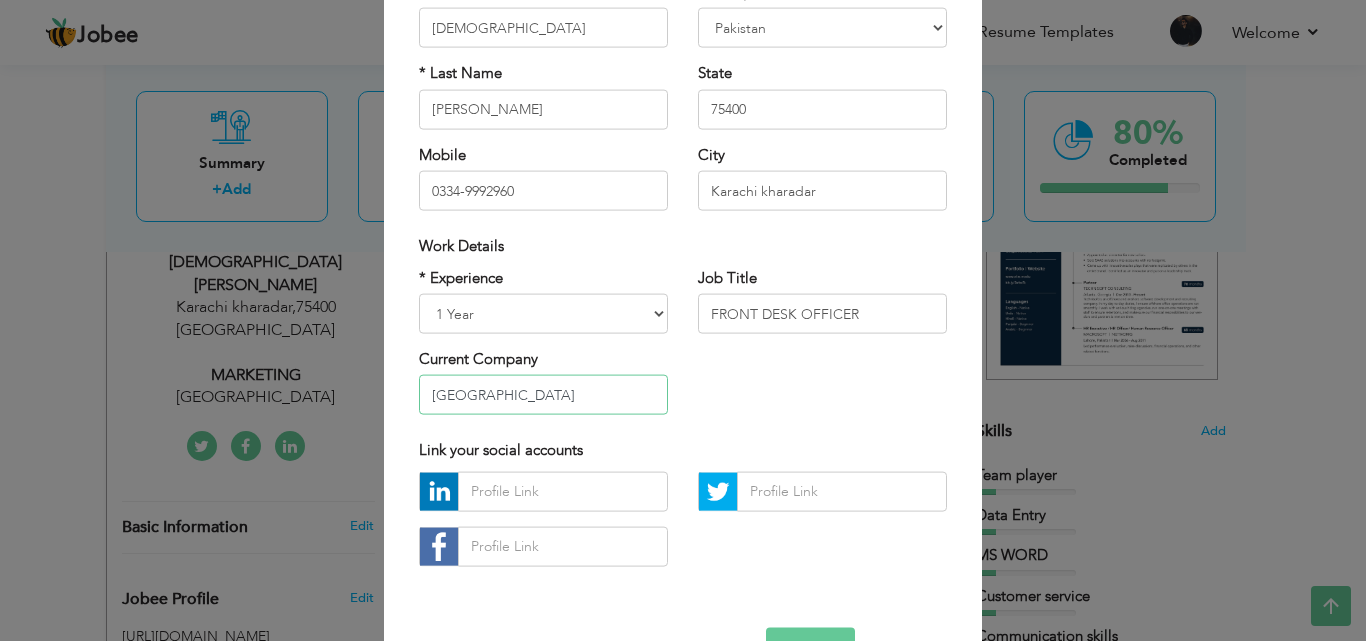 drag, startPoint x: 422, startPoint y: 387, endPoint x: 678, endPoint y: 396, distance: 256.15814 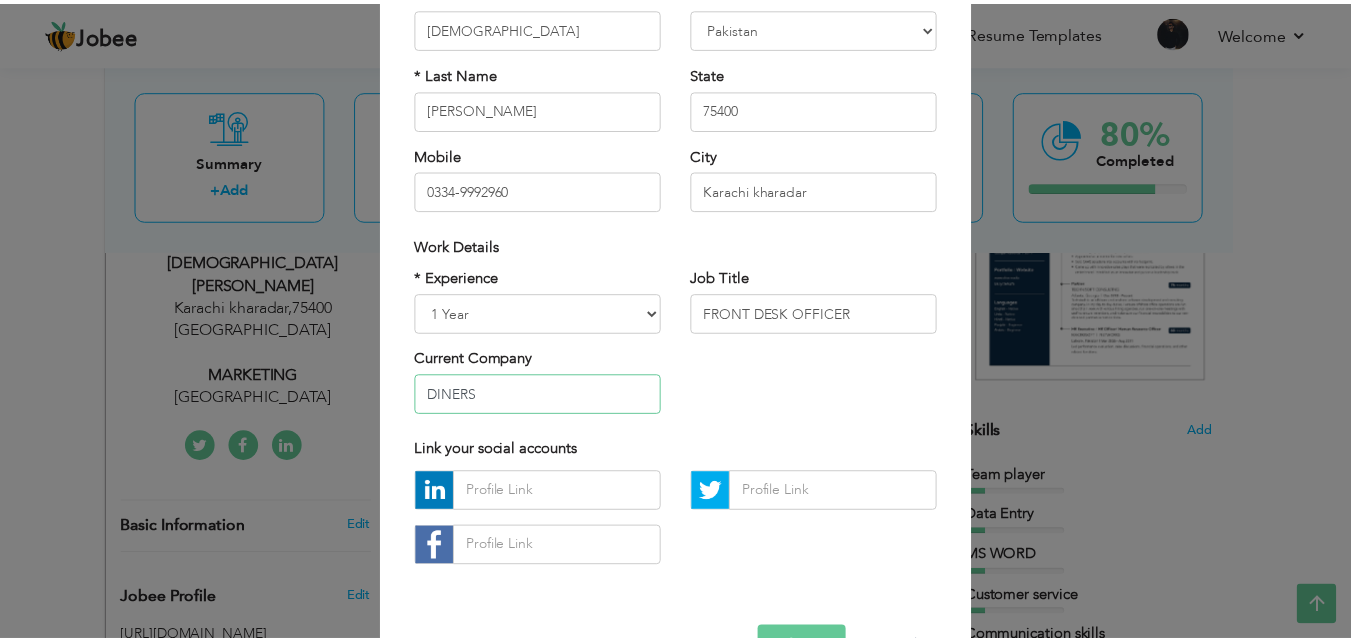 scroll, scrollTop: 261, scrollLeft: 0, axis: vertical 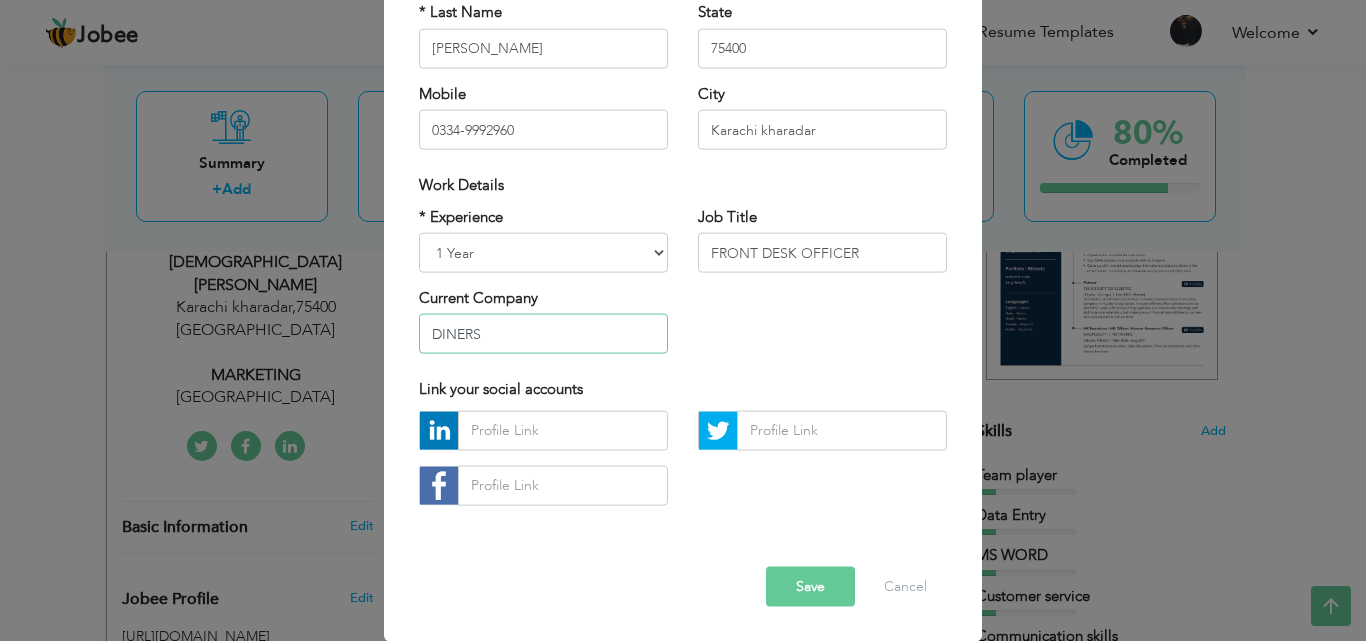 type on "DINERS" 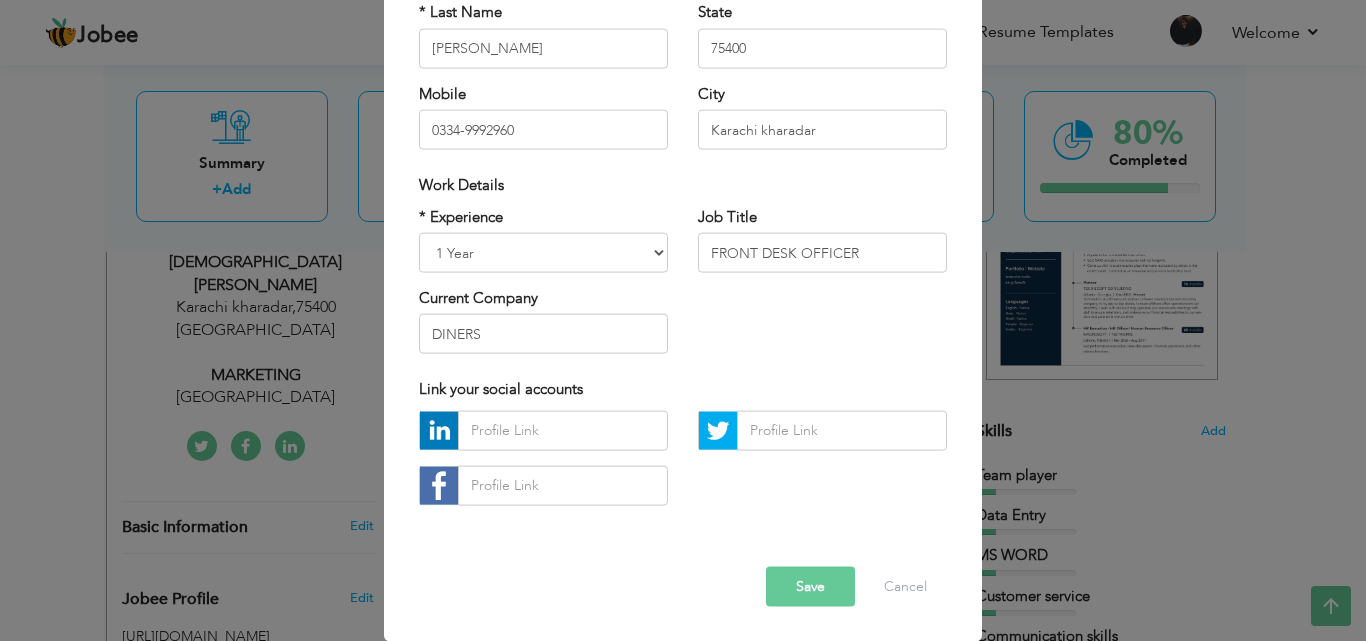 click on "Save" at bounding box center (810, 586) 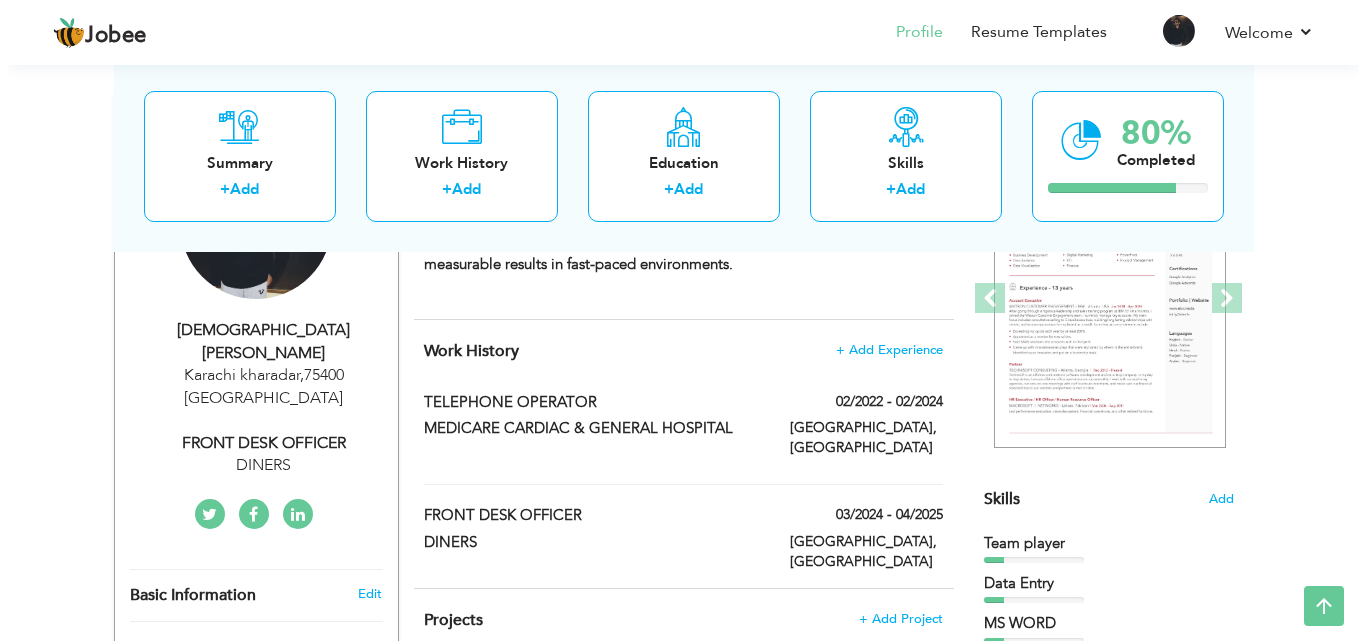 scroll, scrollTop: 249, scrollLeft: 0, axis: vertical 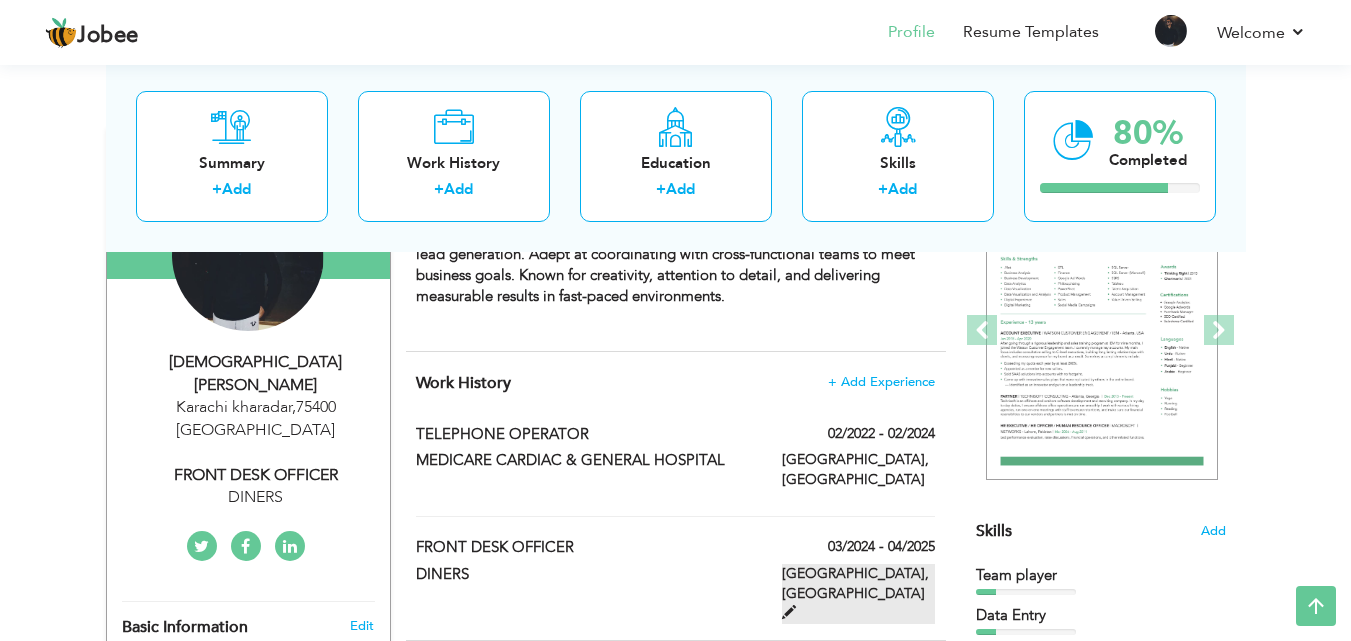 click at bounding box center (789, 612) 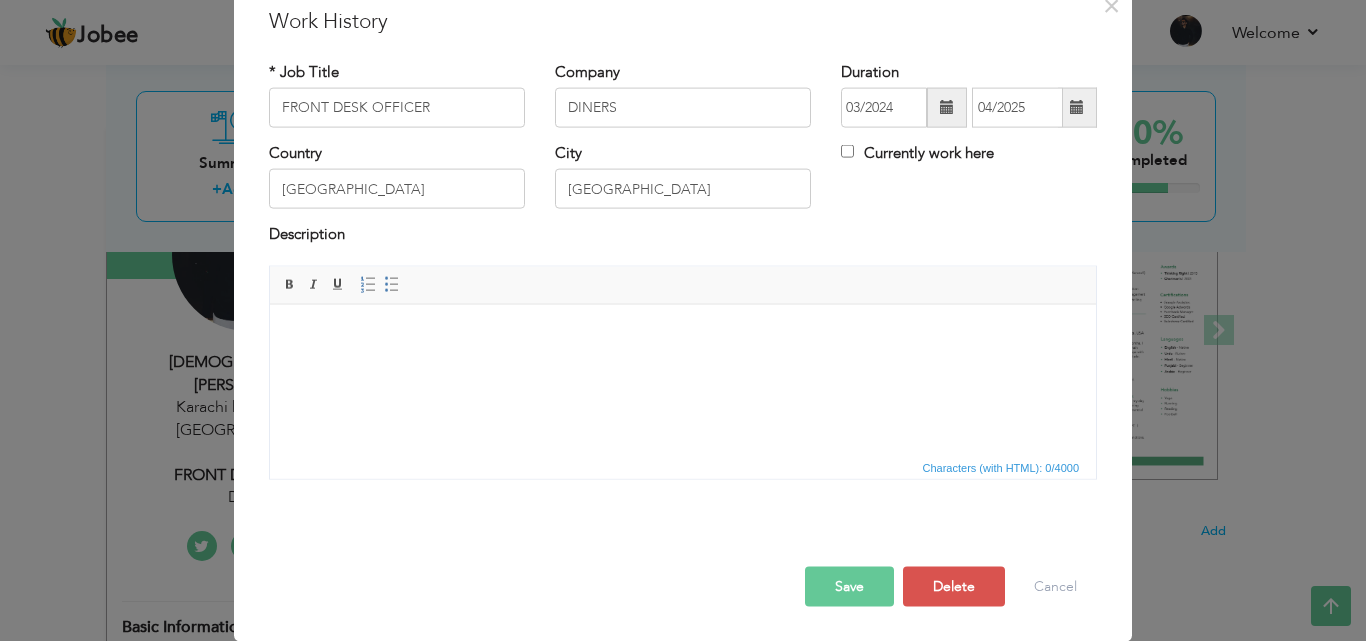 scroll, scrollTop: 0, scrollLeft: 0, axis: both 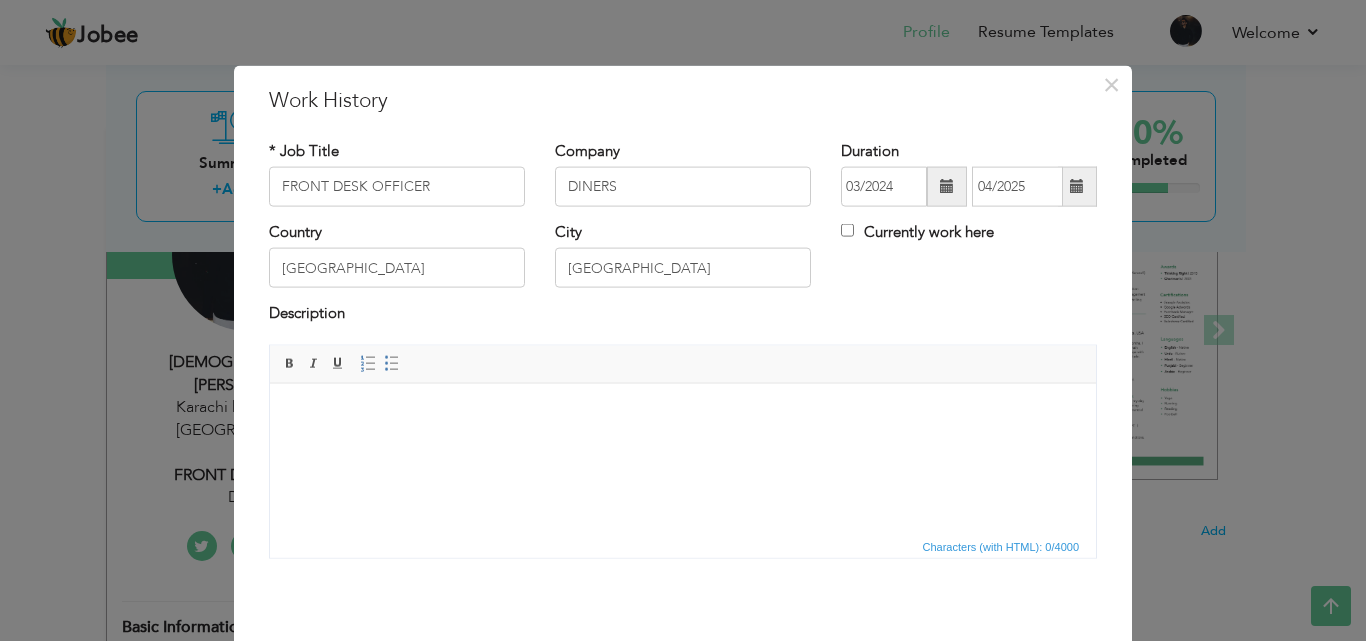 click at bounding box center (683, 413) 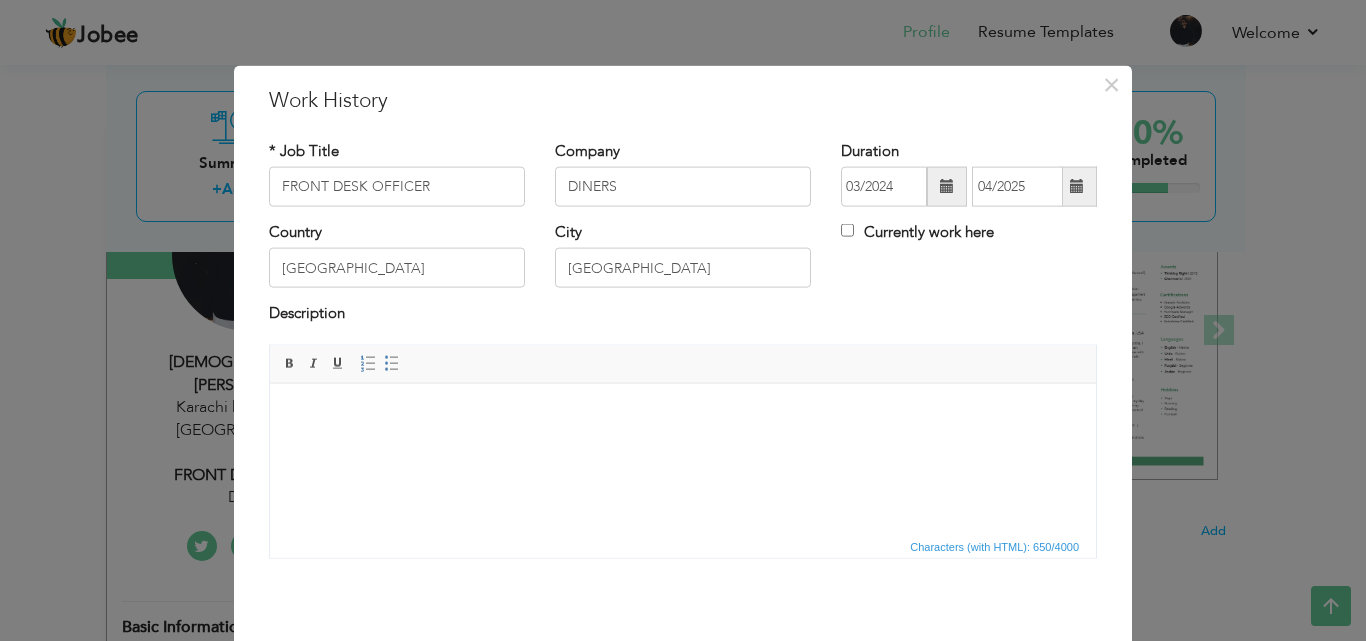 scroll, scrollTop: 74, scrollLeft: 0, axis: vertical 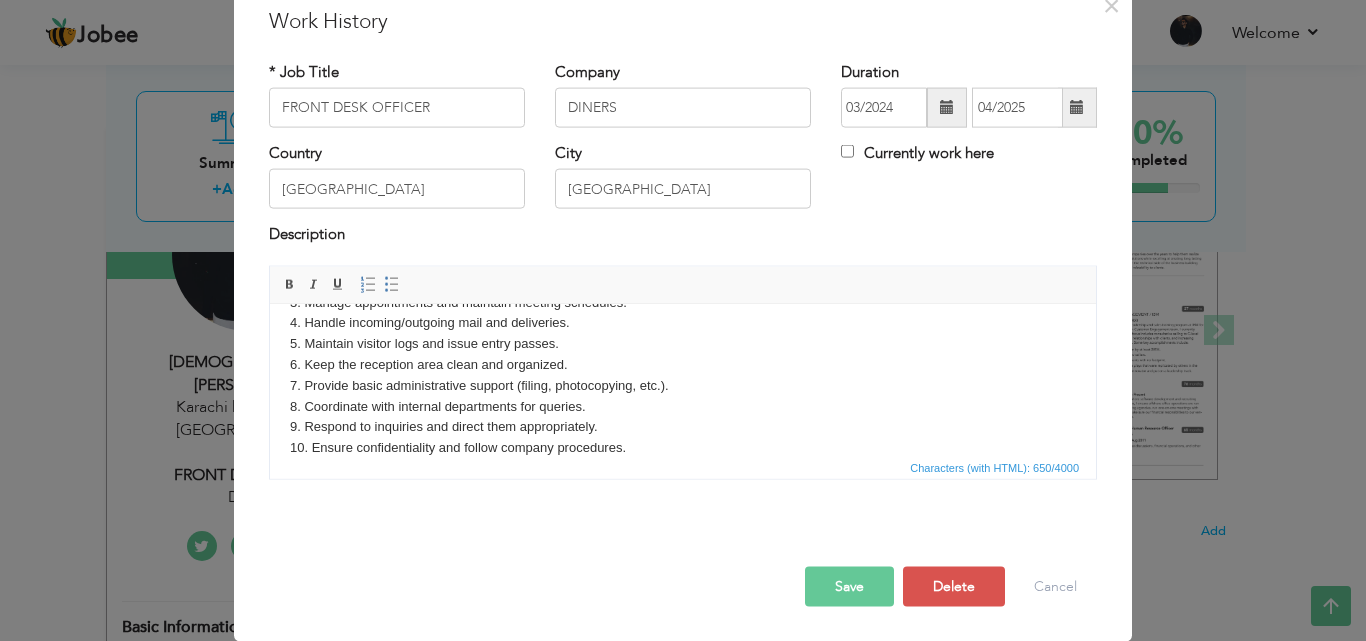 click on "Save" at bounding box center [849, 586] 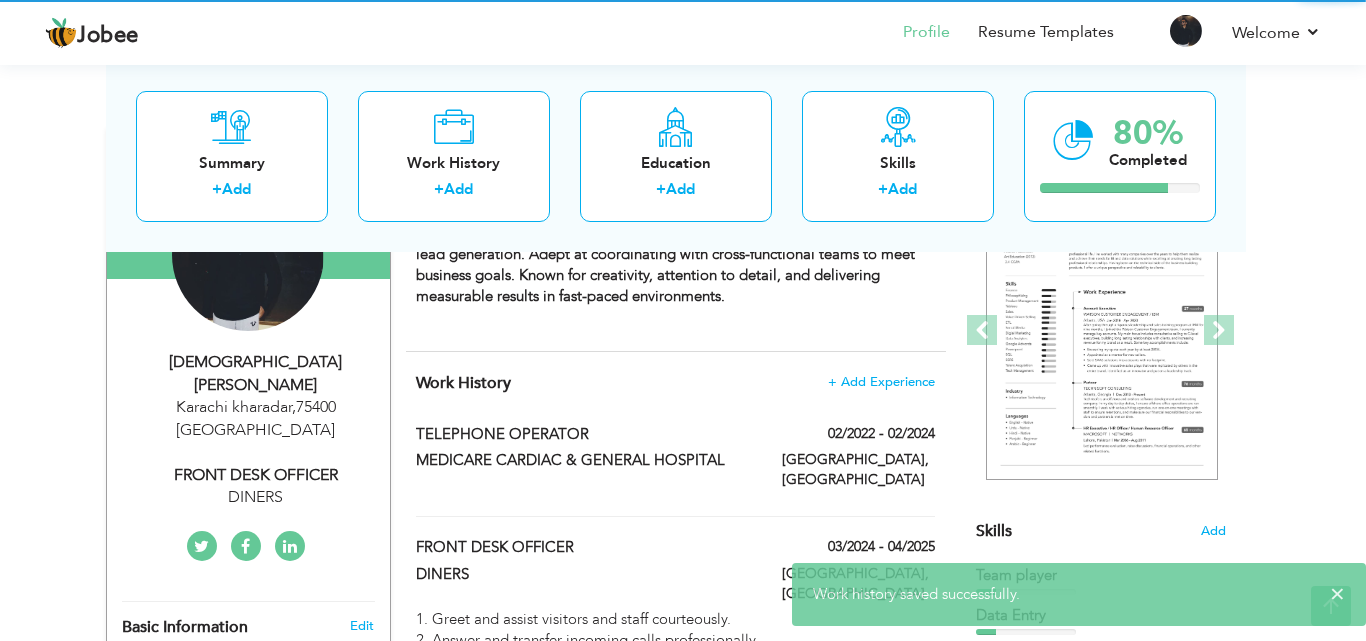 scroll, scrollTop: 0, scrollLeft: 0, axis: both 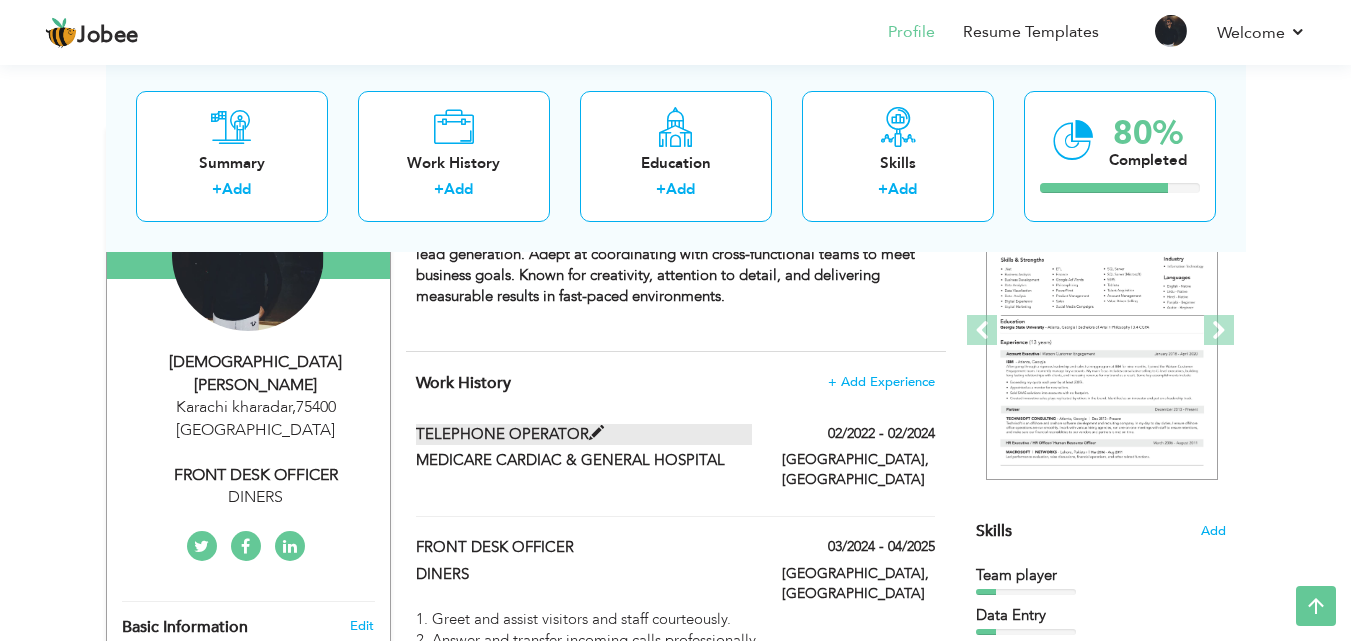 click at bounding box center [596, 433] 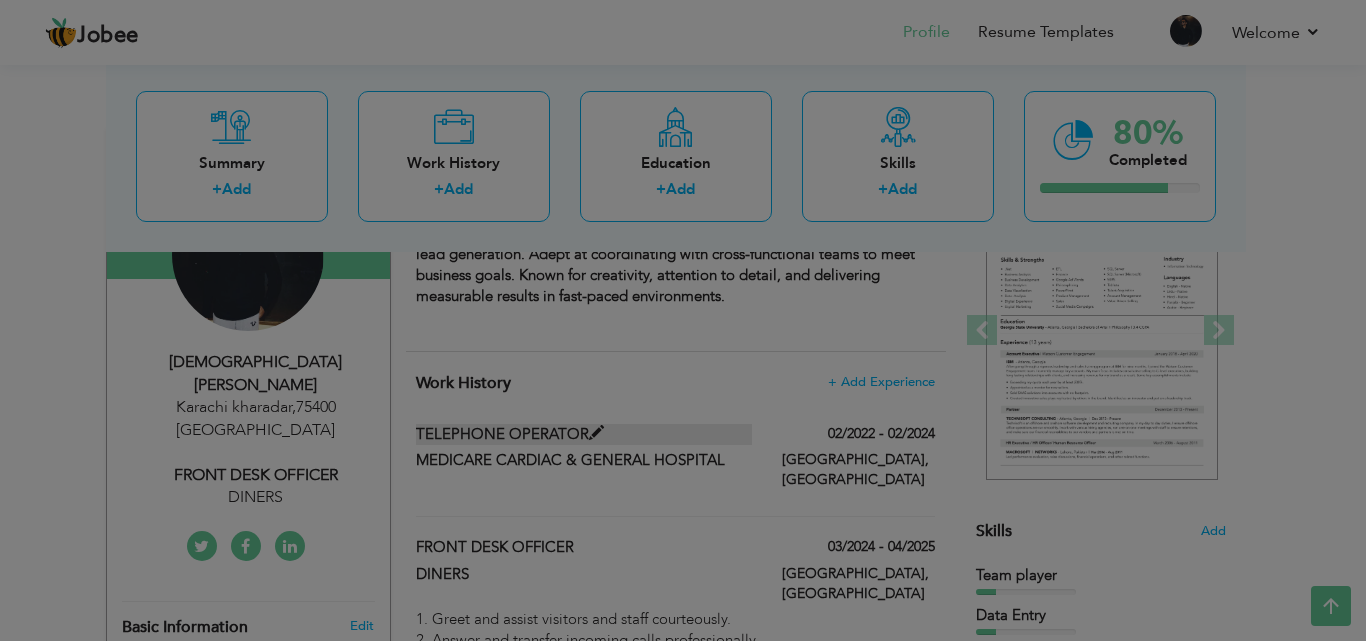 scroll, scrollTop: 0, scrollLeft: 0, axis: both 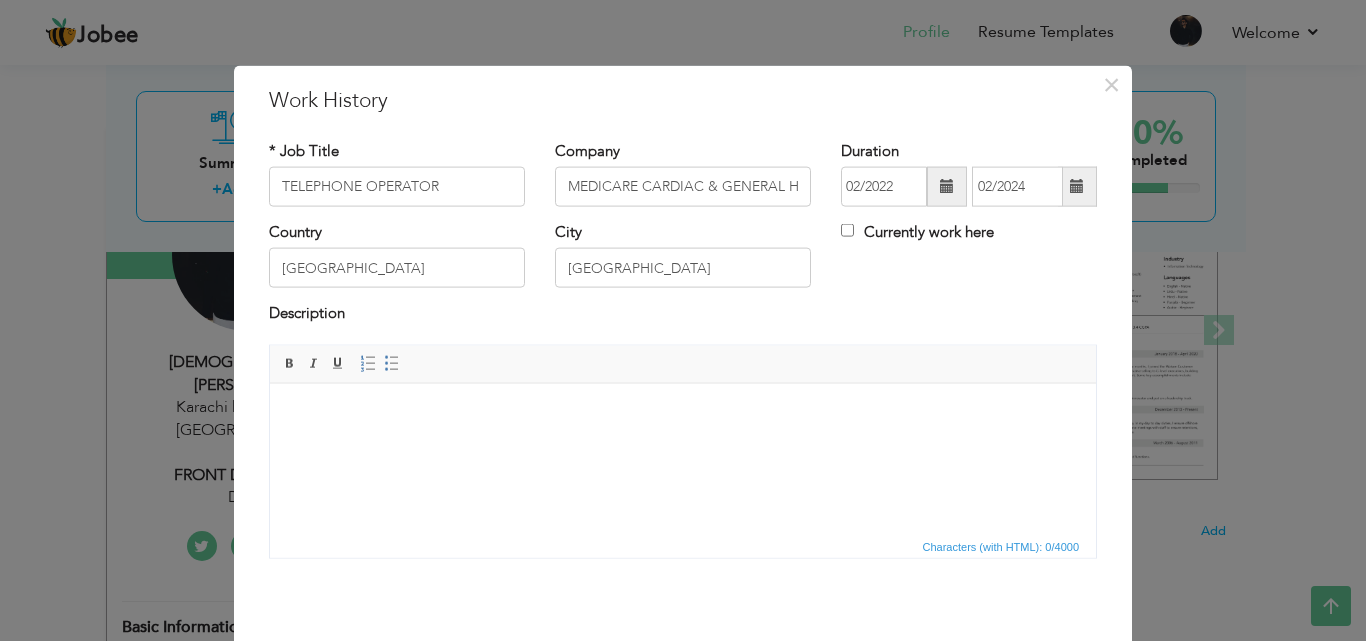 click at bounding box center (683, 413) 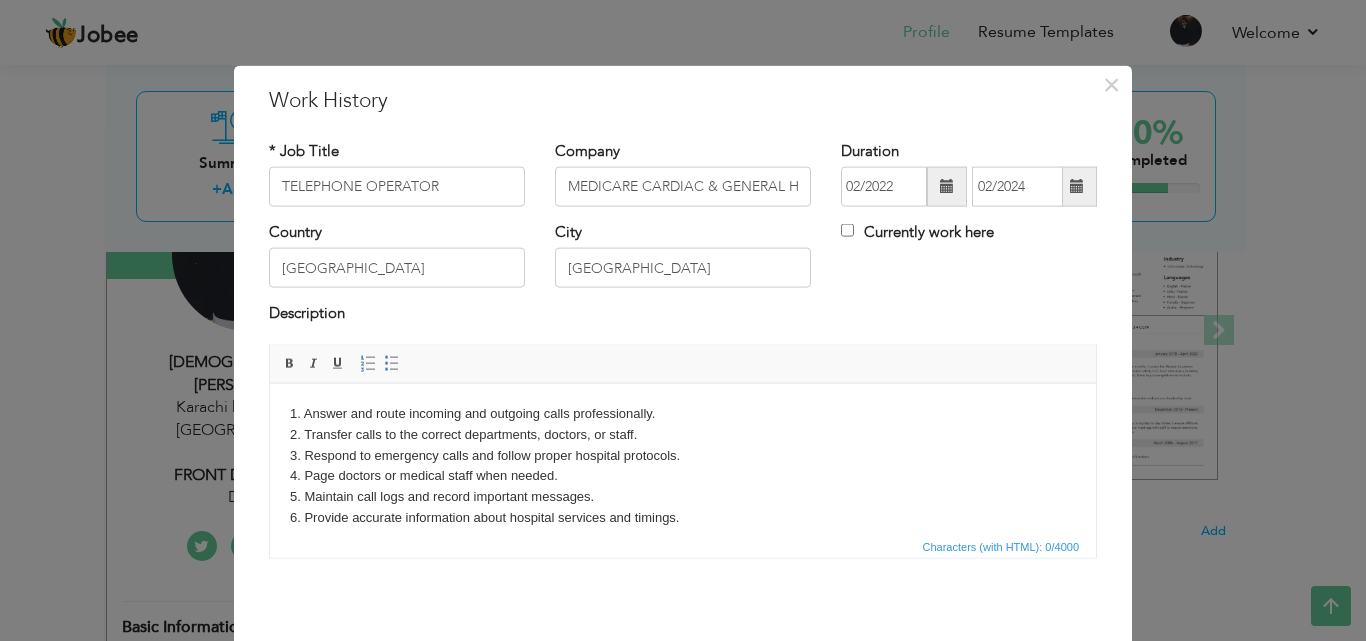 scroll, scrollTop: 74, scrollLeft: 0, axis: vertical 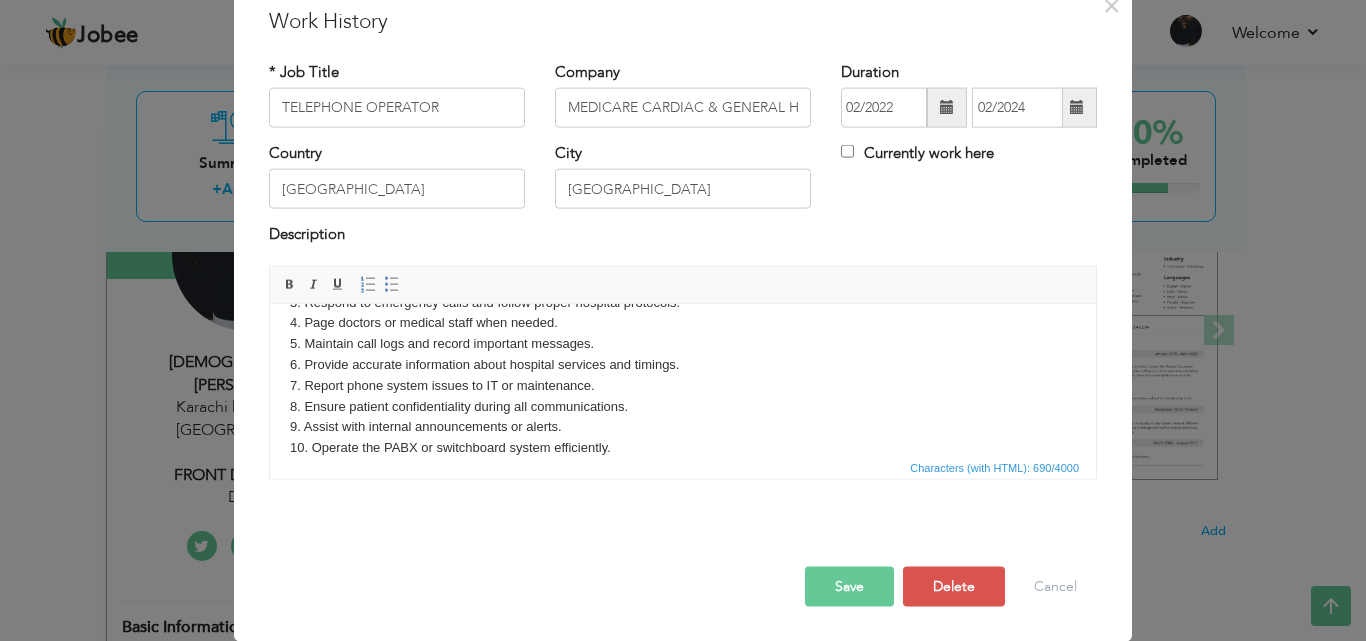 click on "Save" at bounding box center (849, 586) 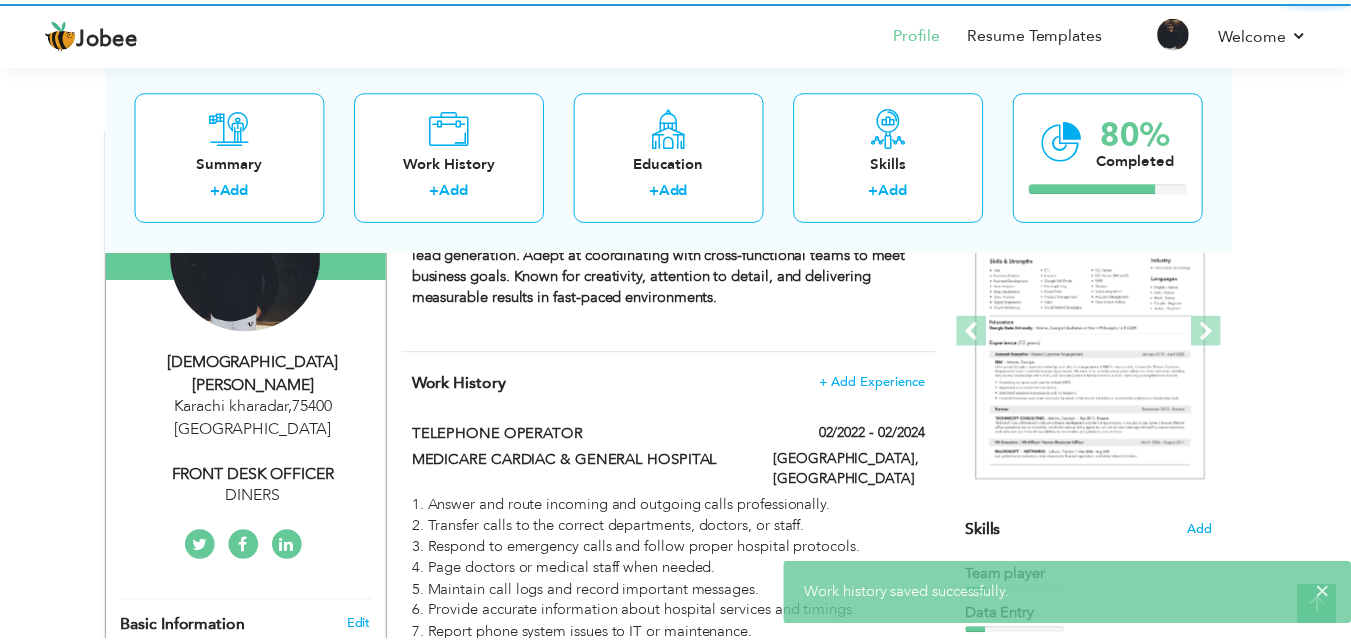 scroll, scrollTop: 0, scrollLeft: 0, axis: both 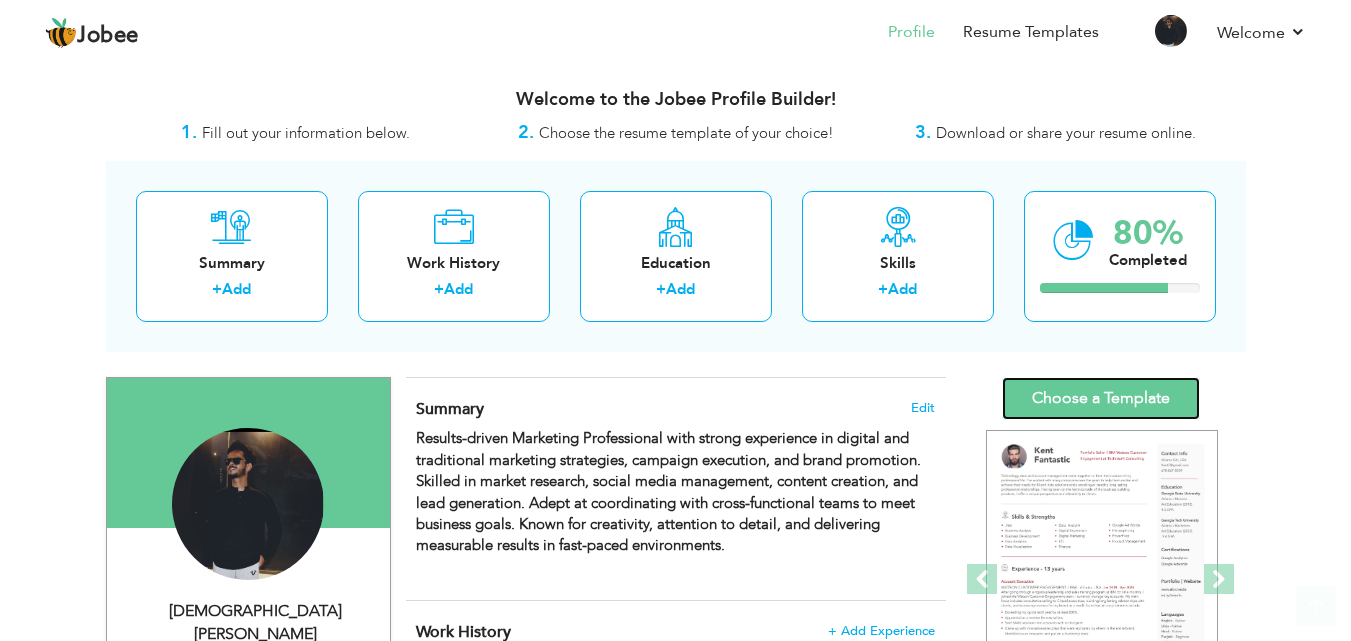 click on "Choose a Template" at bounding box center [1101, 398] 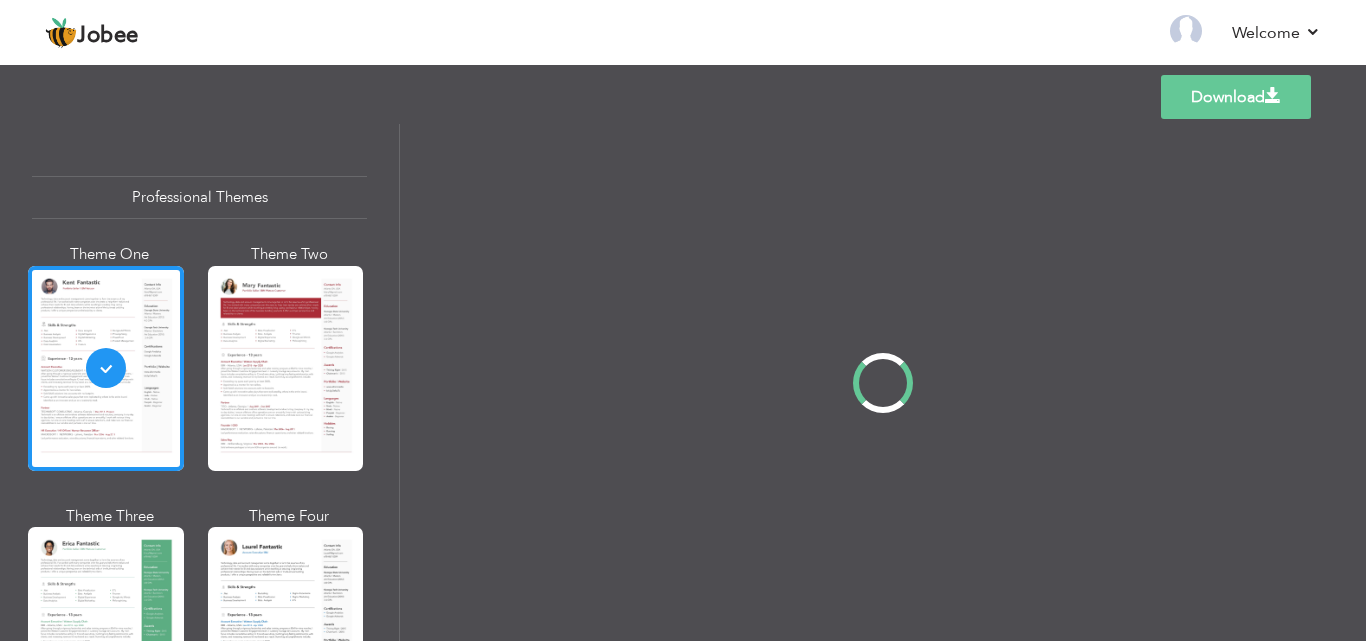 scroll, scrollTop: 0, scrollLeft: 0, axis: both 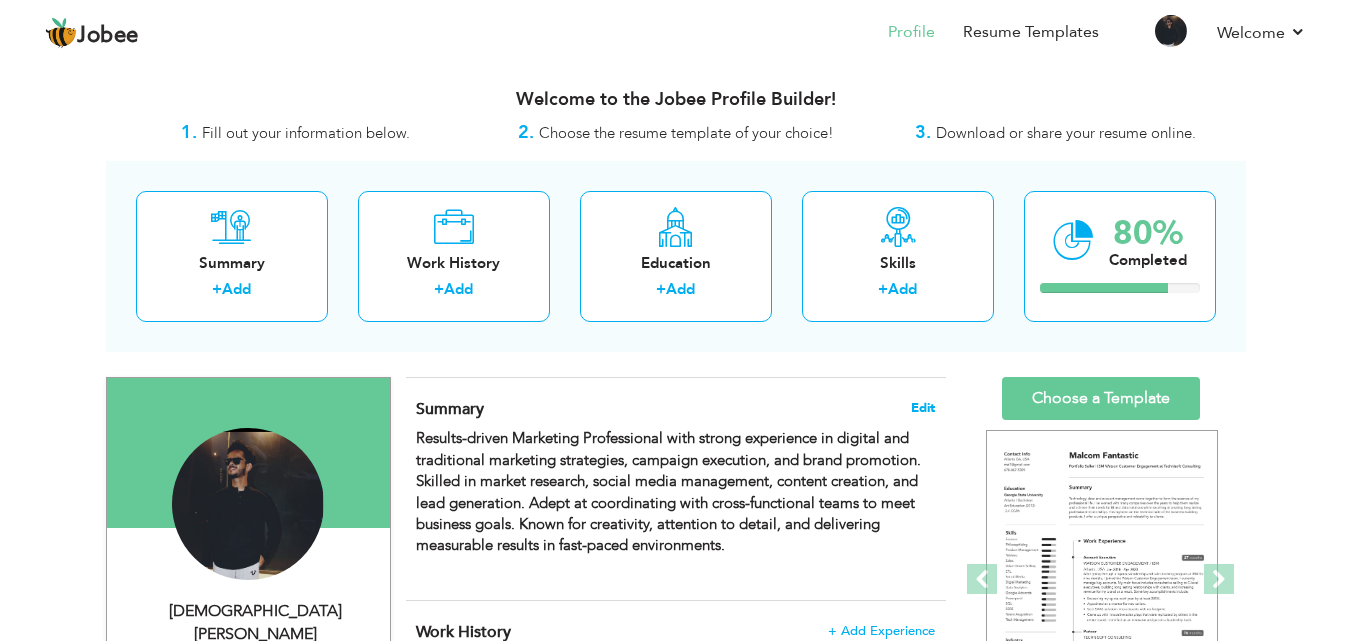 click on "Edit" at bounding box center [923, 408] 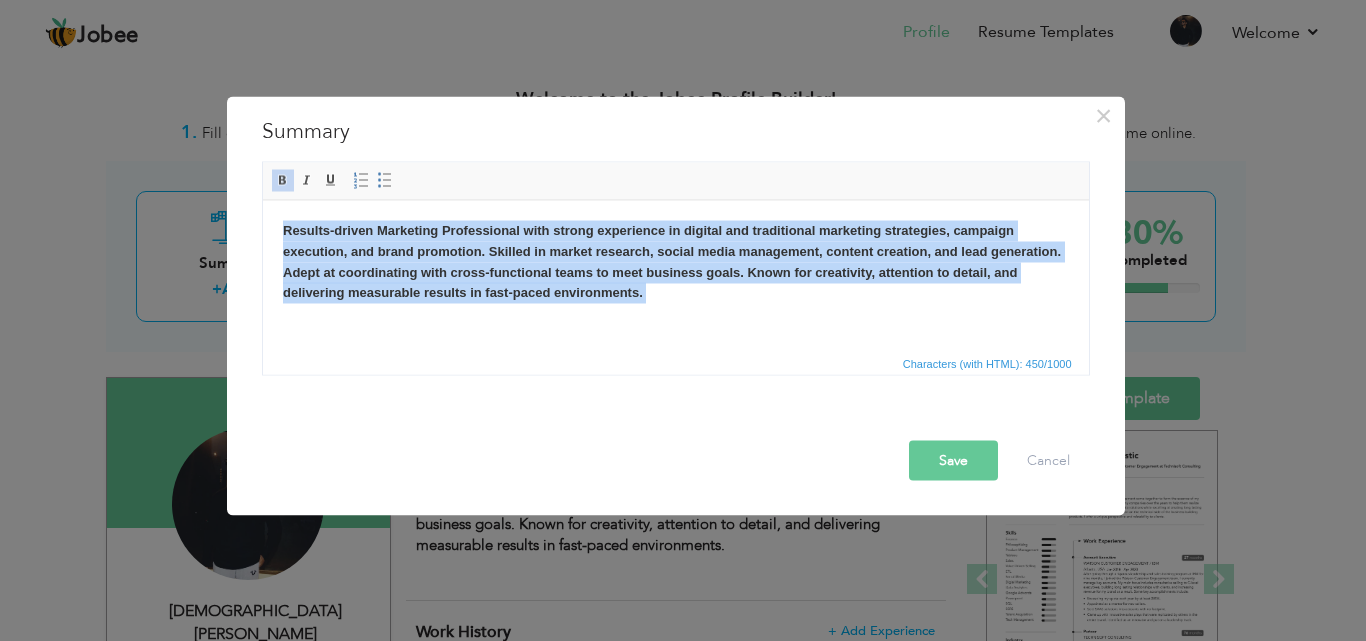 drag, startPoint x: 270, startPoint y: 230, endPoint x: 760, endPoint y: 368, distance: 509.0619 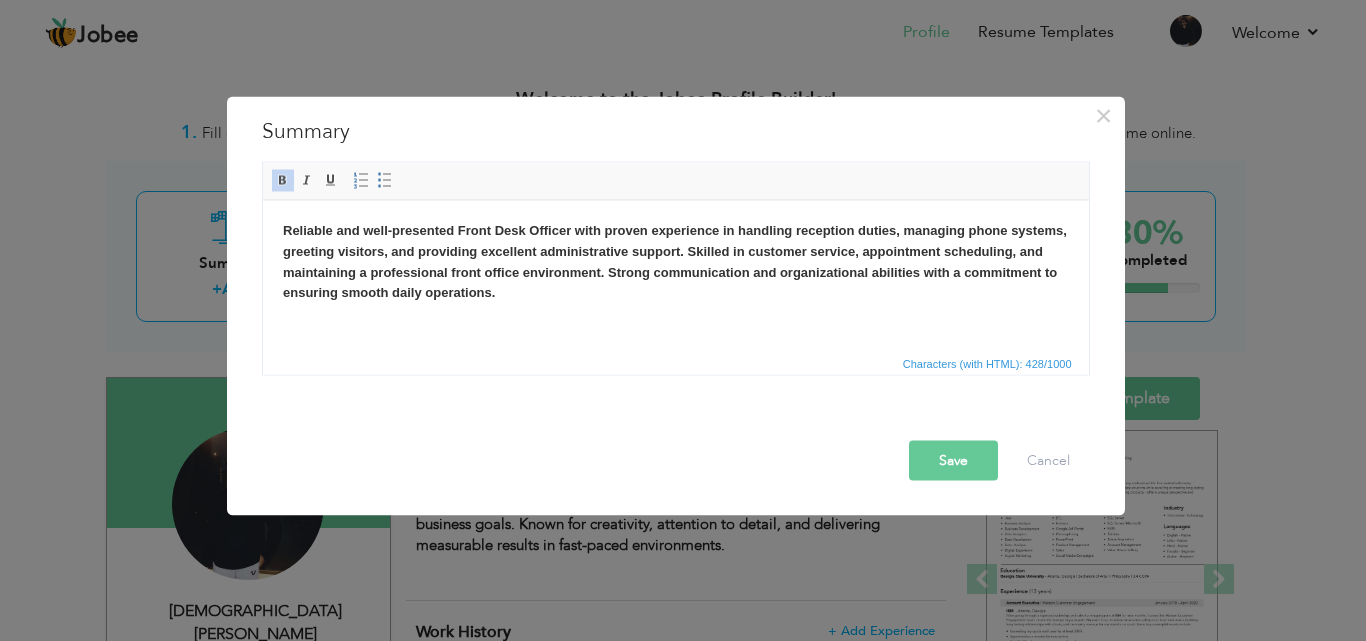 click on "Save" at bounding box center (953, 460) 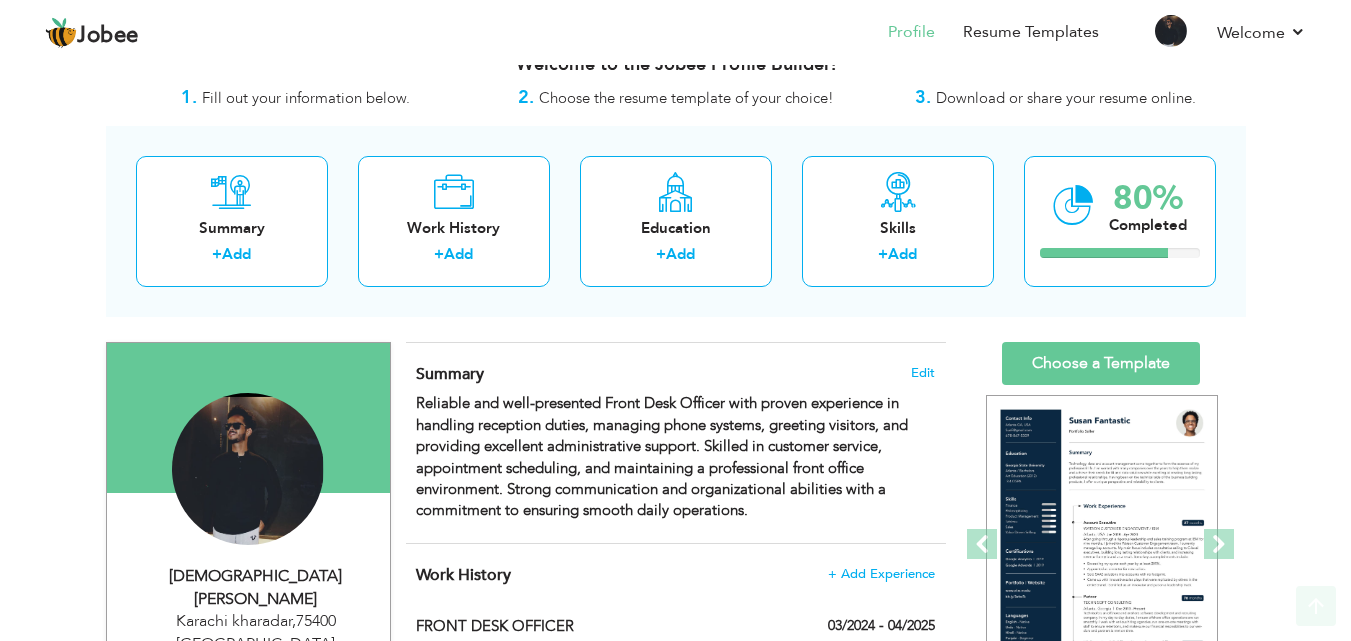 scroll, scrollTop: 0, scrollLeft: 0, axis: both 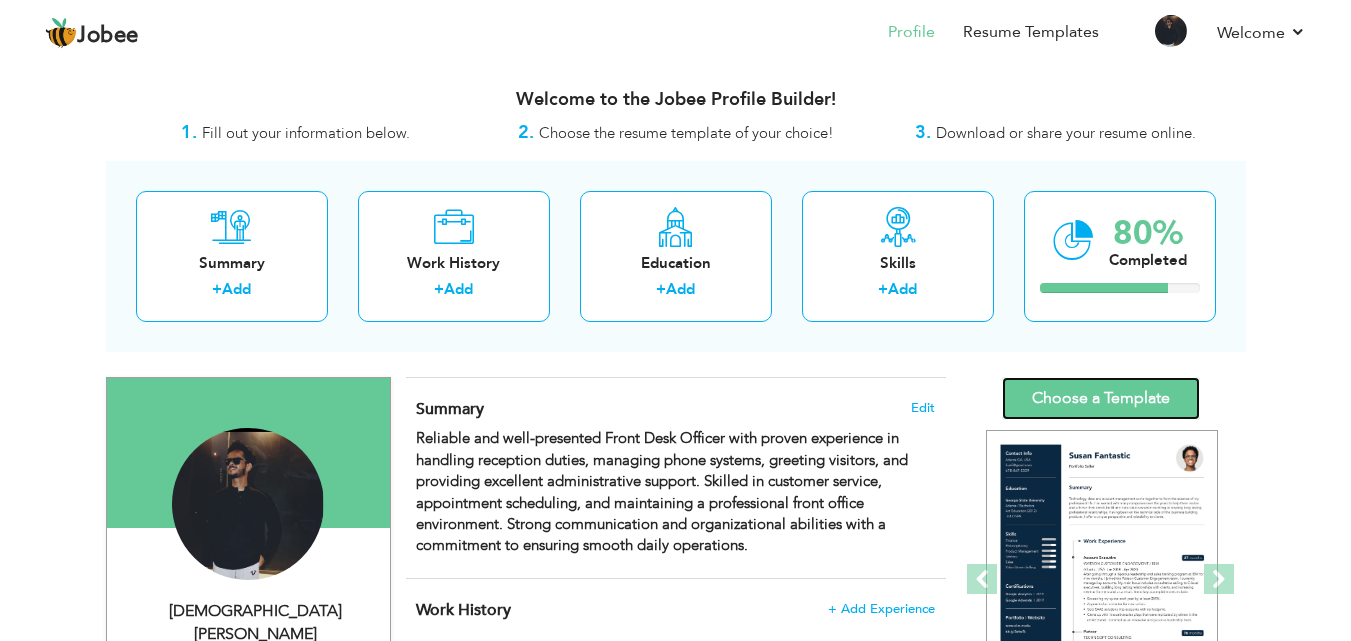 click on "Choose a Template" at bounding box center [1101, 398] 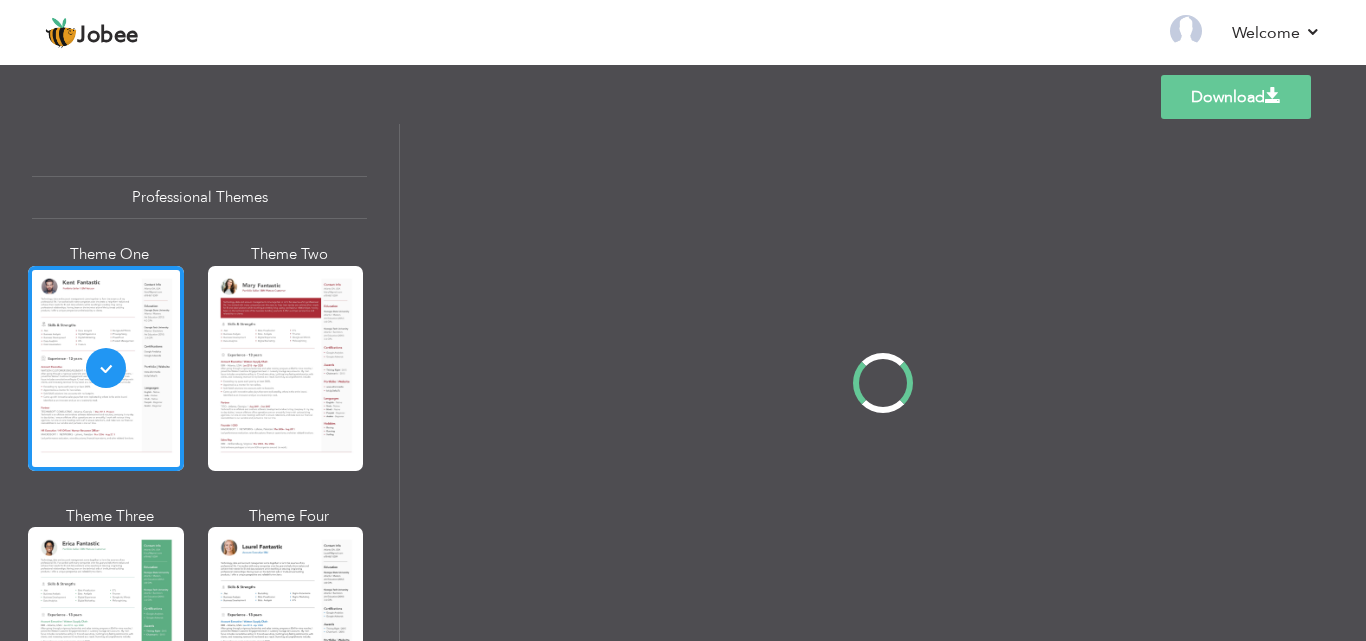 scroll, scrollTop: 0, scrollLeft: 0, axis: both 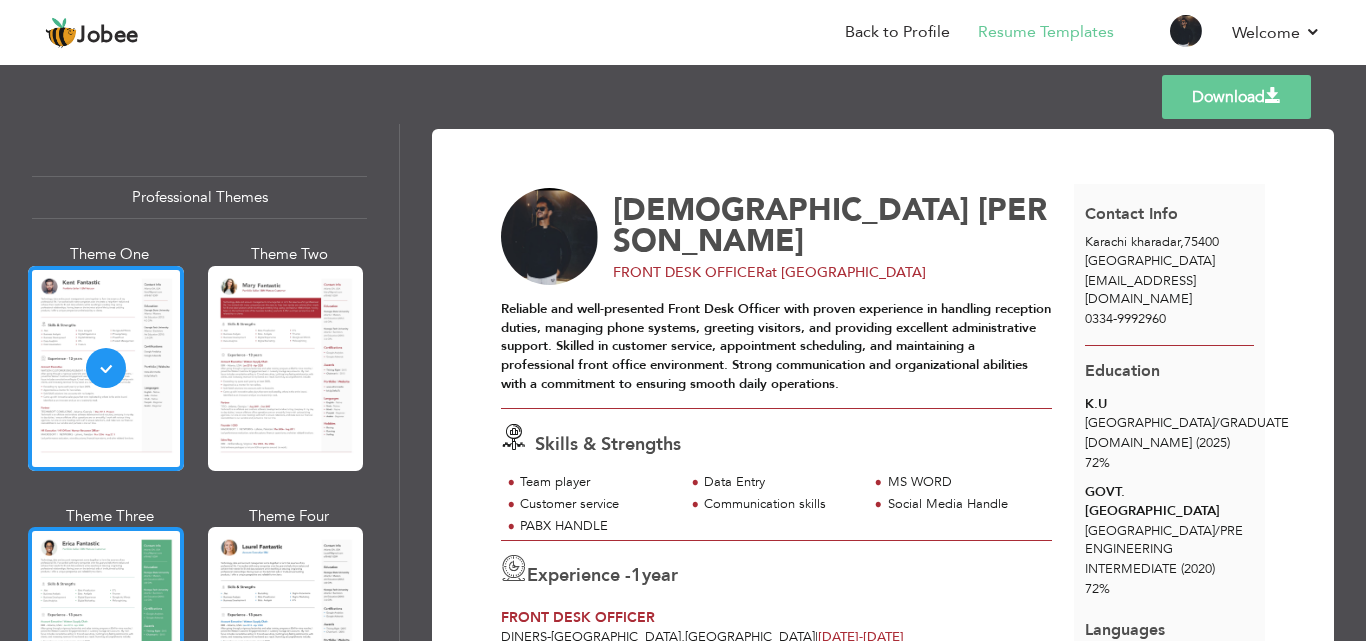 click at bounding box center (106, 629) 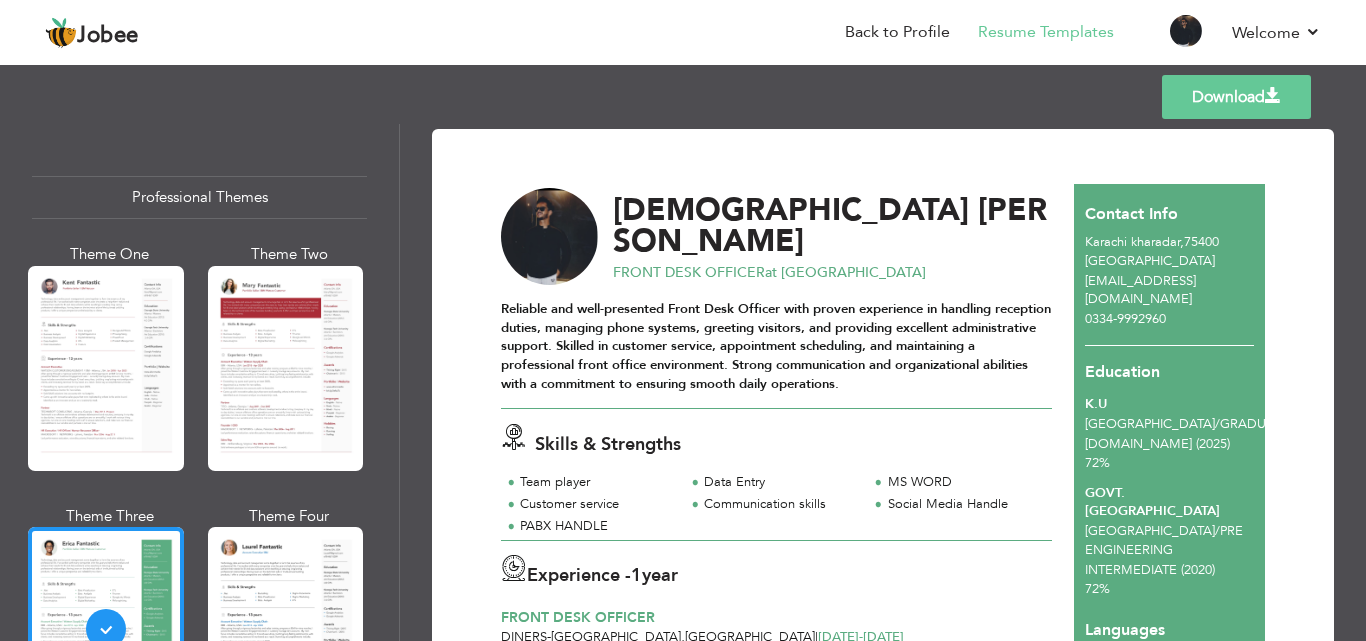 click on "Download" at bounding box center (1236, 97) 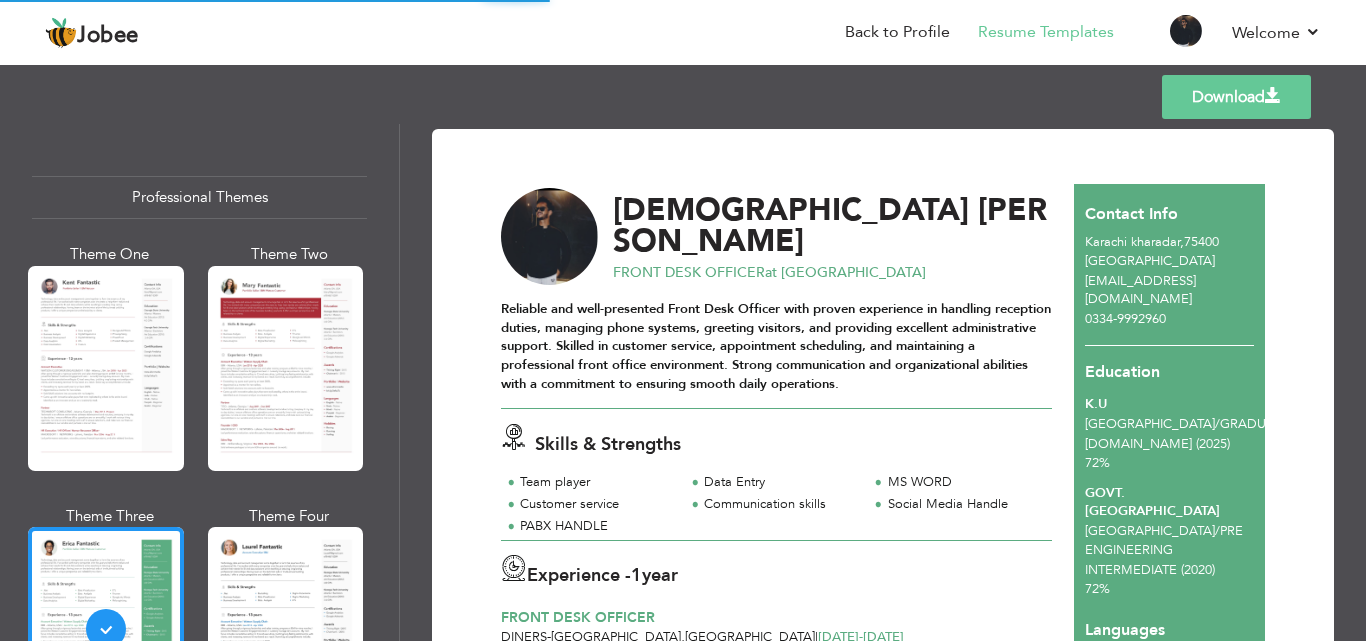 click on "Download" at bounding box center (1236, 97) 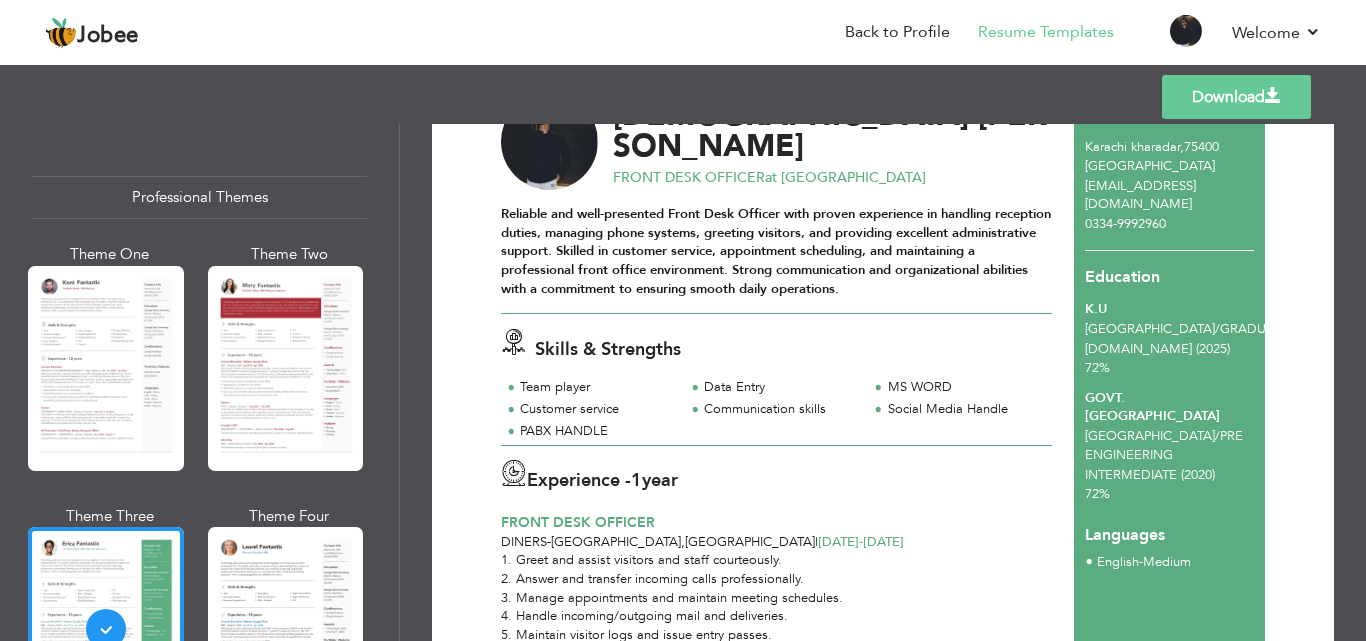 scroll, scrollTop: 0, scrollLeft: 0, axis: both 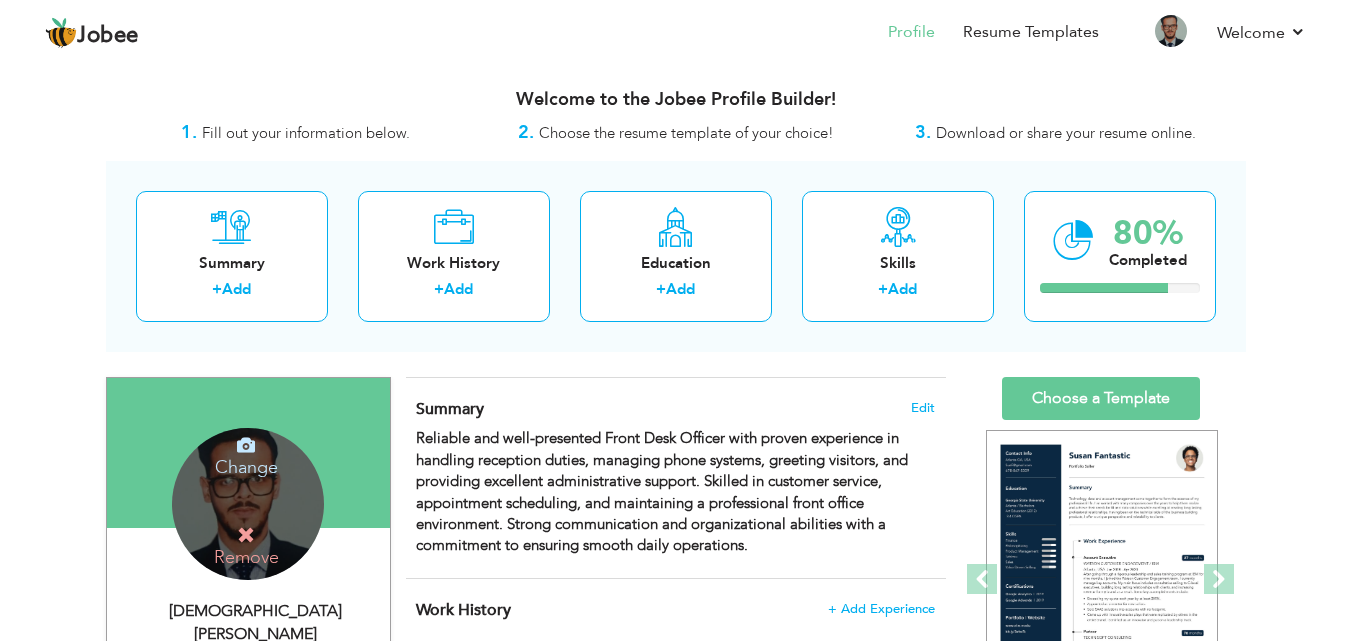 click on "Change" at bounding box center [246, 454] 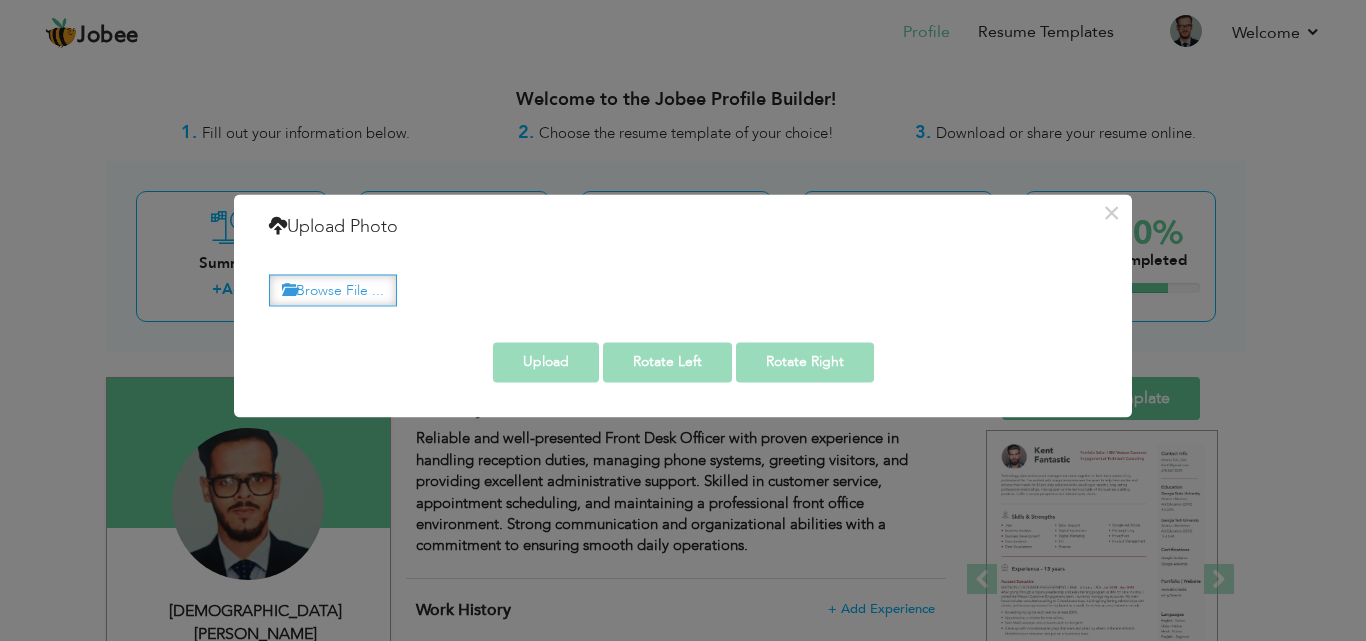 click on "Browse File ..." at bounding box center [333, 290] 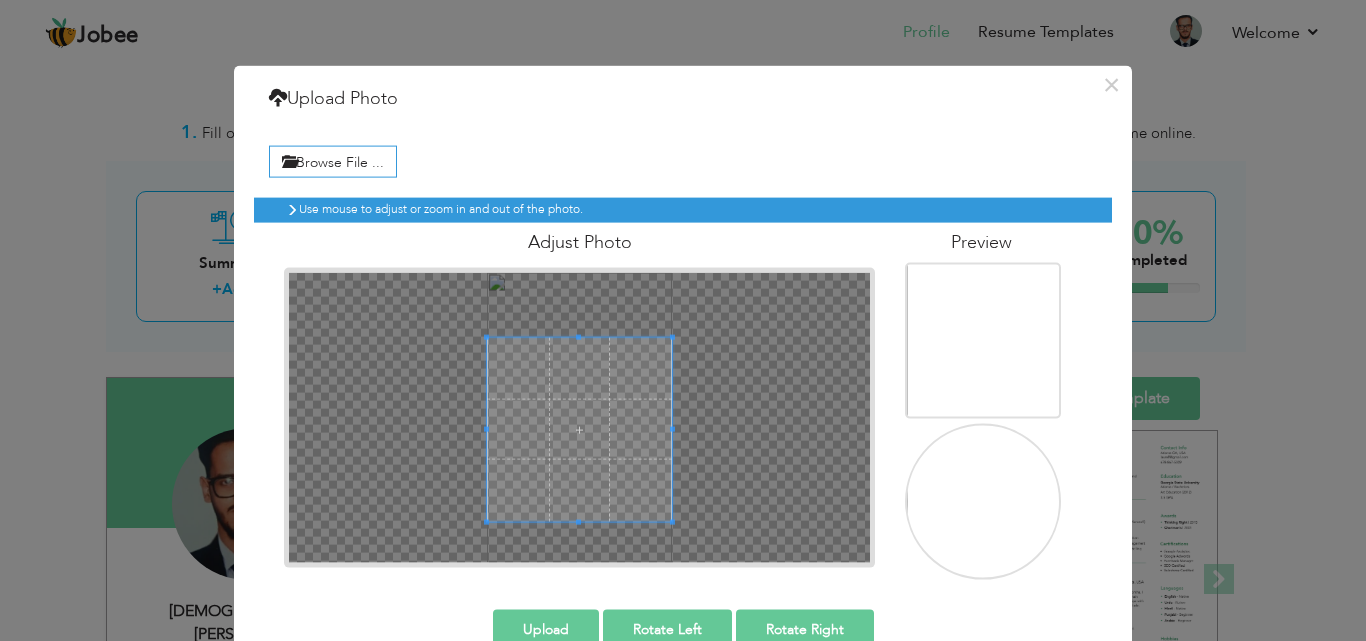 click on "Use mouse to adjust or zoom in and out of the photo.
Adjust Photo" at bounding box center (683, 380) 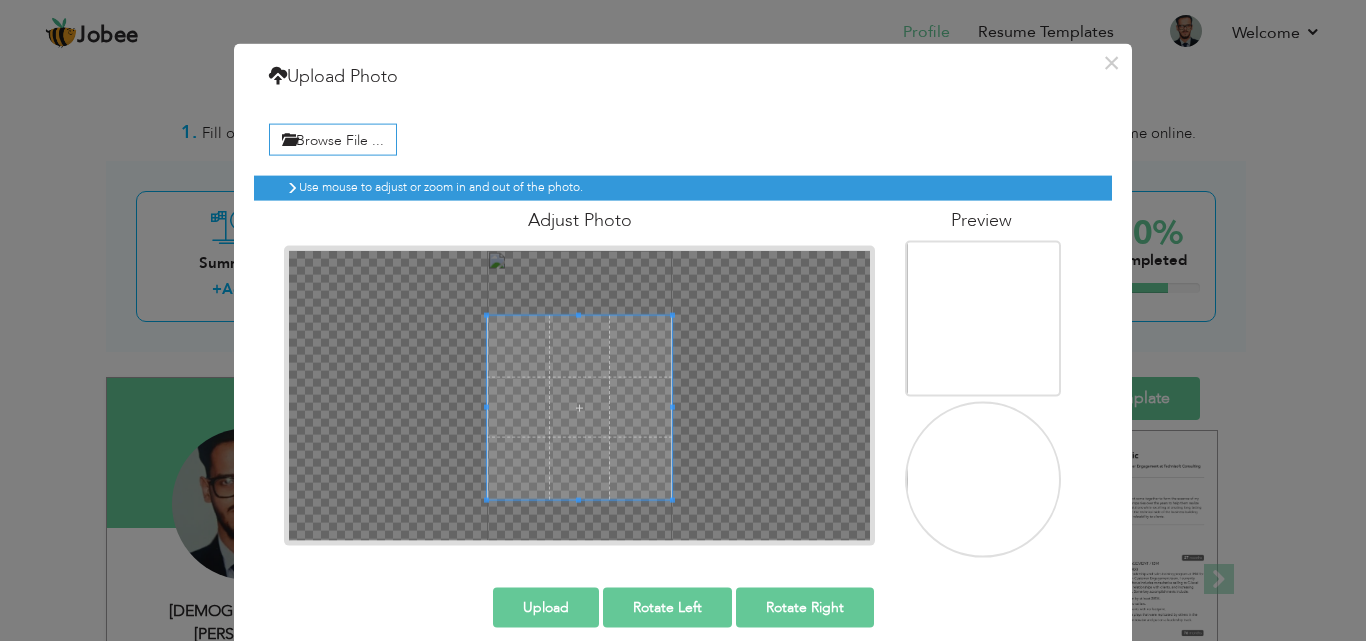 scroll, scrollTop: 43, scrollLeft: 0, axis: vertical 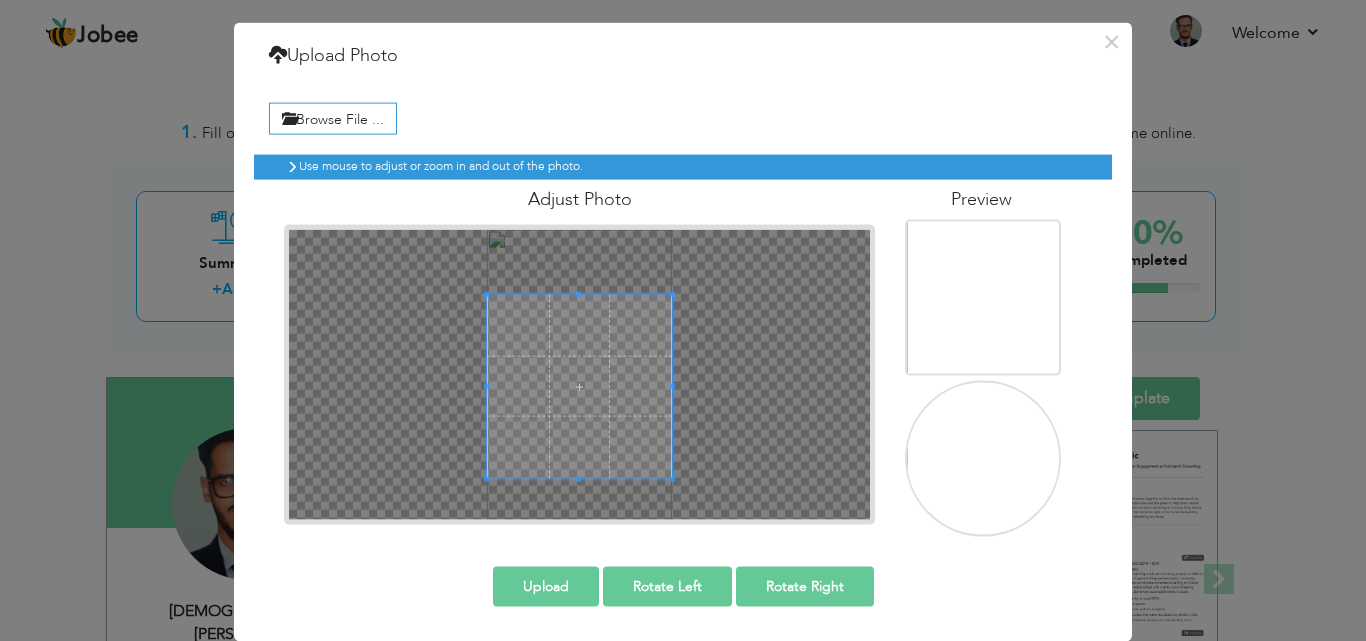 click at bounding box center (985, 450) 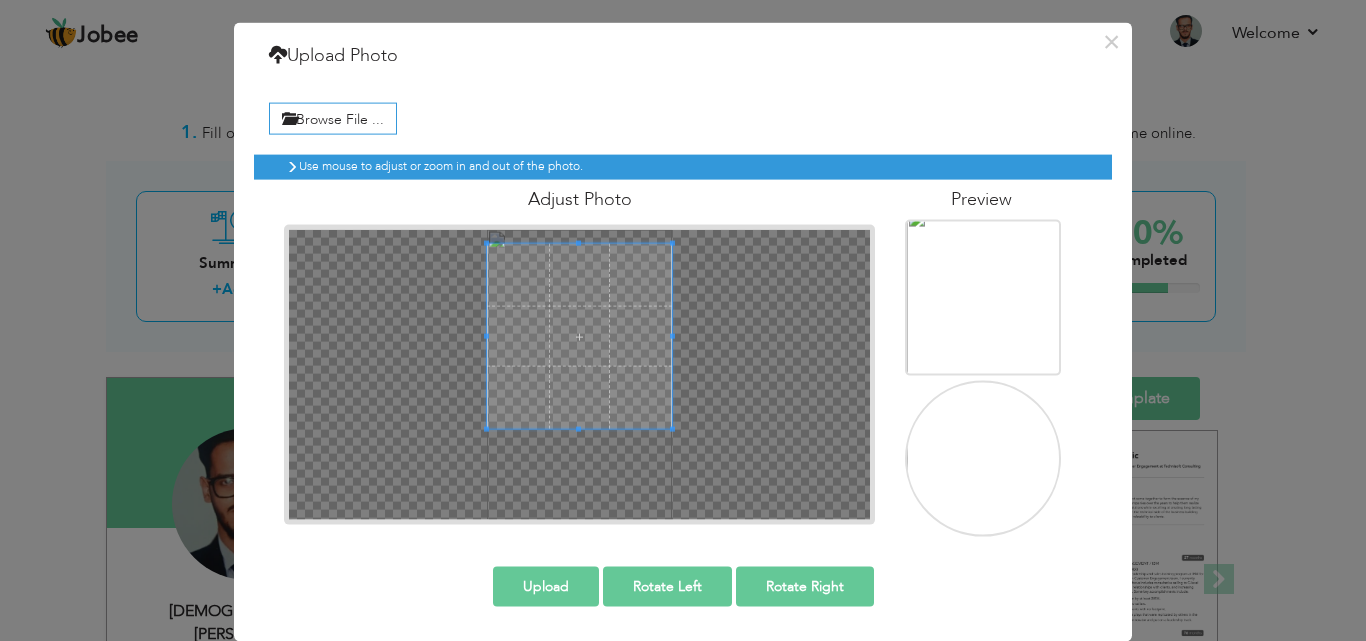 click at bounding box center (579, 336) 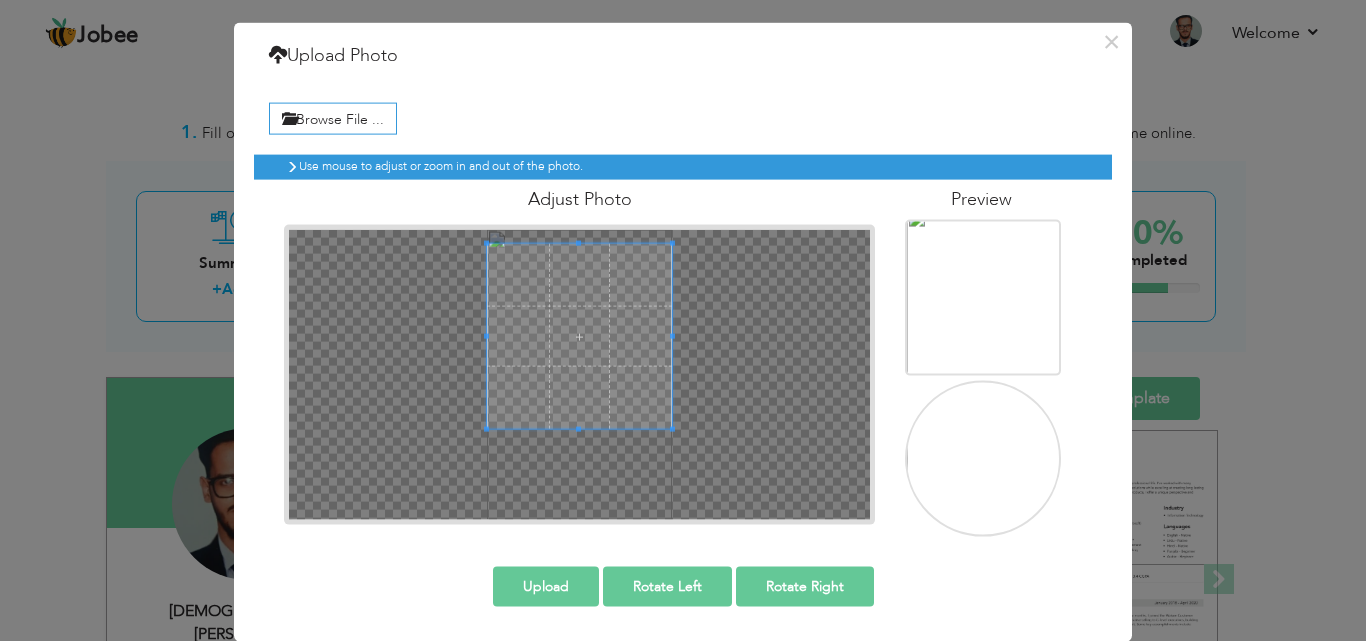click at bounding box center [579, 428] 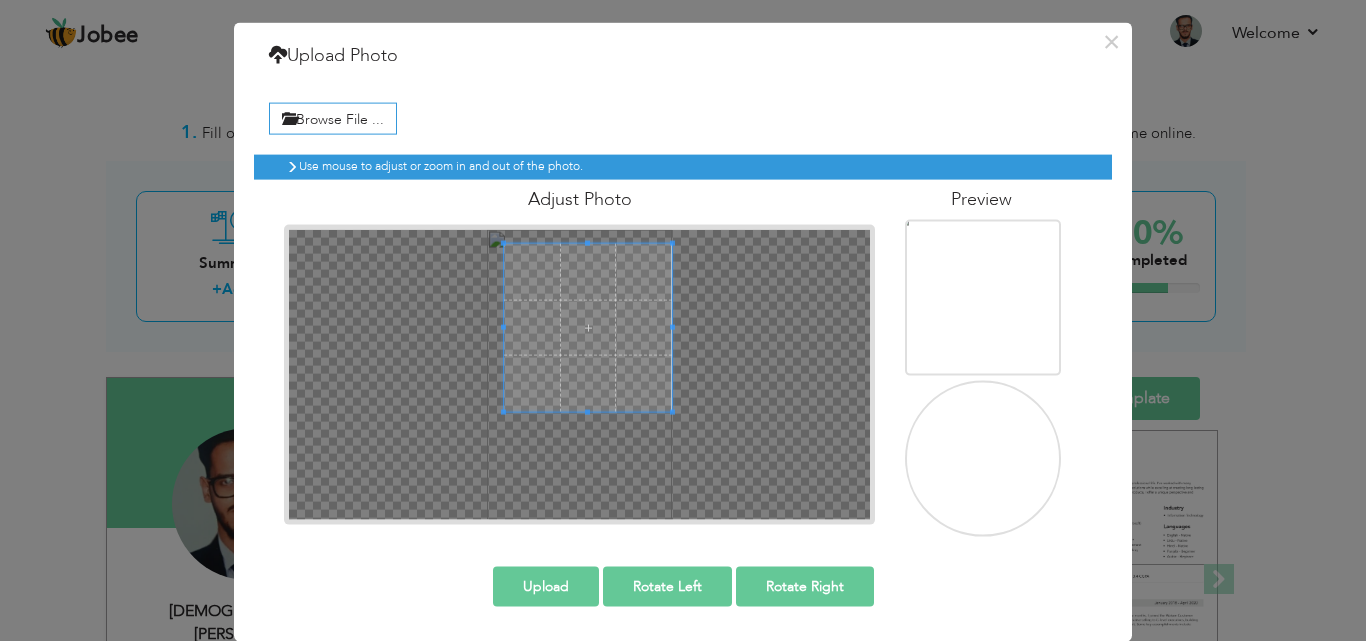 click at bounding box center (579, 374) 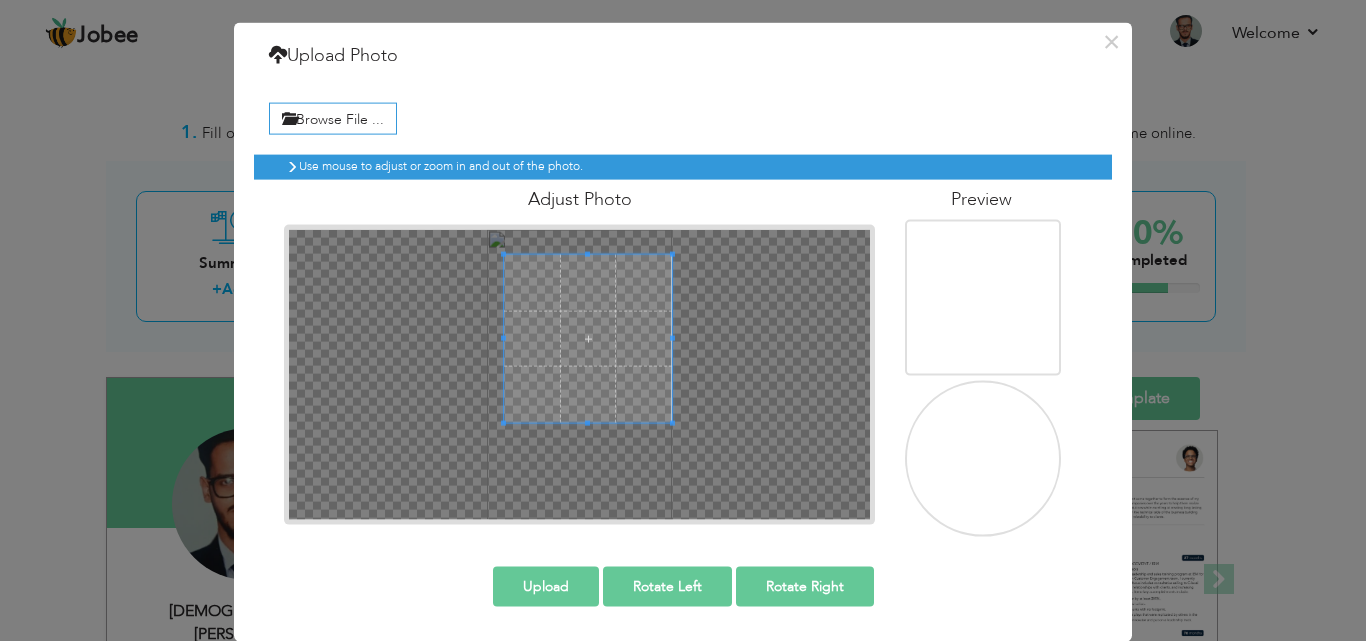 click at bounding box center (587, 338) 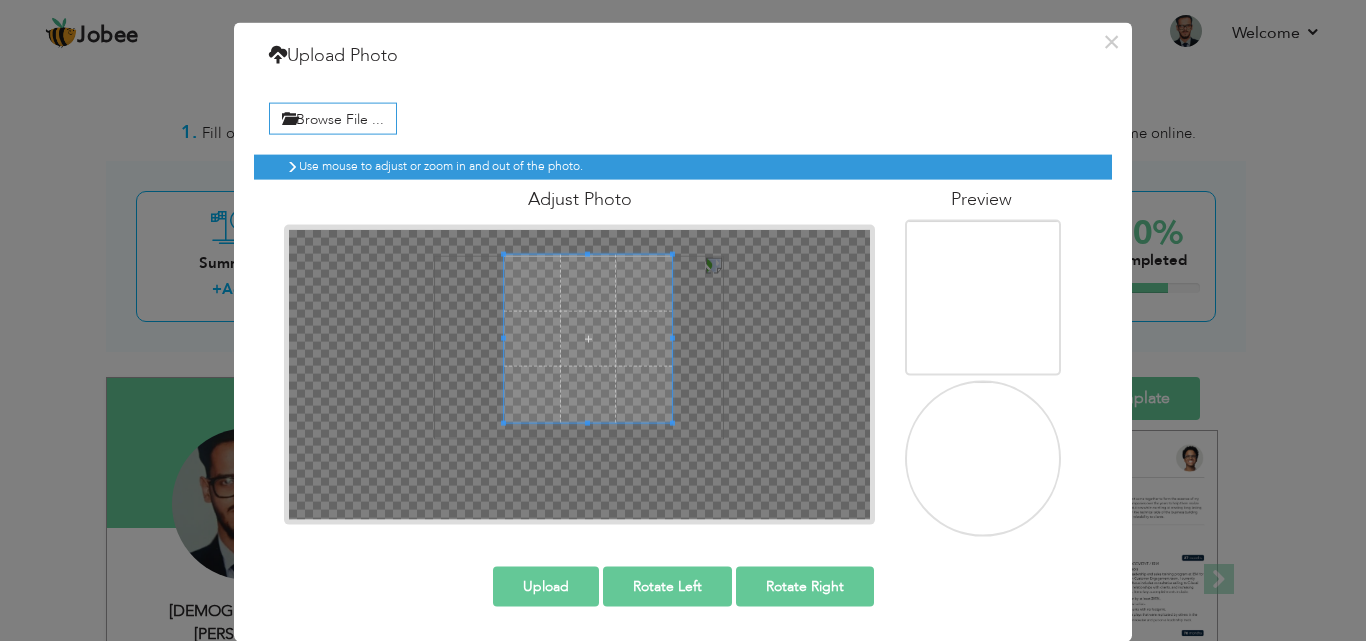 click on "Rotate Right" at bounding box center [805, 586] 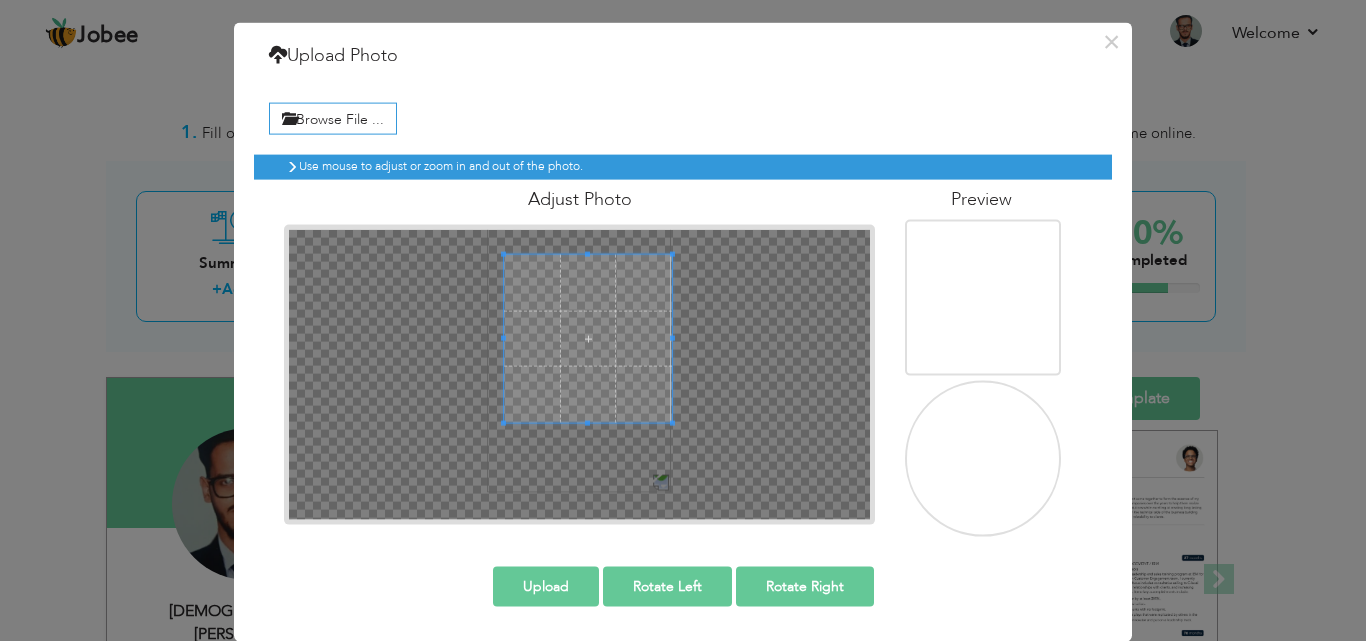 click on "Rotate Right" at bounding box center [805, 586] 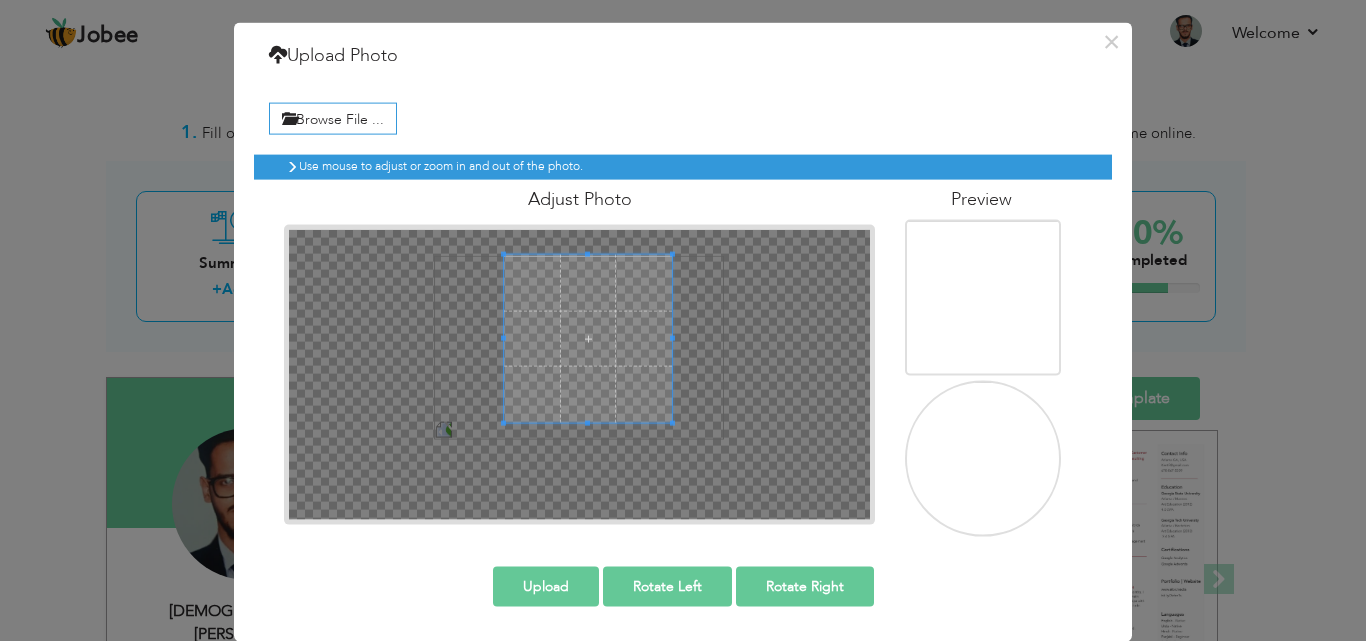 click on "Rotate Right" at bounding box center (805, 586) 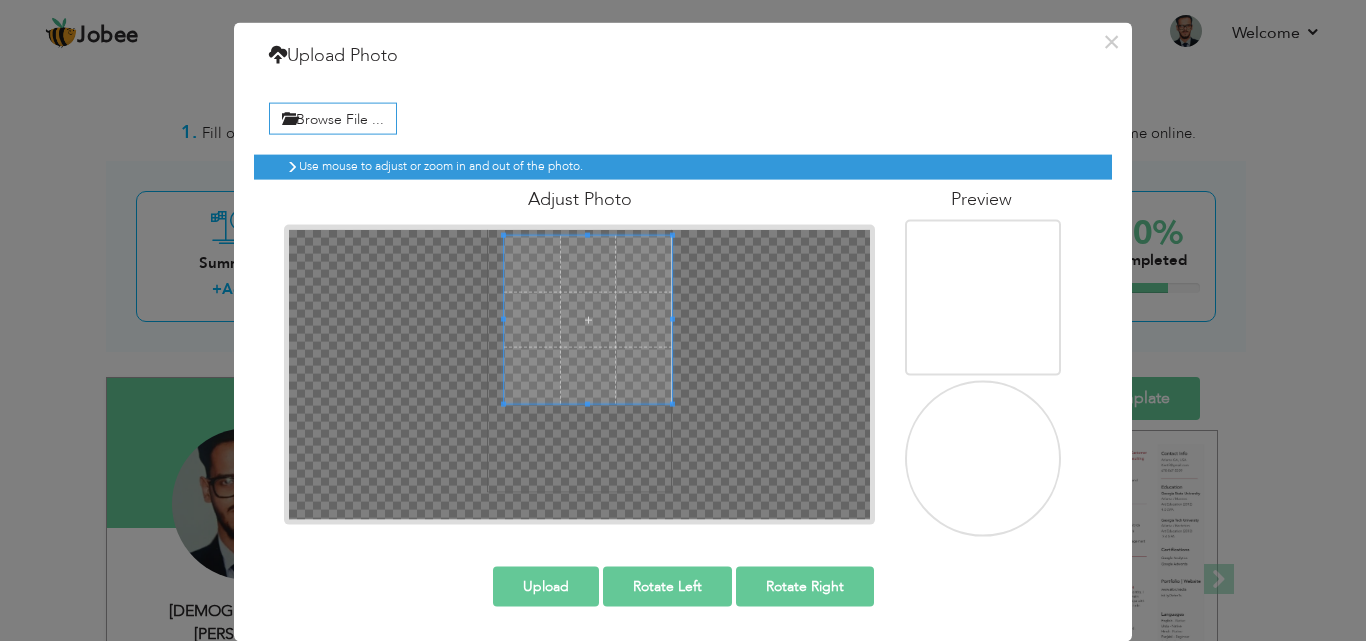 click at bounding box center [587, 319] 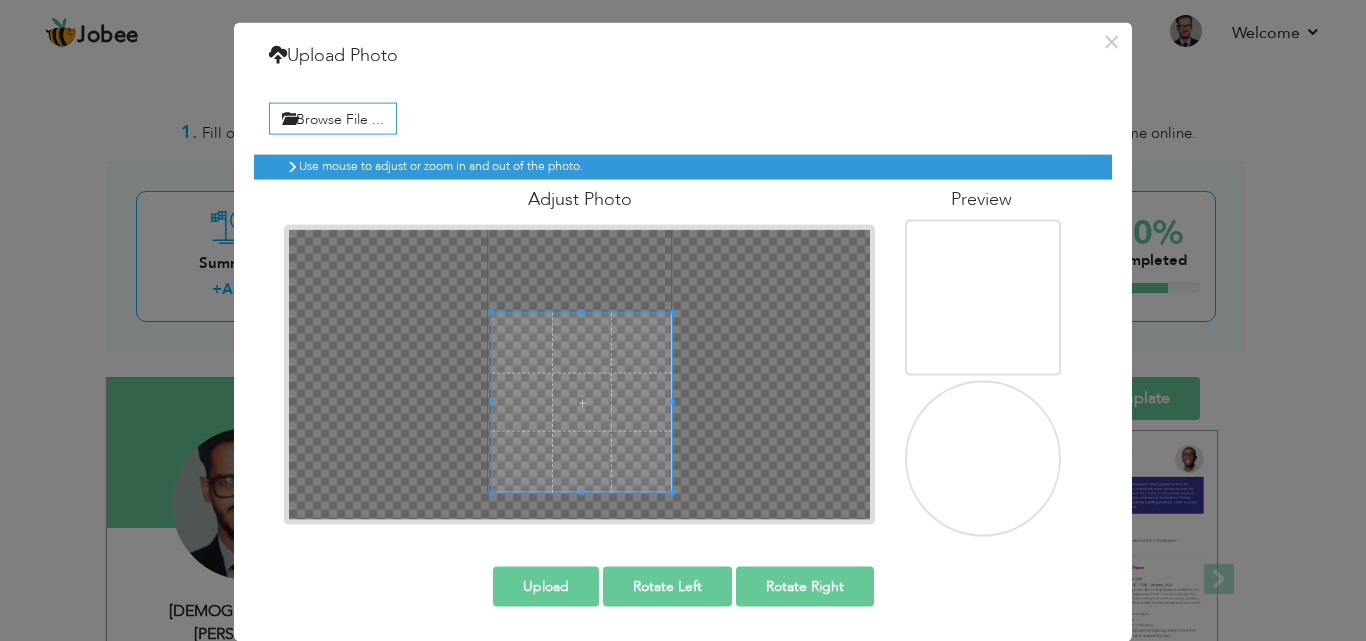 click at bounding box center (579, 374) 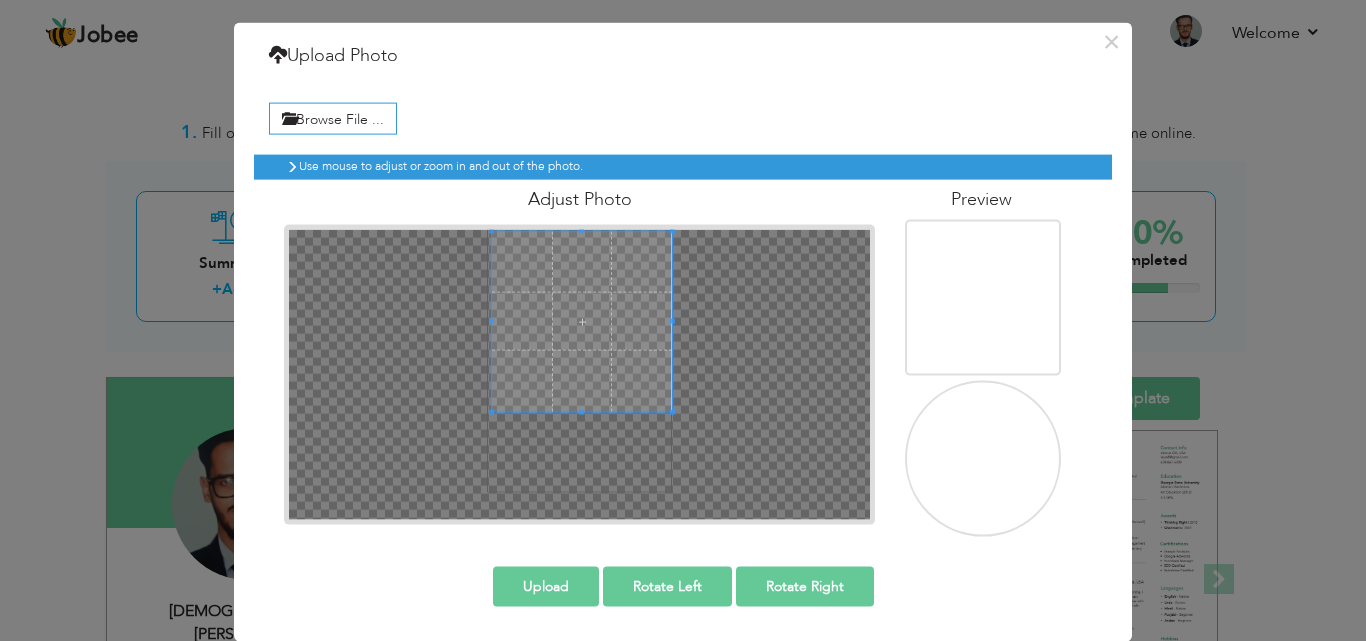 click at bounding box center [582, 321] 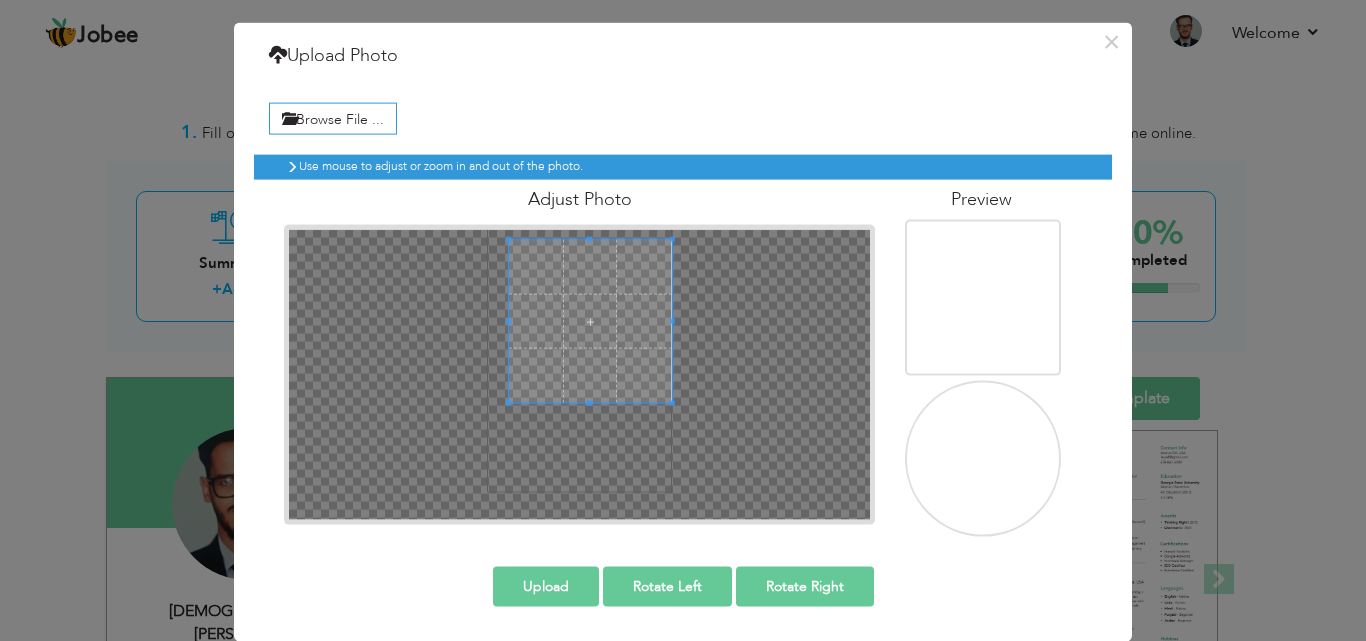 click at bounding box center [579, 374] 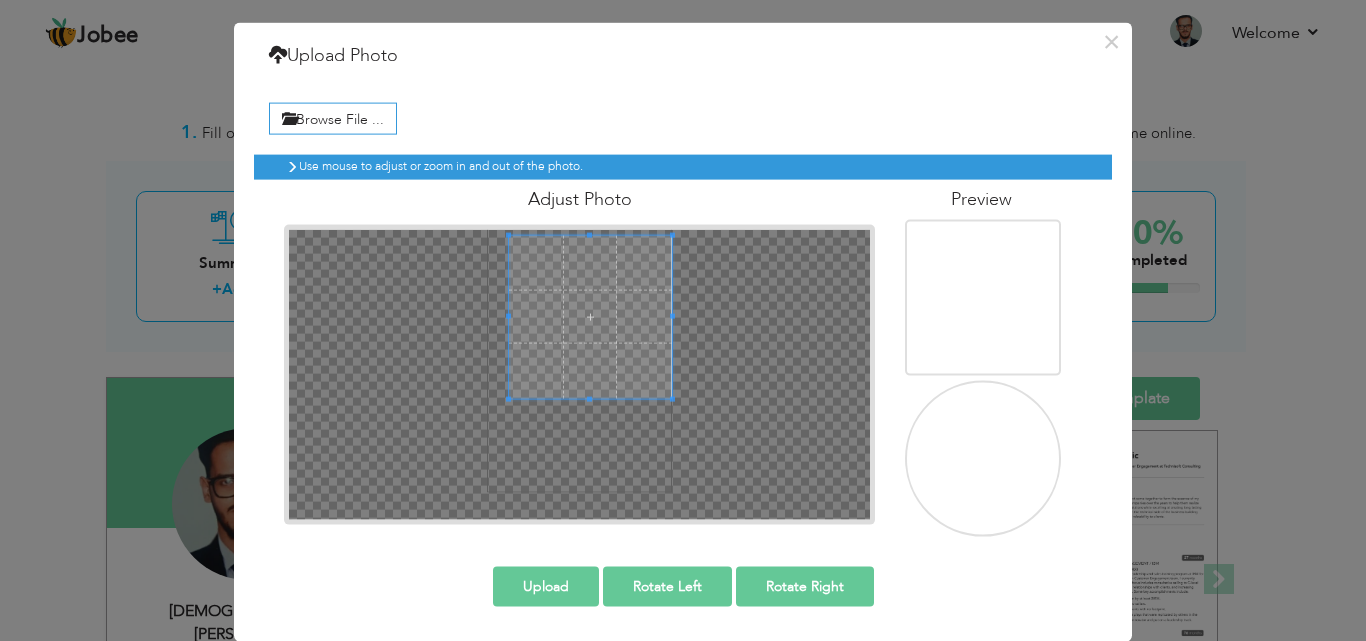 click at bounding box center [590, 316] 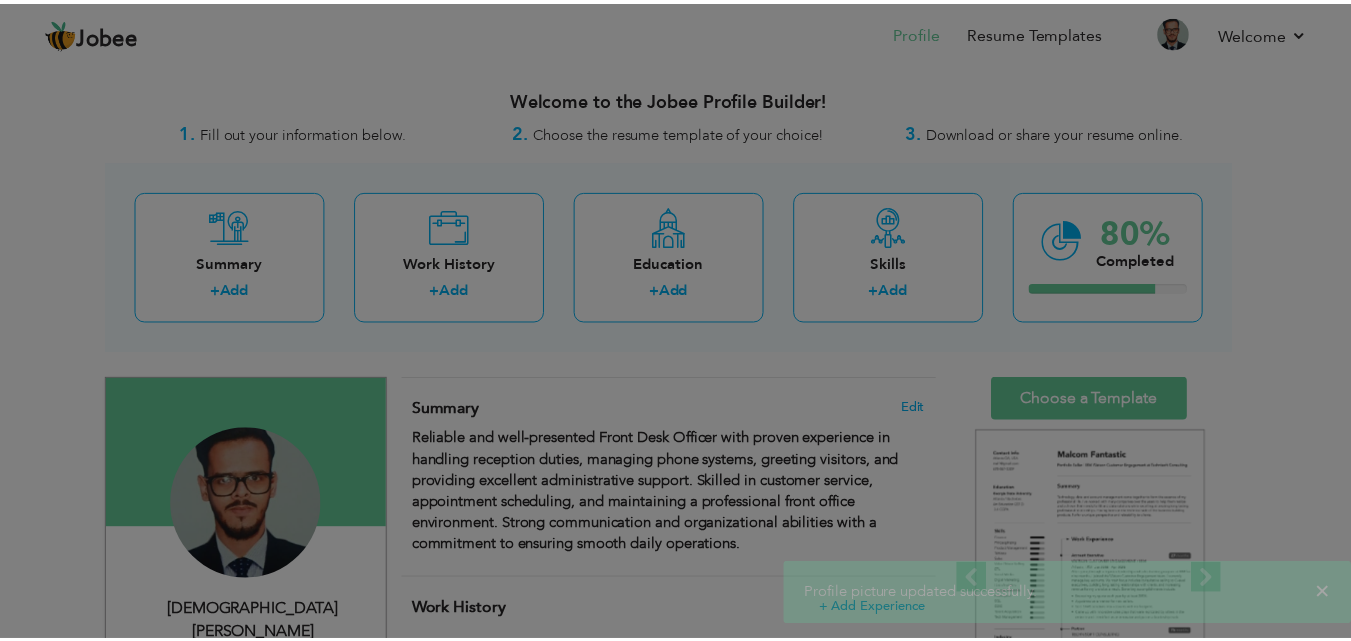 scroll, scrollTop: 0, scrollLeft: 0, axis: both 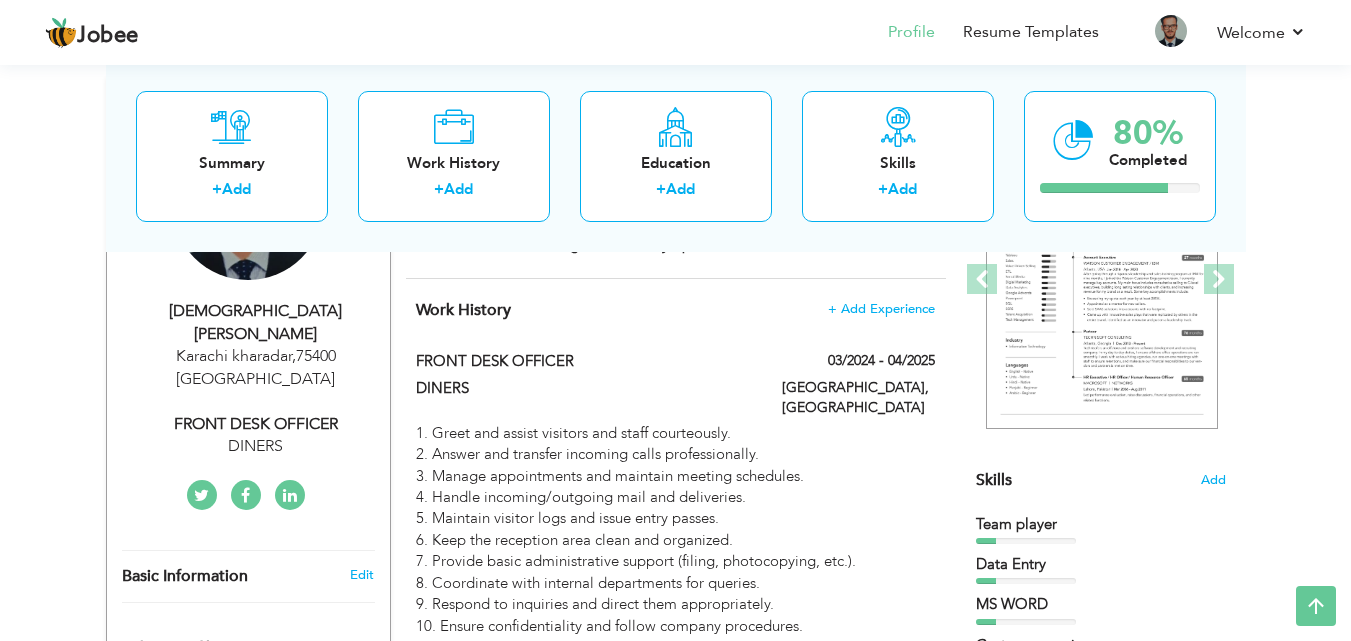 click on "FRONT DESK OFFICER" at bounding box center (256, 424) 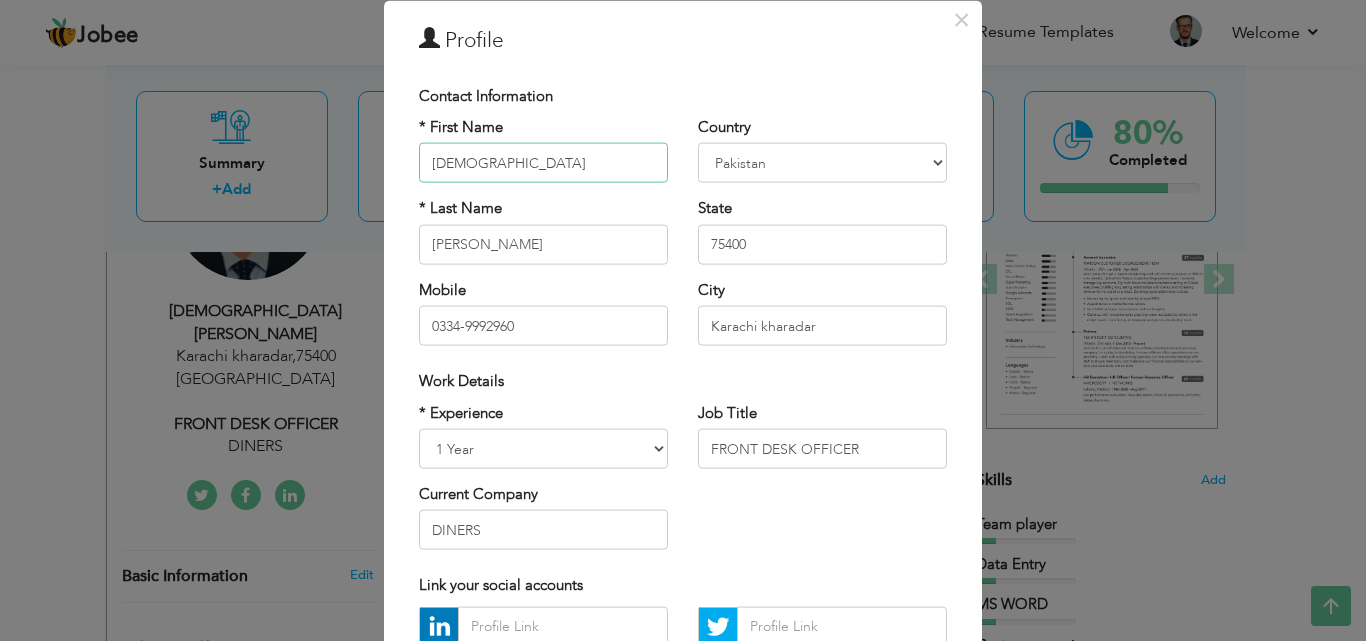 scroll, scrollTop: 67, scrollLeft: 0, axis: vertical 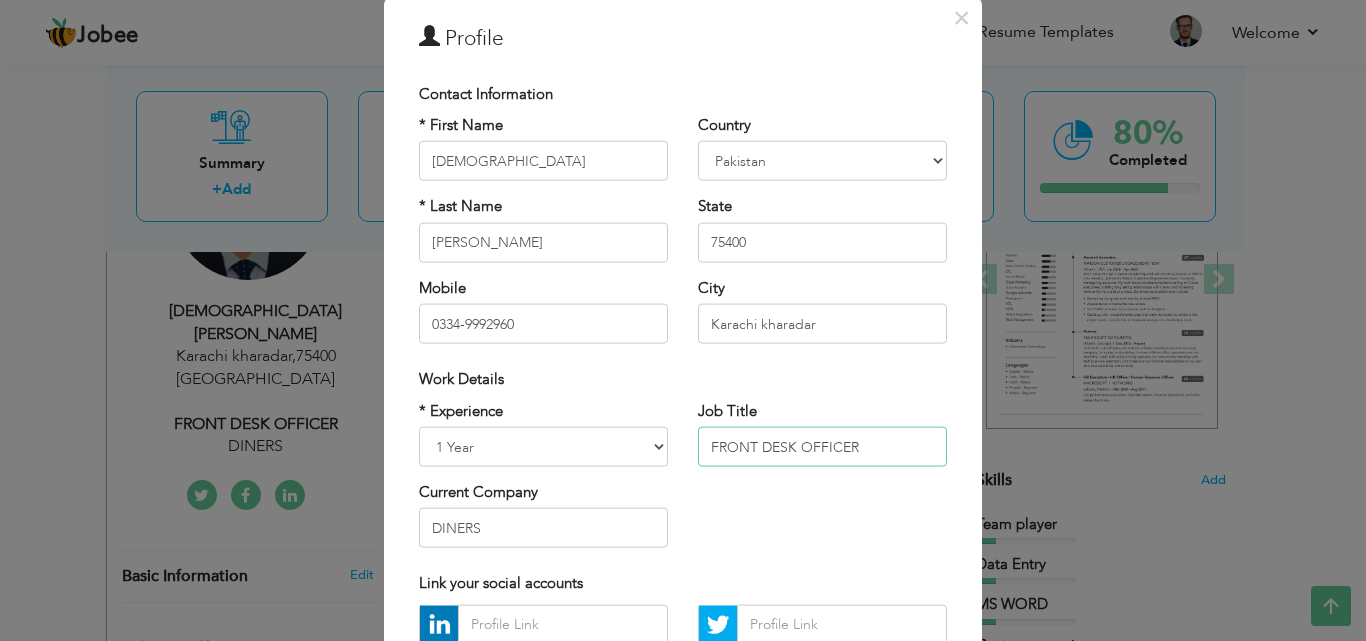 click on "FRONT DESK OFFICER" at bounding box center (822, 447) 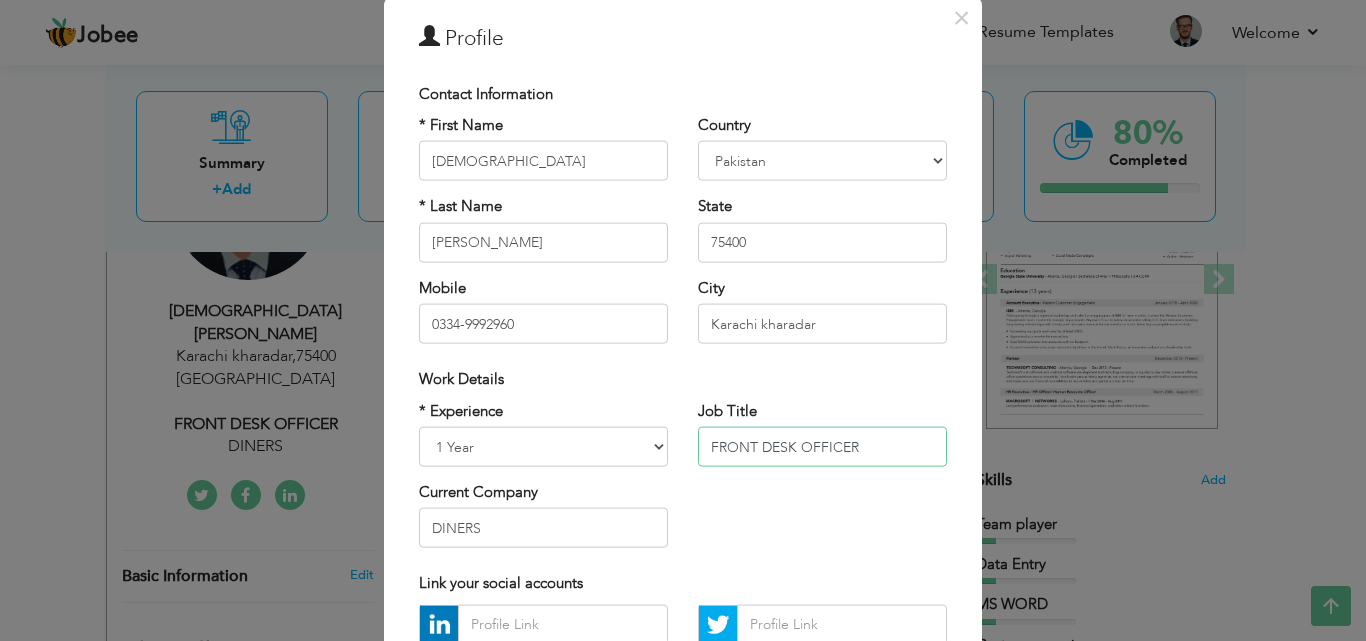 click on "FRONT DESK OFFICER" at bounding box center [822, 447] 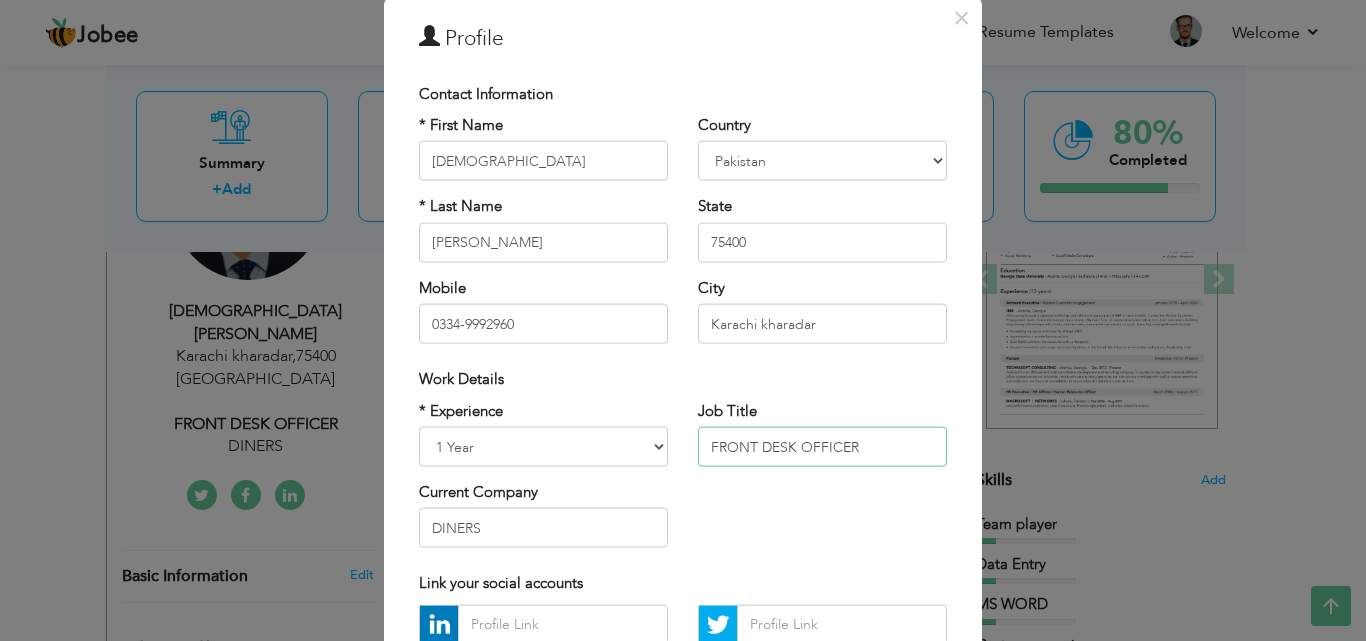 type on "," 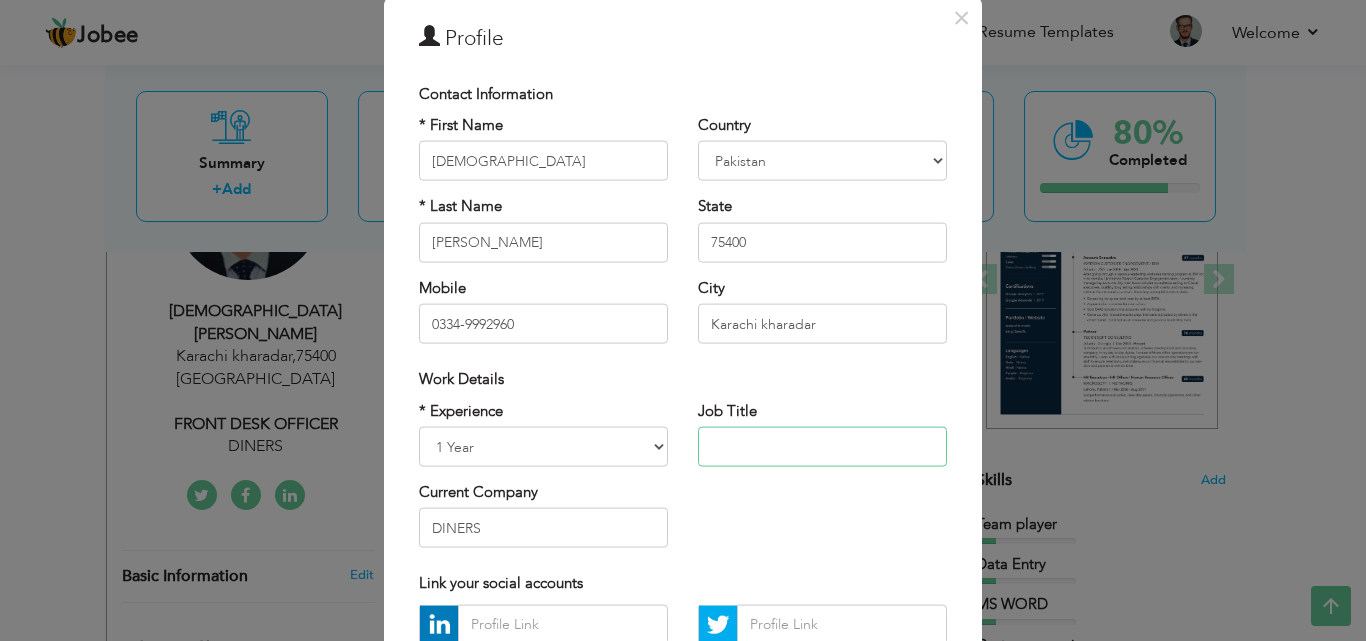 type on "m" 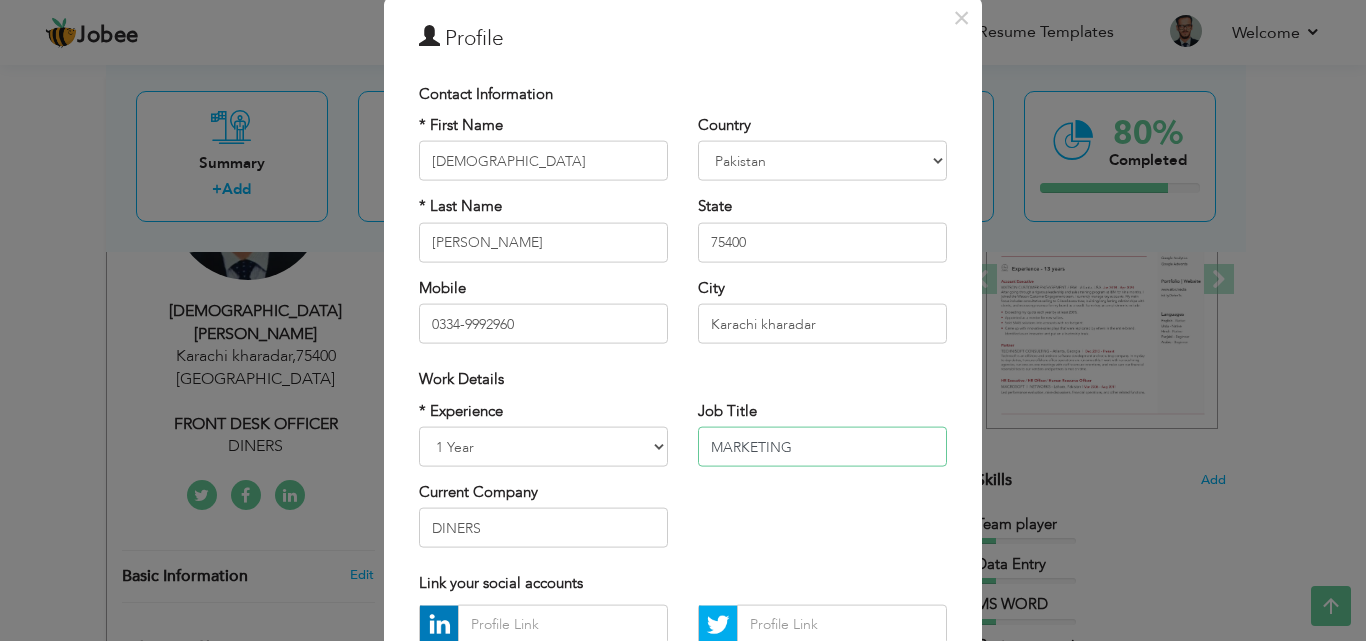 type on "MARKETING" 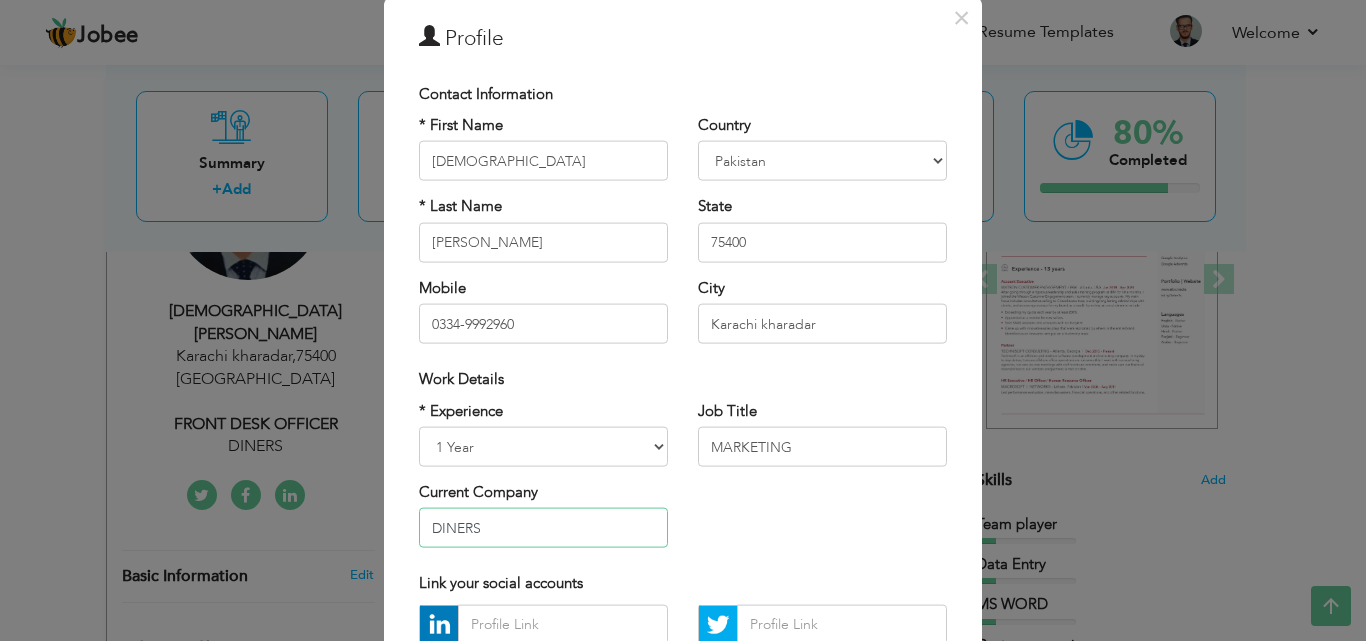 click on "DINERS" at bounding box center (543, 528) 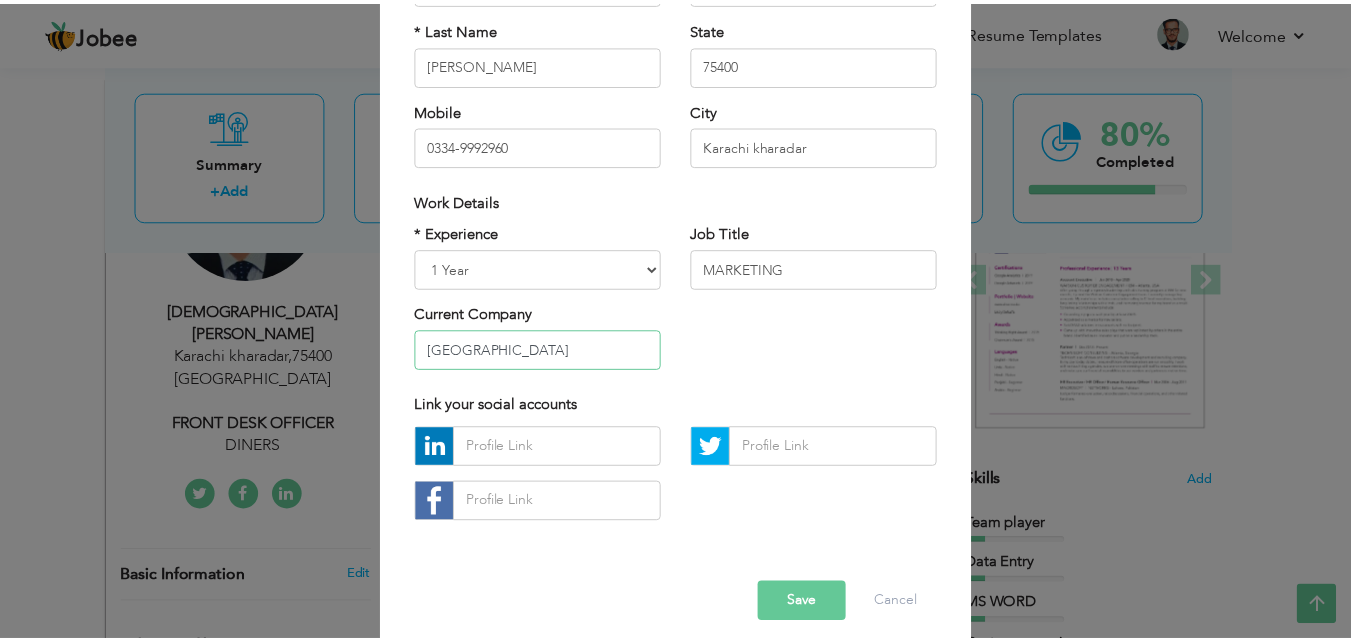 scroll, scrollTop: 228, scrollLeft: 0, axis: vertical 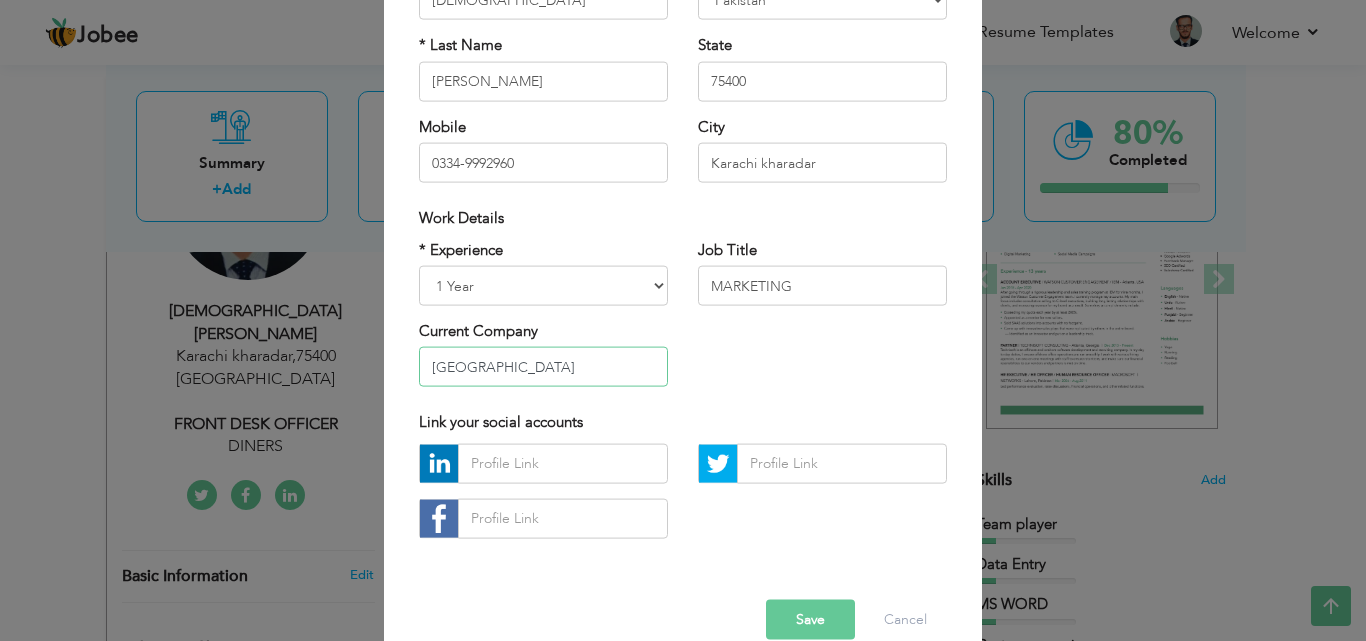 type on "JINNAH MEDICAL COLLEGE" 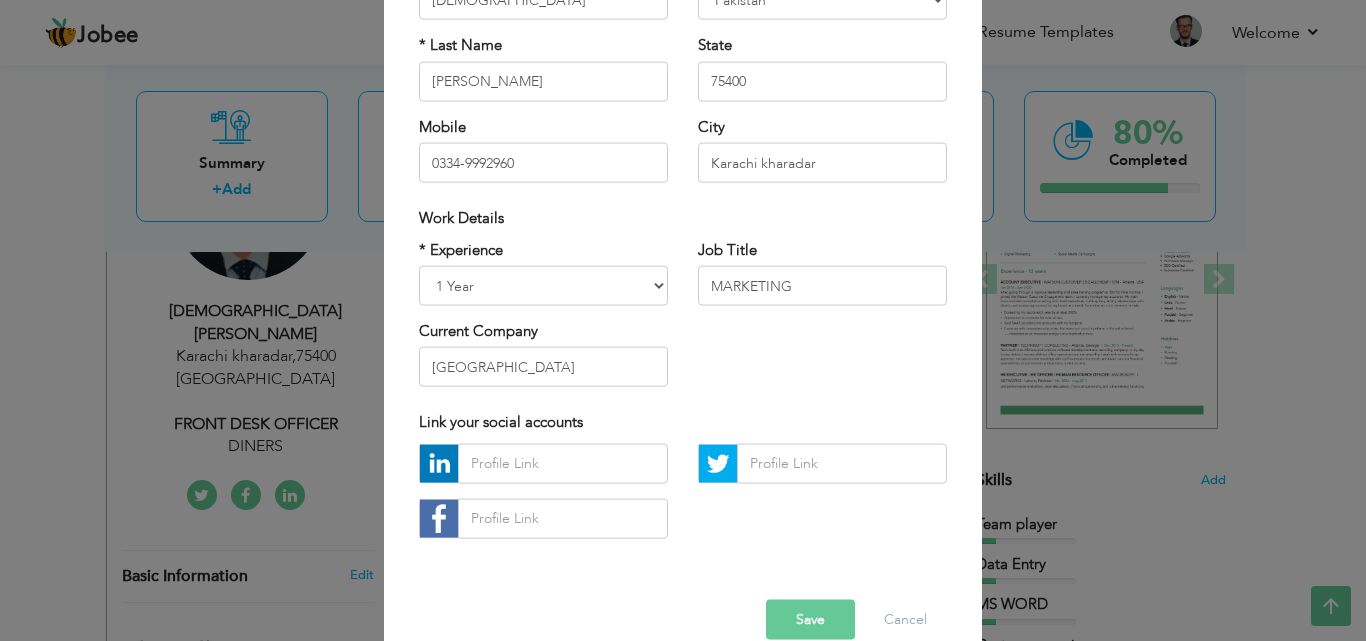 click on "Save" at bounding box center (810, 619) 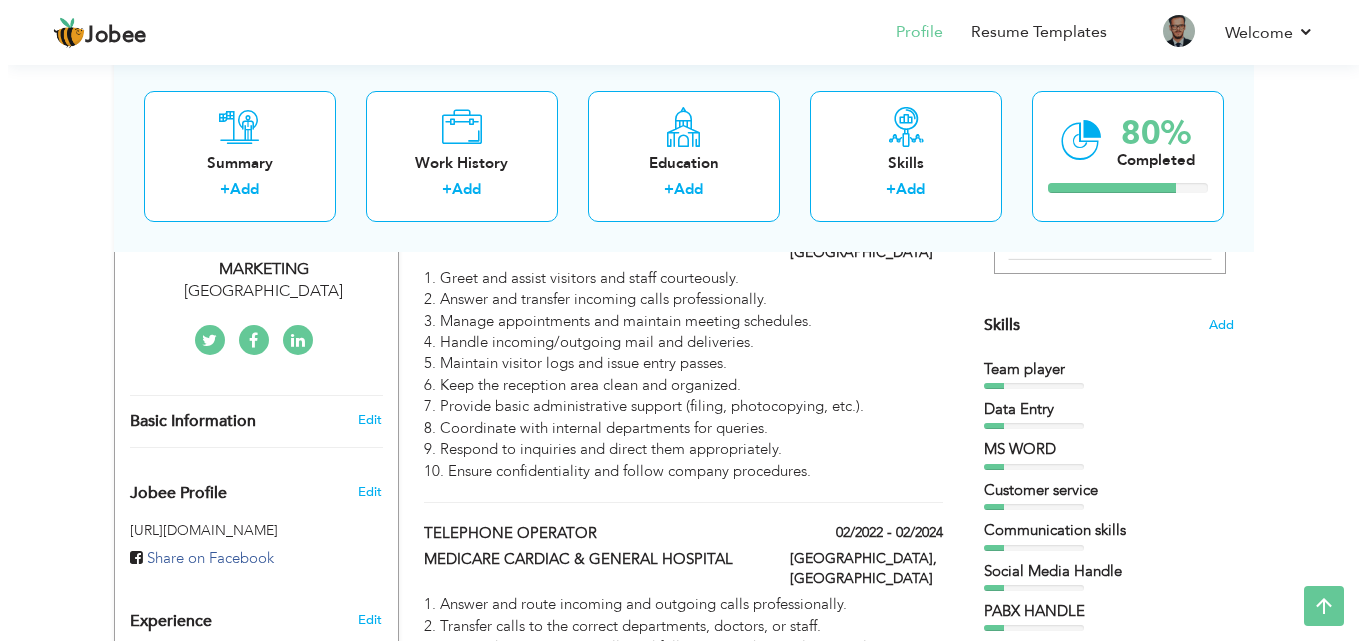 scroll, scrollTop: 467, scrollLeft: 0, axis: vertical 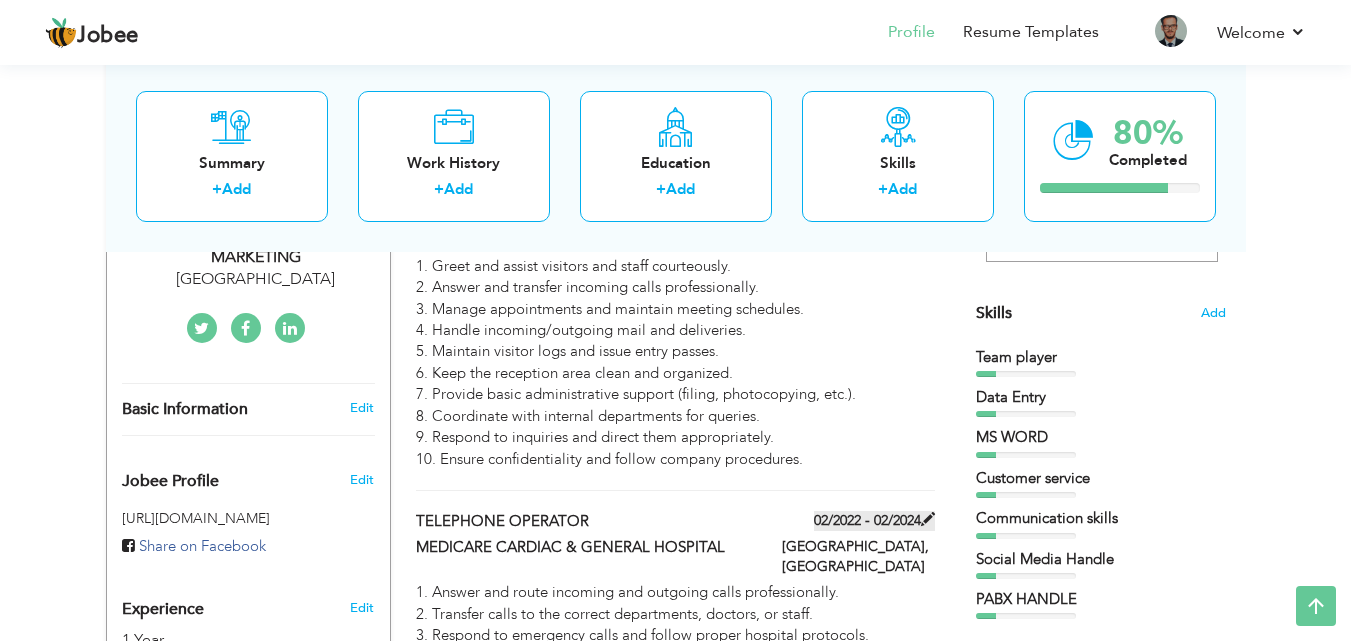 click at bounding box center (928, 519) 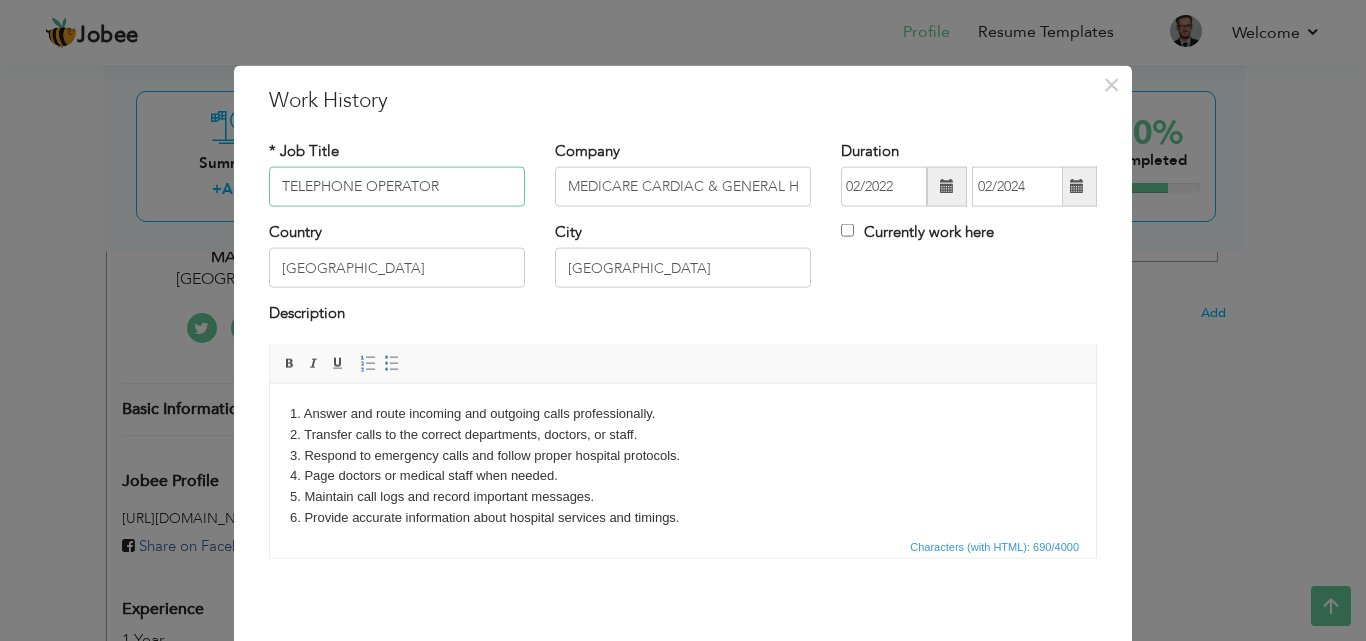 drag, startPoint x: 272, startPoint y: 181, endPoint x: 506, endPoint y: 207, distance: 235.44002 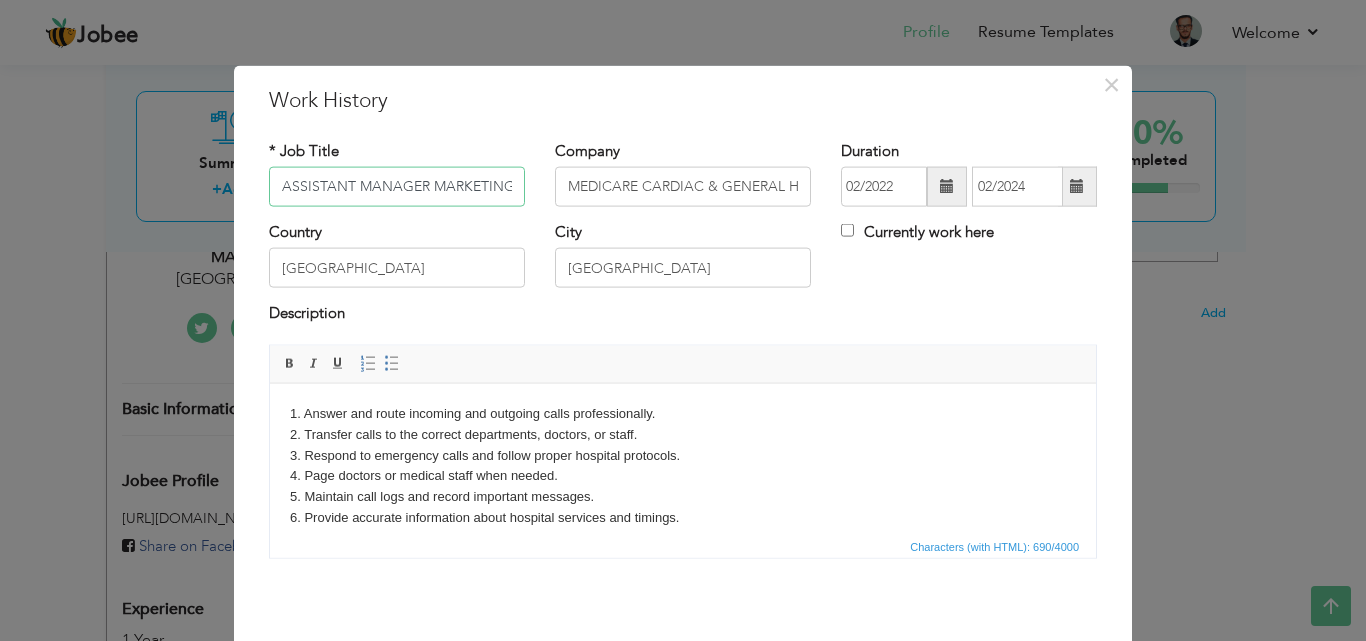scroll, scrollTop: 0, scrollLeft: 4, axis: horizontal 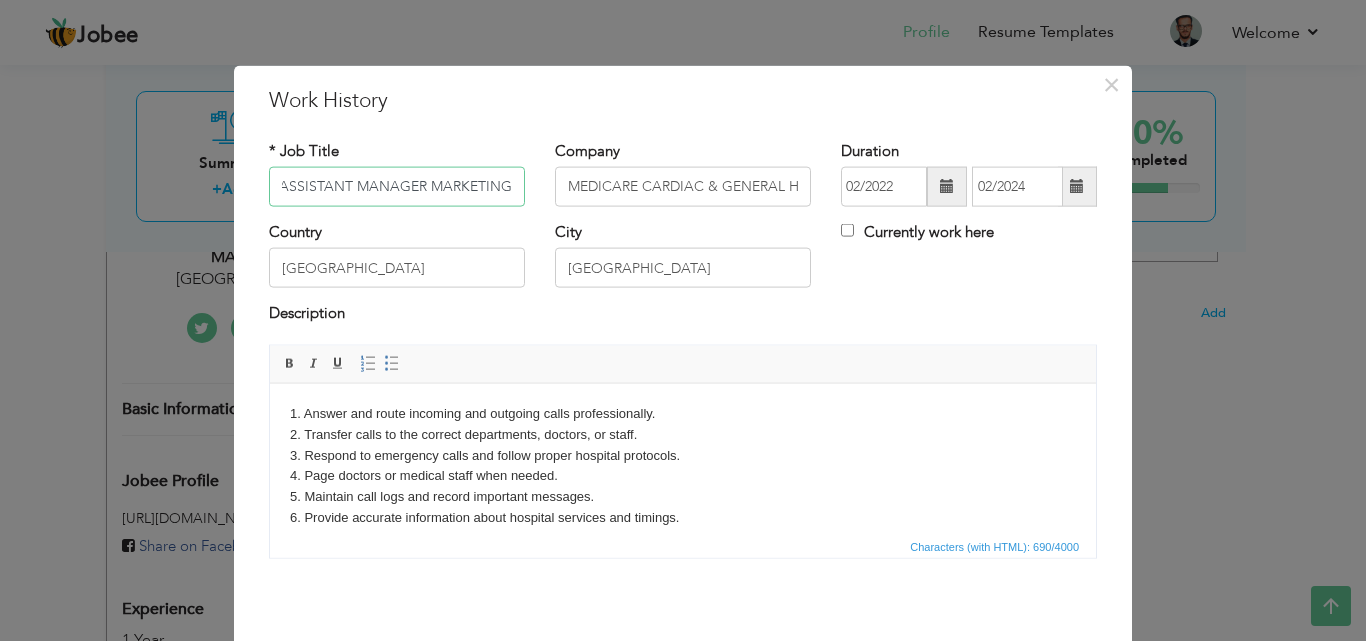 type on "ASSISTANT MANAGER MARKETING" 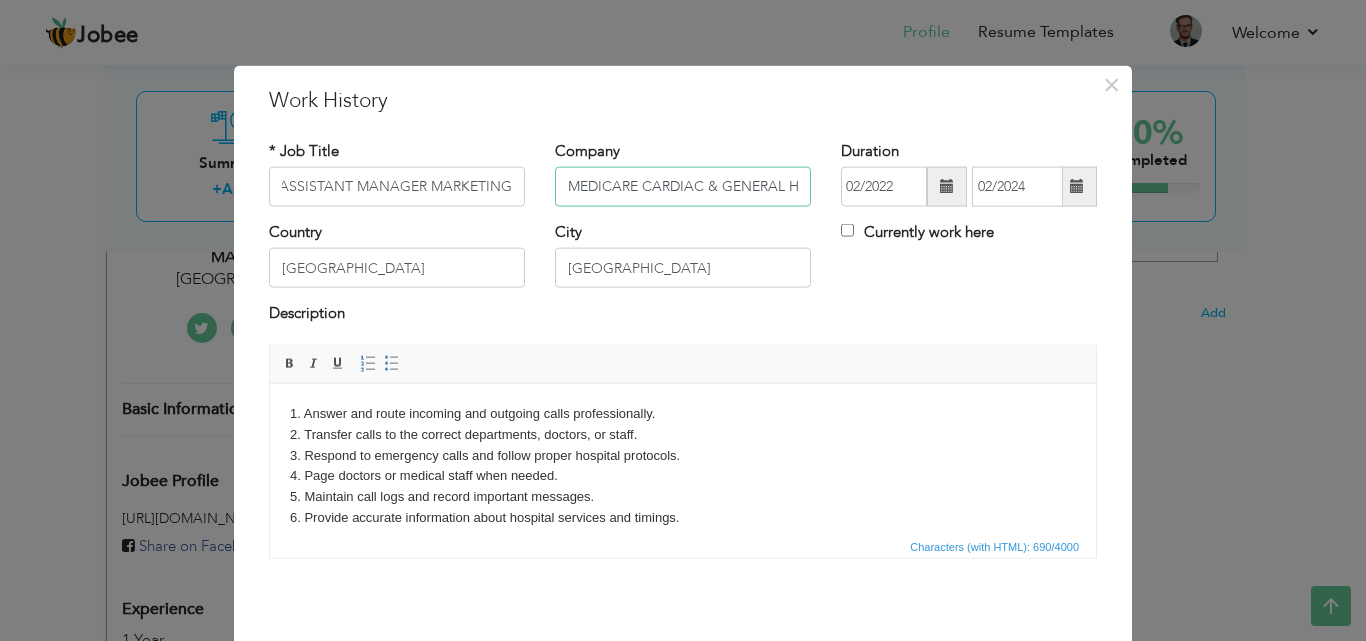 scroll, scrollTop: 0, scrollLeft: 0, axis: both 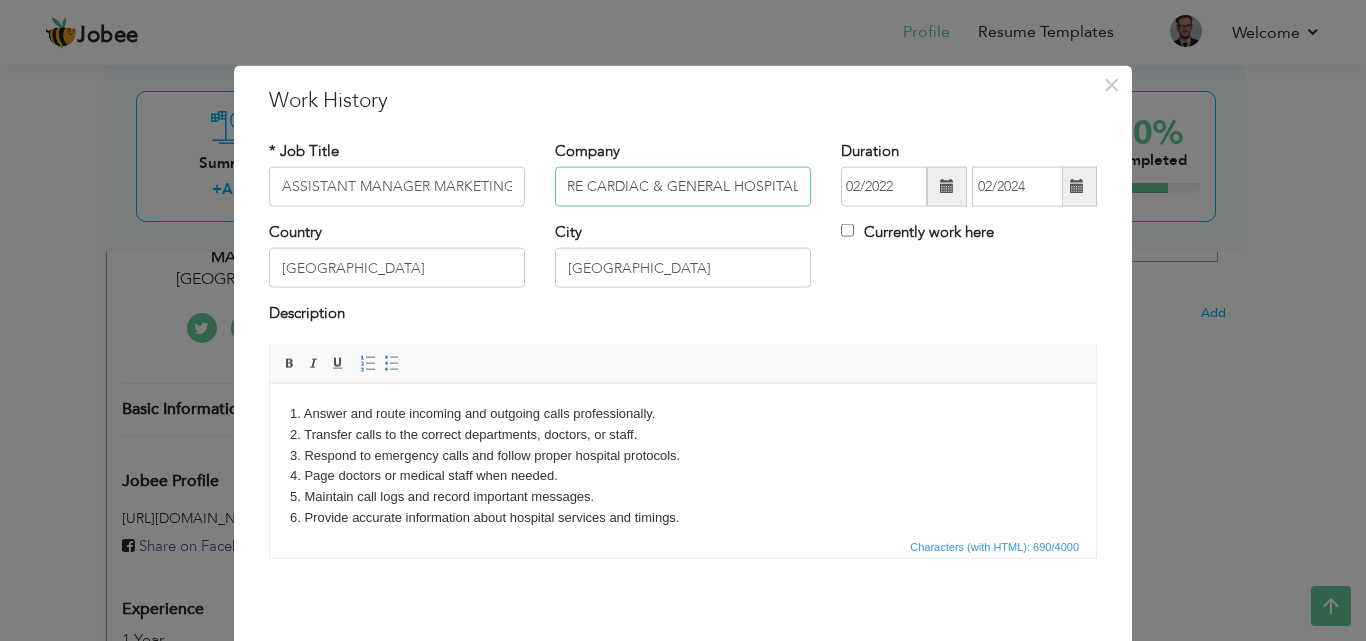 drag, startPoint x: 557, startPoint y: 185, endPoint x: 864, endPoint y: 241, distance: 312.0657 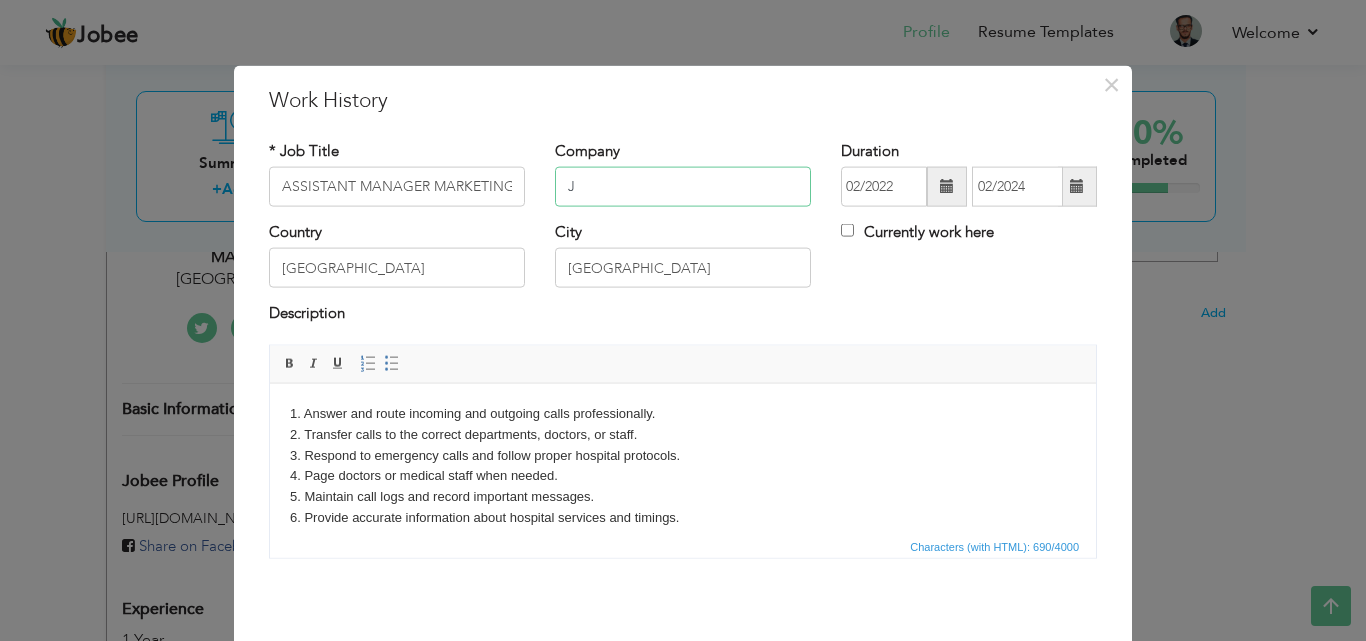 scroll, scrollTop: 0, scrollLeft: 0, axis: both 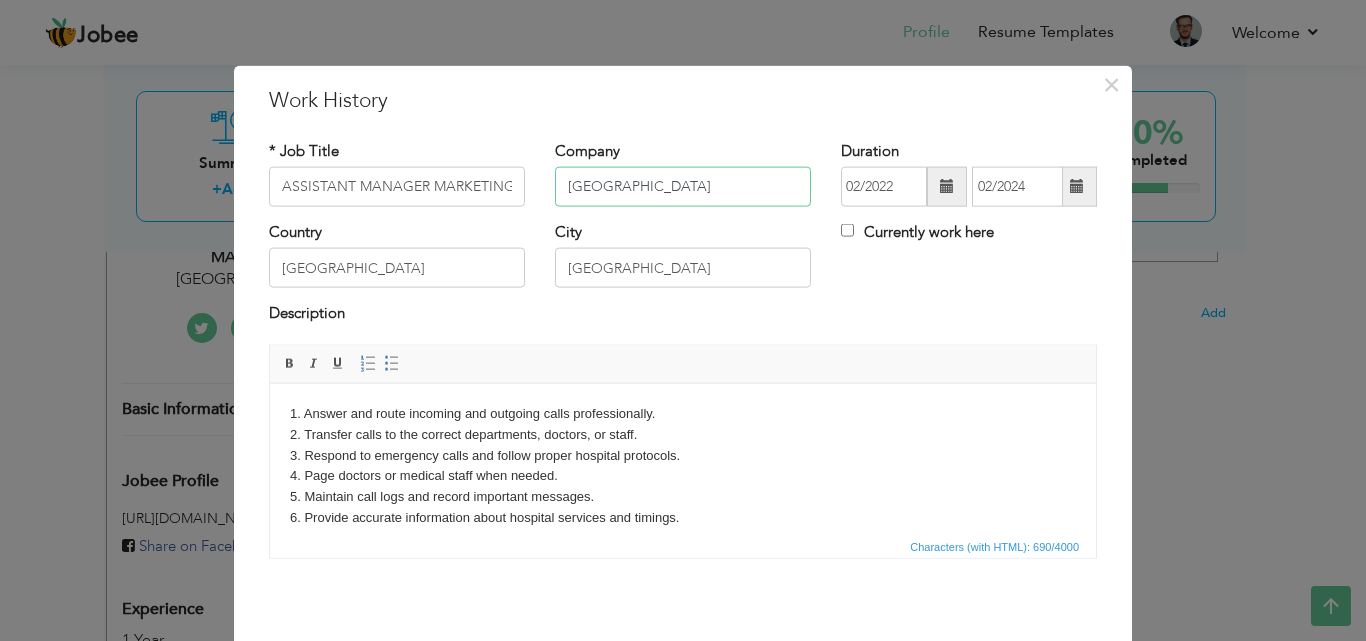 type on "[GEOGRAPHIC_DATA]" 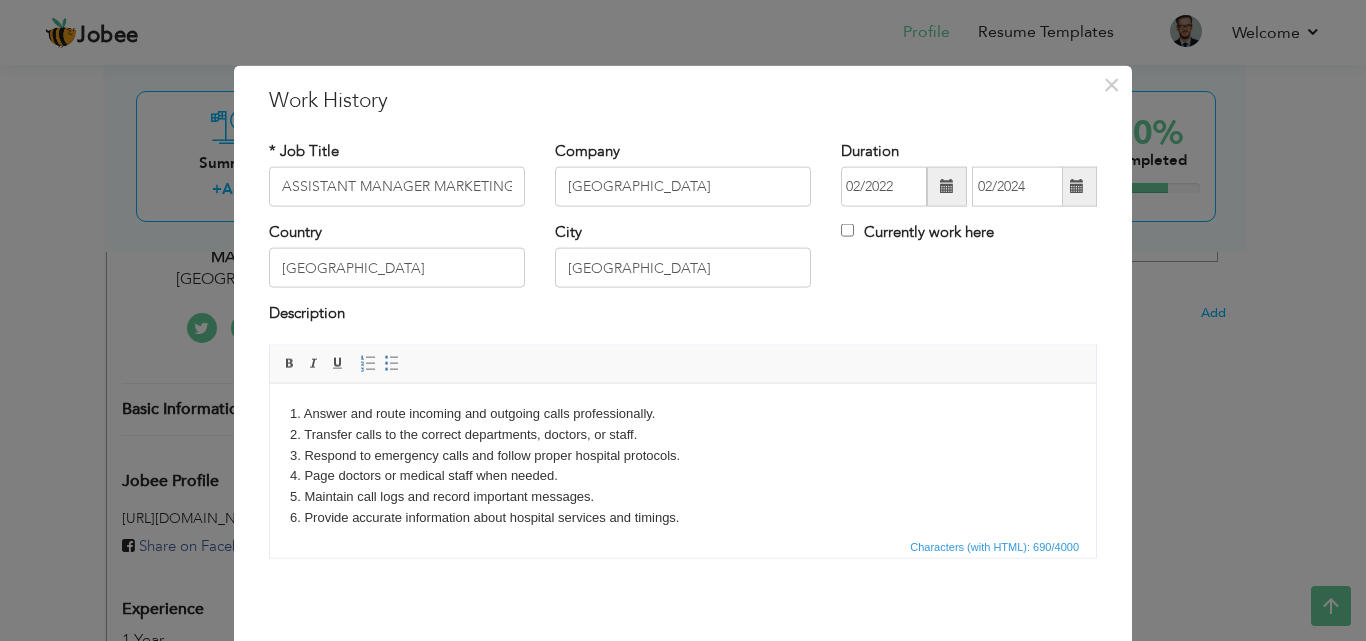 click at bounding box center (947, 187) 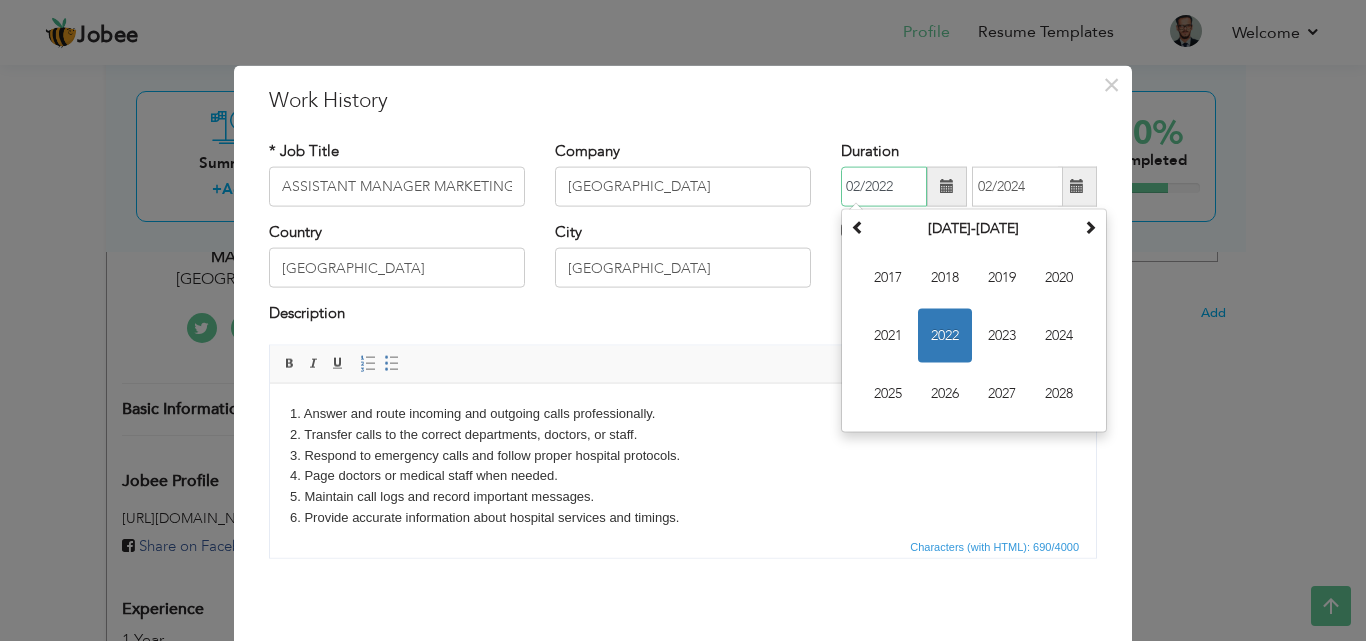 click on "2022" at bounding box center [945, 336] 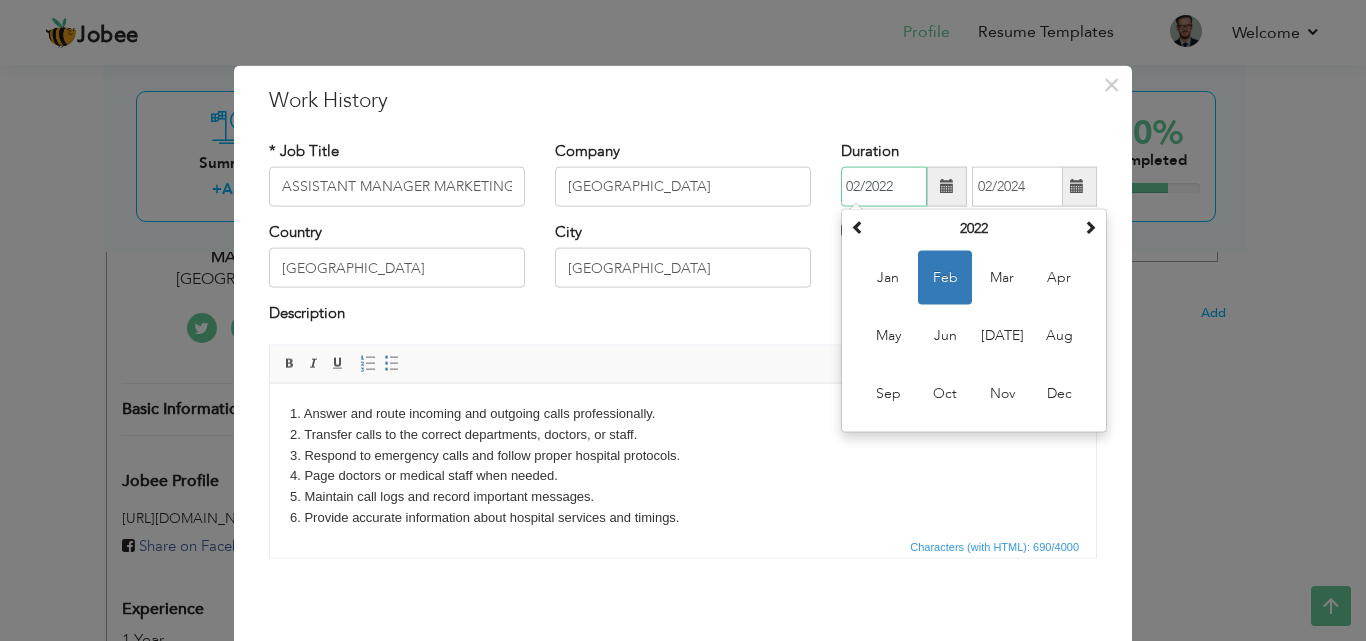 click on "Feb" at bounding box center (945, 278) 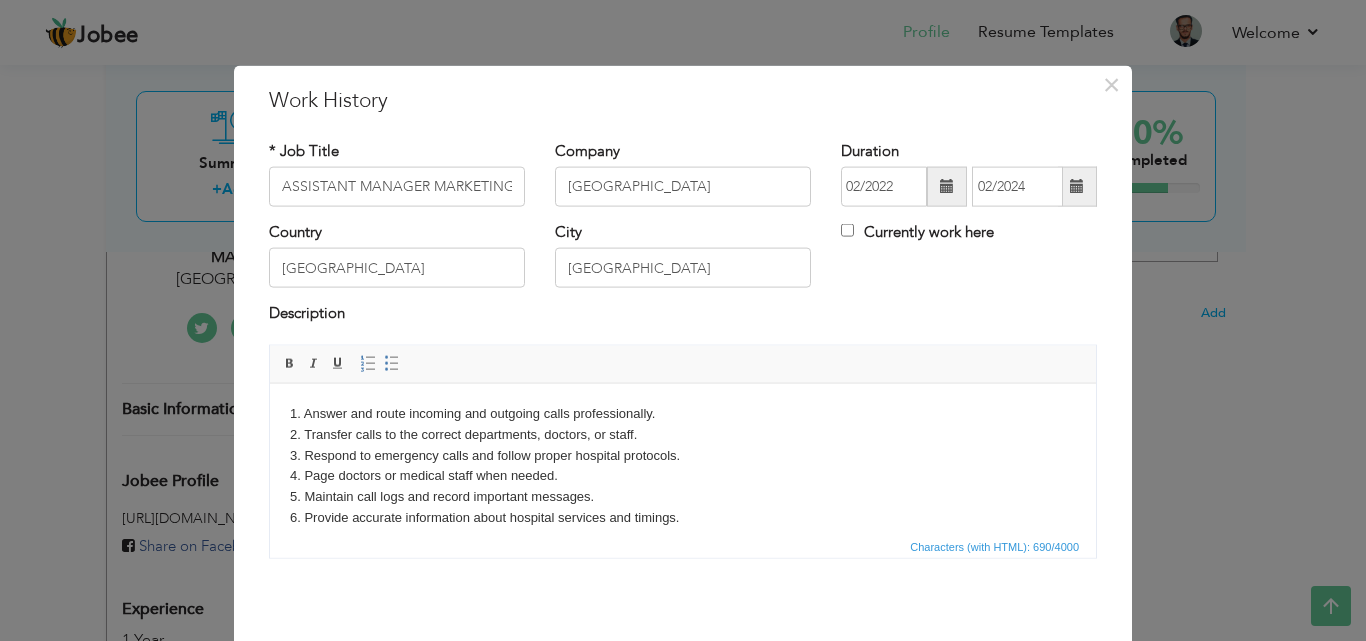 click at bounding box center [1077, 187] 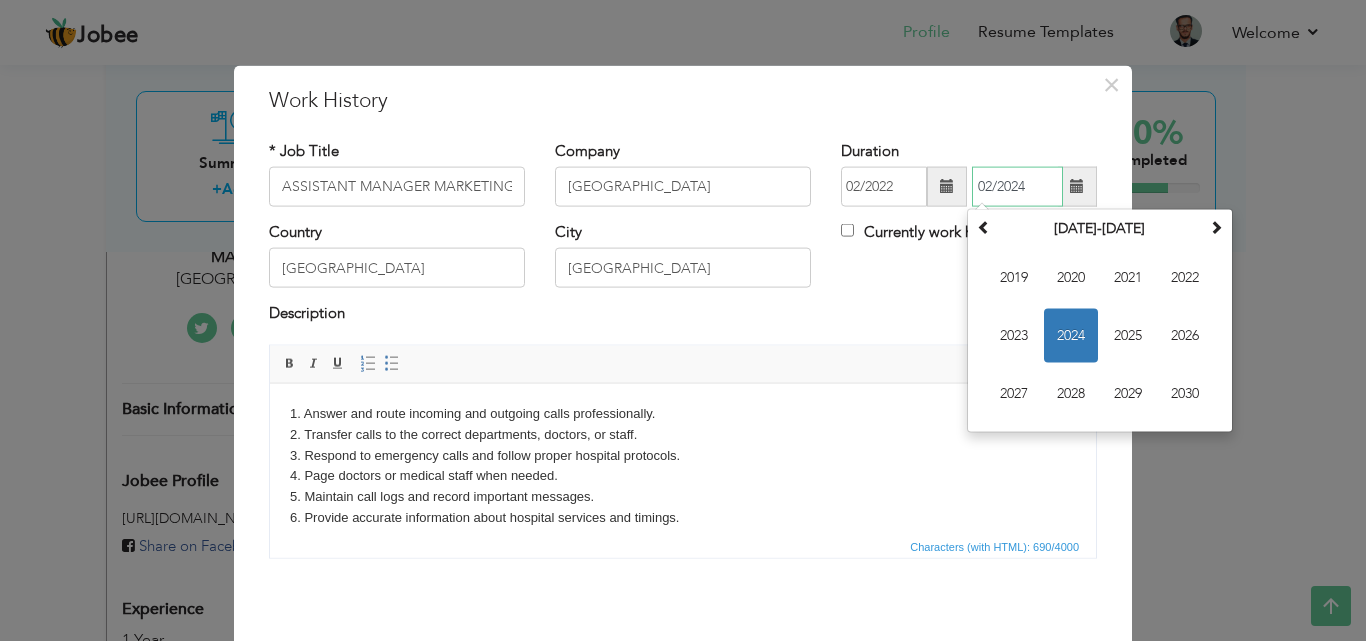 click on "2024" at bounding box center (1071, 336) 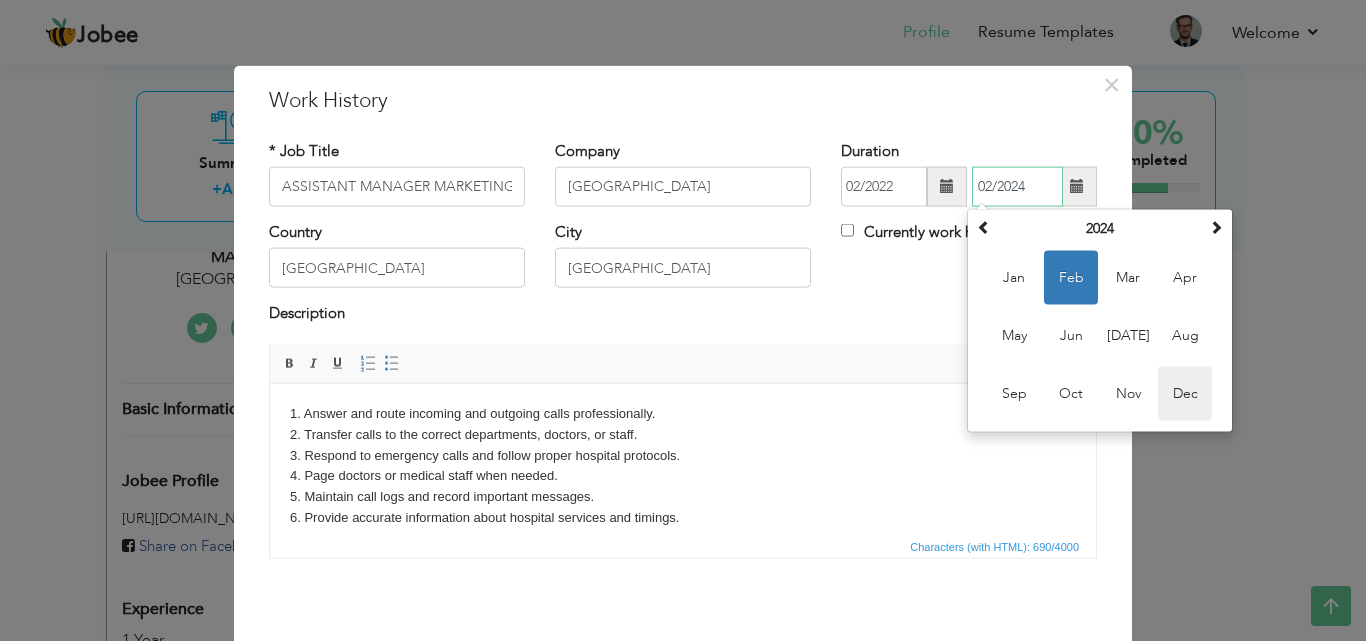 click on "Dec" at bounding box center [1185, 394] 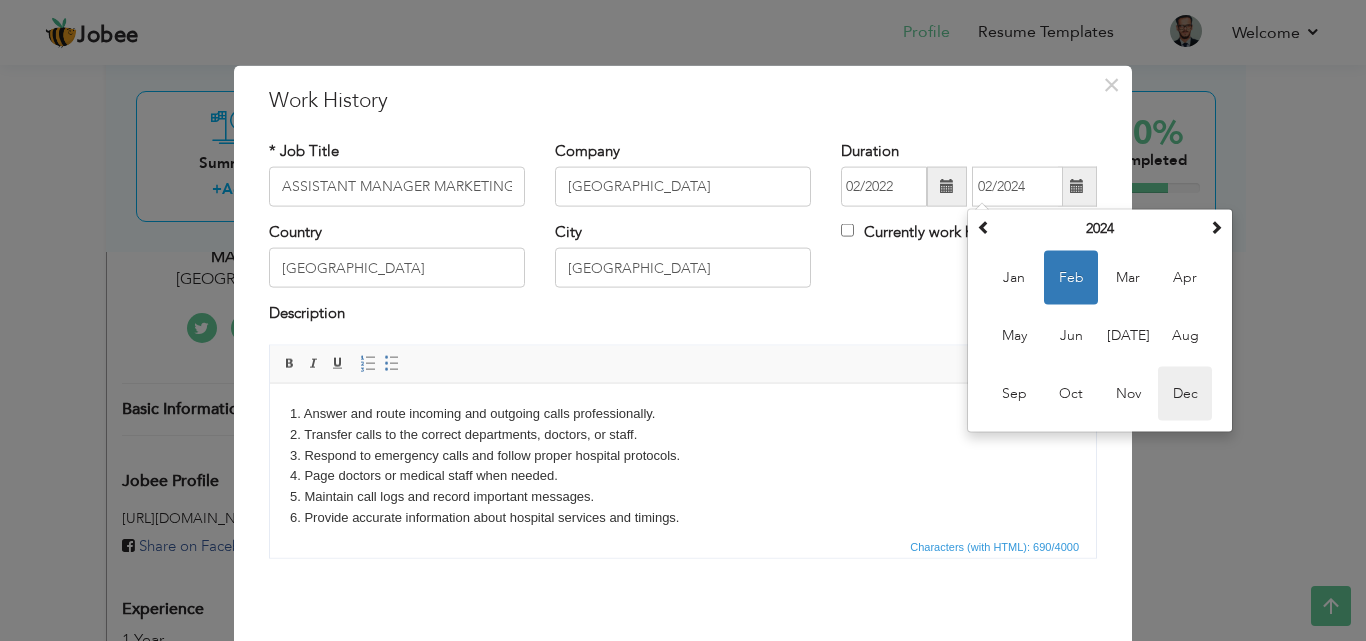 type on "12/2024" 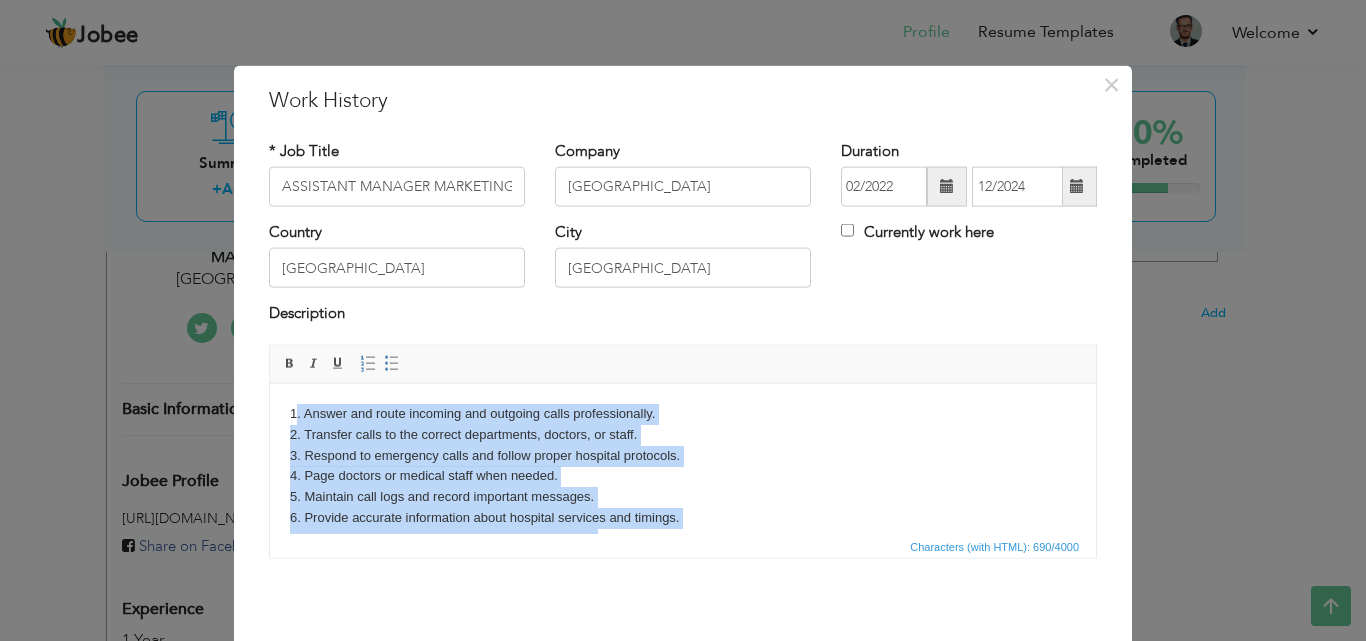 scroll, scrollTop: 98, scrollLeft: 0, axis: vertical 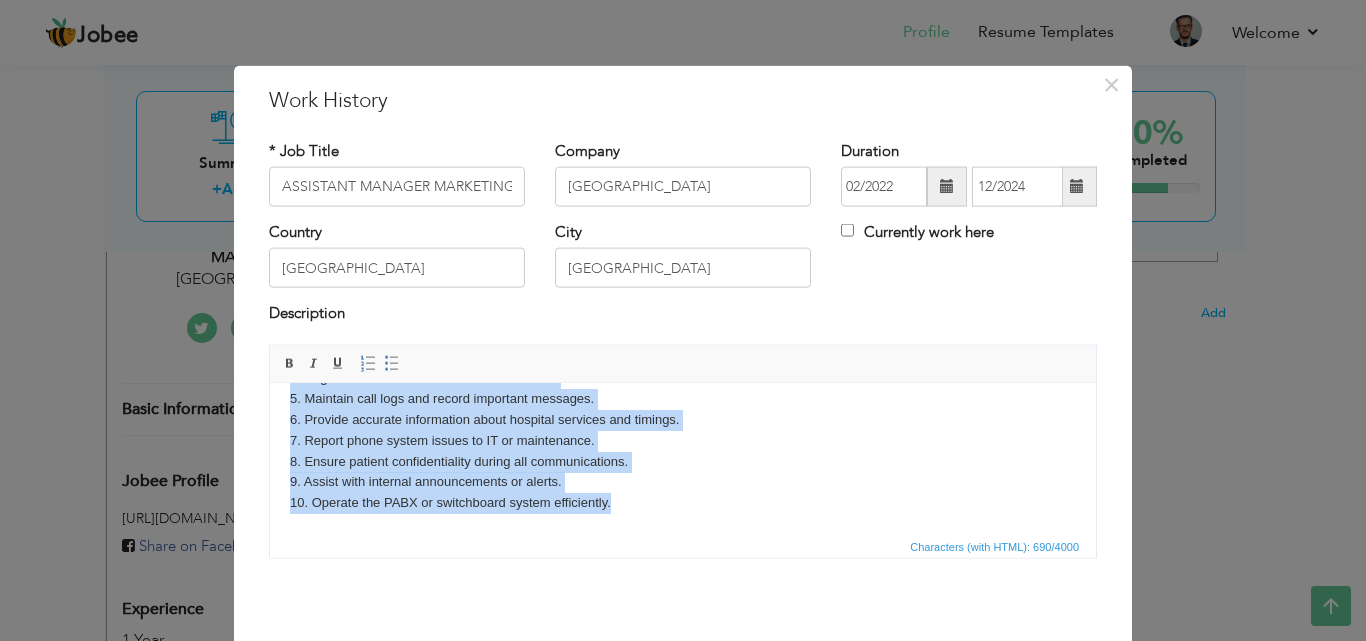 drag, startPoint x: 300, startPoint y: 421, endPoint x: 707, endPoint y: 616, distance: 451.30255 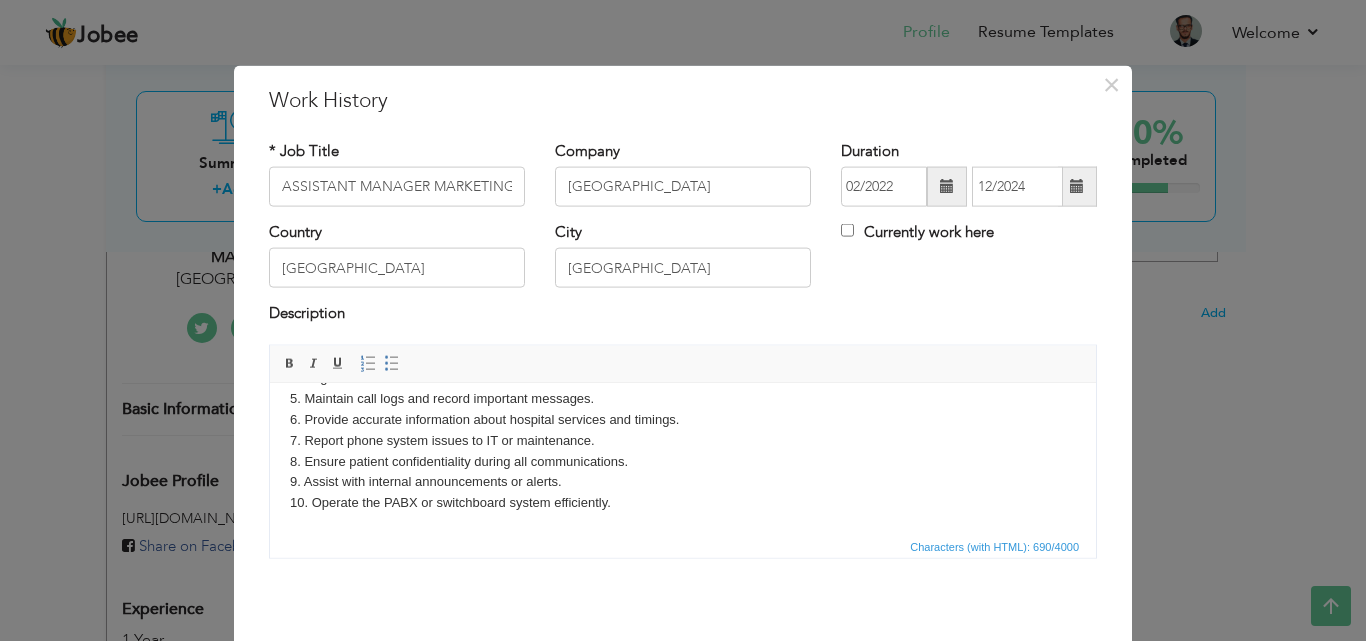 scroll, scrollTop: 0, scrollLeft: 0, axis: both 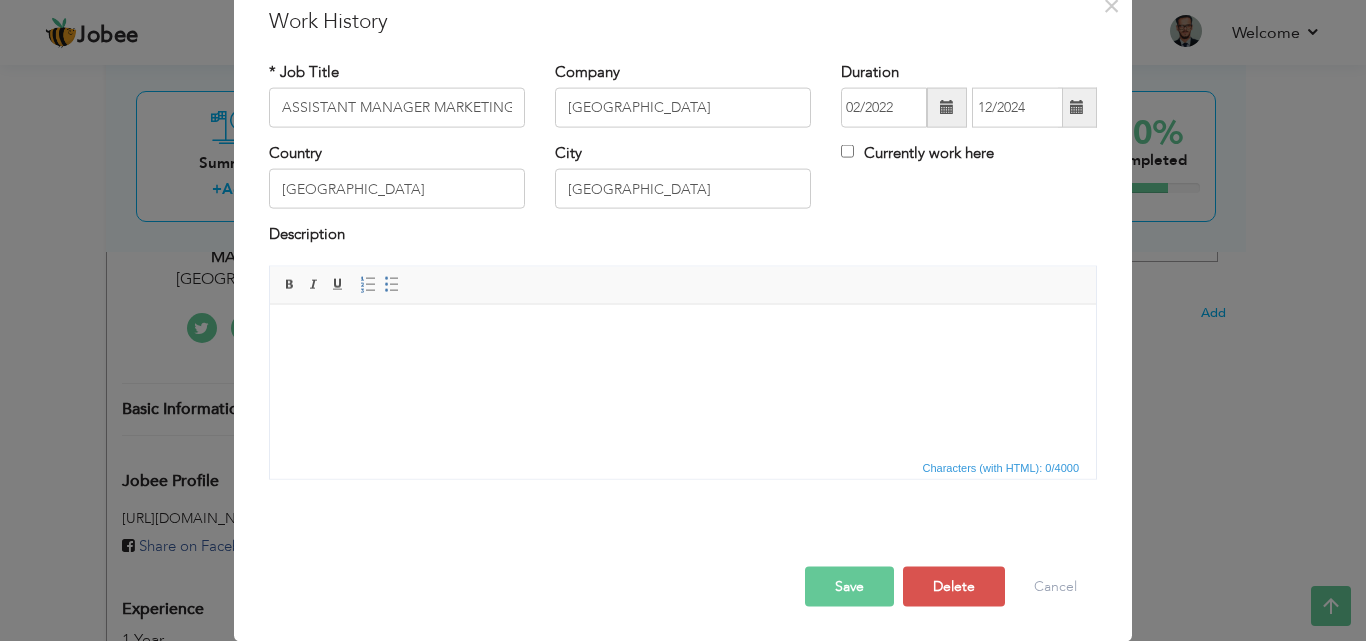 click on "Save" at bounding box center (849, 586) 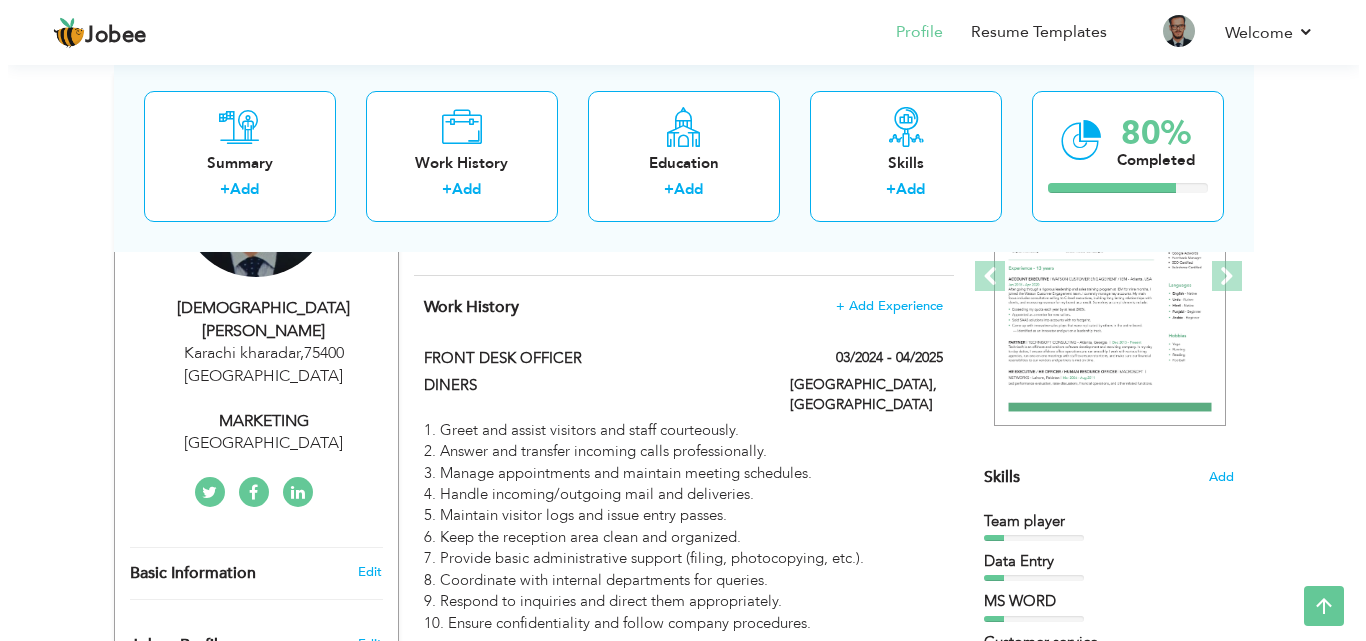 scroll, scrollTop: 300, scrollLeft: 0, axis: vertical 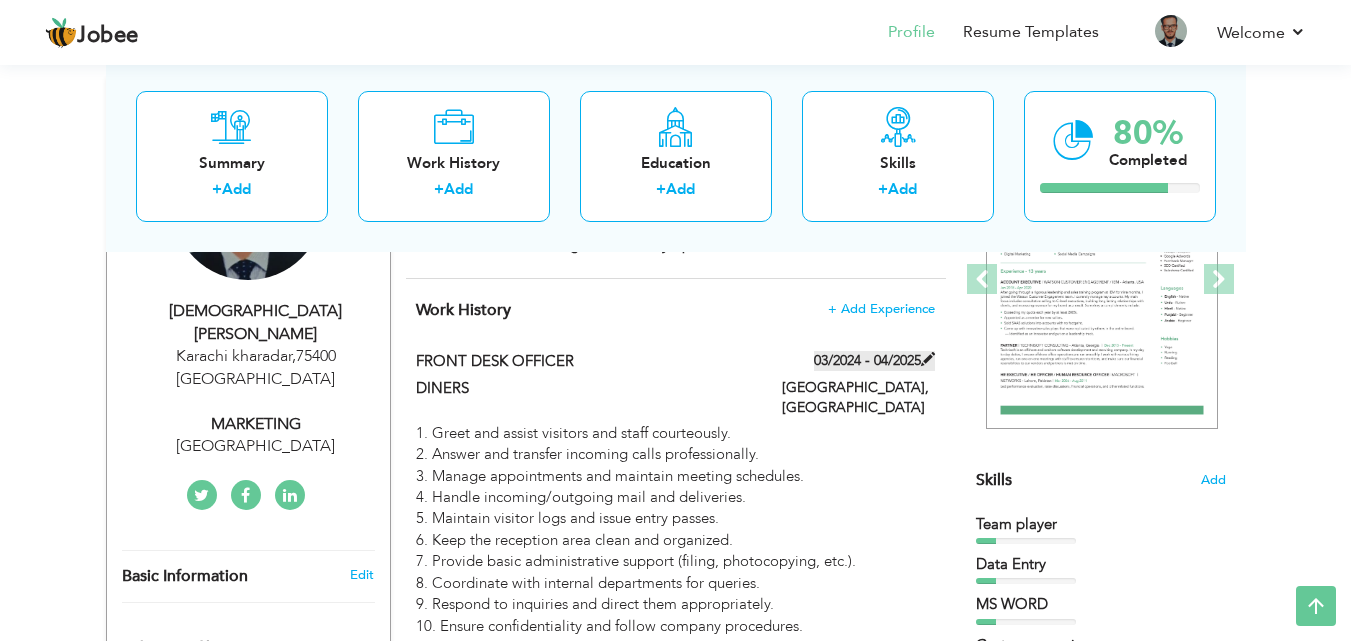 click at bounding box center [928, 359] 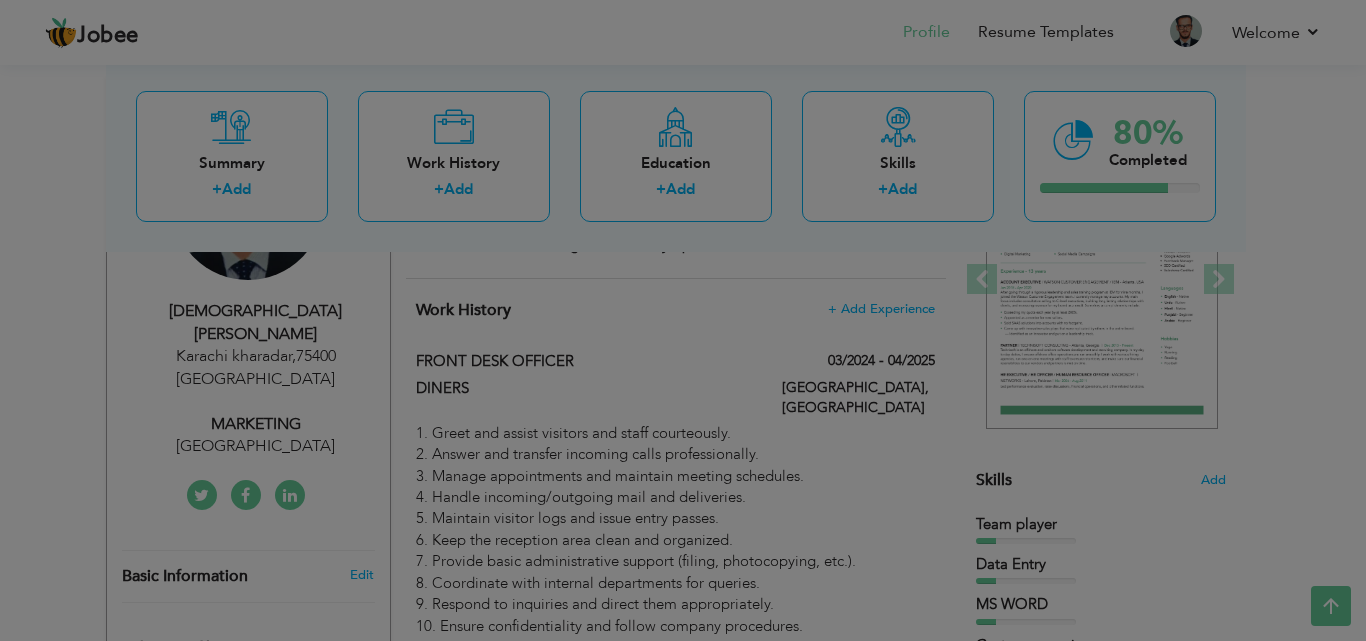 scroll, scrollTop: 0, scrollLeft: 0, axis: both 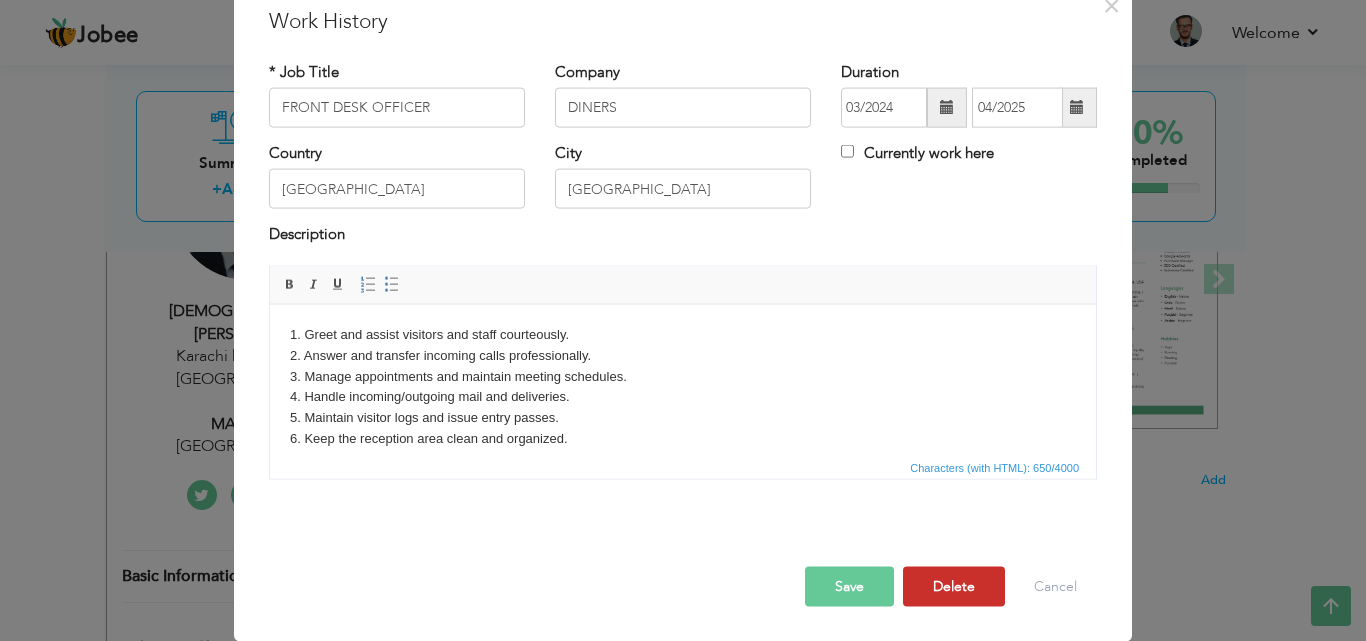 click on "Delete" at bounding box center (954, 586) 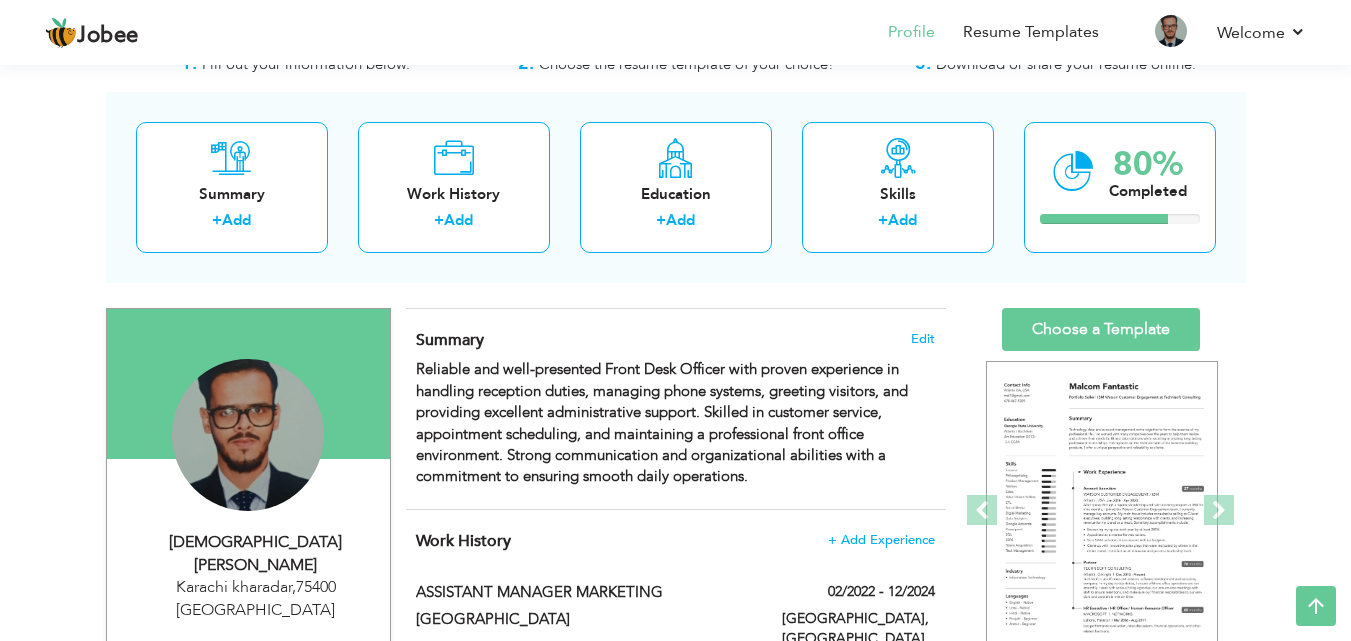 scroll, scrollTop: 67, scrollLeft: 0, axis: vertical 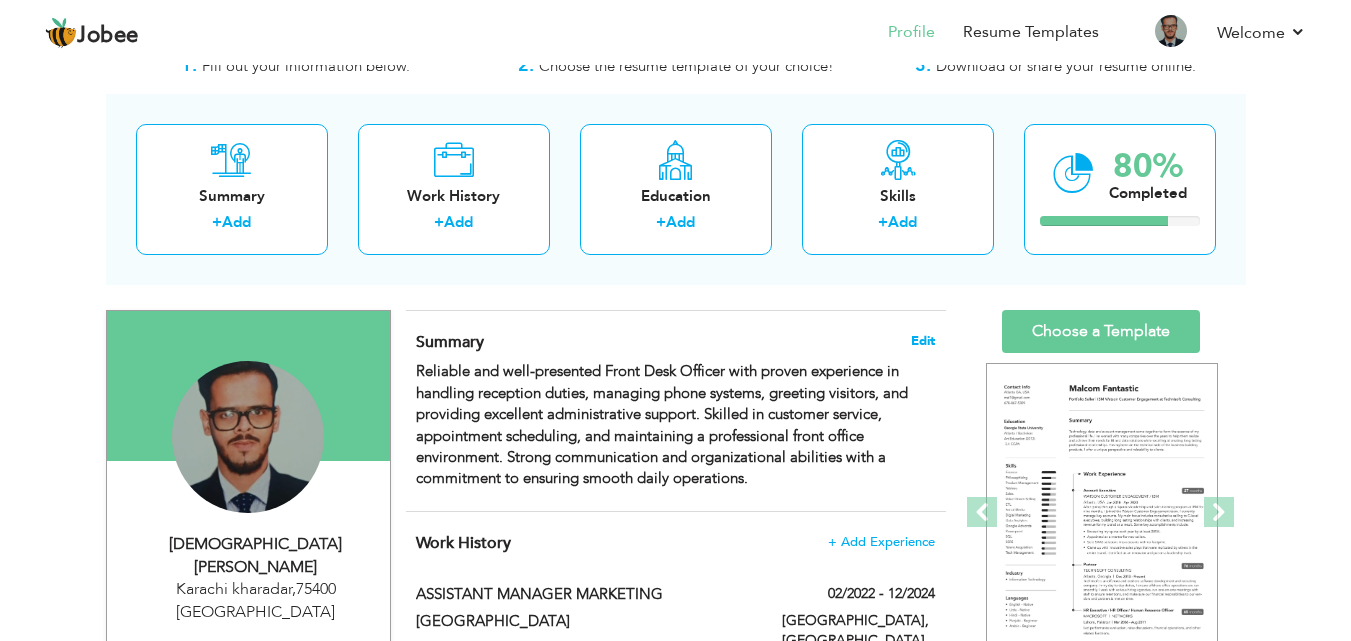 click on "Edit" at bounding box center (923, 341) 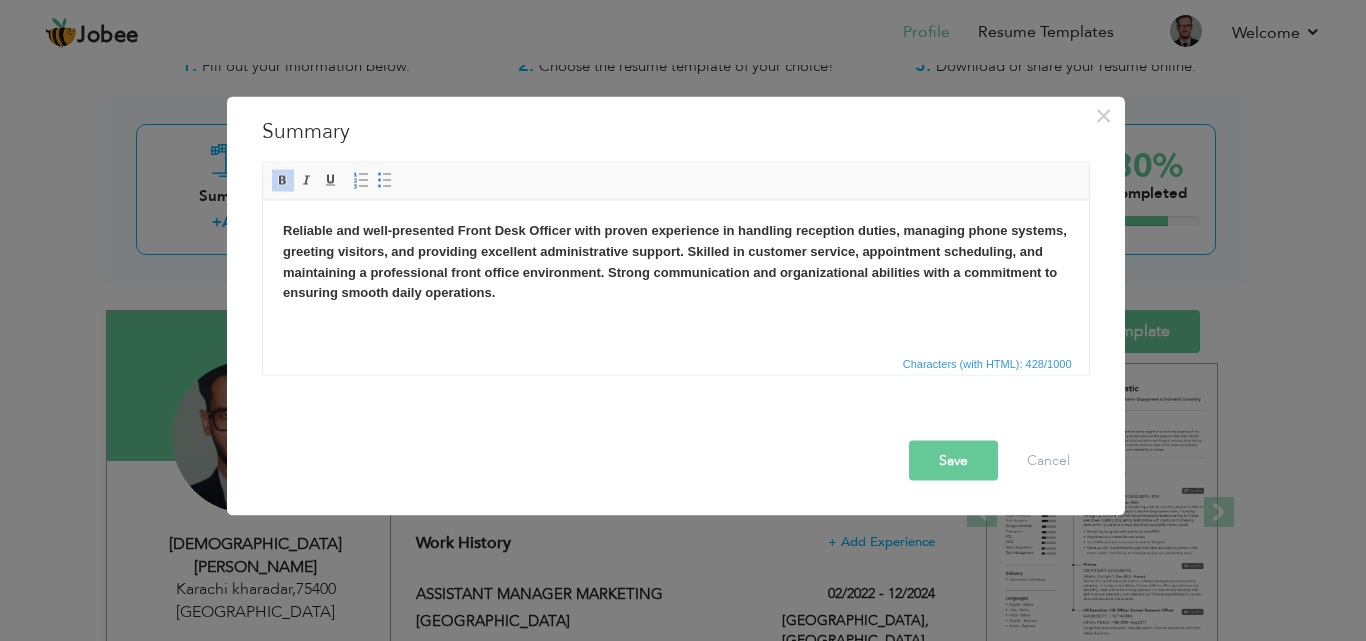 drag, startPoint x: 283, startPoint y: 228, endPoint x: 513, endPoint y: 303, distance: 241.9194 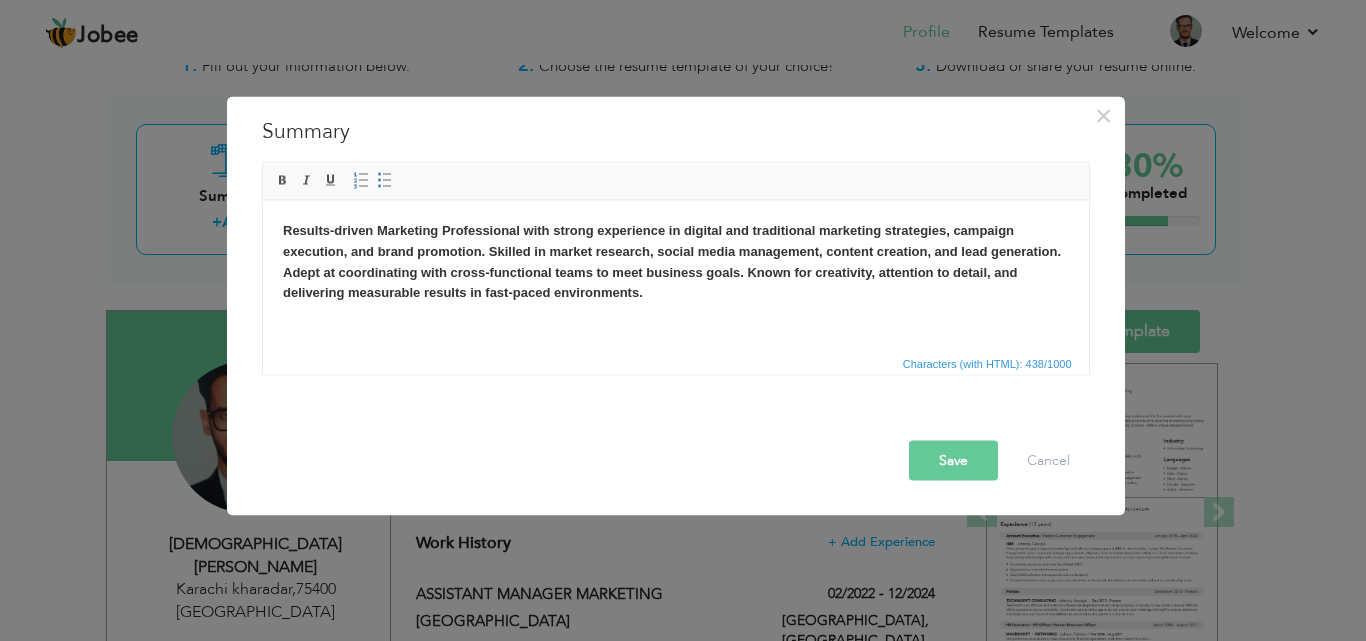 click on "Save" at bounding box center [953, 460] 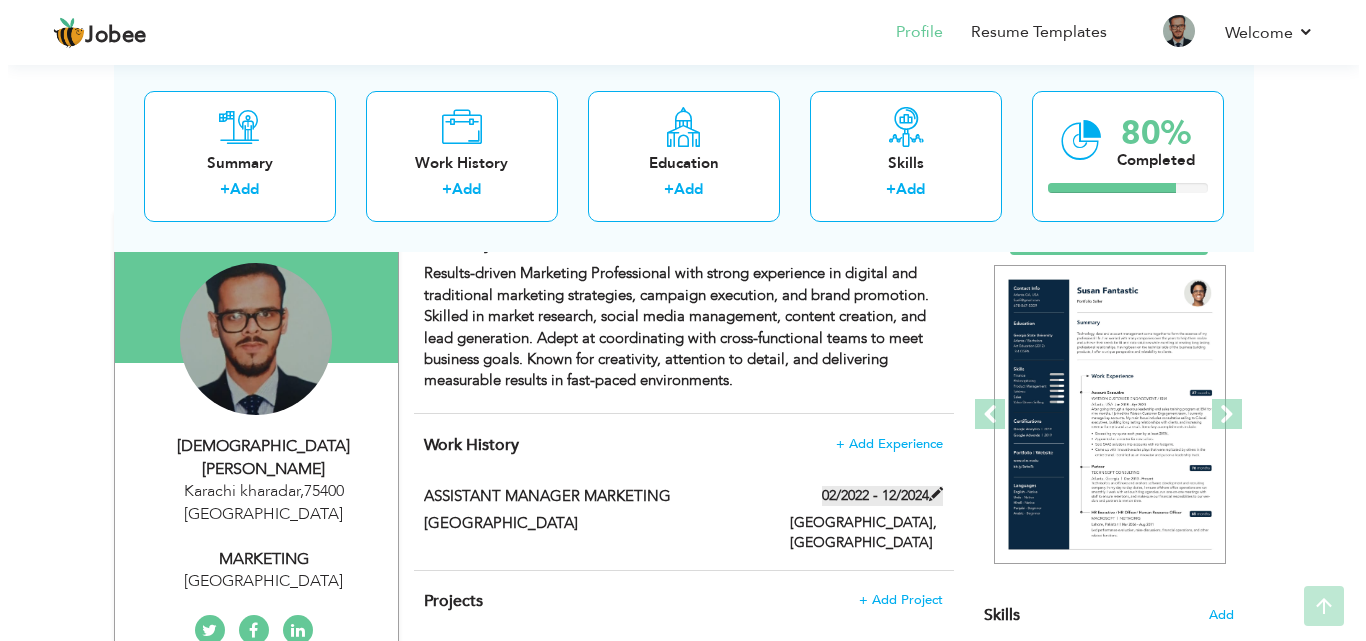 scroll, scrollTop: 167, scrollLeft: 0, axis: vertical 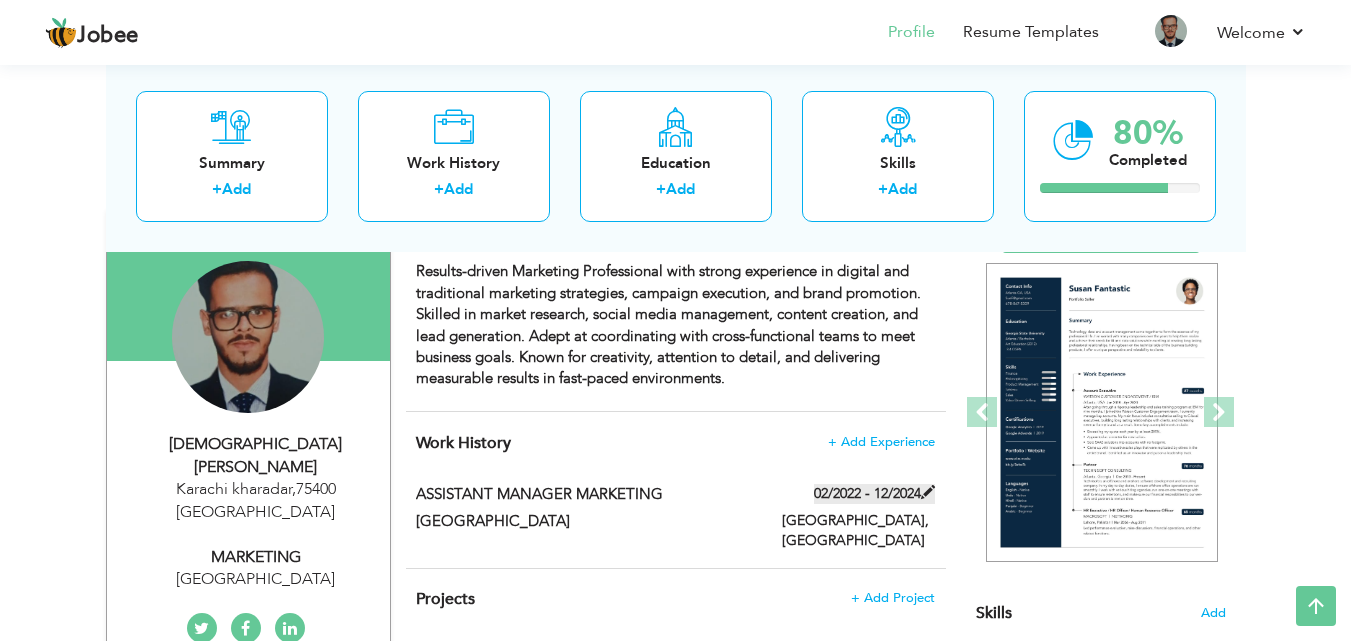 click at bounding box center (928, 492) 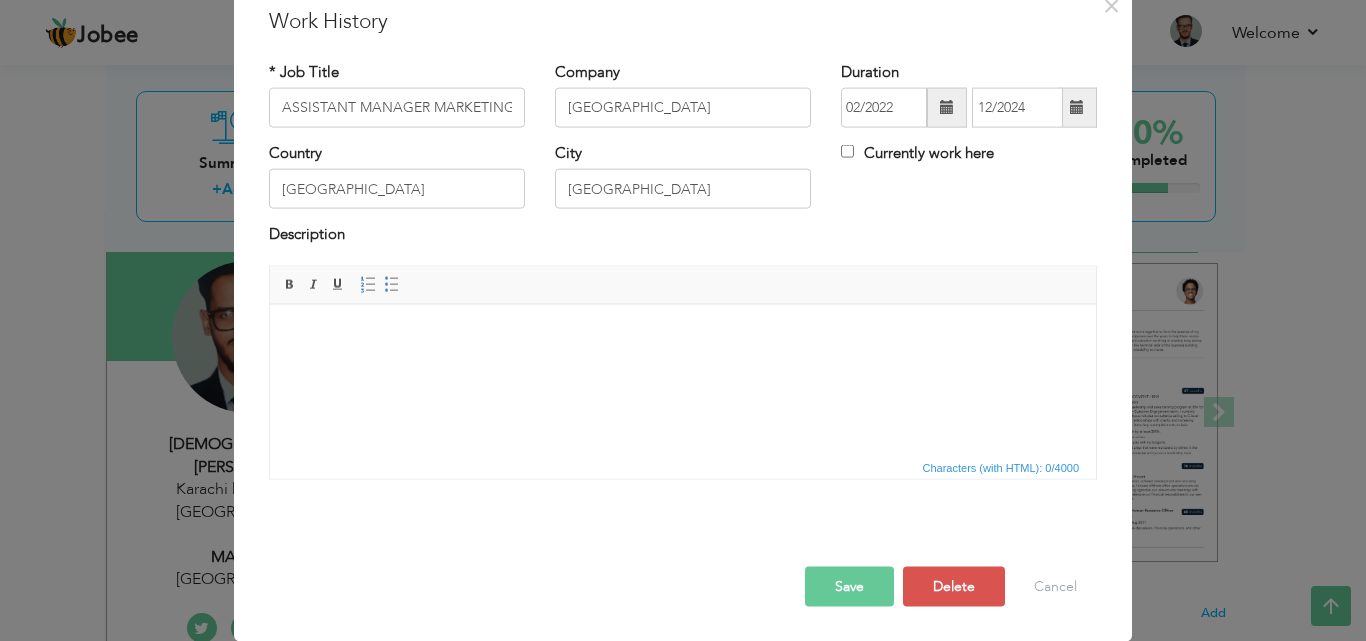 scroll, scrollTop: 0, scrollLeft: 0, axis: both 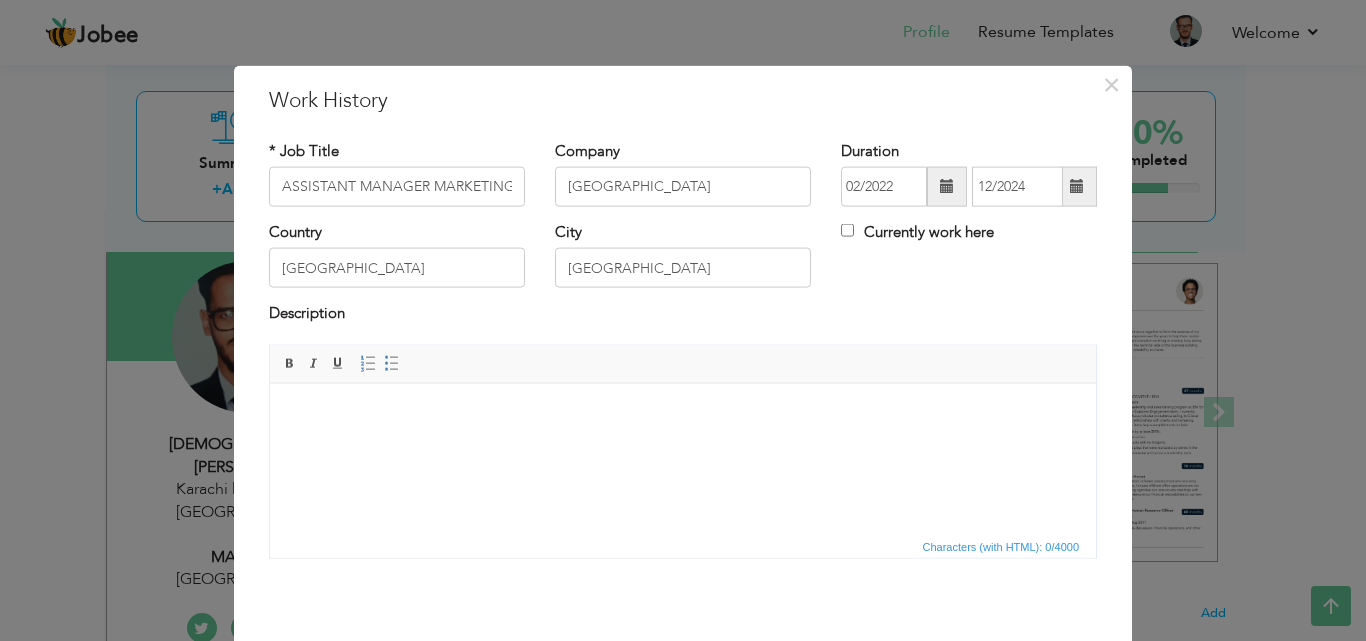 click at bounding box center [683, 413] 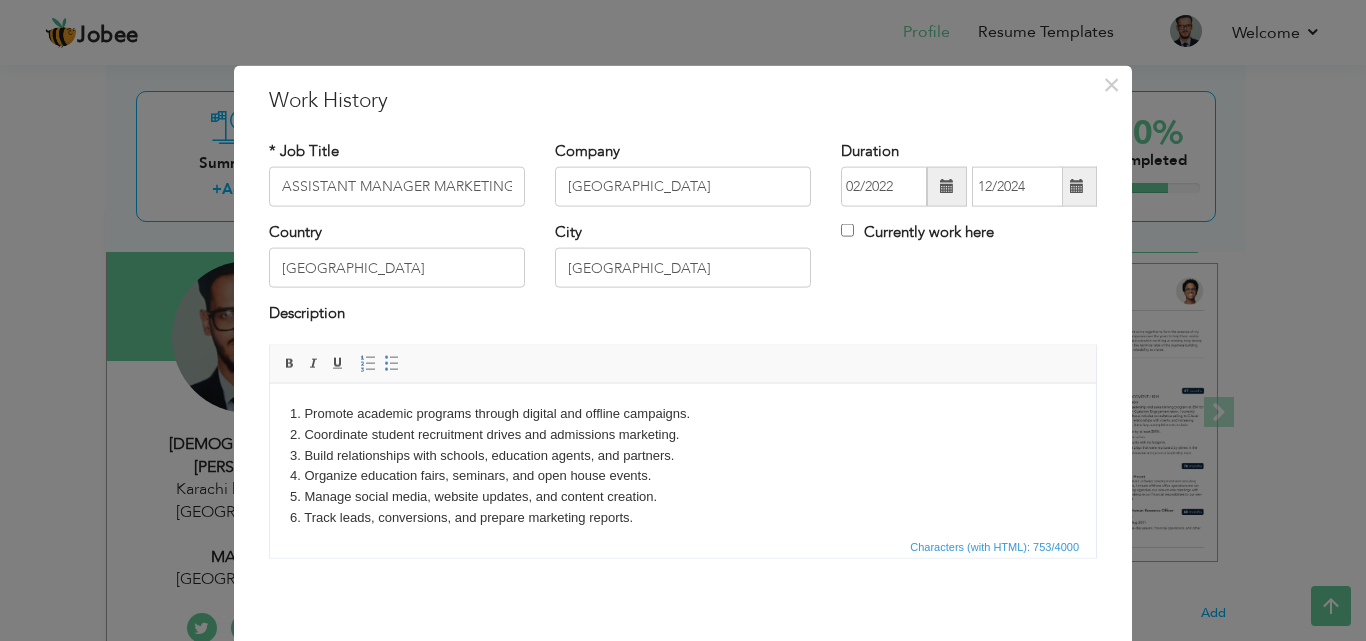 scroll, scrollTop: 74, scrollLeft: 0, axis: vertical 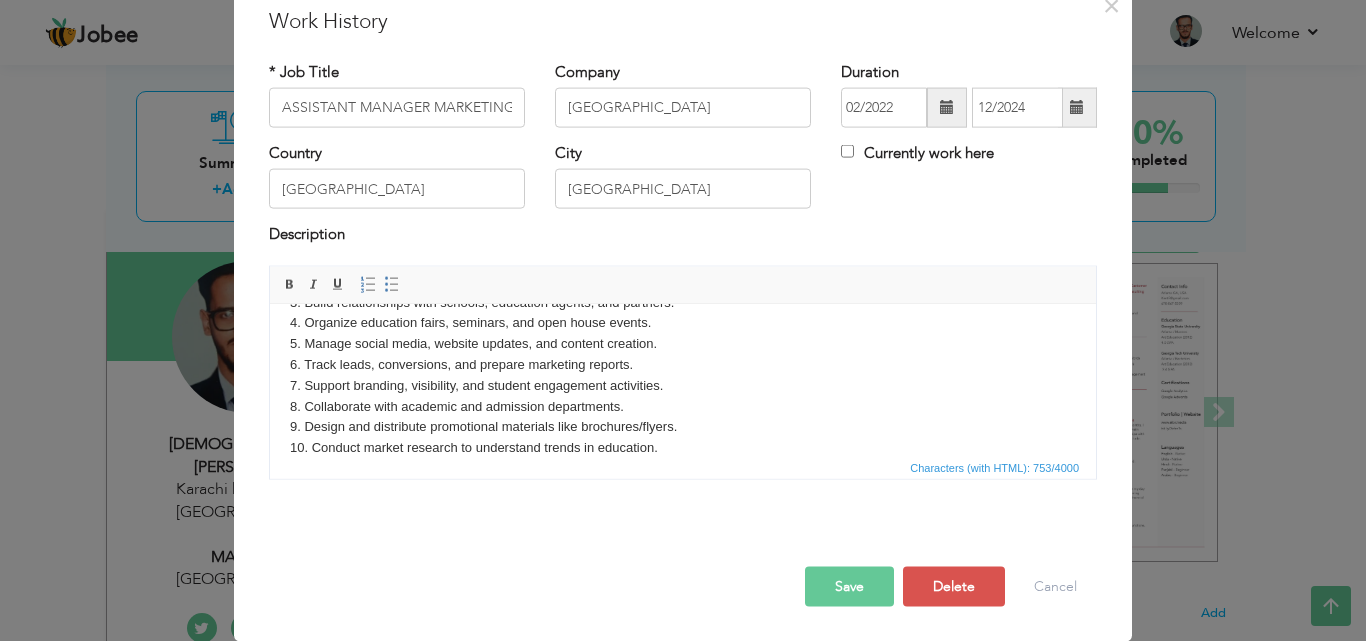 click on "Save" at bounding box center [849, 586] 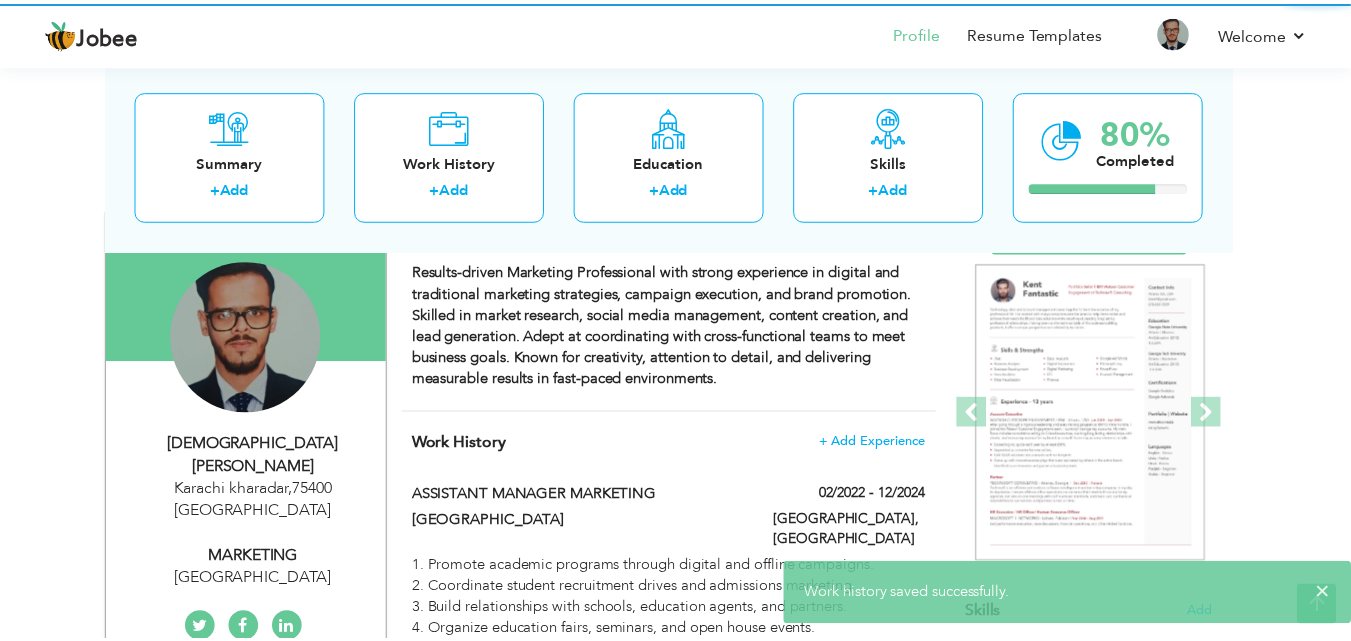 scroll, scrollTop: 0, scrollLeft: 0, axis: both 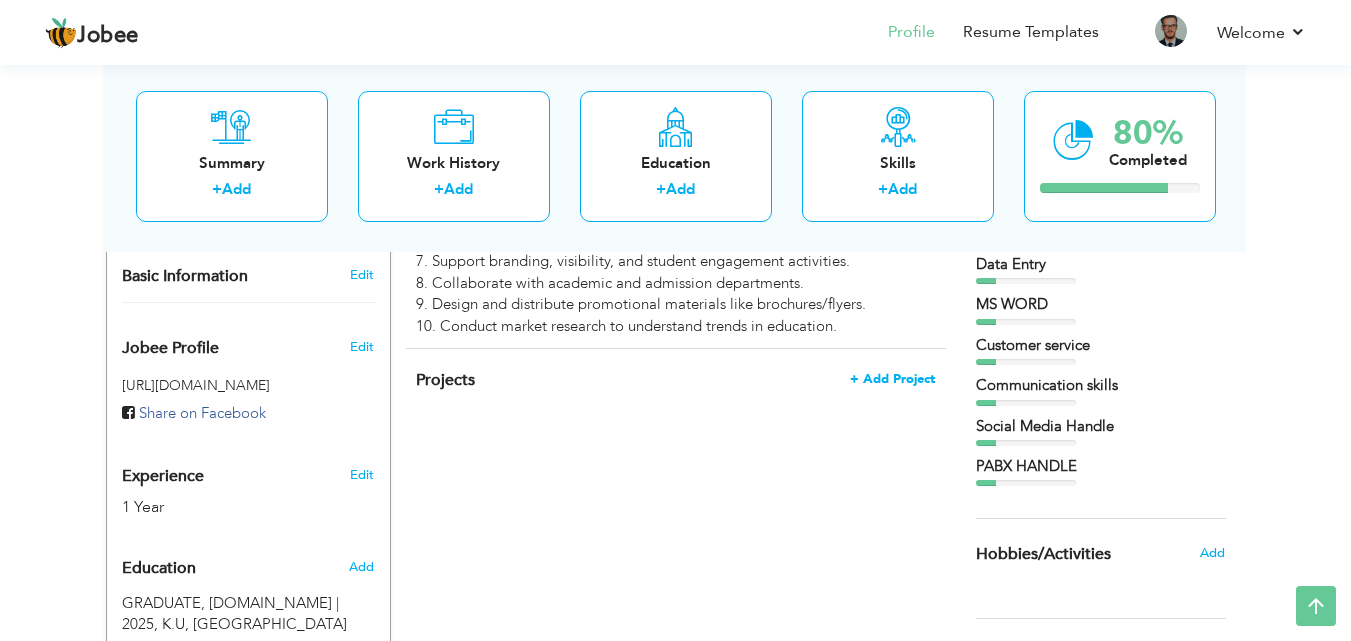 click on "+ Add Project" at bounding box center [892, 379] 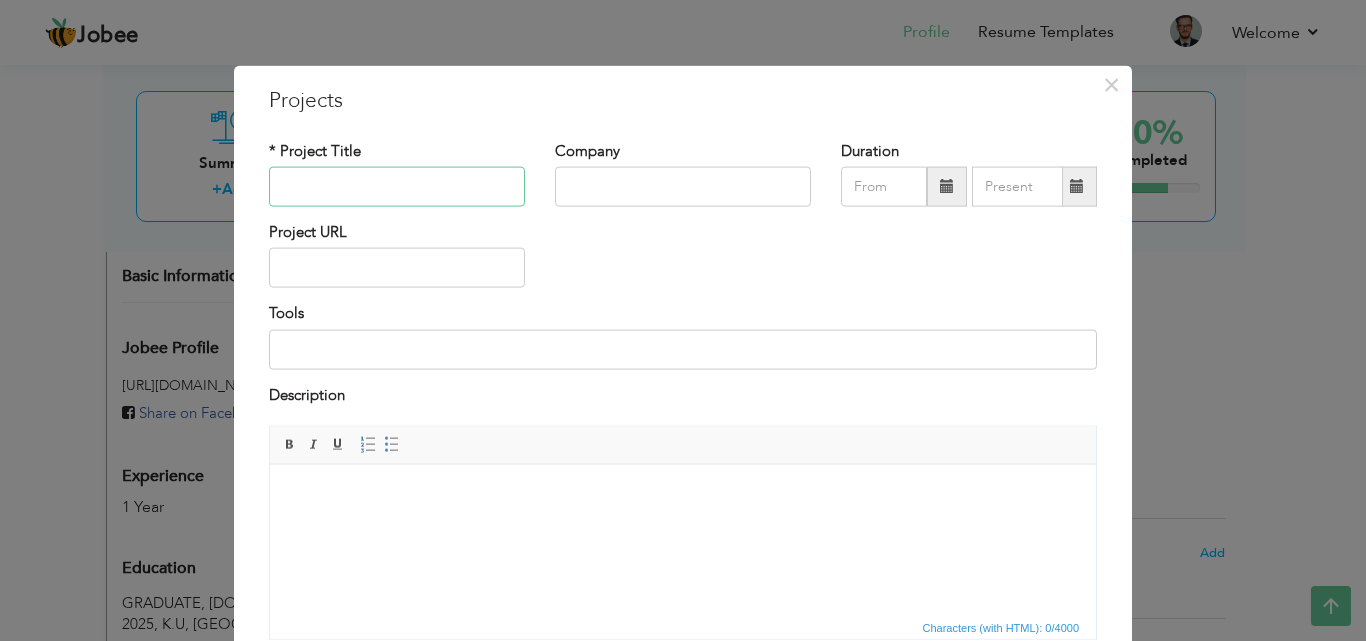 click at bounding box center [397, 187] 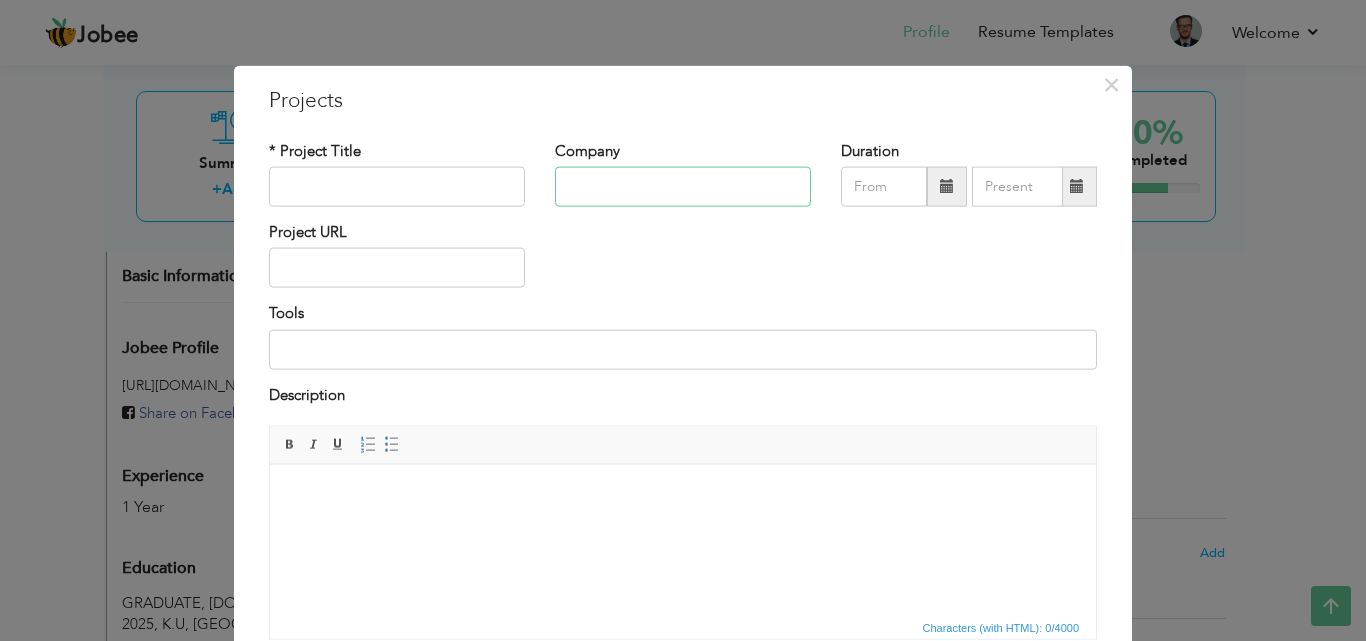 click at bounding box center [683, 187] 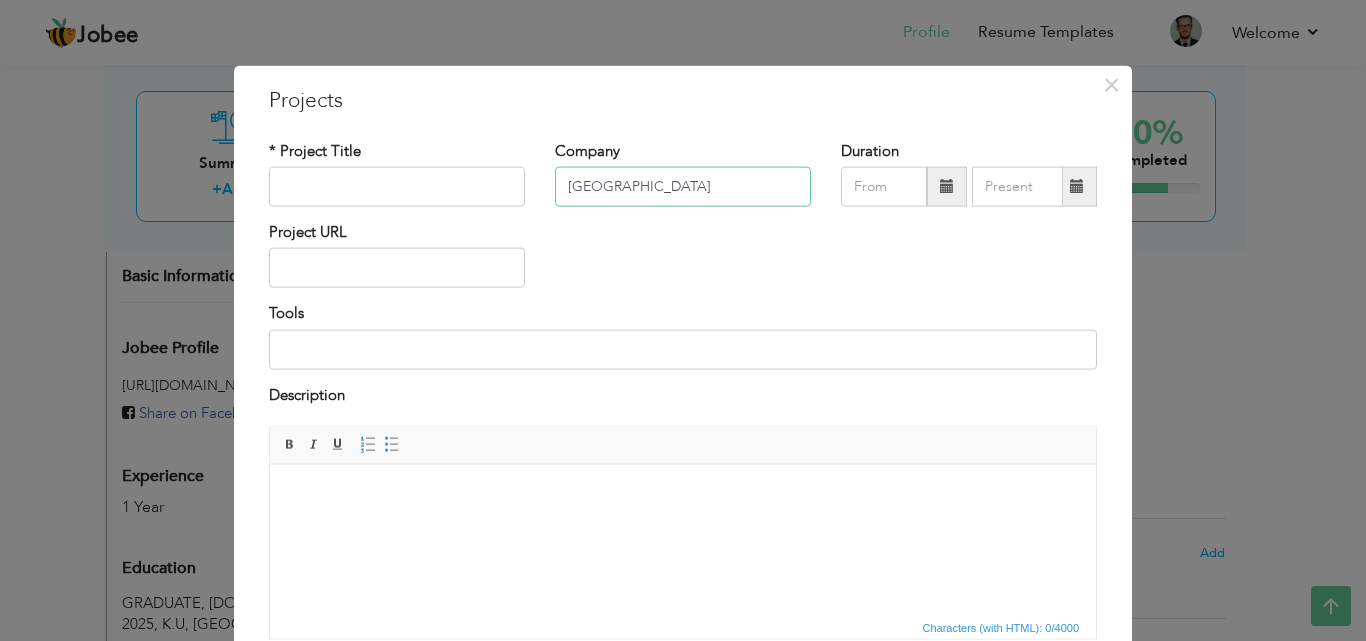 type on "JINNAH  MEDICAL COLLEGE" 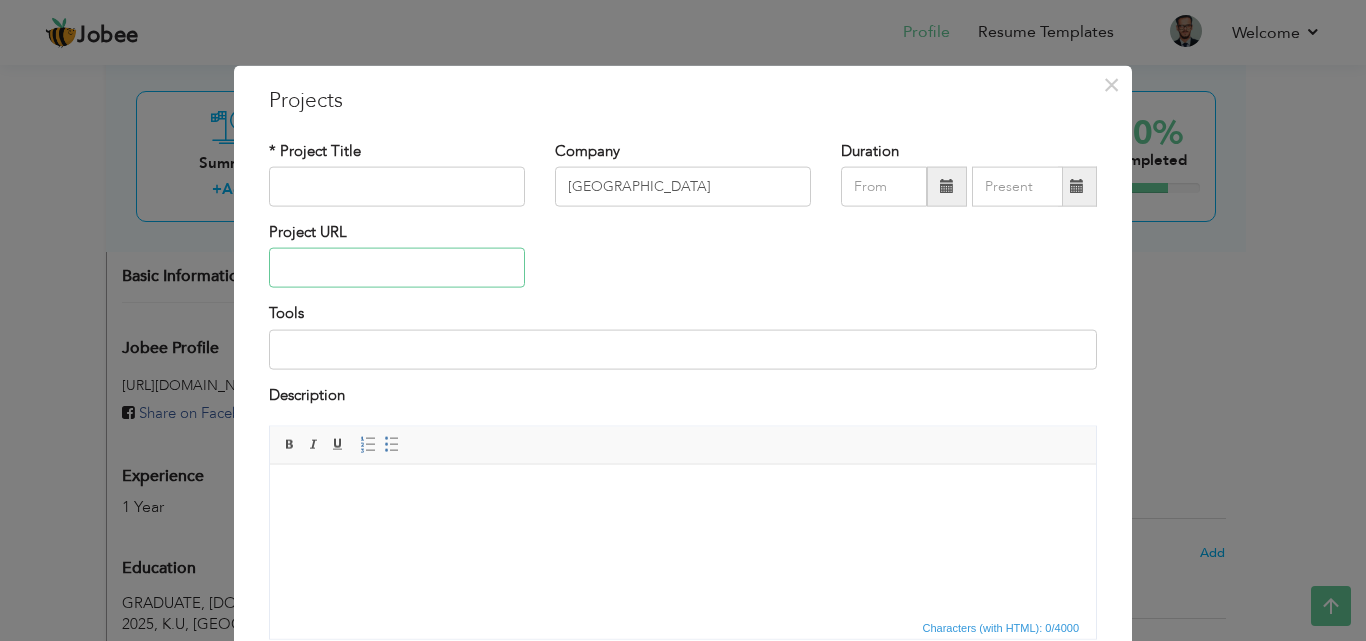 click at bounding box center (397, 268) 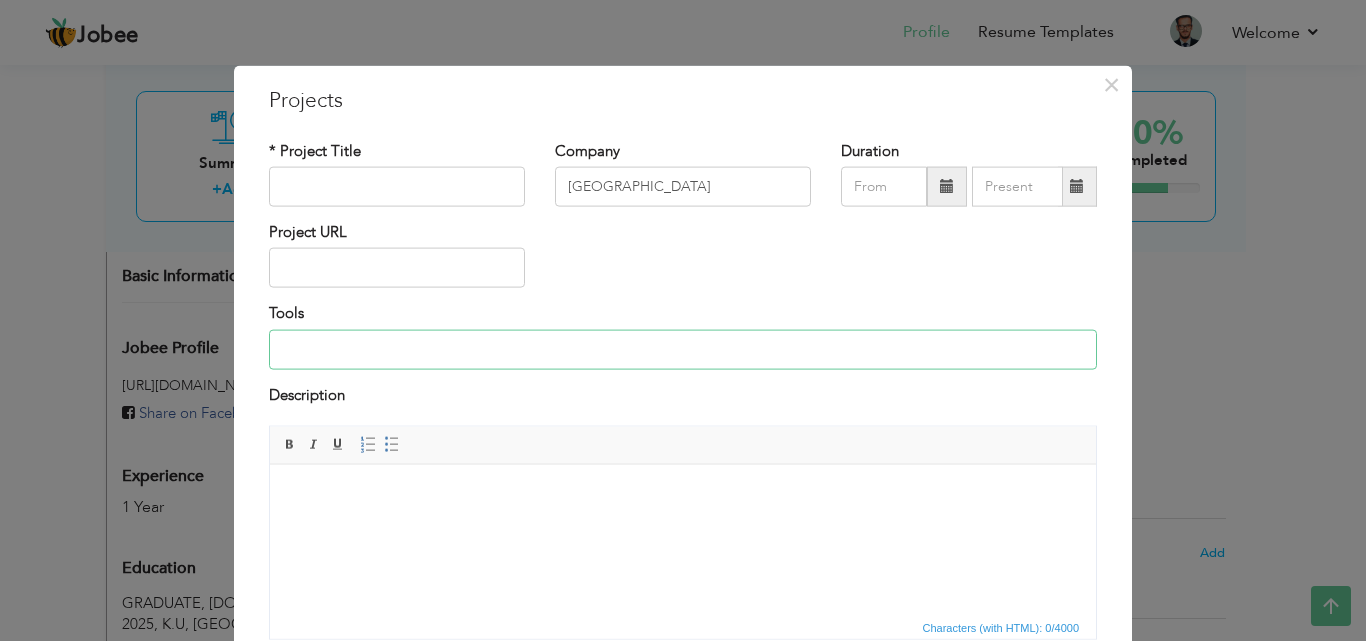 click at bounding box center [683, 349] 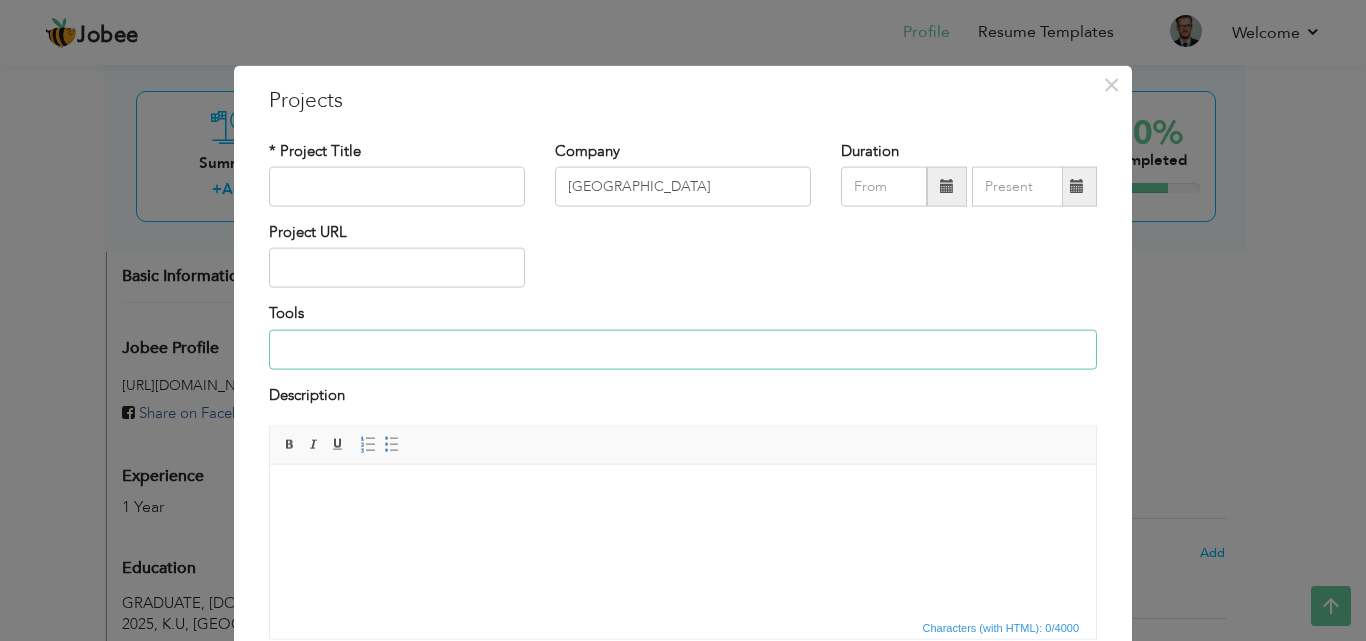 type on "E" 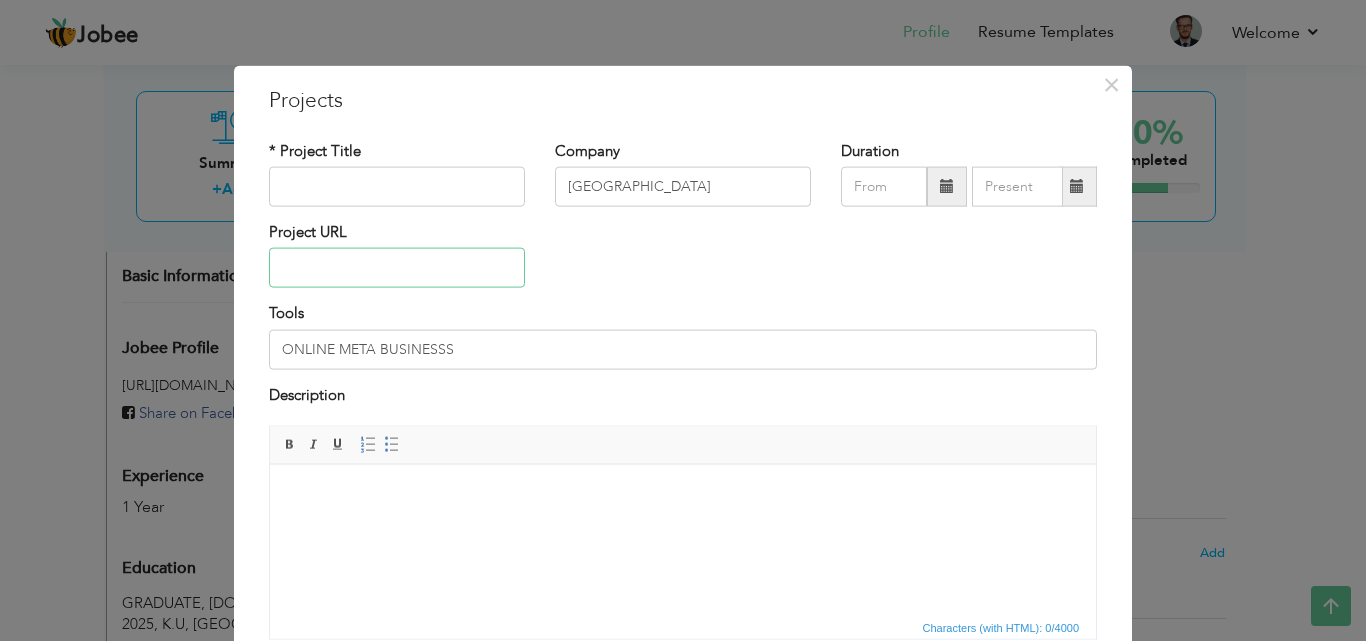 click at bounding box center (397, 268) 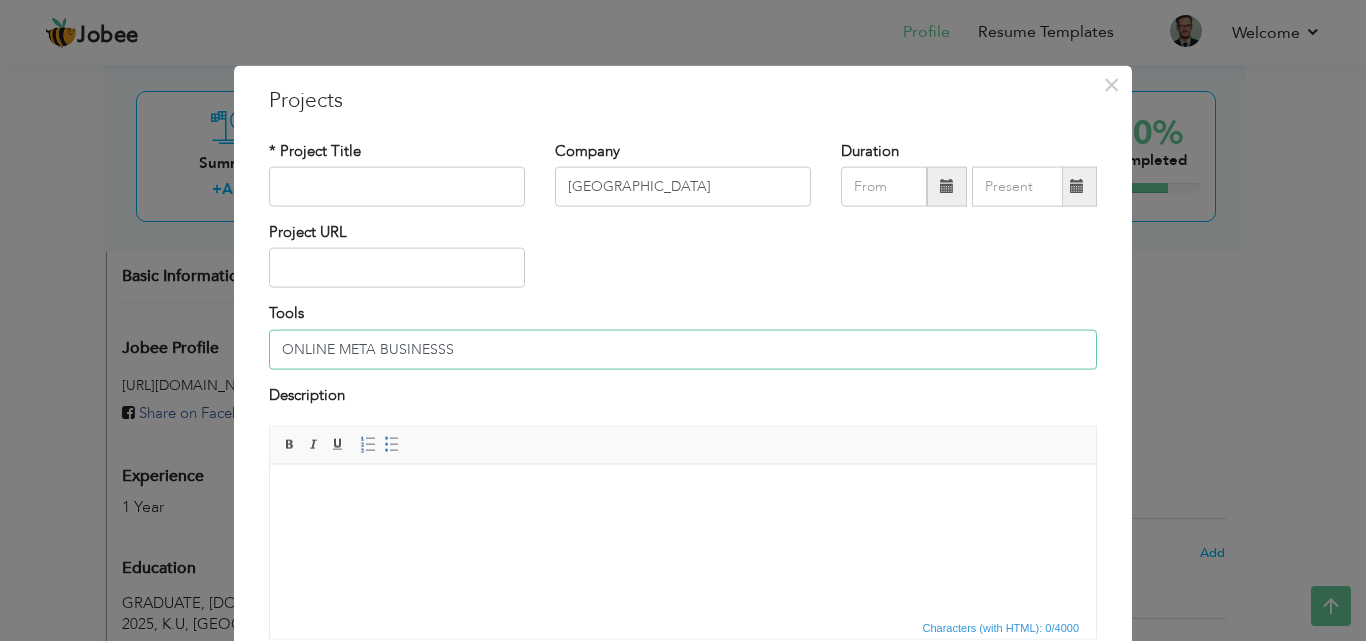 click on "ONLINE META BUSINESSS" at bounding box center [683, 349] 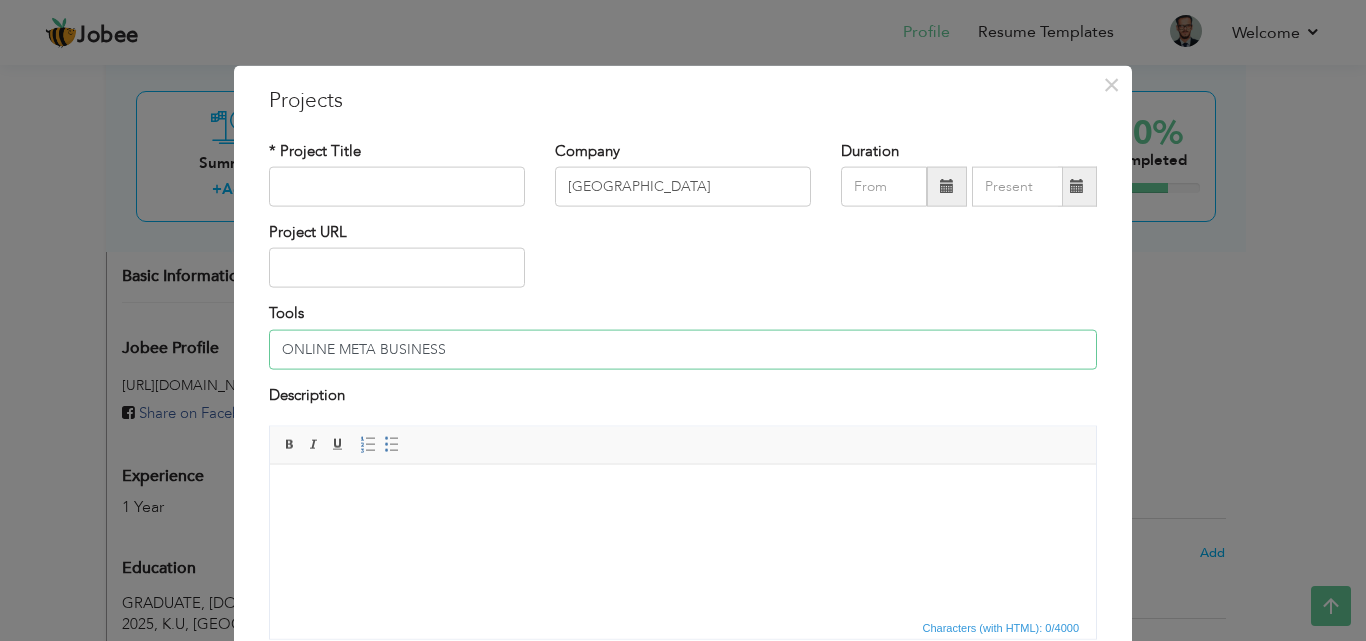 type on "ONLINE META BUSINESS" 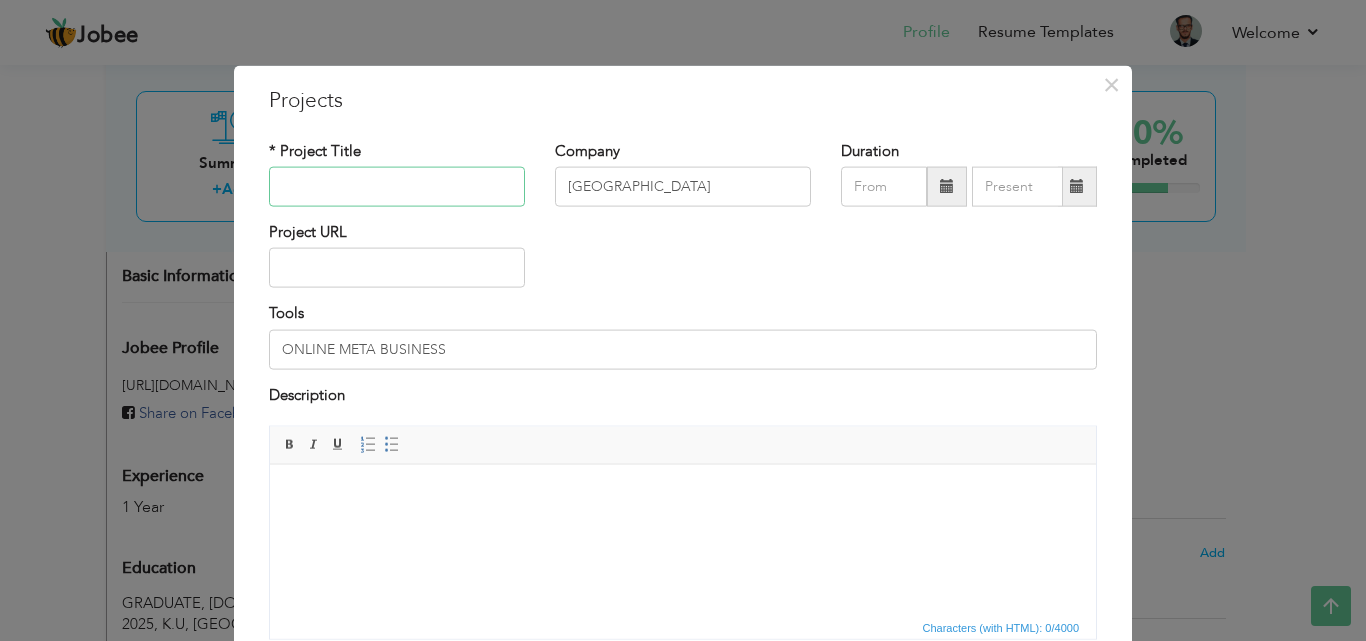 click at bounding box center (397, 187) 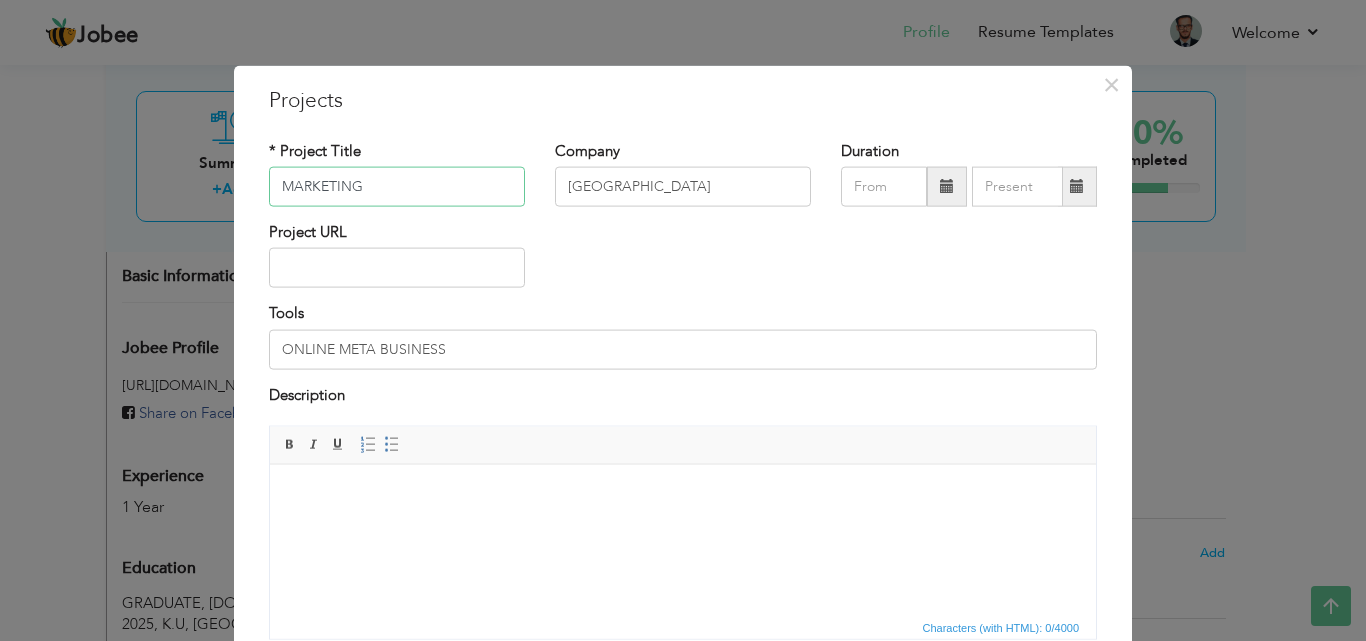 type on "MARKETING" 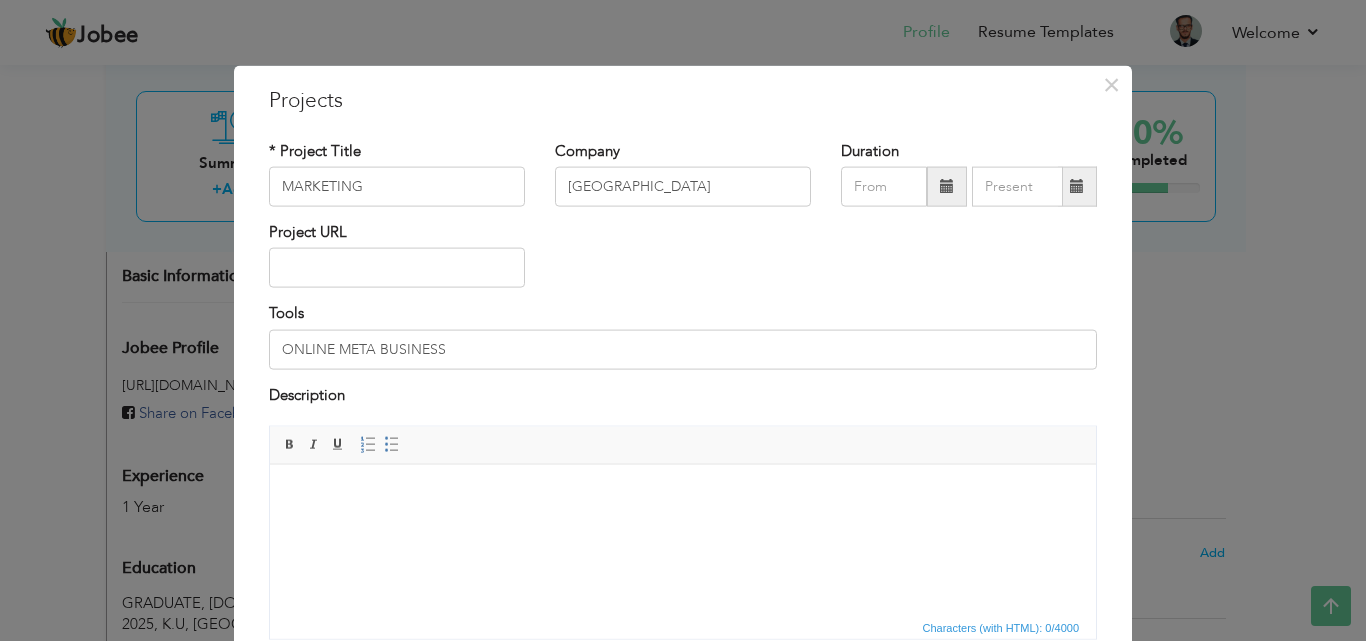 click at bounding box center [947, 186] 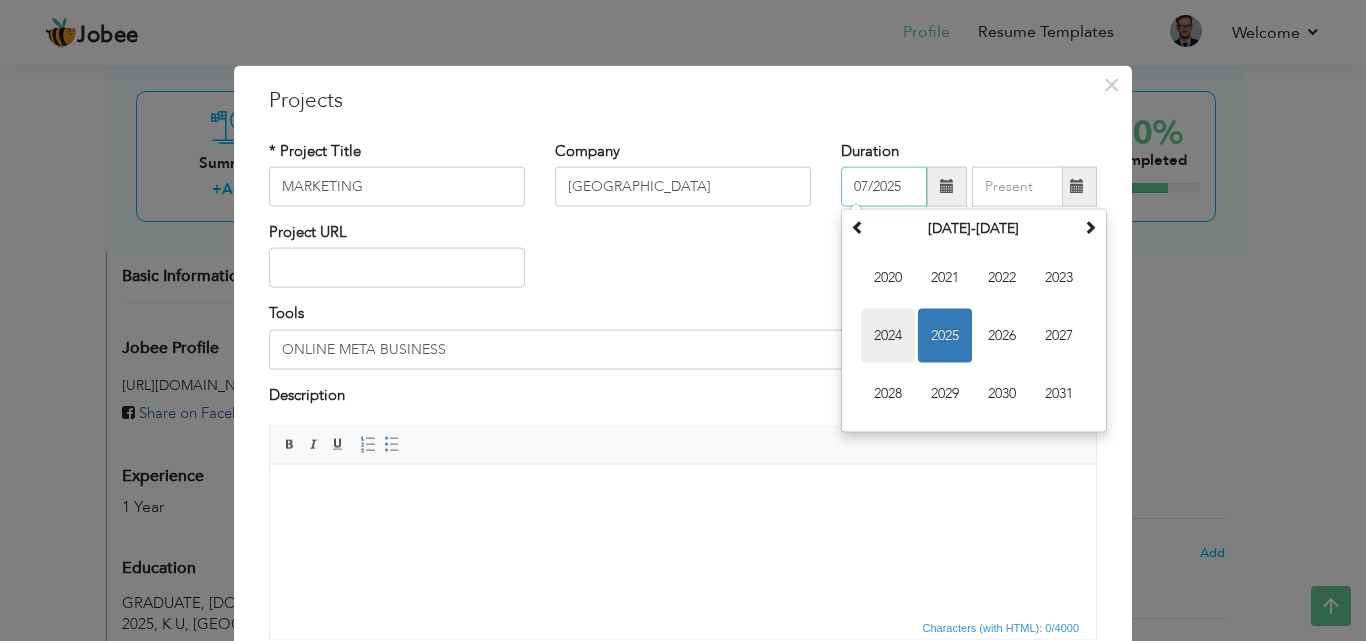 click on "2024" at bounding box center [888, 336] 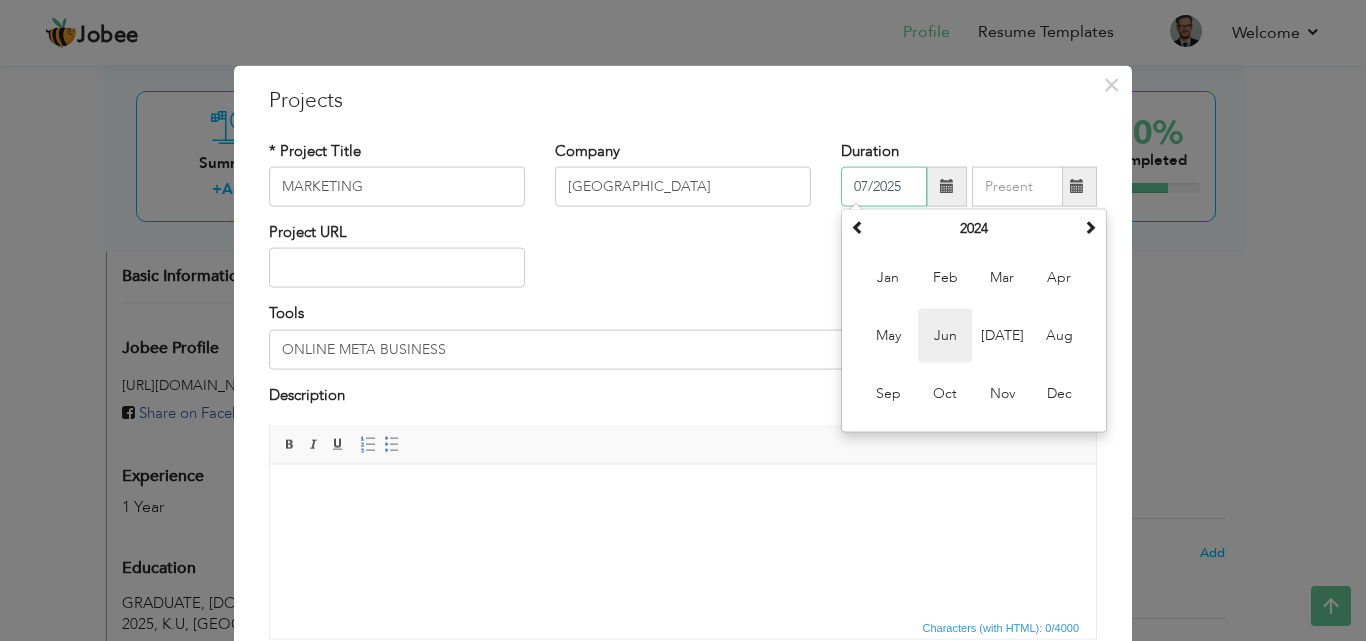 click on "Jun" at bounding box center [945, 336] 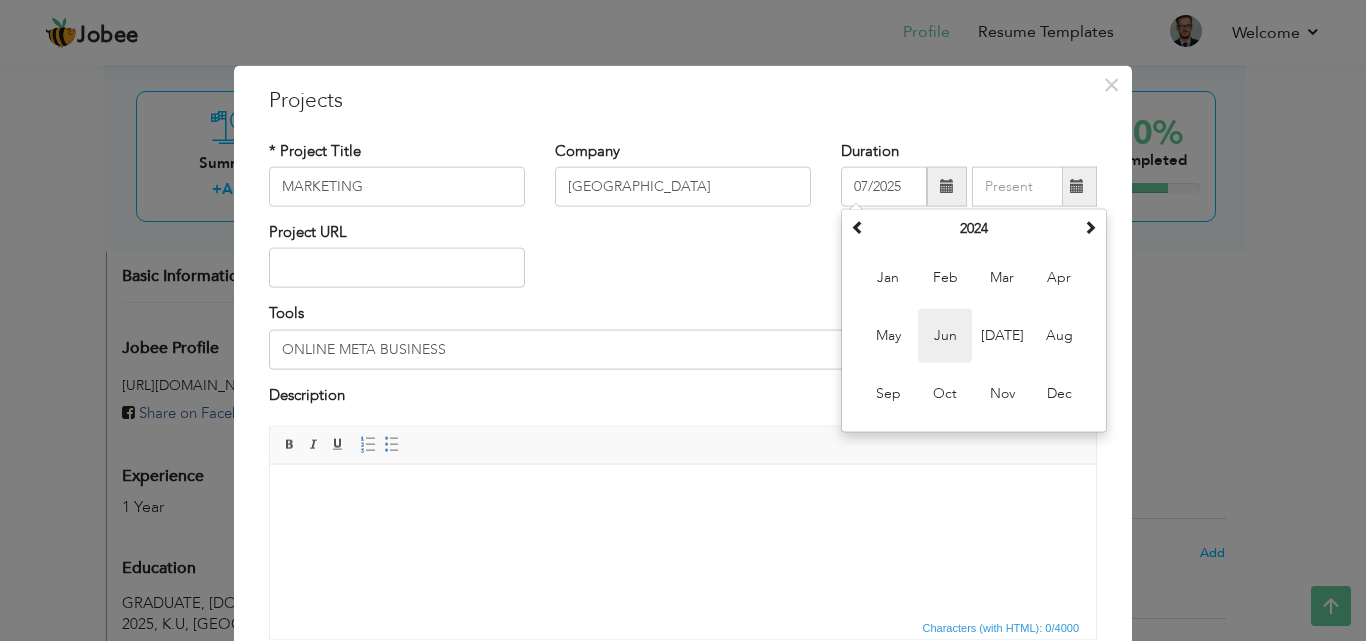 type on "06/2024" 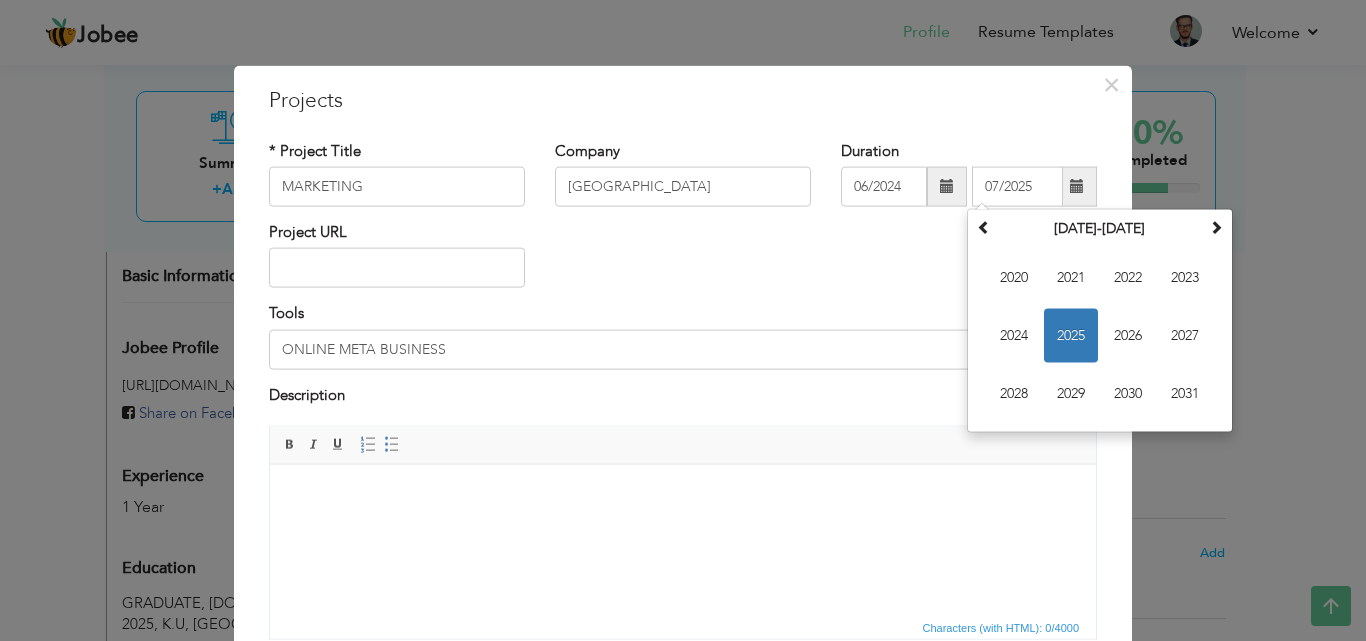 drag, startPoint x: 1093, startPoint y: 192, endPoint x: 1068, endPoint y: 180, distance: 27.730848 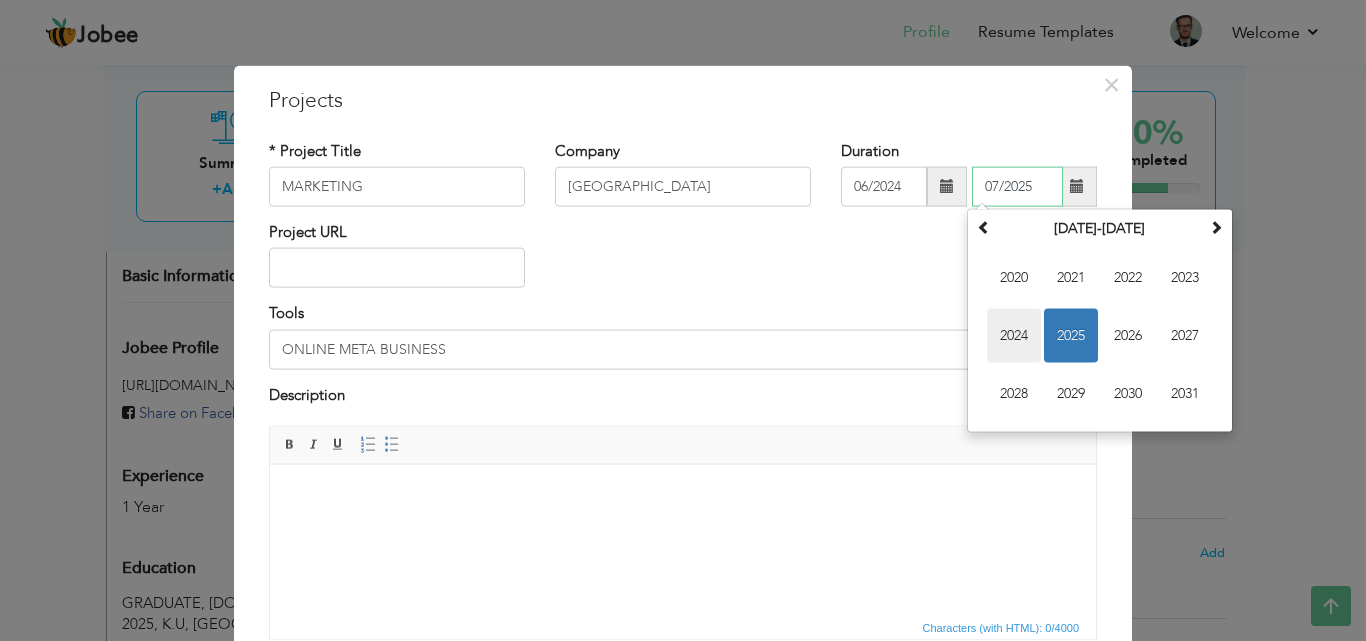 click on "2024" at bounding box center (1014, 336) 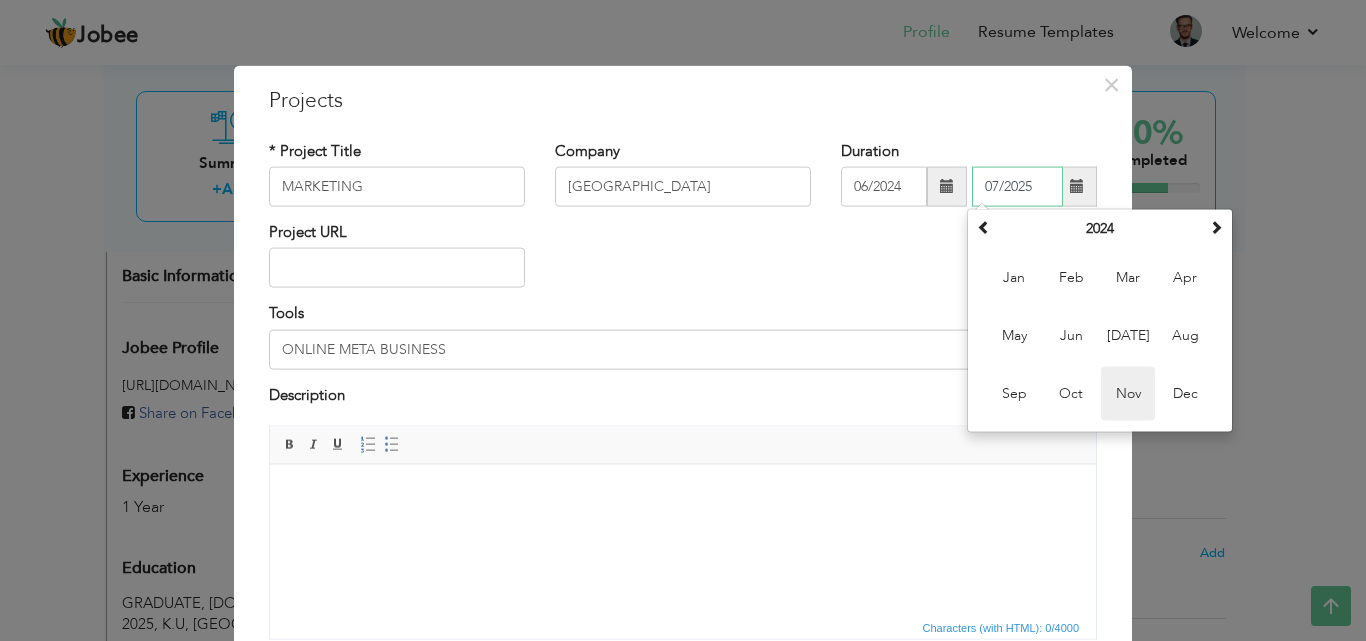 click on "Nov" at bounding box center (1128, 394) 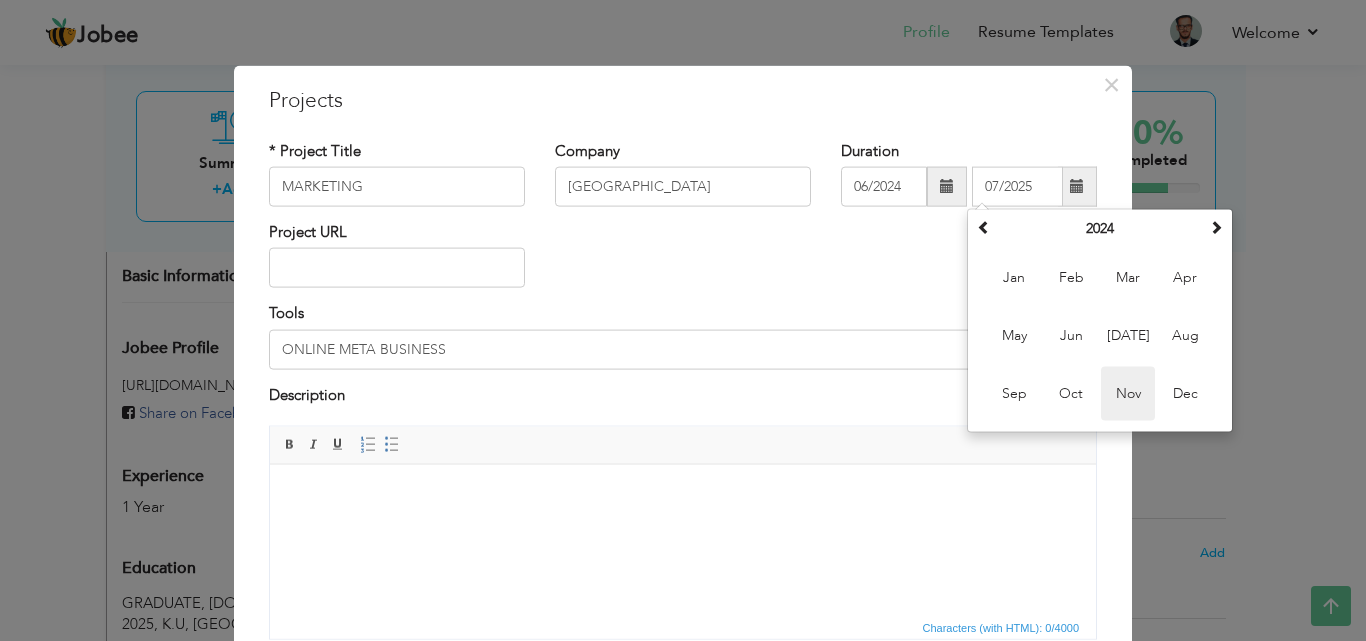 type on "11/2024" 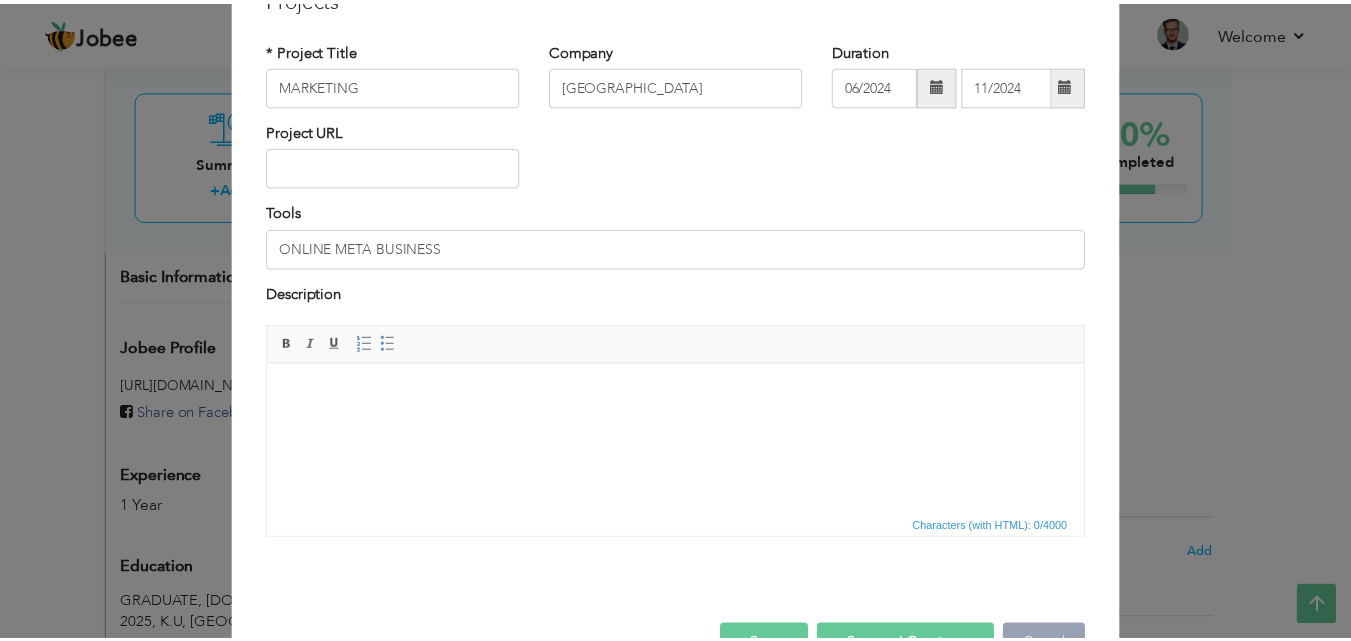 scroll, scrollTop: 161, scrollLeft: 0, axis: vertical 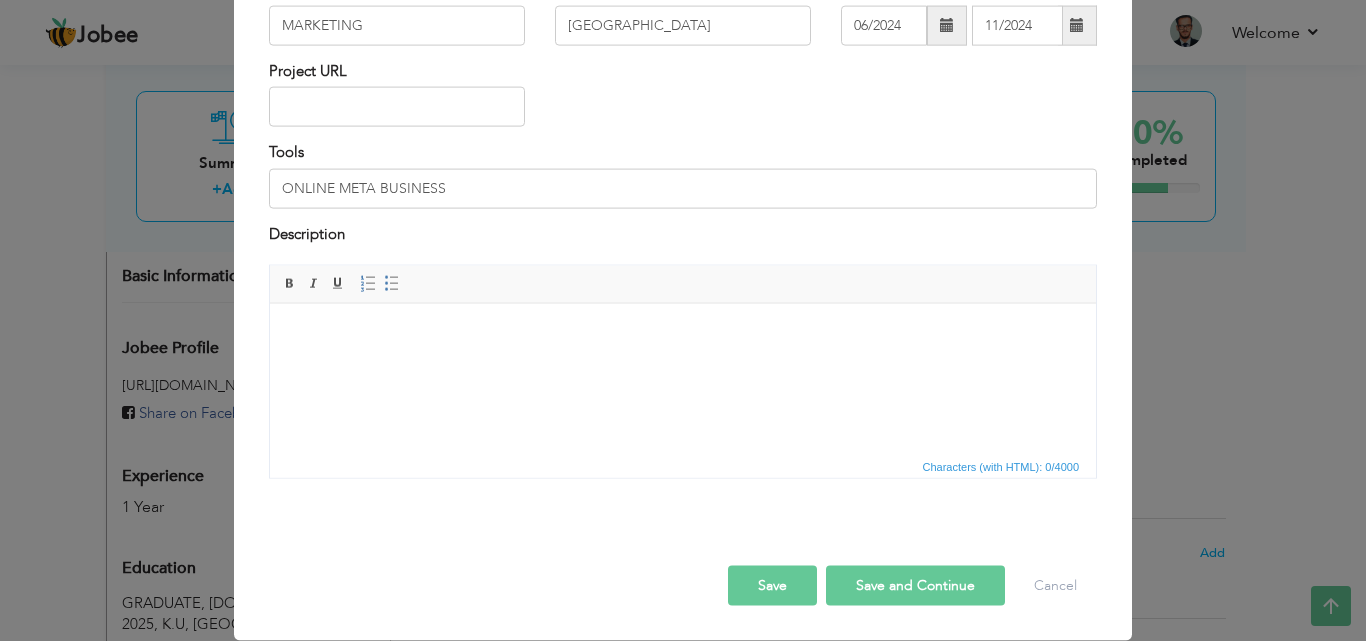 click on "Save" at bounding box center [772, 586] 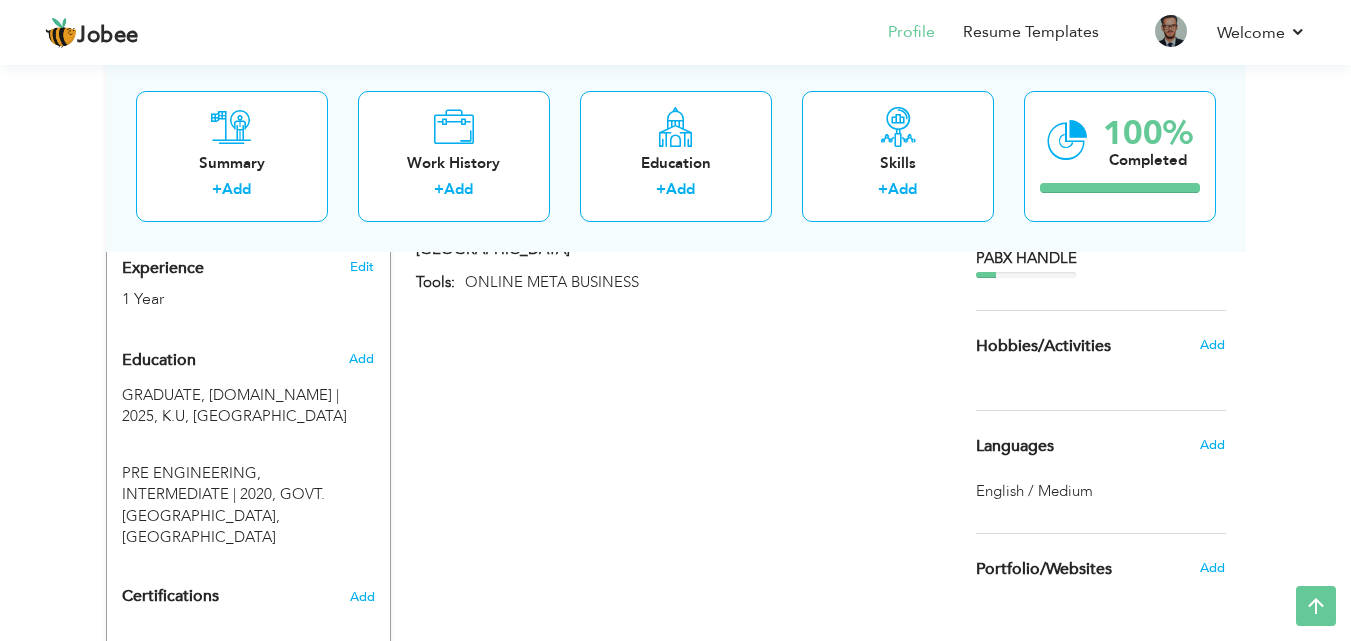scroll, scrollTop: 774, scrollLeft: 0, axis: vertical 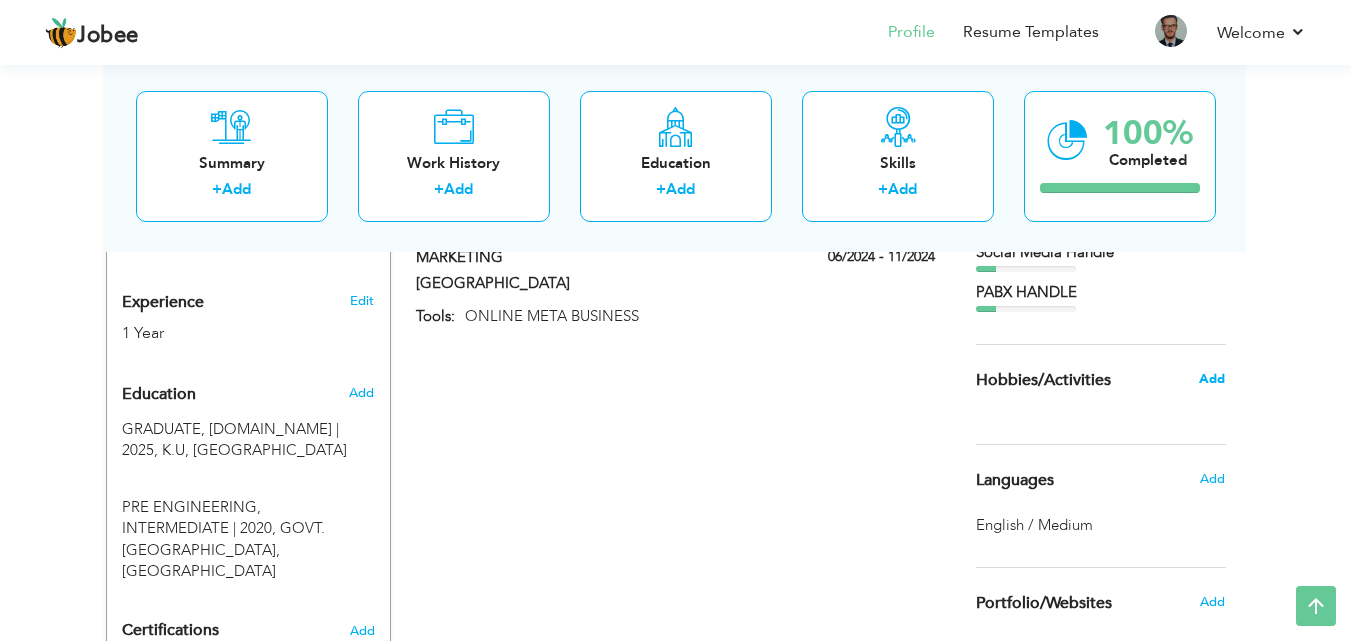 click on "Add" at bounding box center (1212, 379) 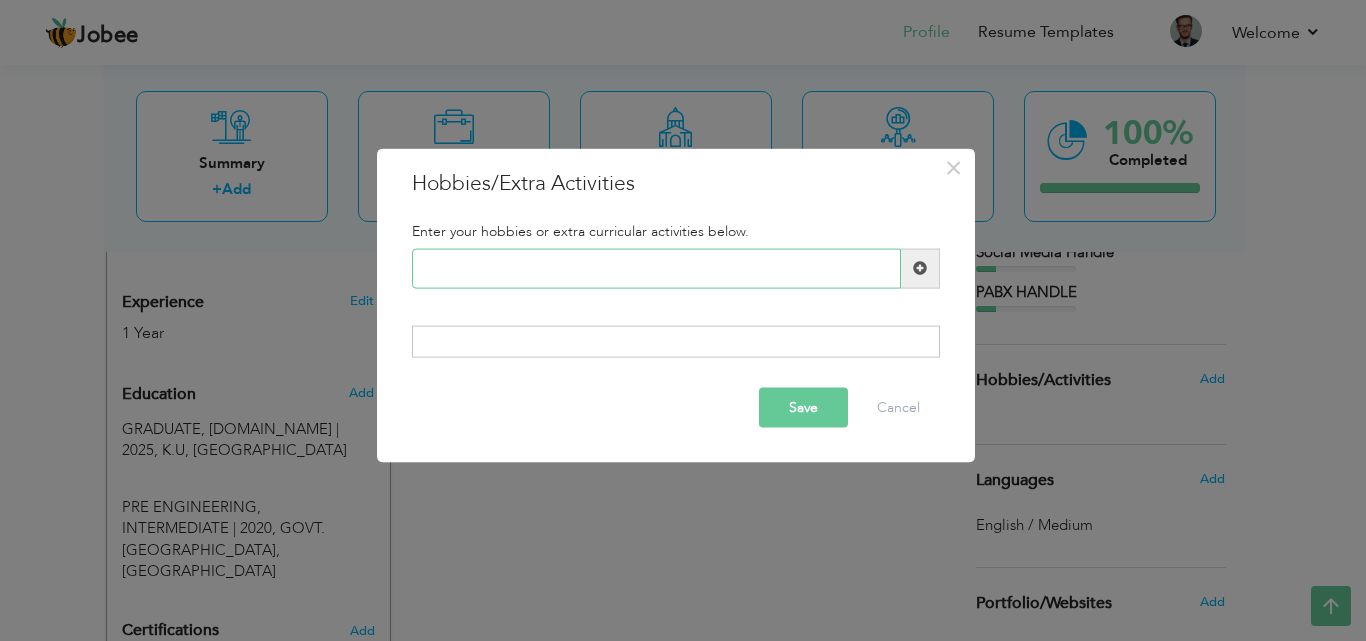 click at bounding box center [656, 268] 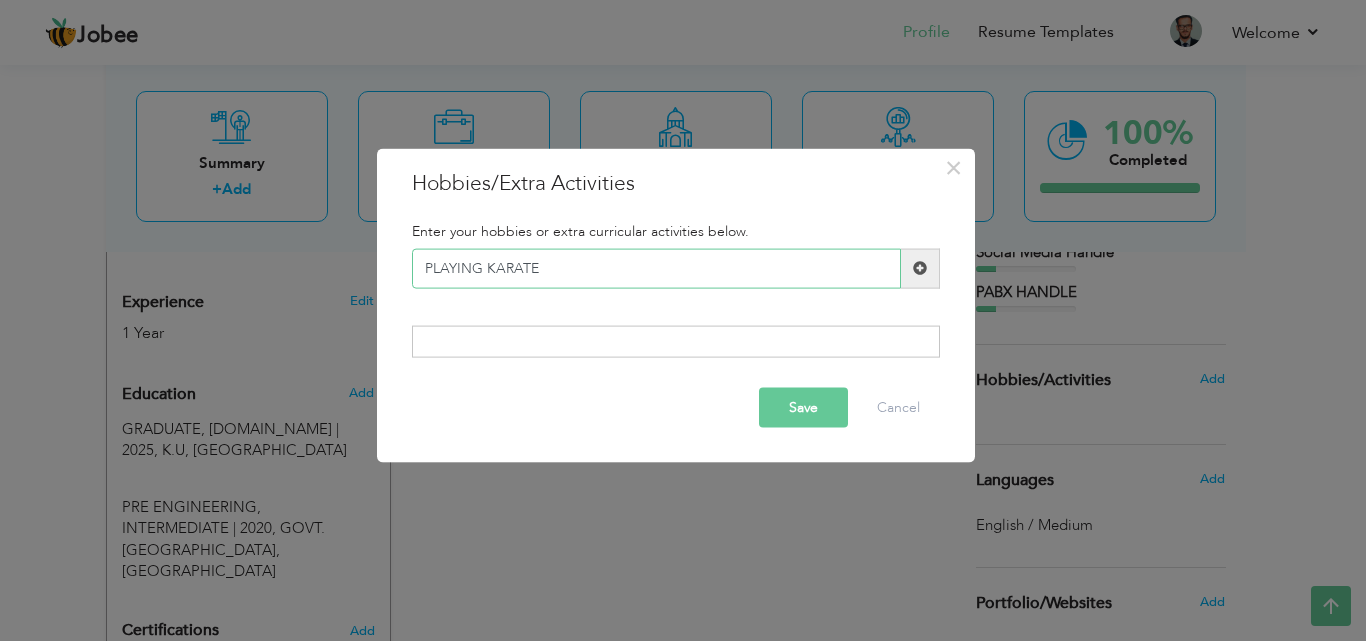 type on "PLAYING KARATE" 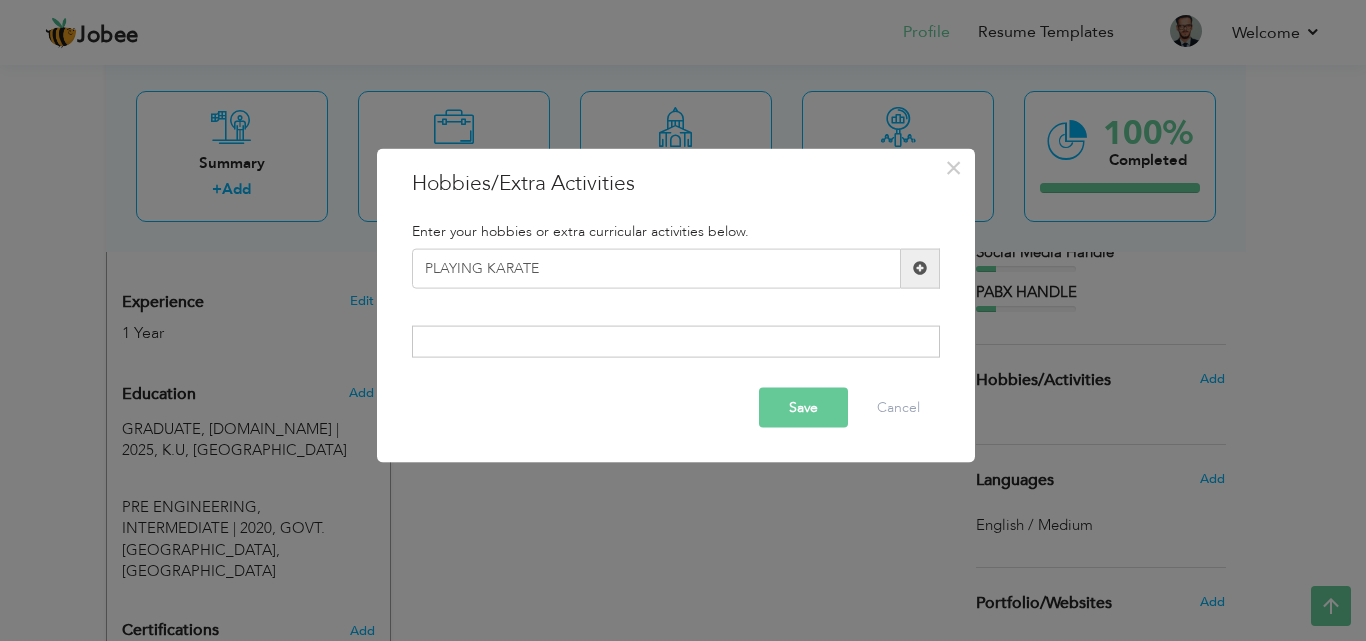 click on "Save" at bounding box center [803, 408] 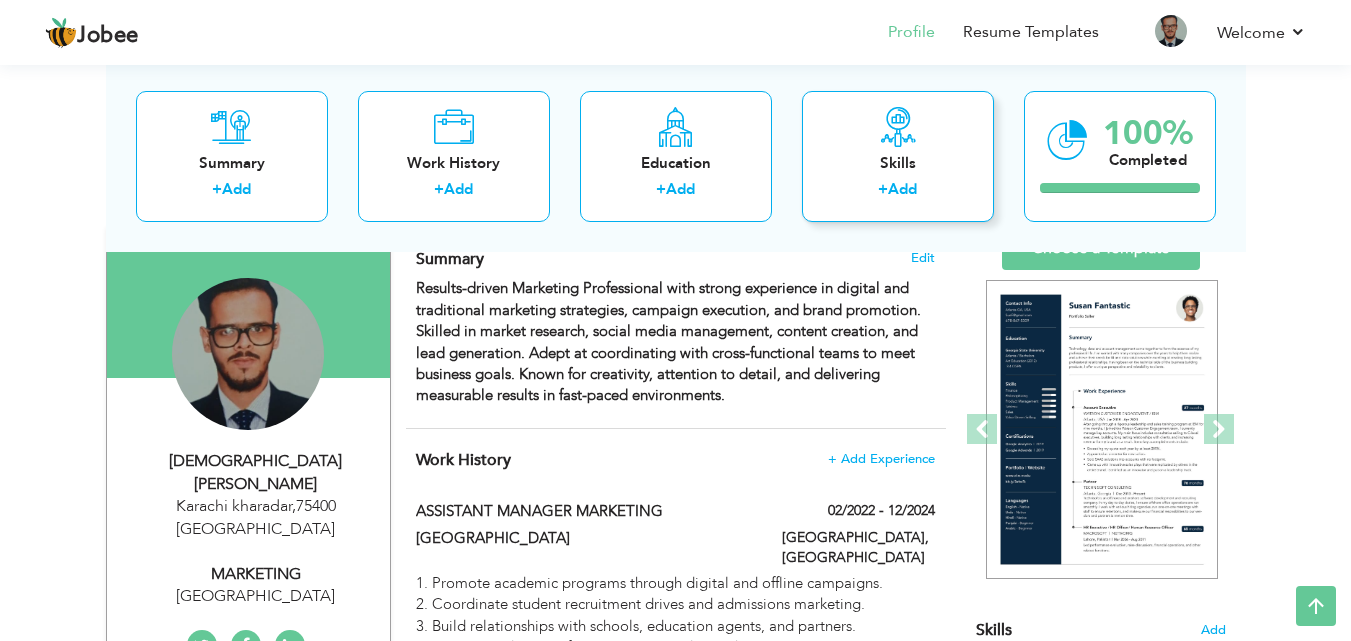 scroll, scrollTop: 141, scrollLeft: 0, axis: vertical 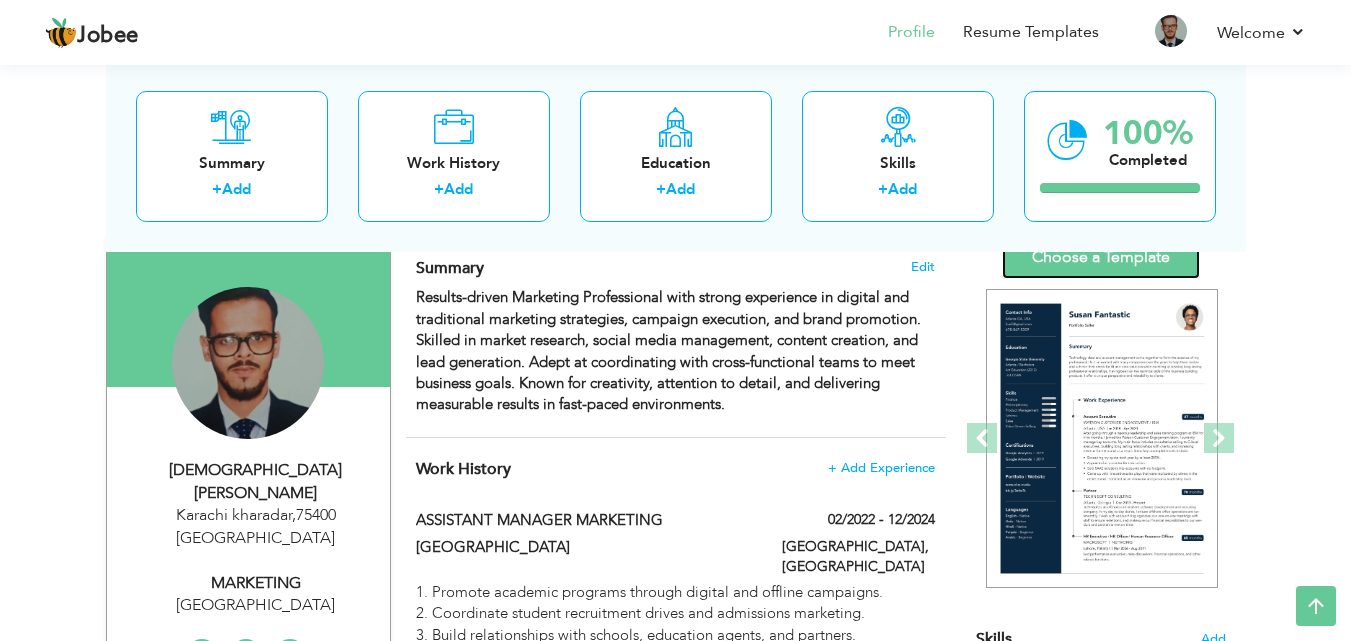 click on "Choose a Template" at bounding box center (1101, 257) 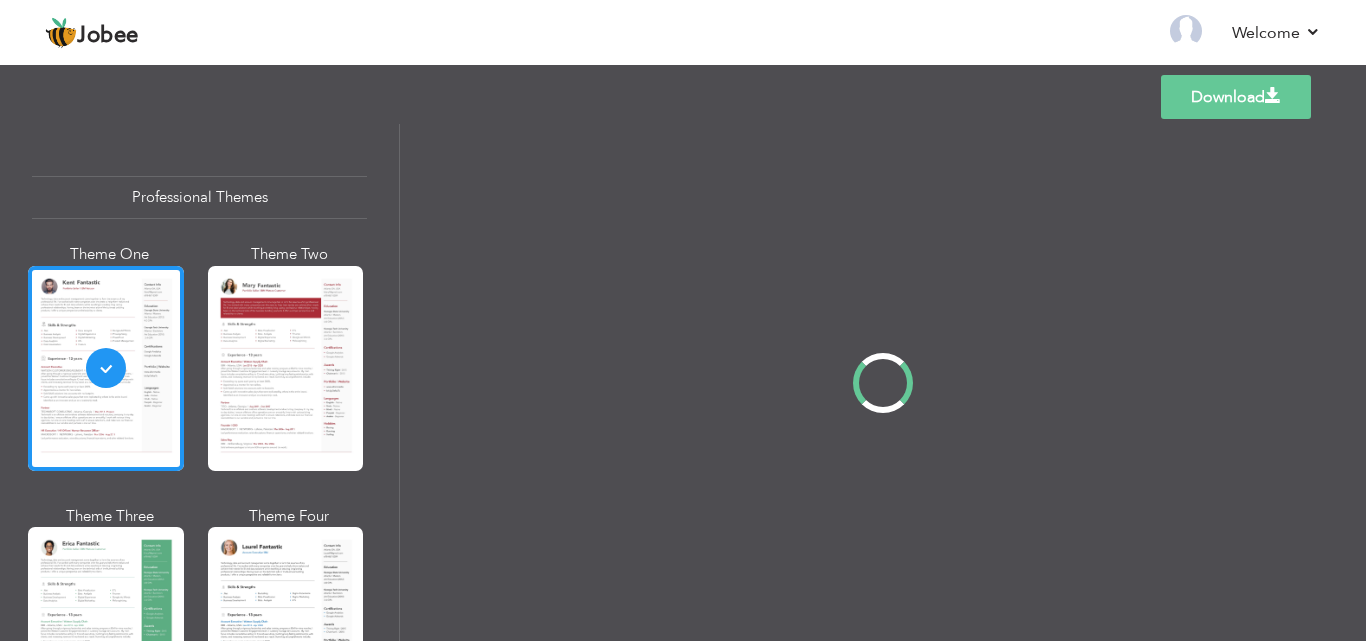 scroll, scrollTop: 0, scrollLeft: 0, axis: both 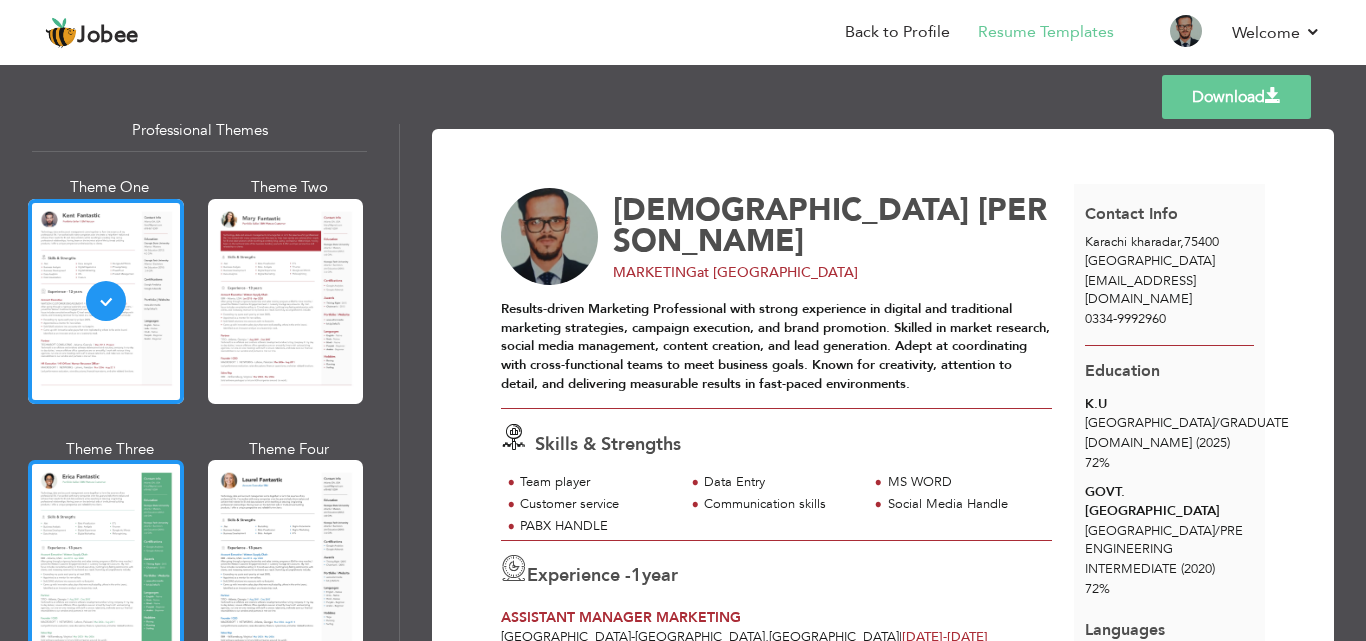 click at bounding box center [106, 562] 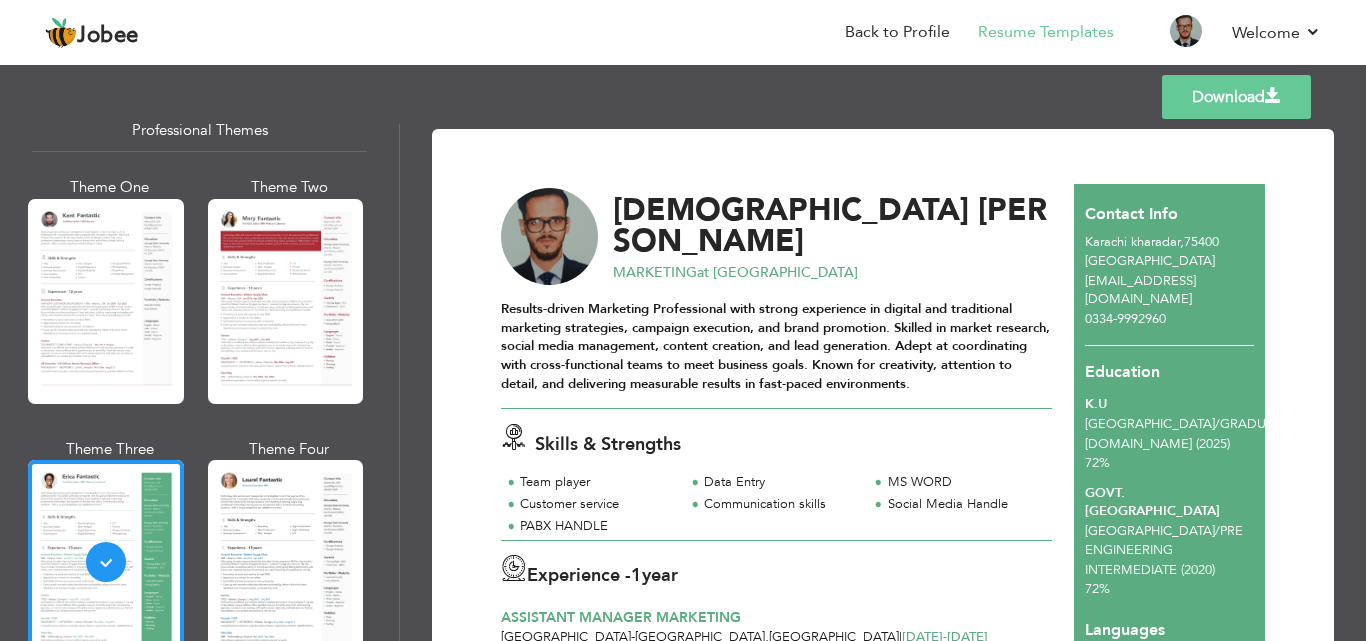 click on "Download" at bounding box center [1236, 97] 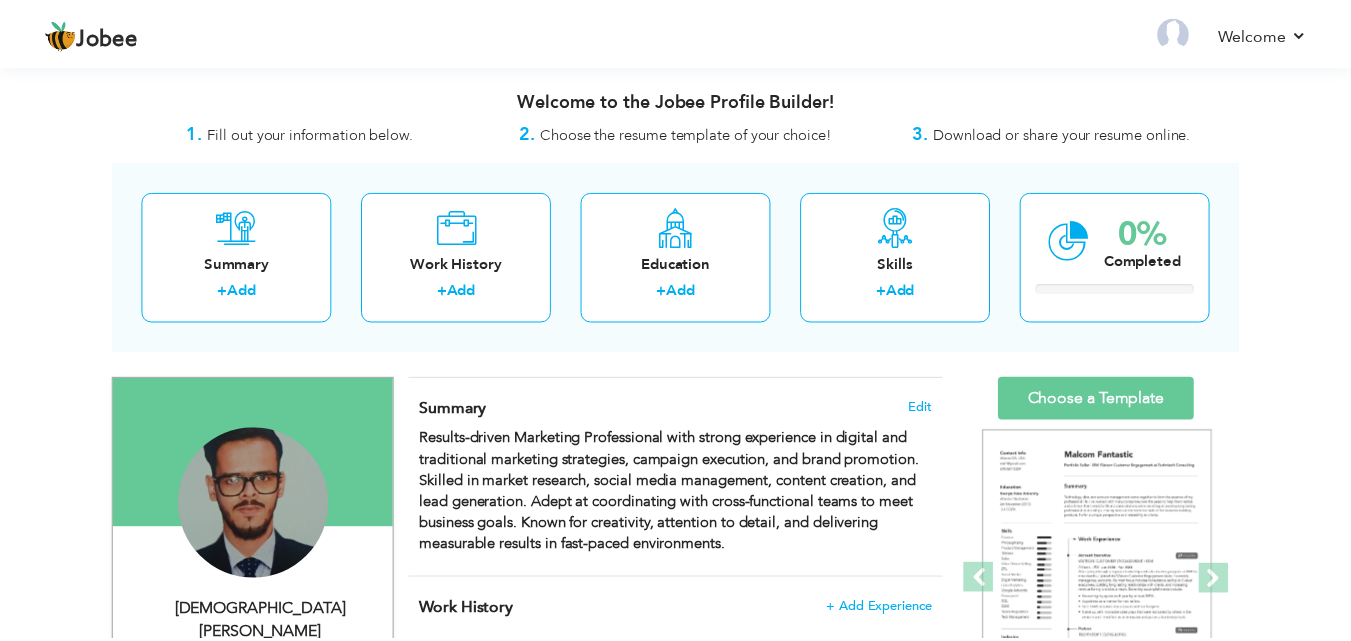 scroll, scrollTop: 423, scrollLeft: 0, axis: vertical 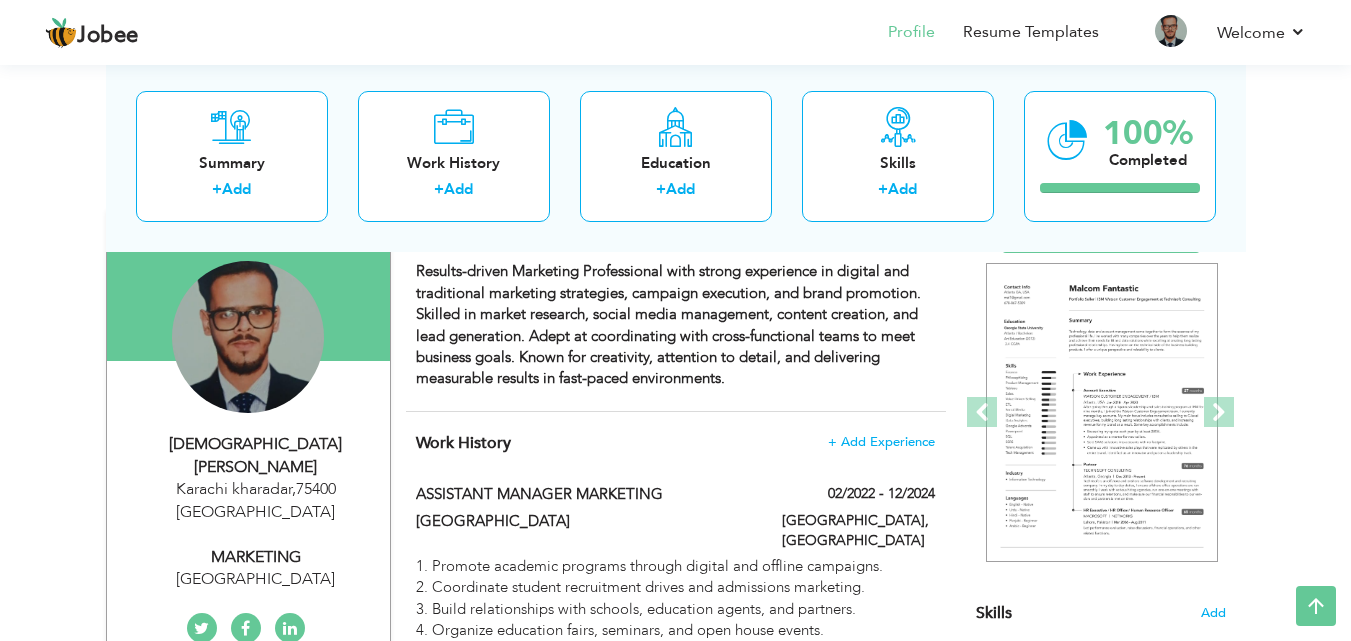 click on "MARKETING" at bounding box center (256, 557) 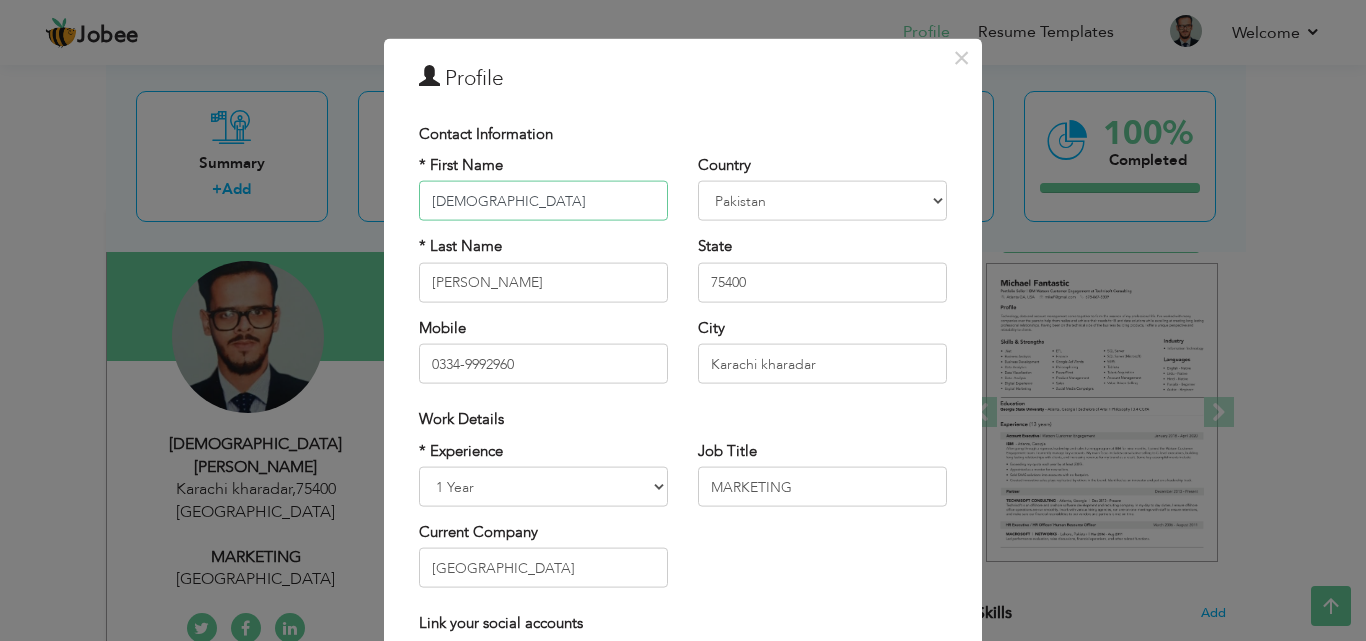 scroll, scrollTop: 33, scrollLeft: 0, axis: vertical 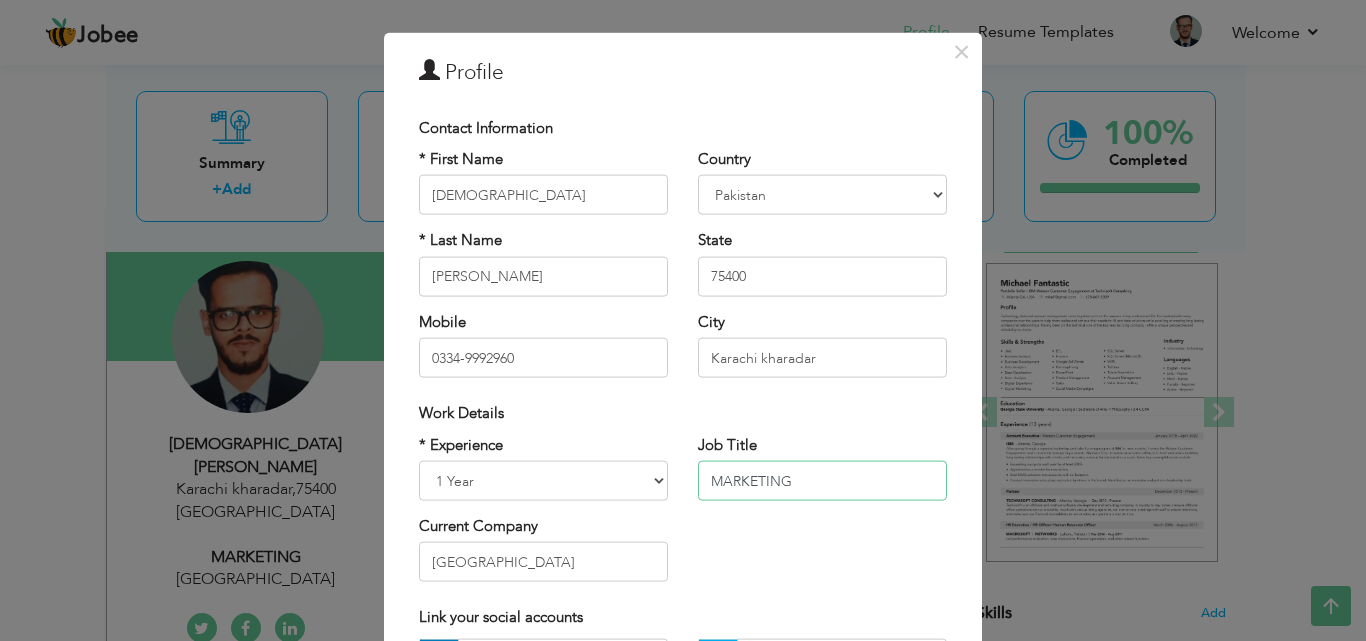 click on "MARKETING" at bounding box center [822, 481] 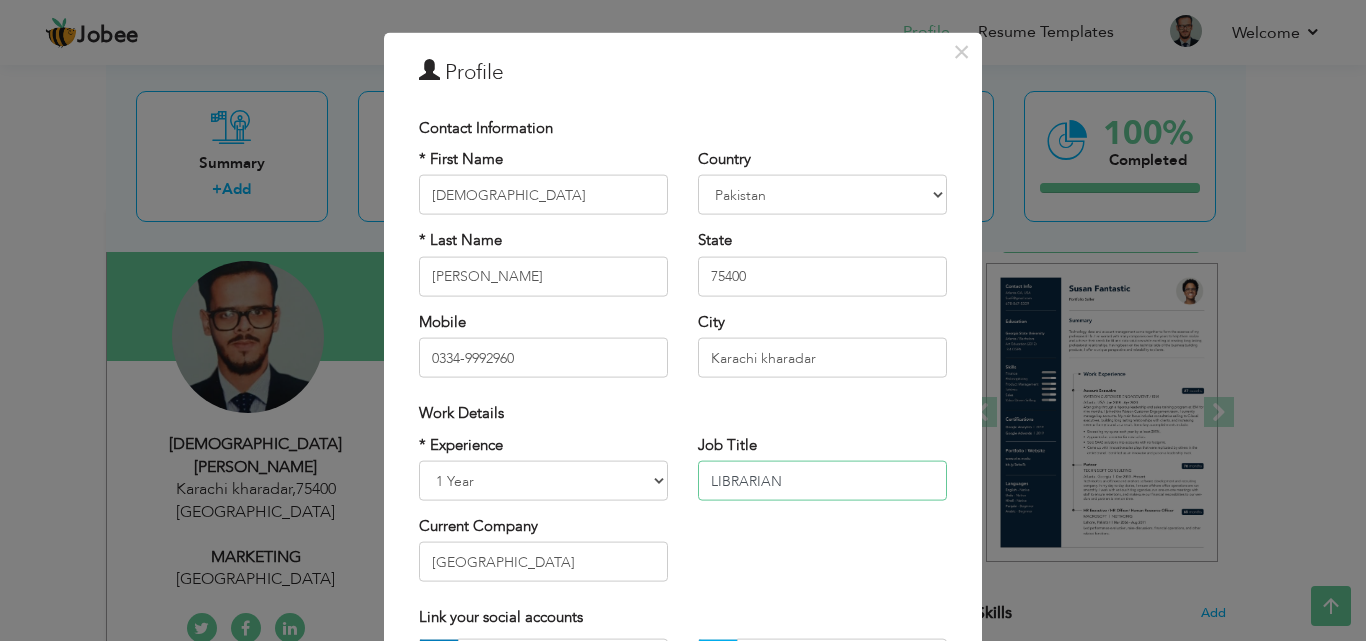 type on "LIBRARIAN" 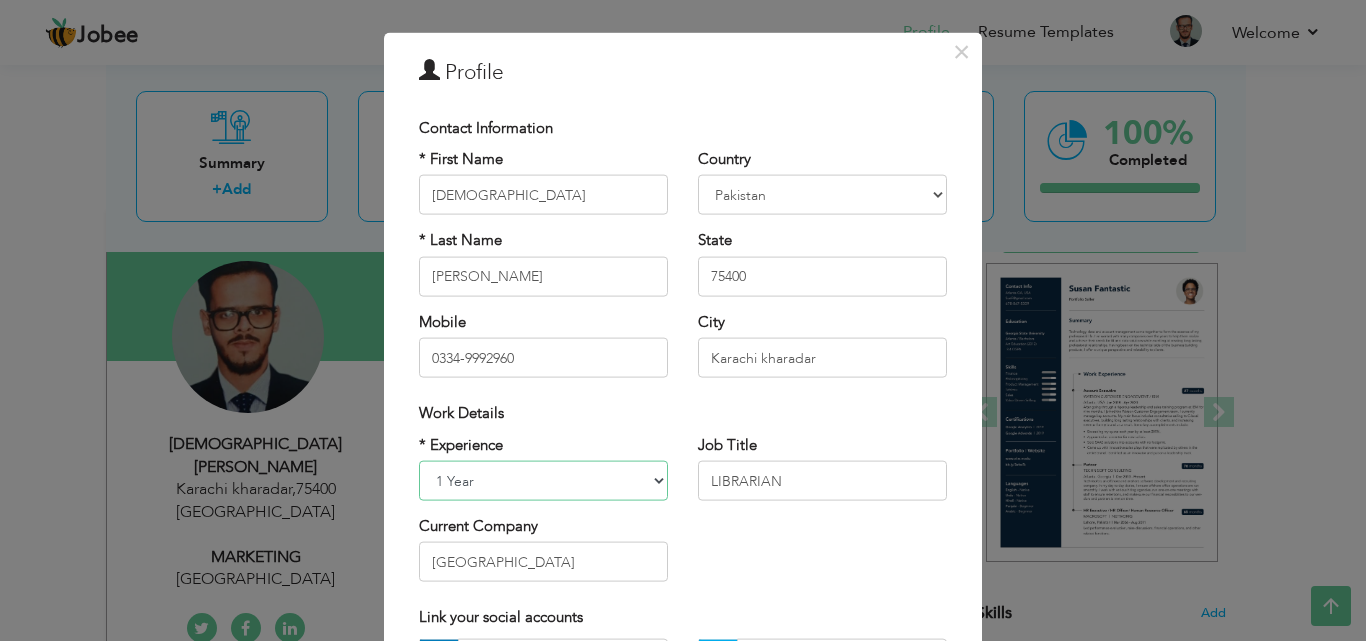 click on "Entry Level Less than 1 Year 1 Year 2 Years 3 Years 4 Years 5 Years 6 Years 7 Years 8 Years 9 Years 10 Years 11 Years 12 Years 13 Years 14 Years 15 Years 16 Years 17 Years 18 Years 19 Years 20 Years 21 Years 22 Years 23 Years 24 Years 25 Years 26 Years 27 Years 28 Years 29 Years 30 Years 31 Years 32 Years 33 Years 34 Years 35 Years More than 35 Years" at bounding box center [543, 481] 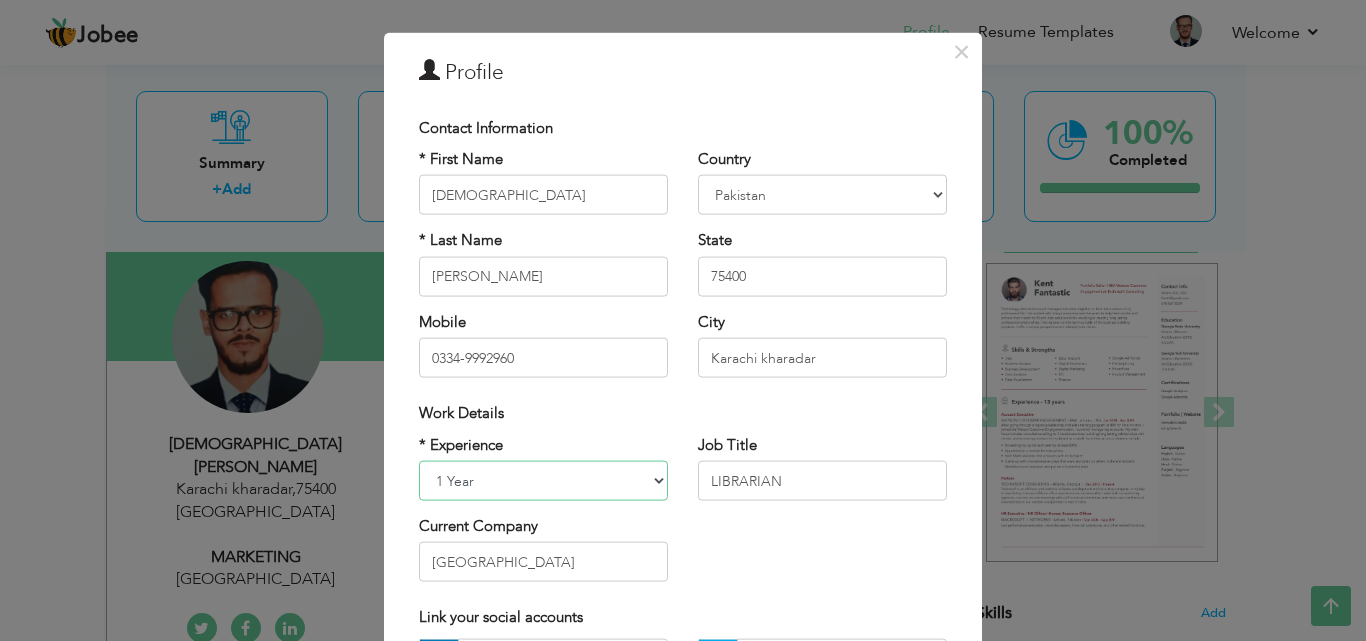 select on "number:5" 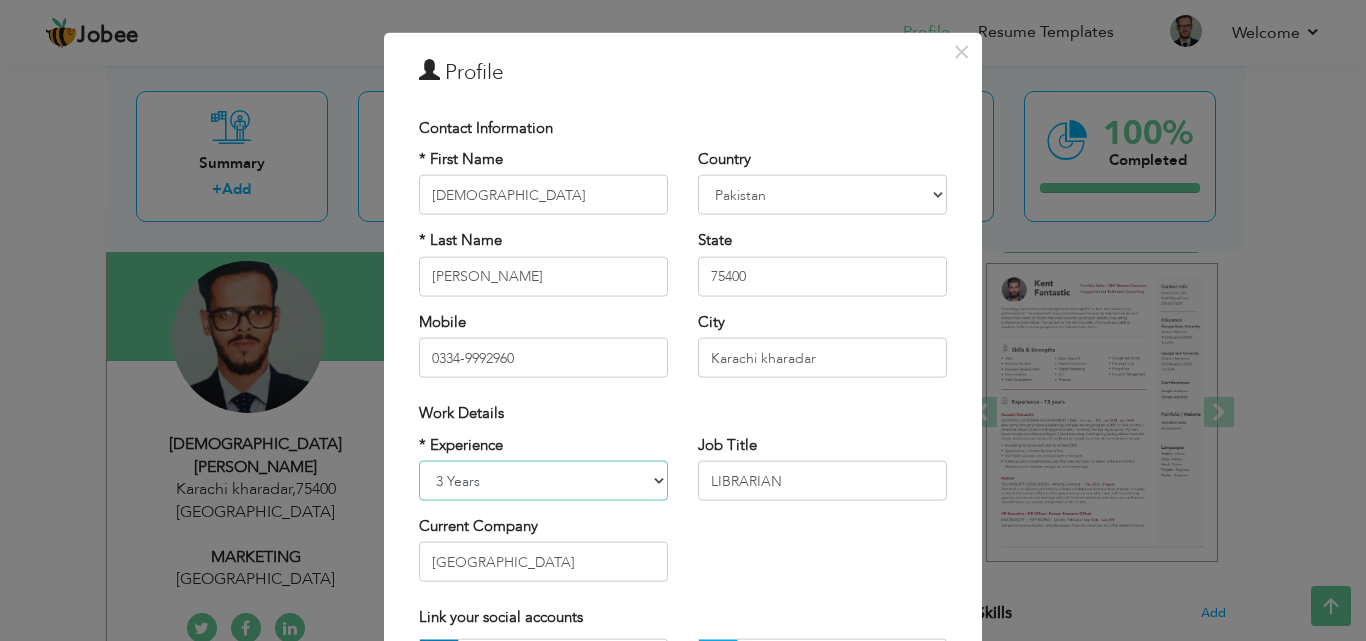click on "Entry Level Less than 1 Year 1 Year 2 Years 3 Years 4 Years 5 Years 6 Years 7 Years 8 Years 9 Years 10 Years 11 Years 12 Years 13 Years 14 Years 15 Years 16 Years 17 Years 18 Years 19 Years 20 Years 21 Years 22 Years 23 Years 24 Years 25 Years 26 Years 27 Years 28 Years 29 Years 30 Years 31 Years 32 Years 33 Years 34 Years 35 Years More than 35 Years" at bounding box center (543, 481) 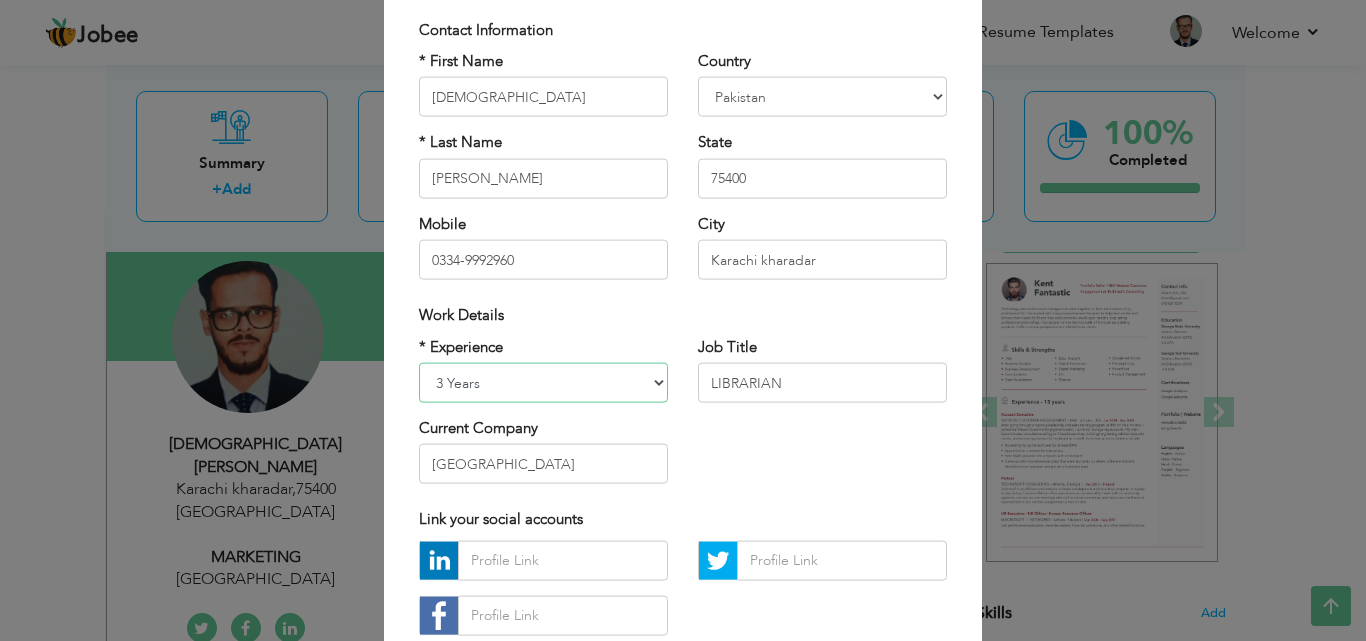 scroll, scrollTop: 133, scrollLeft: 0, axis: vertical 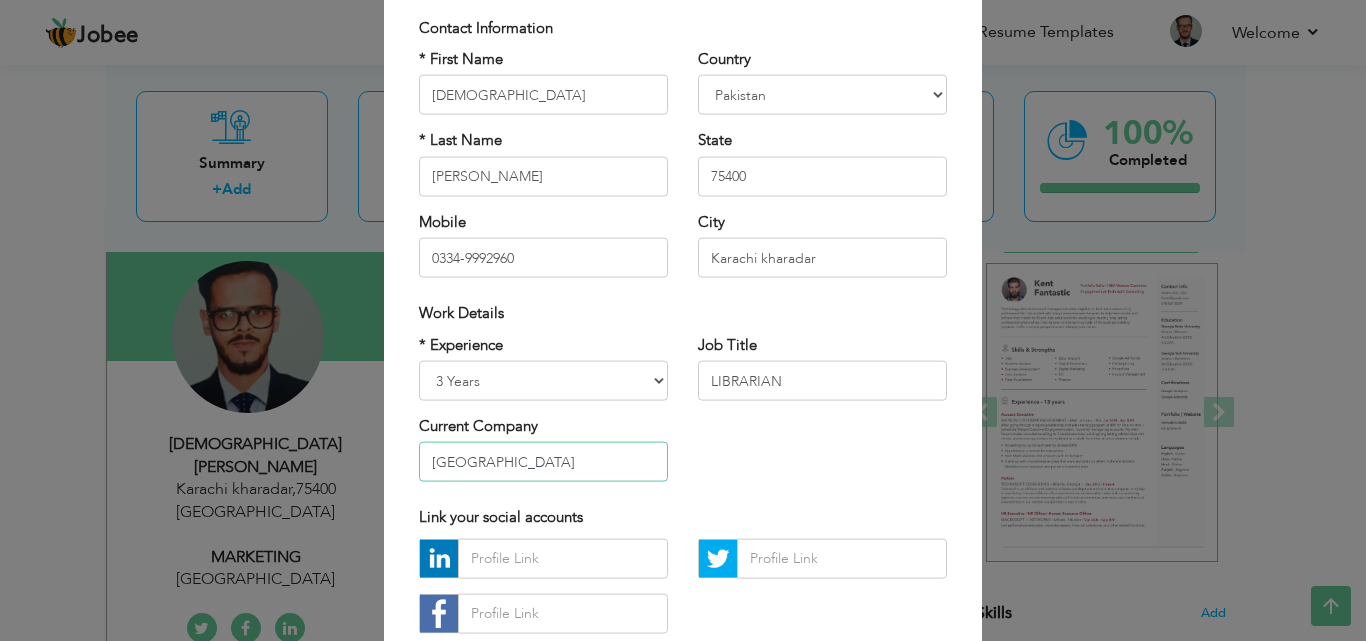 drag, startPoint x: 425, startPoint y: 454, endPoint x: 641, endPoint y: 474, distance: 216.92395 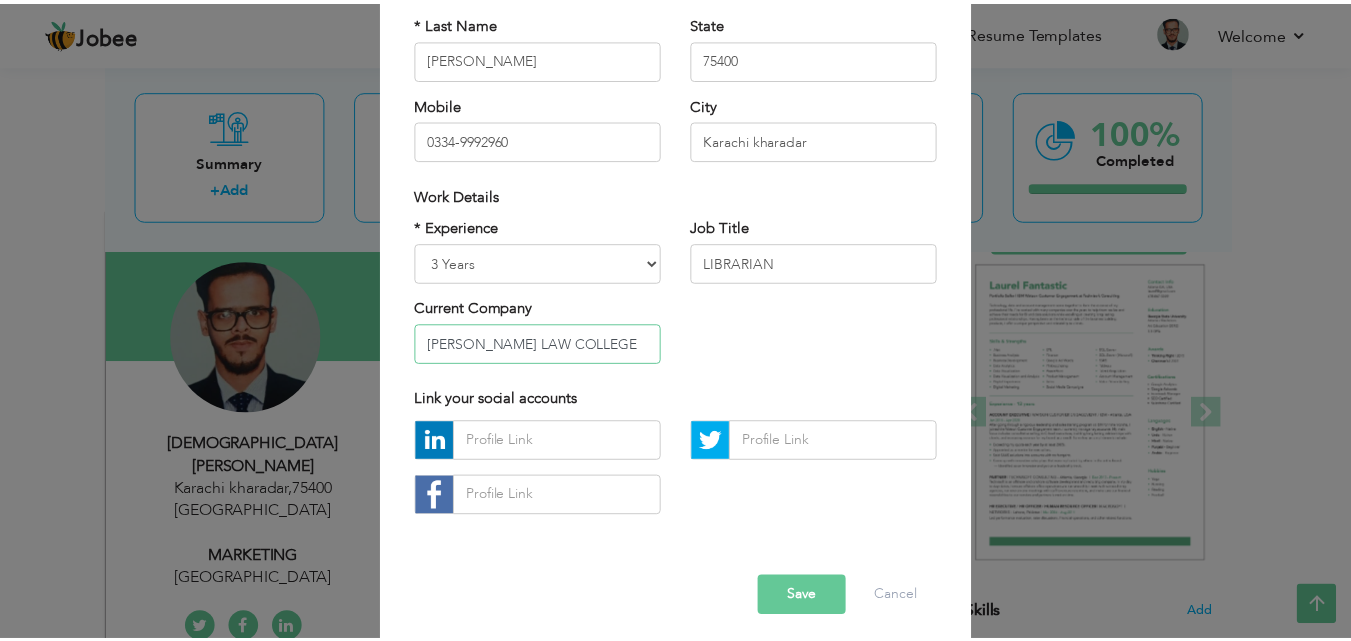 scroll, scrollTop: 261, scrollLeft: 0, axis: vertical 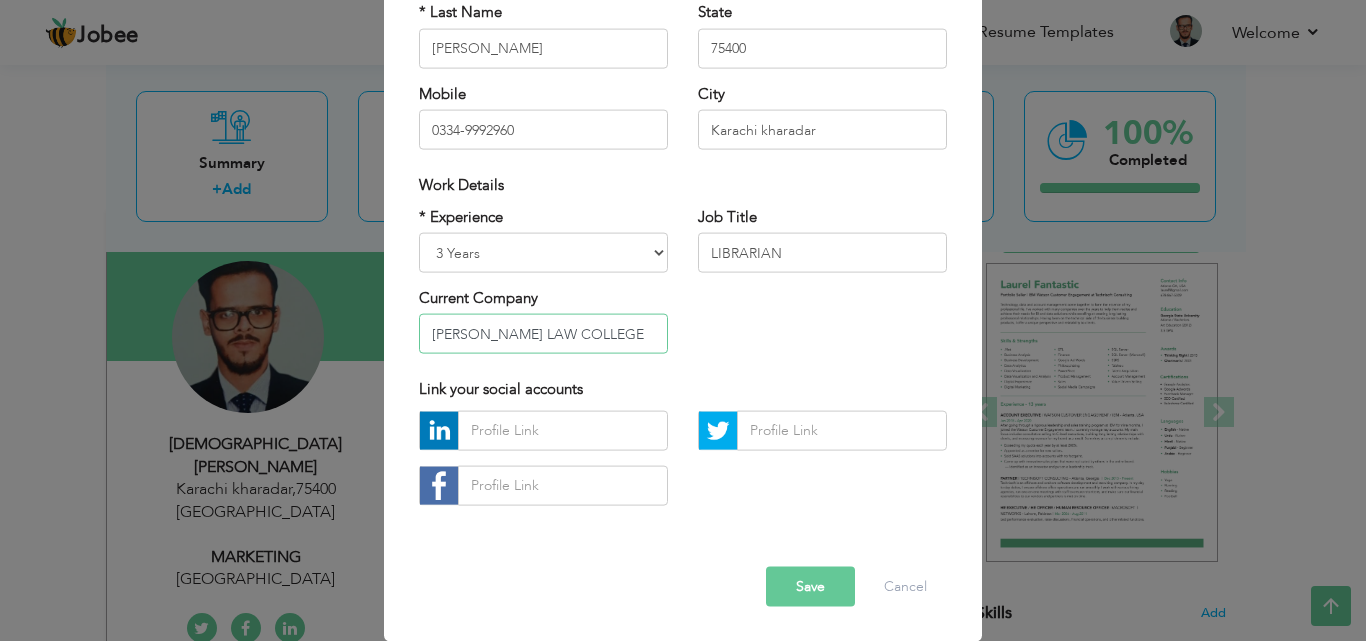 type on "[PERSON_NAME] LAW COLLEGE" 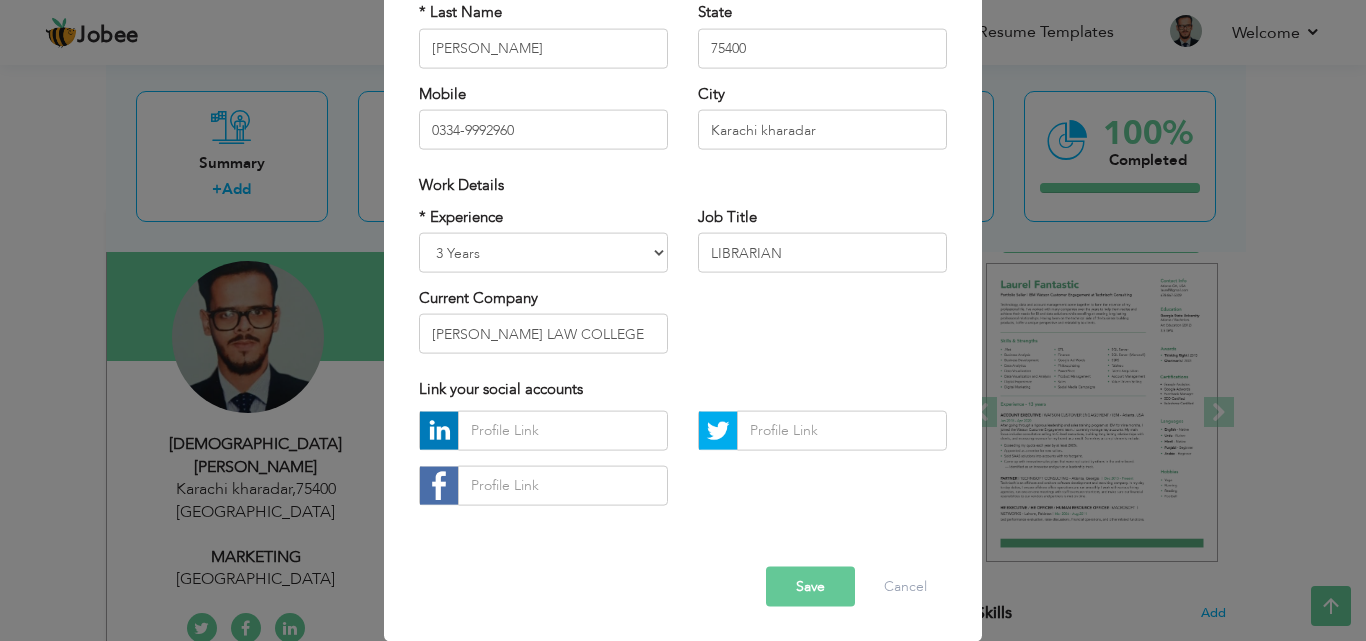 click on "Save" at bounding box center (810, 586) 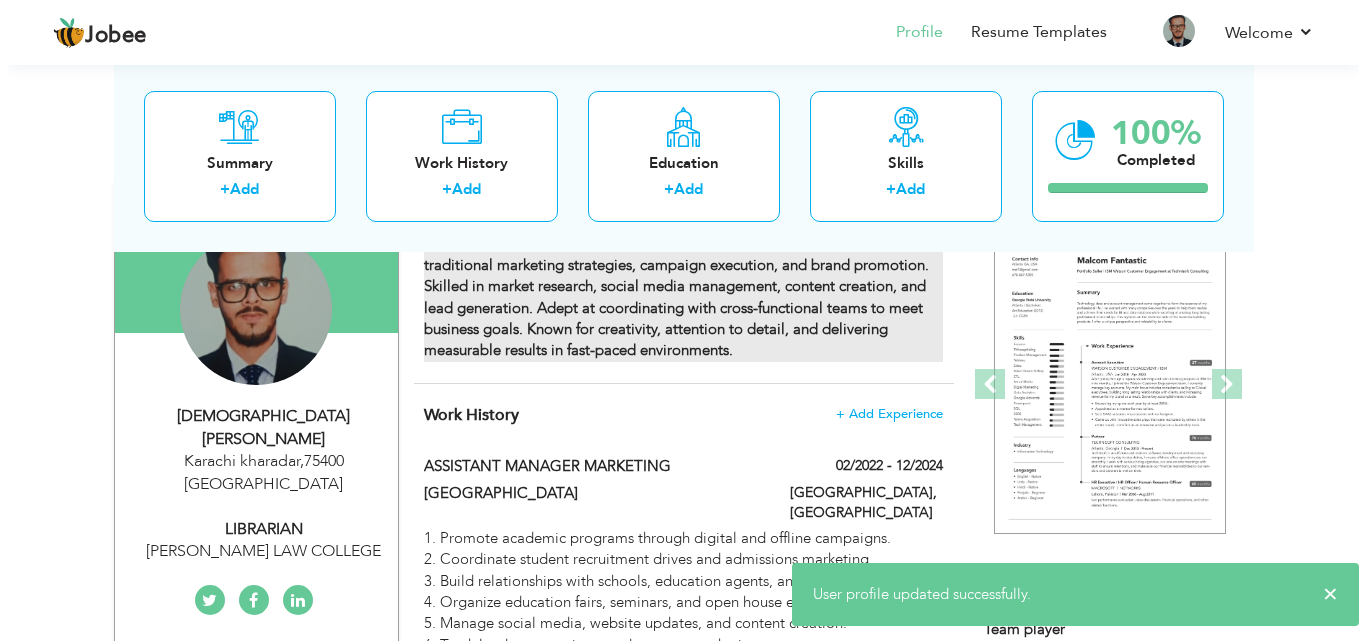 scroll, scrollTop: 167, scrollLeft: 0, axis: vertical 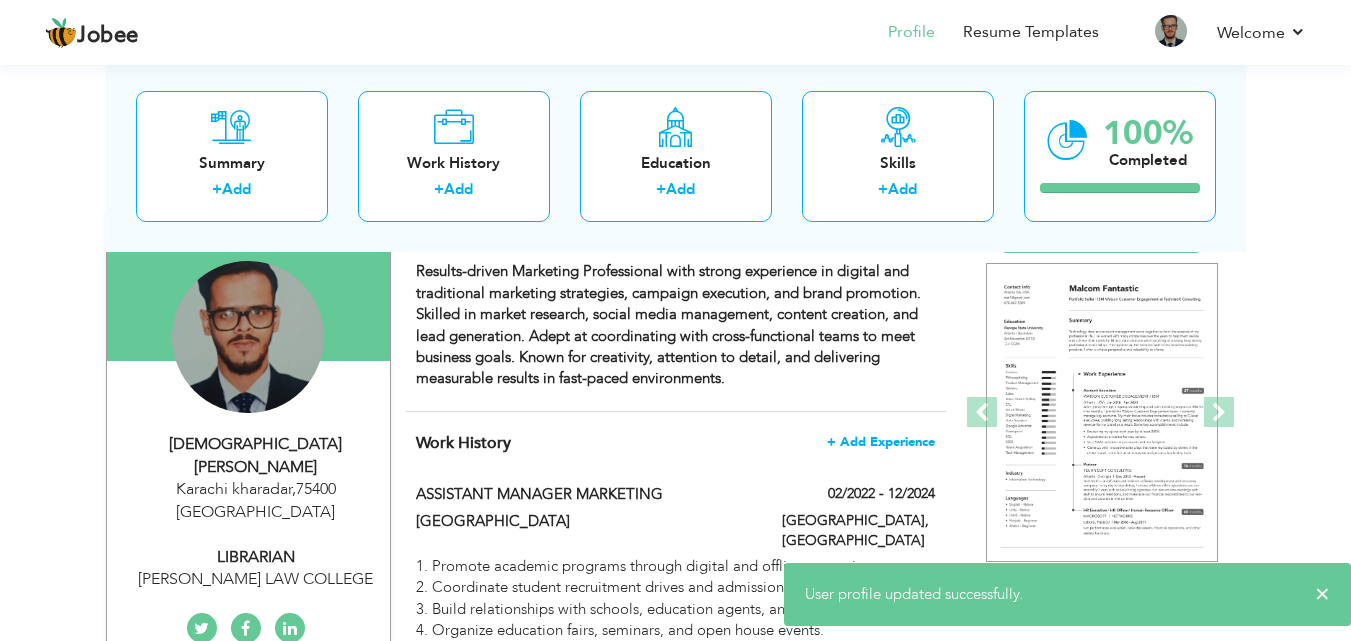 click on "+ Add Experience" at bounding box center [881, 442] 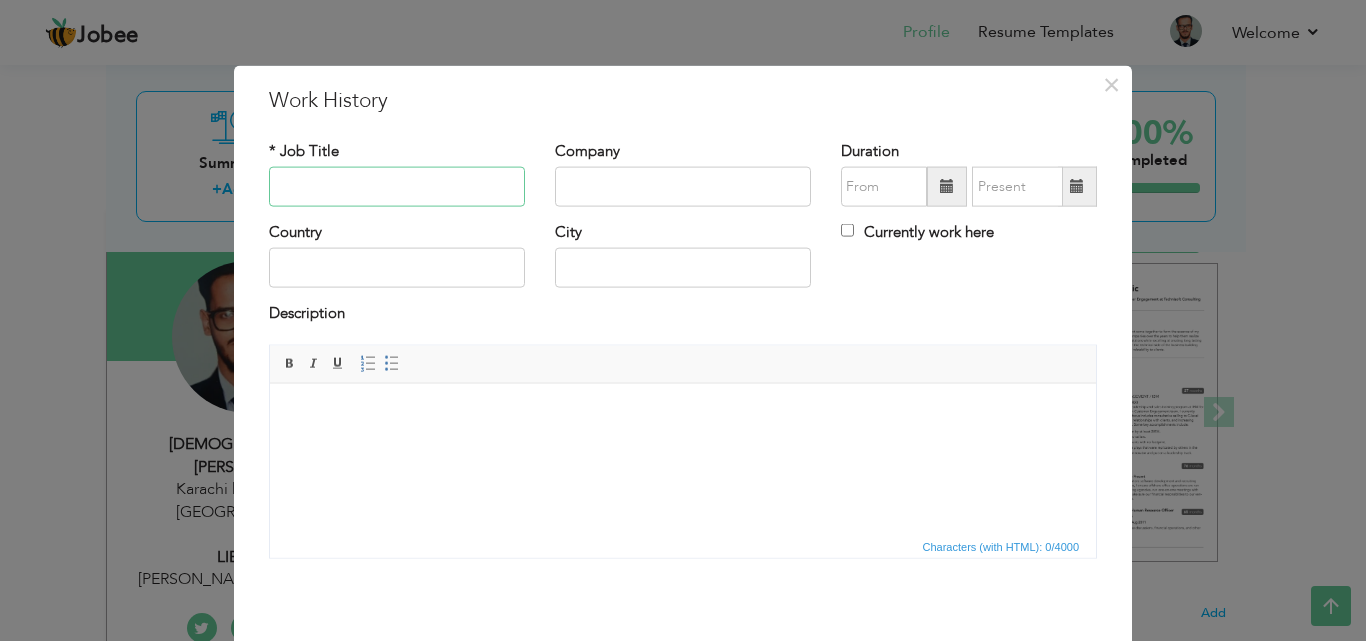 click at bounding box center [397, 187] 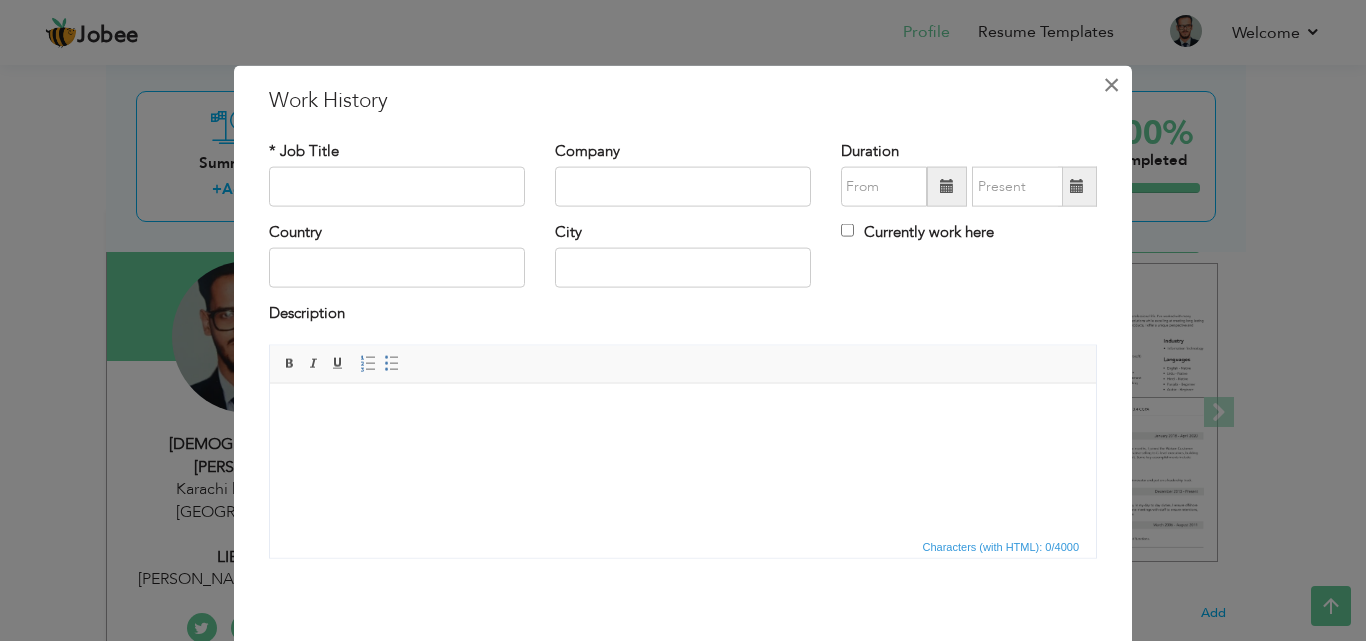 click on "×" at bounding box center (1111, 84) 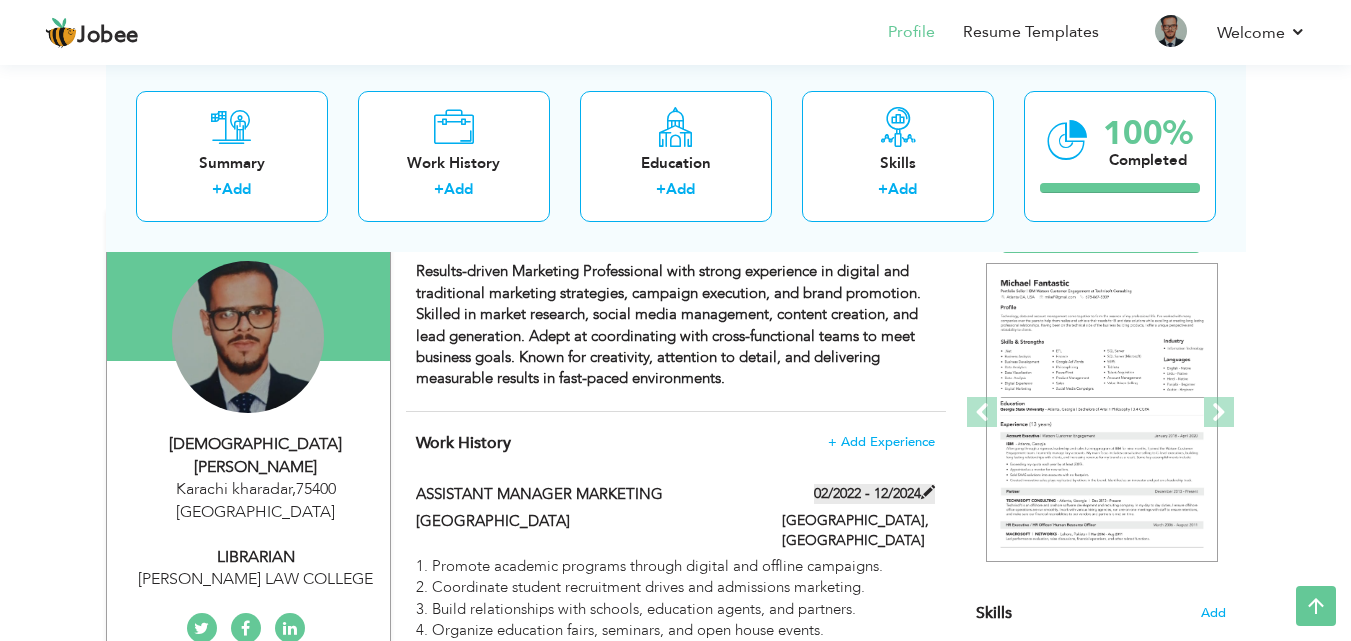 click on "02/2022 - 12/2024" at bounding box center [874, 494] 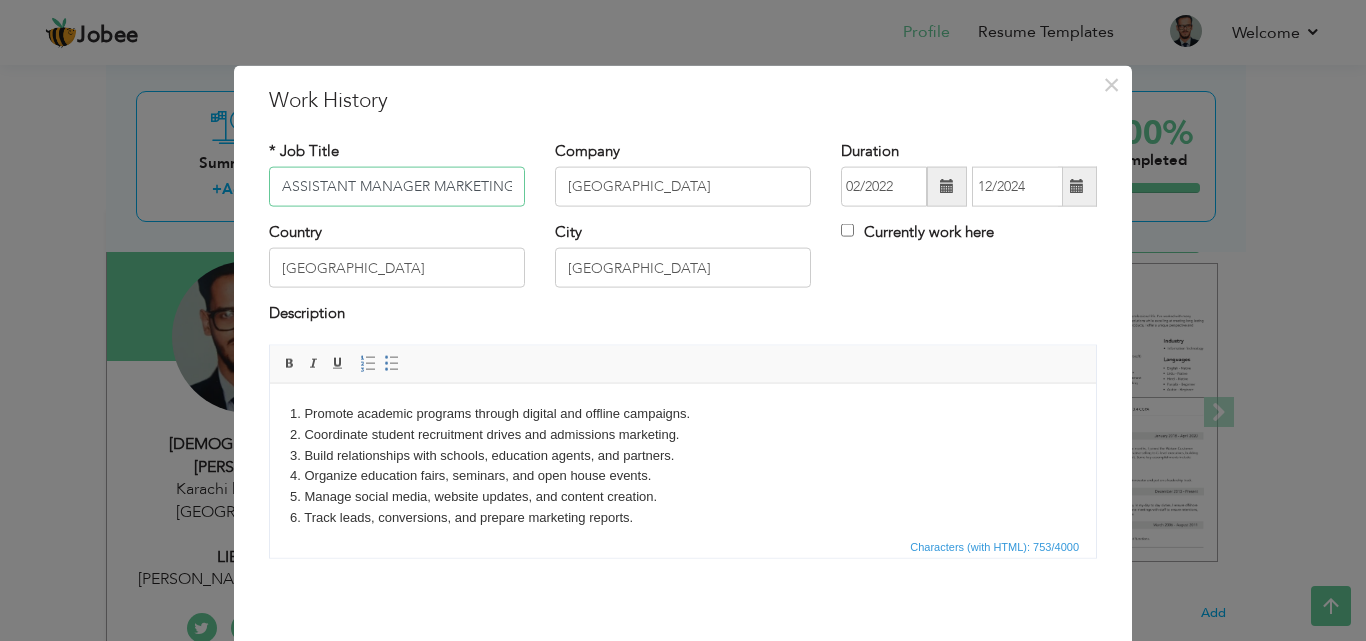 drag, startPoint x: 279, startPoint y: 182, endPoint x: 516, endPoint y: 182, distance: 237 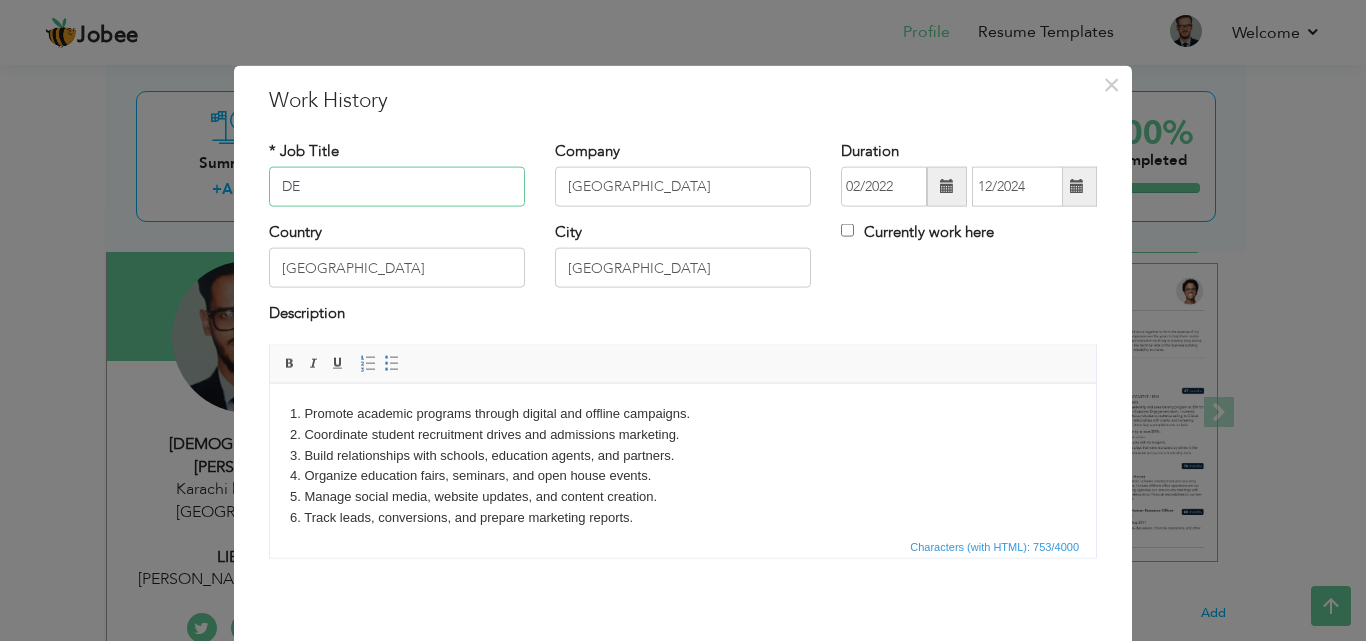type on "D" 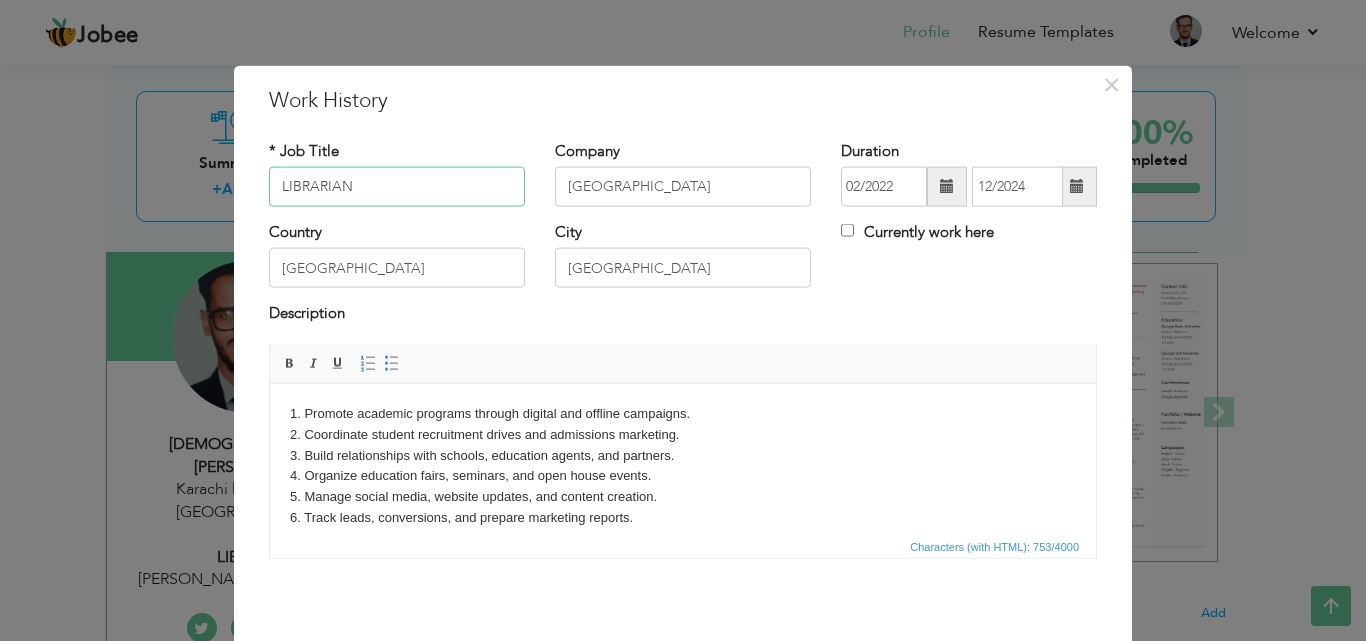 type on "LIBRARIAN" 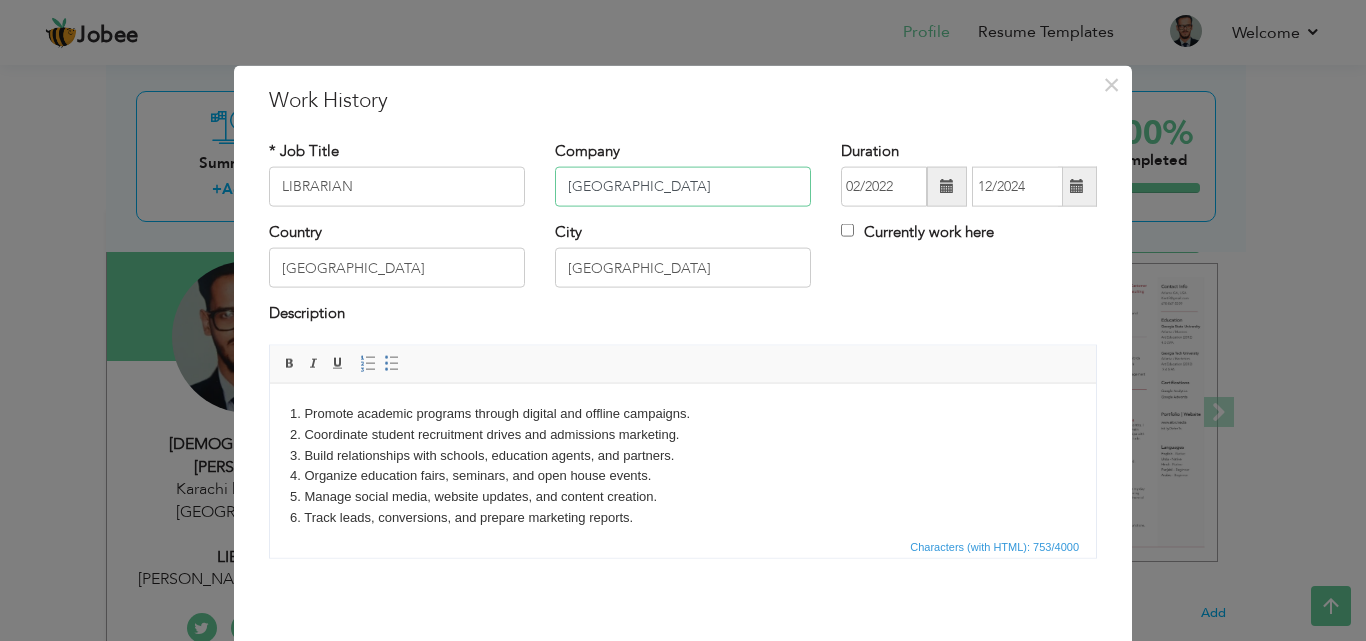 click on "JINNAH  MEDICAL COLLEGE" at bounding box center (683, 187) 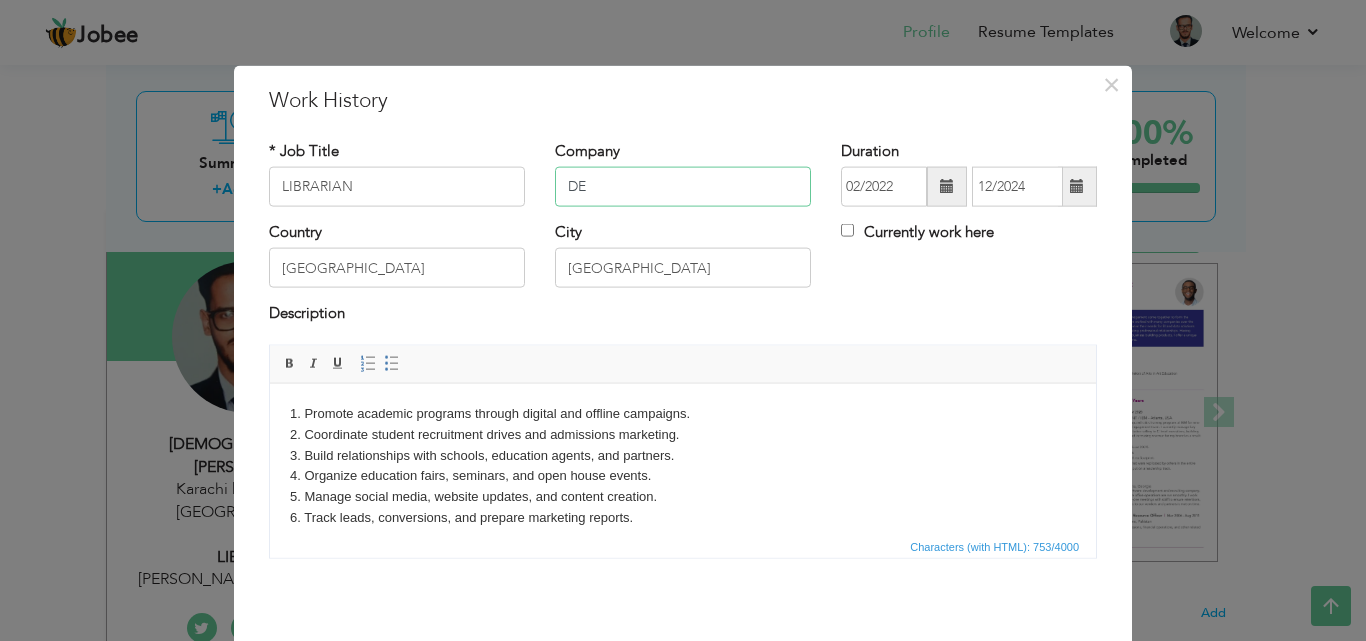 type on "D" 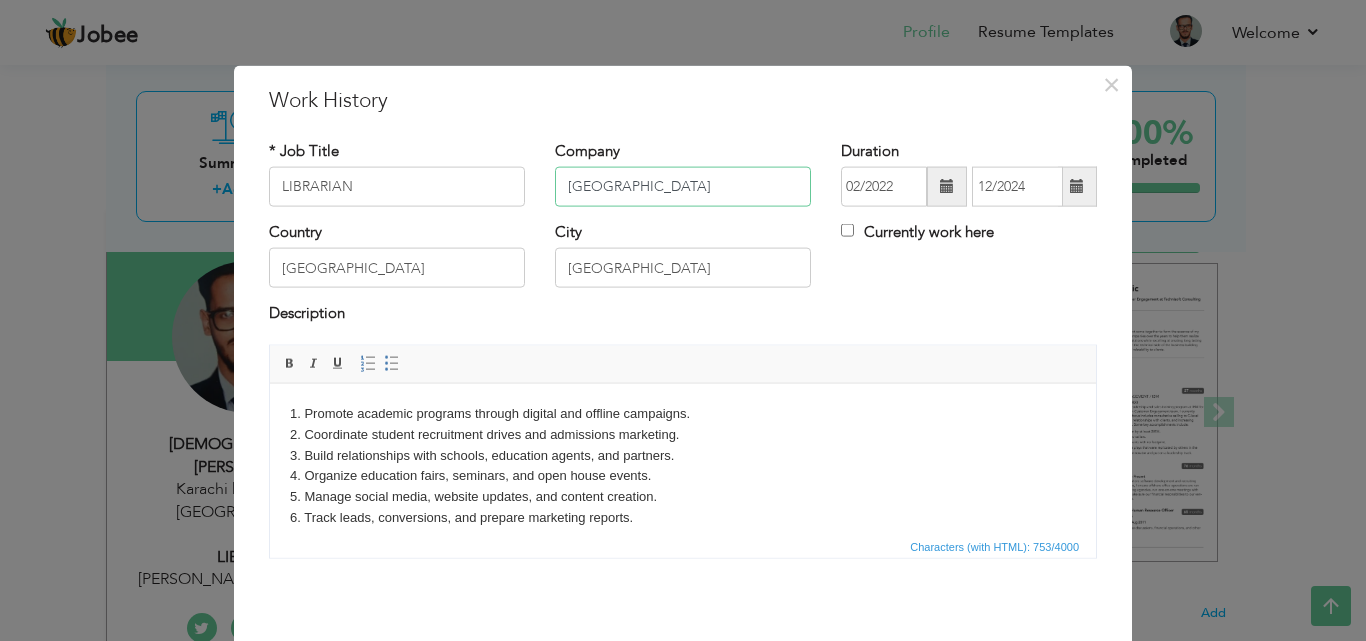 type on "JINNAH MEDICAL COLLEGE" 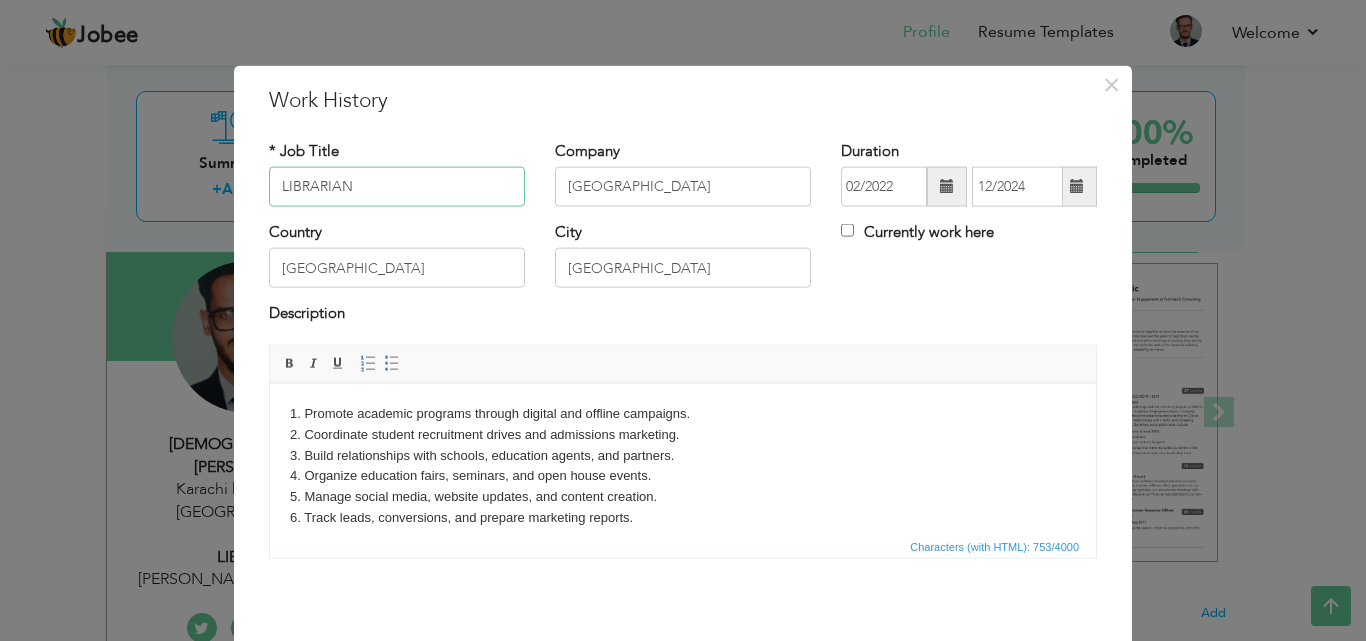 drag, startPoint x: 410, startPoint y: 201, endPoint x: 364, endPoint y: 206, distance: 46.270943 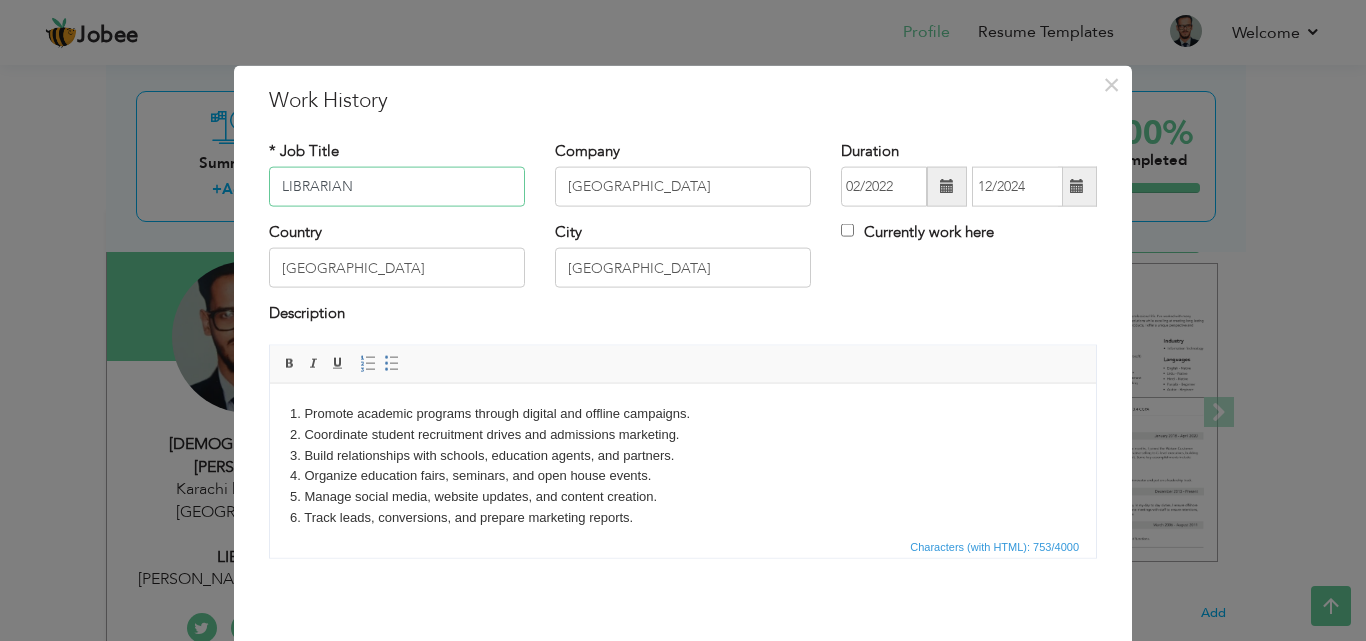 drag, startPoint x: 328, startPoint y: 192, endPoint x: 358, endPoint y: 192, distance: 30 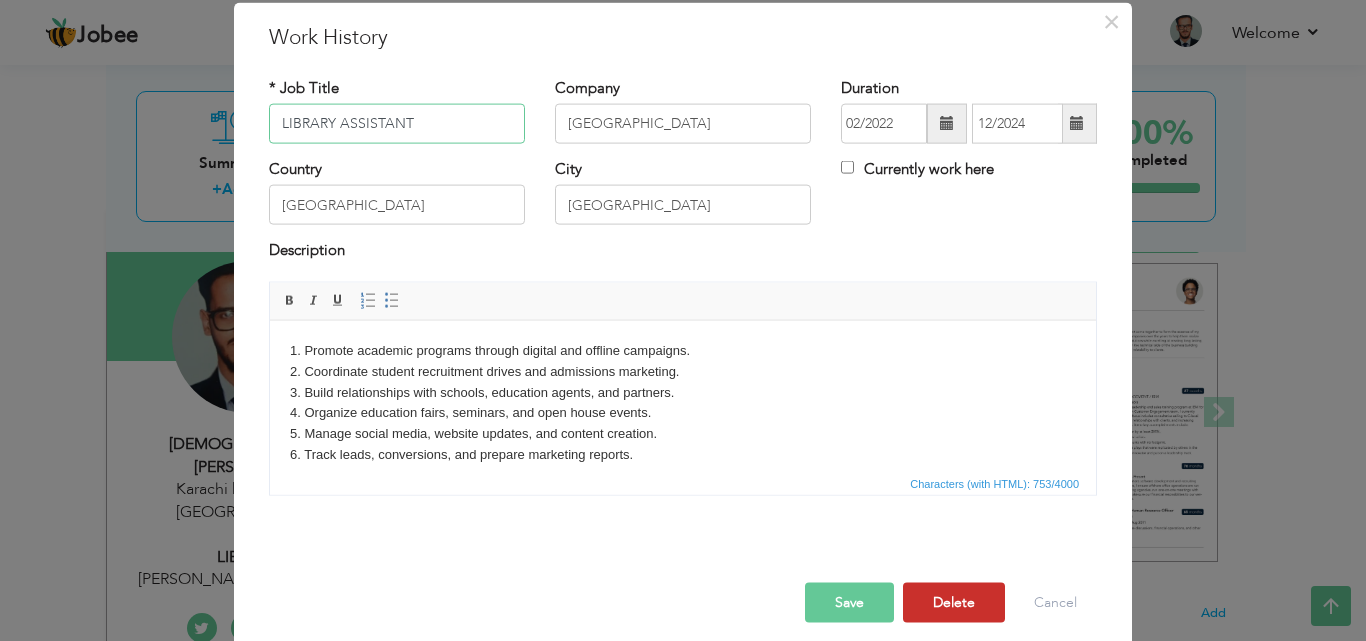 scroll, scrollTop: 67, scrollLeft: 0, axis: vertical 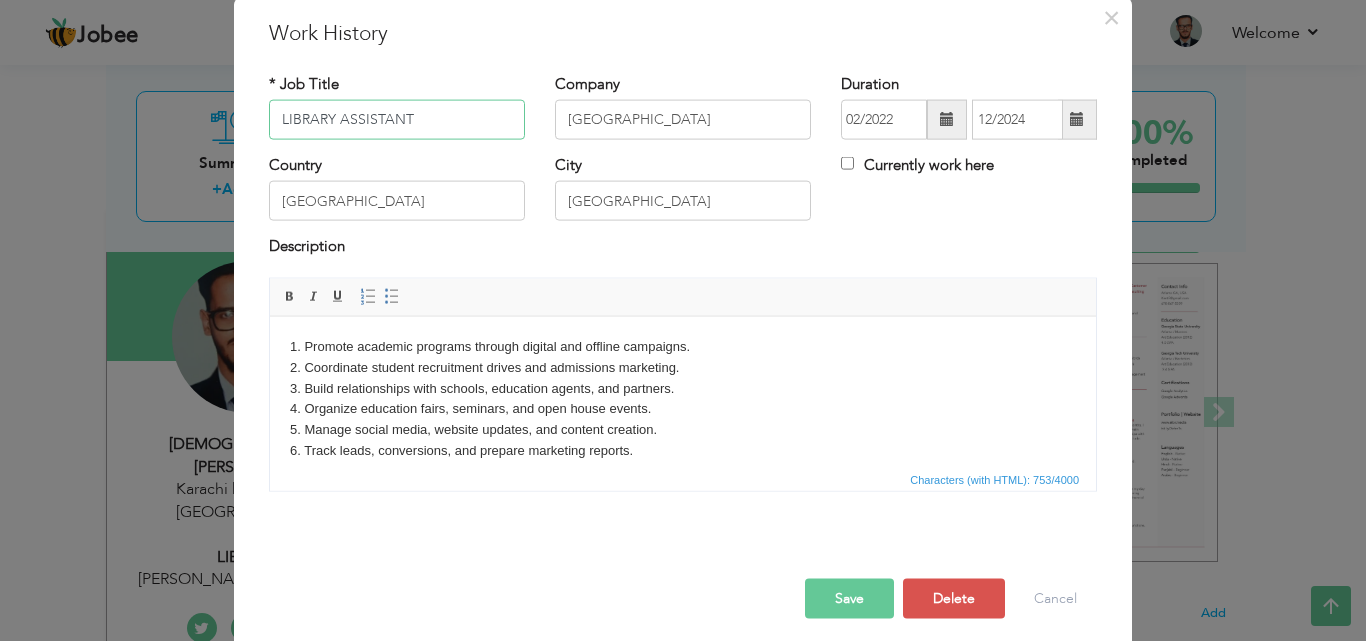 type on "LIBRARY ASSISTANT" 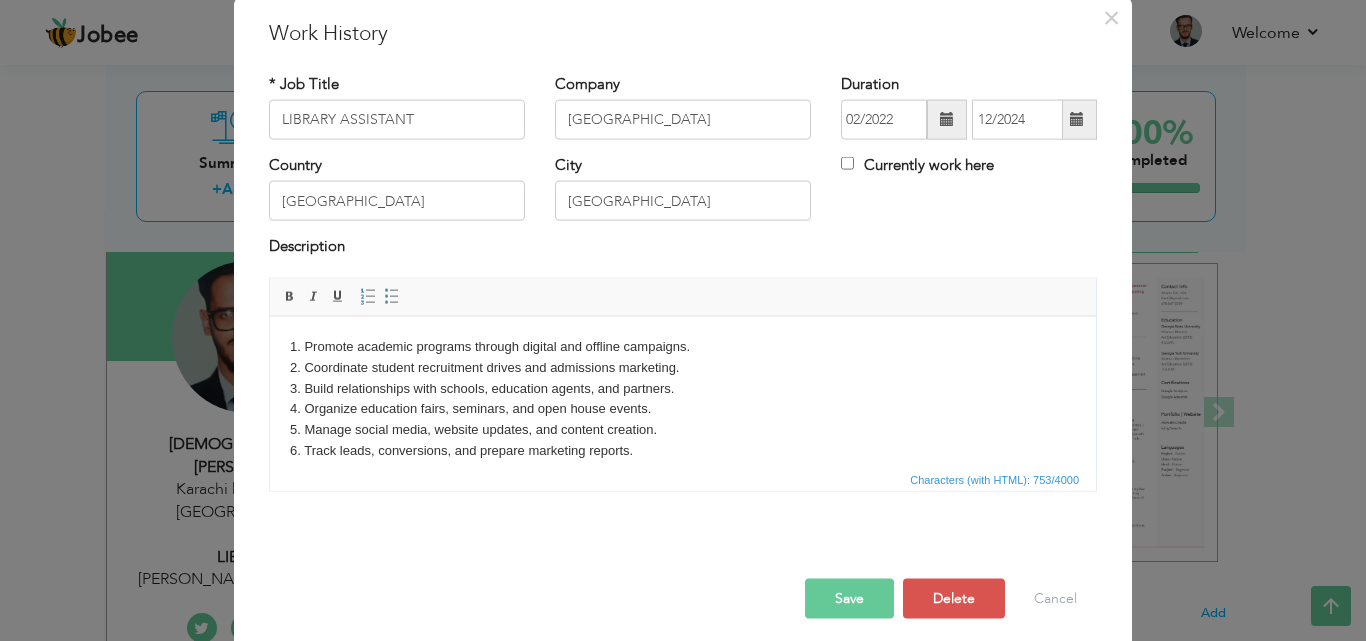 click on "Save" at bounding box center [849, 598] 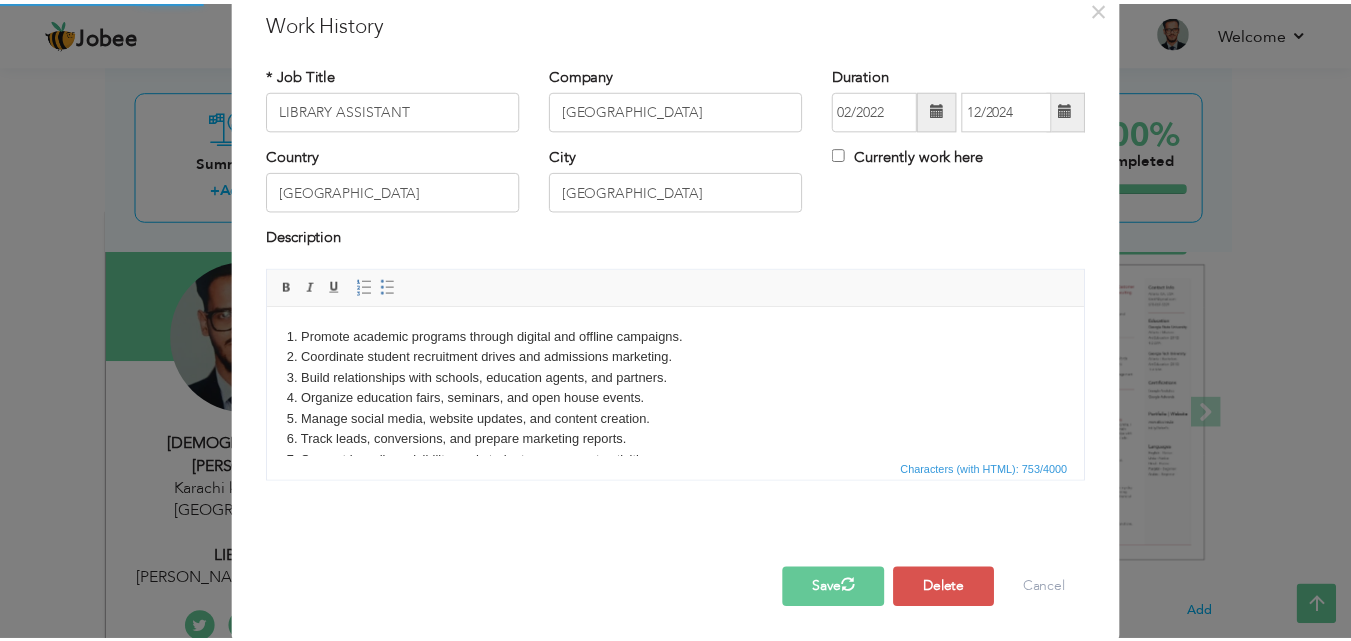 scroll, scrollTop: 79, scrollLeft: 0, axis: vertical 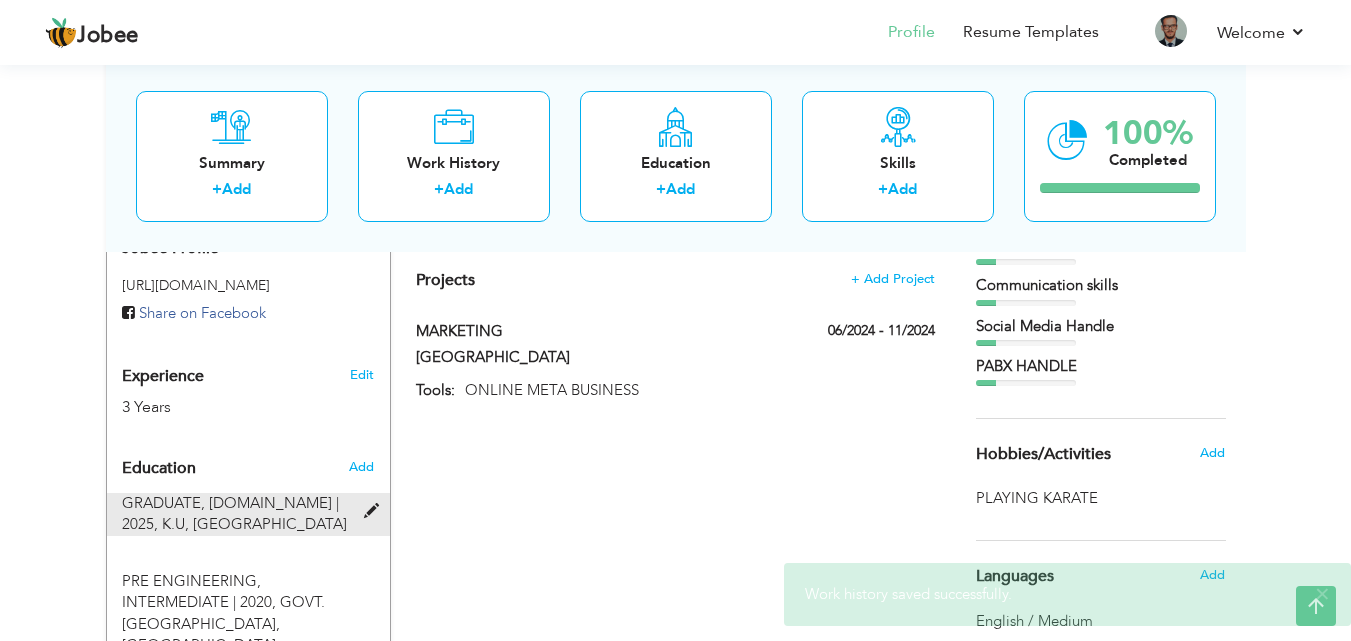click at bounding box center [376, 511] 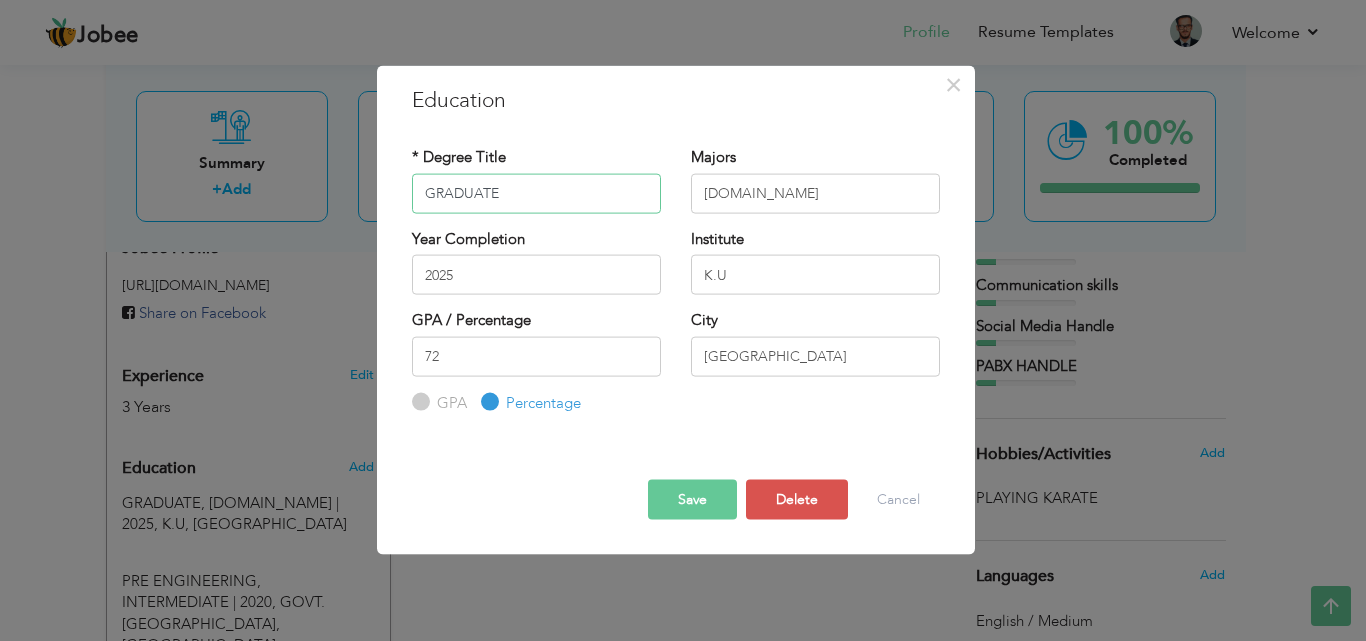 drag, startPoint x: 419, startPoint y: 194, endPoint x: 560, endPoint y: 212, distance: 142.14429 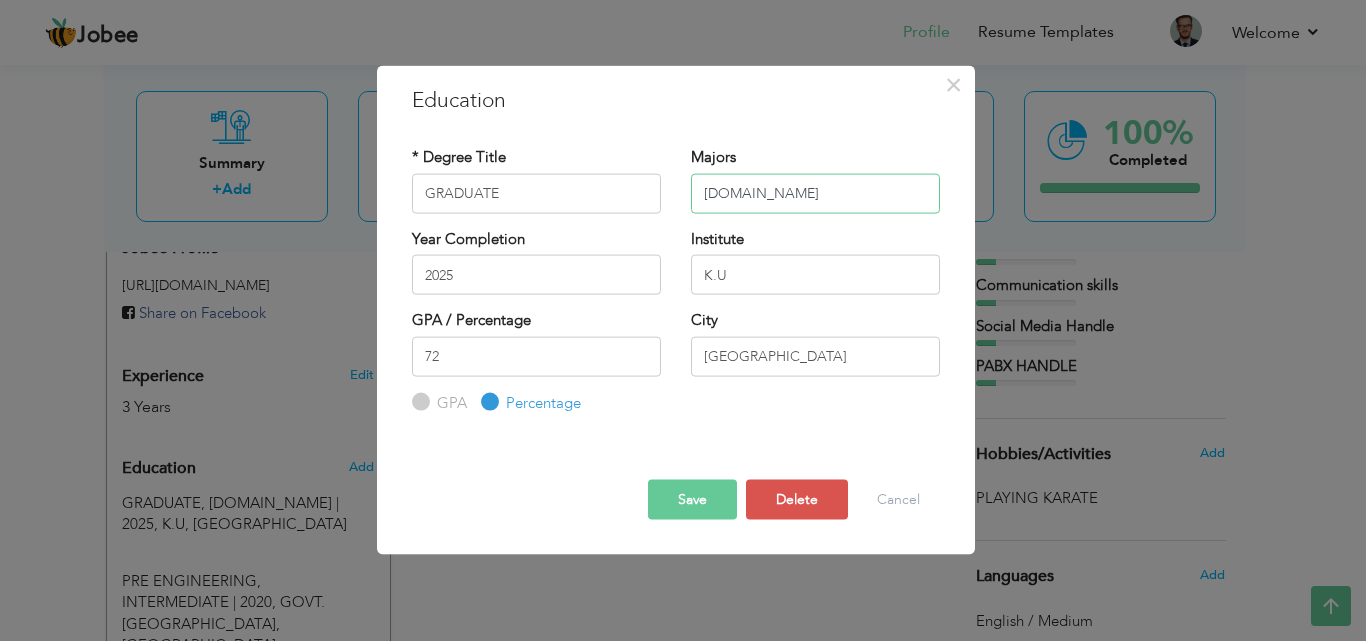 drag, startPoint x: 712, startPoint y: 196, endPoint x: 759, endPoint y: 200, distance: 47.169907 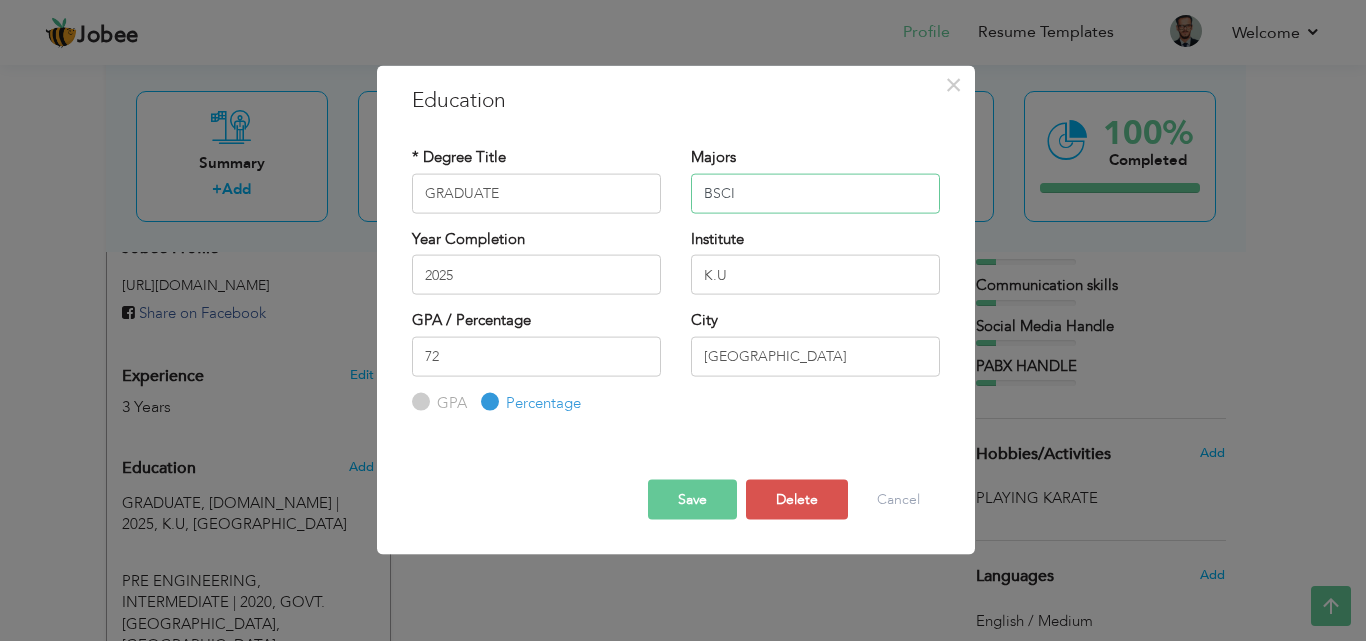 type on "BSCI" 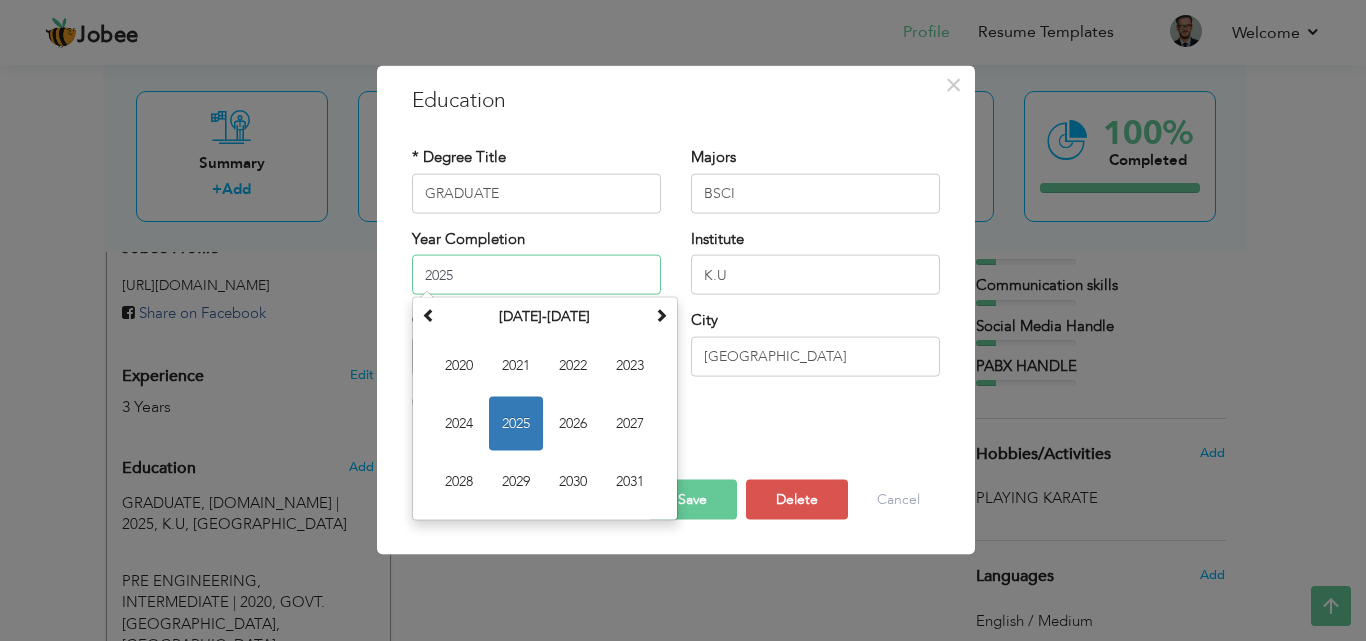 drag, startPoint x: 411, startPoint y: 274, endPoint x: 529, endPoint y: 291, distance: 119.218285 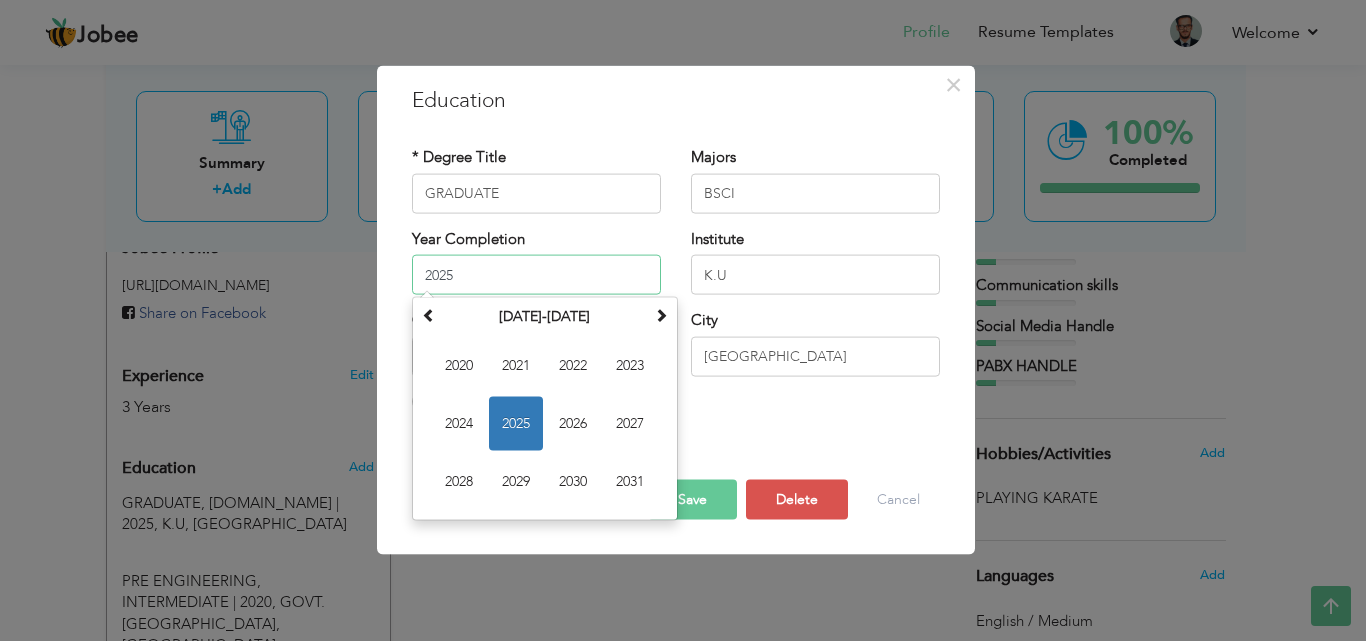 click on "2025" at bounding box center [536, 275] 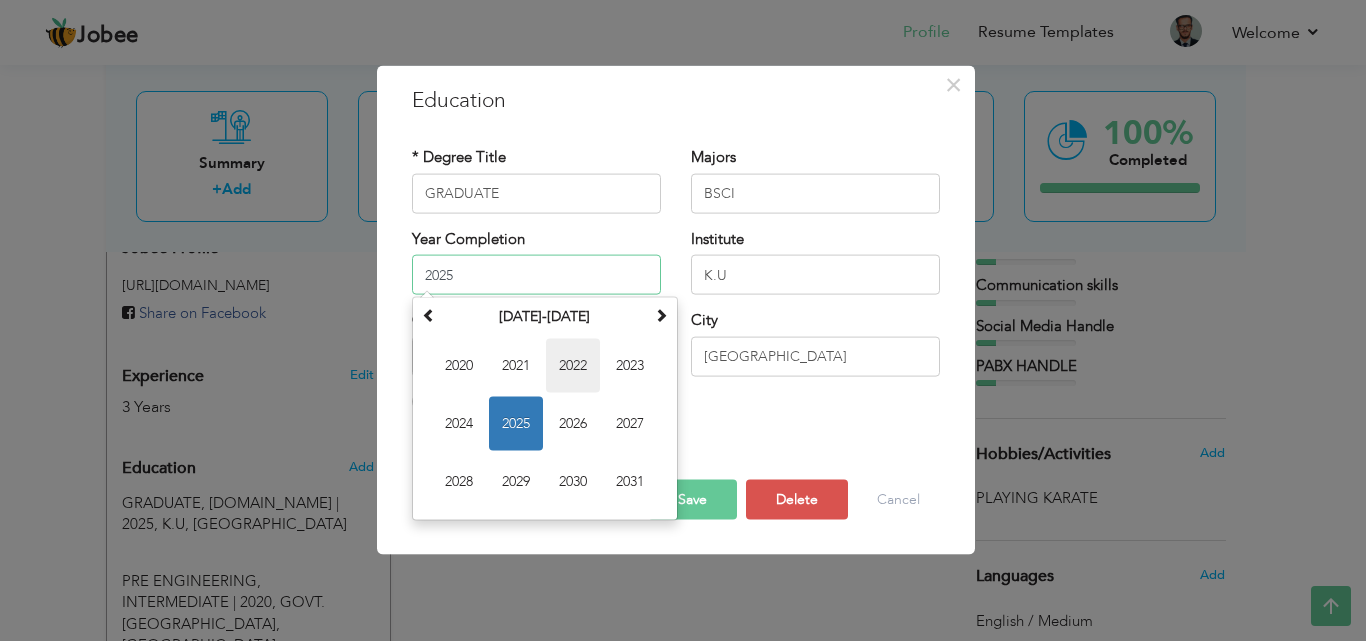 click on "2022" at bounding box center [573, 366] 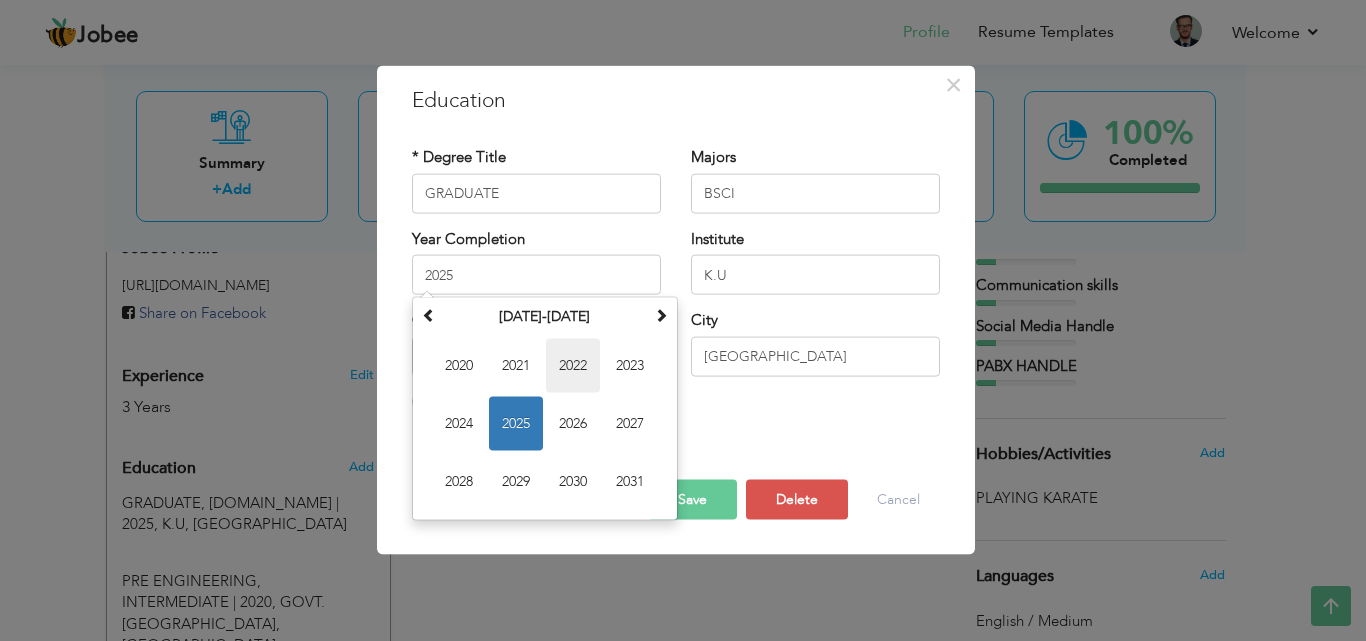 type on "2022" 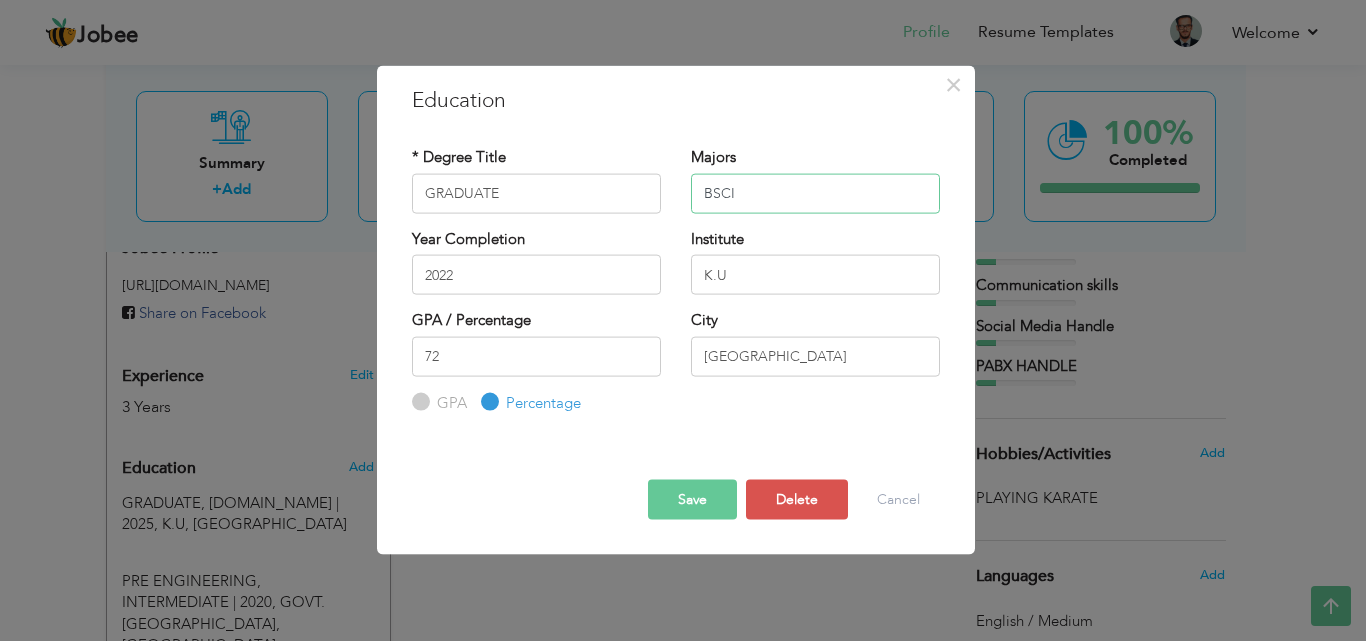 drag, startPoint x: 713, startPoint y: 190, endPoint x: 736, endPoint y: 197, distance: 24.04163 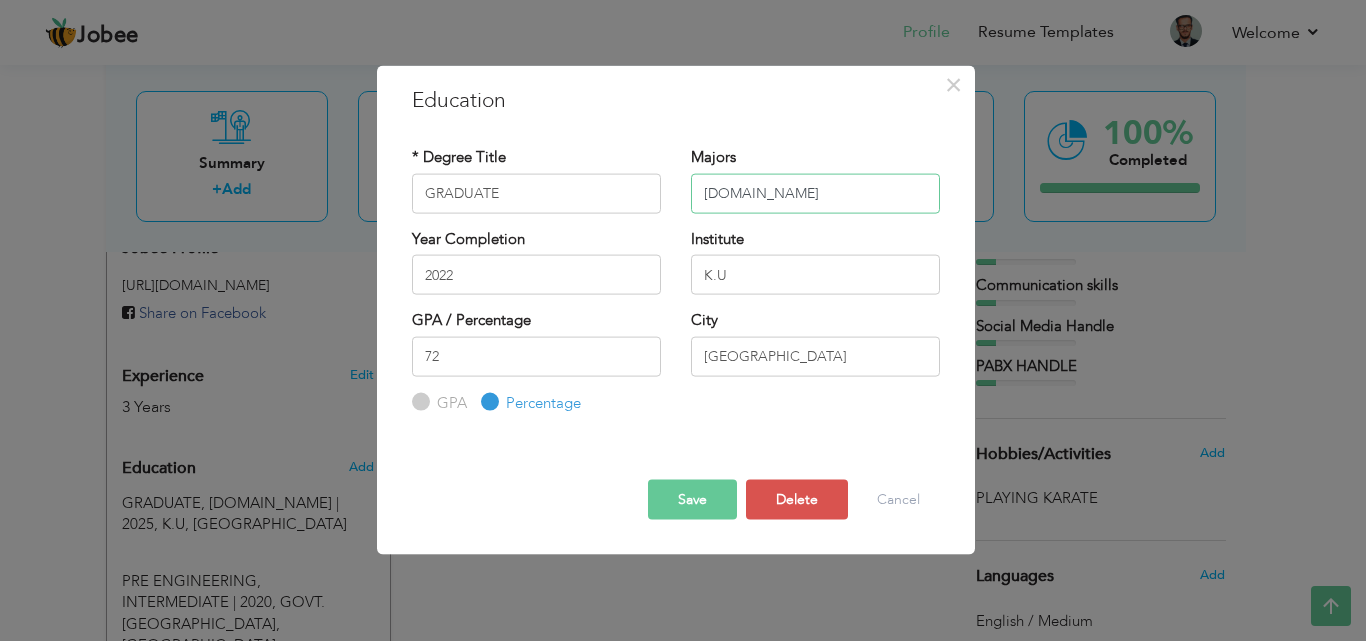 type on "B.COM" 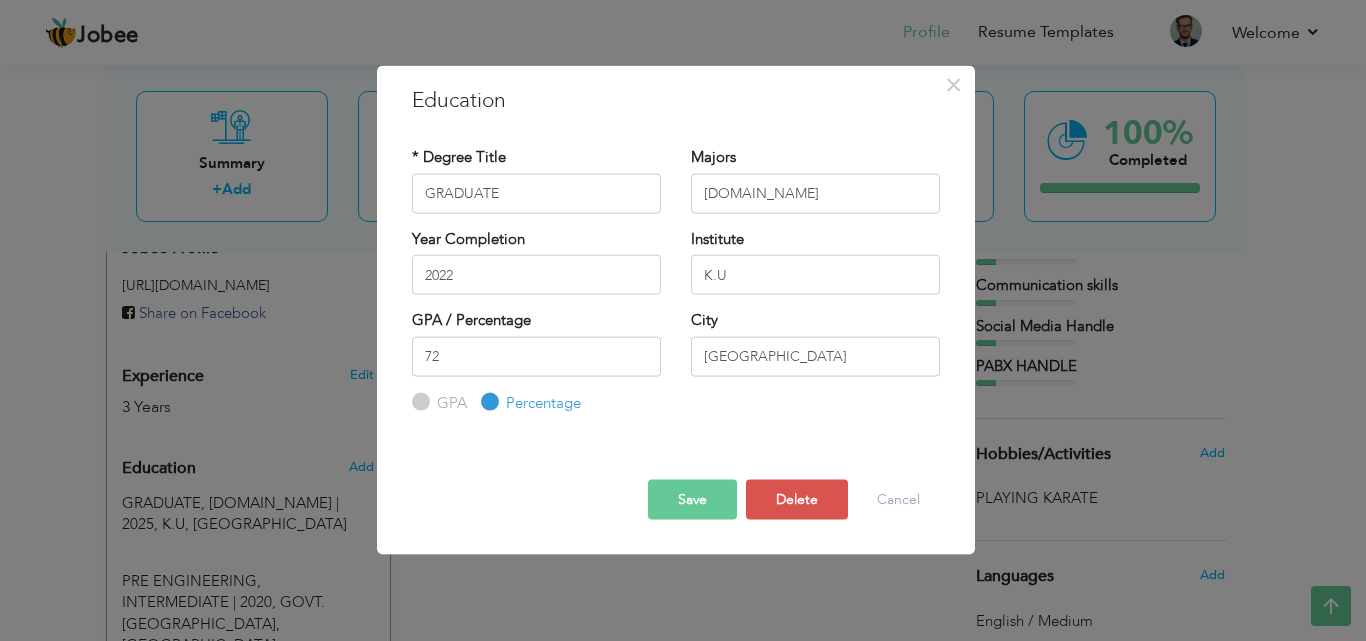 click on "Save" at bounding box center (692, 500) 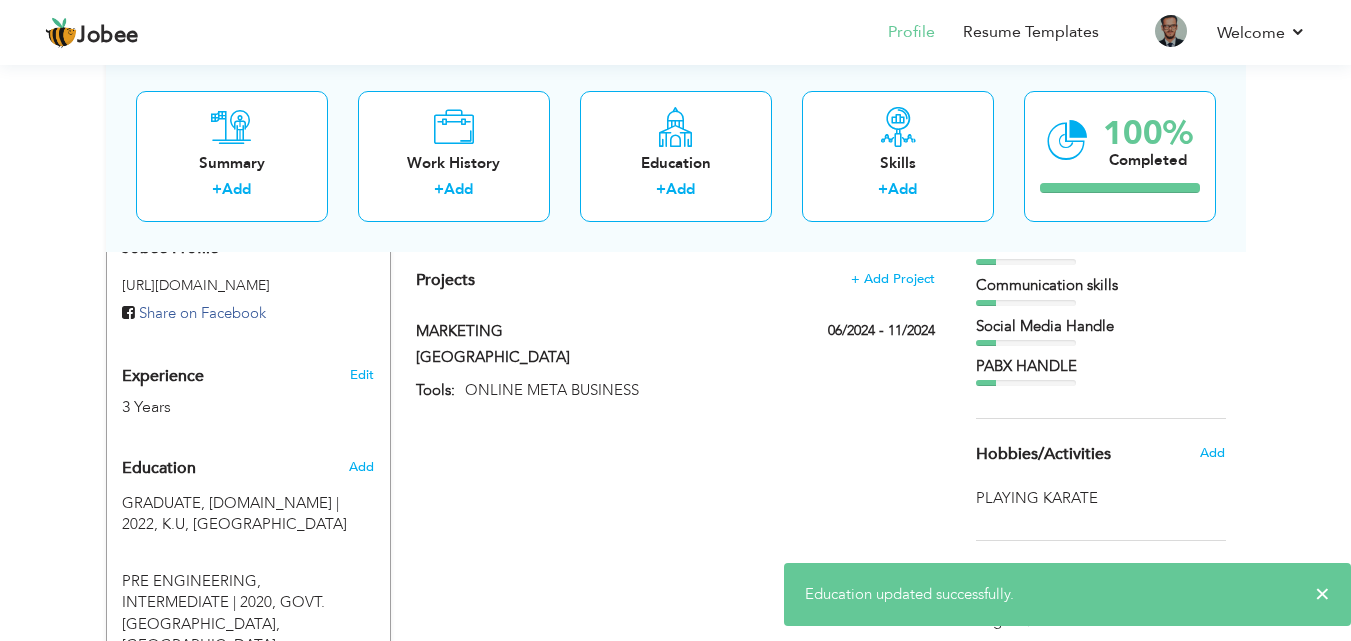 scroll, scrollTop: 767, scrollLeft: 0, axis: vertical 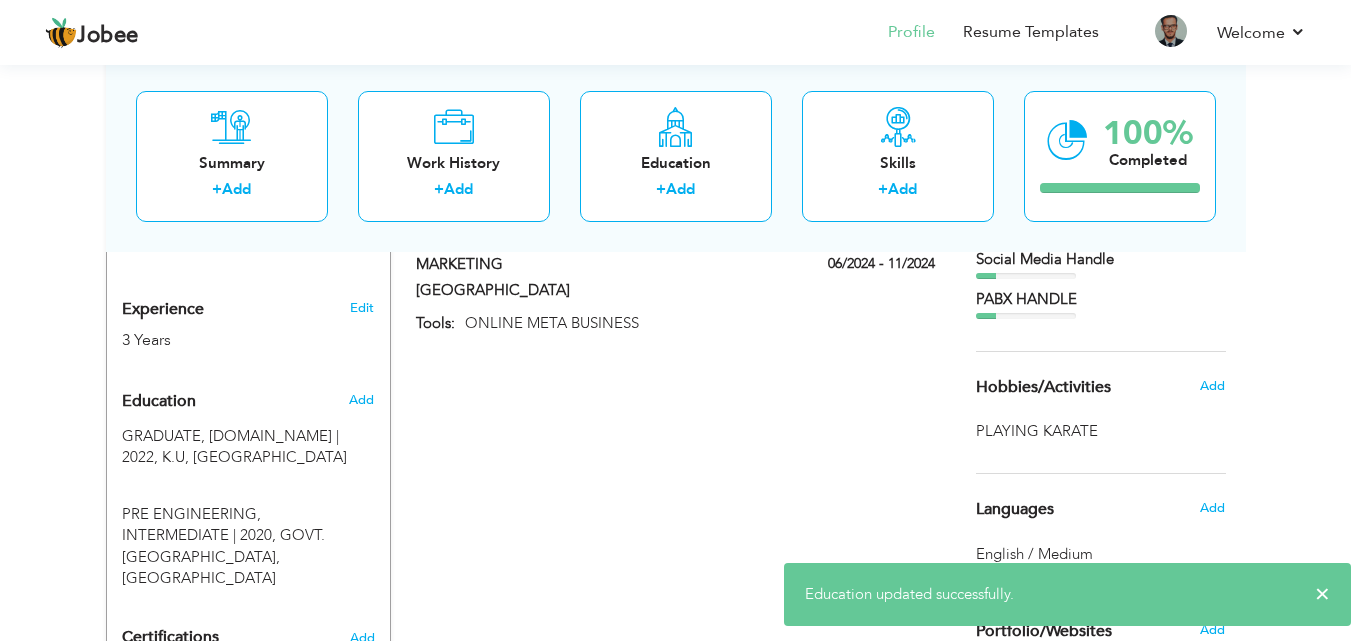 click on "Add" at bounding box center [365, 400] 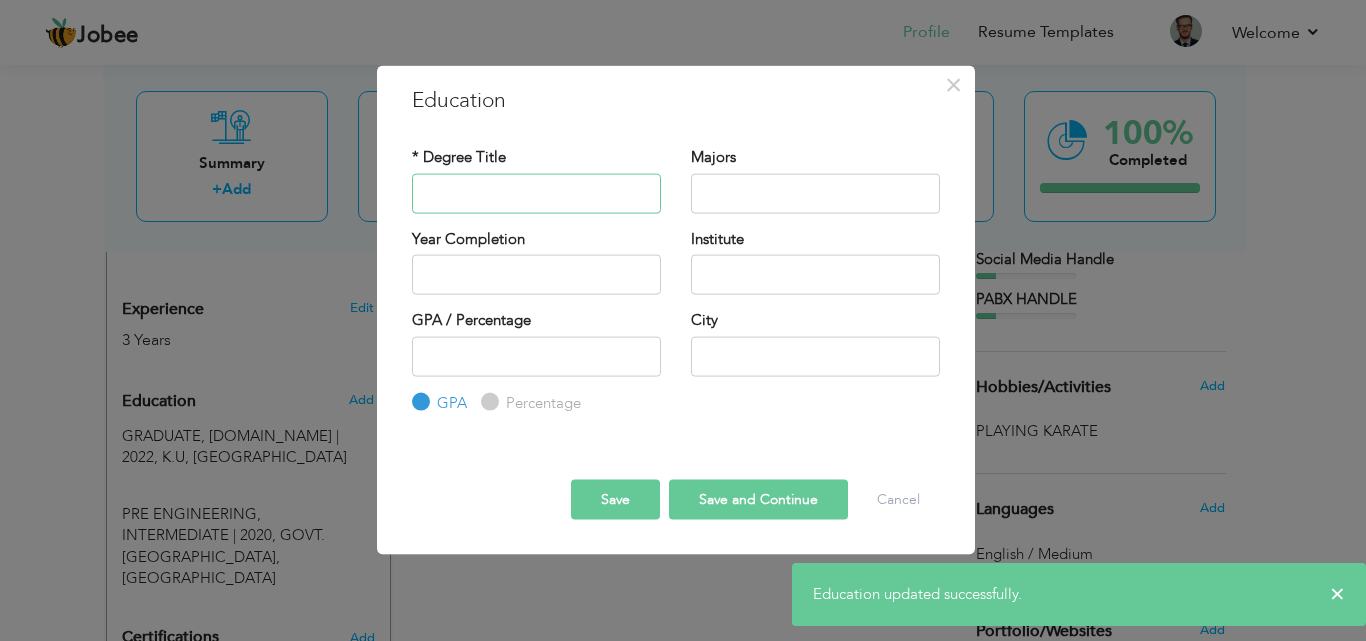 click at bounding box center [536, 193] 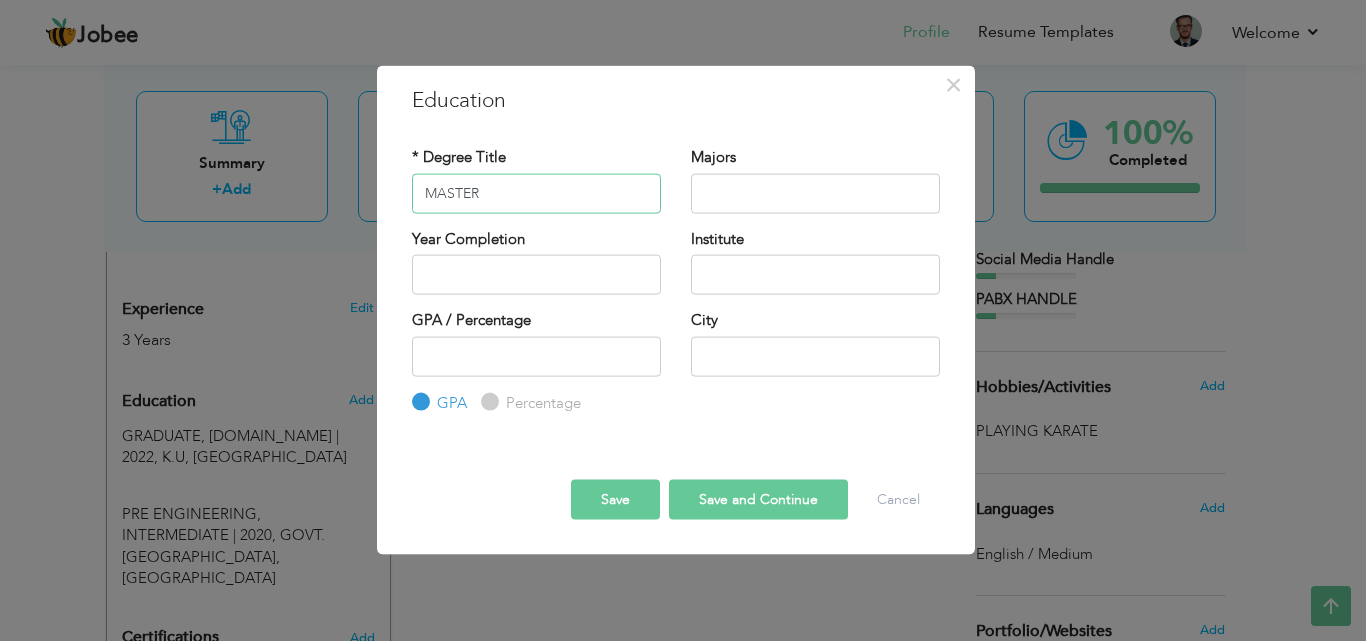 type on "MASTER" 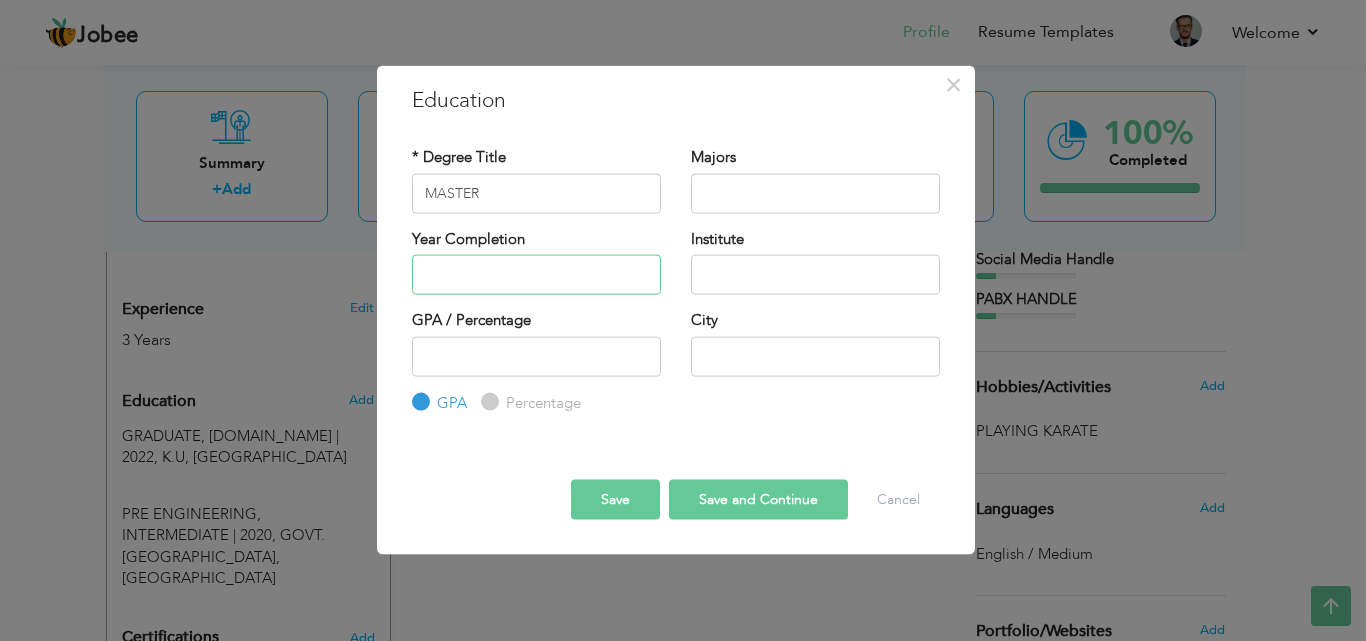 click at bounding box center [536, 275] 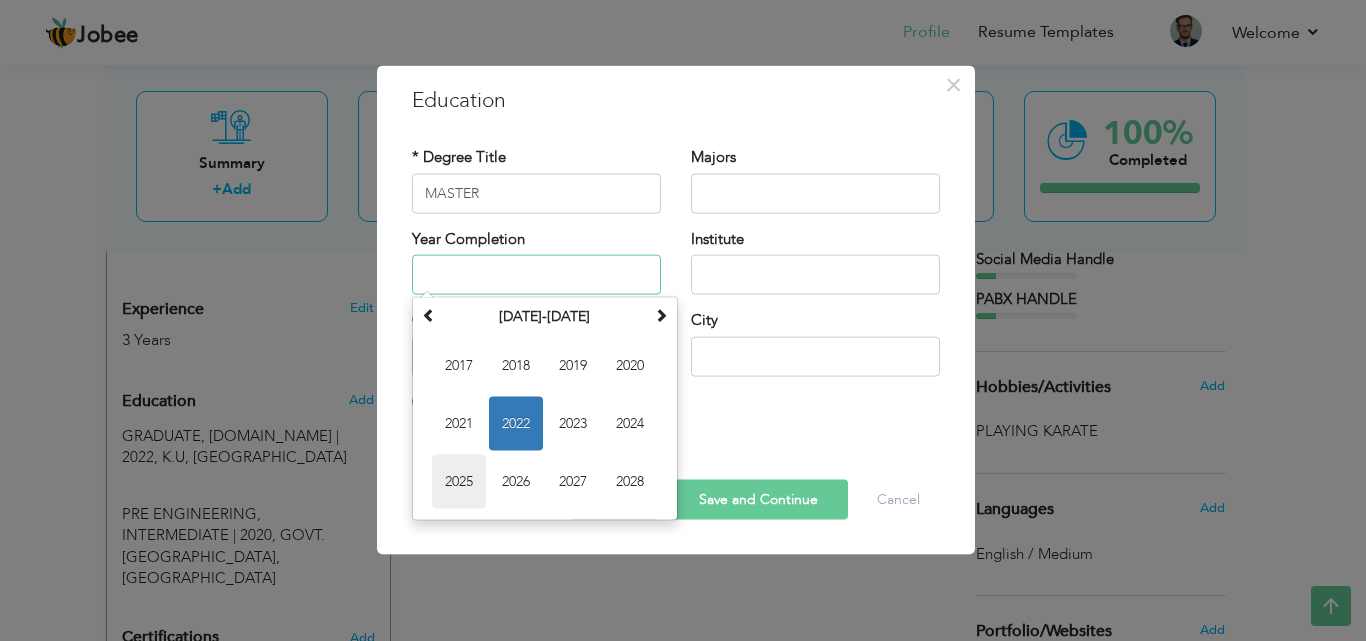 click on "2025" at bounding box center (459, 482) 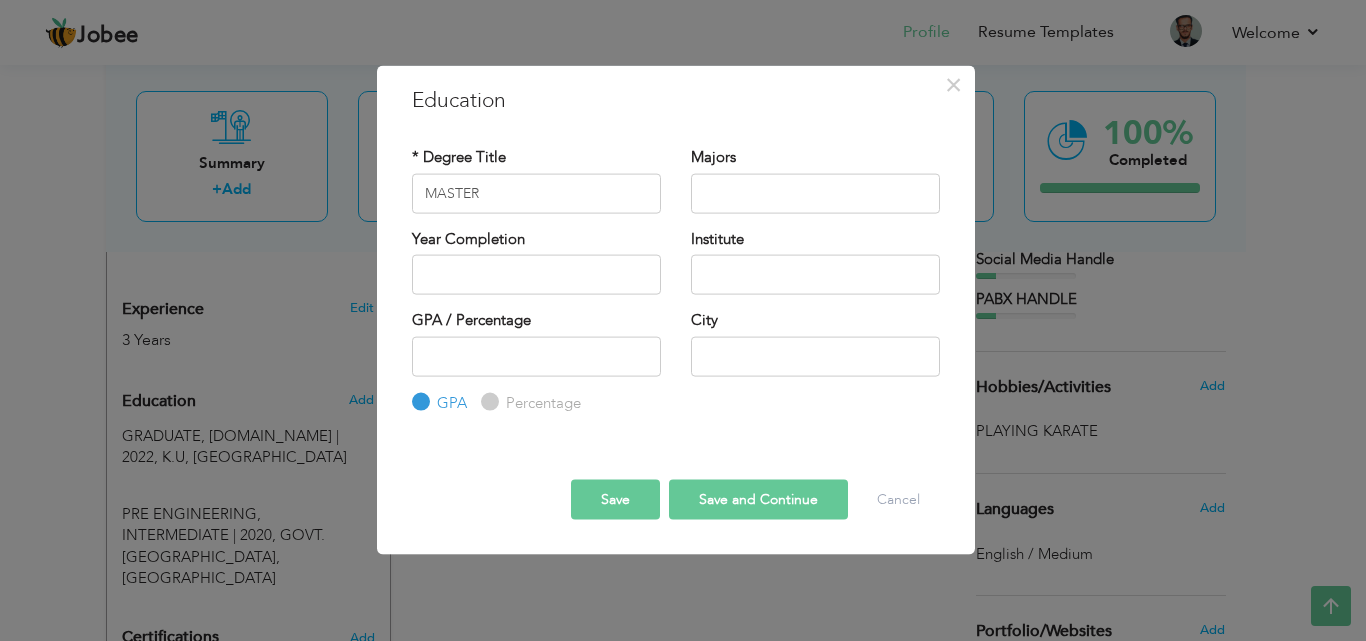 type on "2025" 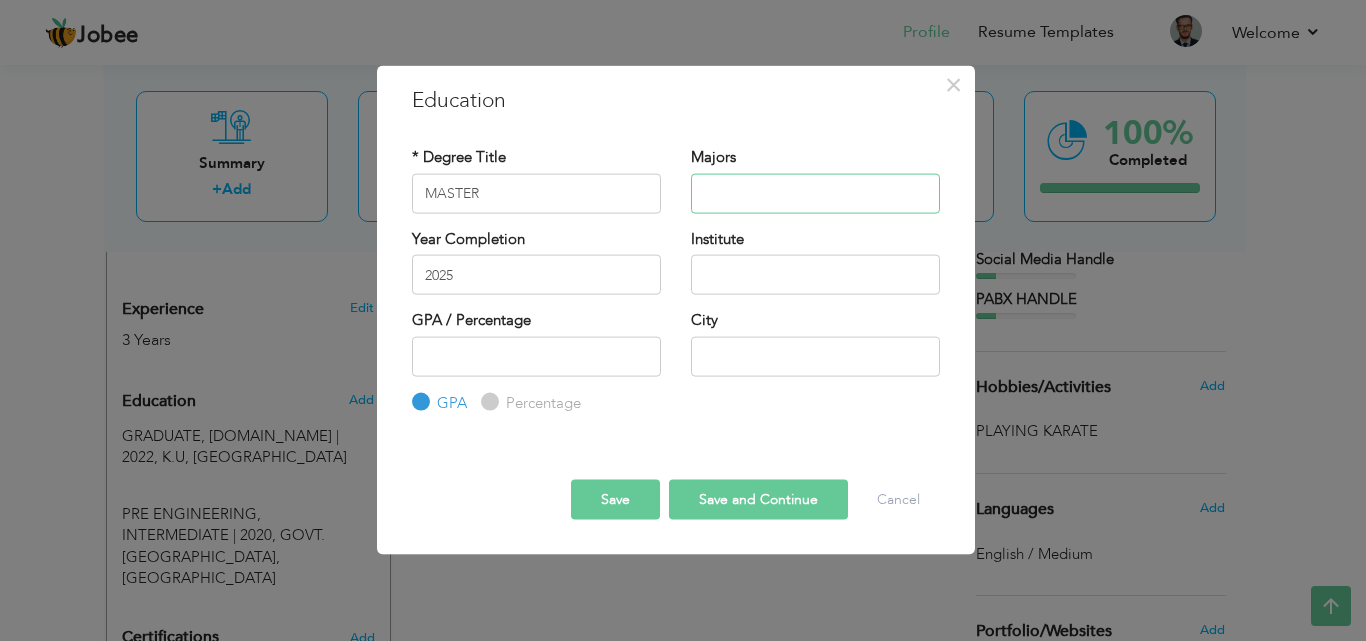click at bounding box center (815, 193) 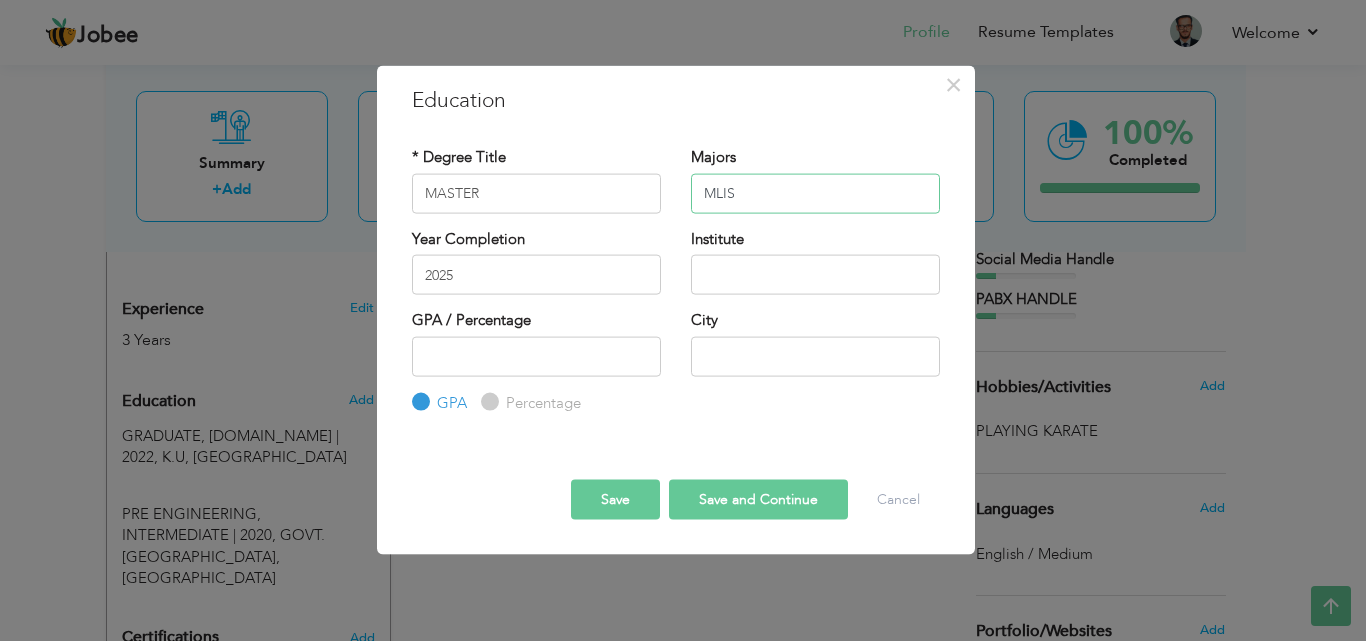 type on "MLIS" 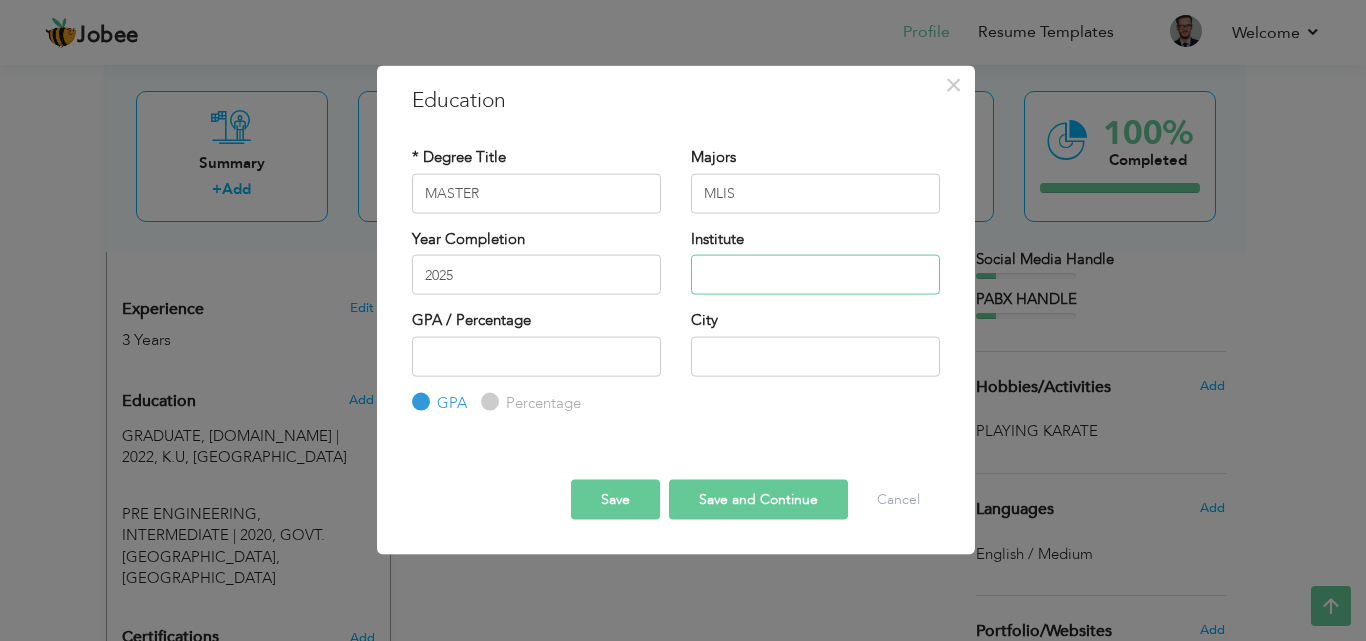 click at bounding box center [815, 275] 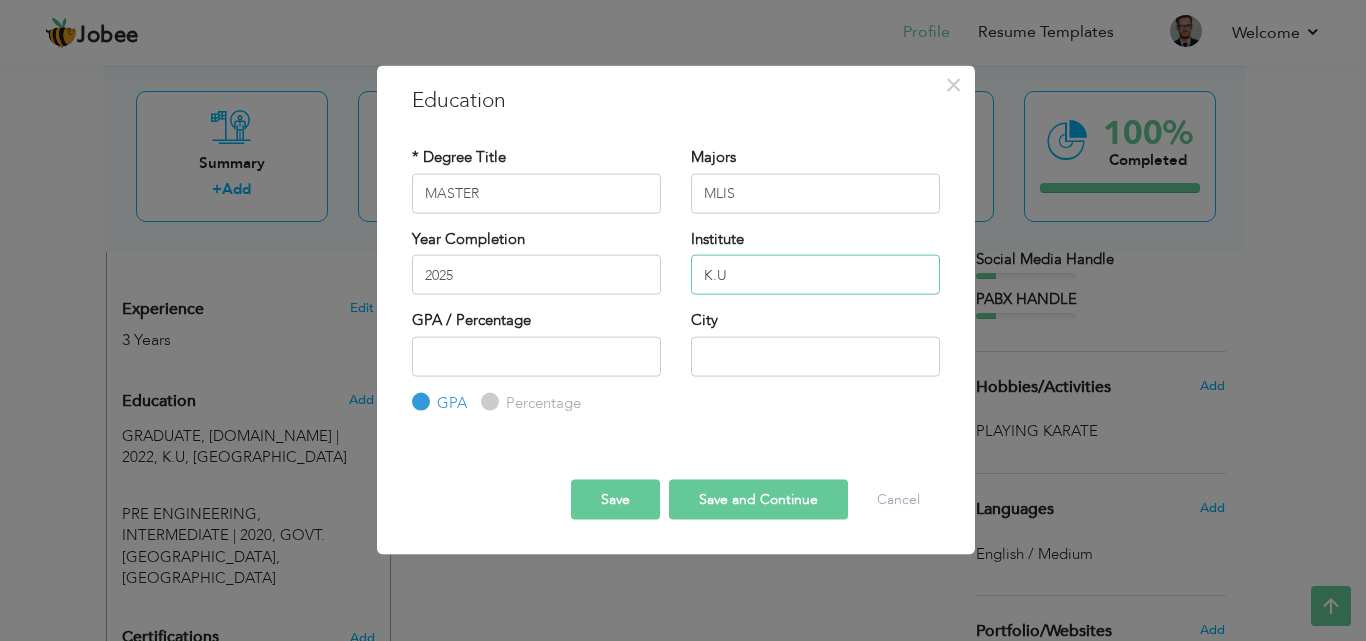 type on "K.U" 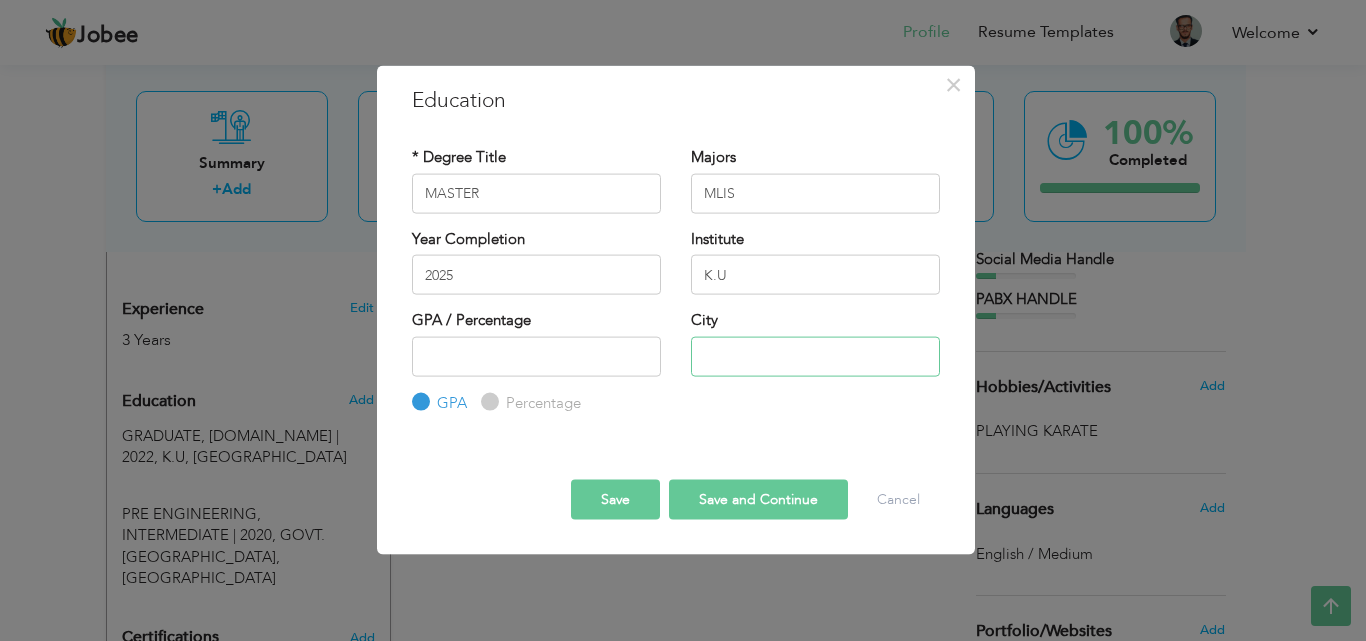 click at bounding box center (815, 356) 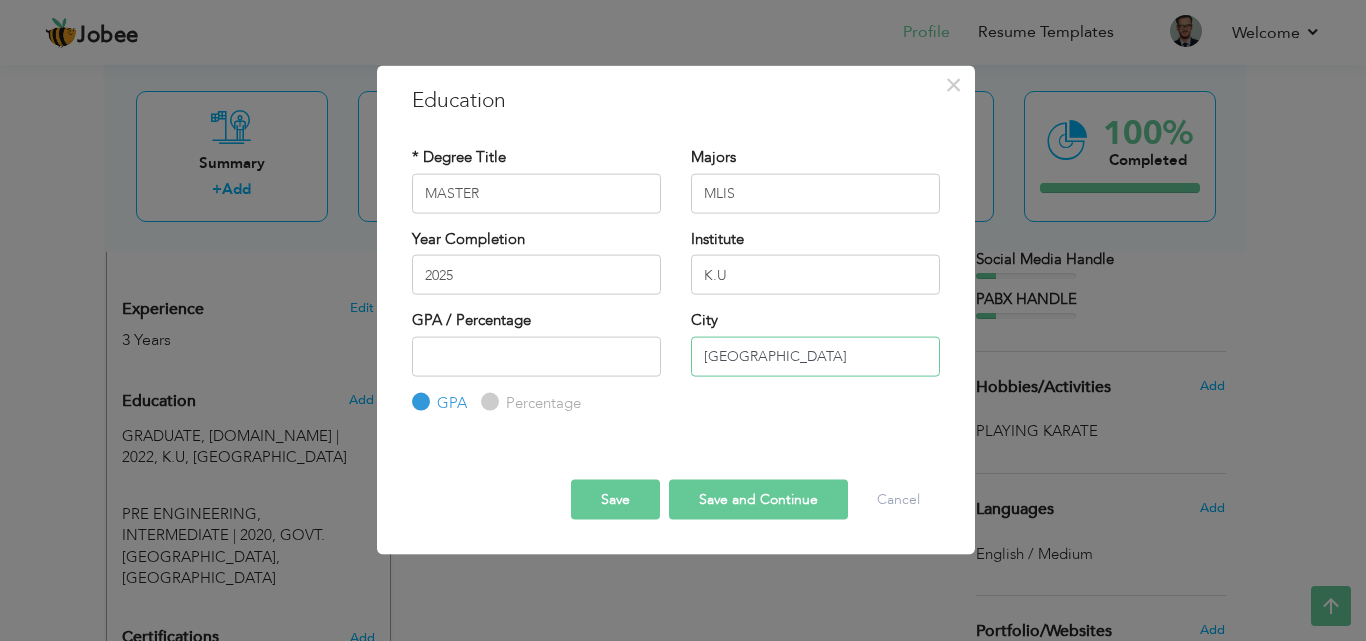 type on "KARACHI" 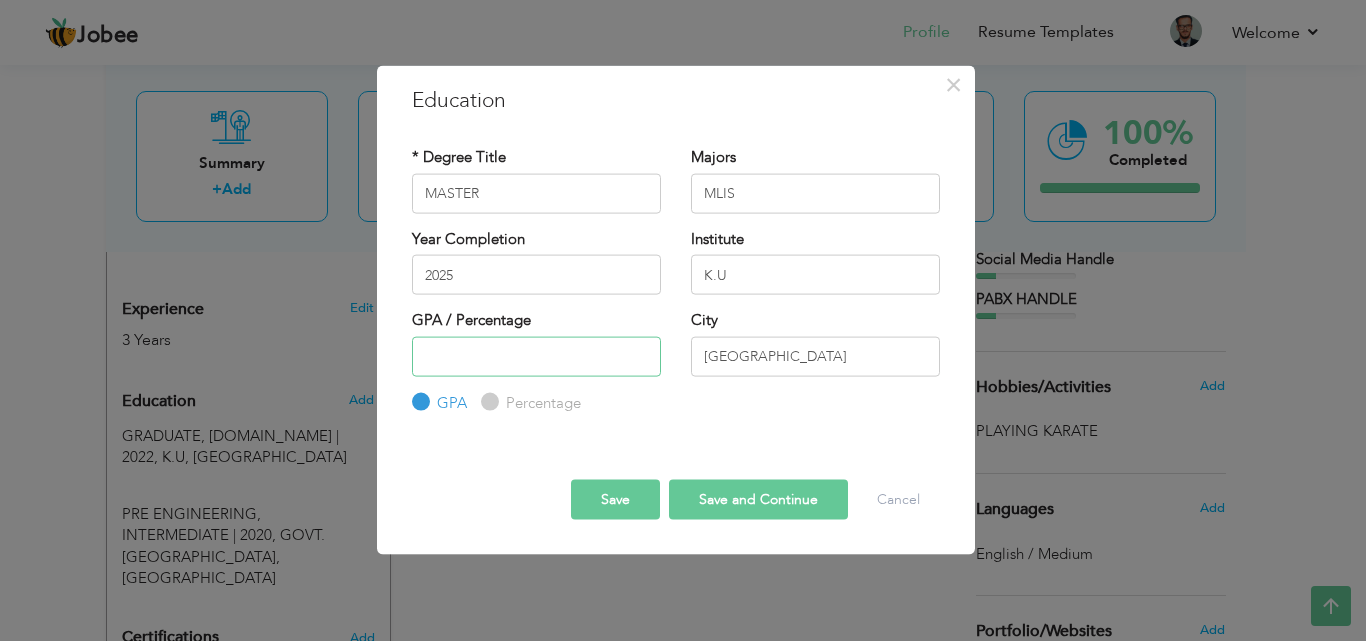 click at bounding box center [536, 356] 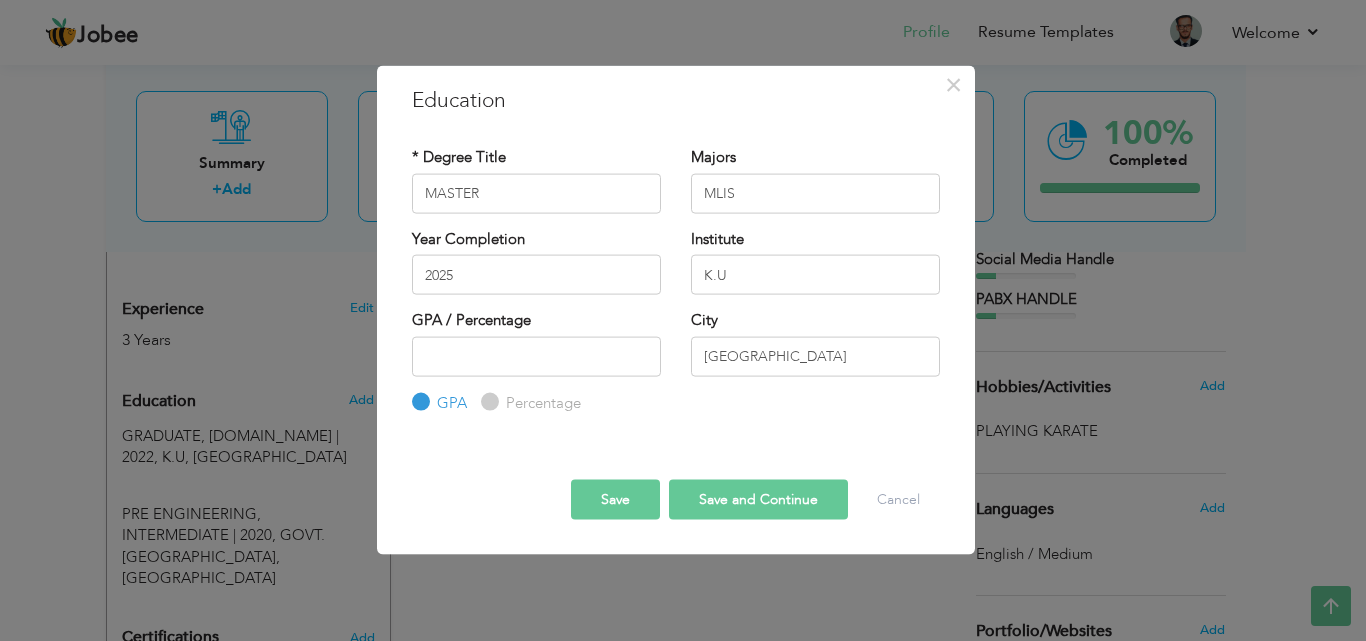 click on "Percentage" at bounding box center [541, 402] 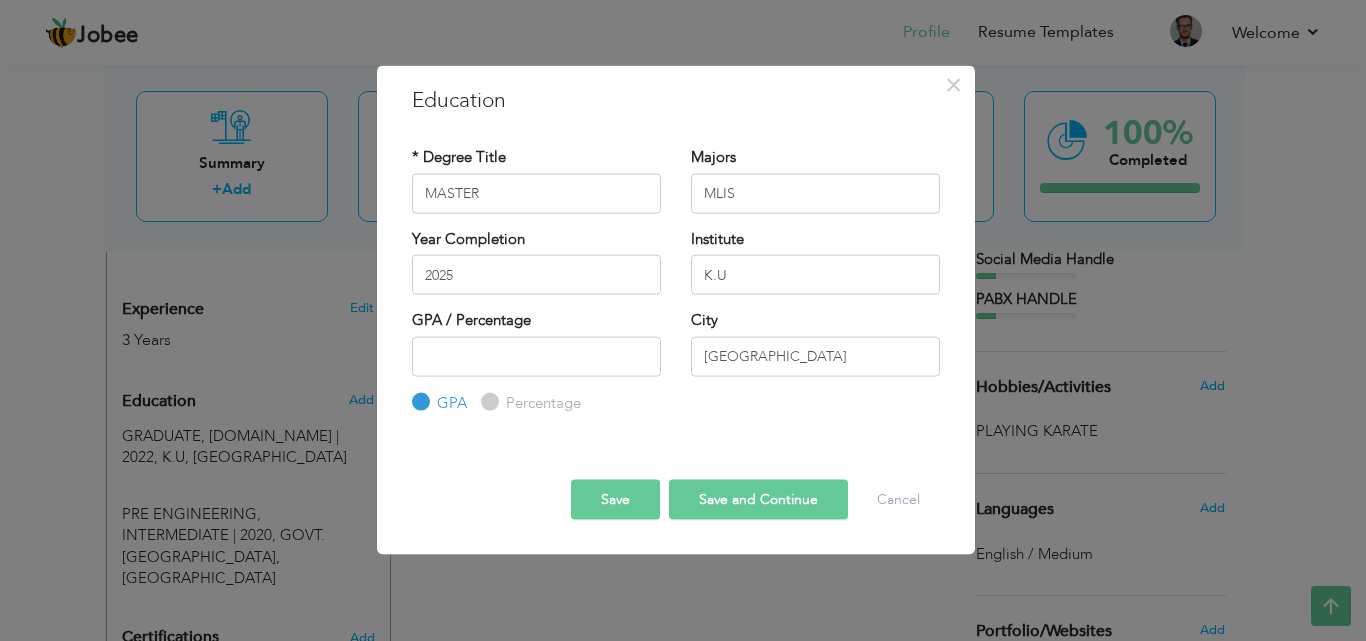 click on "Percentage" at bounding box center [487, 402] 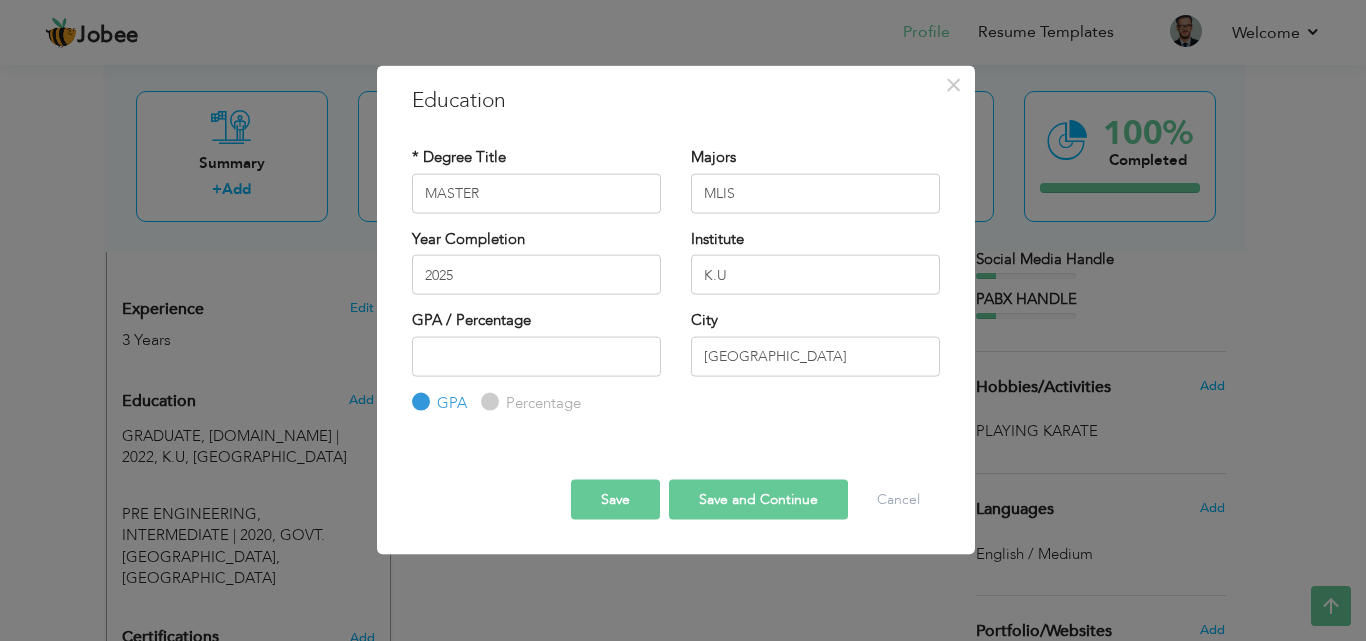 radio on "true" 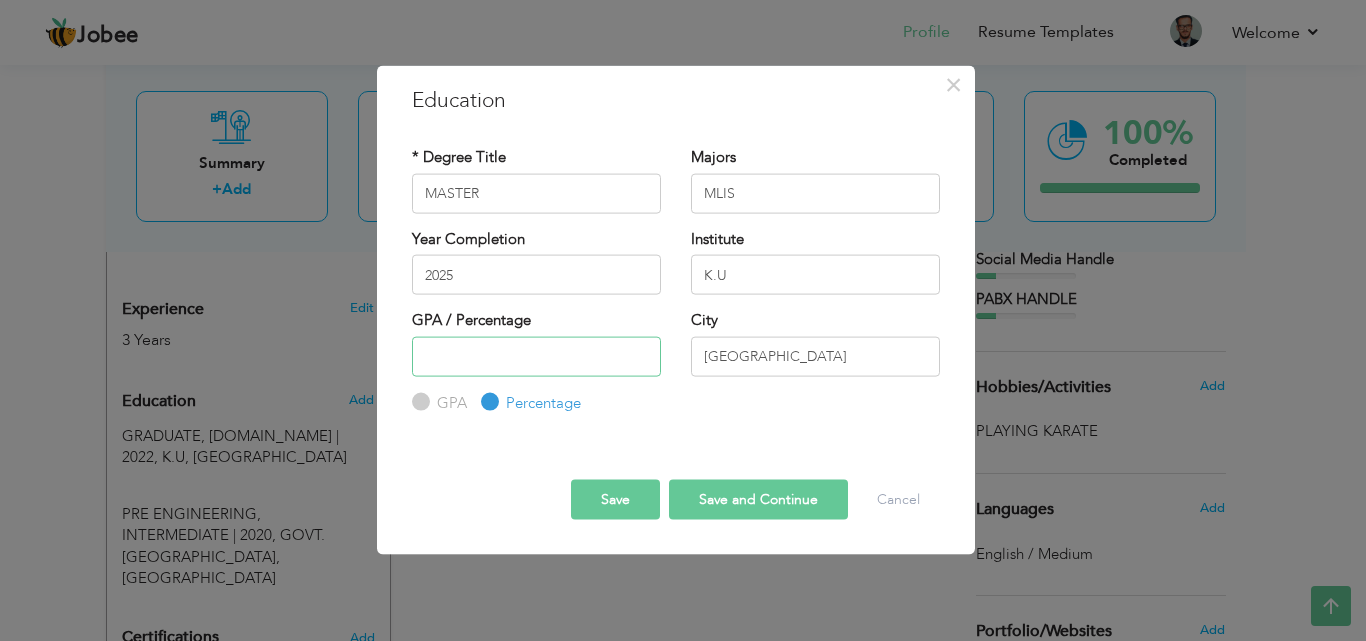 click at bounding box center (536, 356) 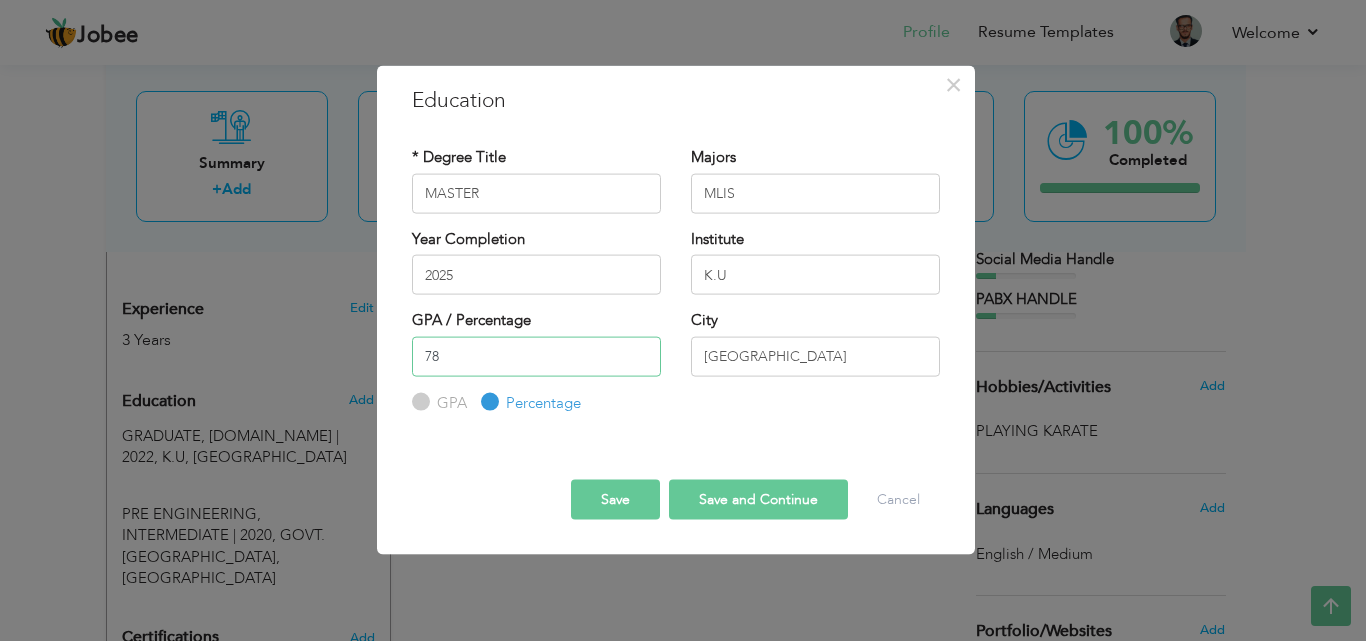 type on "78" 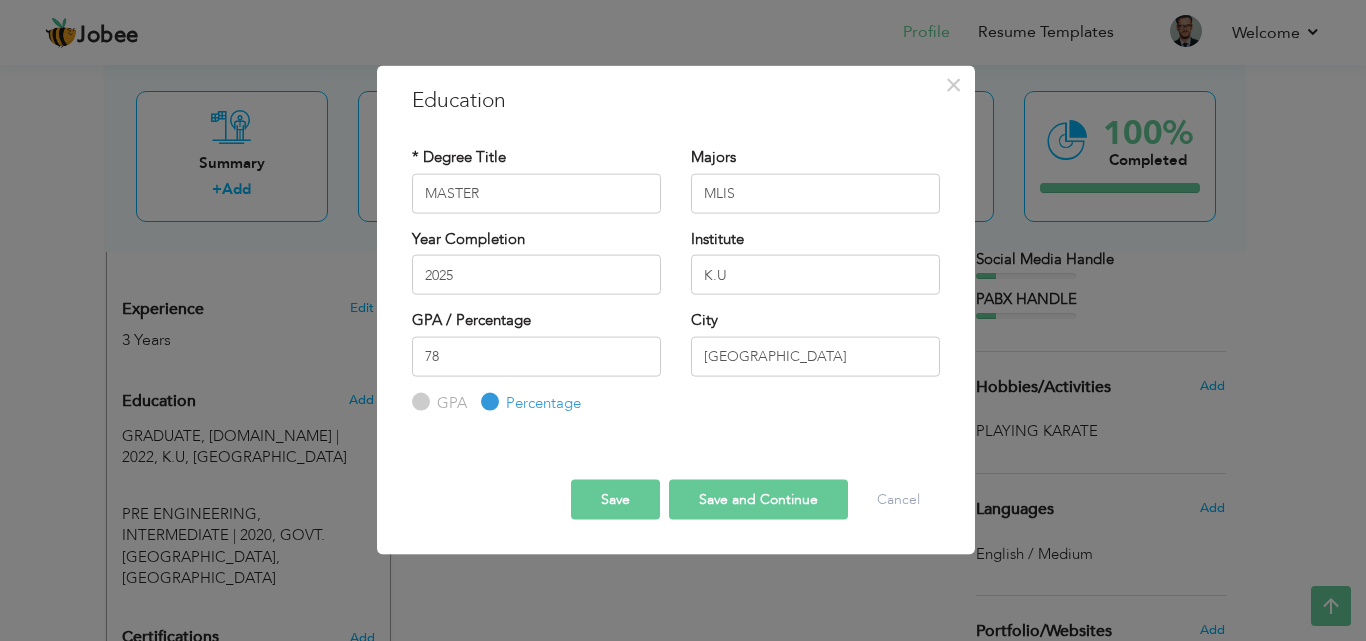 click on "Save" at bounding box center [615, 500] 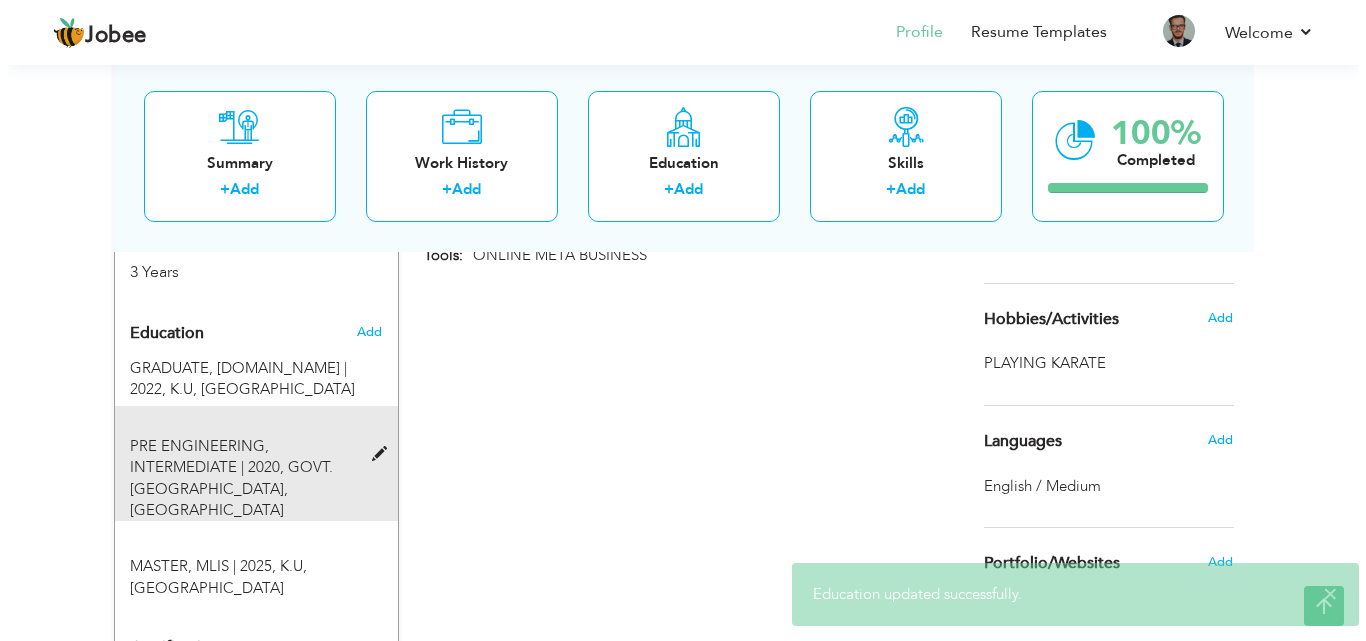 scroll, scrollTop: 867, scrollLeft: 0, axis: vertical 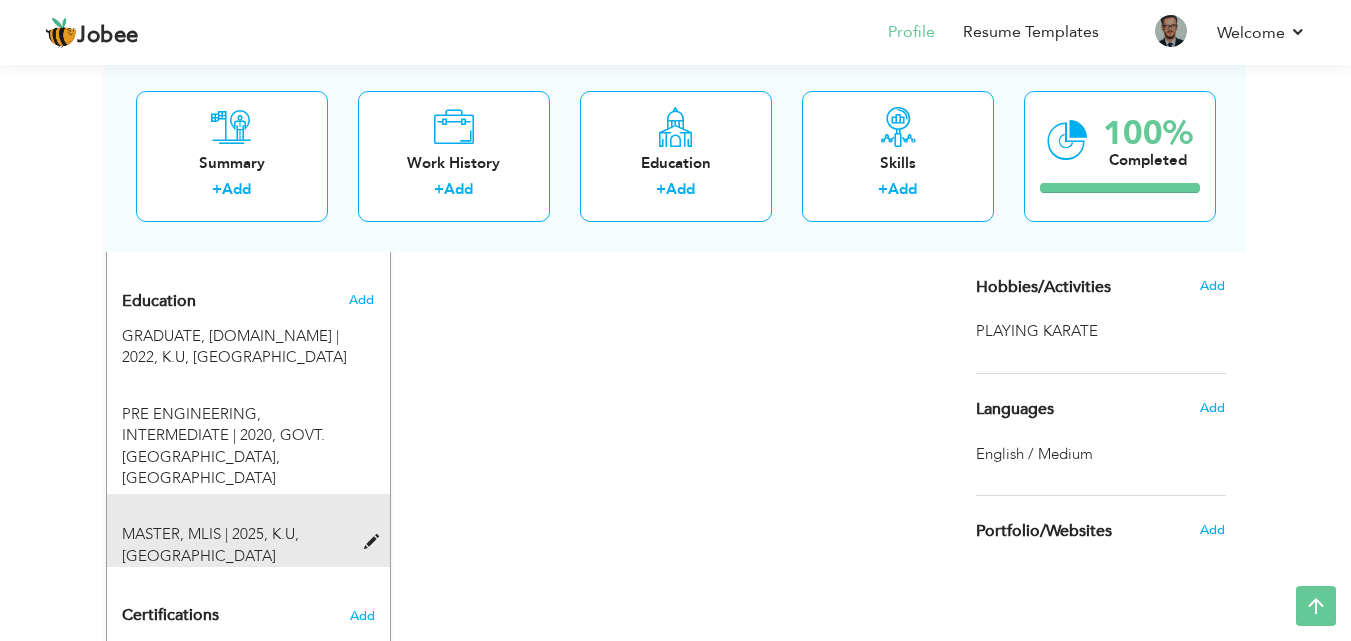 click at bounding box center [376, 542] 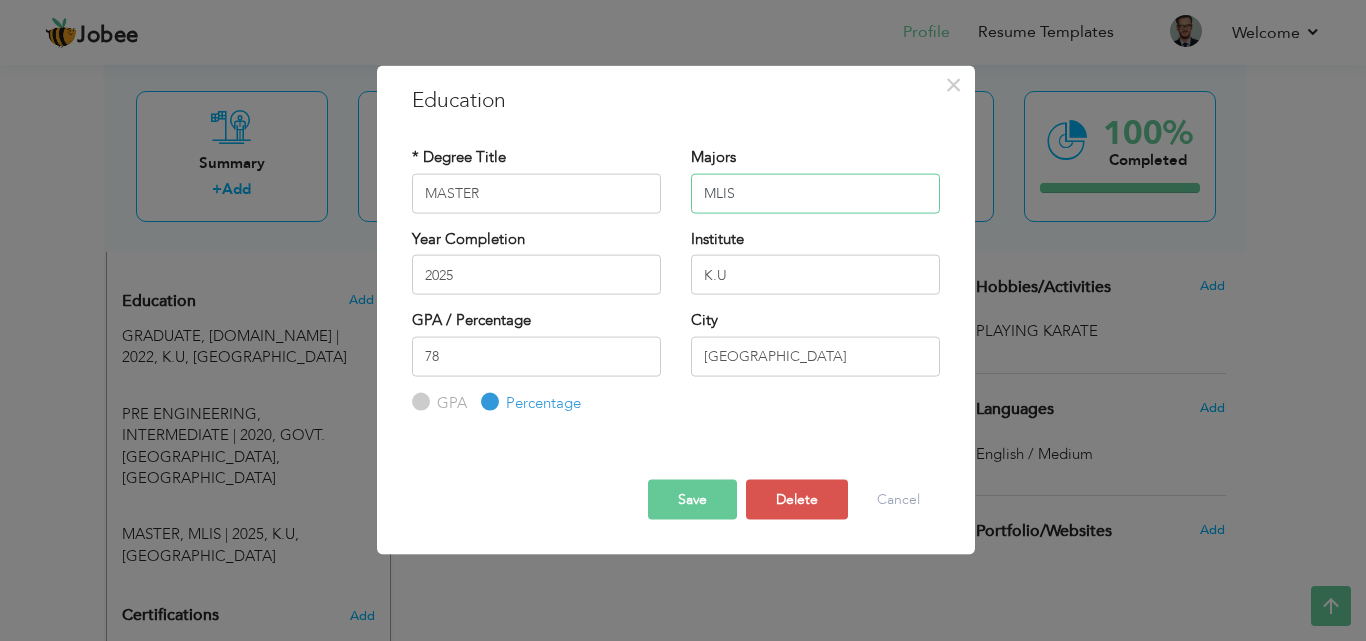 drag, startPoint x: 713, startPoint y: 199, endPoint x: 734, endPoint y: 199, distance: 21 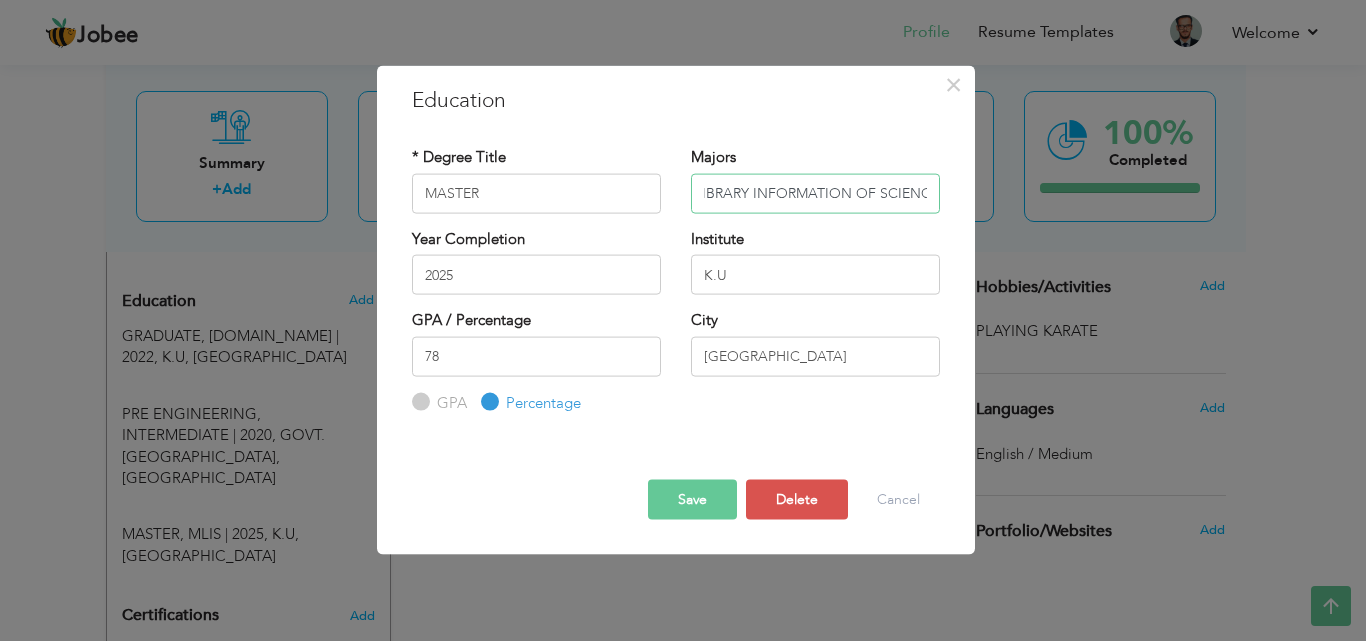 scroll, scrollTop: 0, scrollLeft: 122, axis: horizontal 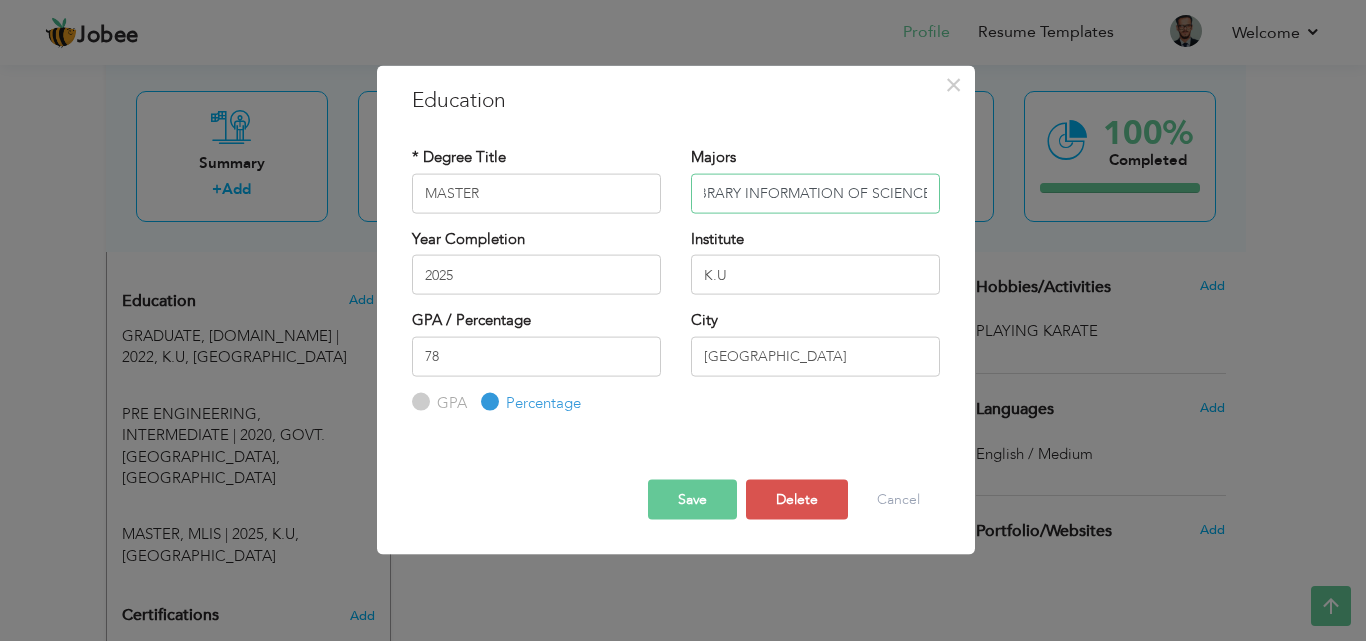 type on "MANAGEMENT LIBRARY INFORMATION OF SCIENCE" 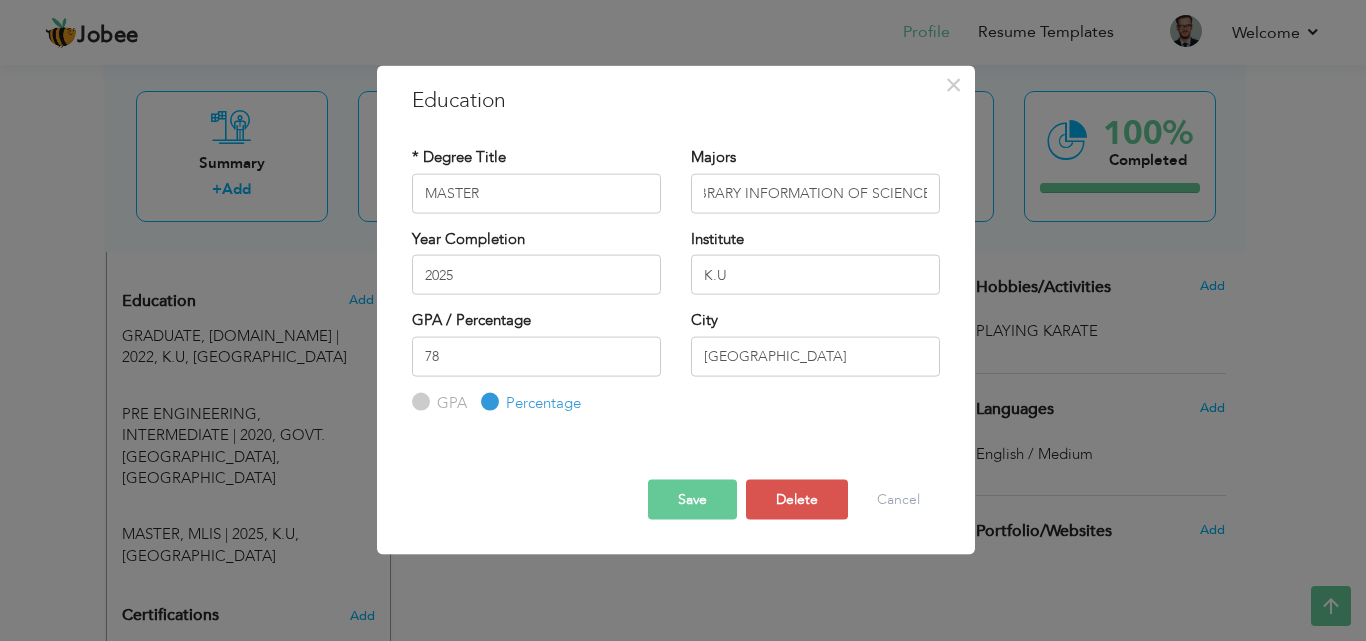 click on "Save" at bounding box center (692, 500) 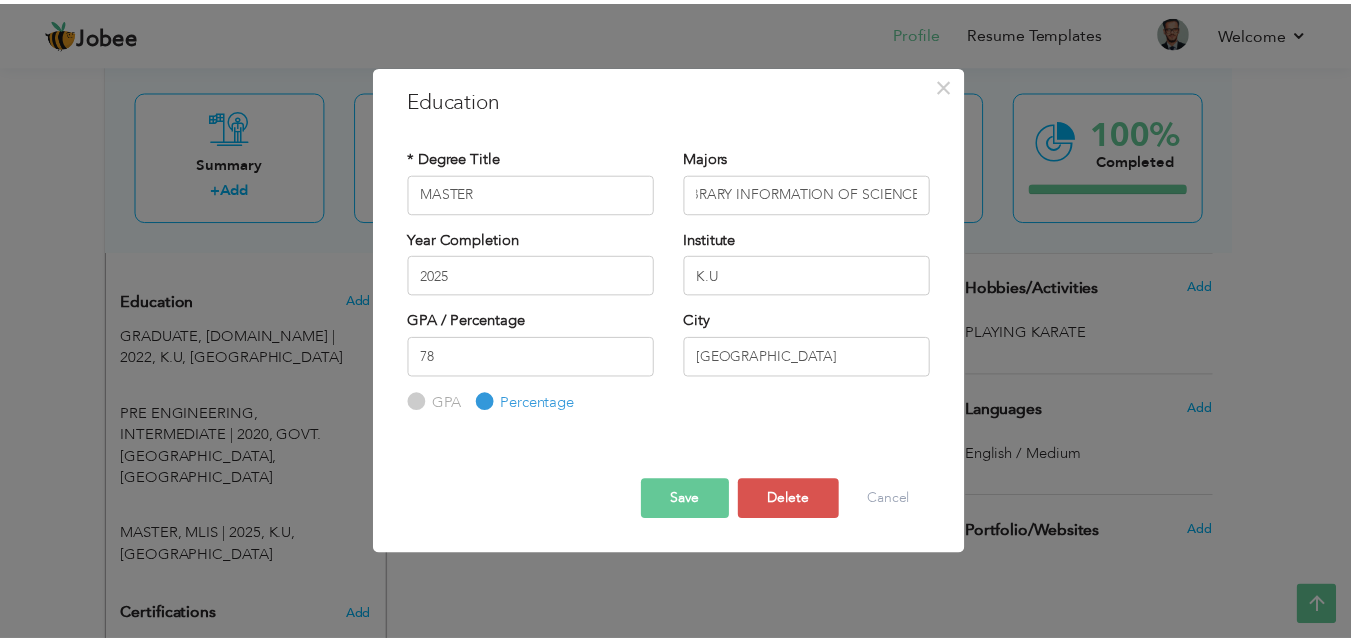 scroll, scrollTop: 0, scrollLeft: 0, axis: both 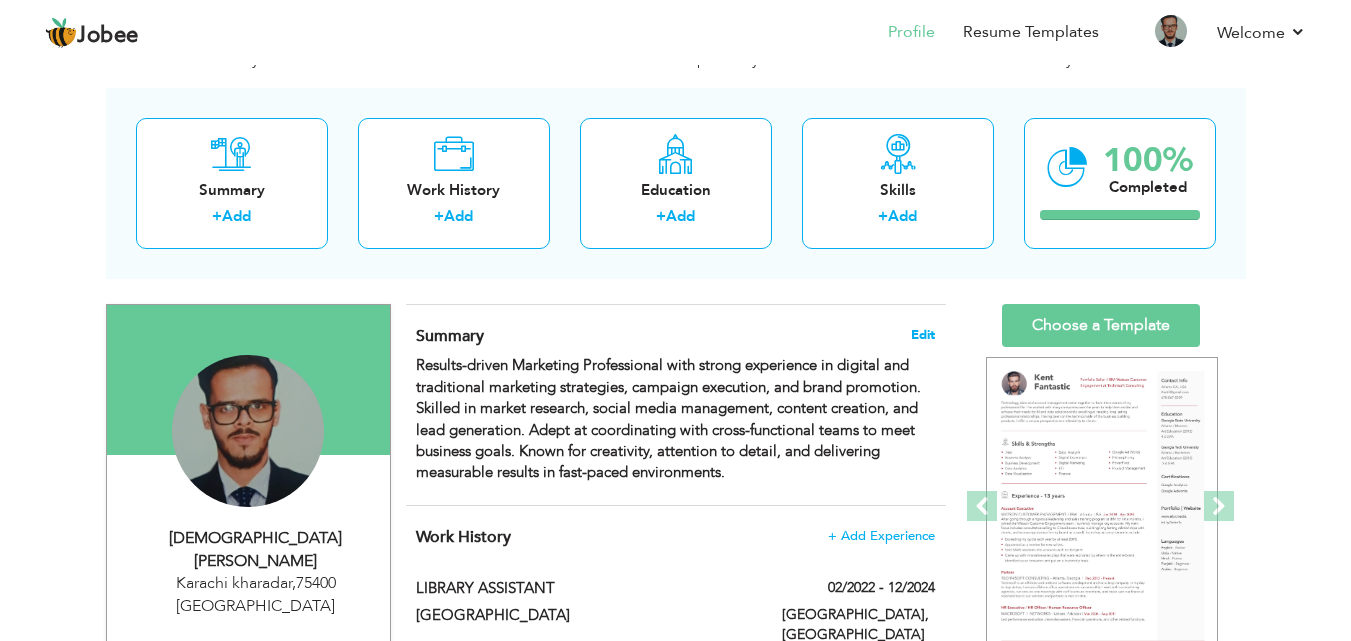 click on "Edit" at bounding box center (923, 335) 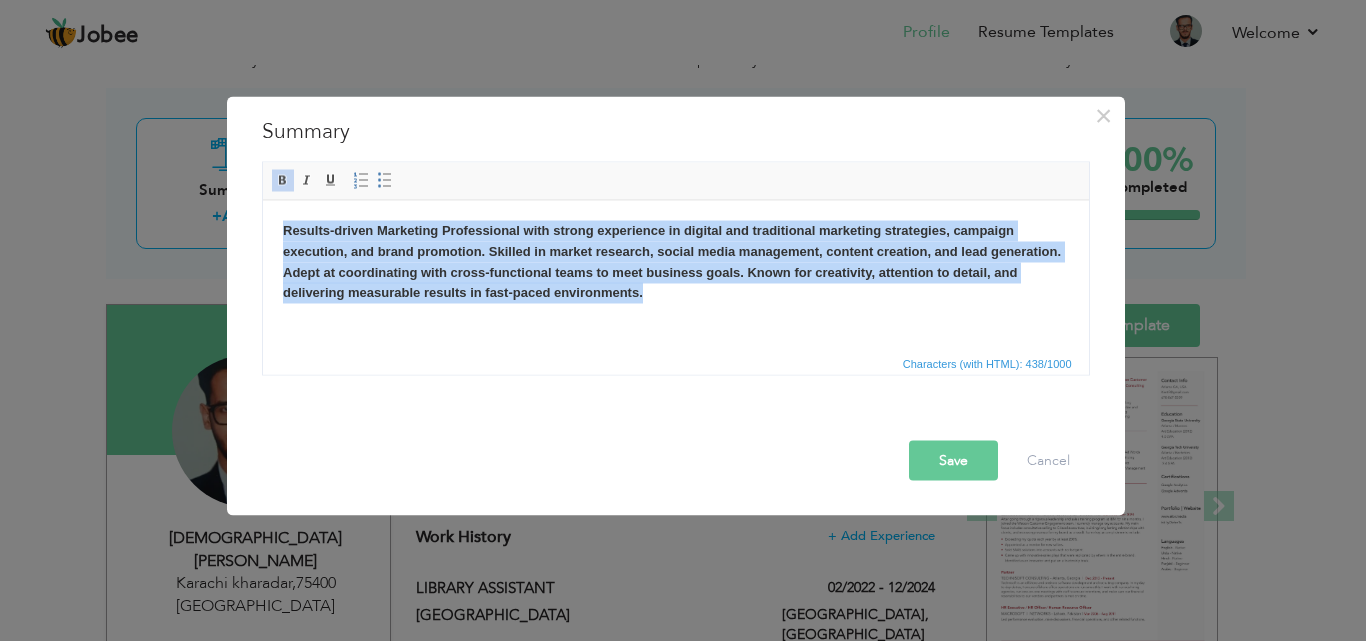 drag, startPoint x: 296, startPoint y: 226, endPoint x: 670, endPoint y: 300, distance: 381.25058 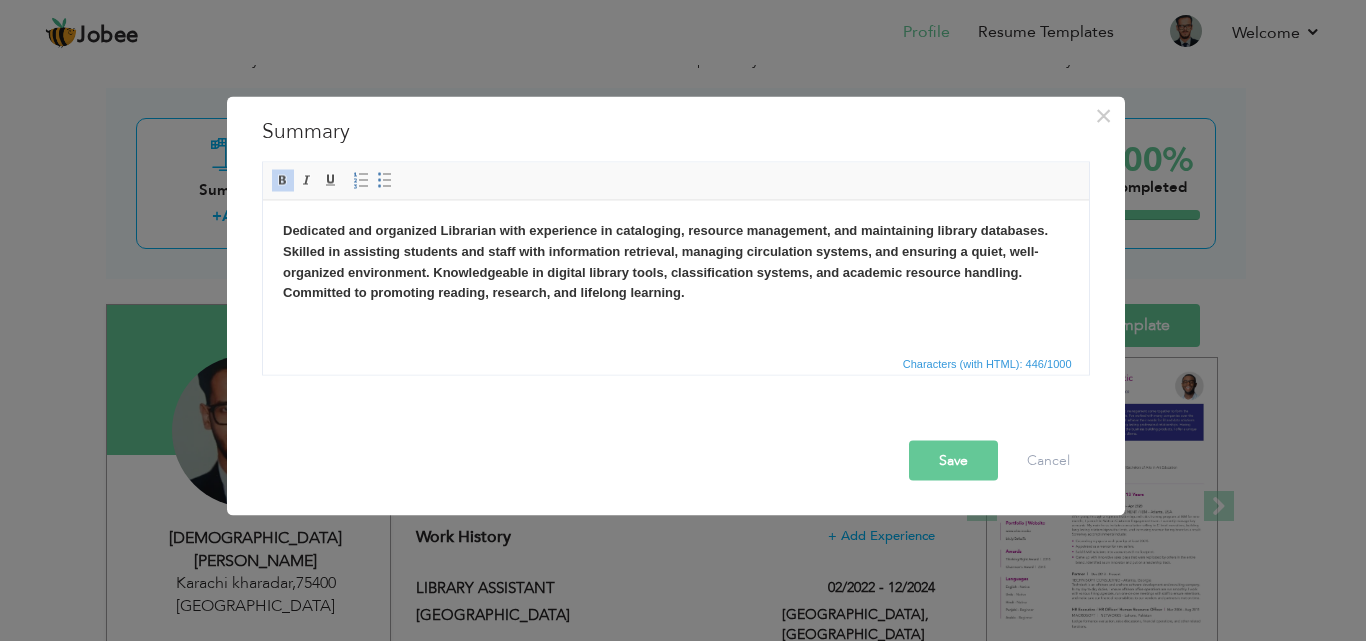 click on "Save" at bounding box center [953, 460] 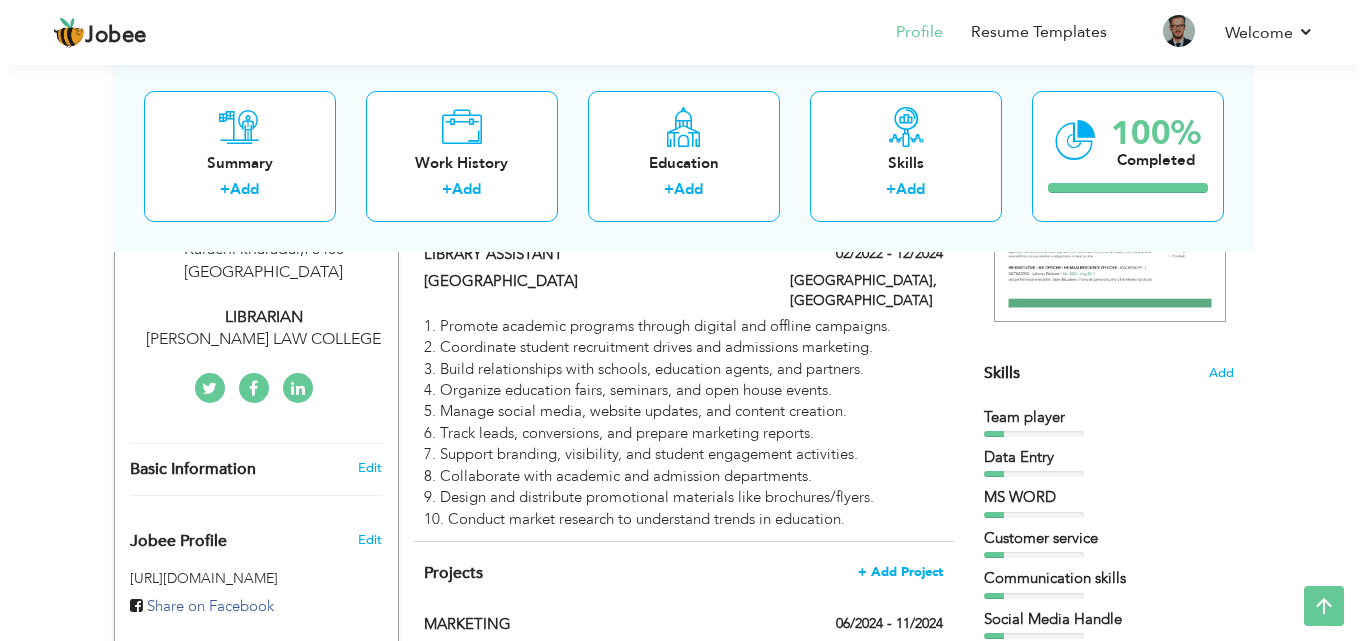 scroll, scrollTop: 473, scrollLeft: 0, axis: vertical 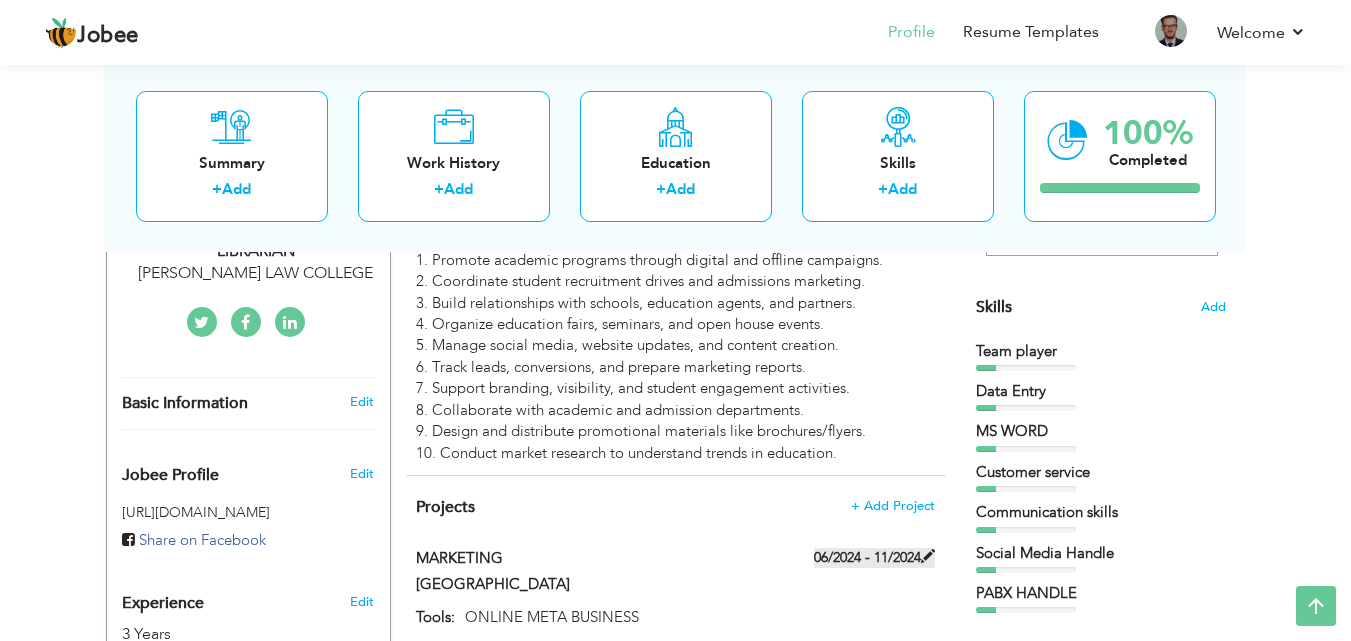 click at bounding box center (928, 556) 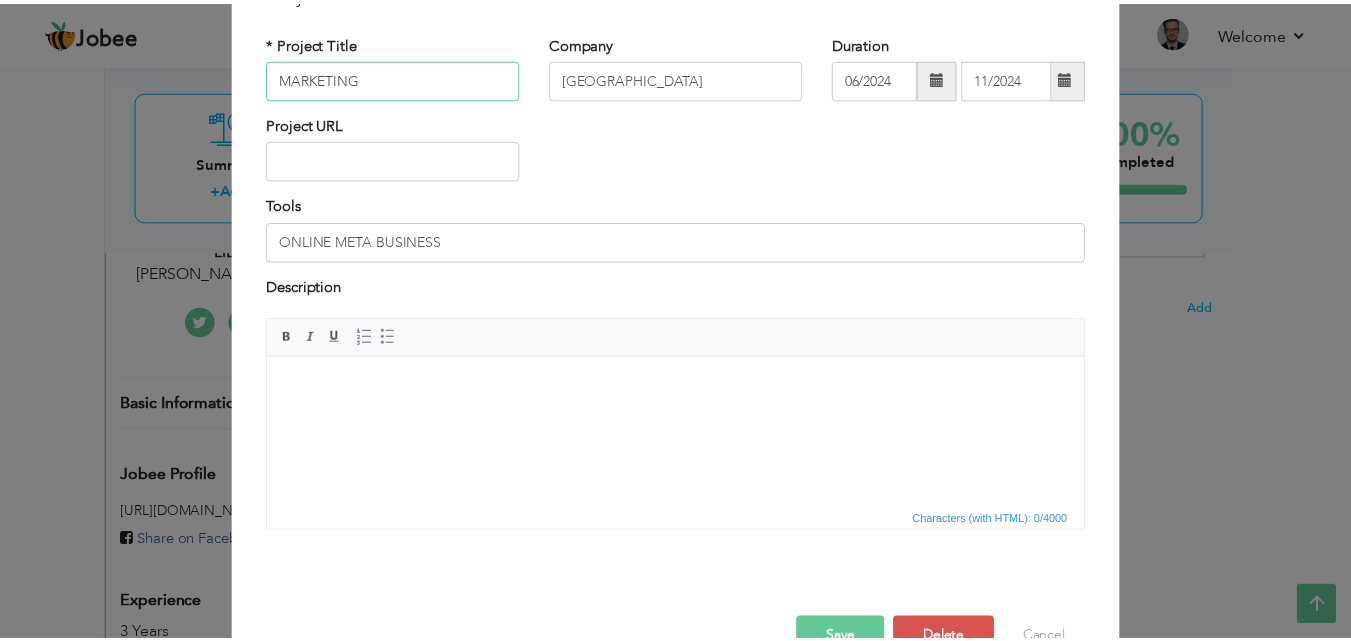scroll, scrollTop: 161, scrollLeft: 0, axis: vertical 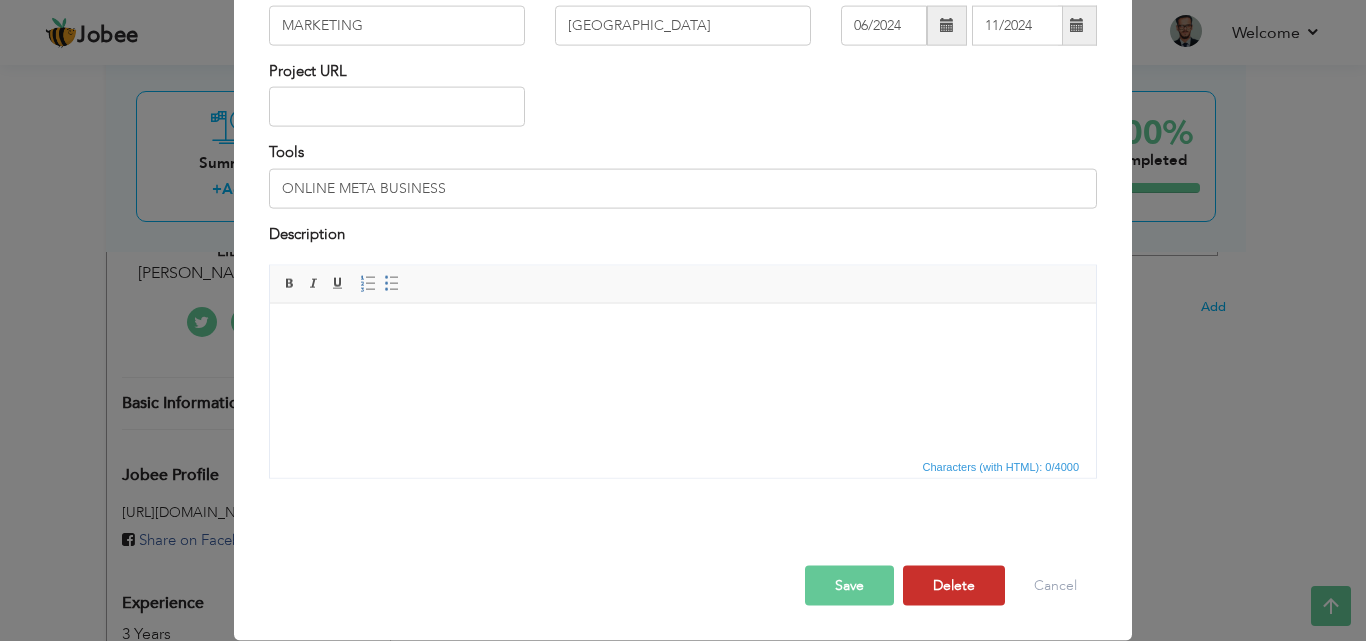 click on "Delete" at bounding box center (954, 586) 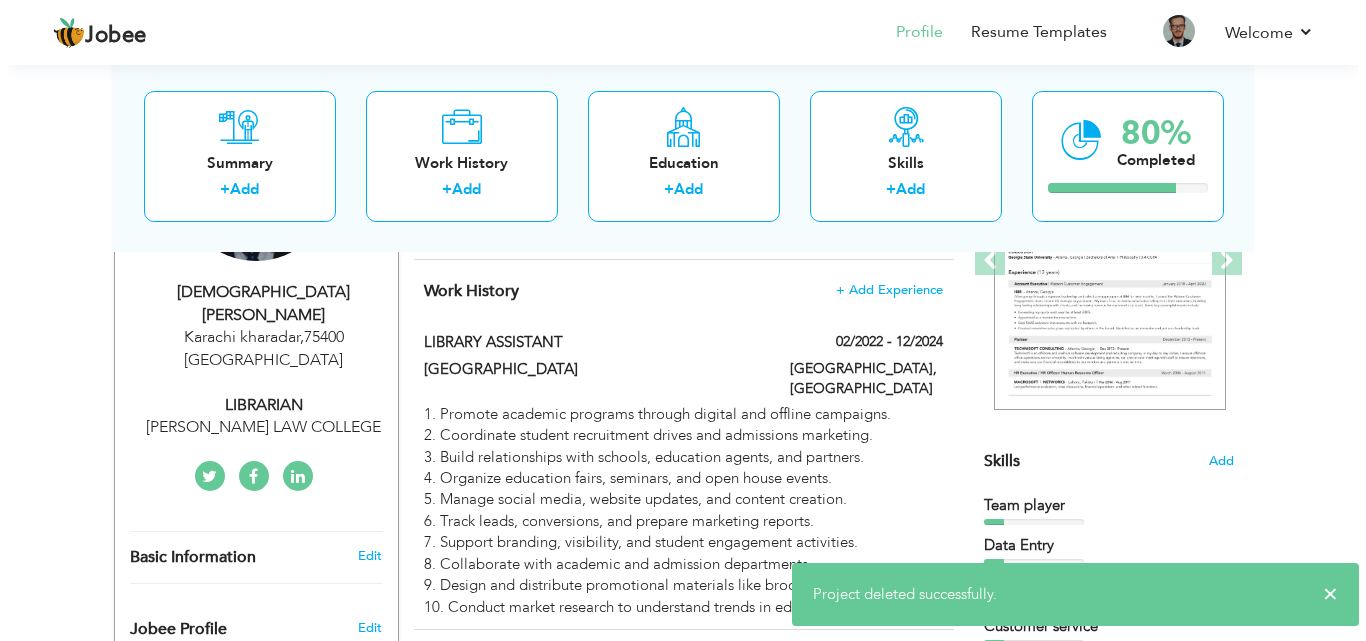 scroll, scrollTop: 307, scrollLeft: 0, axis: vertical 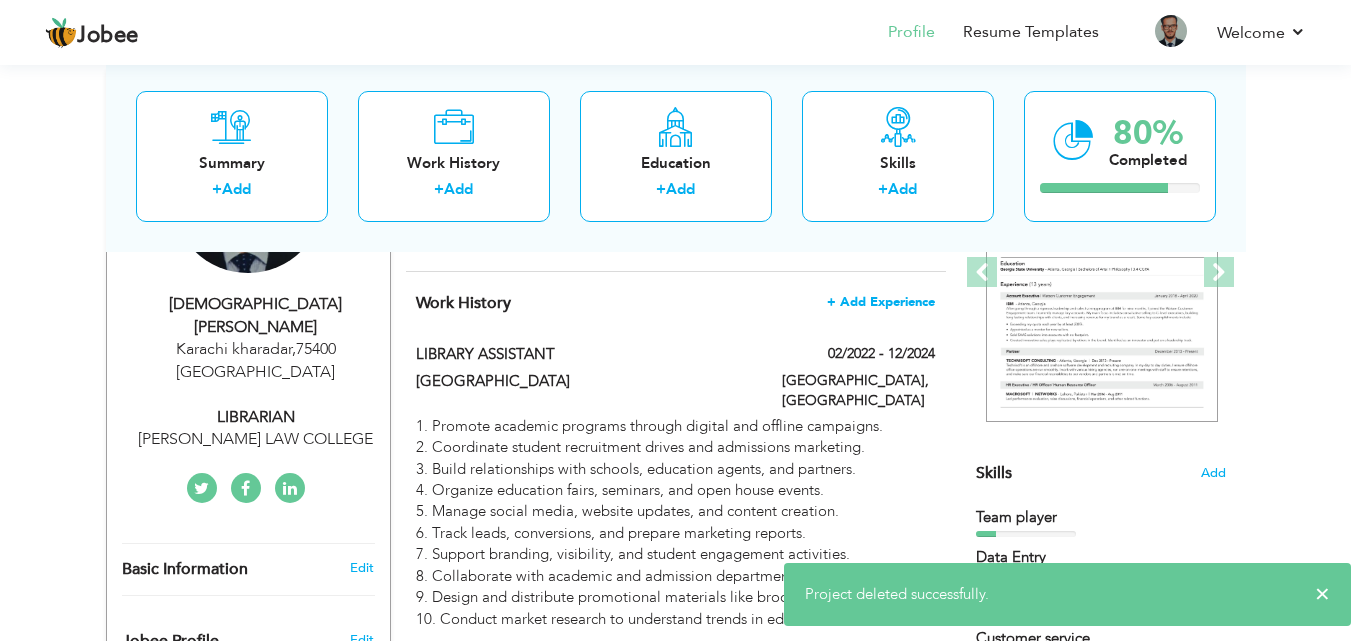 click on "+ Add Experience" at bounding box center (881, 302) 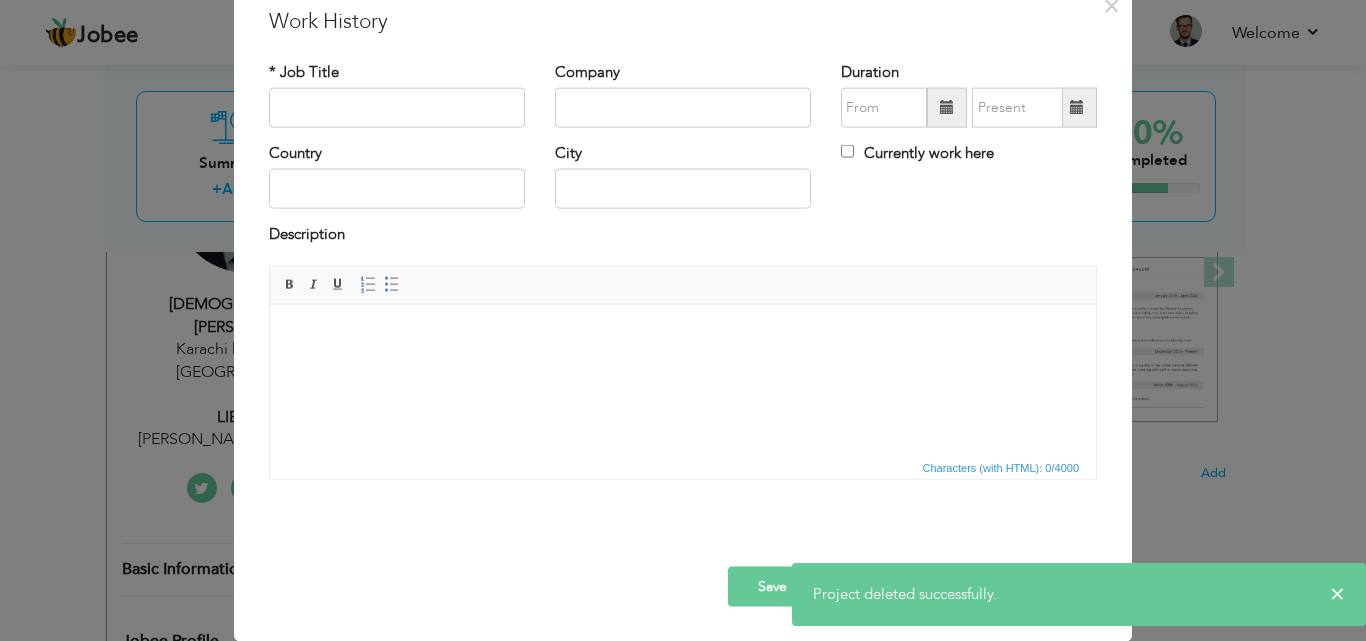scroll, scrollTop: 0, scrollLeft: 0, axis: both 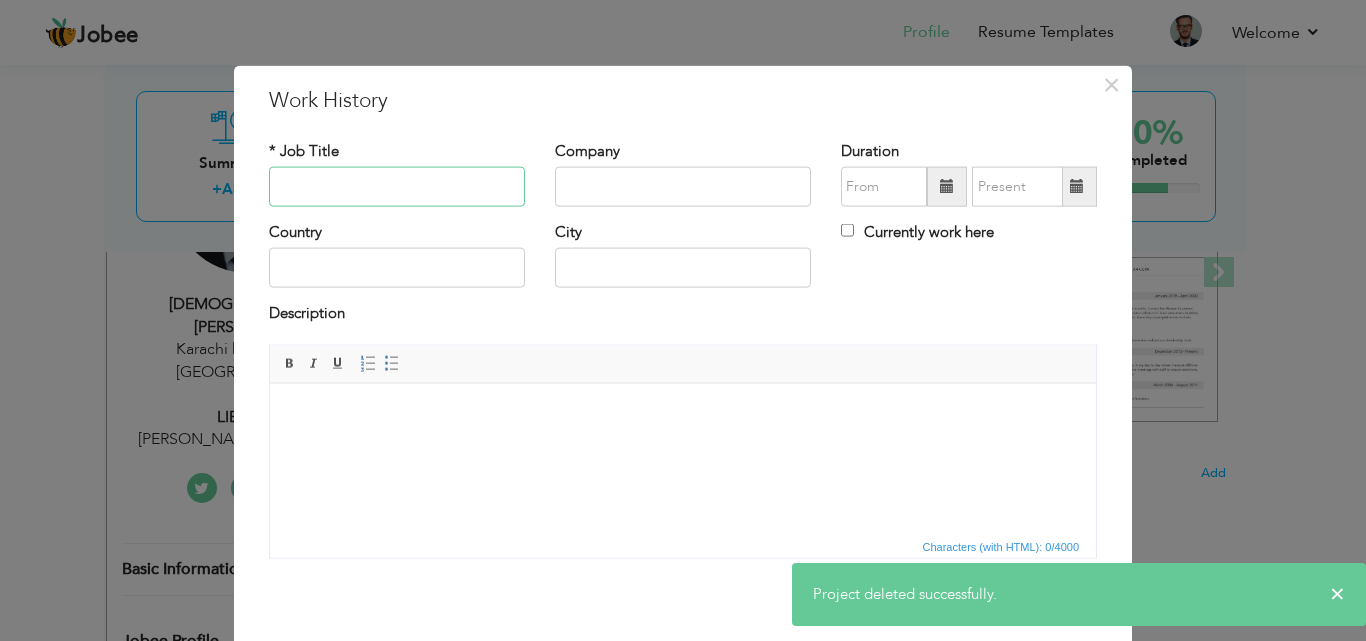 click at bounding box center (397, 187) 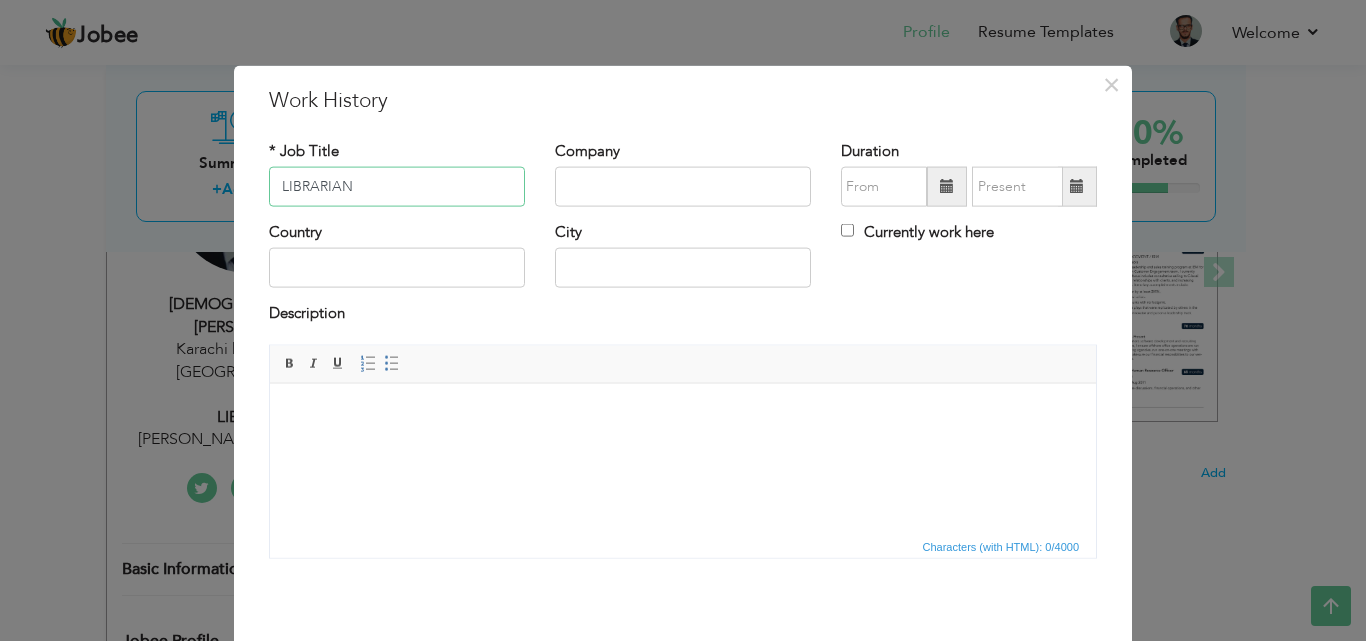 type on "LIBRARIAN" 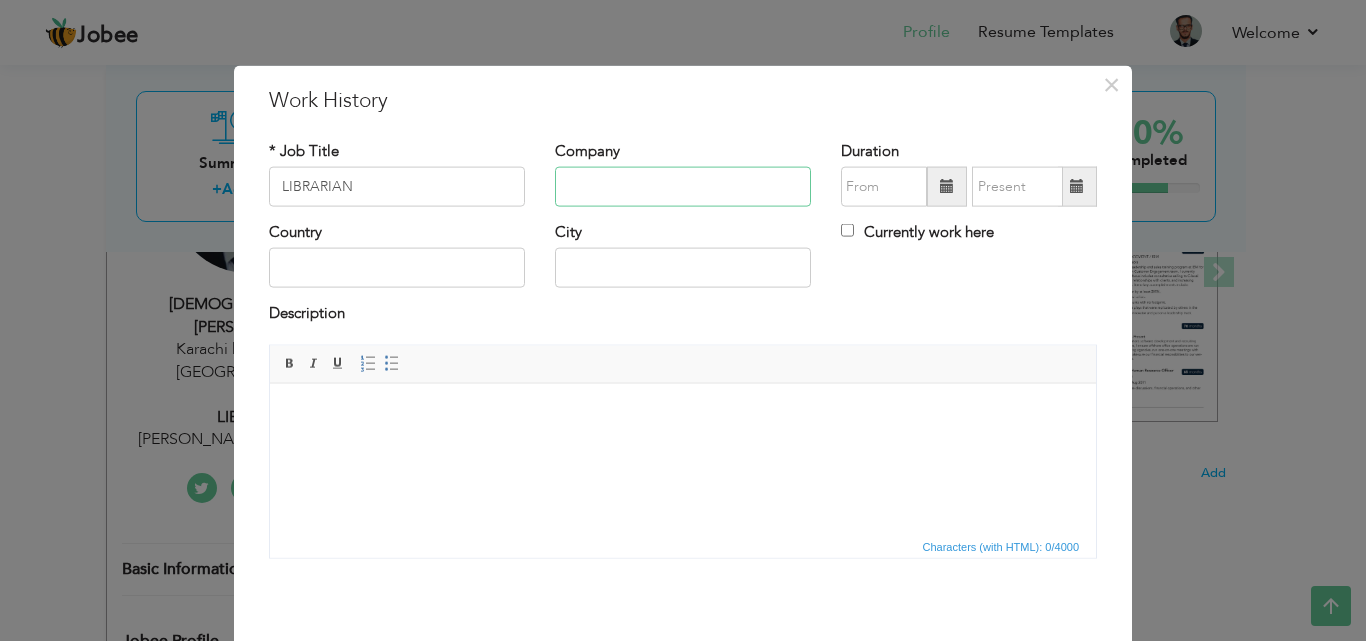 click at bounding box center [683, 187] 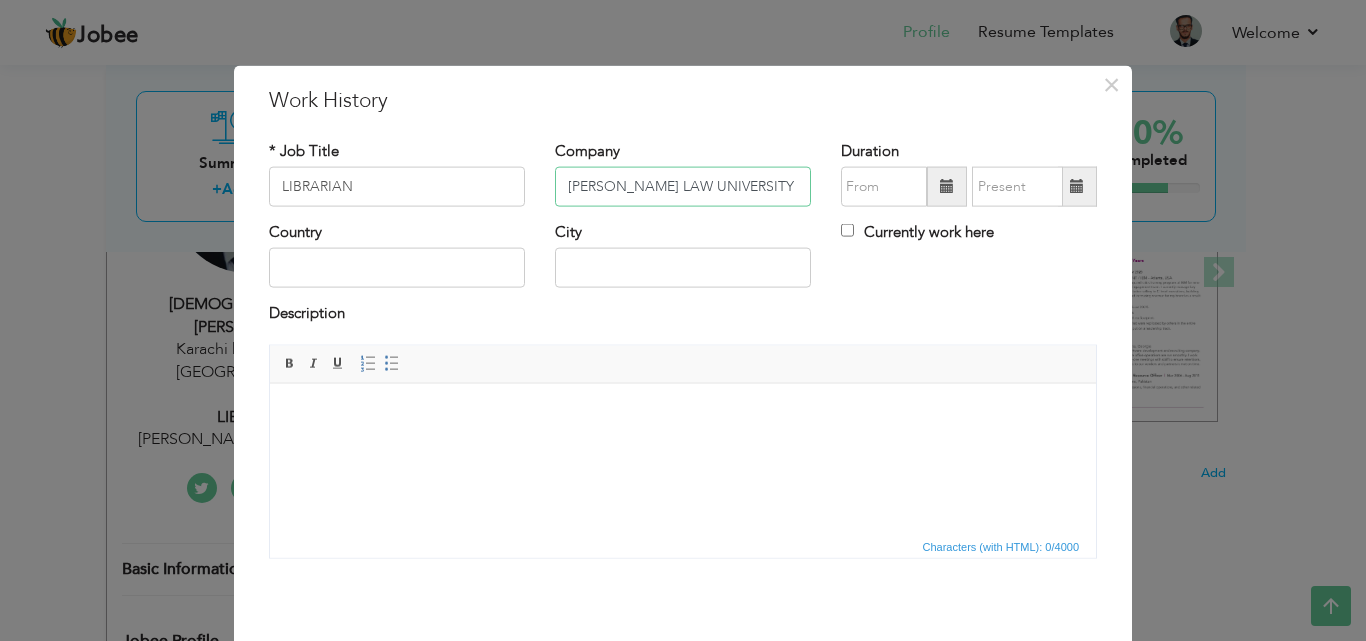 type on "DENNING LAW UNIVERSITY" 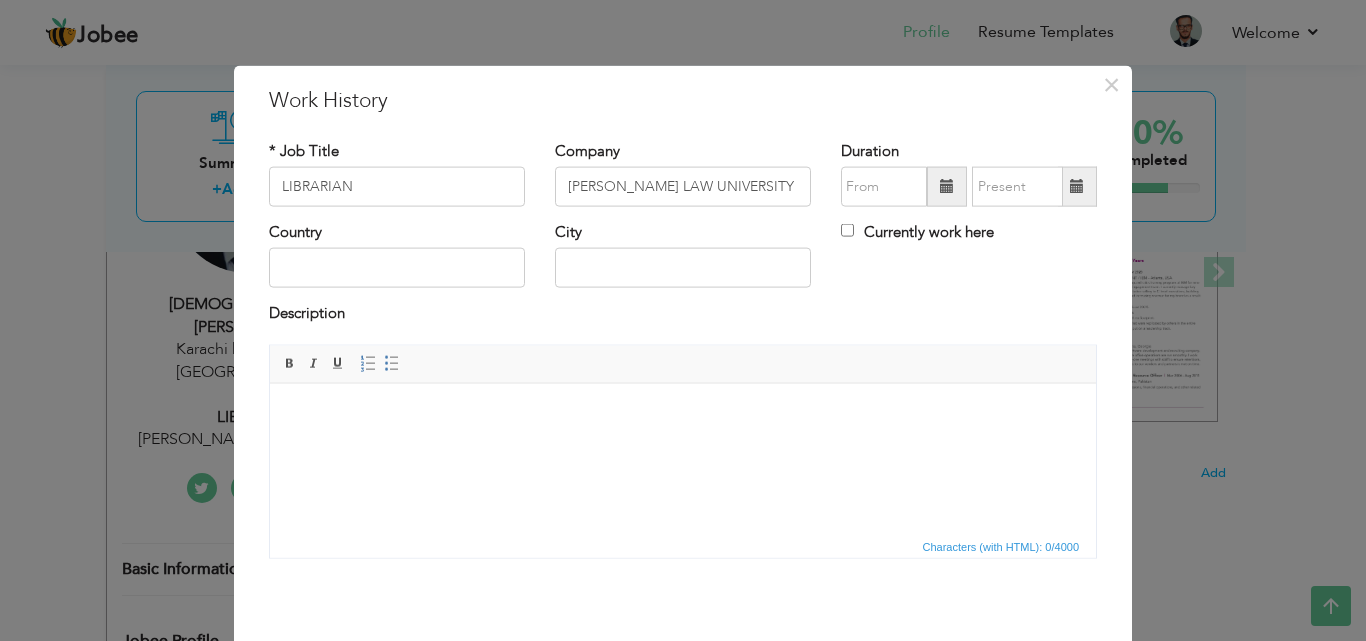 click at bounding box center (947, 186) 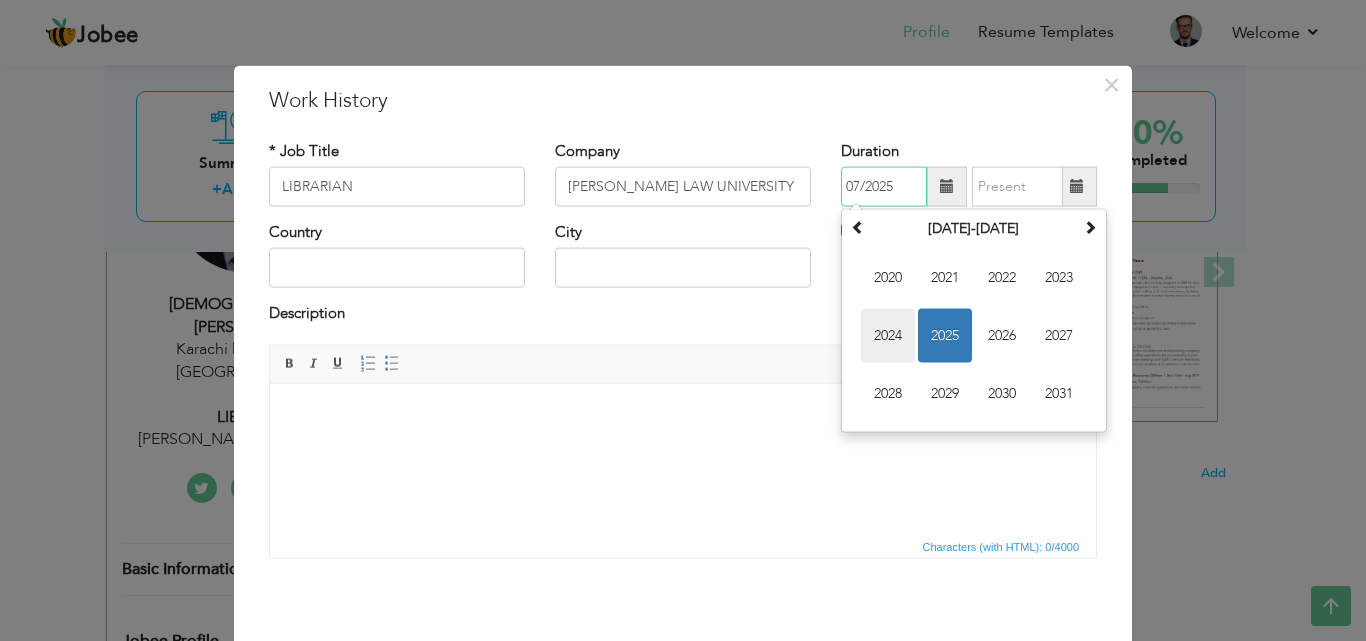 click on "2024" at bounding box center (888, 336) 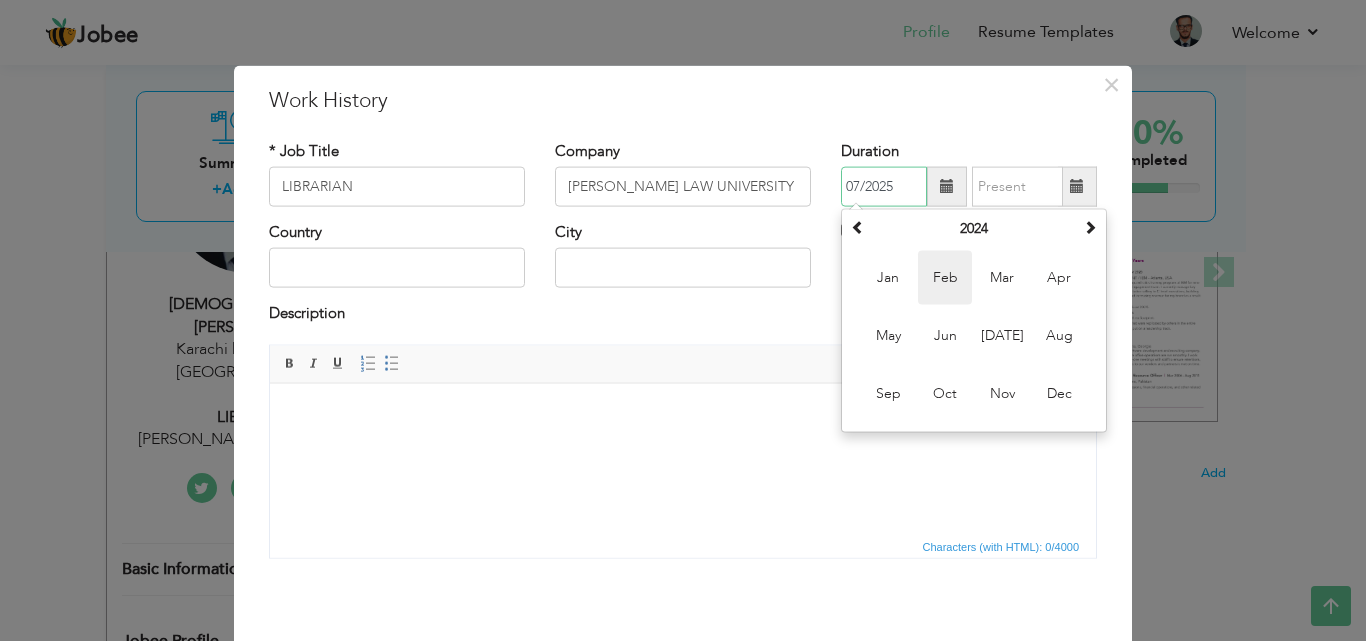 click on "Feb" at bounding box center [945, 278] 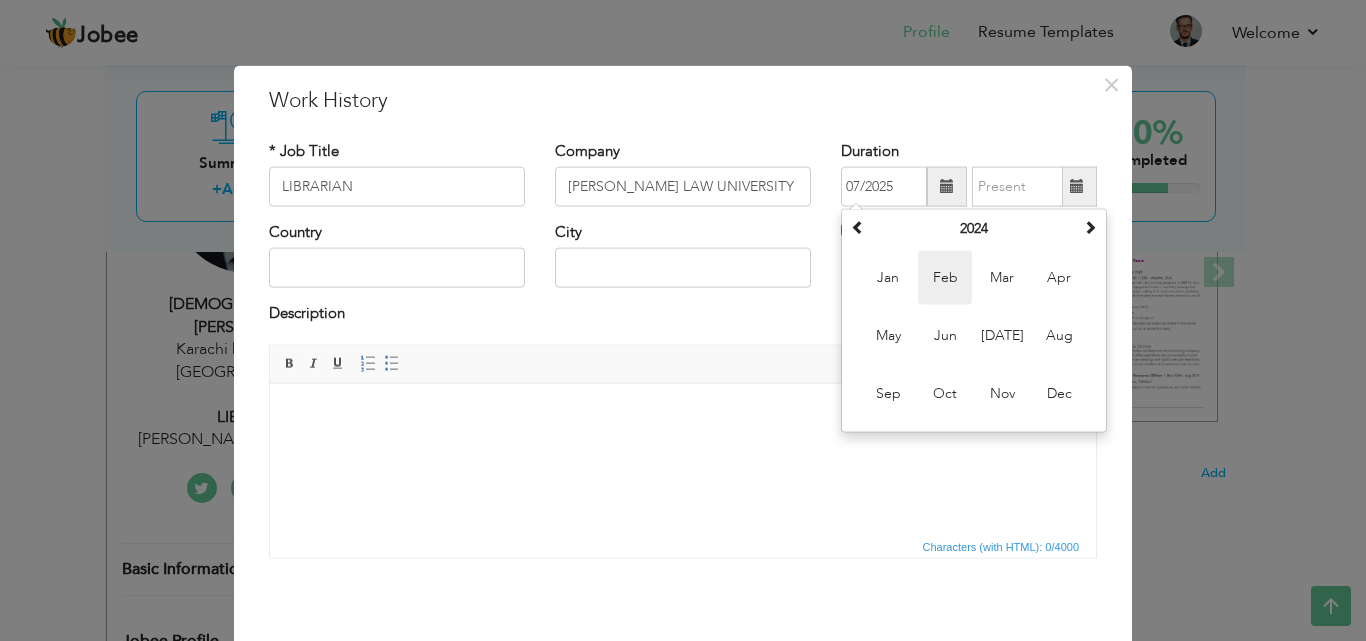 type on "02/2024" 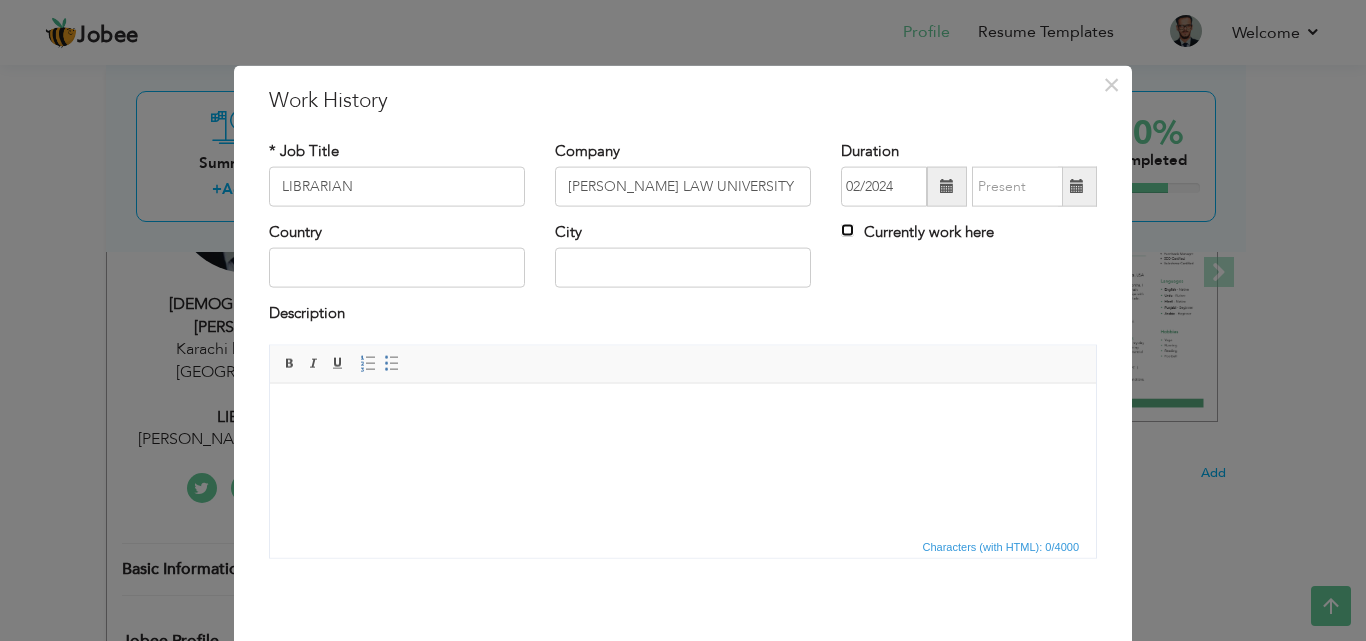 click on "Currently work here" at bounding box center (847, 230) 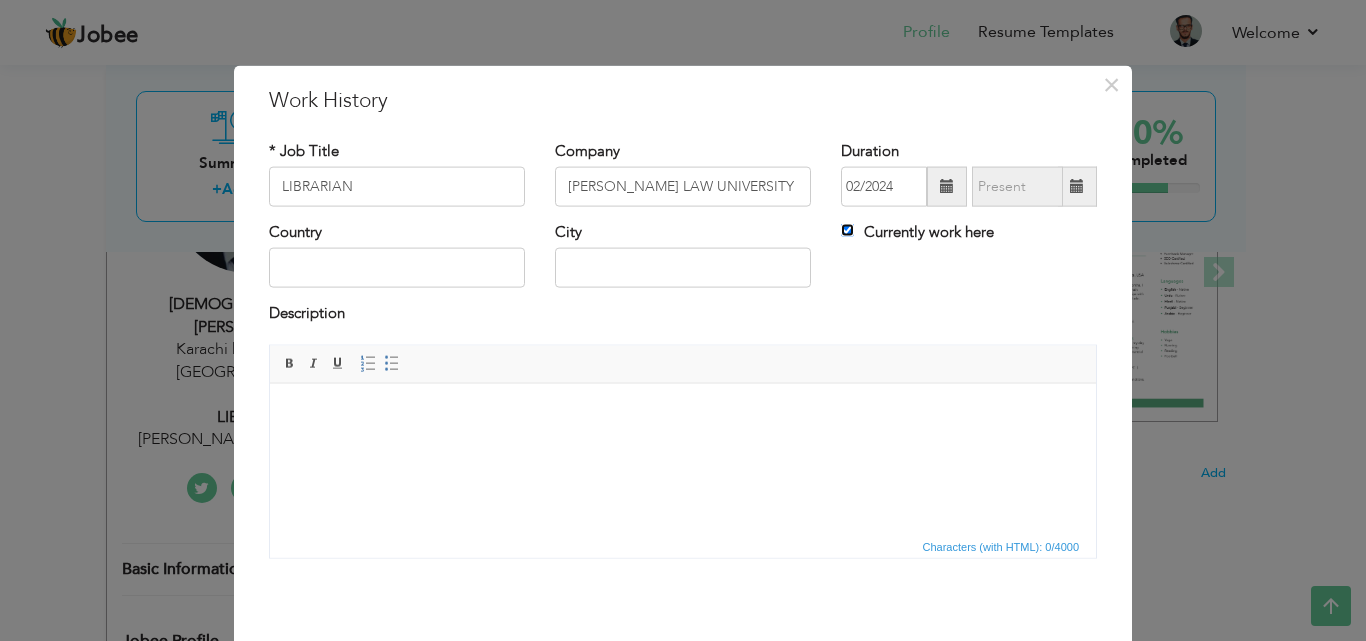 scroll, scrollTop: 33, scrollLeft: 0, axis: vertical 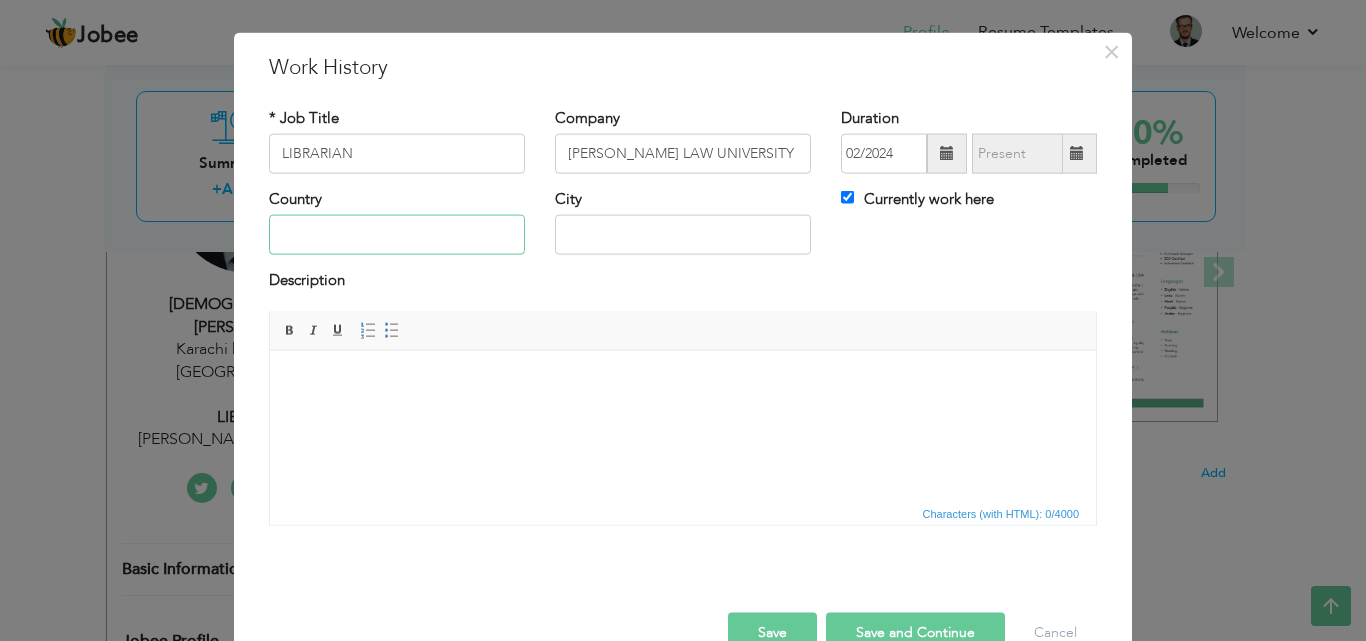 click at bounding box center [397, 235] 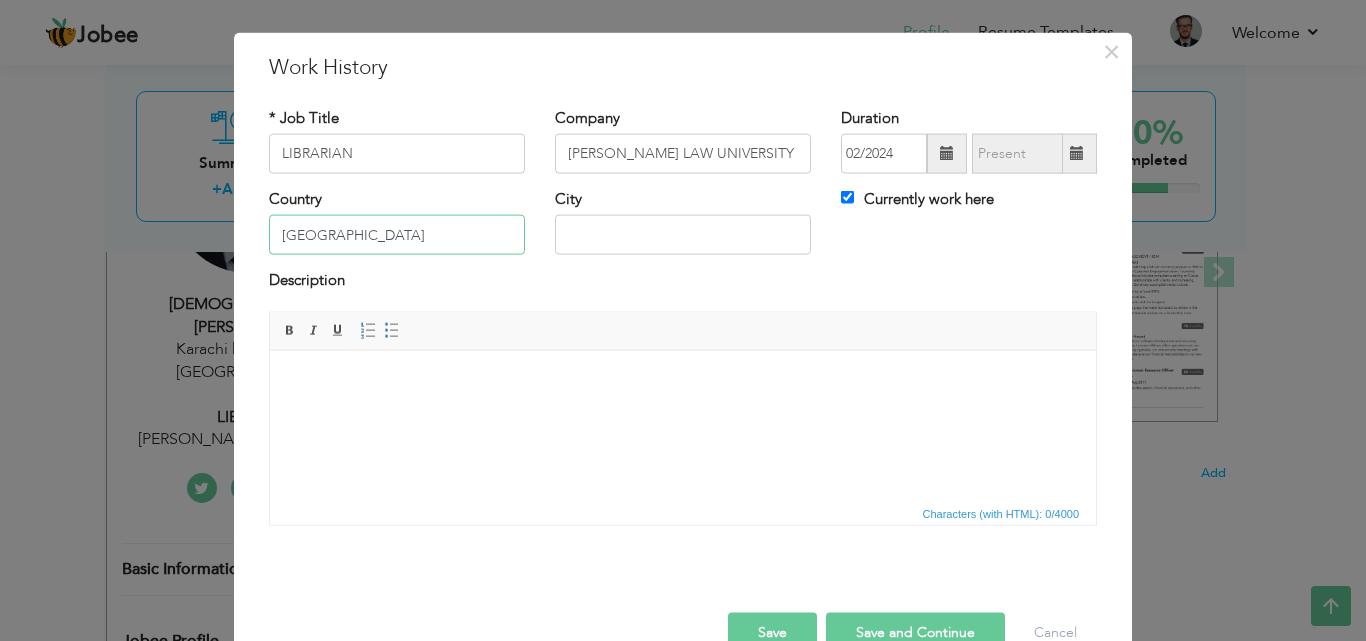 type on "PAKISTAN" 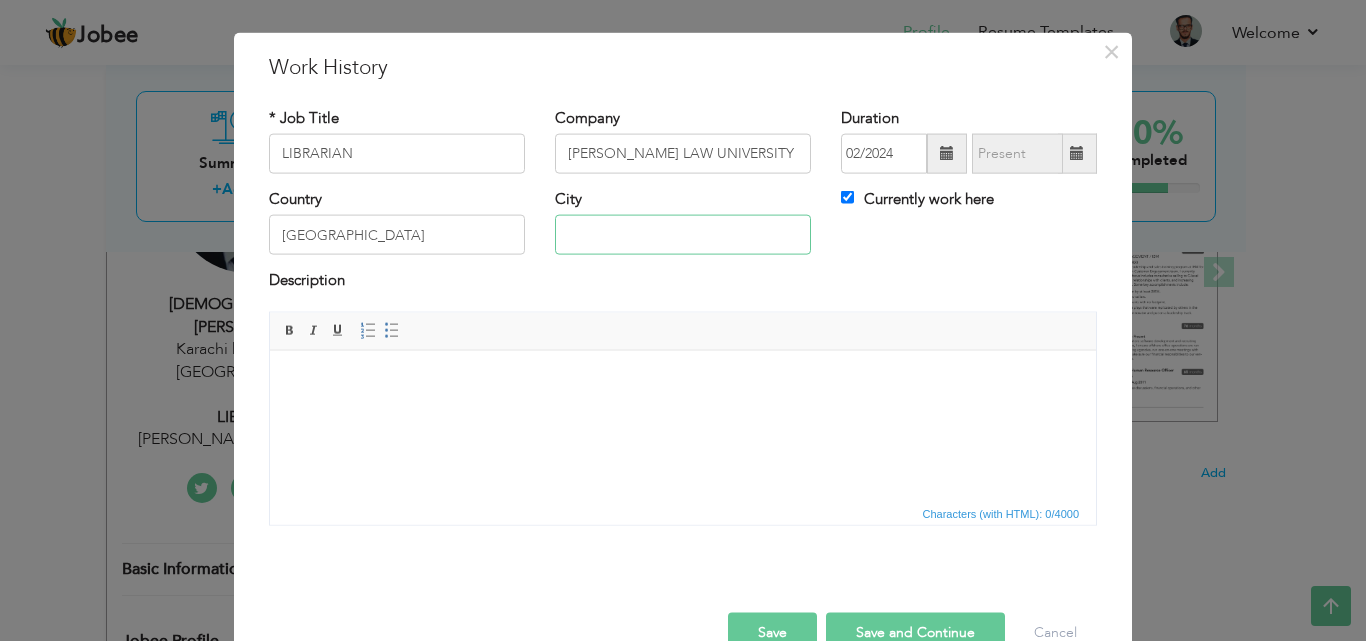click at bounding box center (683, 235) 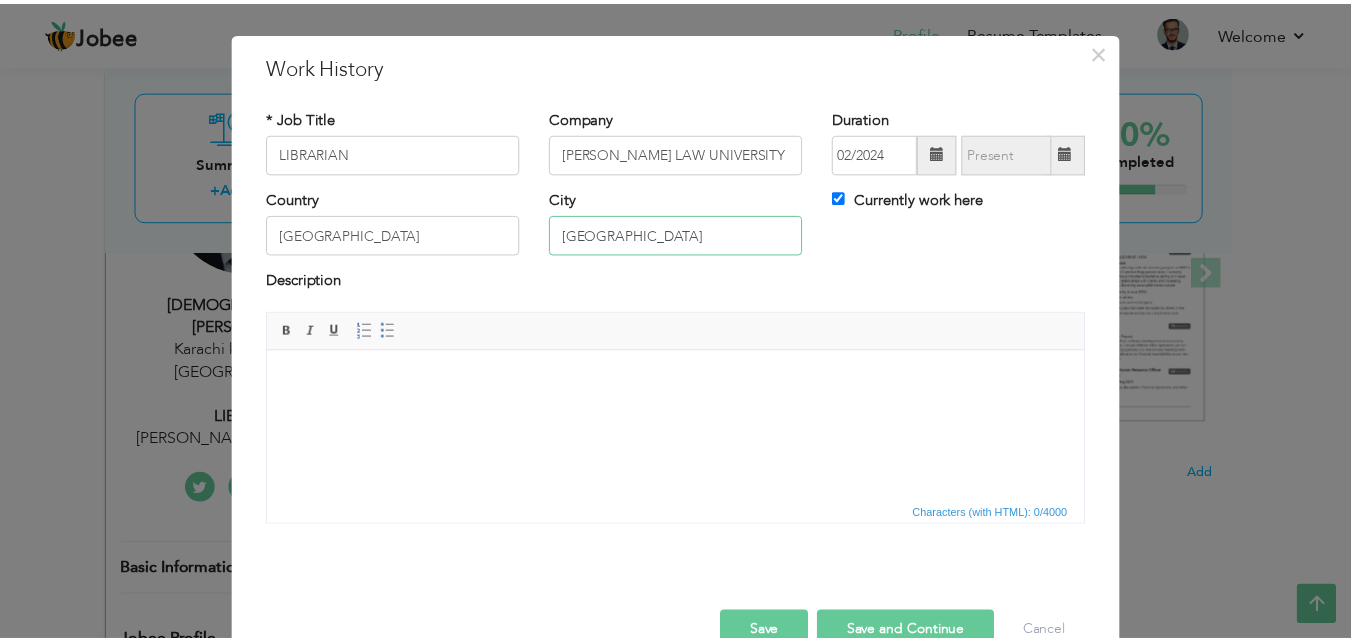 scroll, scrollTop: 79, scrollLeft: 0, axis: vertical 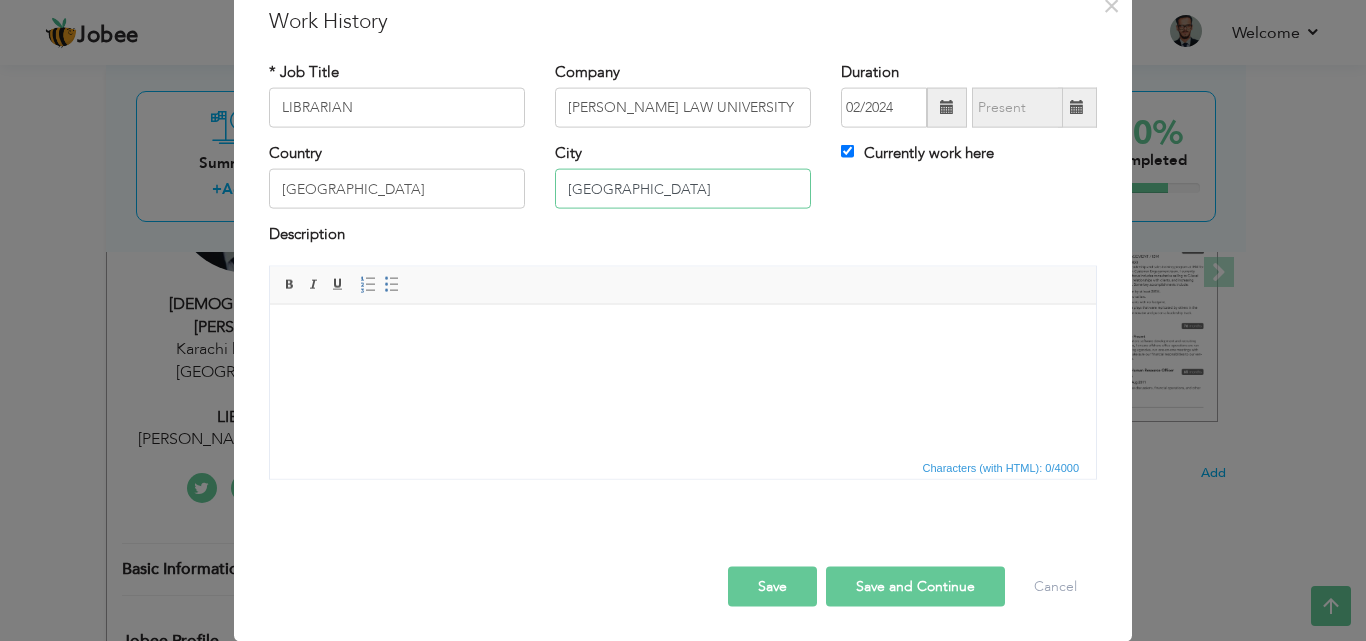 type on "KARACHI" 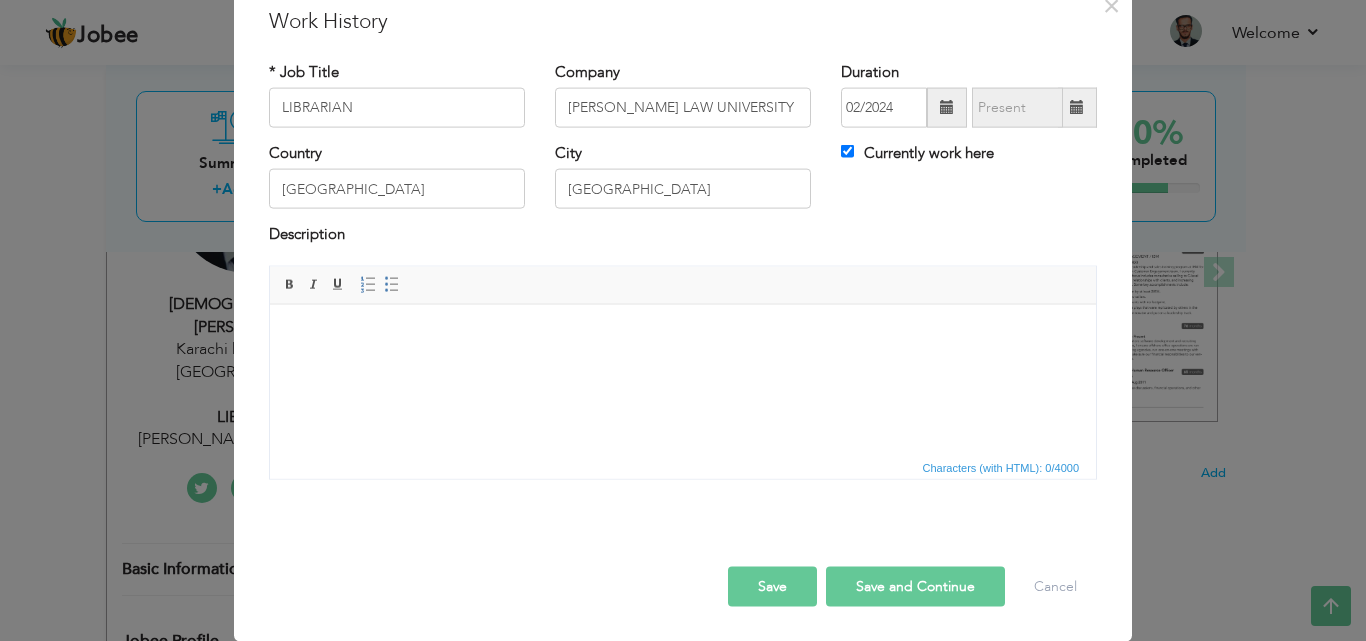 click on "Save" at bounding box center (772, 586) 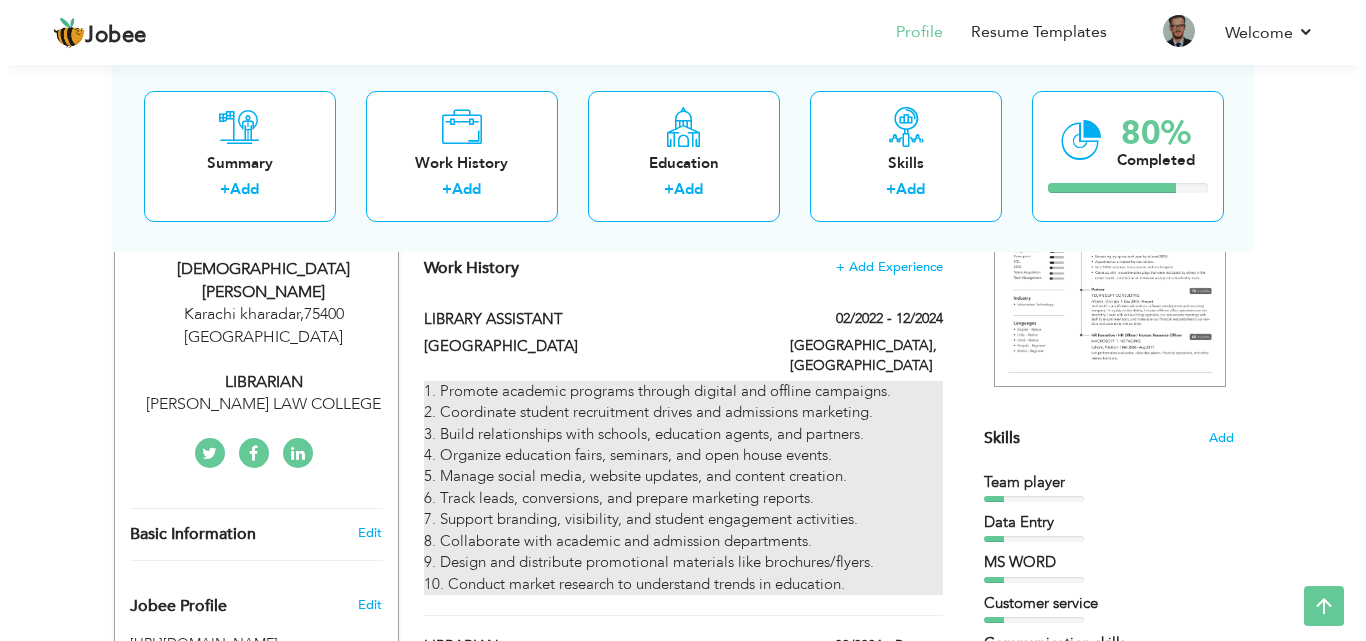 scroll, scrollTop: 340, scrollLeft: 0, axis: vertical 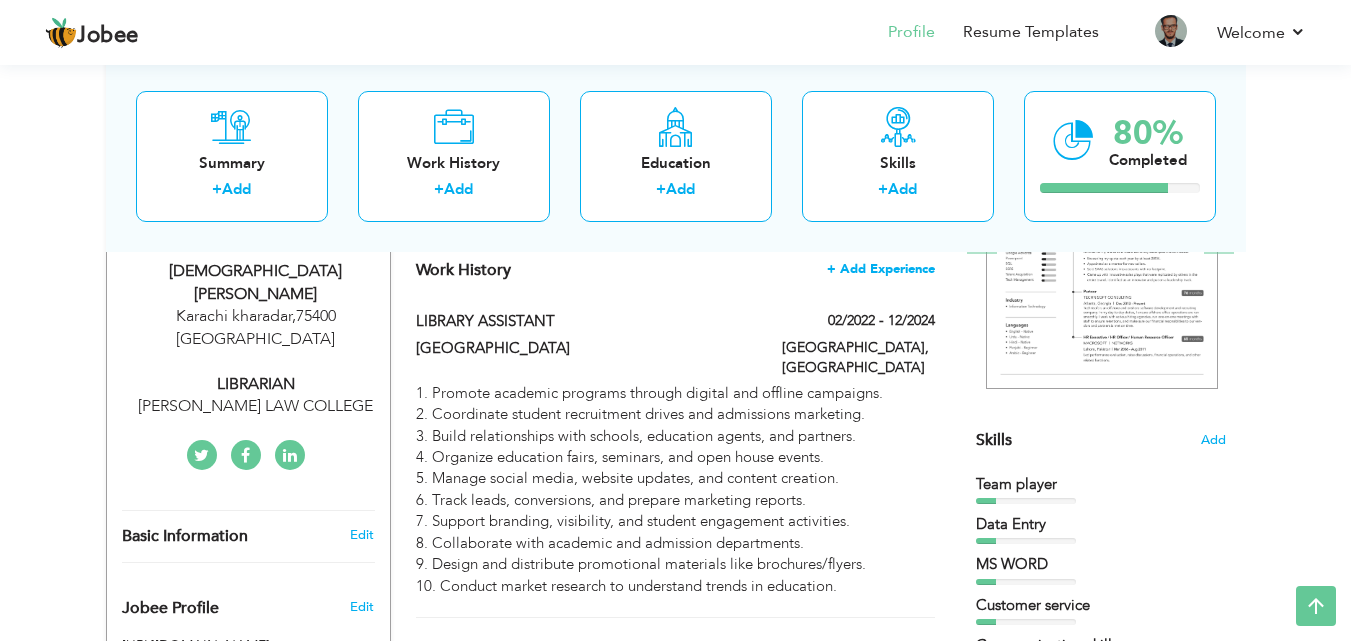 click on "+ Add Experience" at bounding box center [881, 269] 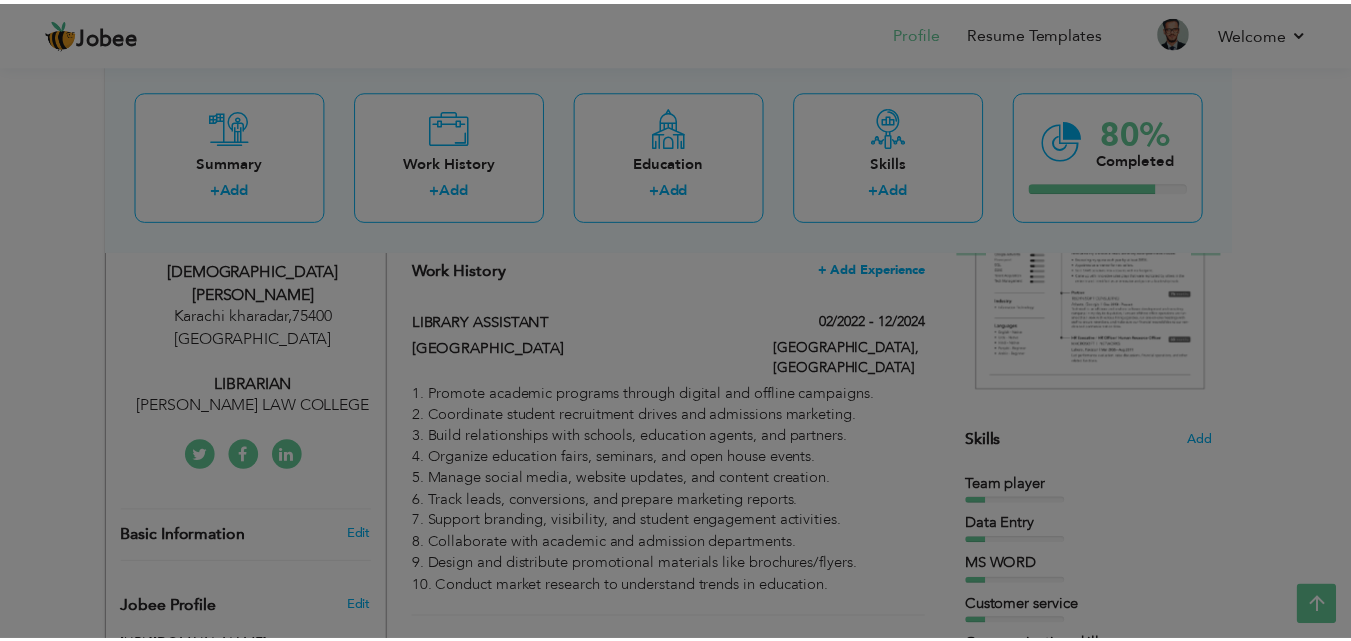 scroll, scrollTop: 0, scrollLeft: 0, axis: both 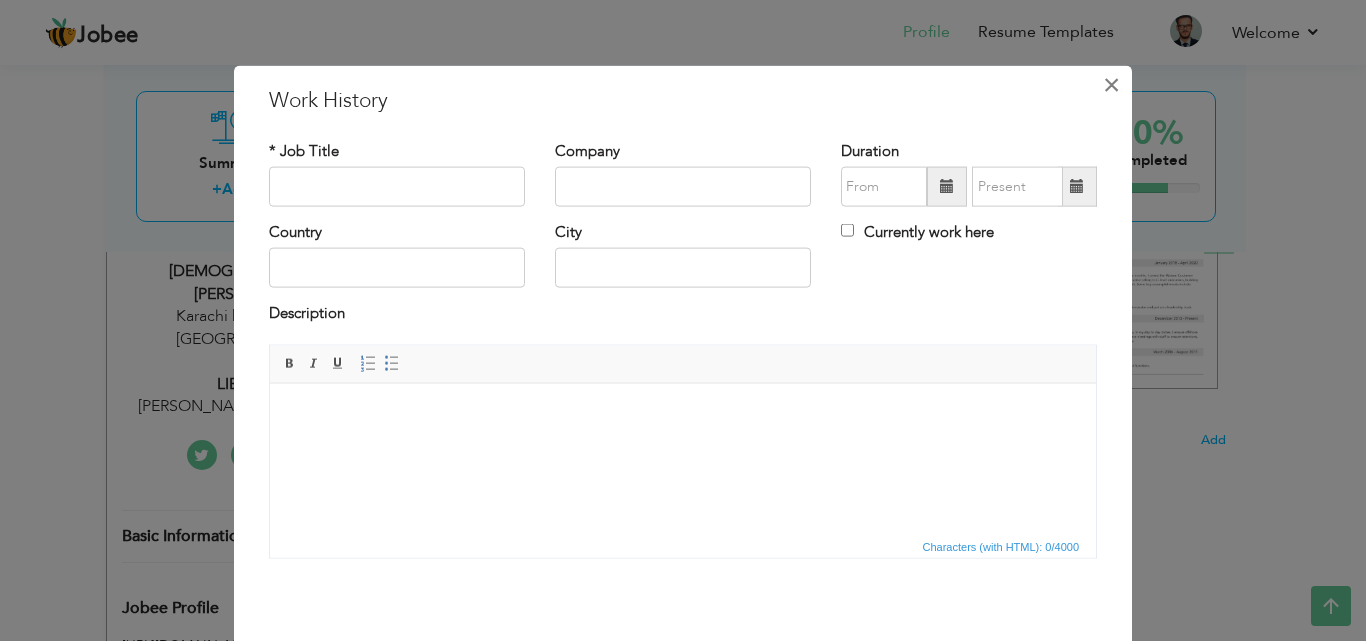 click on "×" at bounding box center (1111, 84) 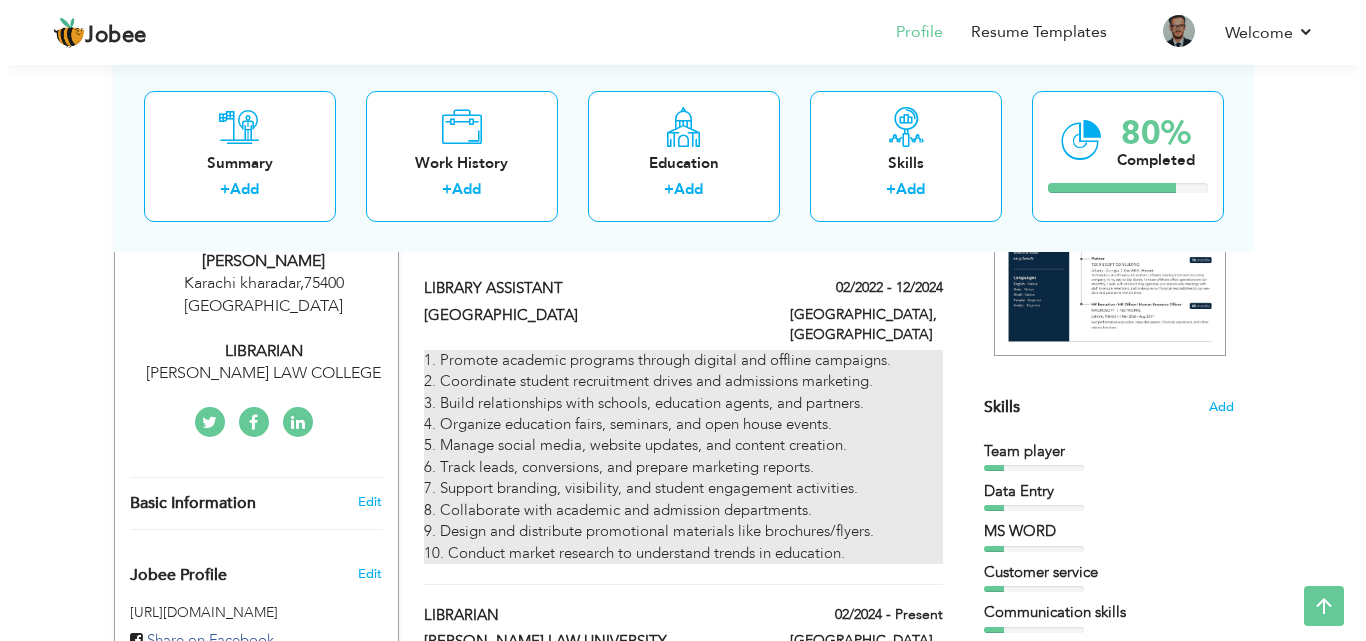 scroll, scrollTop: 407, scrollLeft: 0, axis: vertical 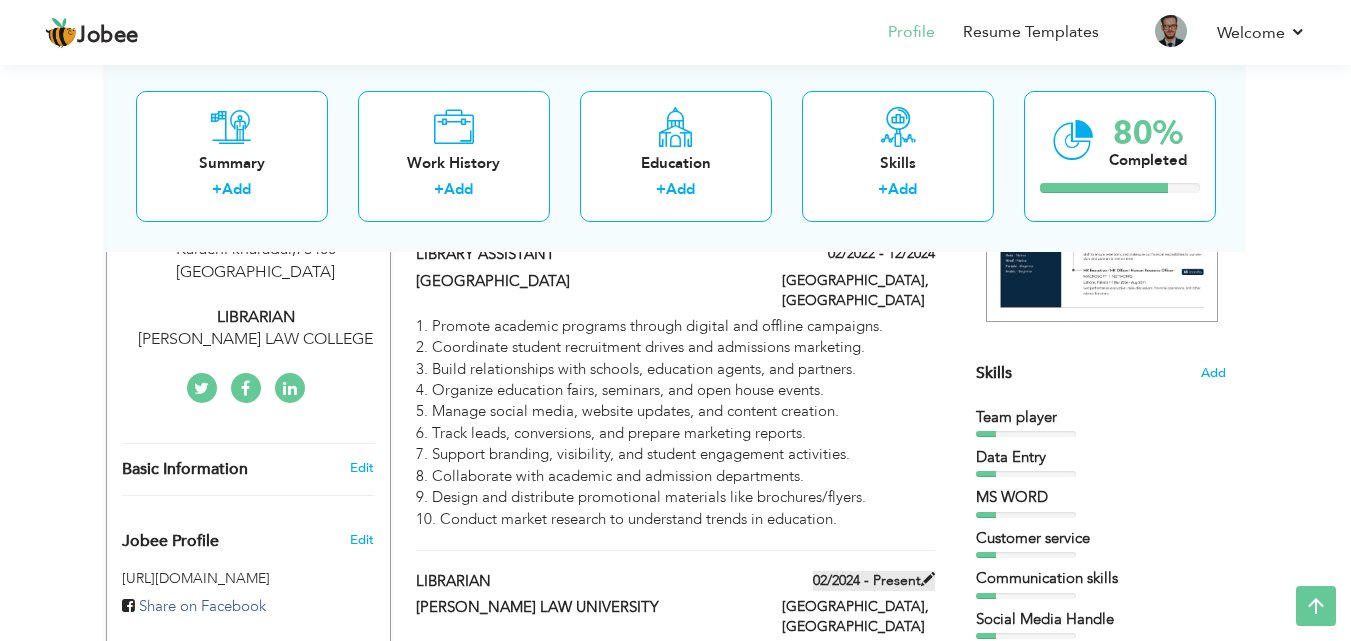 click at bounding box center [928, 579] 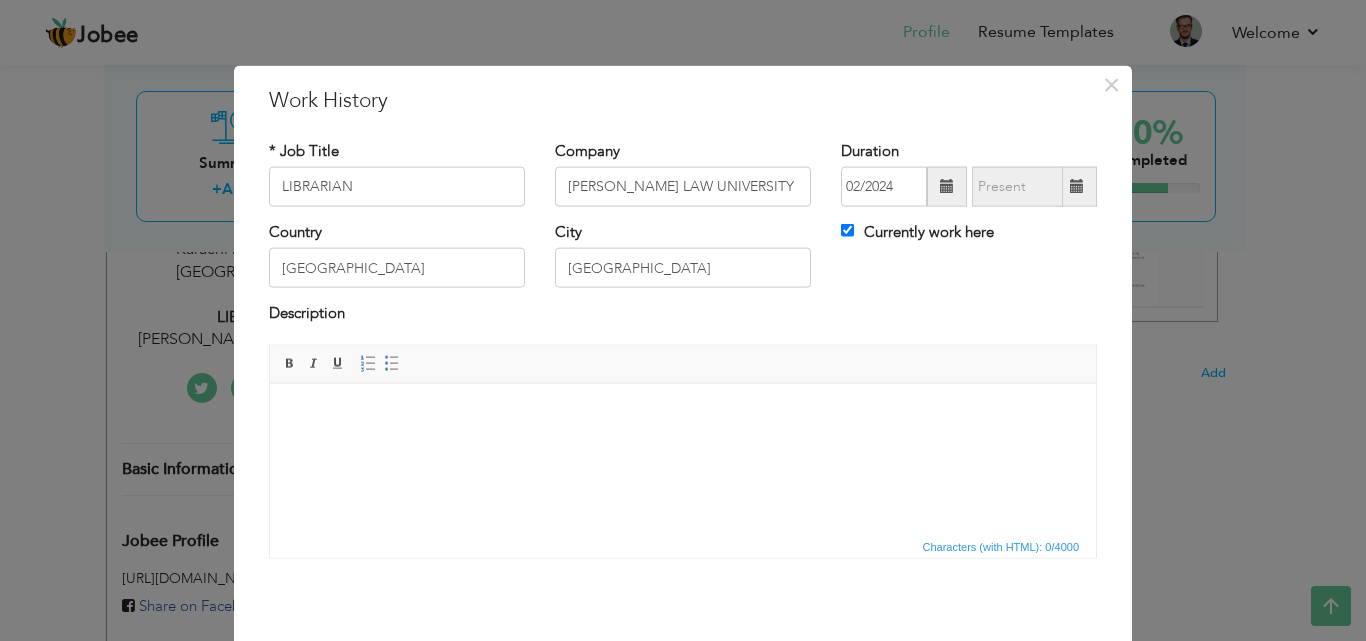 click at bounding box center [947, 186] 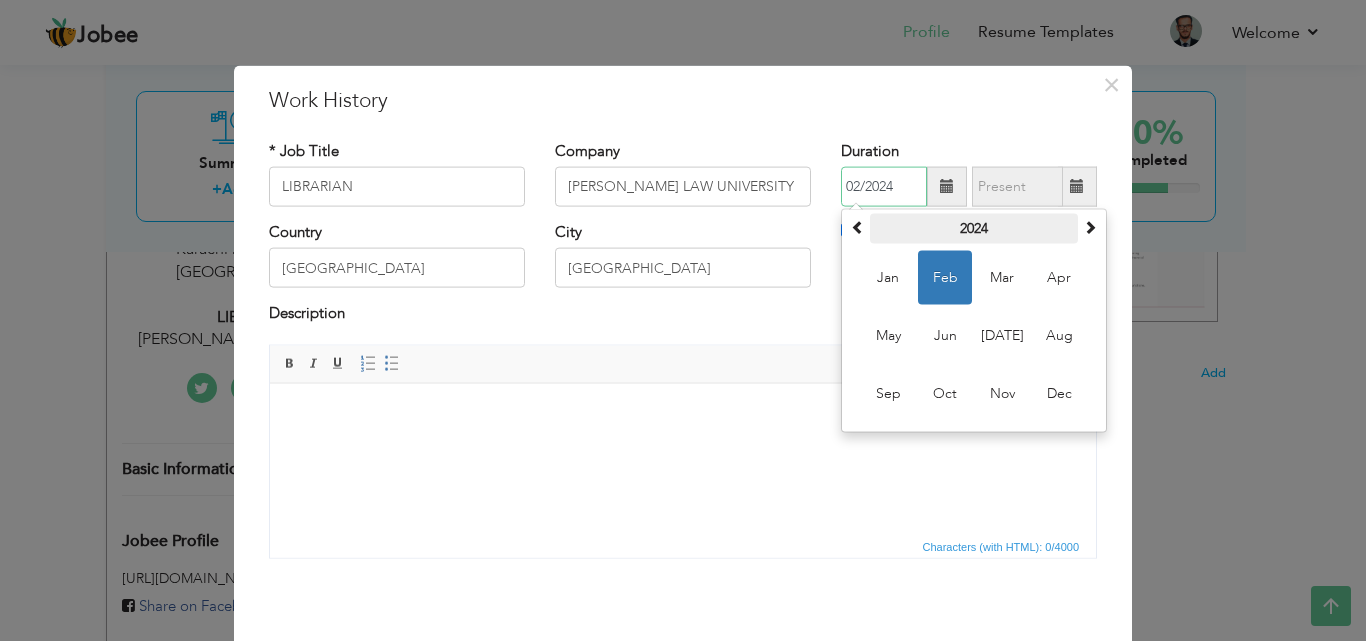 drag, startPoint x: 1079, startPoint y: 232, endPoint x: 1040, endPoint y: 241, distance: 40.024994 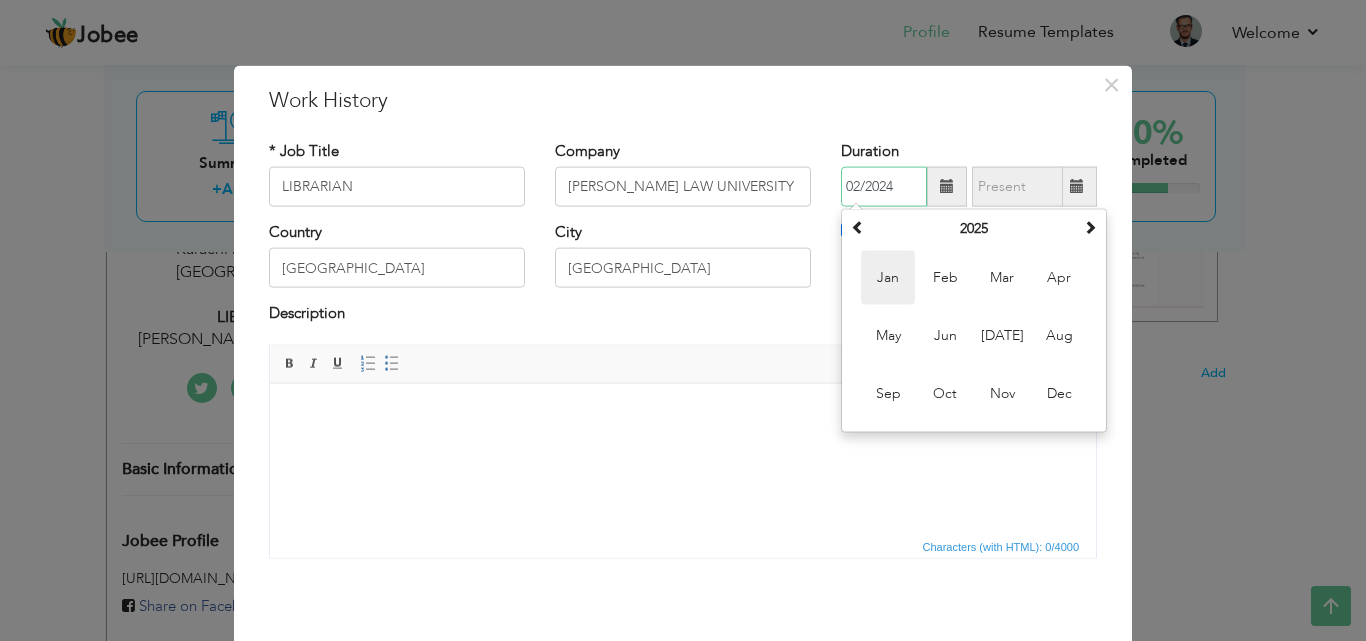 click on "Jan" at bounding box center [888, 278] 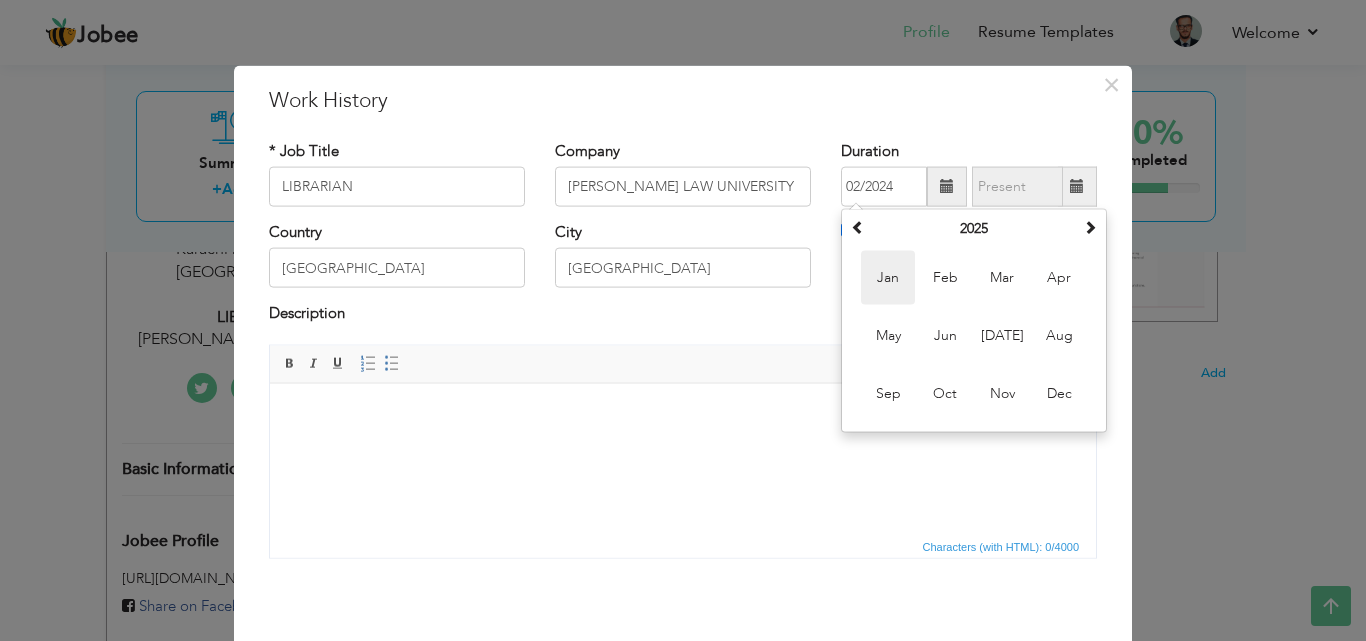 type on "01/2025" 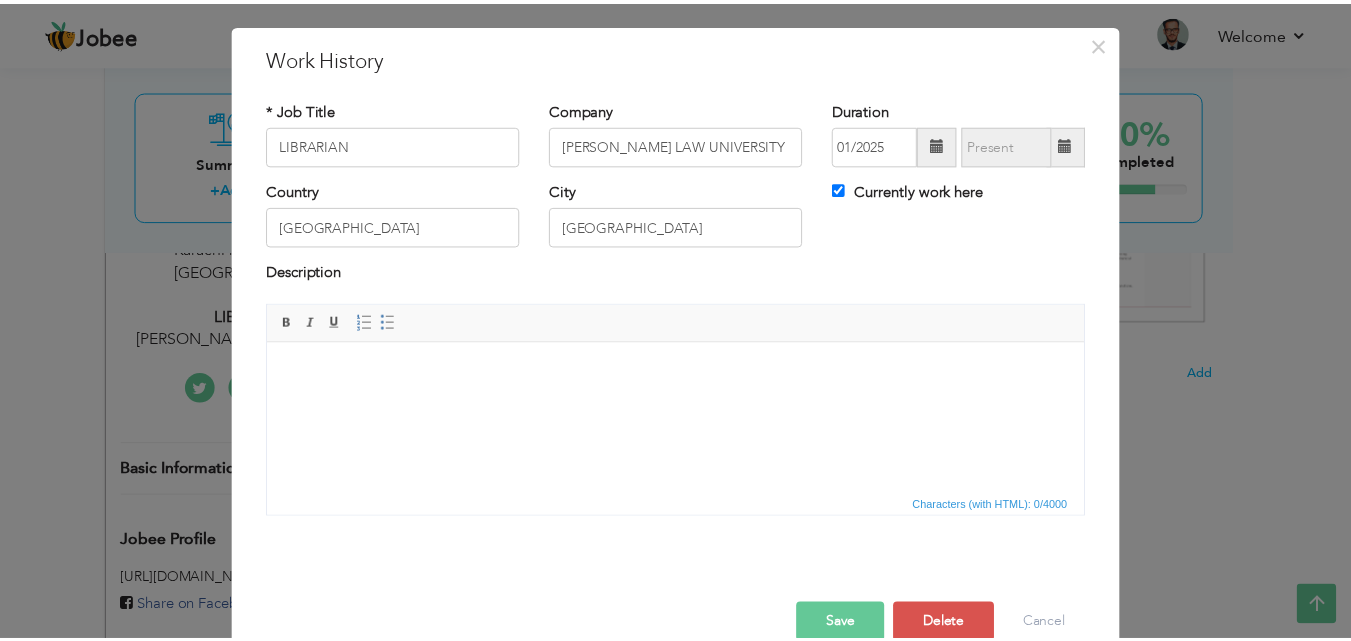 scroll, scrollTop: 79, scrollLeft: 0, axis: vertical 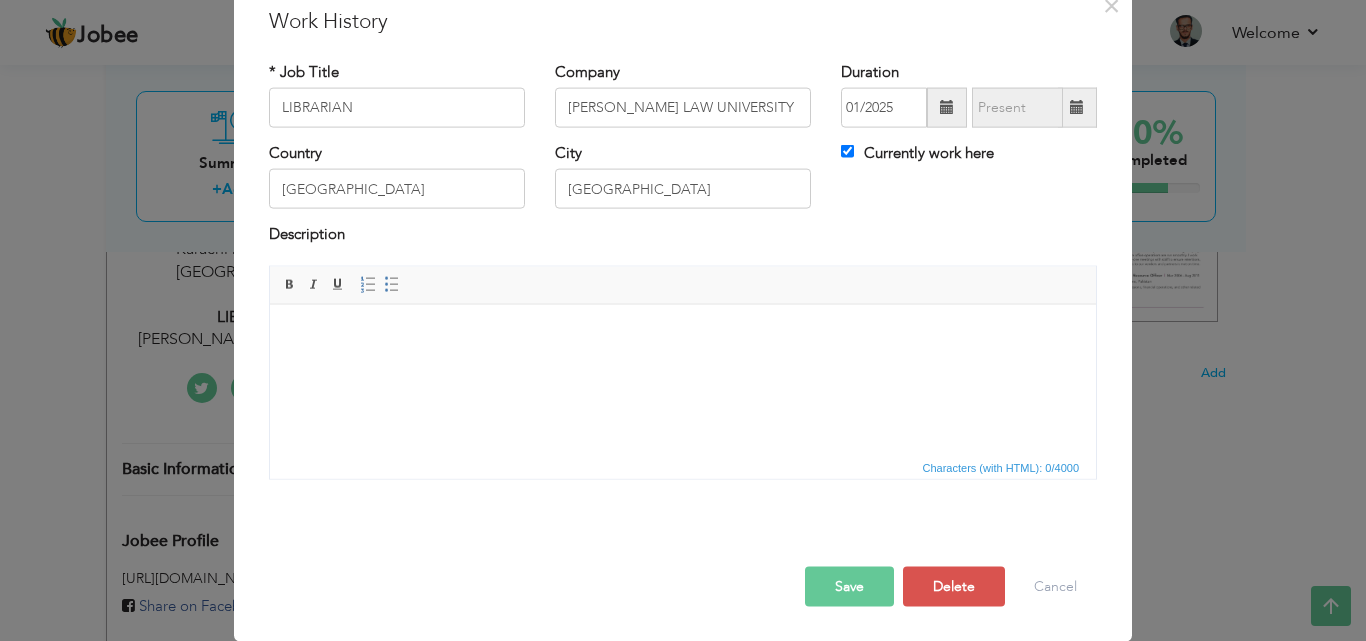 click on "Save" at bounding box center (849, 586) 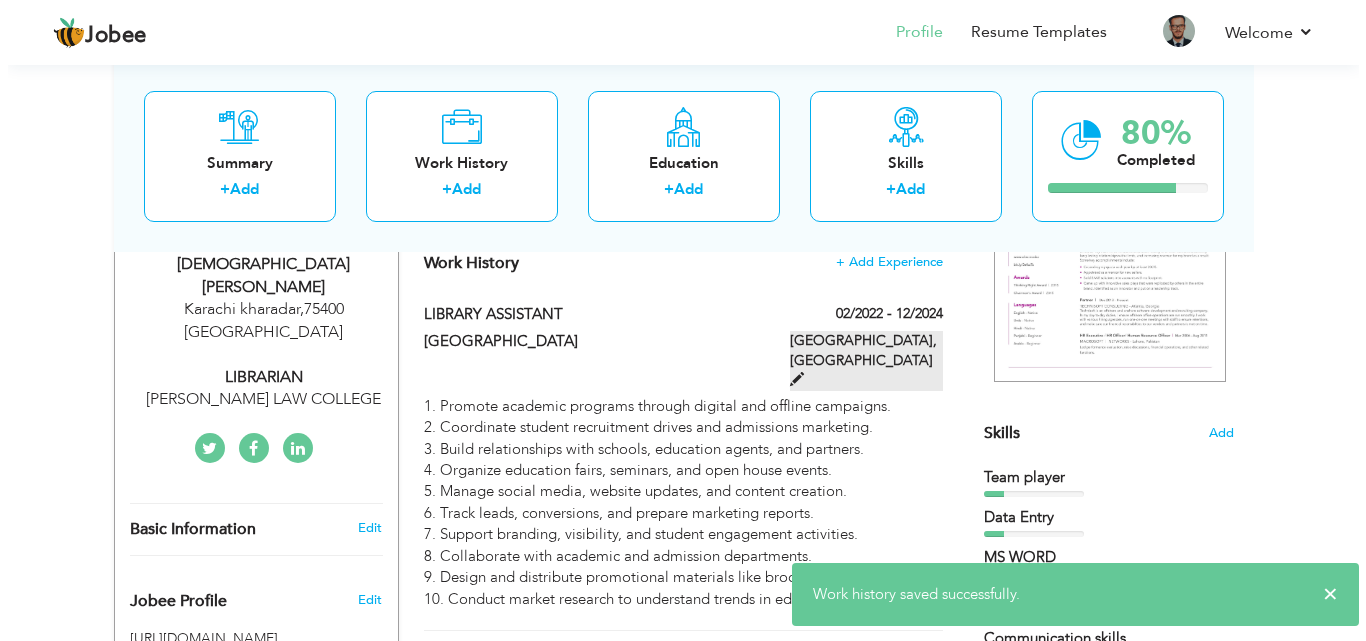 scroll, scrollTop: 340, scrollLeft: 0, axis: vertical 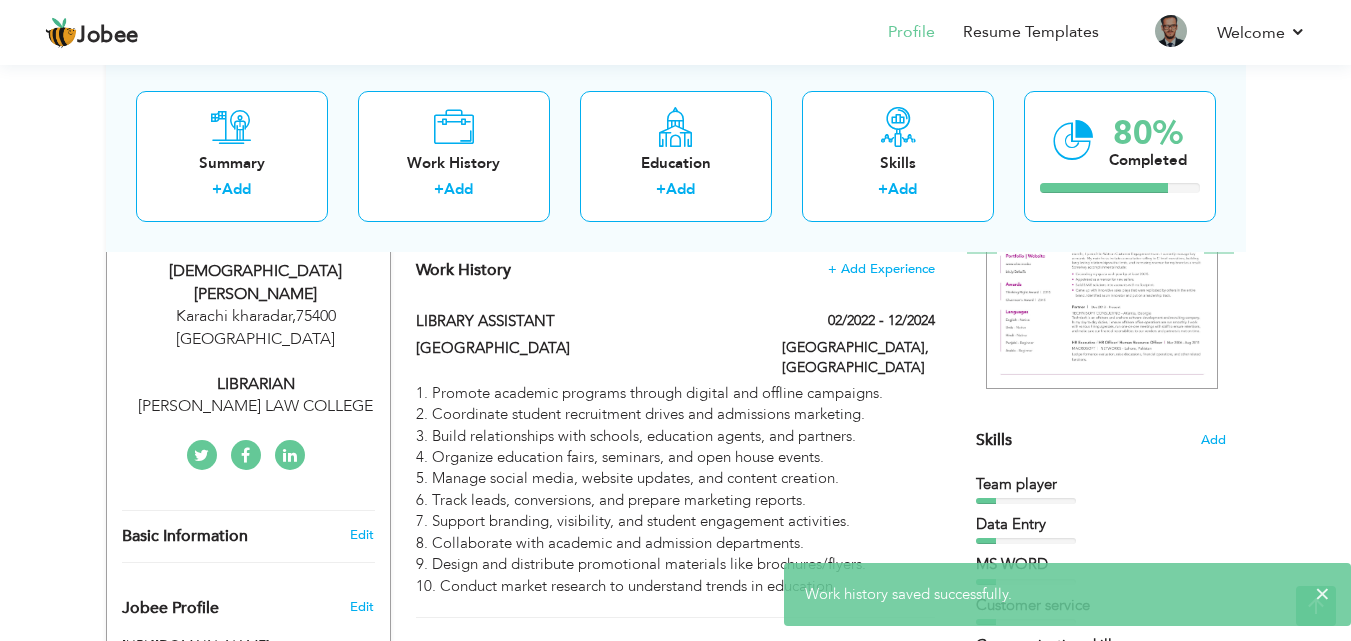 click on "Work History
+ Add Experience
LIBRARY ASSISTANT
02/2022 - 12/2024
LIBRARY ASSISTANT
02/2022 - 12/2024 JINNAH MEDICAL COLLEGE ×" at bounding box center [676, 480] 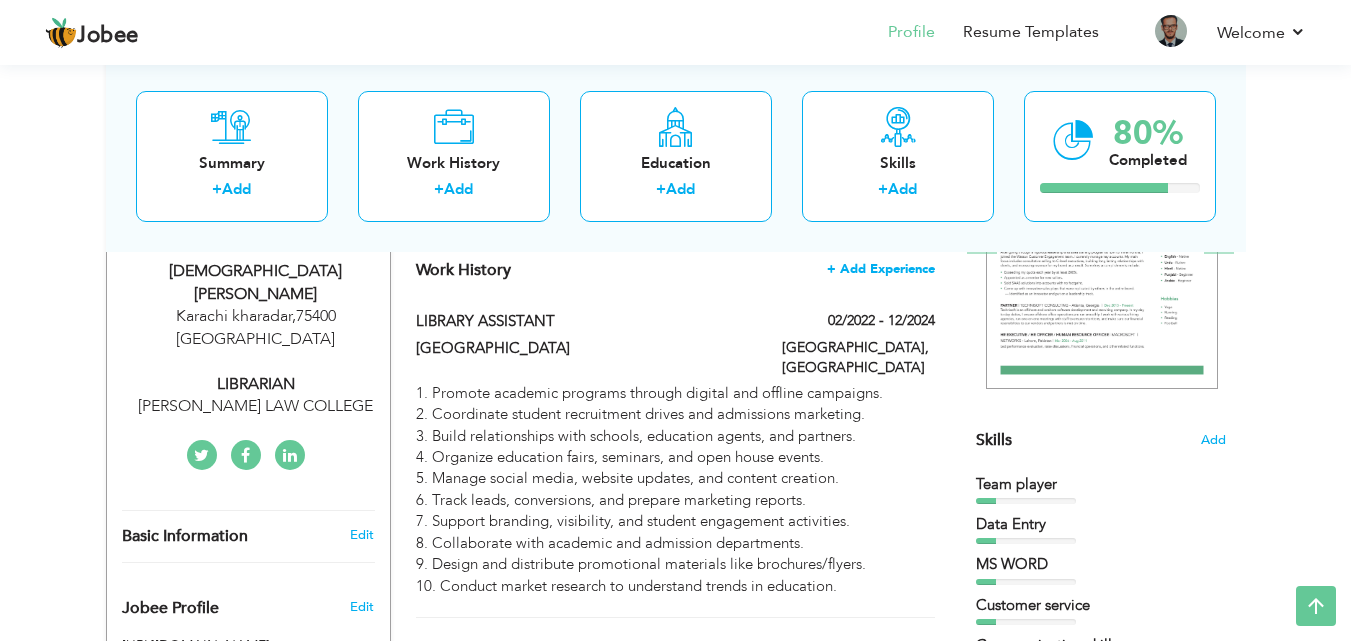 click on "+ Add Experience" at bounding box center [881, 269] 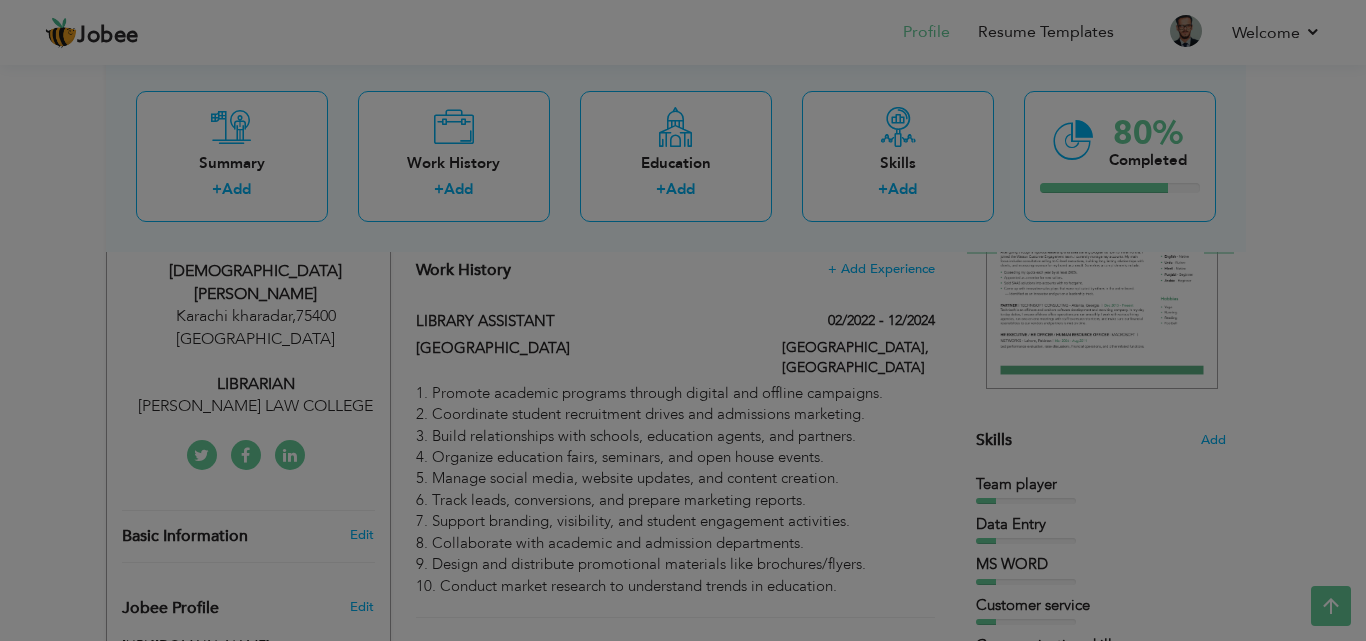 scroll, scrollTop: 0, scrollLeft: 0, axis: both 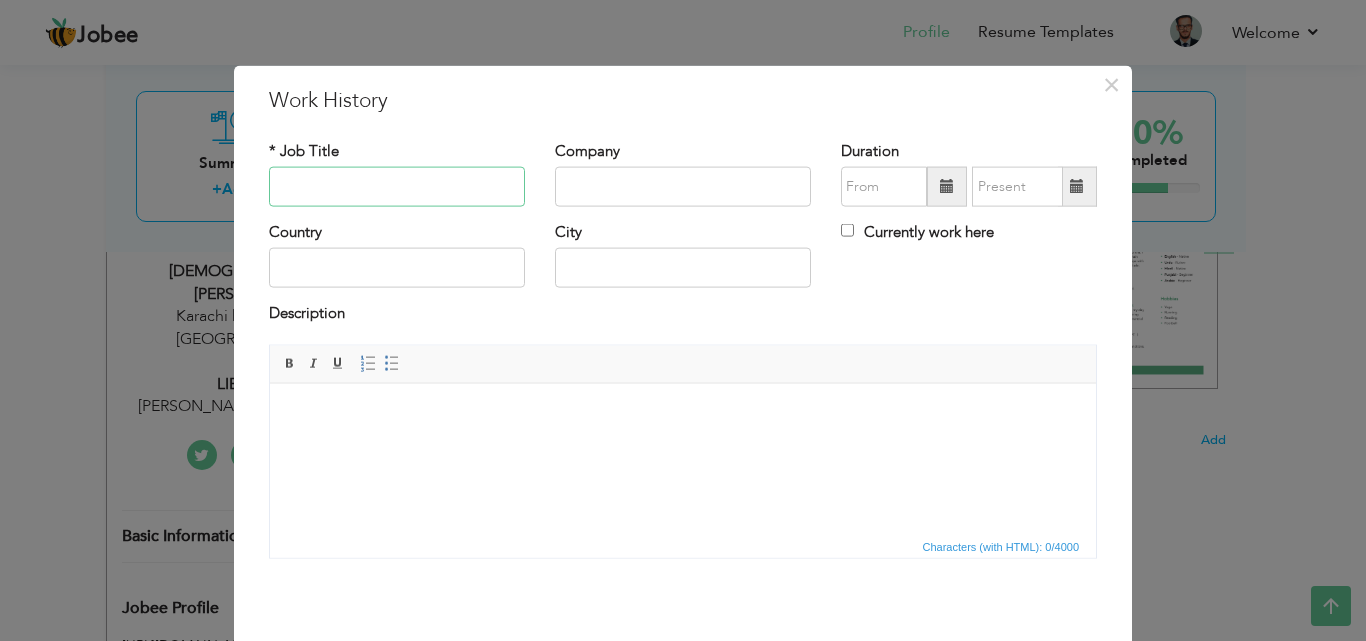 click at bounding box center [397, 187] 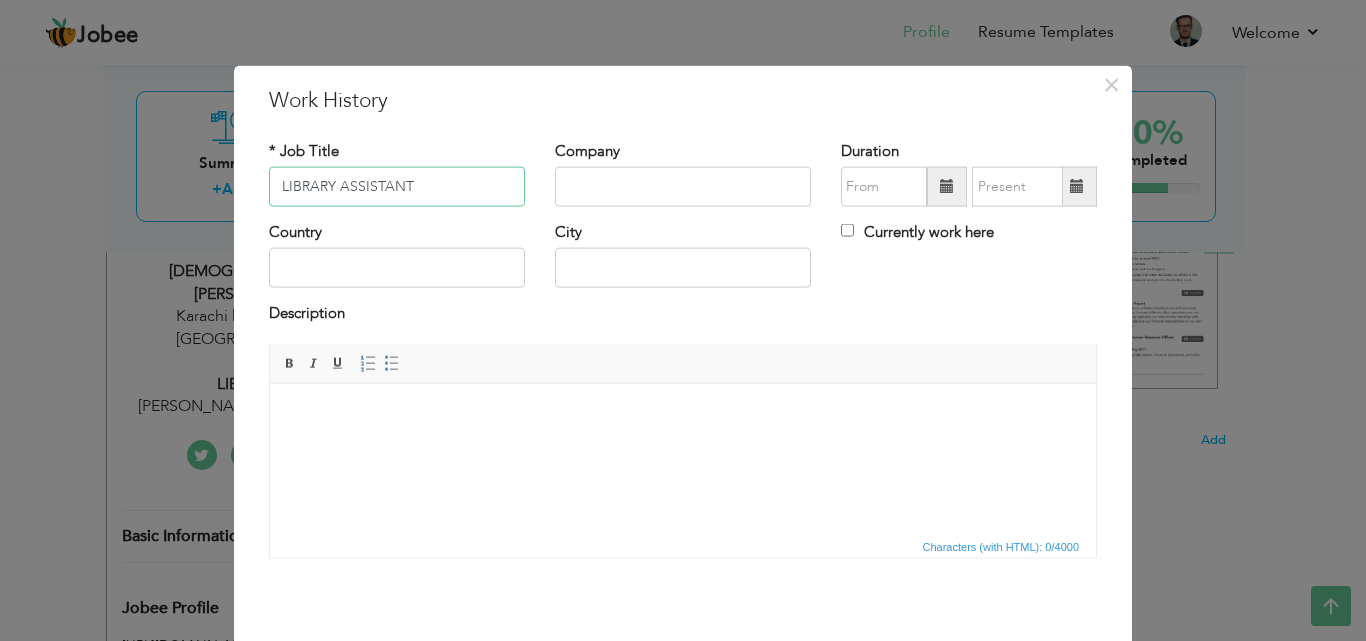 type on "LIBRARY ASSISTANT" 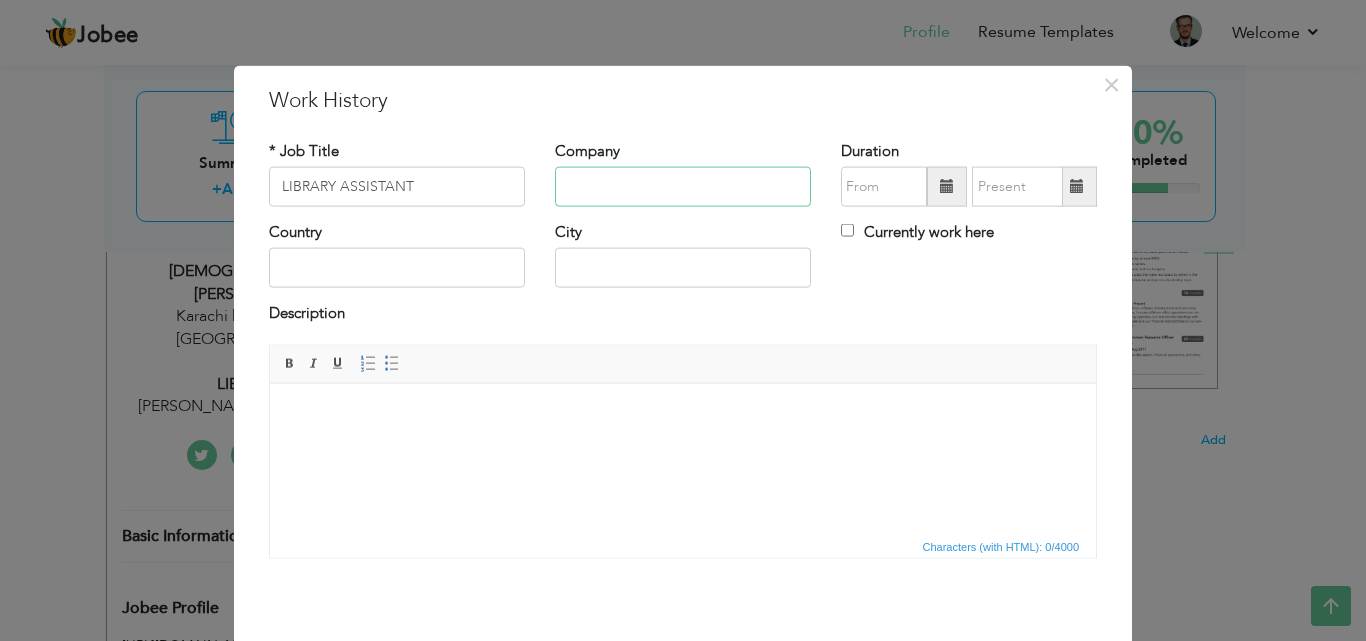click at bounding box center (683, 187) 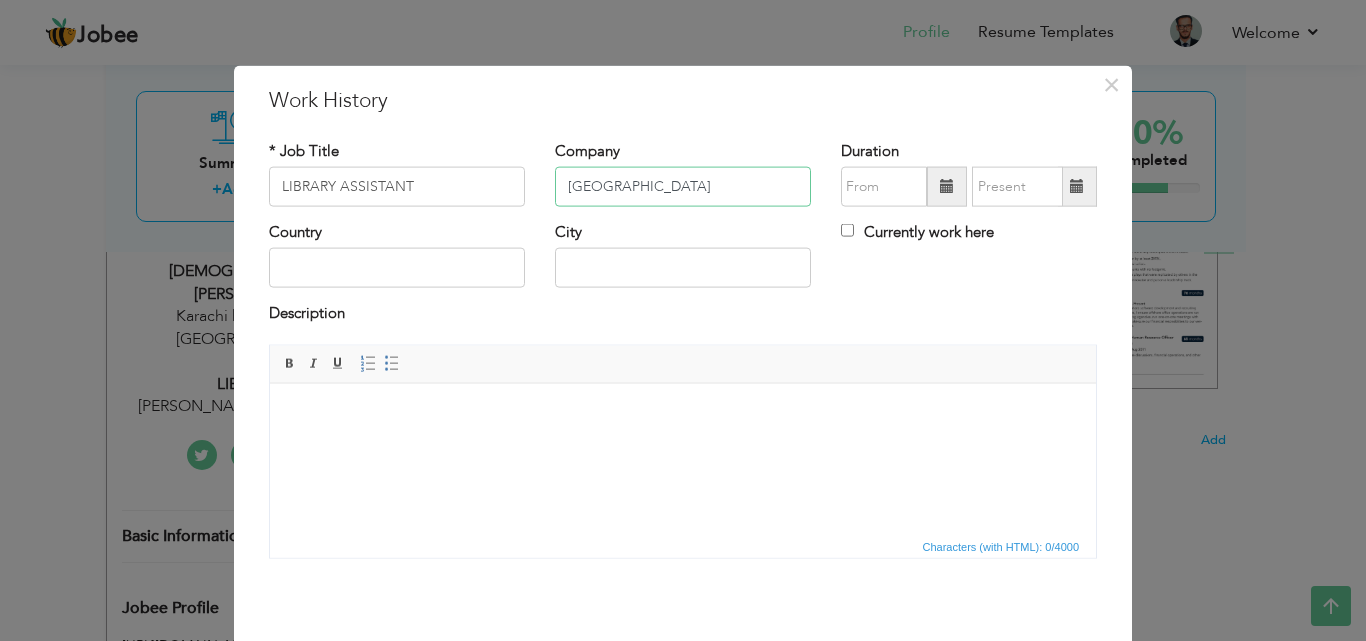 type on "JINNAH MEDICAL COLLEGE" 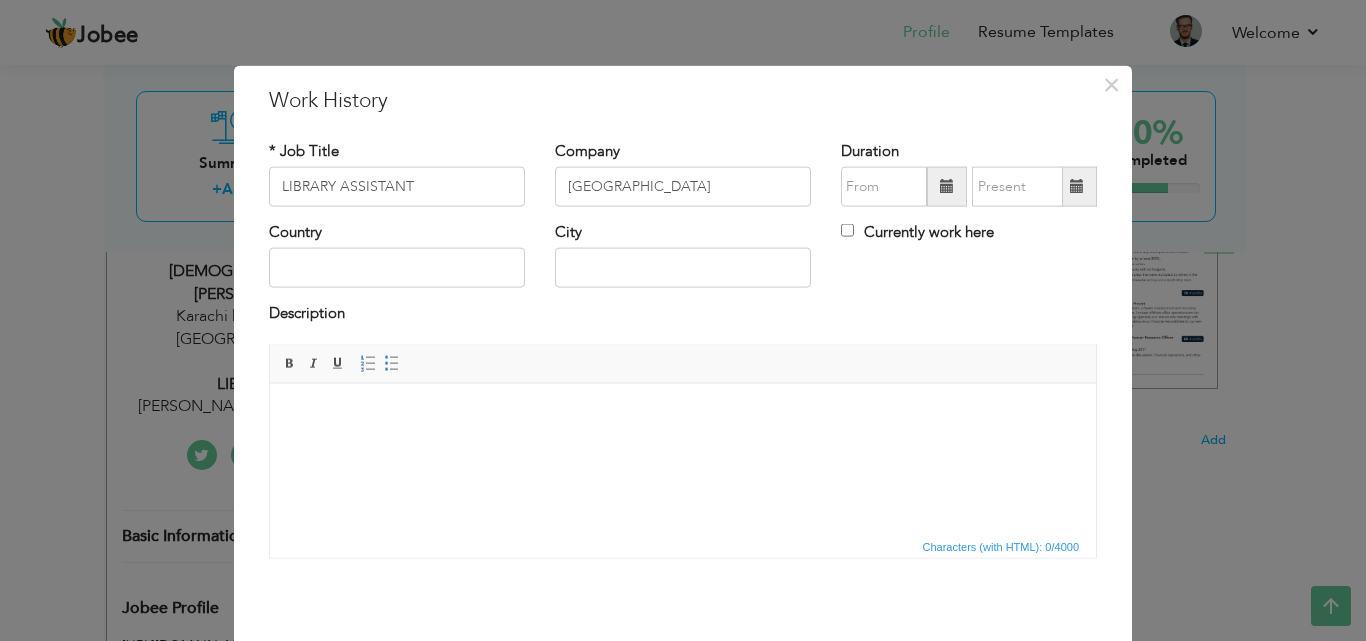 click at bounding box center (947, 187) 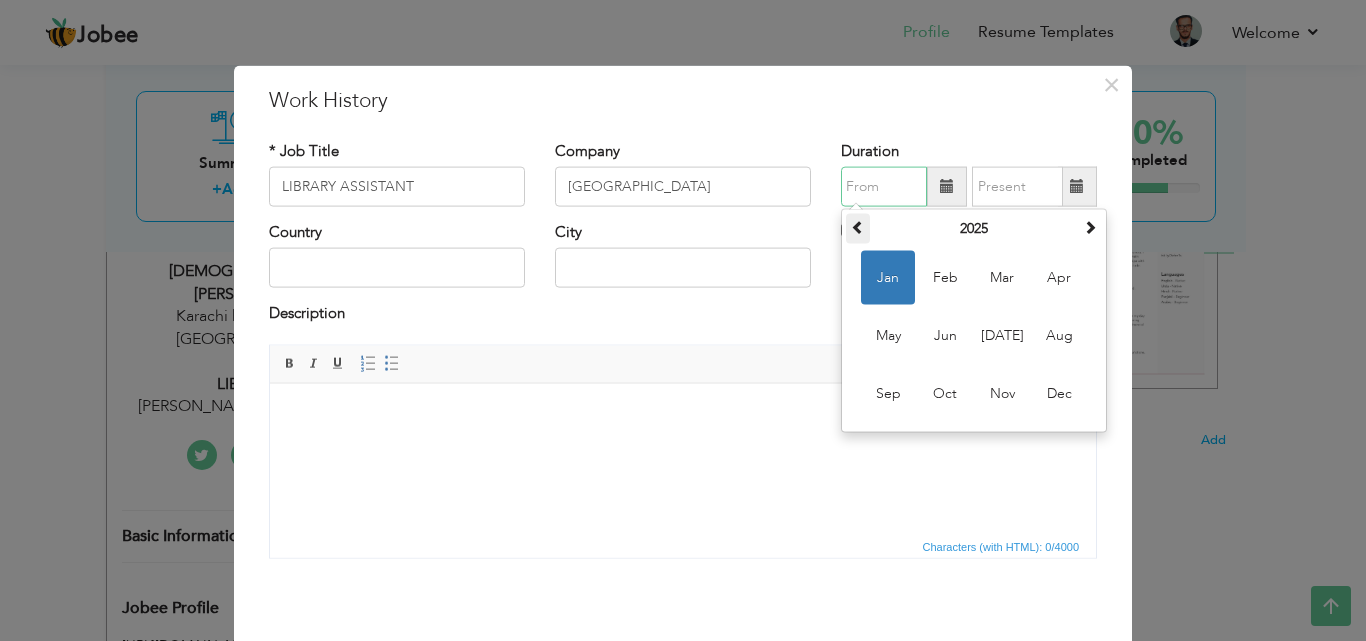 click at bounding box center [858, 227] 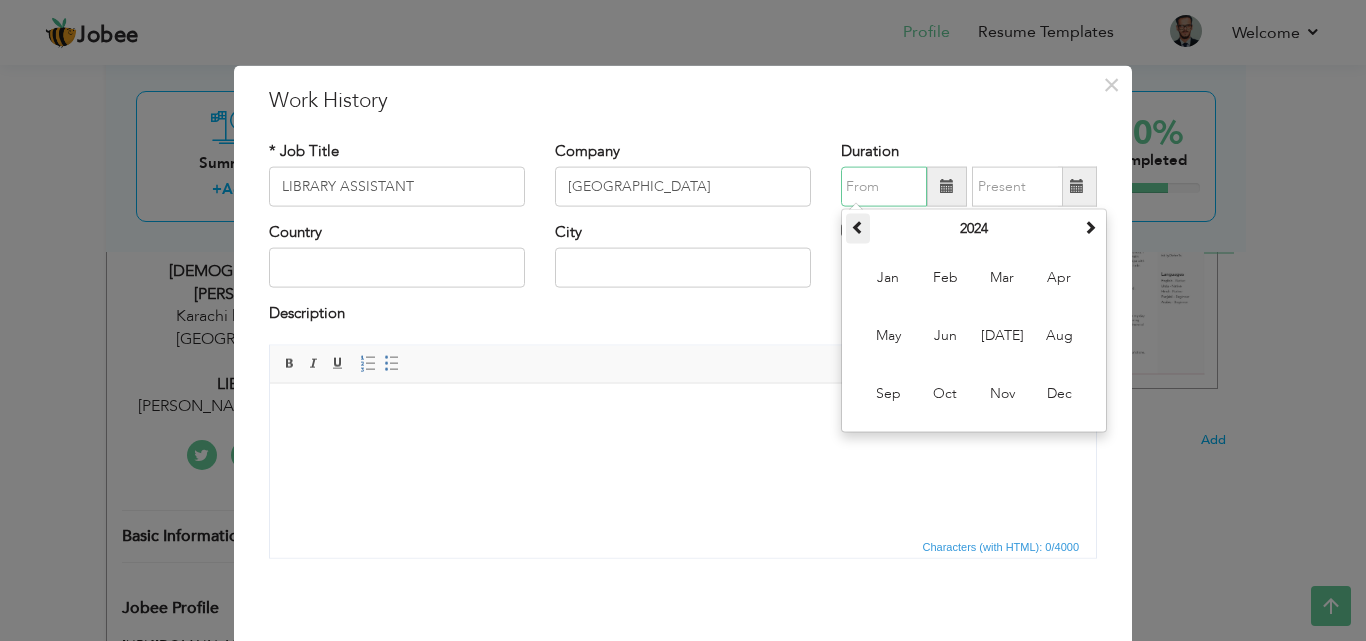 click at bounding box center (858, 227) 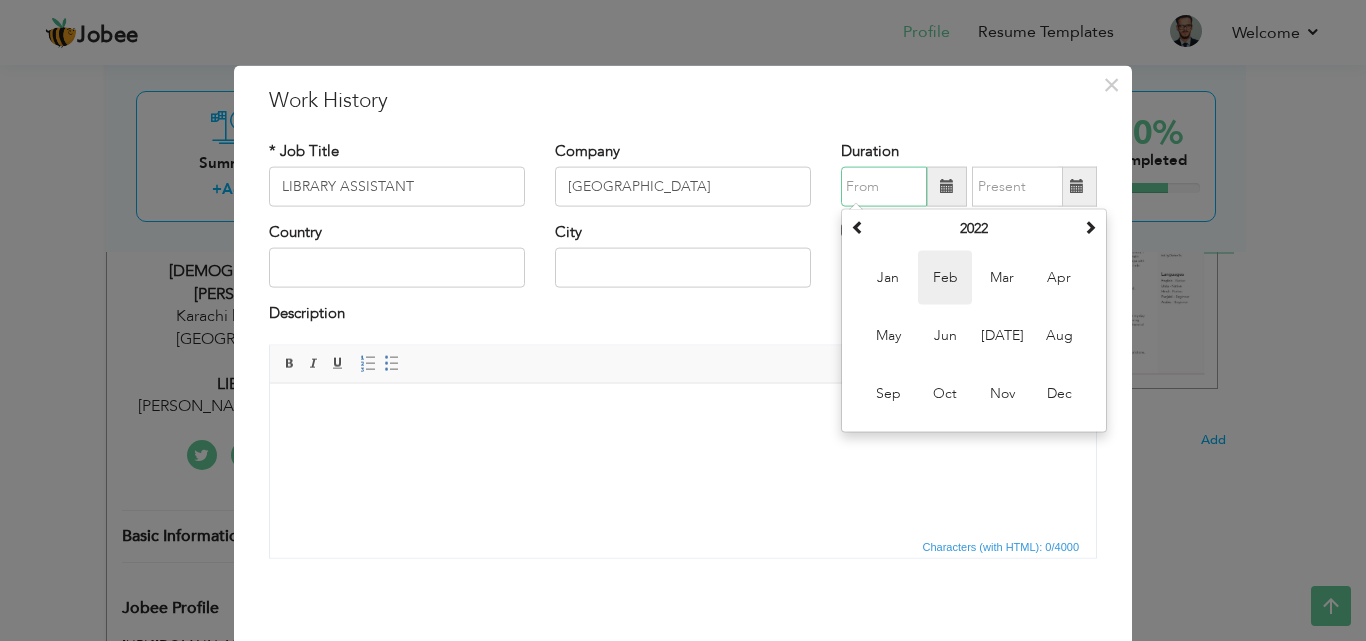 click on "Feb" at bounding box center (945, 278) 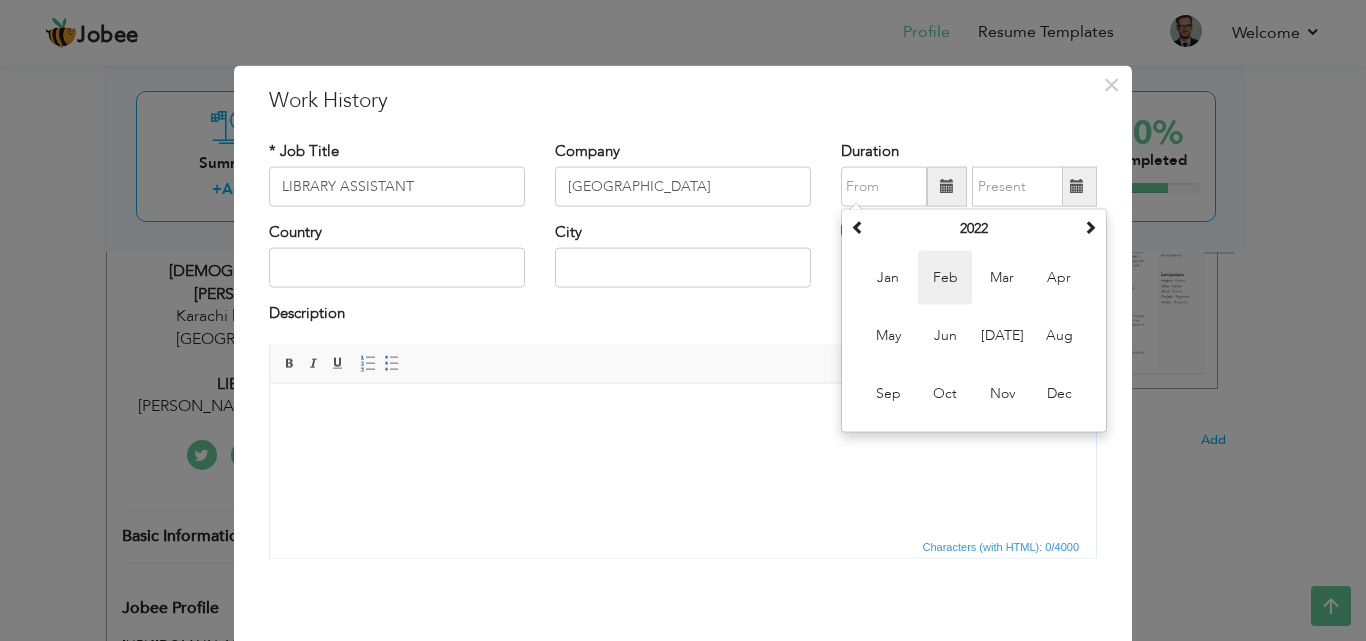 type on "02/2022" 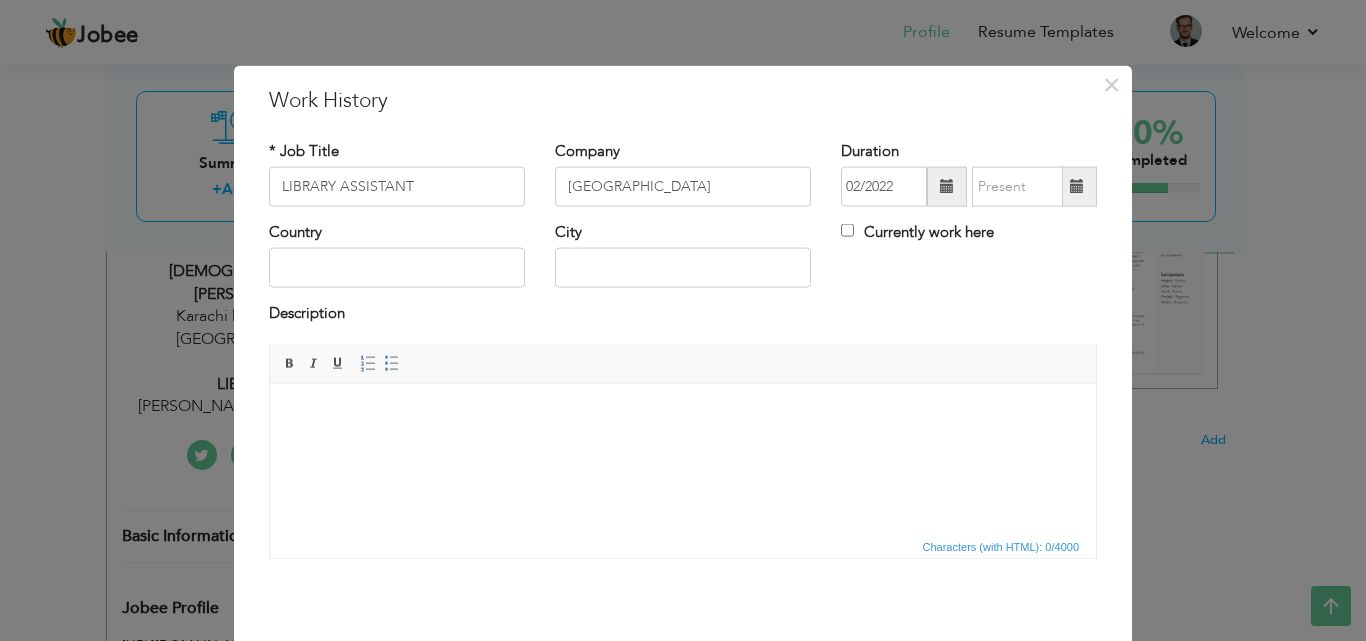 click at bounding box center (1077, 186) 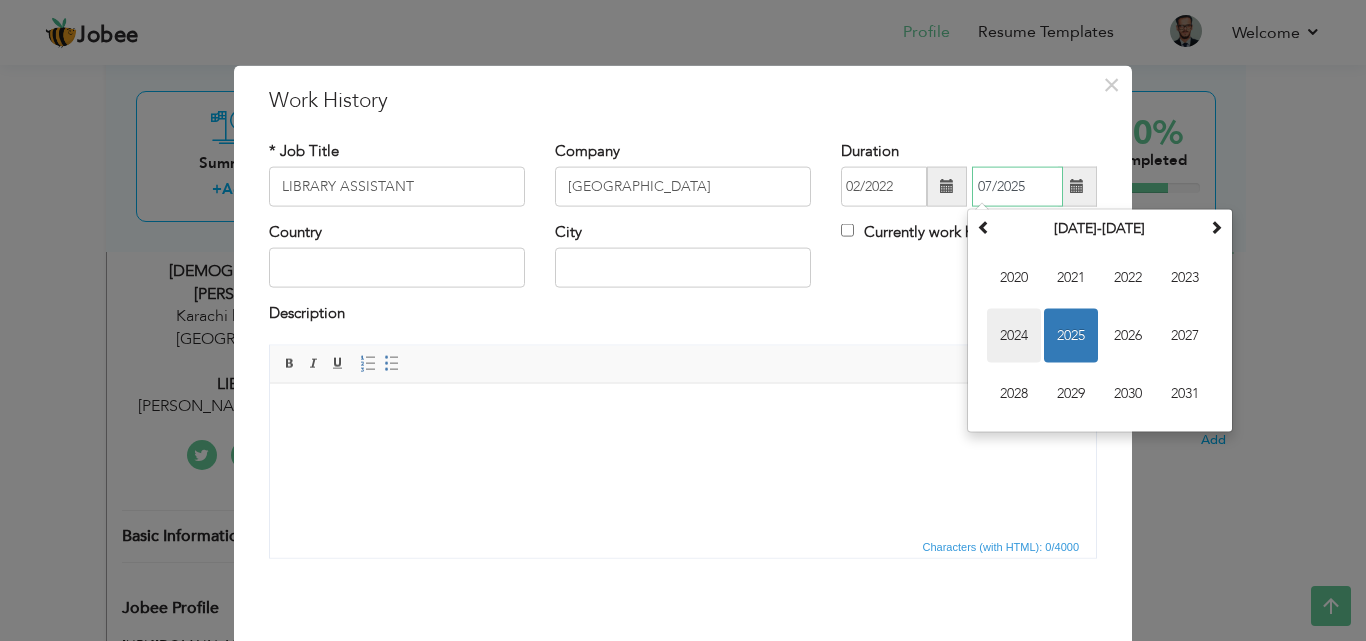 click on "2024" at bounding box center (1014, 336) 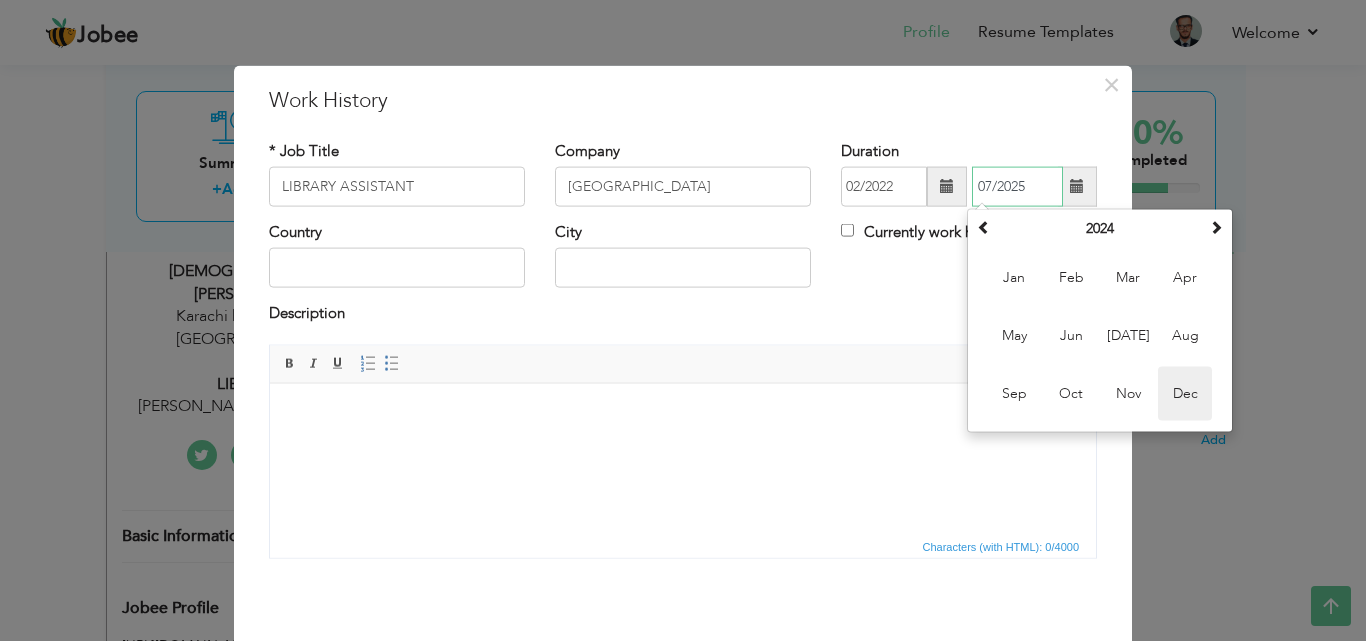 click on "Dec" at bounding box center [1185, 394] 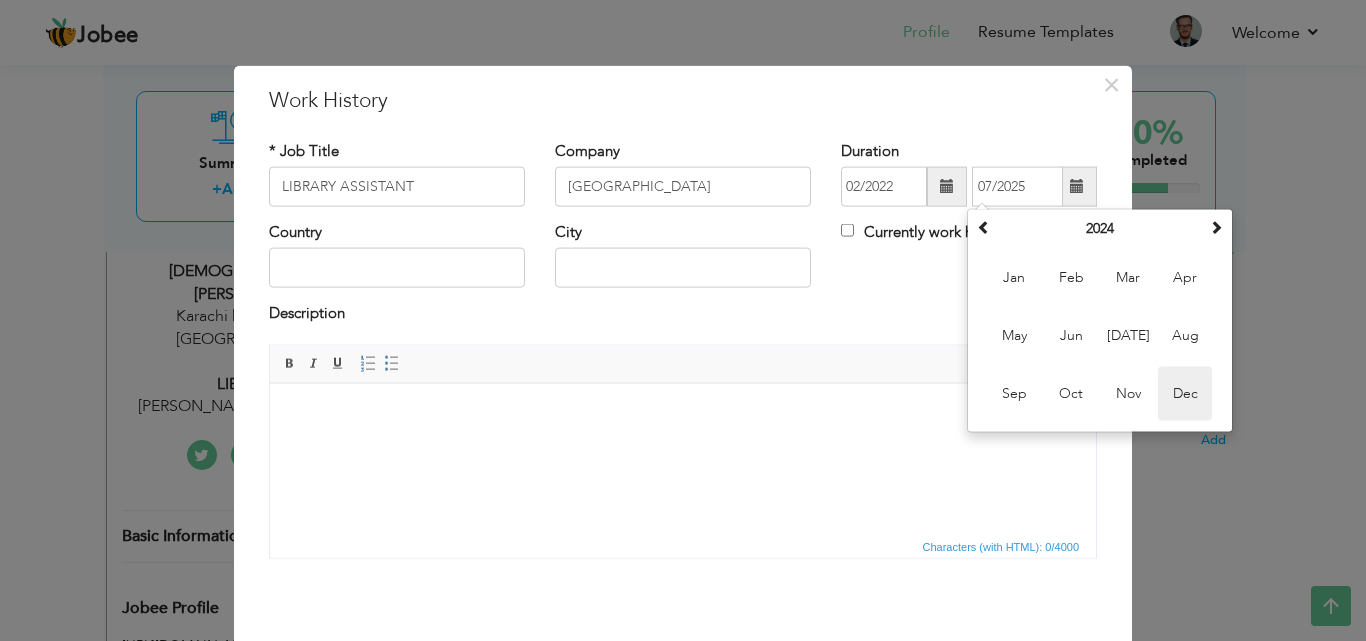 type on "12/2024" 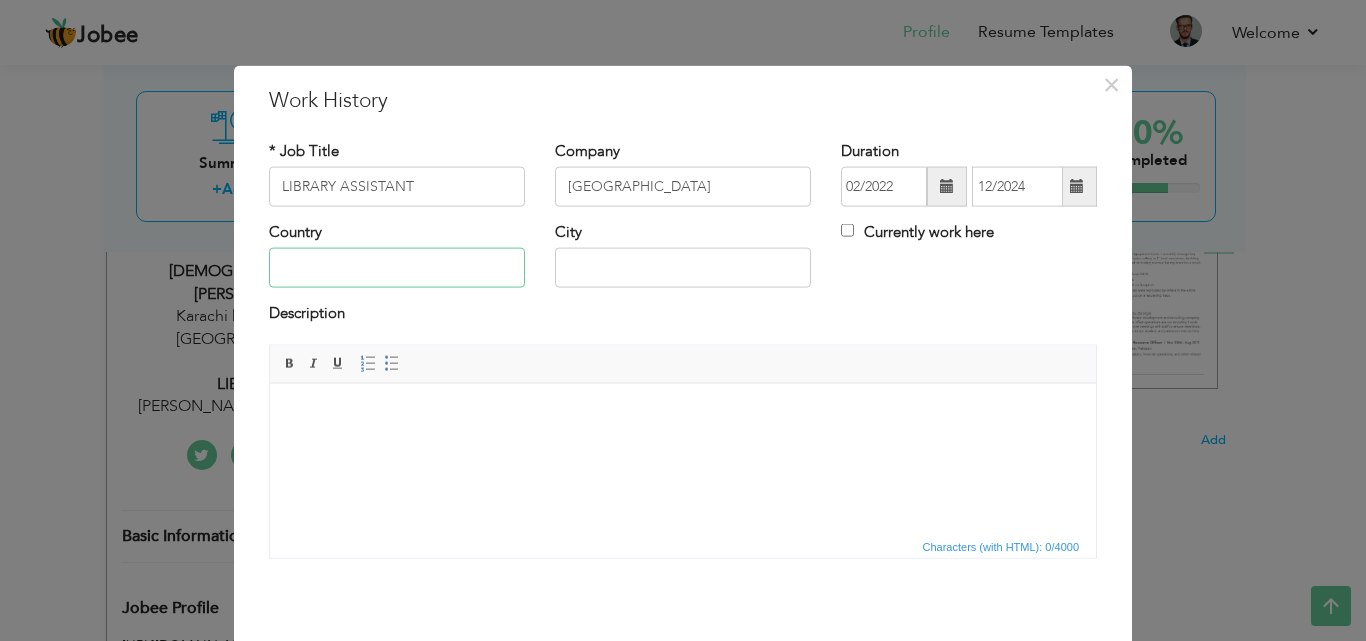 click at bounding box center (397, 268) 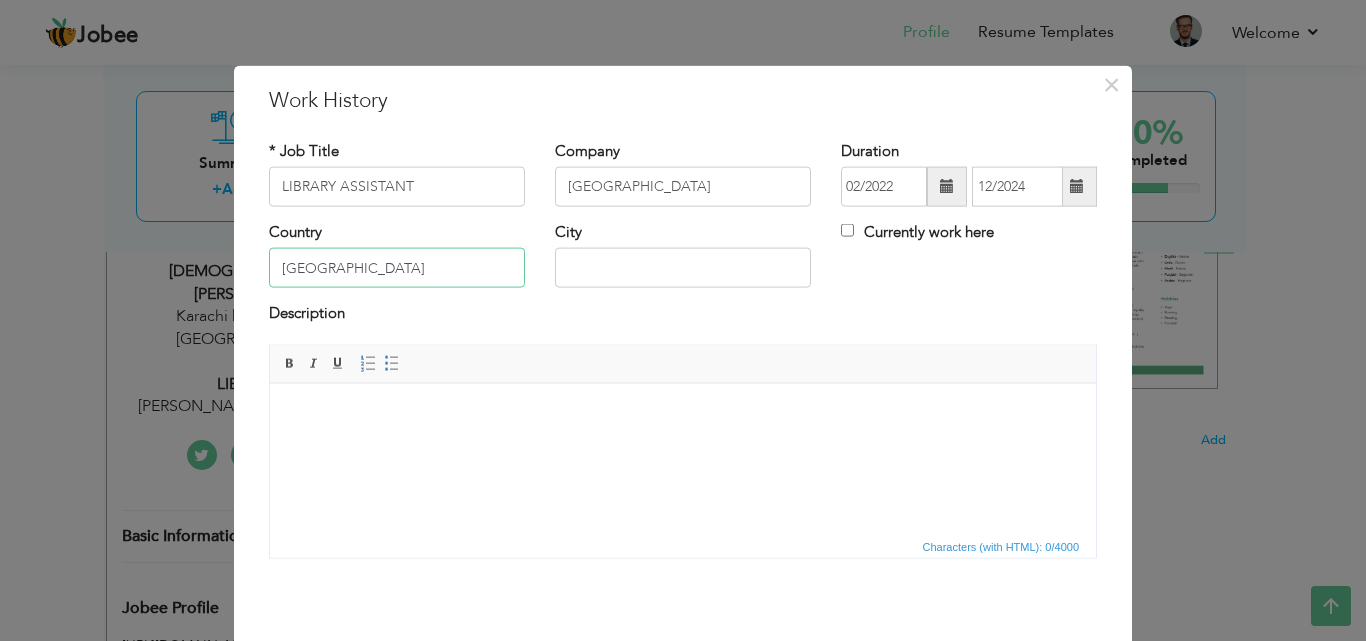 type on "PAKISTAN" 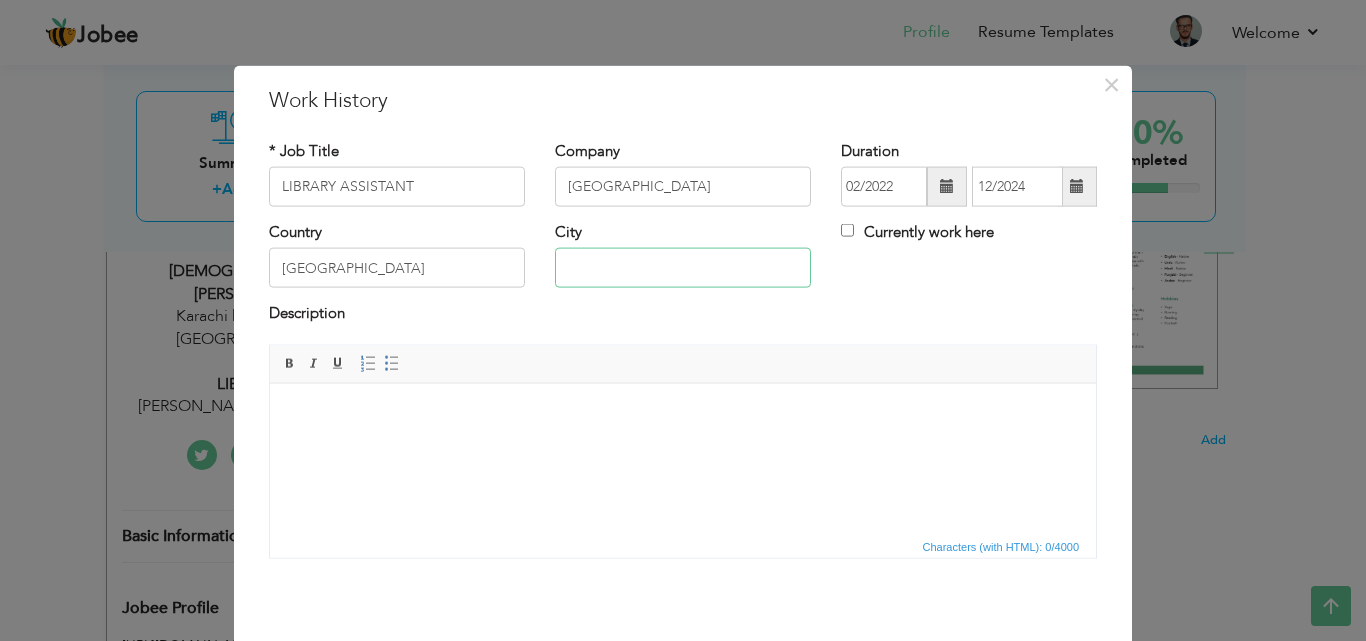 click at bounding box center [683, 268] 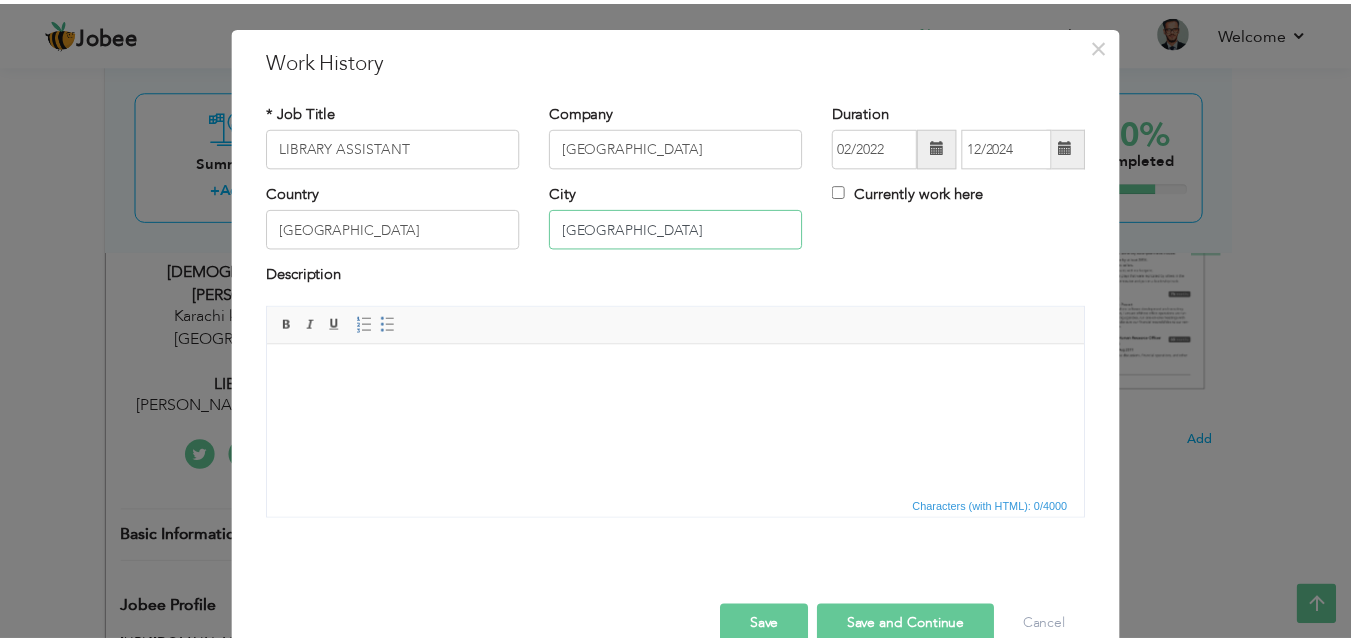 scroll, scrollTop: 79, scrollLeft: 0, axis: vertical 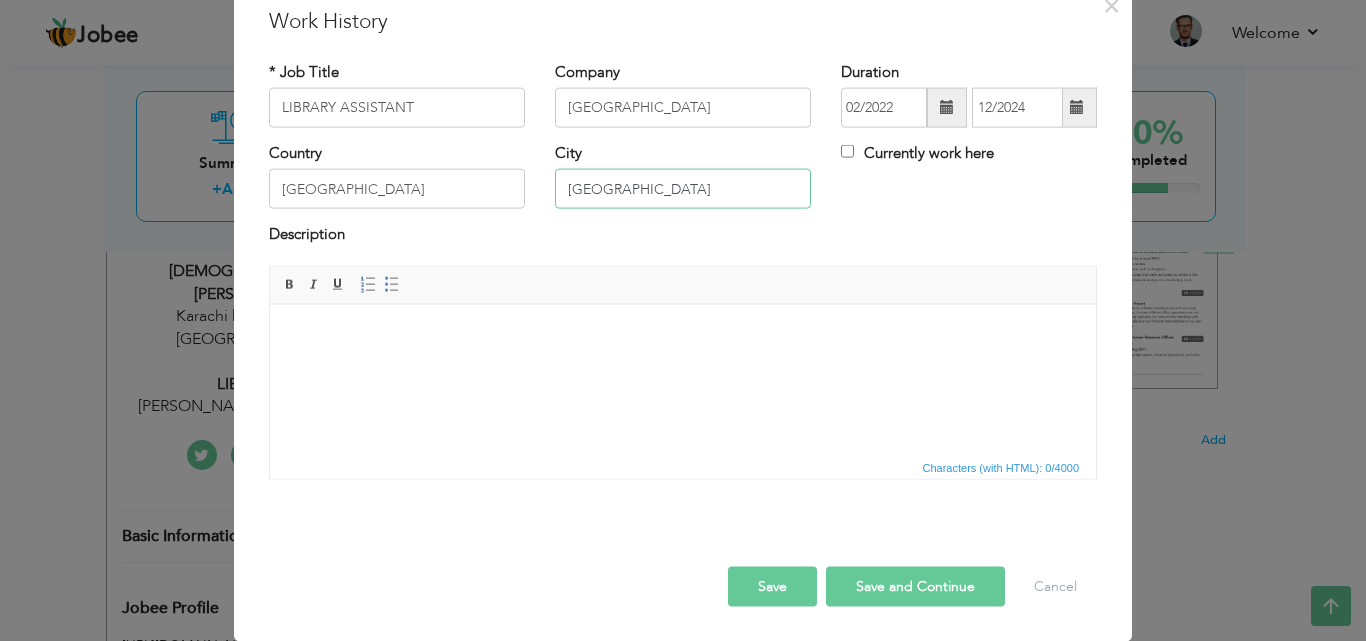 type on "KARACHI" 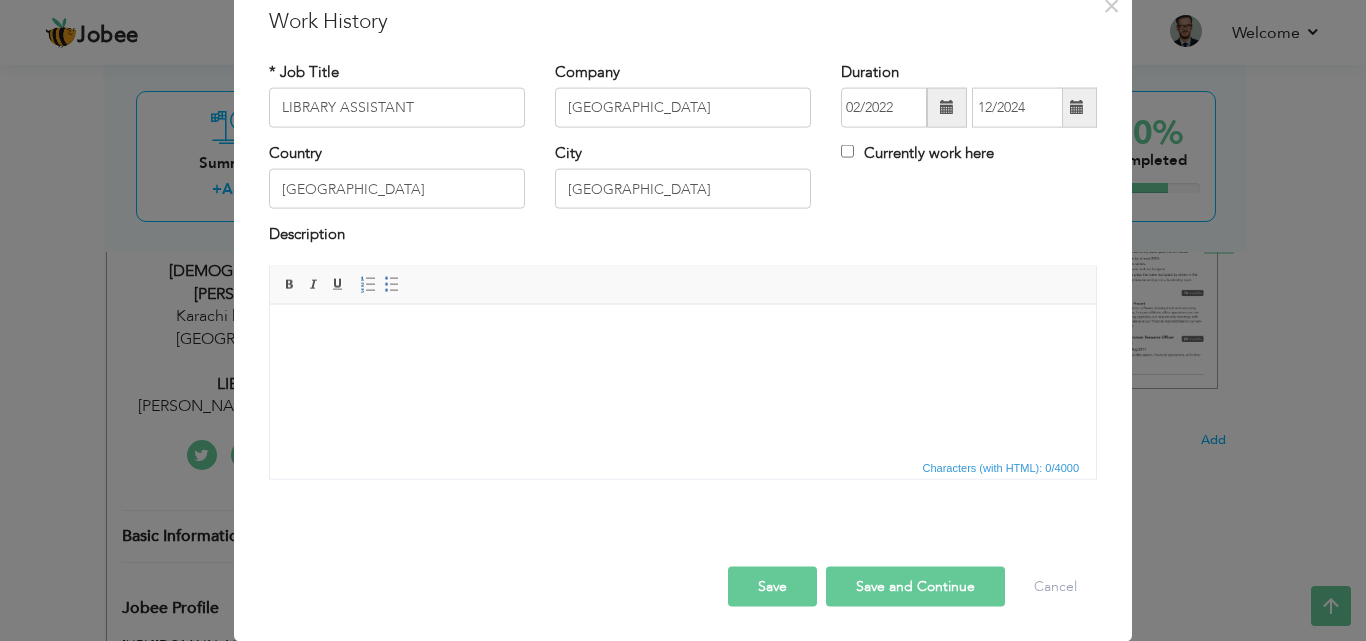 click on "Save" at bounding box center (772, 586) 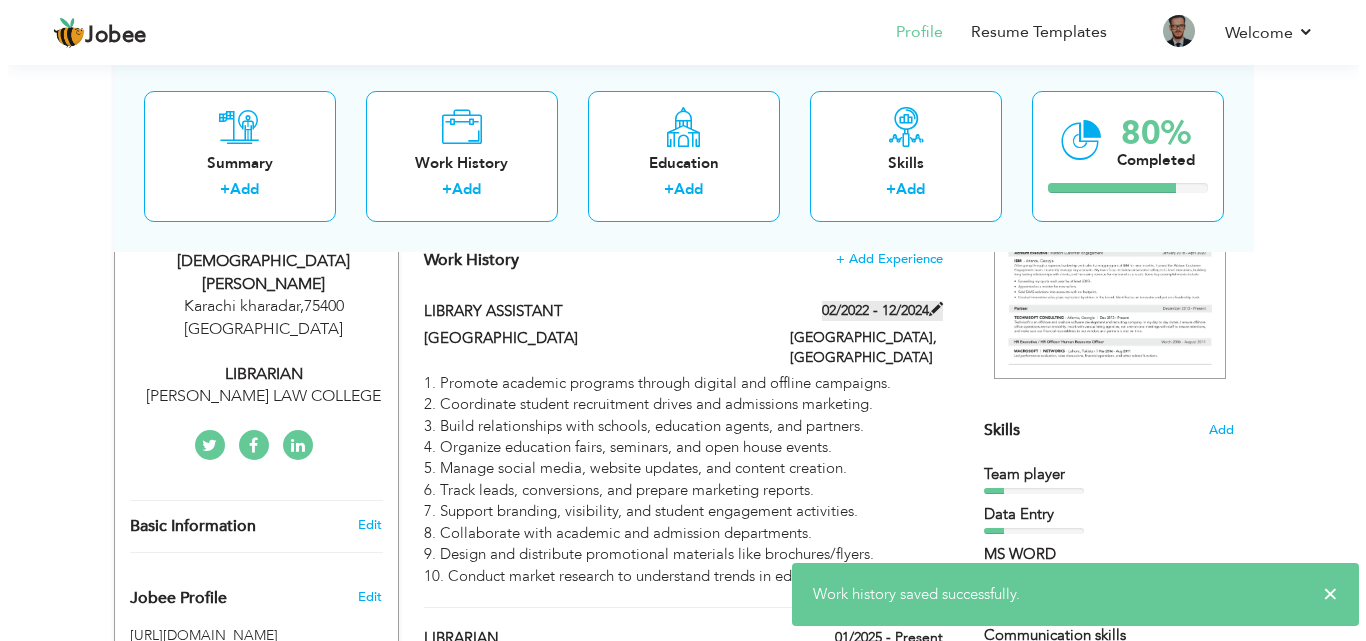 scroll, scrollTop: 307, scrollLeft: 0, axis: vertical 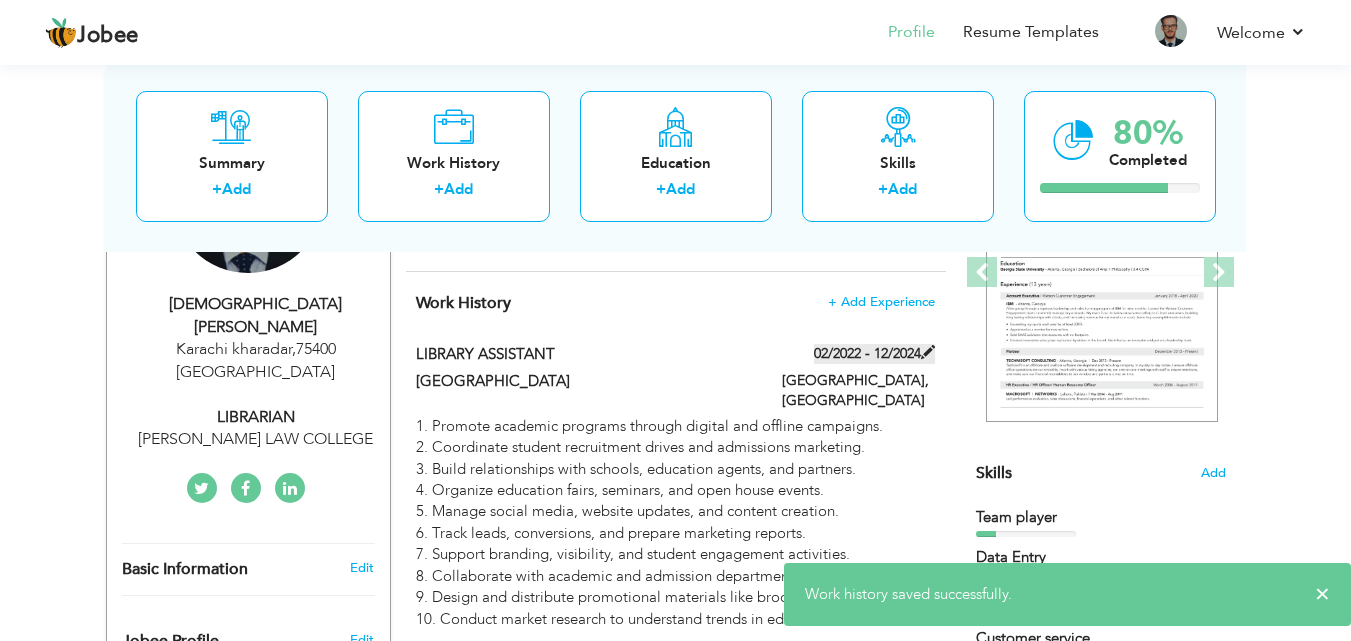 click at bounding box center (928, 352) 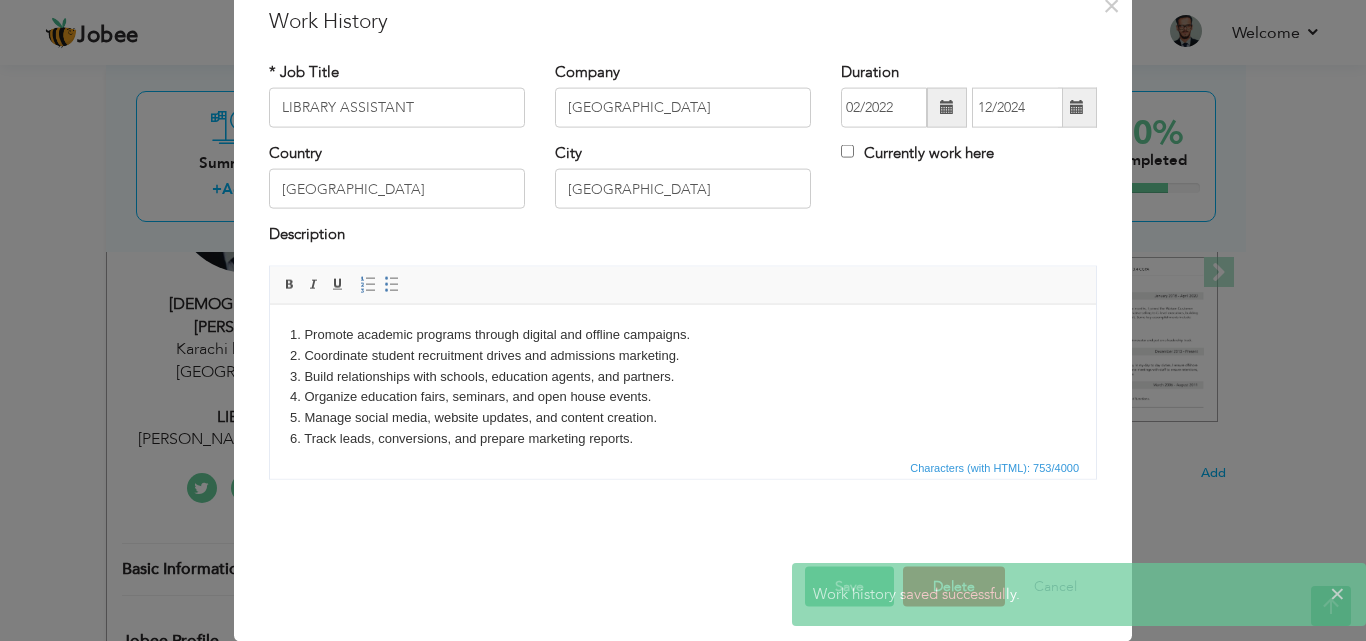 scroll, scrollTop: 0, scrollLeft: 0, axis: both 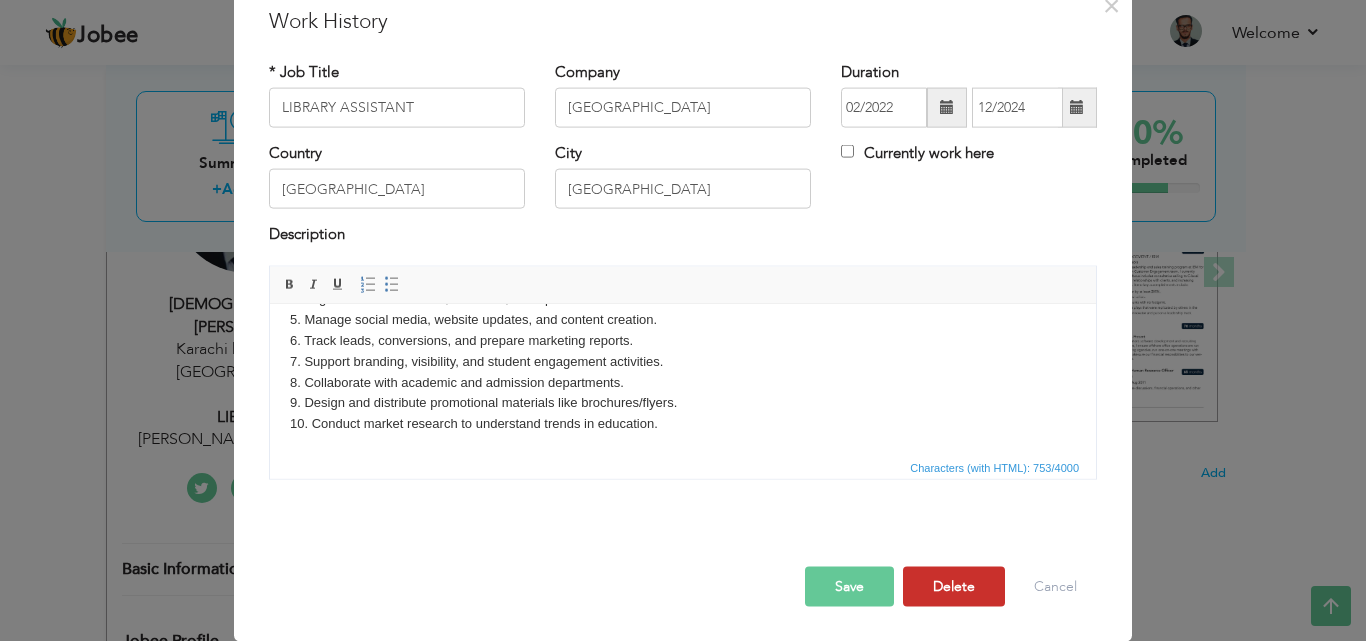 click on "Delete" at bounding box center [954, 586] 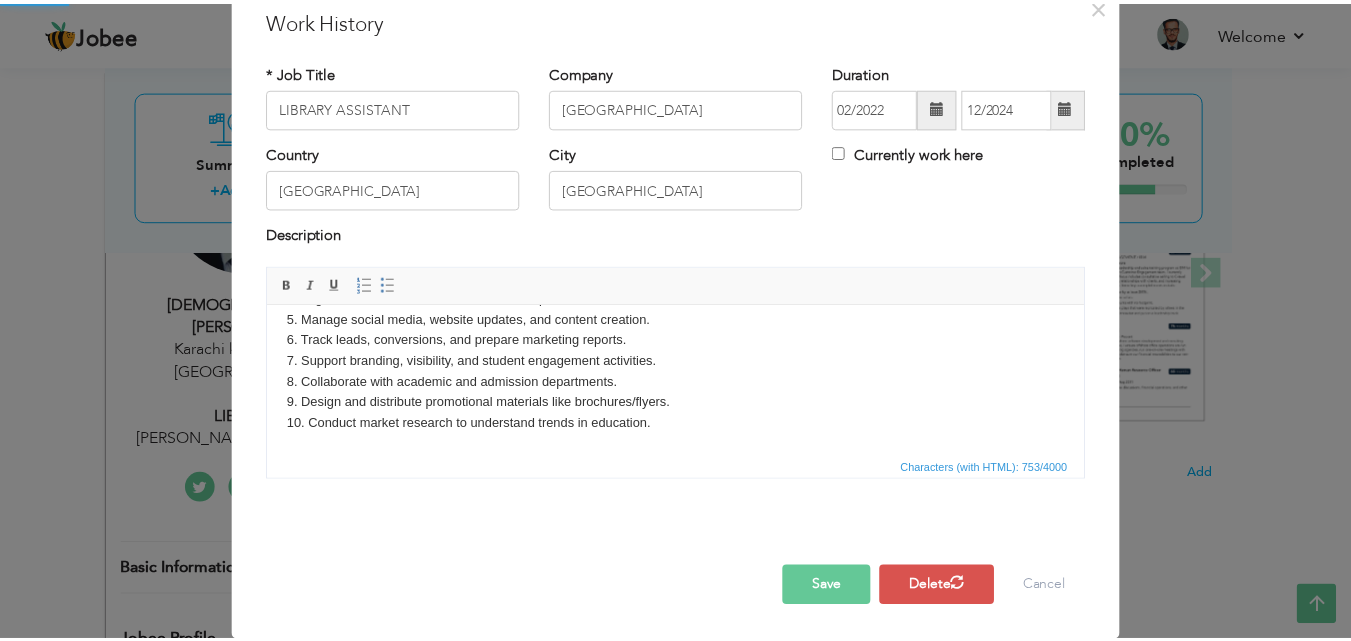 scroll, scrollTop: 0, scrollLeft: 0, axis: both 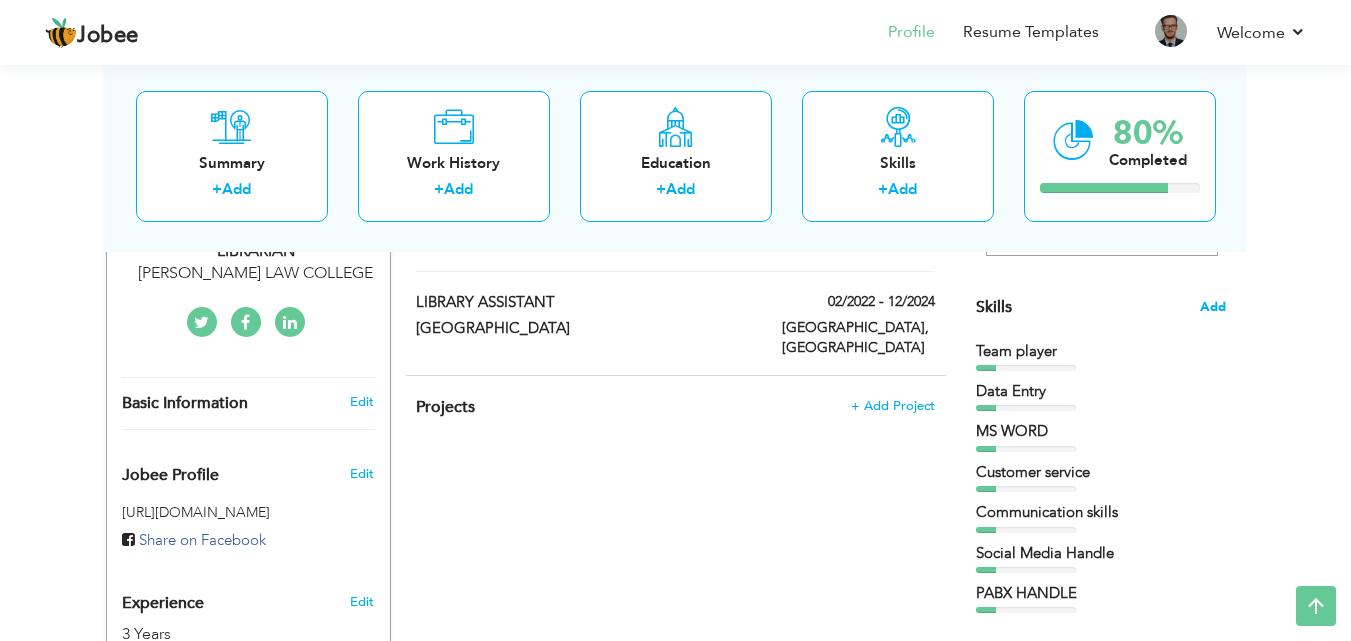 click on "Add" at bounding box center [1213, 307] 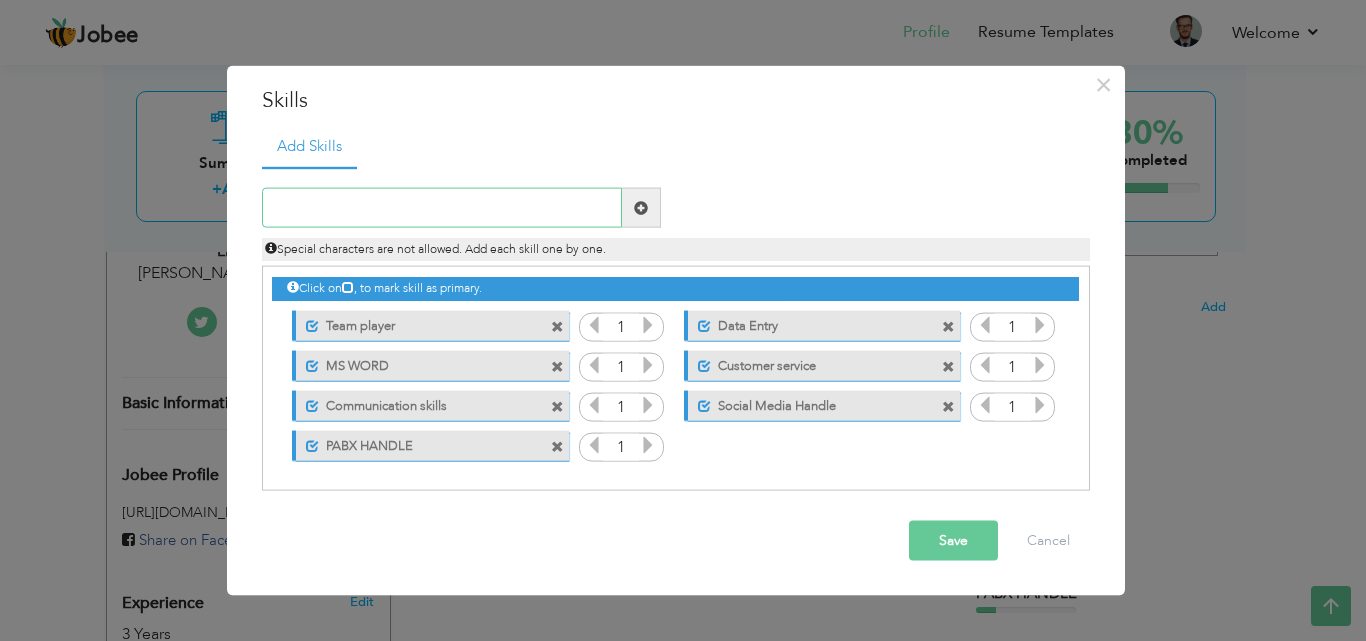 click at bounding box center (442, 208) 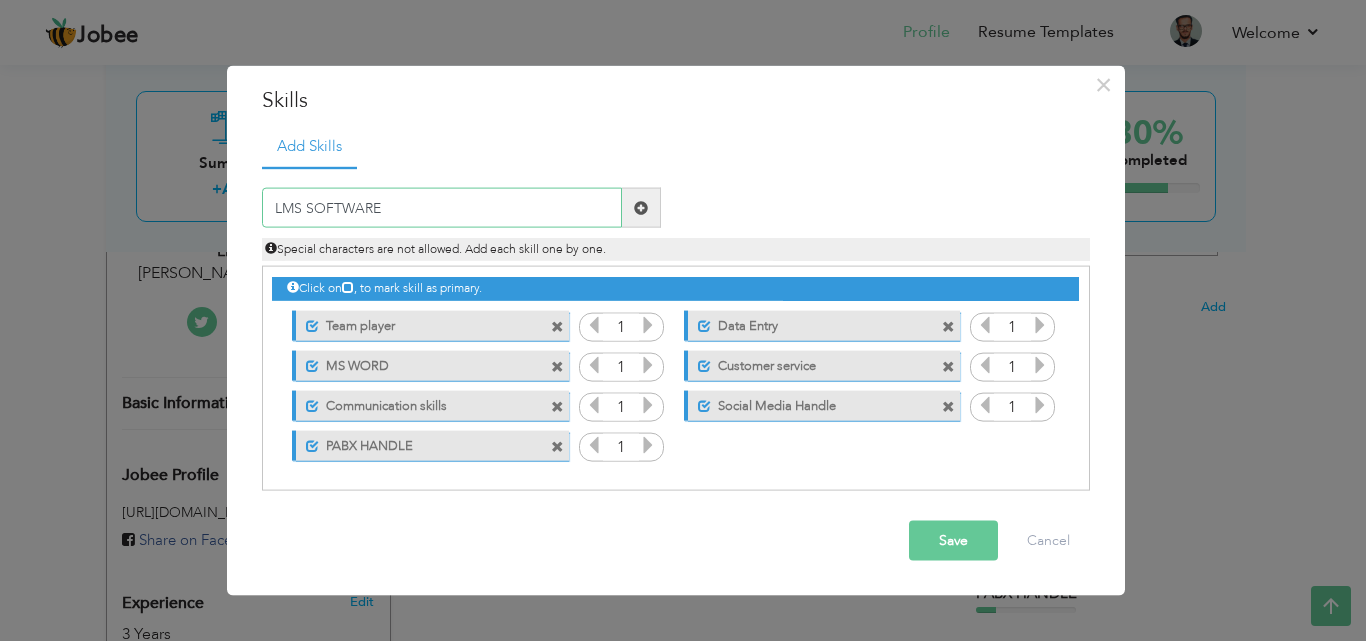 type on "LMS SOFTWARE" 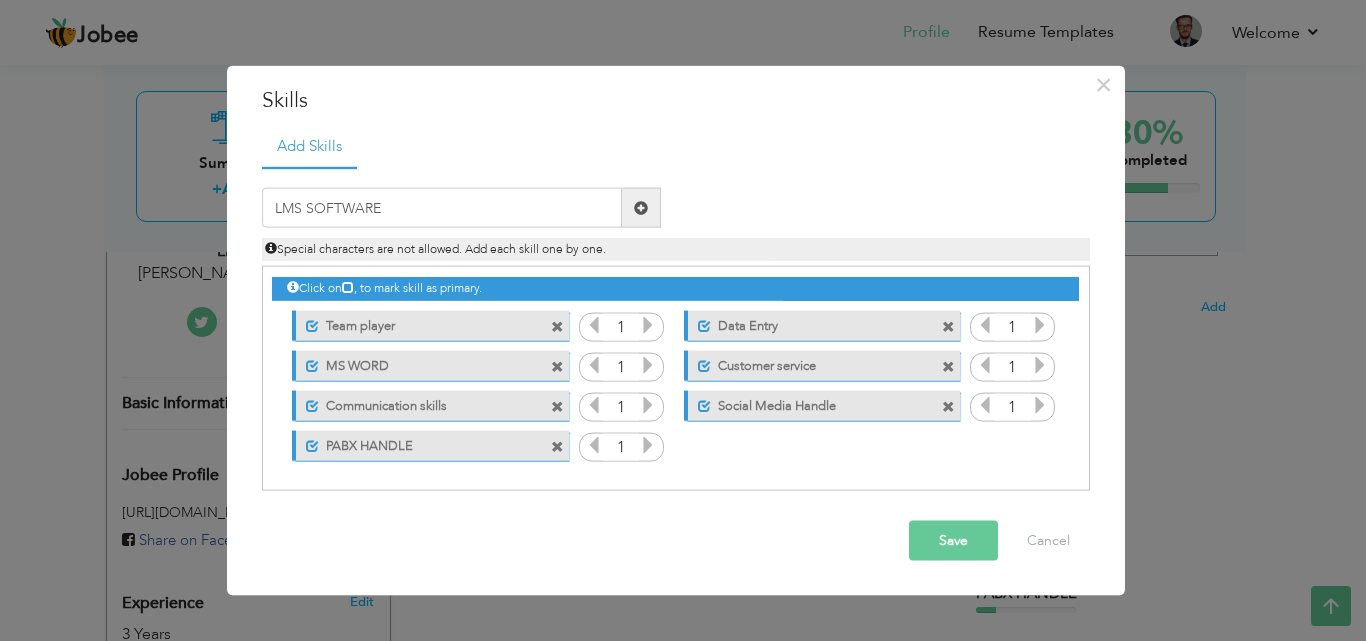 click on "Save" at bounding box center (953, 541) 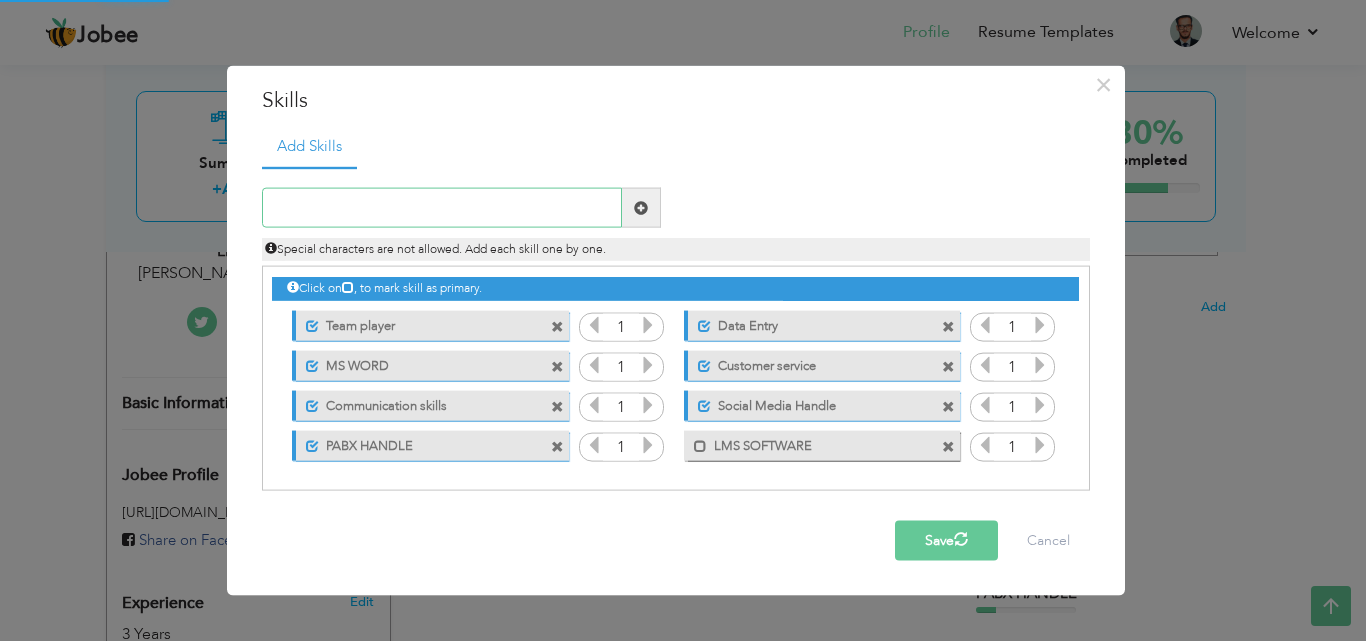 click at bounding box center [442, 208] 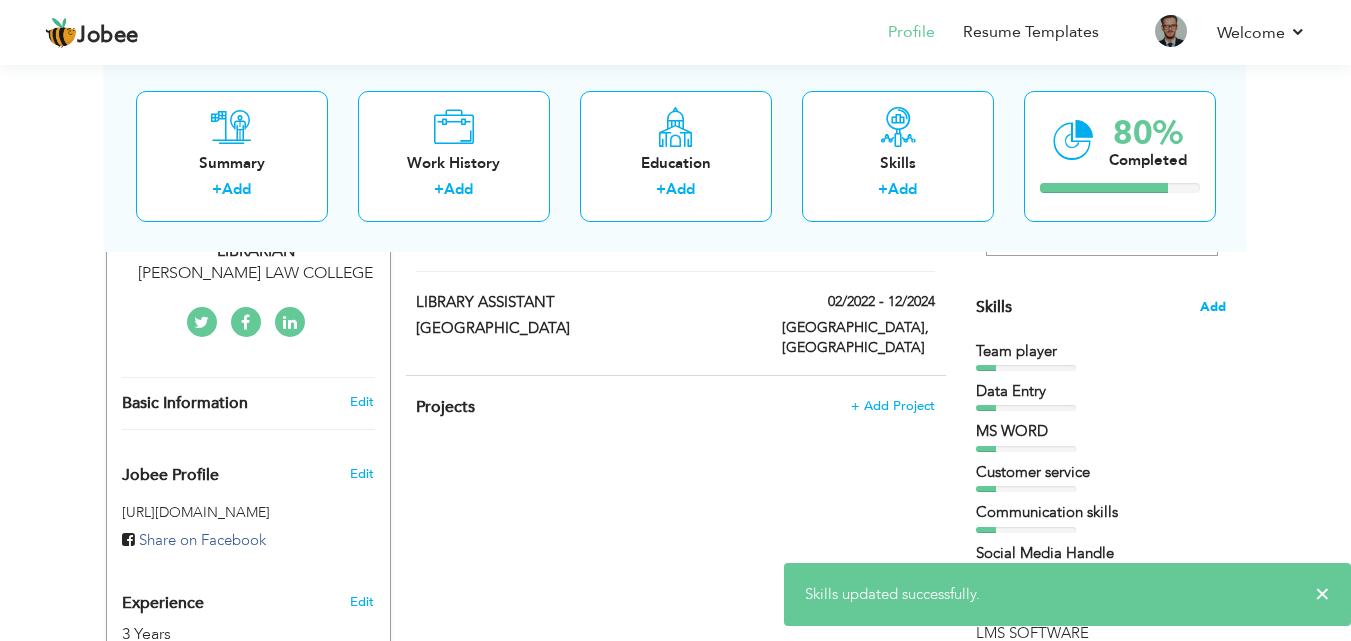 click on "Add" at bounding box center (1213, 307) 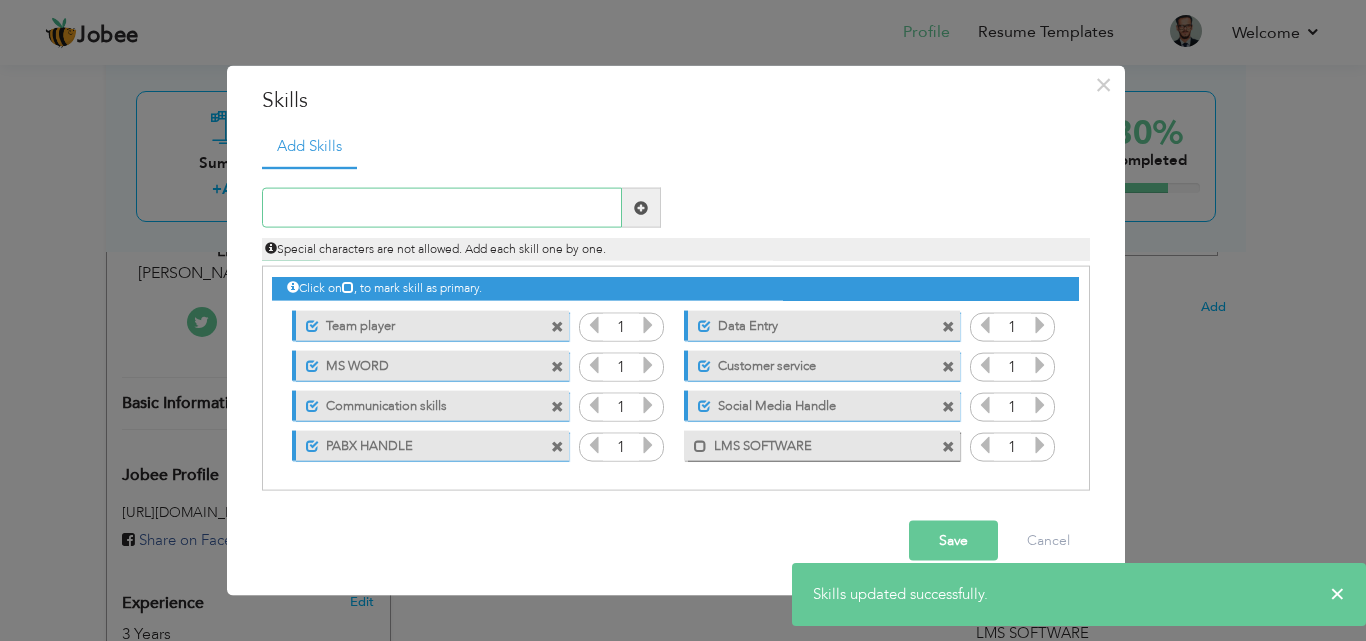 click at bounding box center [442, 208] 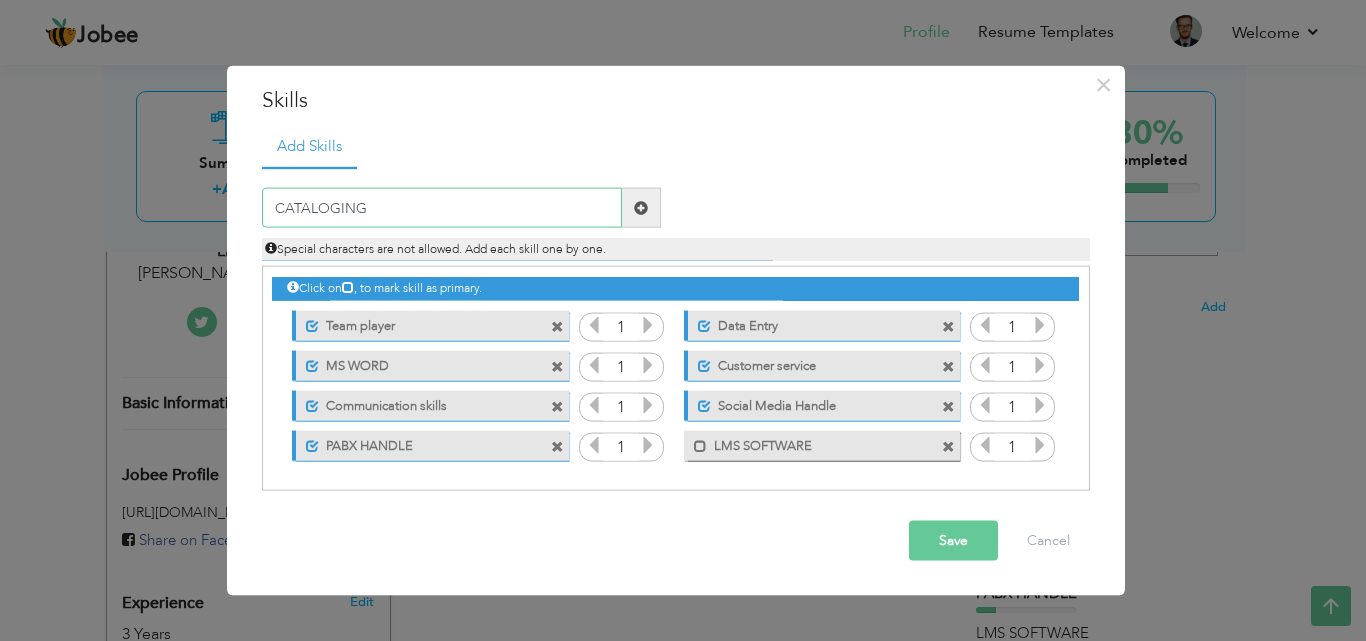 type on "CATALOGING" 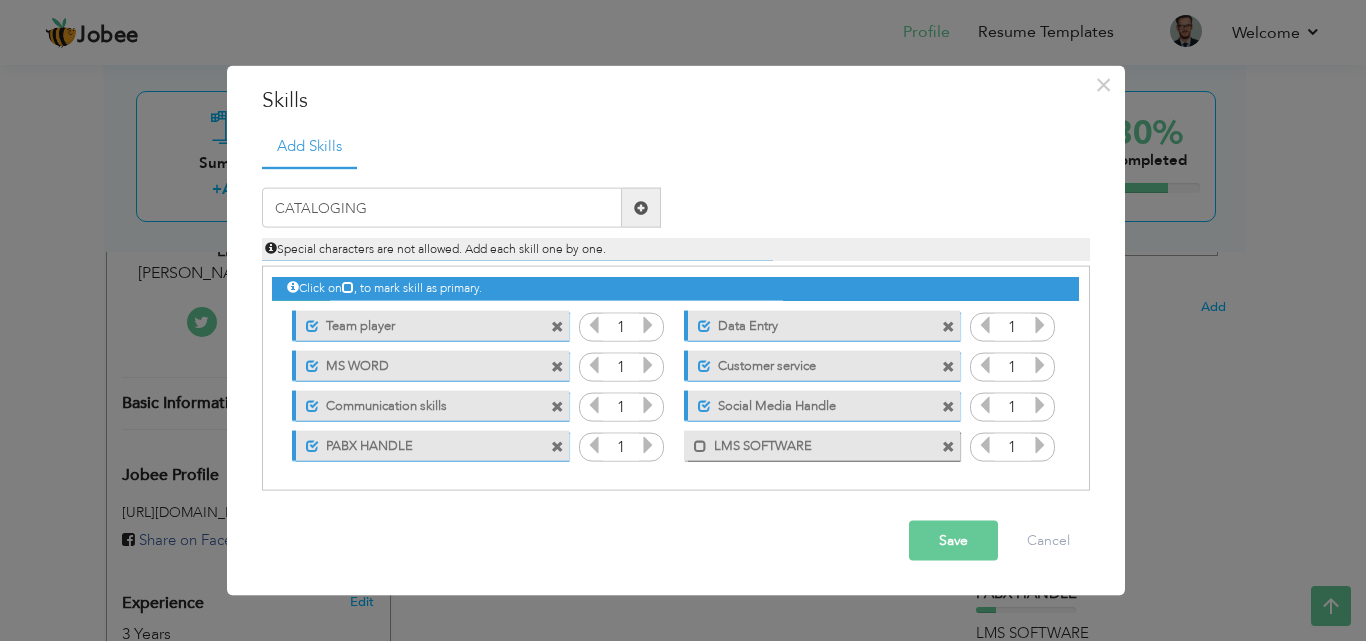 click on "Save" at bounding box center [953, 541] 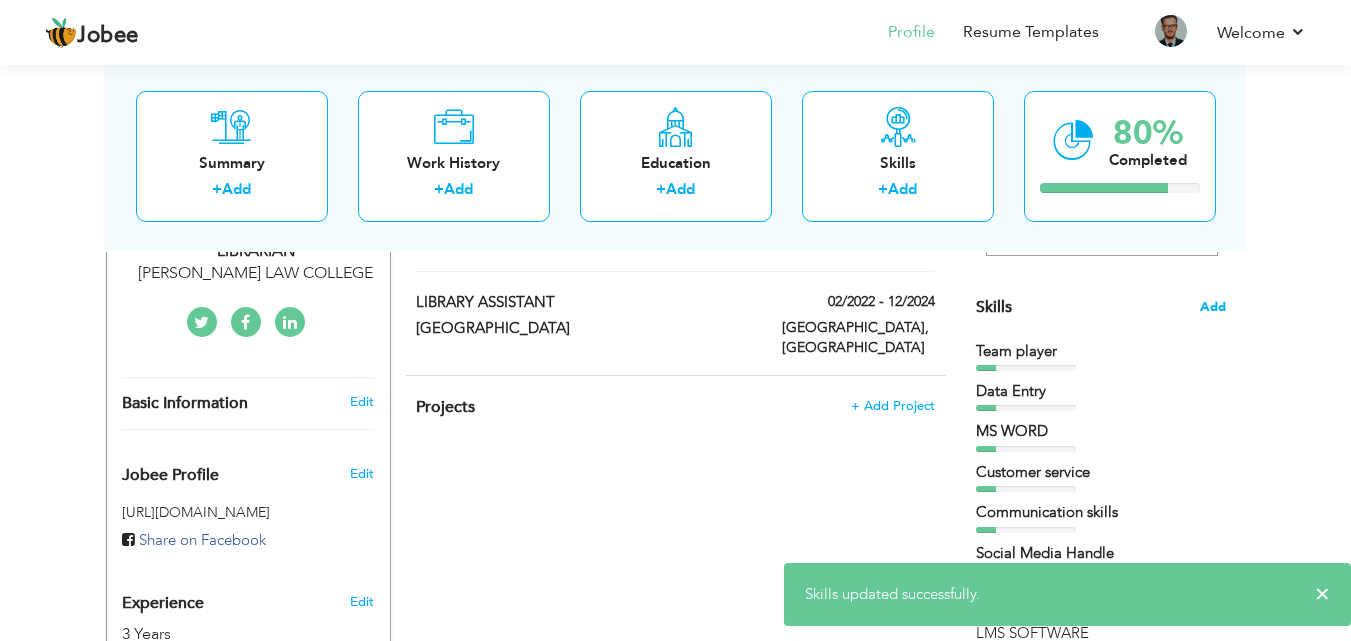 click on "Add" at bounding box center (1213, 307) 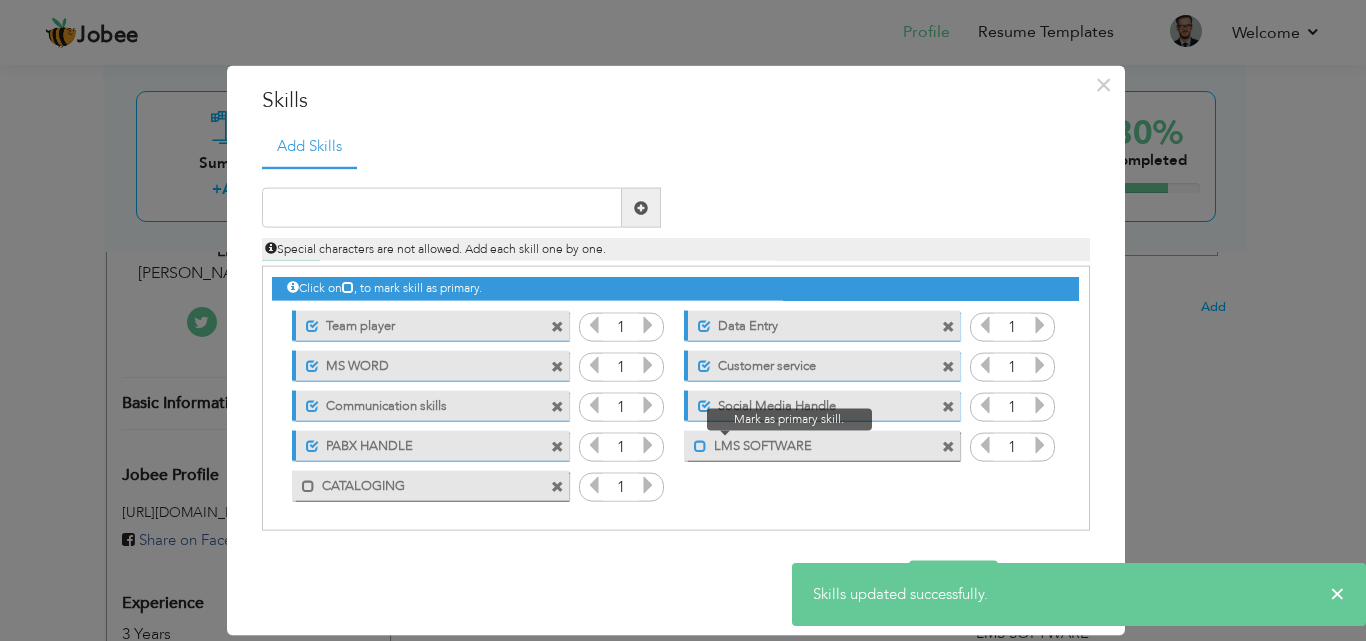 click at bounding box center [700, 445] 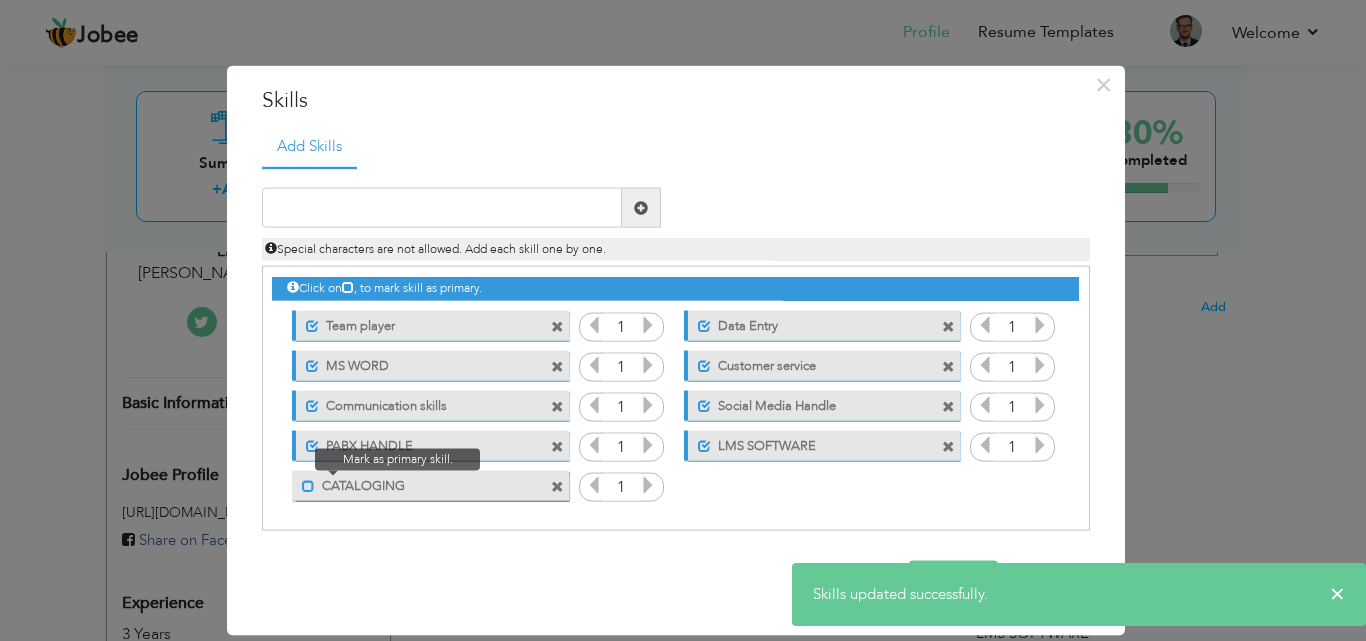 click at bounding box center [308, 485] 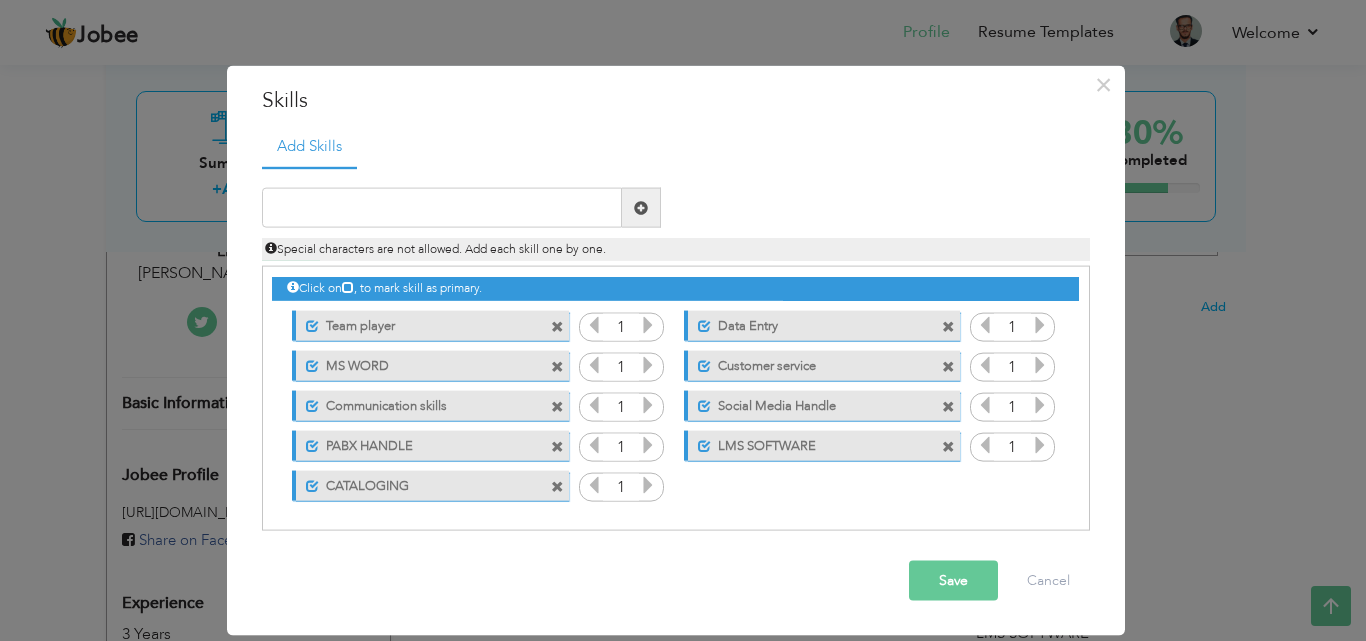 click on "Save" at bounding box center (953, 581) 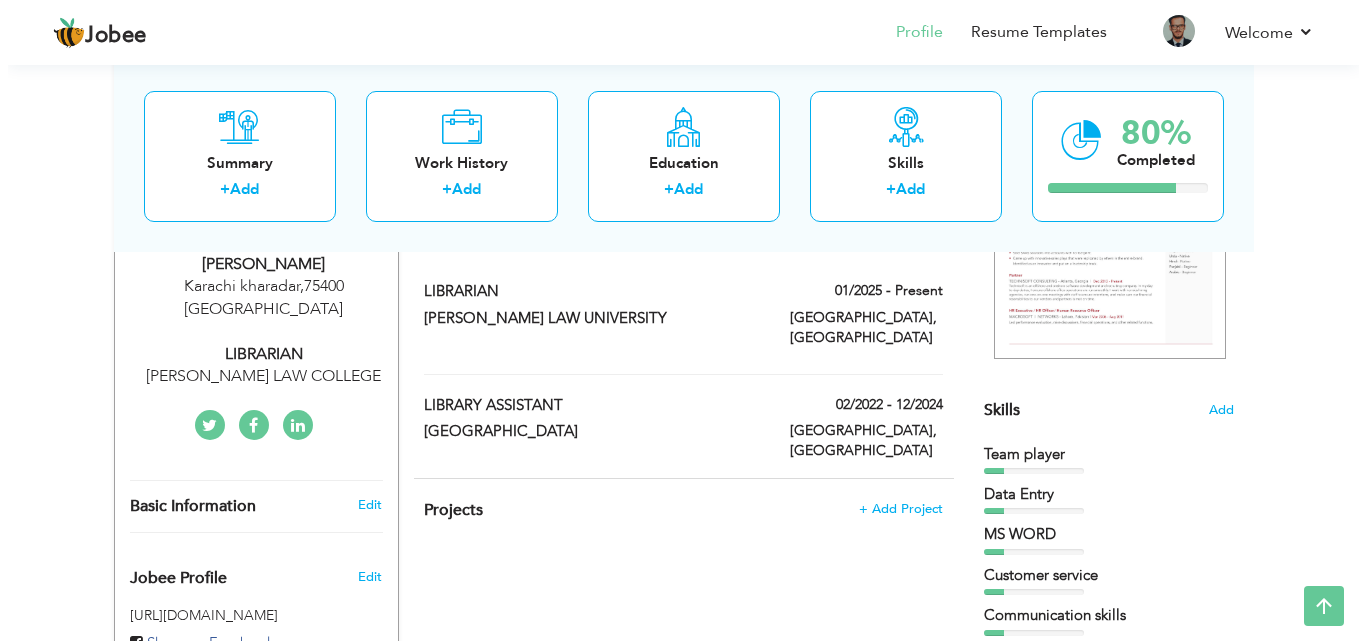 scroll, scrollTop: 340, scrollLeft: 0, axis: vertical 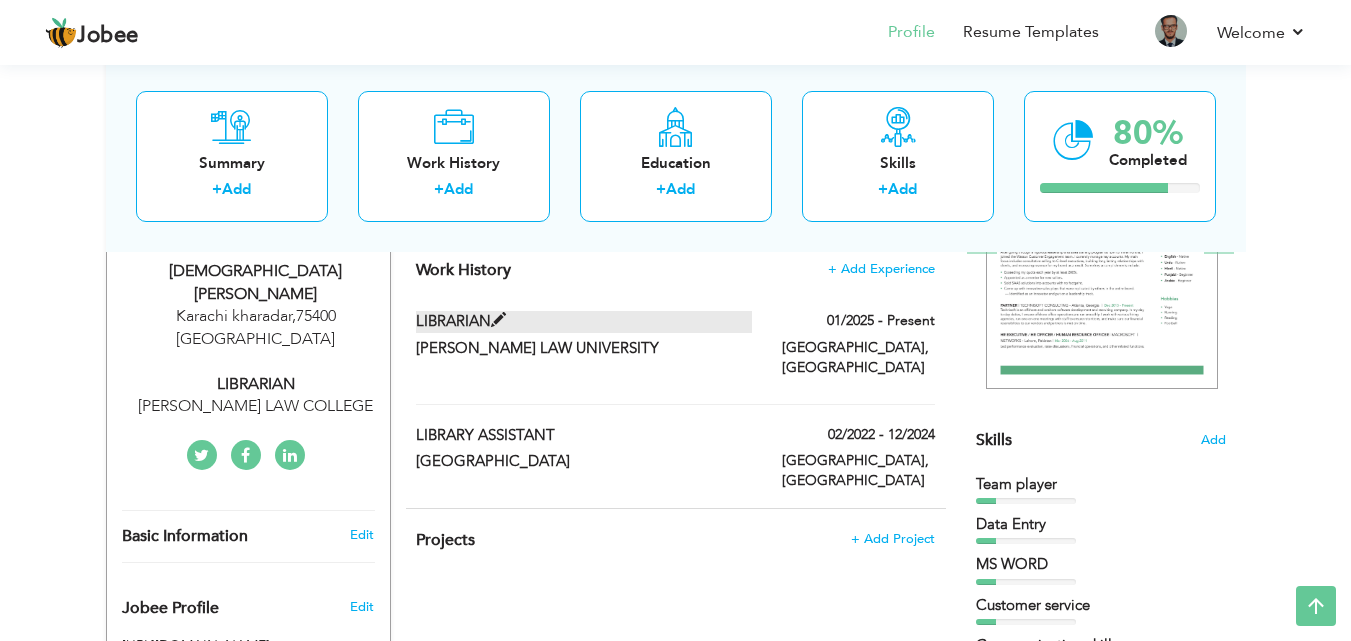 click at bounding box center [498, 320] 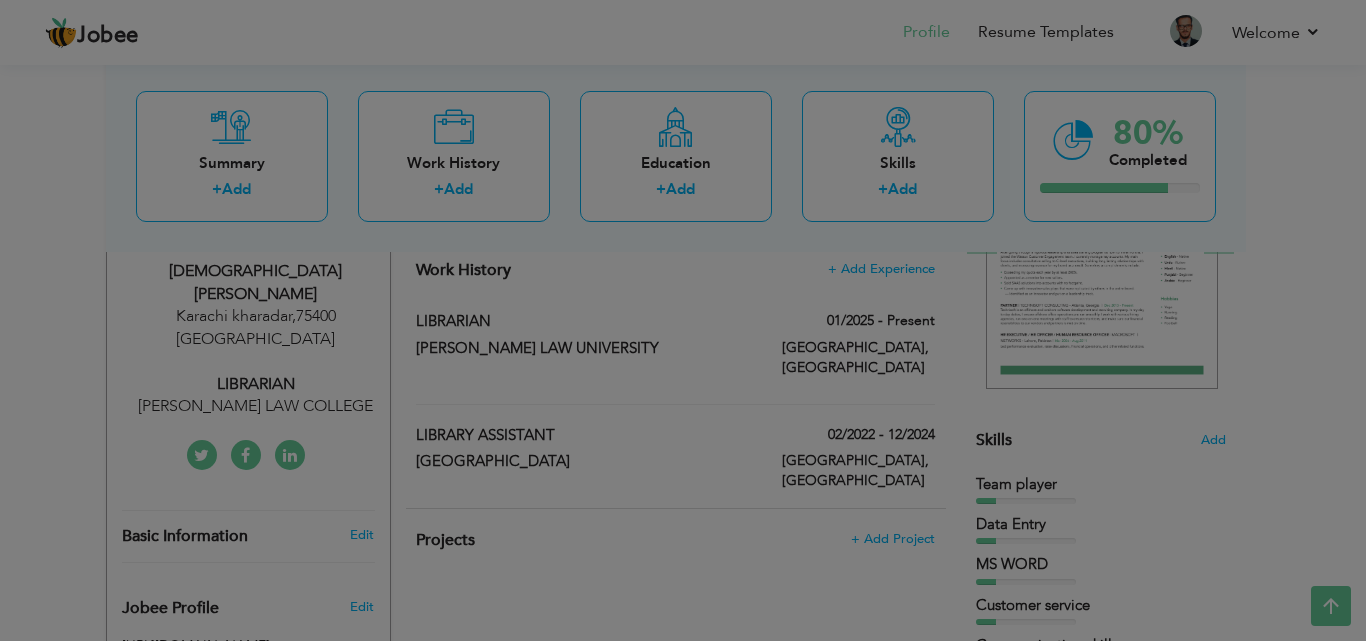 scroll, scrollTop: 0, scrollLeft: 0, axis: both 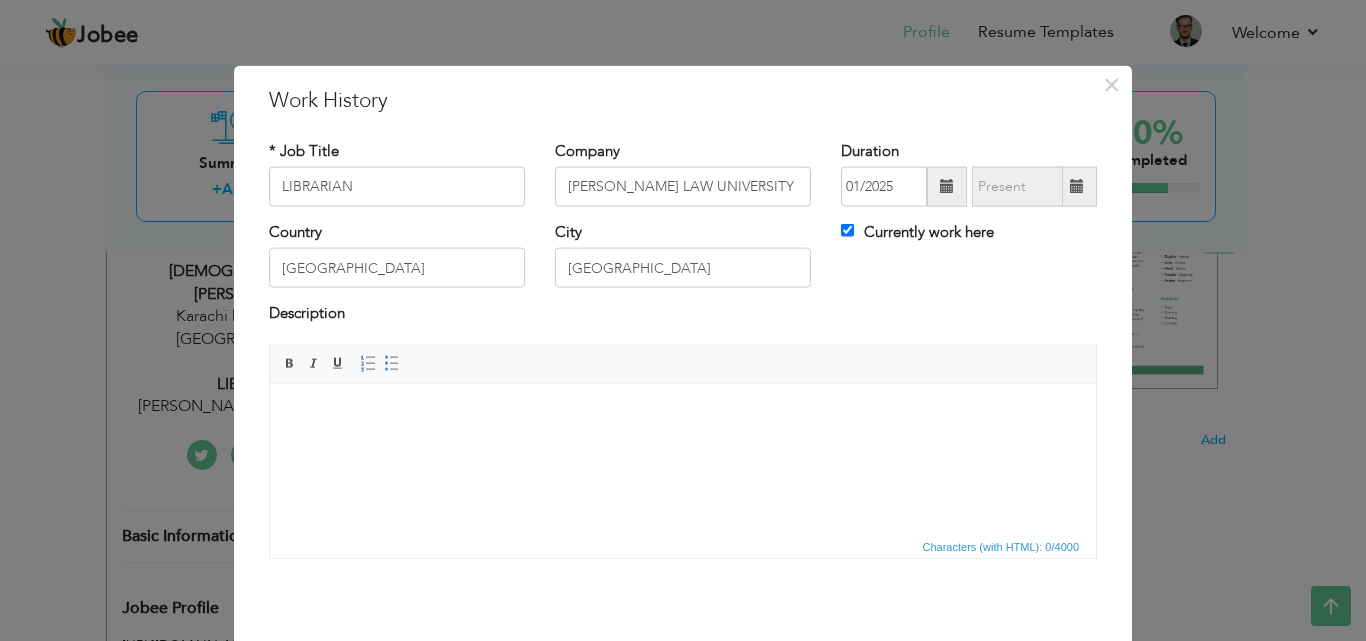 click at bounding box center [683, 413] 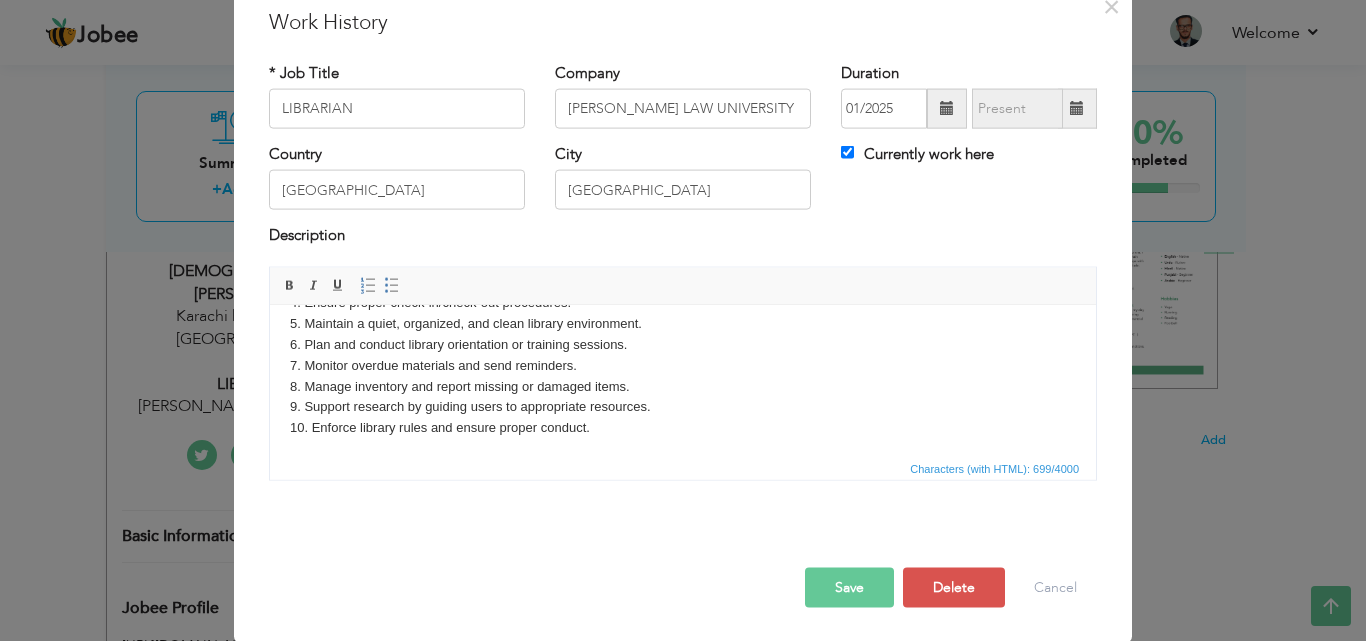 scroll, scrollTop: 79, scrollLeft: 0, axis: vertical 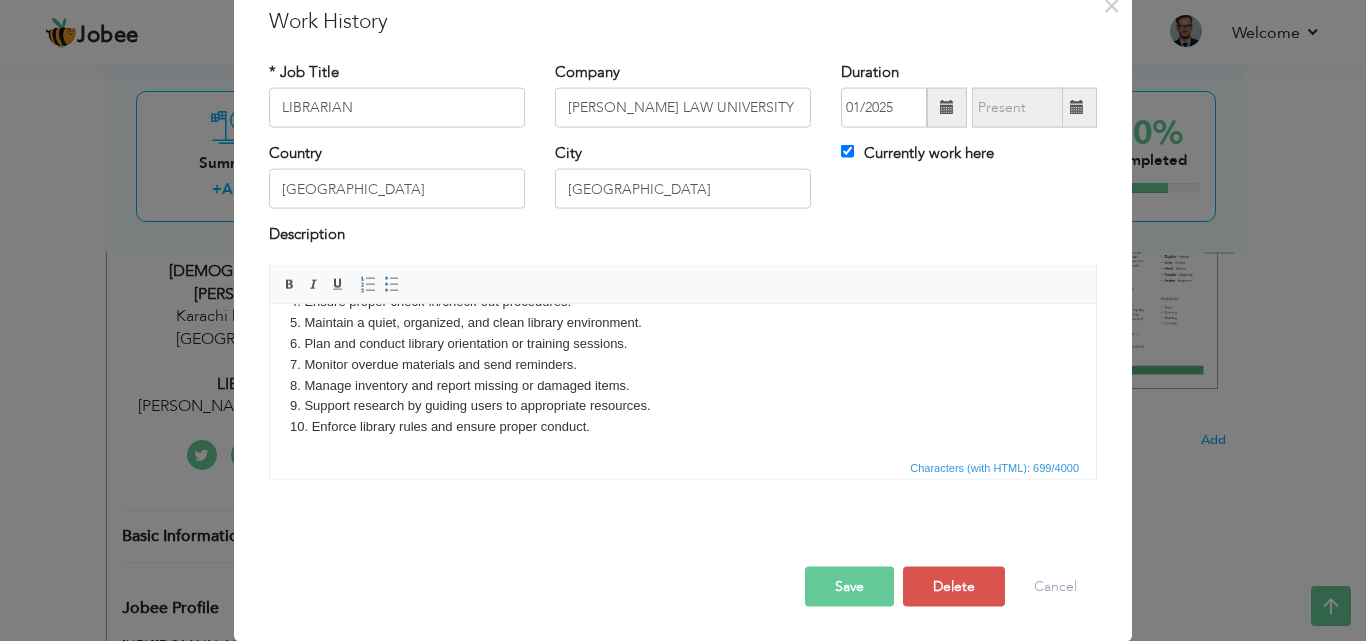 click on "Save" at bounding box center (849, 586) 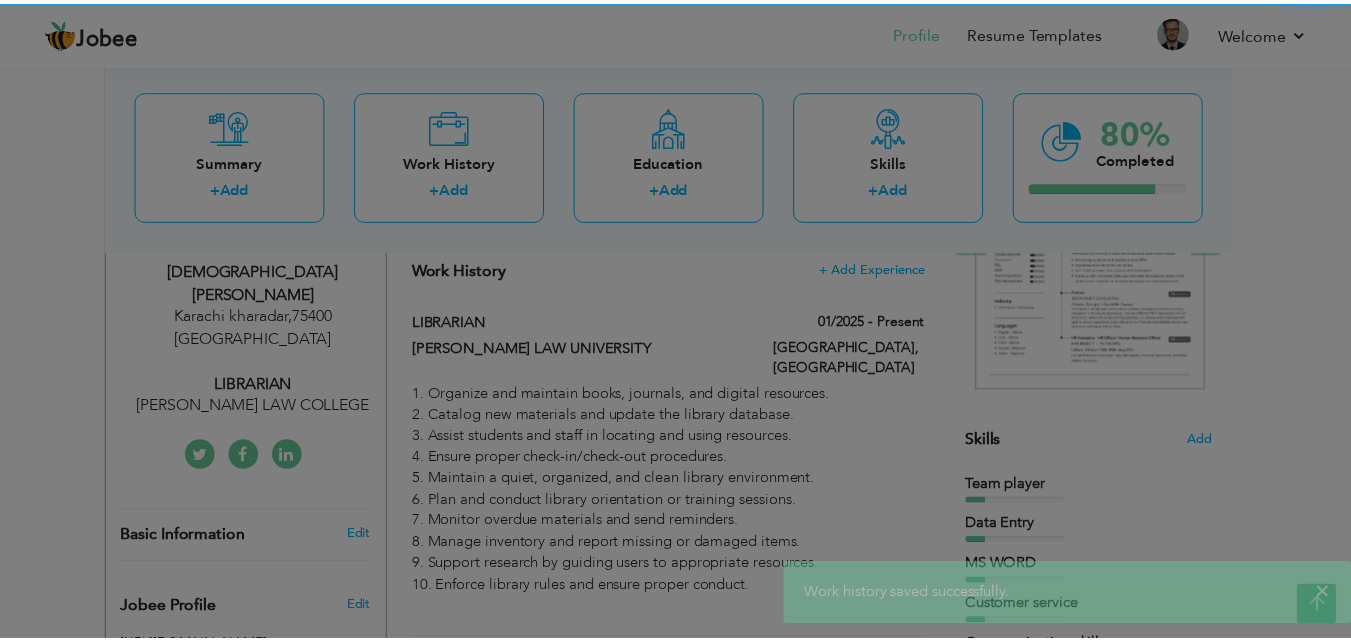 scroll, scrollTop: 0, scrollLeft: 0, axis: both 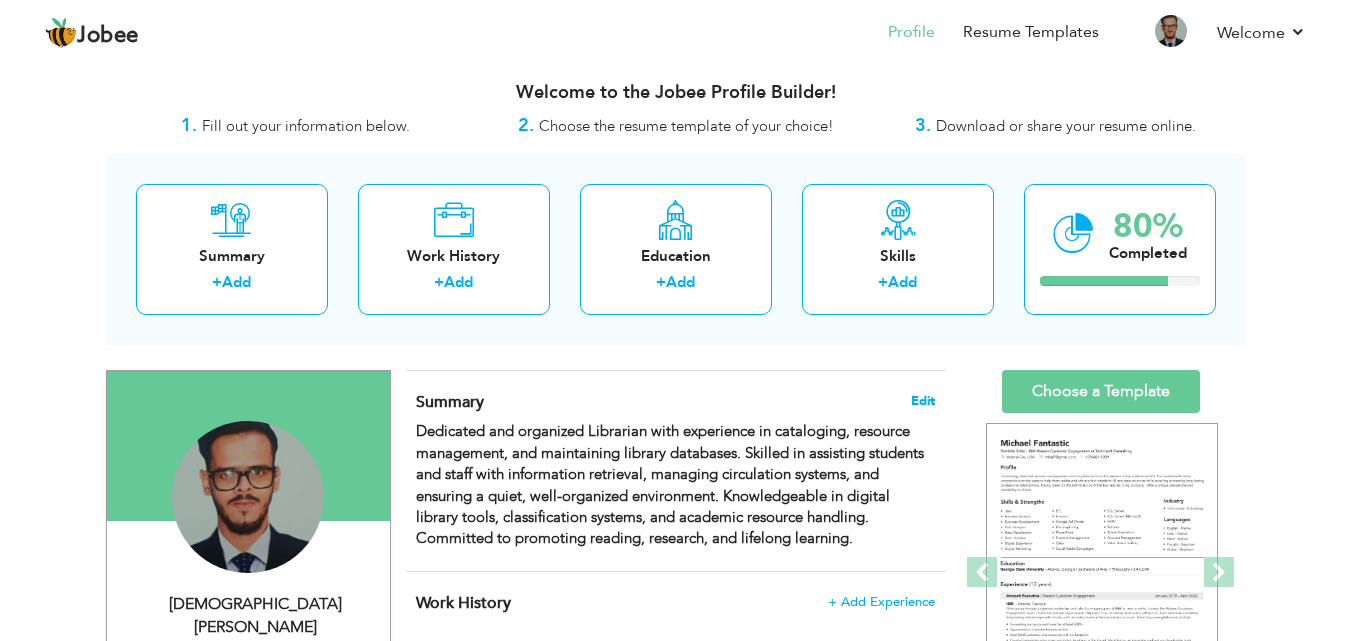 click on "Edit" at bounding box center (923, 401) 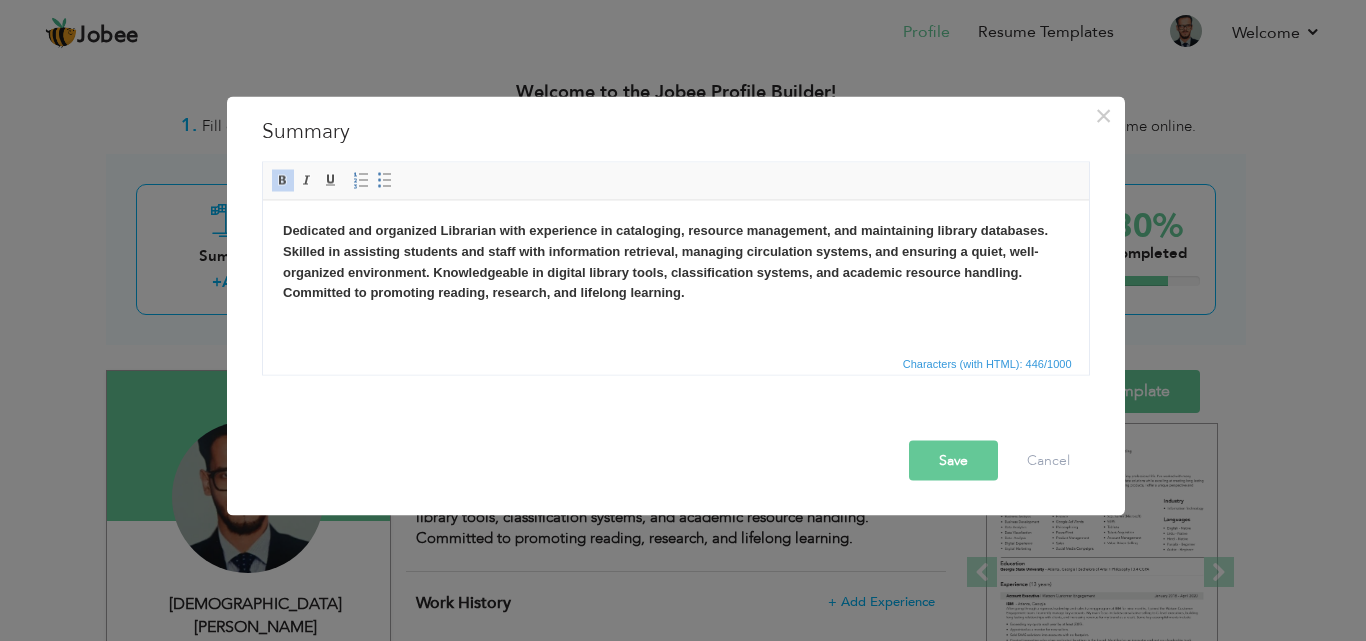 click on "Dedicated and organized Librarian with experience in cataloging, resource management, and maintaining library databases. Skilled in assisting students and staff with information retrieval, managing circulation systems, and ensuring a quiet, well-organized environment. Knowledgeable in digital library tools, classification systems, and academic resource handling. Committed to promoting reading, research, and lifelong learning." at bounding box center [664, 260] 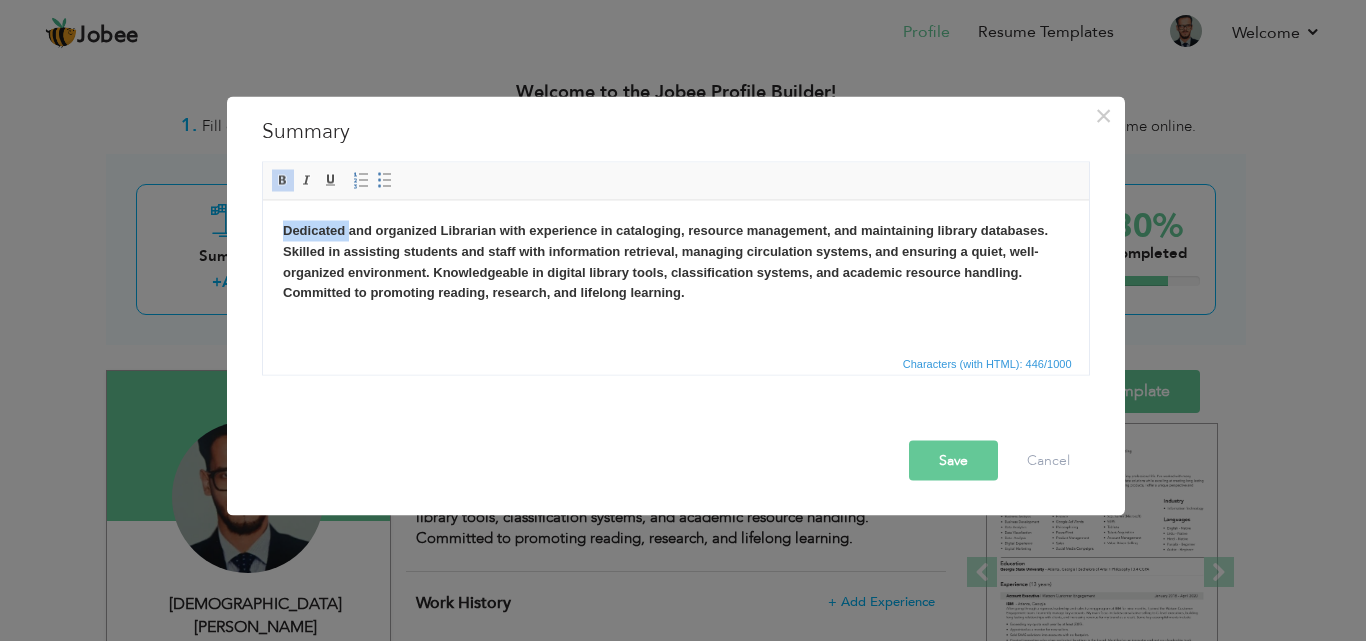 click on "Dedicated and organized Librarian with experience in cataloging, resource management, and maintaining library databases. Skilled in assisting students and staff with information retrieval, managing circulation systems, and ensuring a quiet, well-organized environment. Knowledgeable in digital library tools, classification systems, and academic resource handling. Committed to promoting reading, research, and lifelong learning." at bounding box center [664, 260] 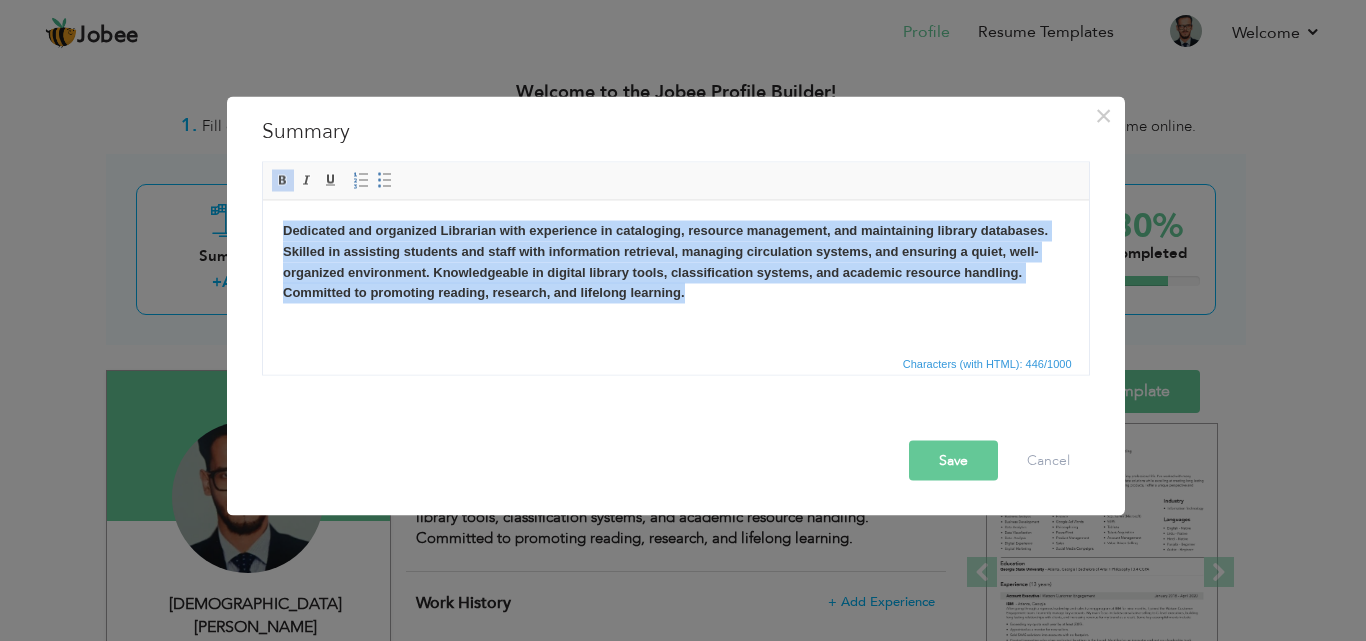 click on "Dedicated and organized Librarian with experience in cataloging, resource management, and maintaining library databases. Skilled in assisting students and staff with information retrieval, managing circulation systems, and ensuring a quiet, well-organized environment. Knowledgeable in digital library tools, classification systems, and academic resource handling. Committed to promoting reading, research, and lifelong learning." at bounding box center [664, 260] 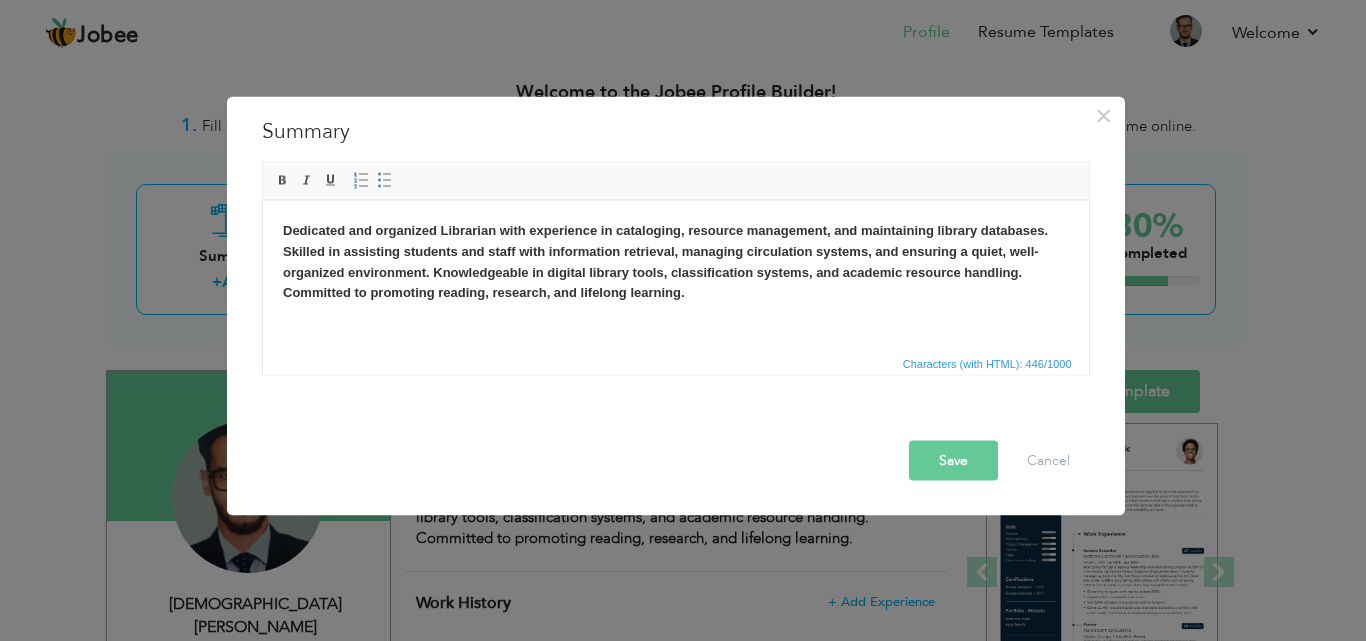click on "Save" at bounding box center [953, 460] 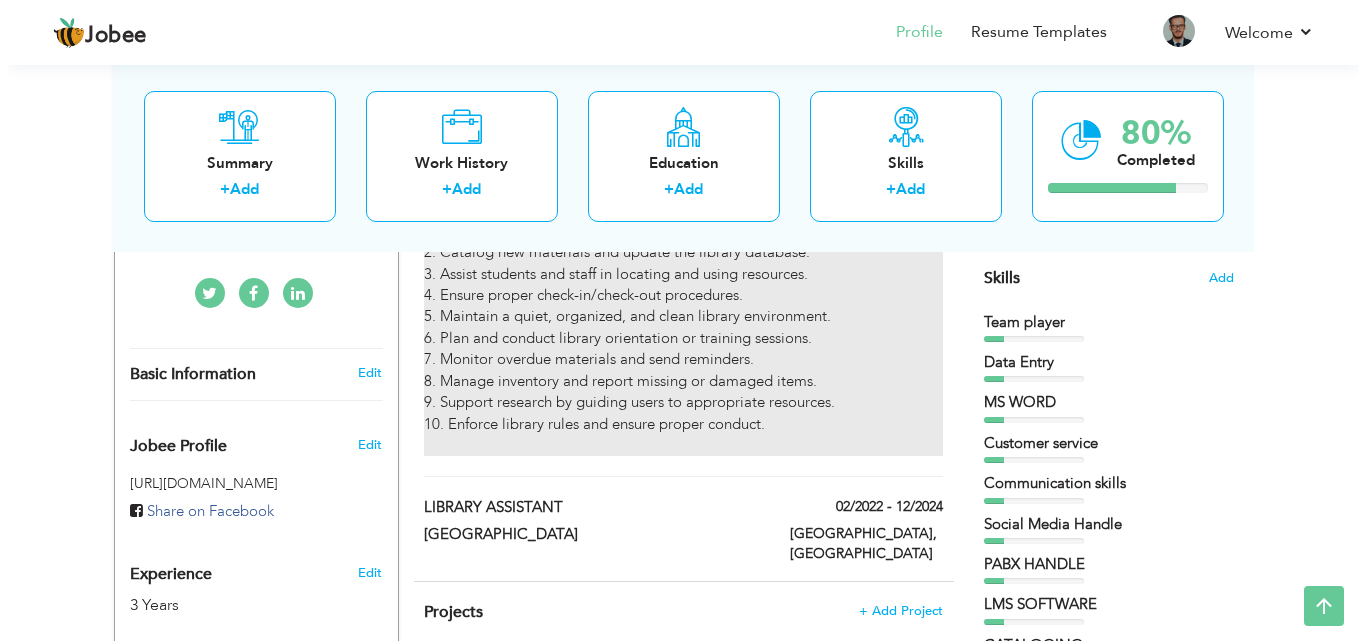 scroll, scrollTop: 540, scrollLeft: 0, axis: vertical 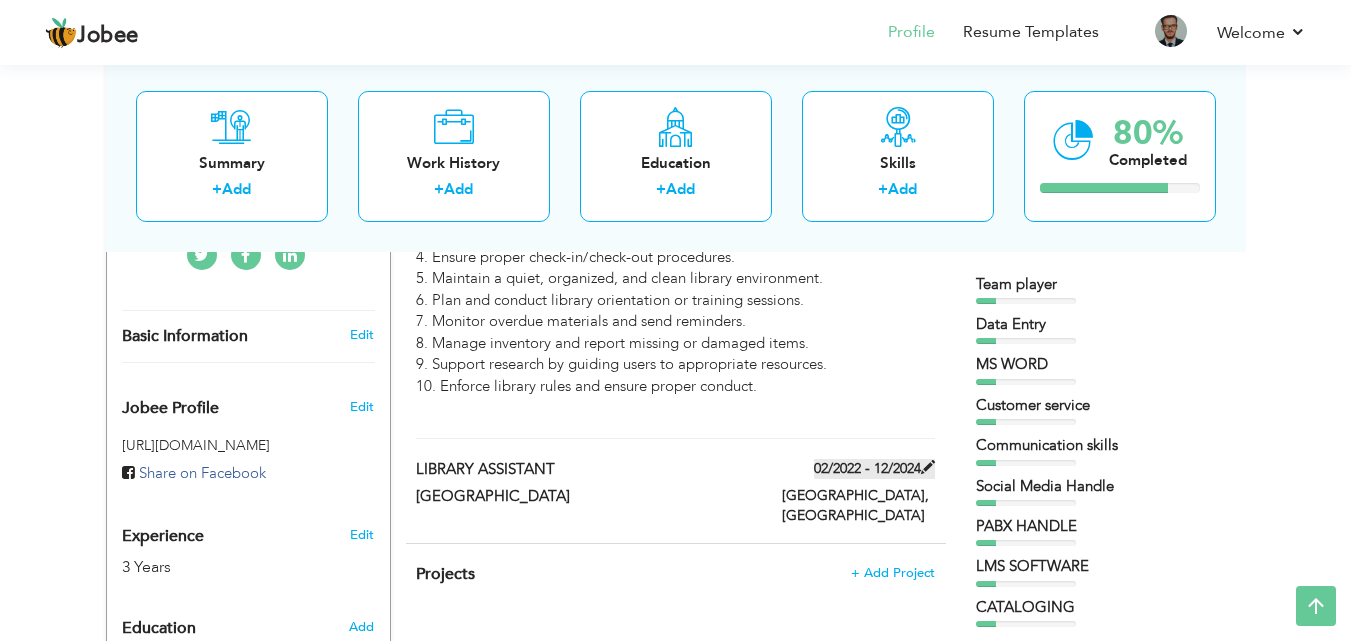 click at bounding box center (928, 467) 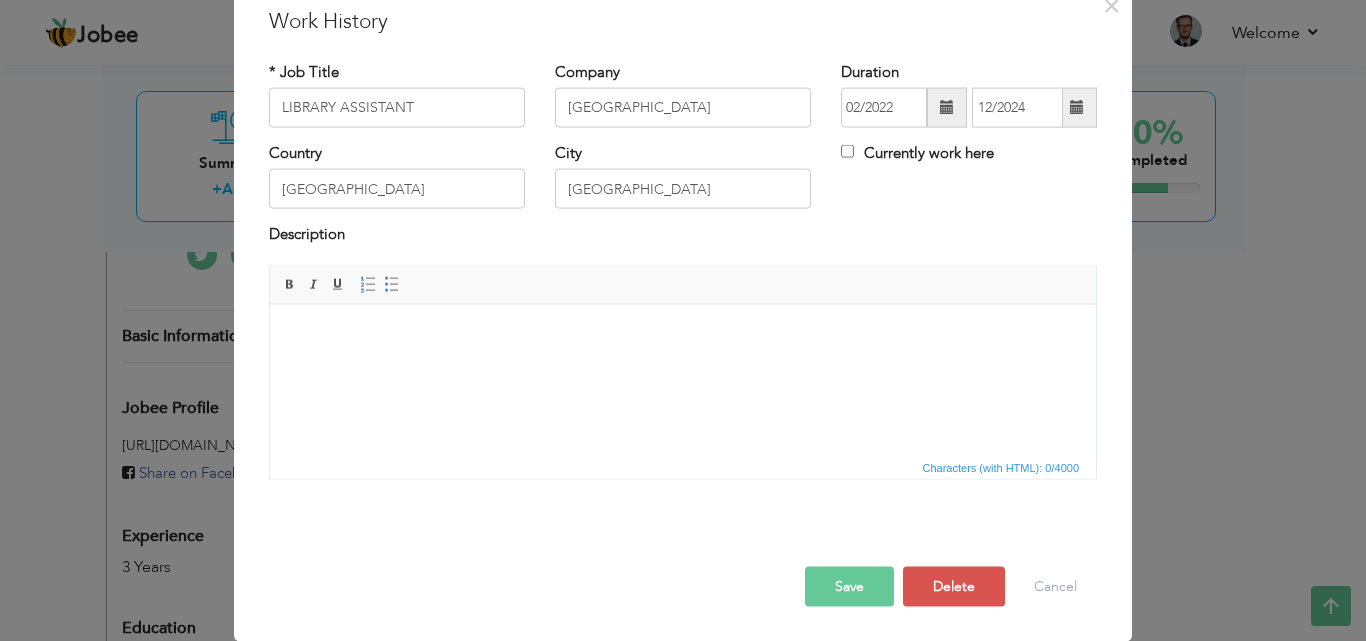 scroll, scrollTop: 0, scrollLeft: 0, axis: both 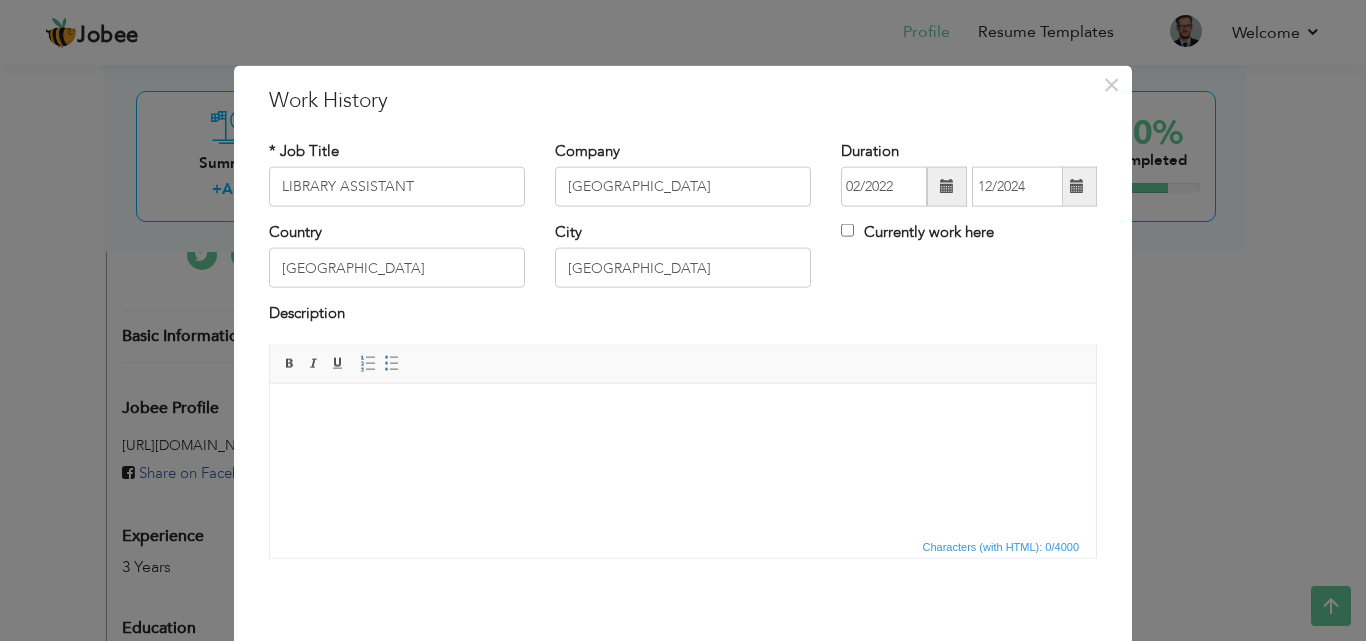 click at bounding box center [683, 413] 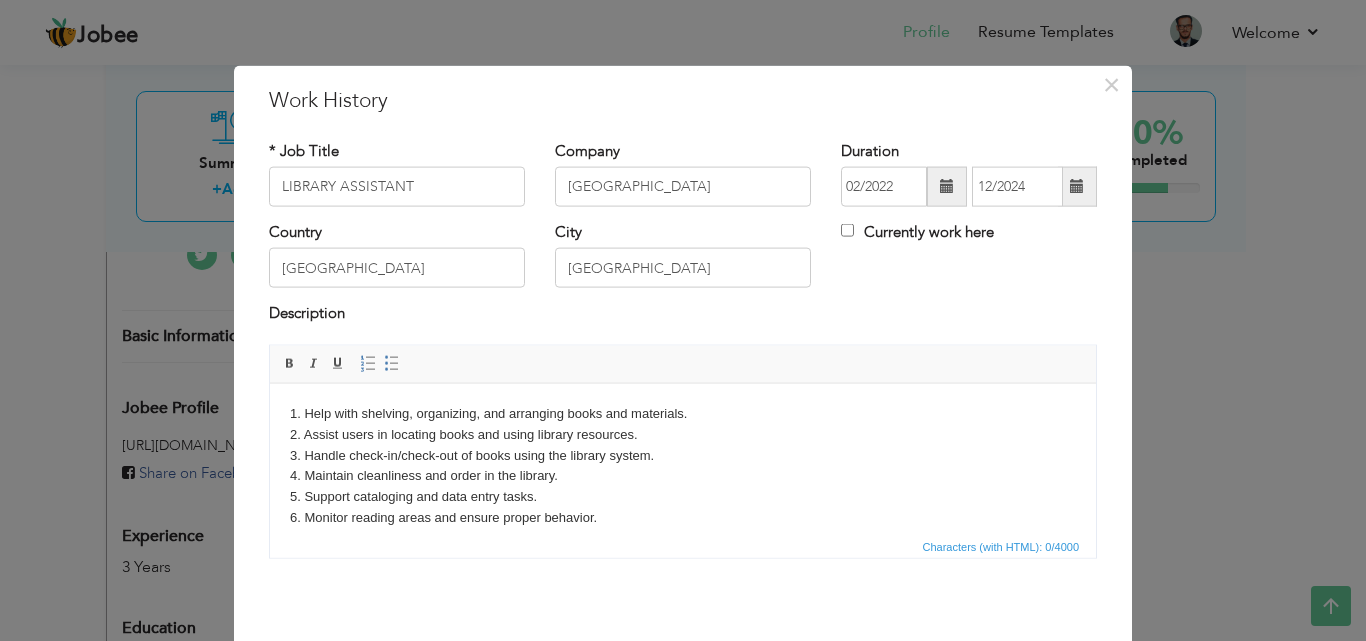 scroll, scrollTop: 95, scrollLeft: 0, axis: vertical 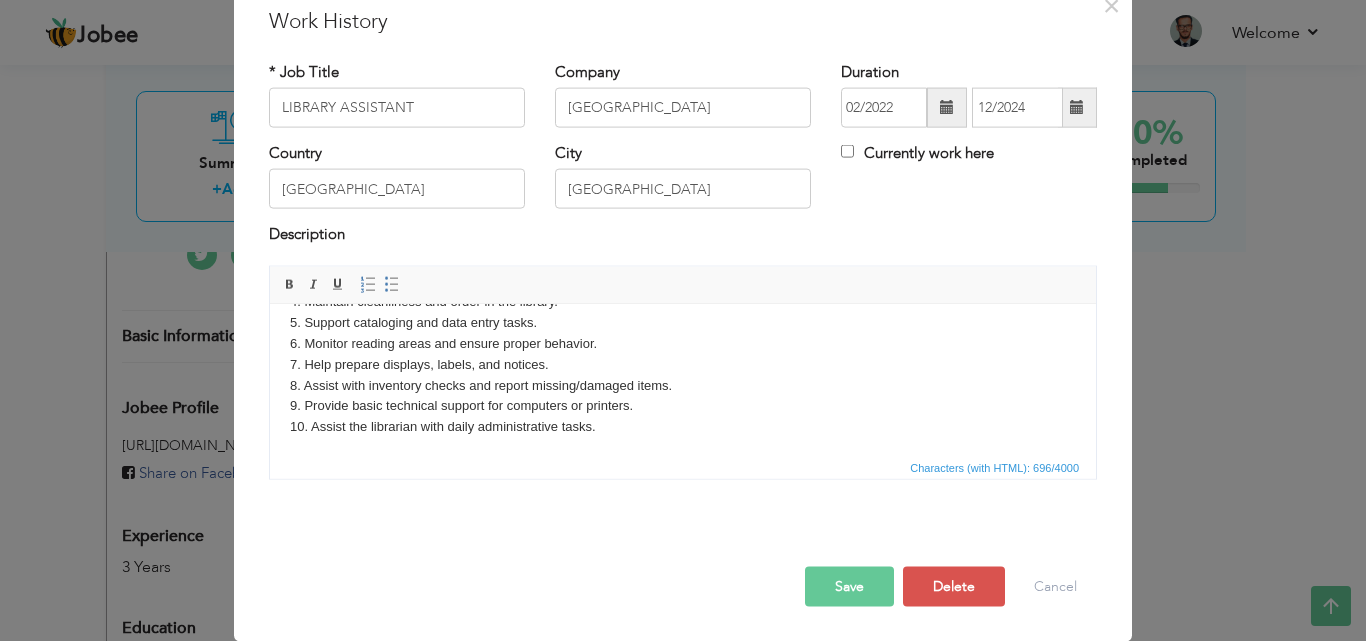 click on "Save" at bounding box center [849, 586] 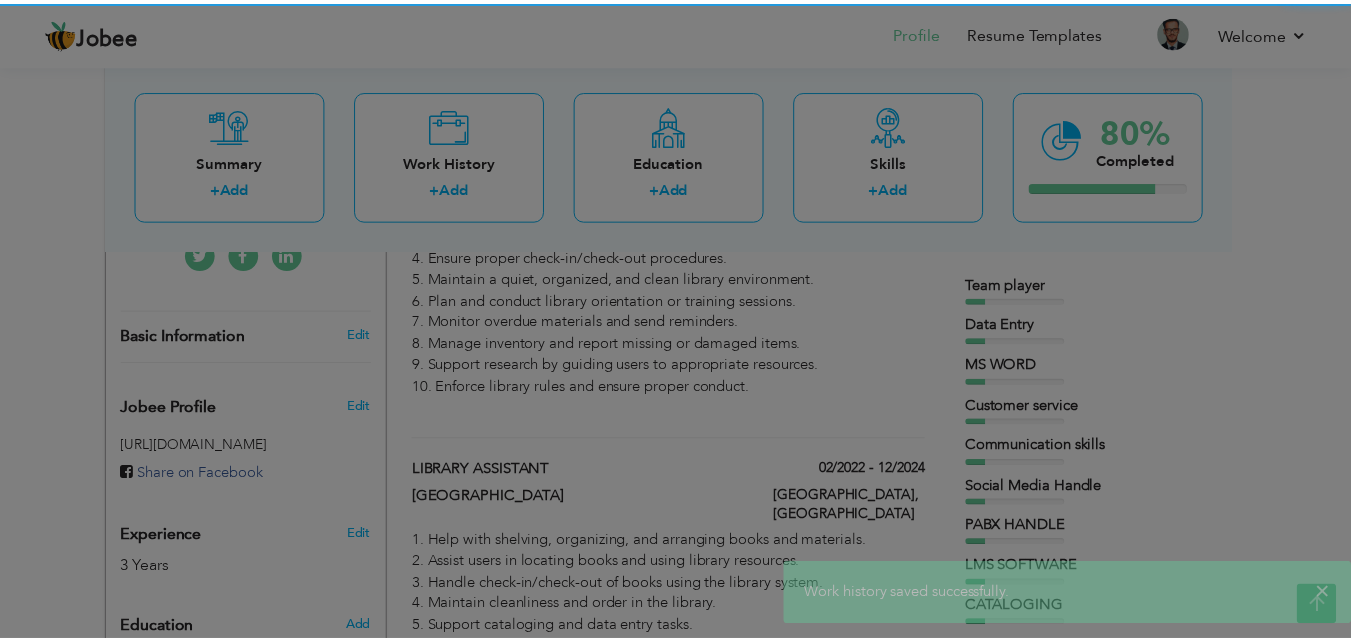 scroll, scrollTop: 0, scrollLeft: 0, axis: both 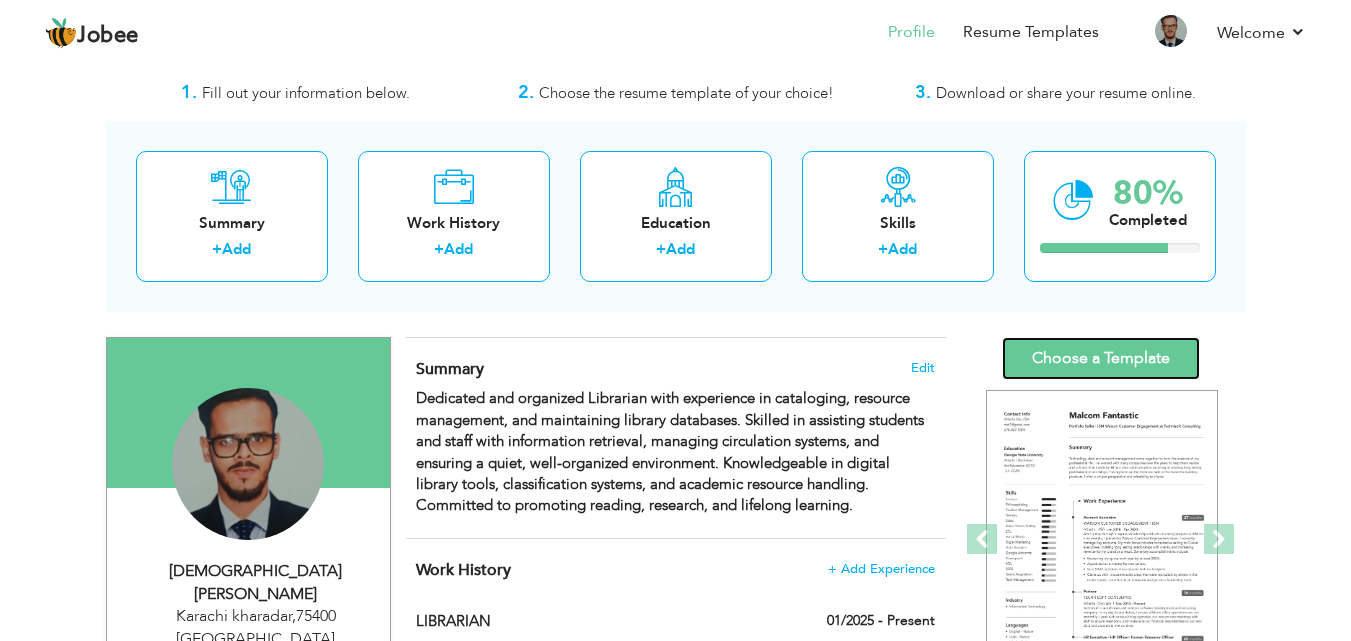 click on "Choose a Template" at bounding box center [1101, 358] 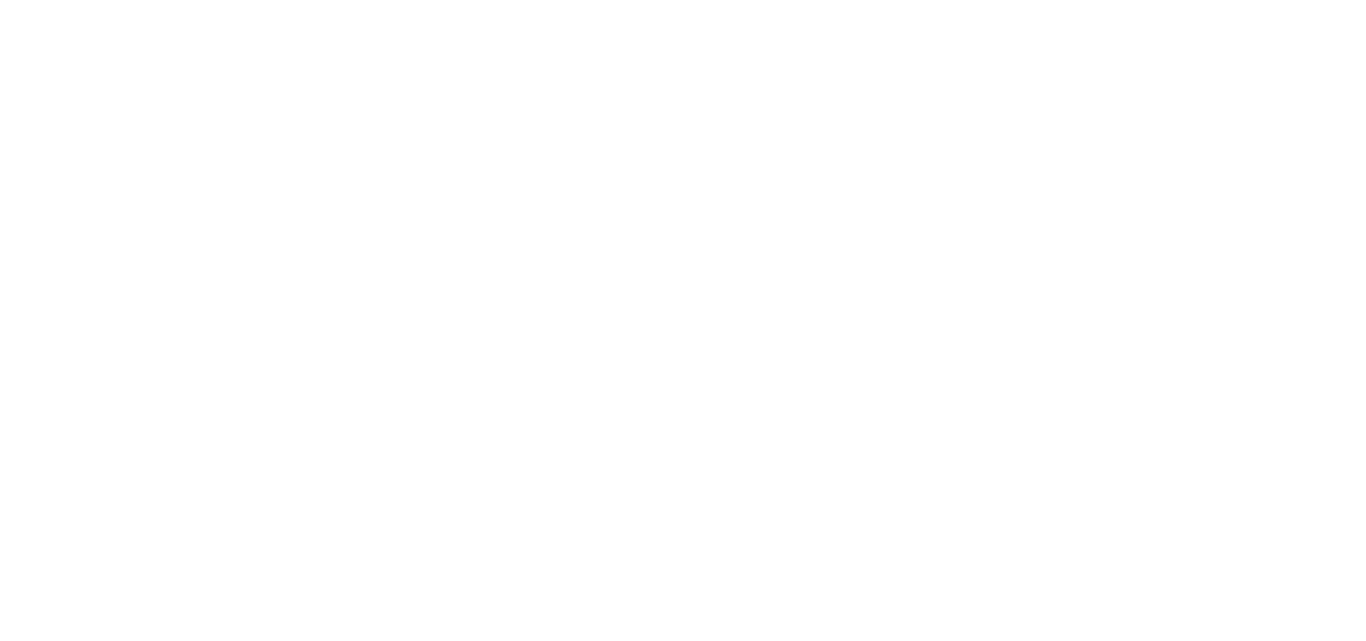 scroll, scrollTop: 0, scrollLeft: 0, axis: both 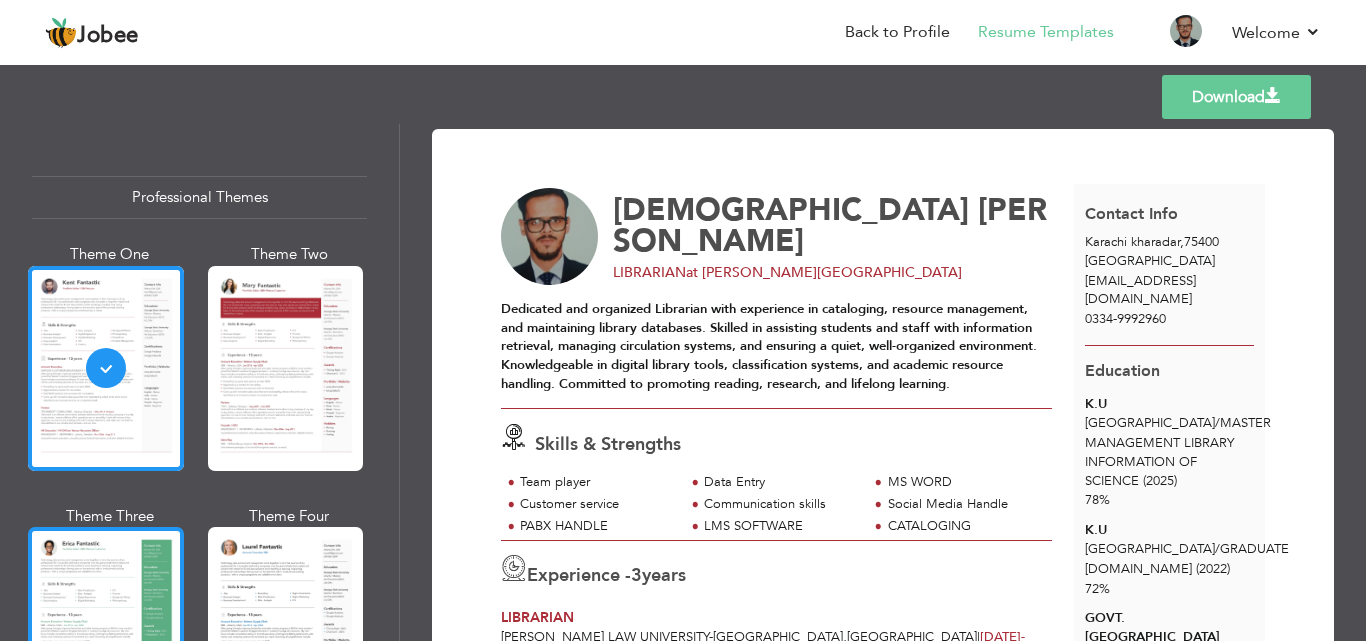 click at bounding box center (106, 629) 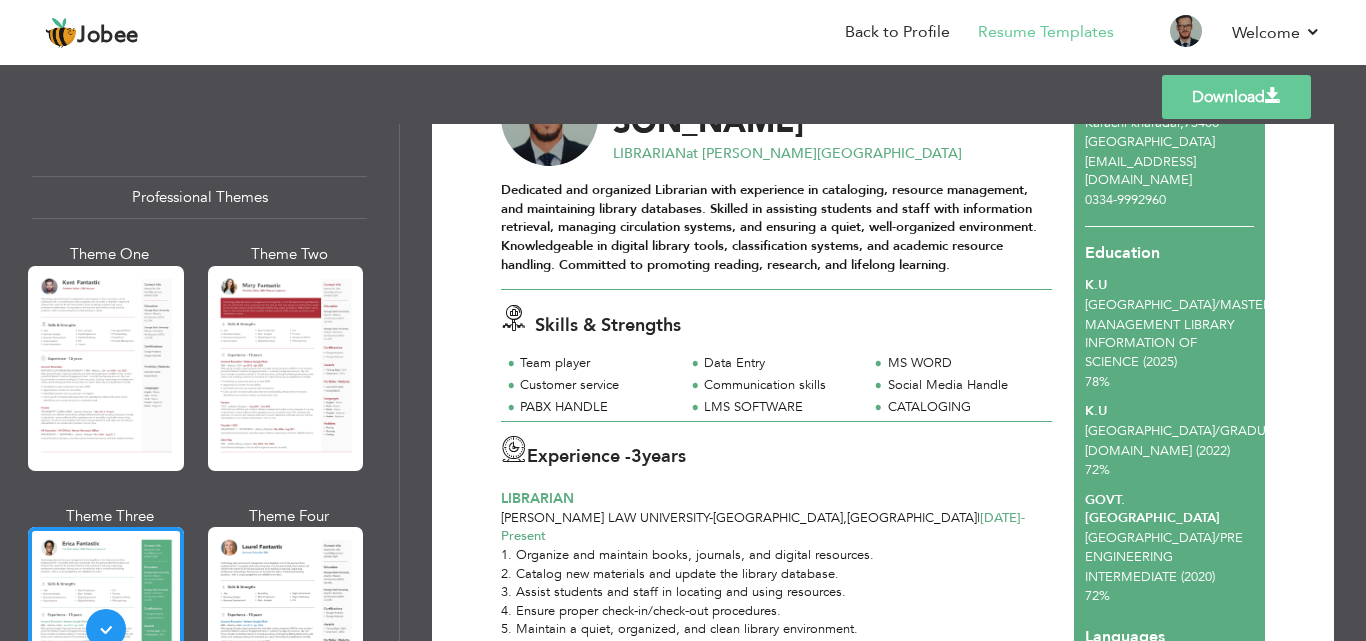 scroll, scrollTop: 100, scrollLeft: 0, axis: vertical 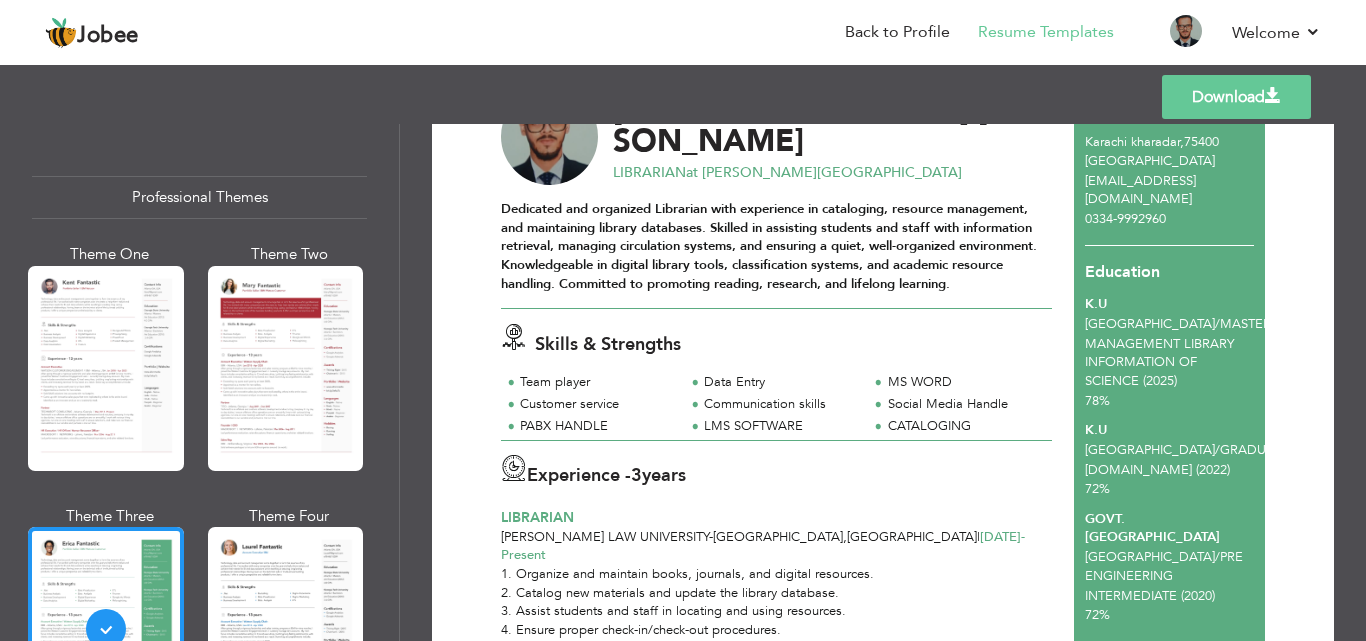 click on "Download" at bounding box center (1236, 97) 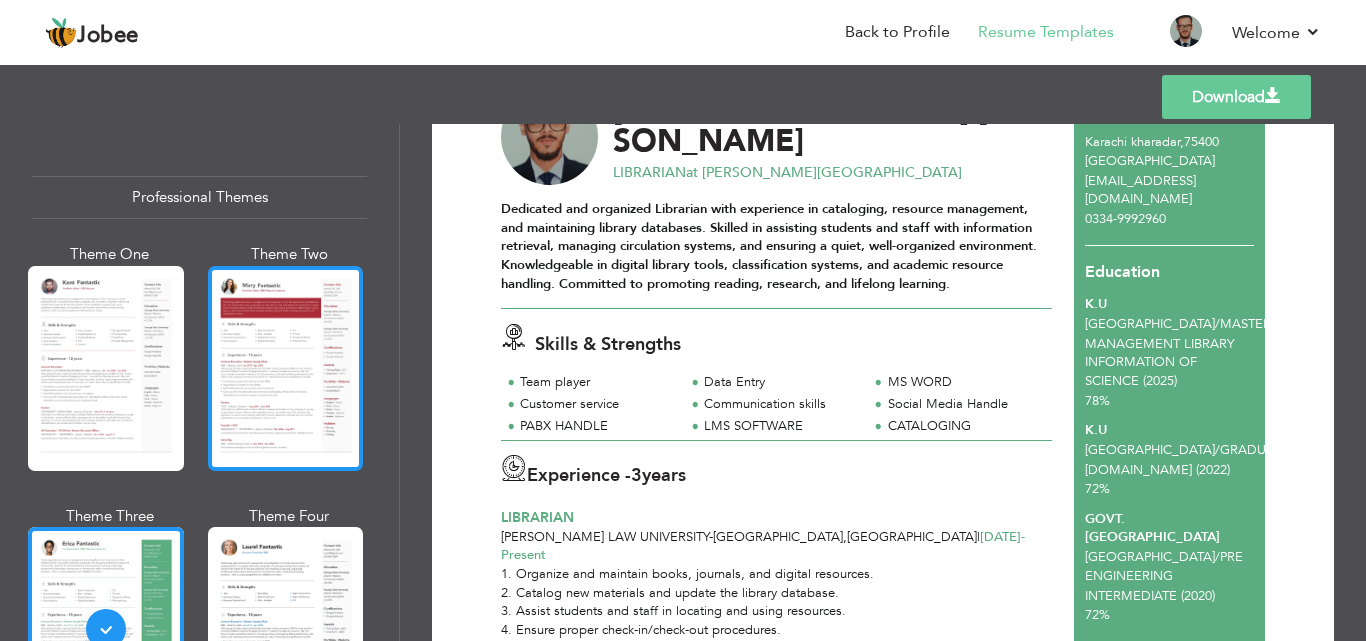 click at bounding box center (286, 368) 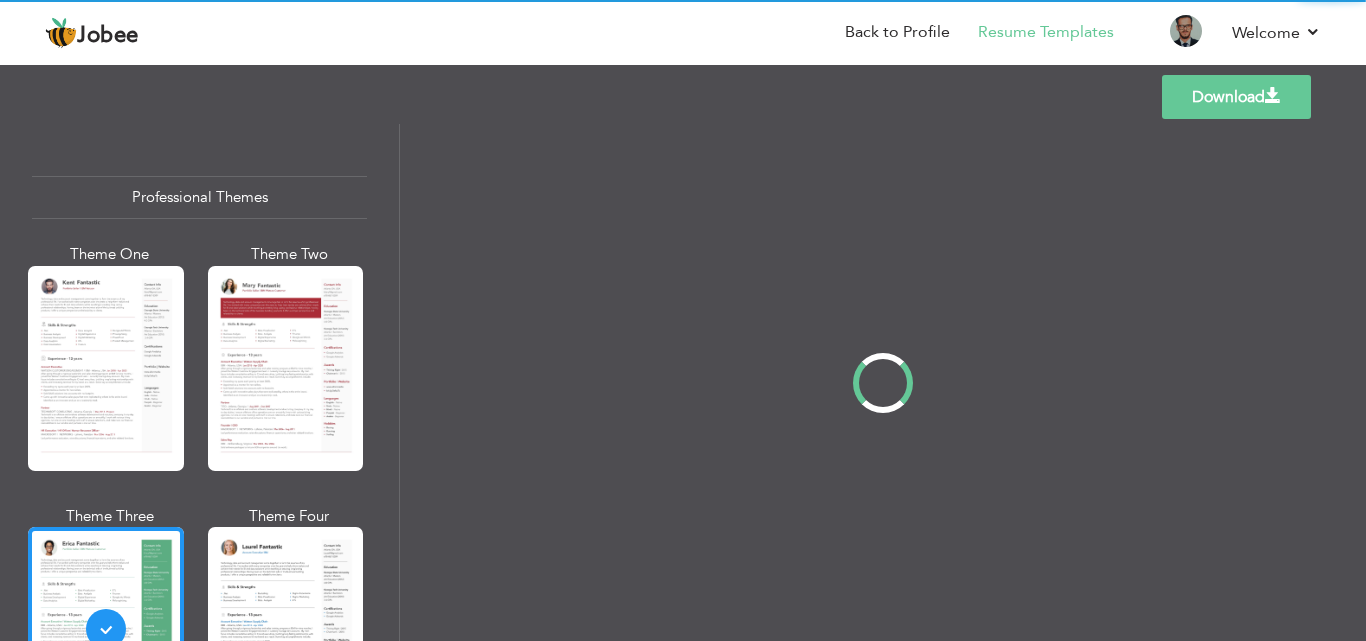 click on "Professional Themes
Theme One
Theme Two
Theme Three
Theme Four" at bounding box center [683, 382] 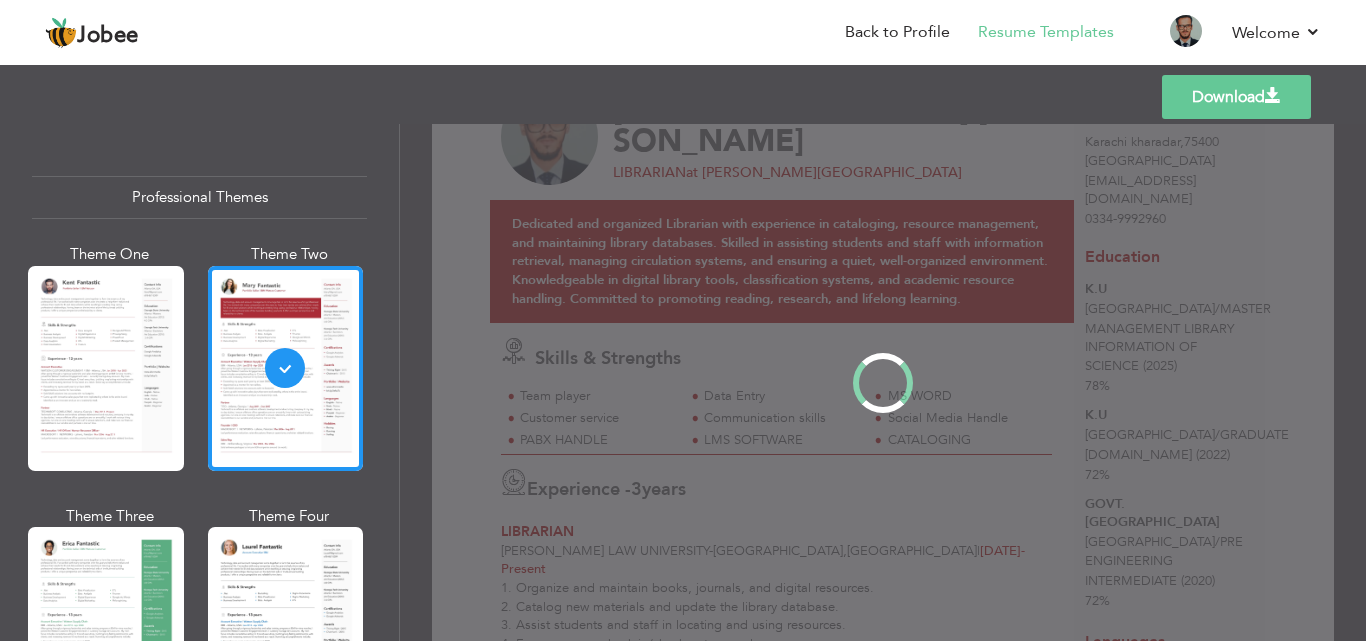 scroll, scrollTop: 0, scrollLeft: 0, axis: both 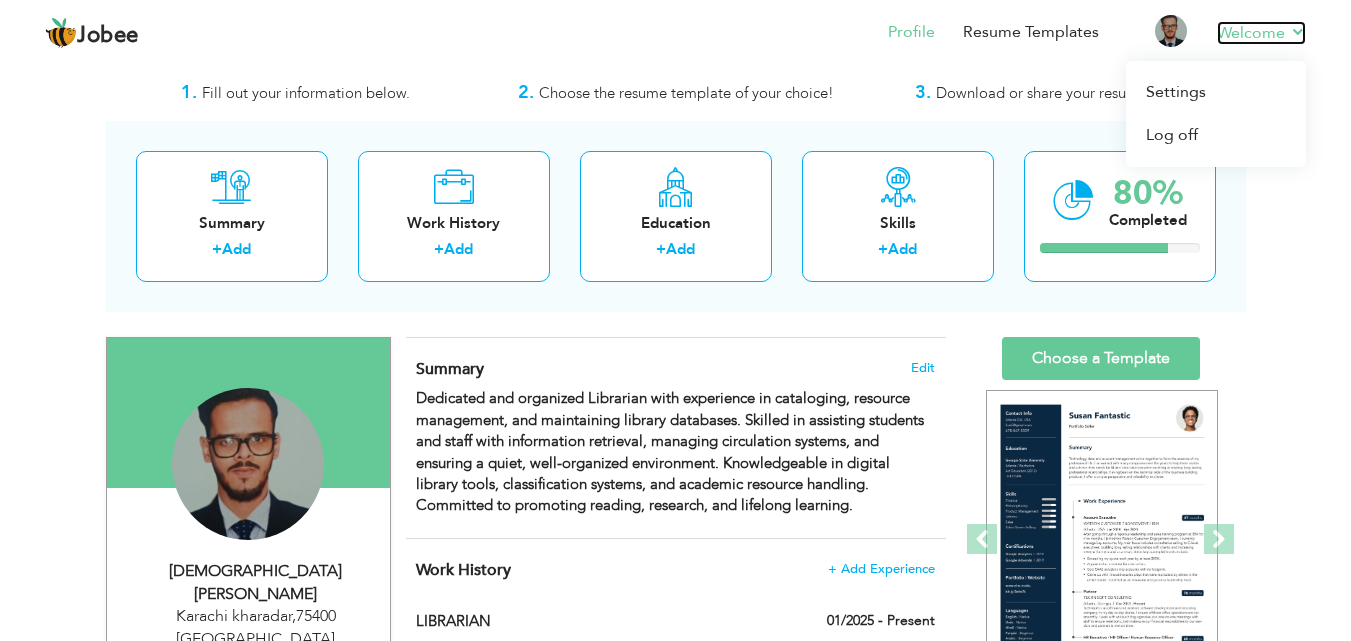 click on "Welcome" at bounding box center [1261, 33] 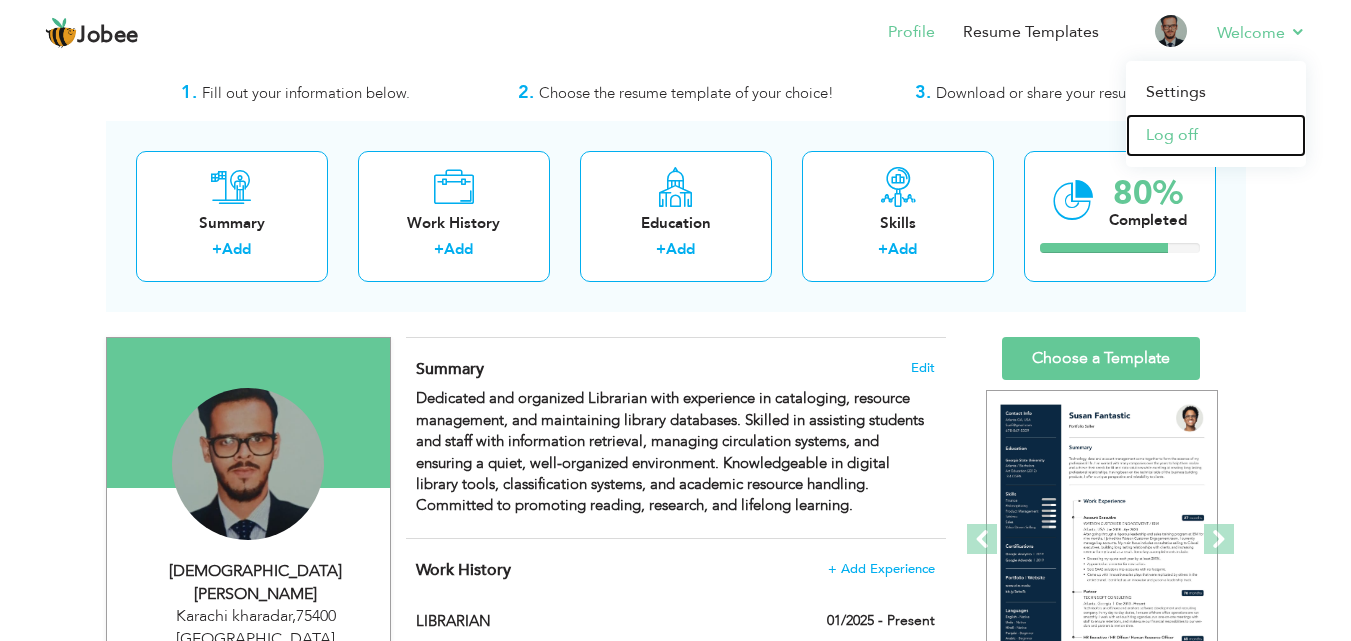 click on "Log off" at bounding box center [1216, 135] 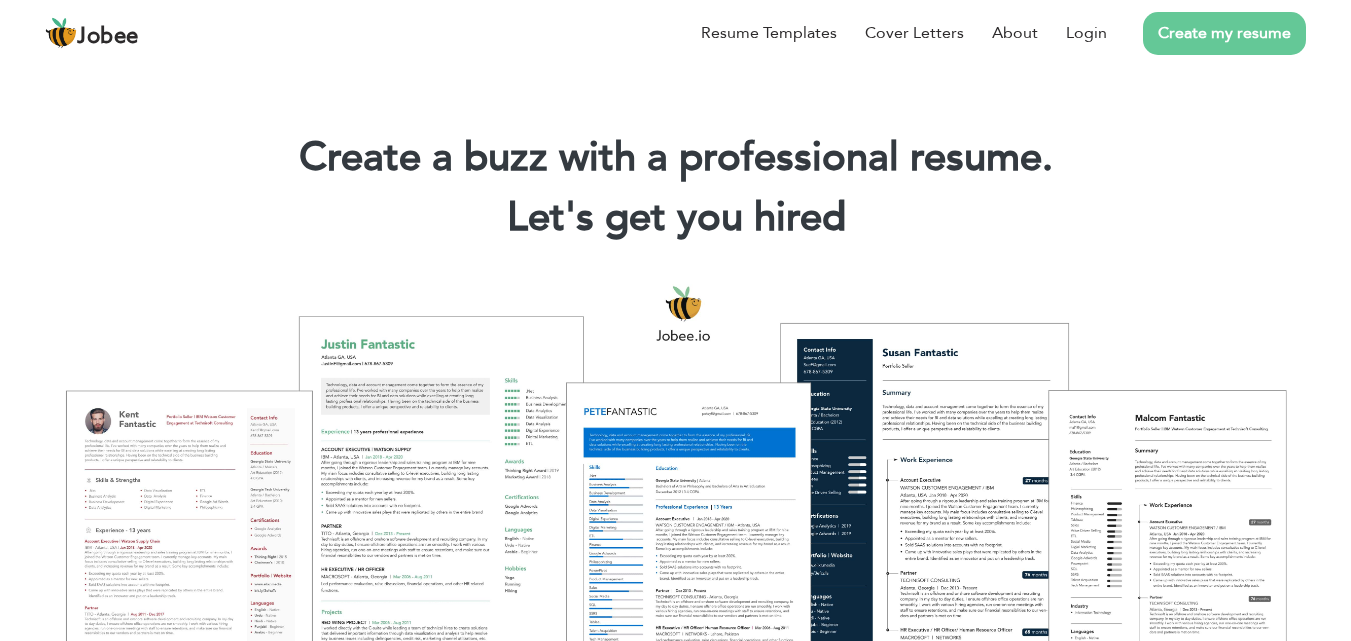 scroll, scrollTop: 0, scrollLeft: 0, axis: both 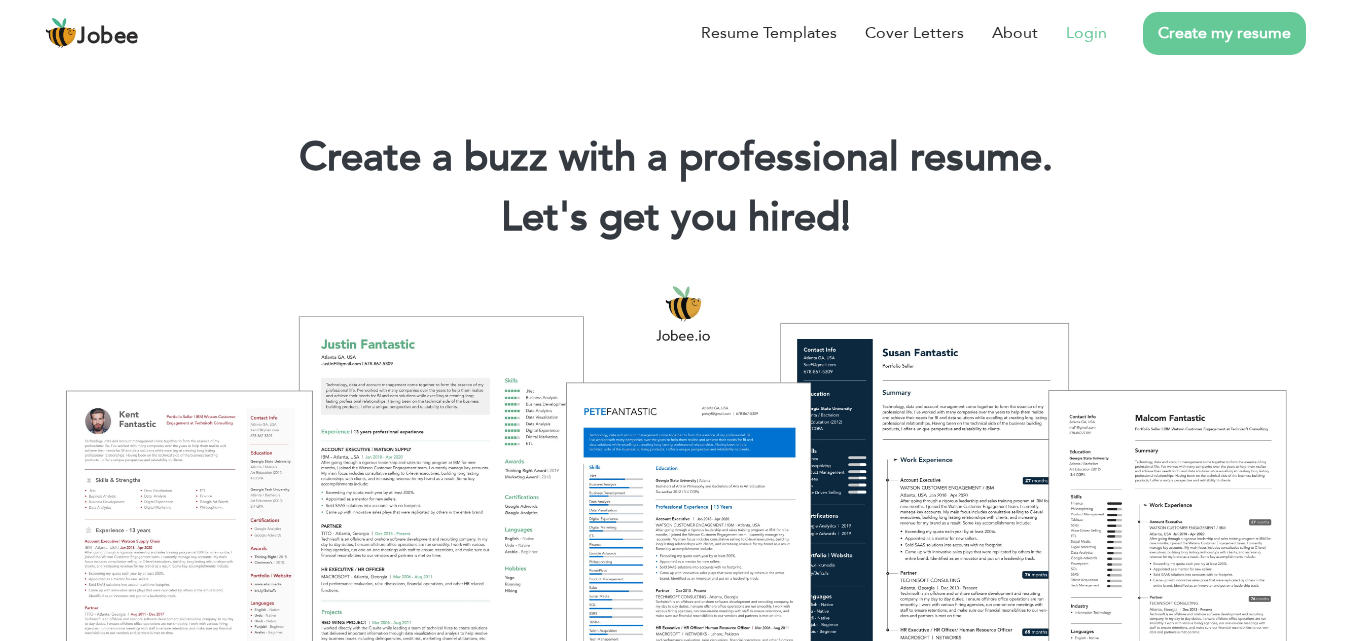 click on "Login" at bounding box center [1086, 33] 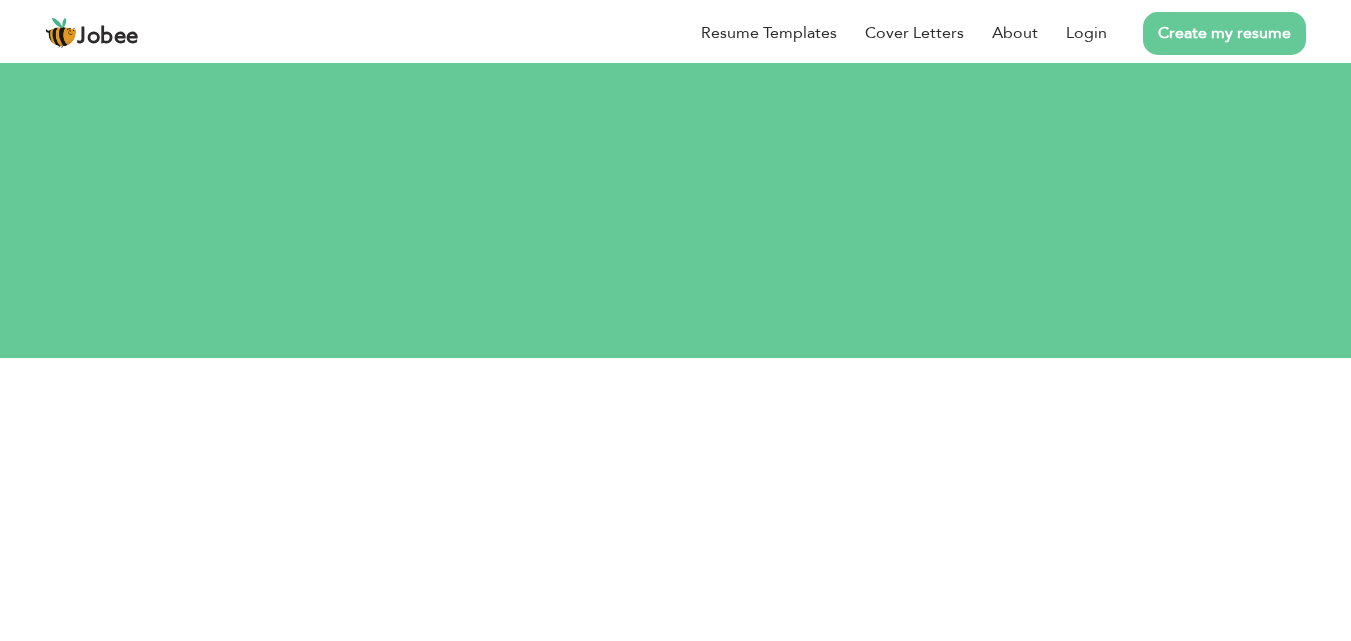scroll, scrollTop: 0, scrollLeft: 0, axis: both 